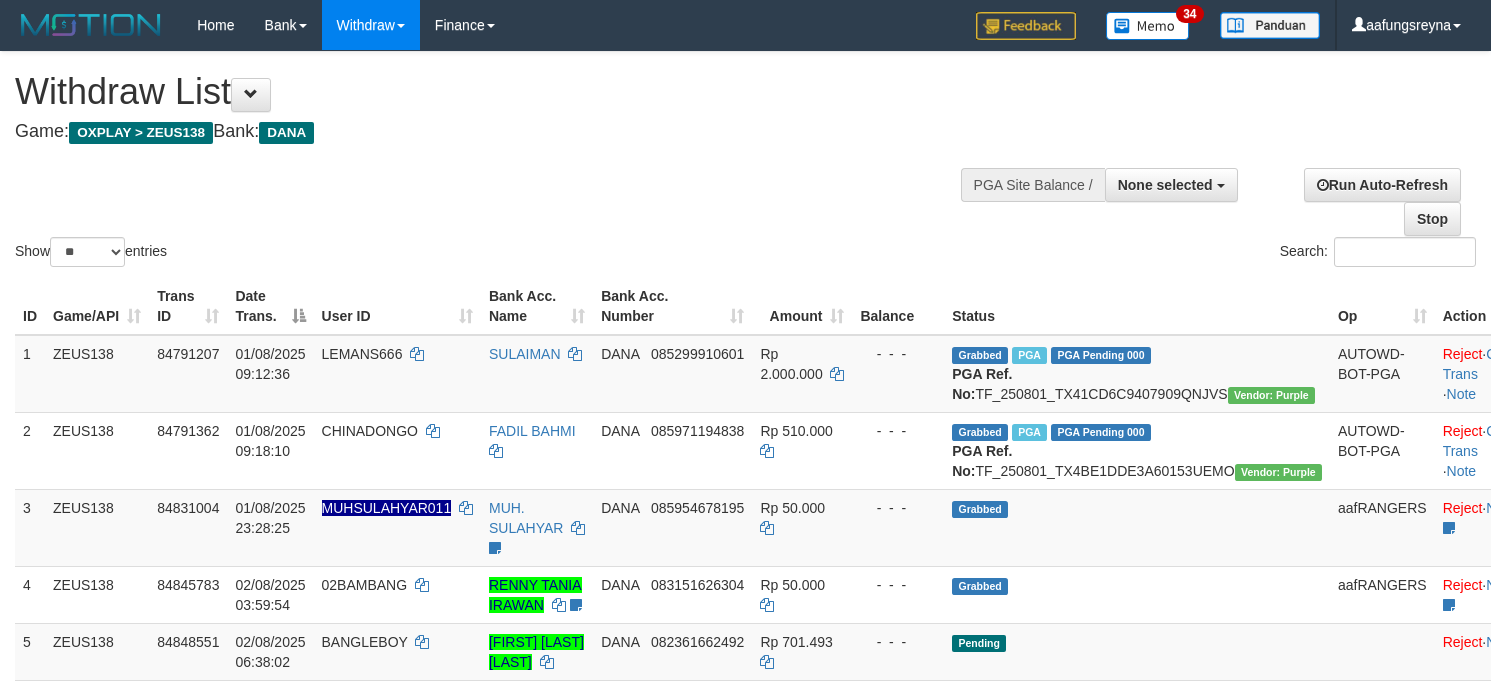 select 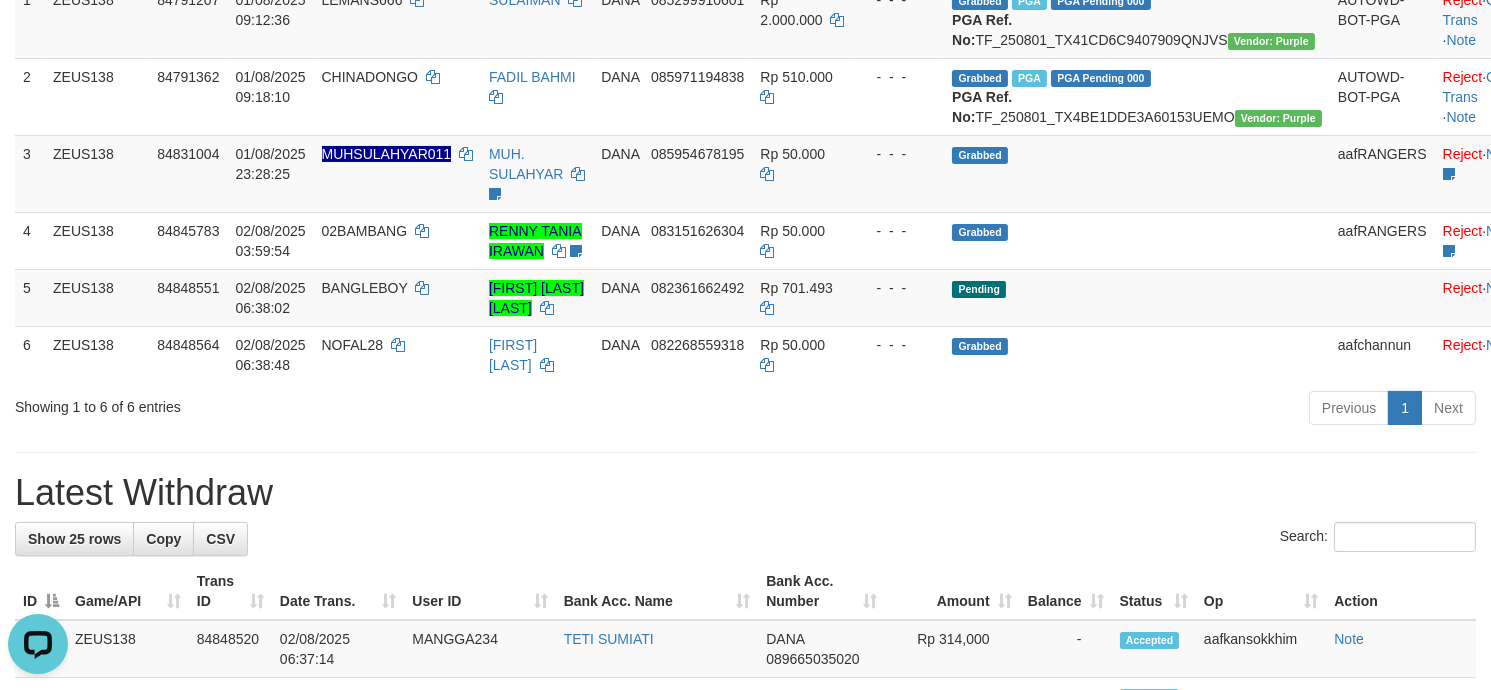 scroll, scrollTop: 0, scrollLeft: 0, axis: both 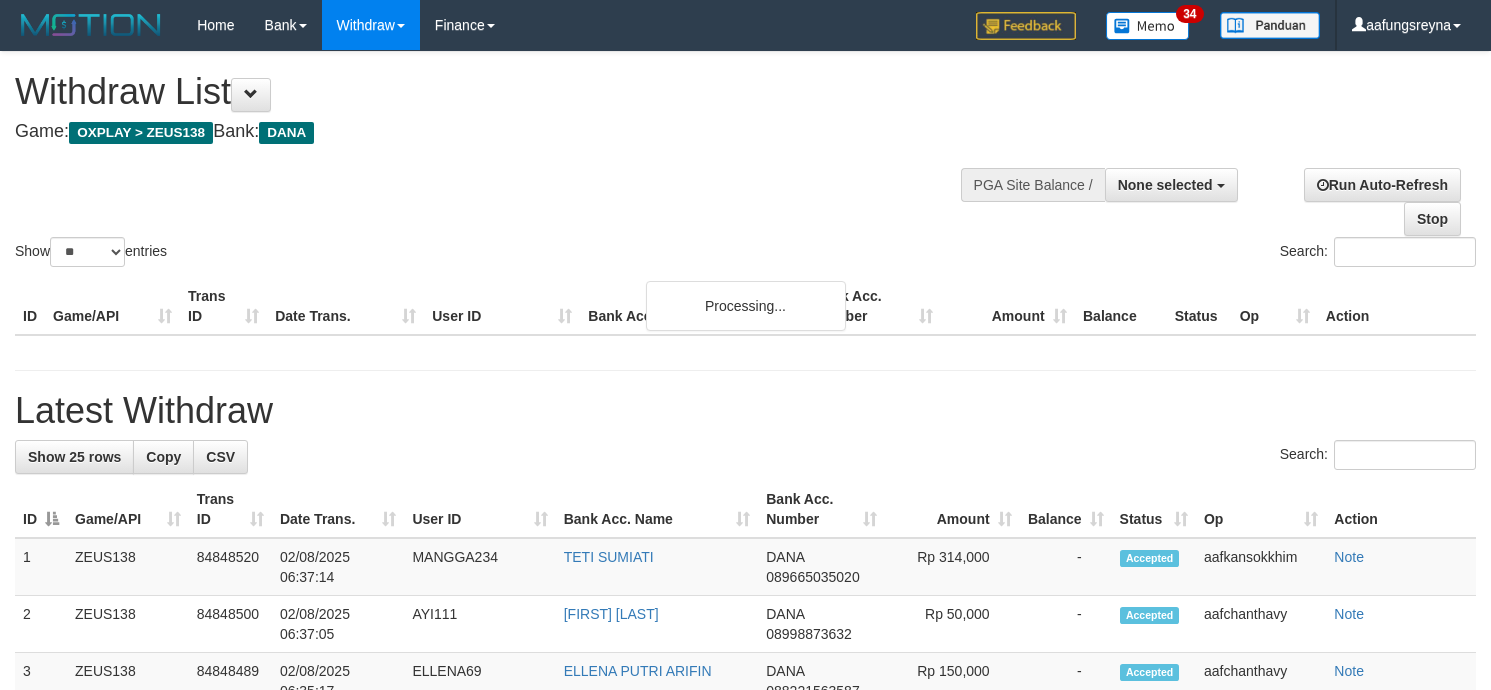 select 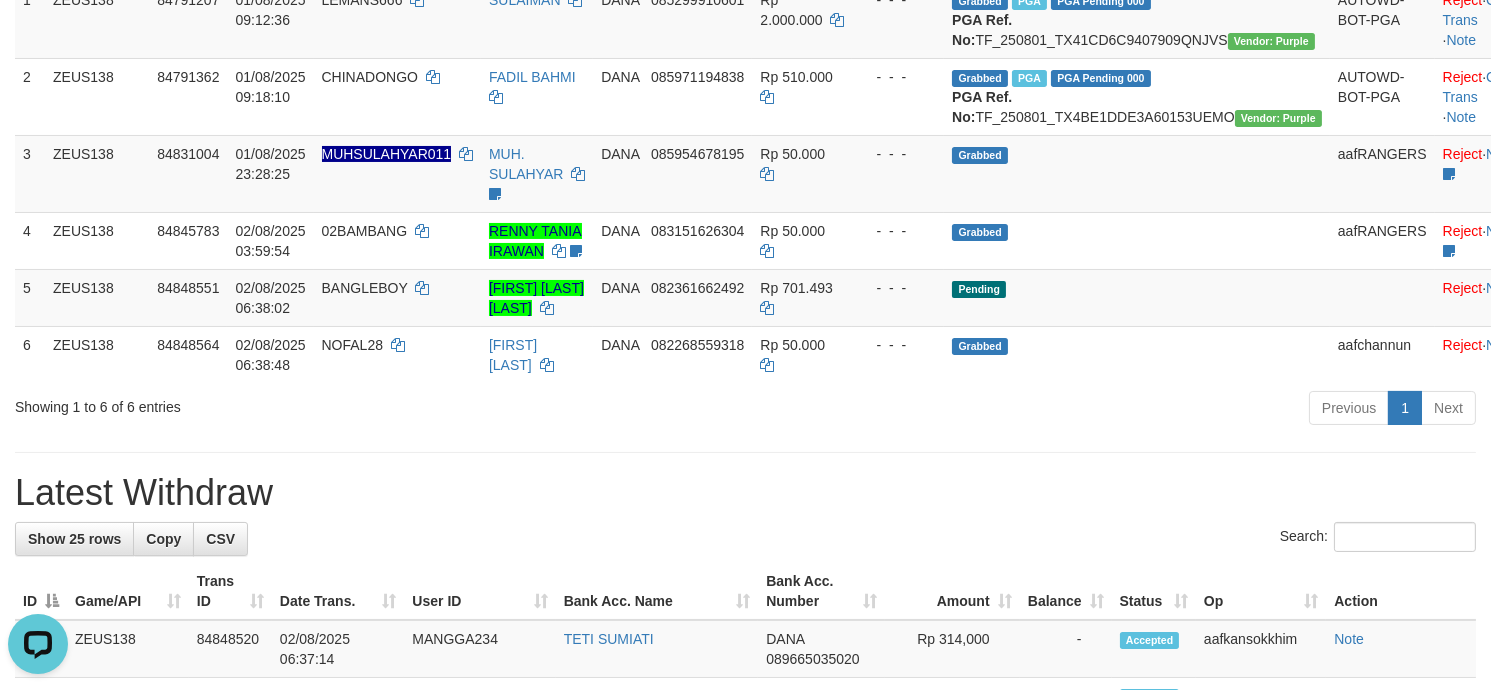 scroll, scrollTop: 0, scrollLeft: 0, axis: both 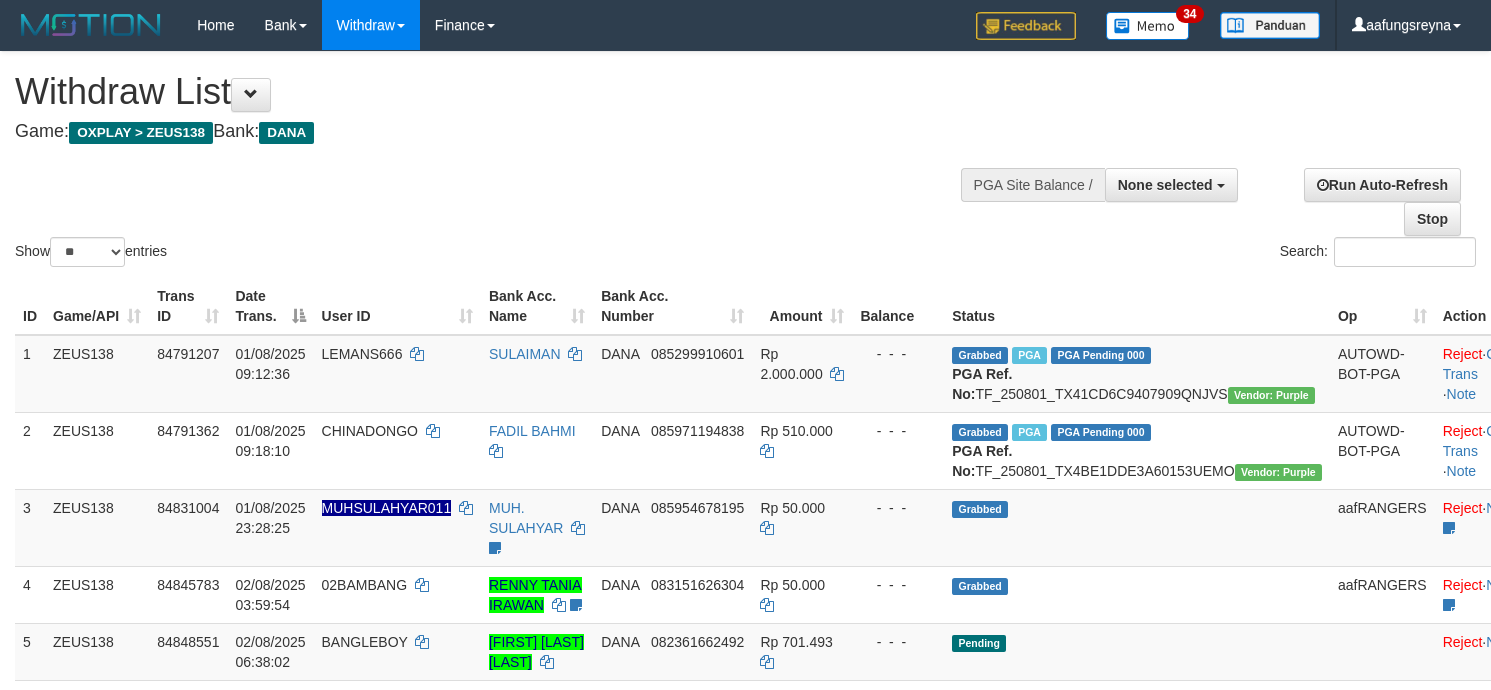 select 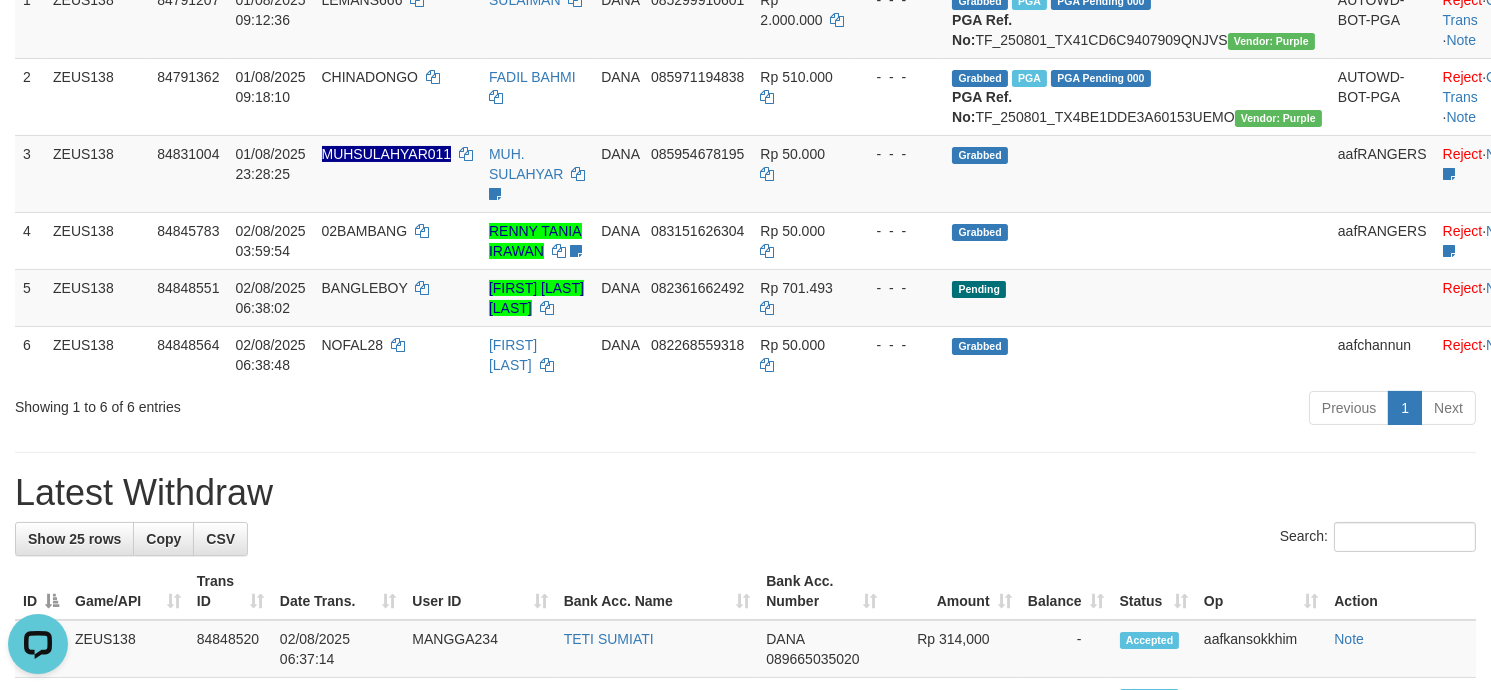 scroll, scrollTop: 0, scrollLeft: 0, axis: both 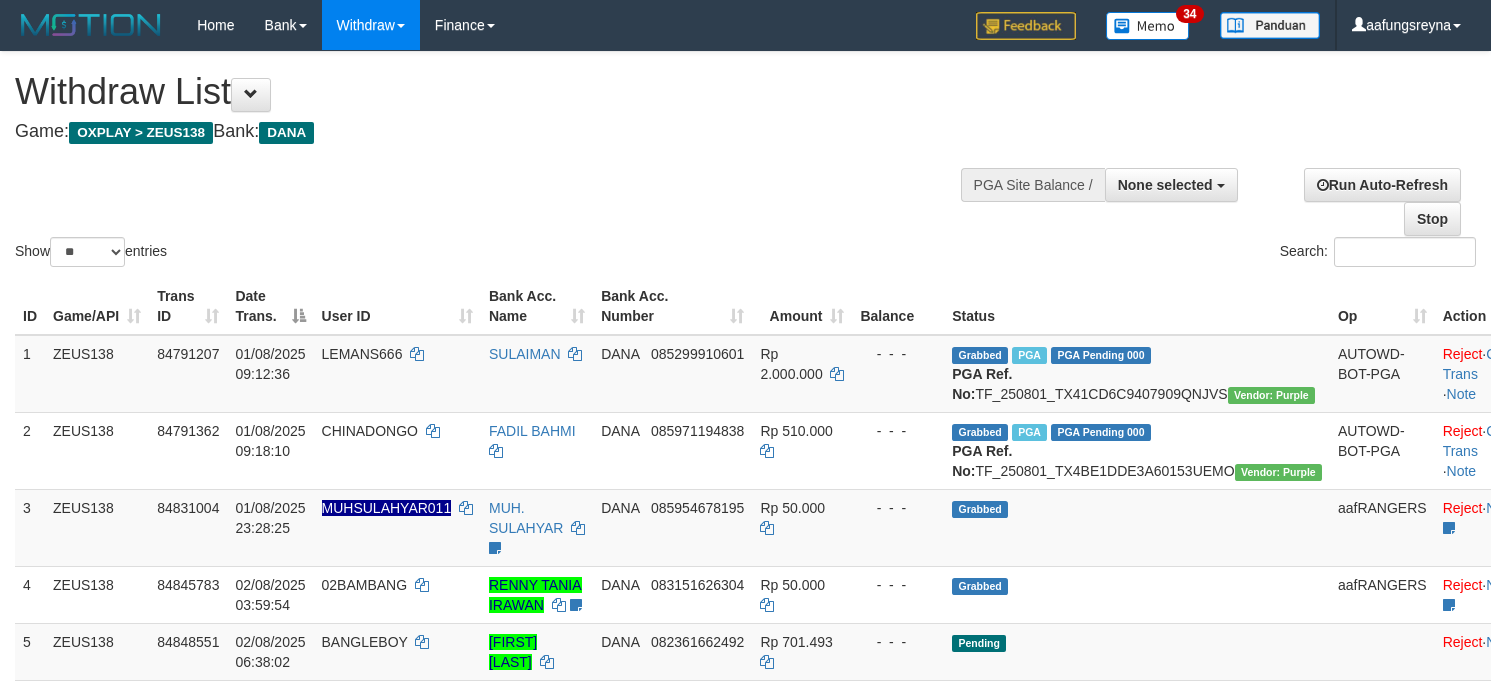 select 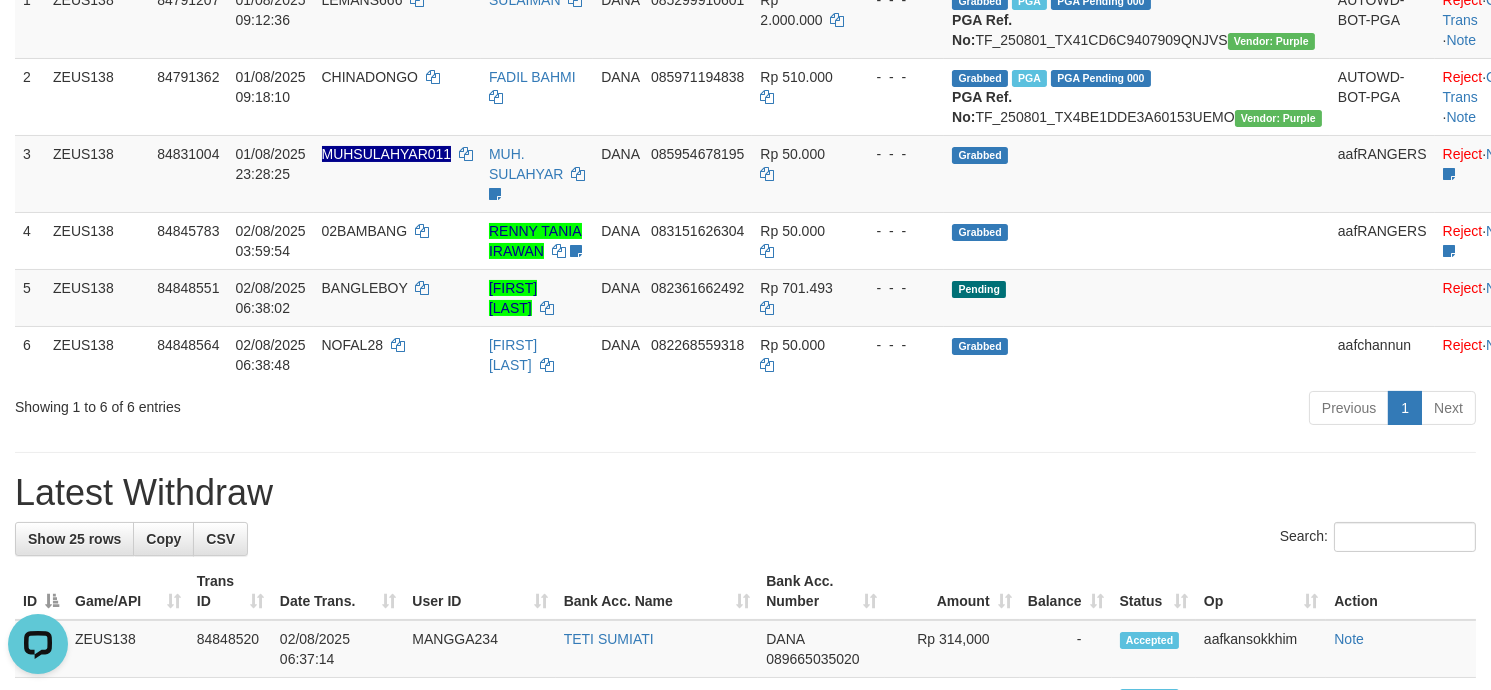 scroll, scrollTop: 0, scrollLeft: 0, axis: both 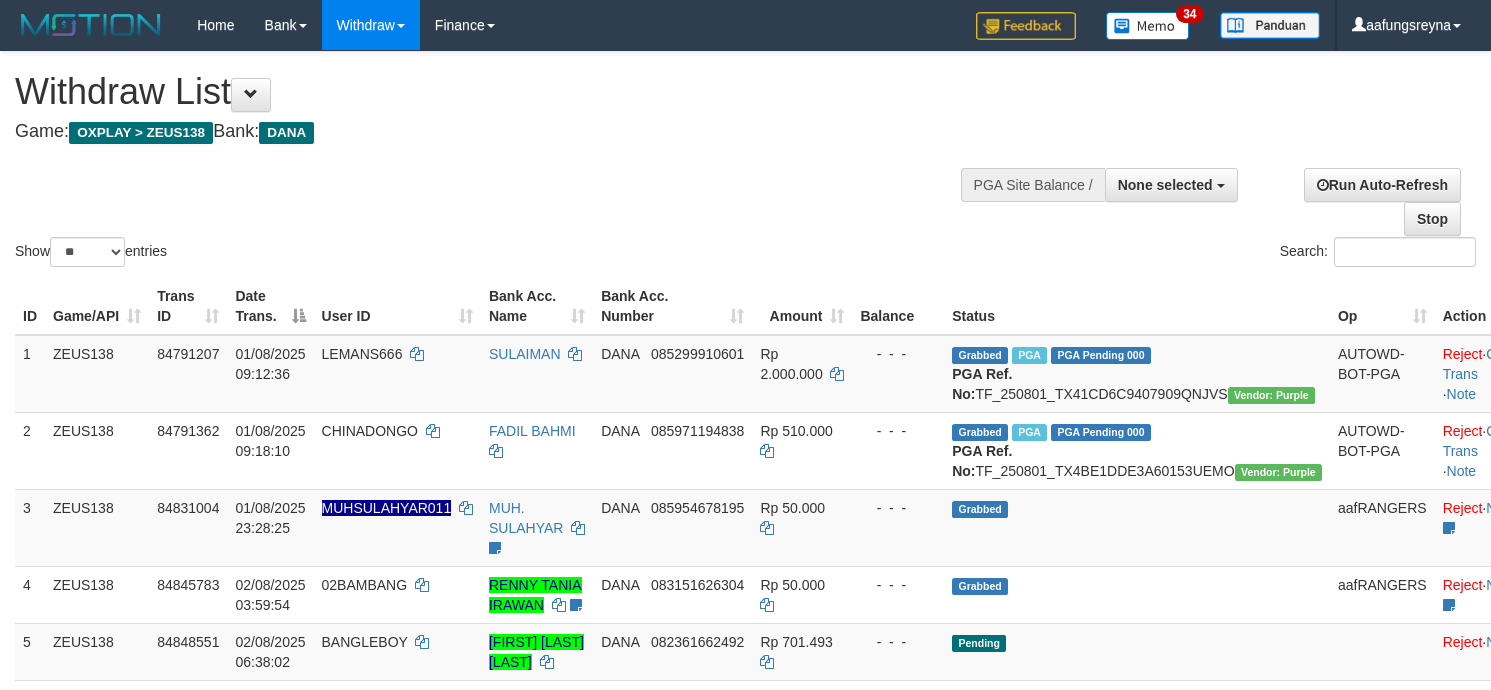 select 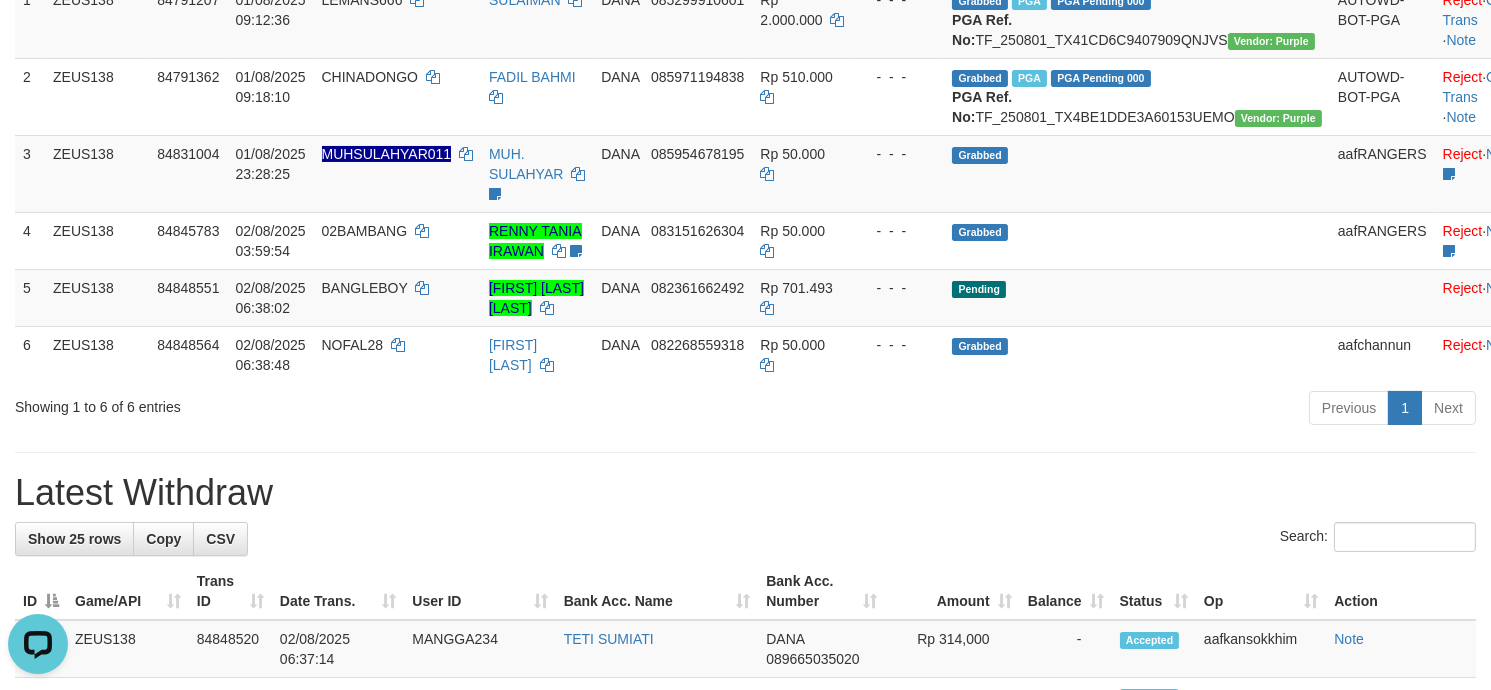 scroll, scrollTop: 0, scrollLeft: 0, axis: both 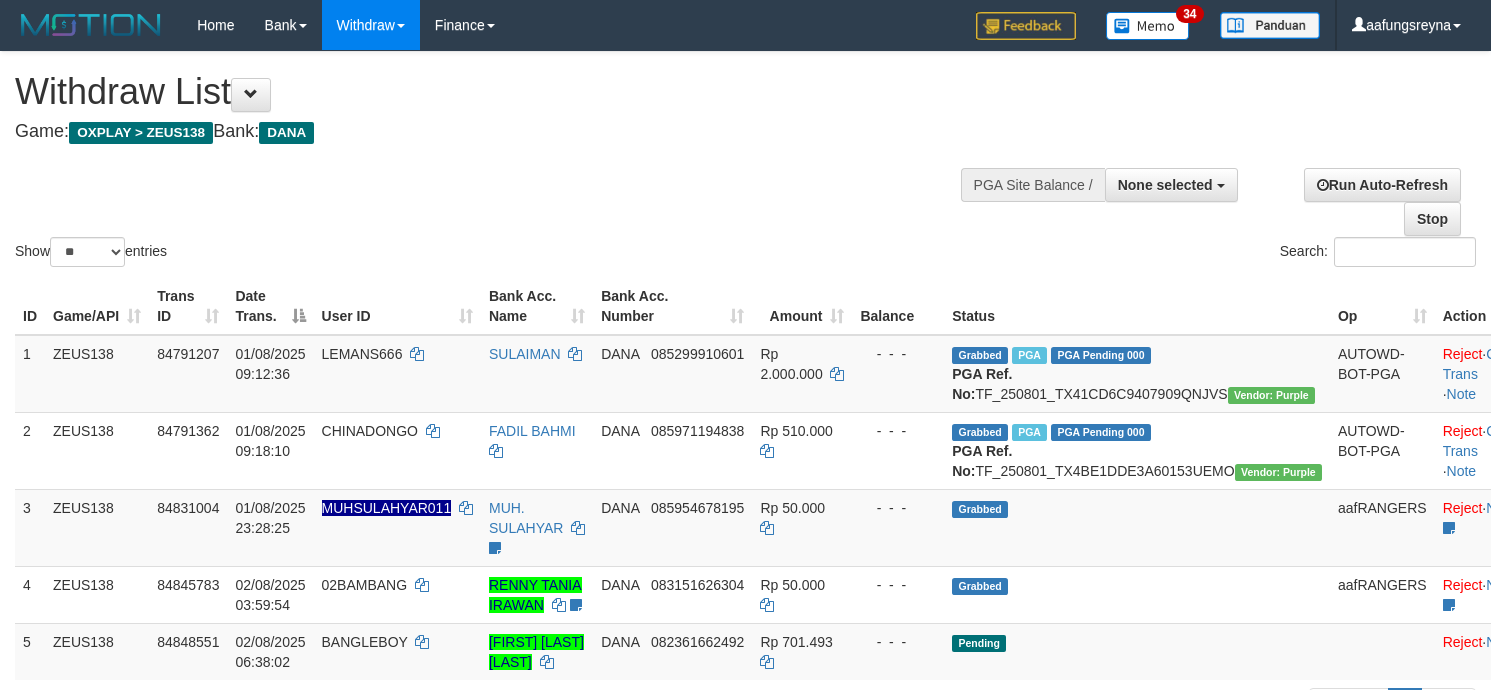 select 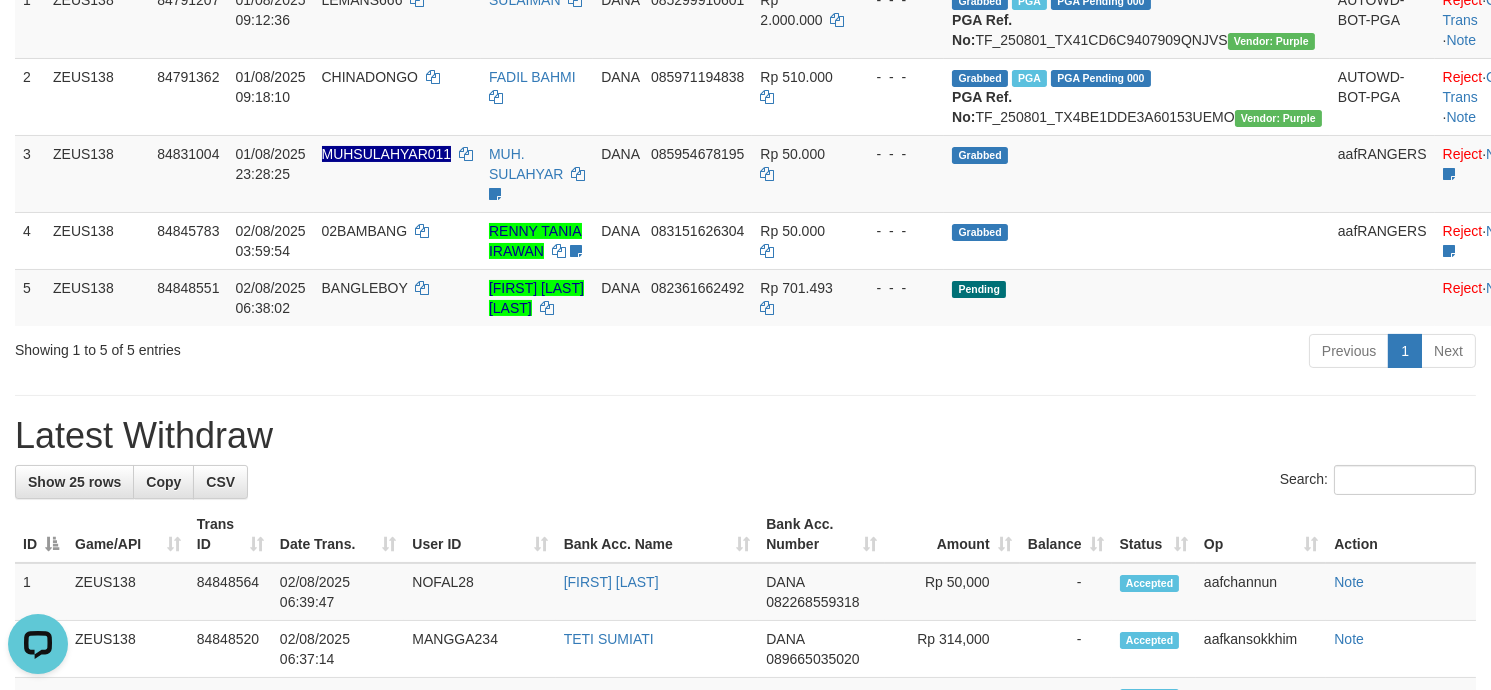 scroll, scrollTop: 0, scrollLeft: 0, axis: both 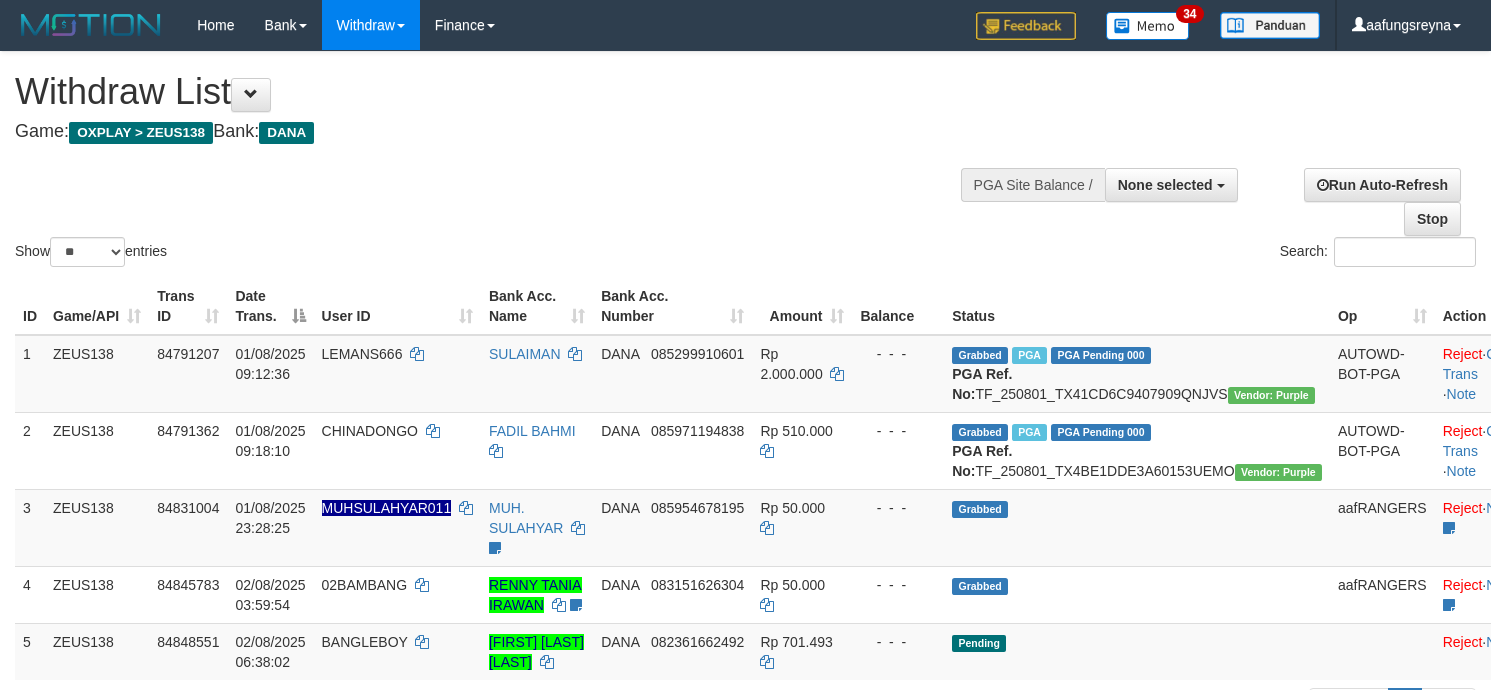 select 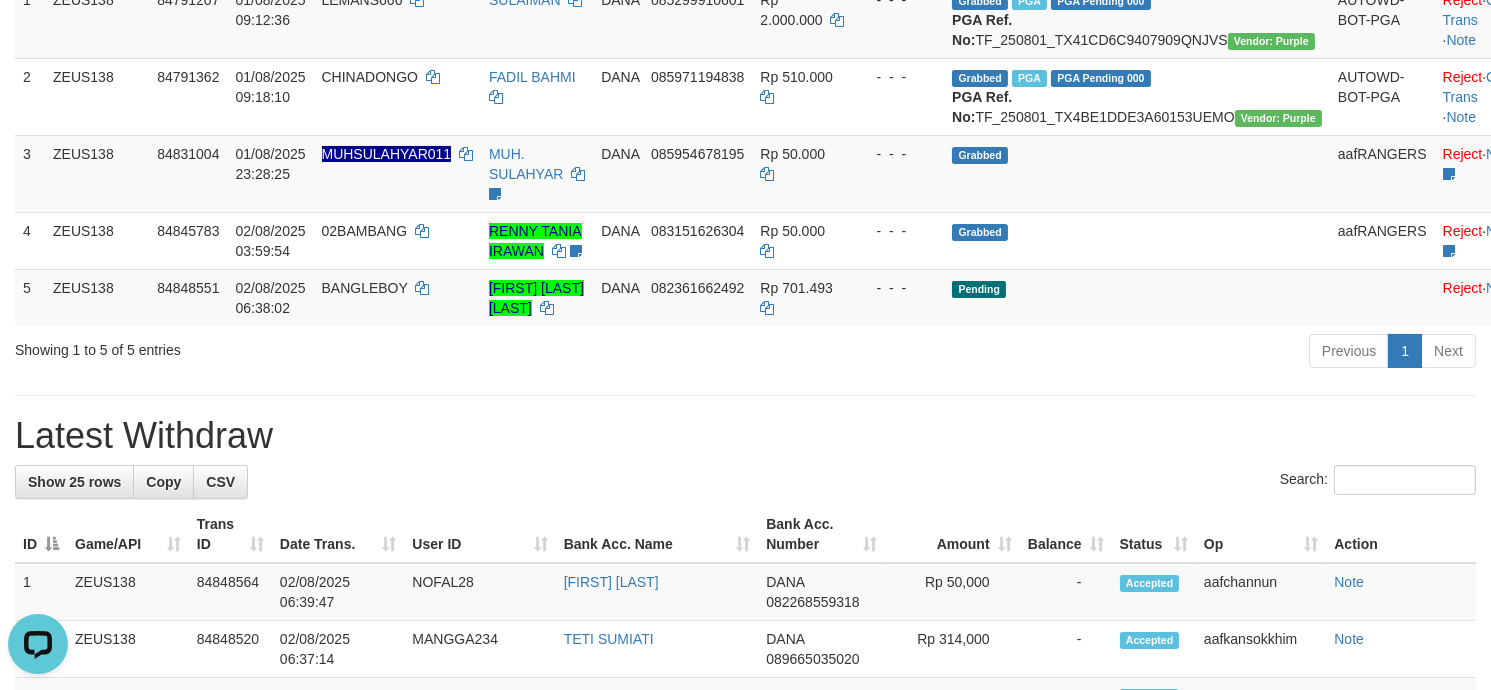 scroll, scrollTop: 0, scrollLeft: 0, axis: both 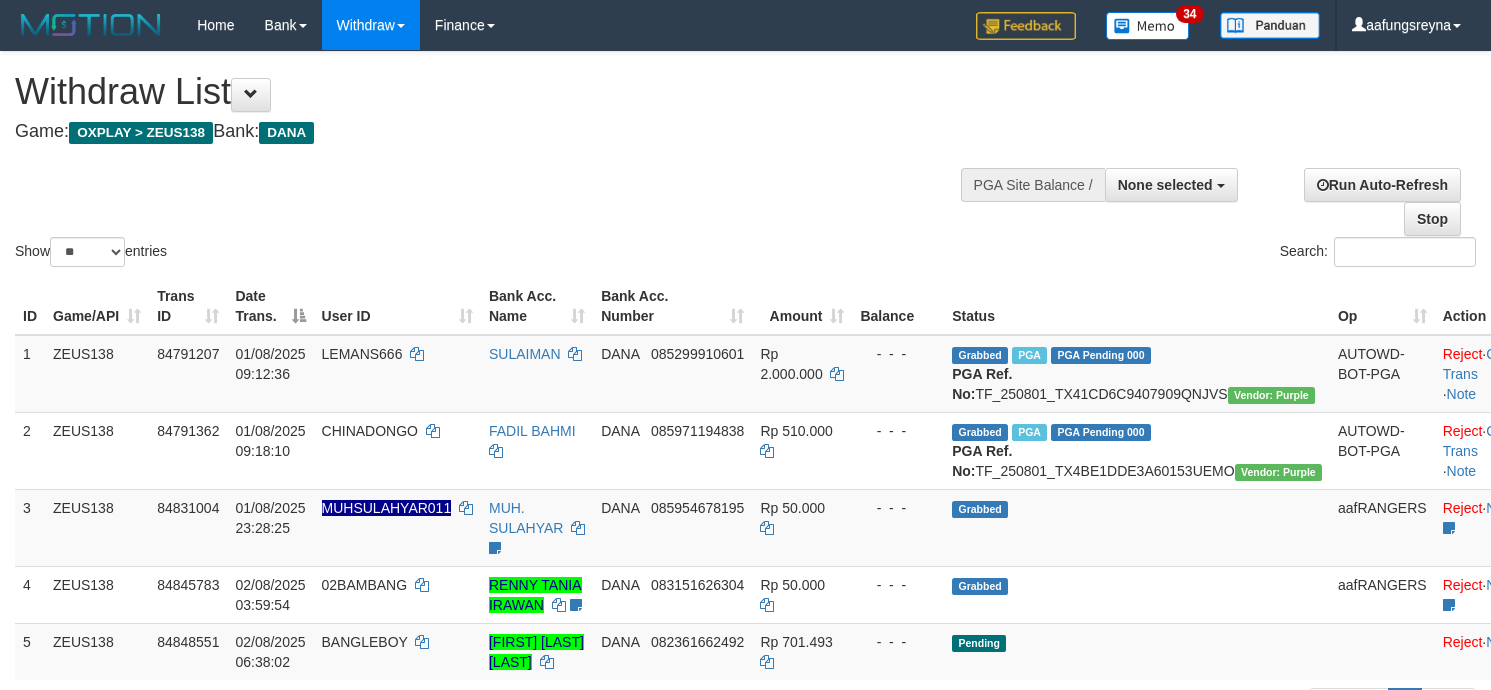 select 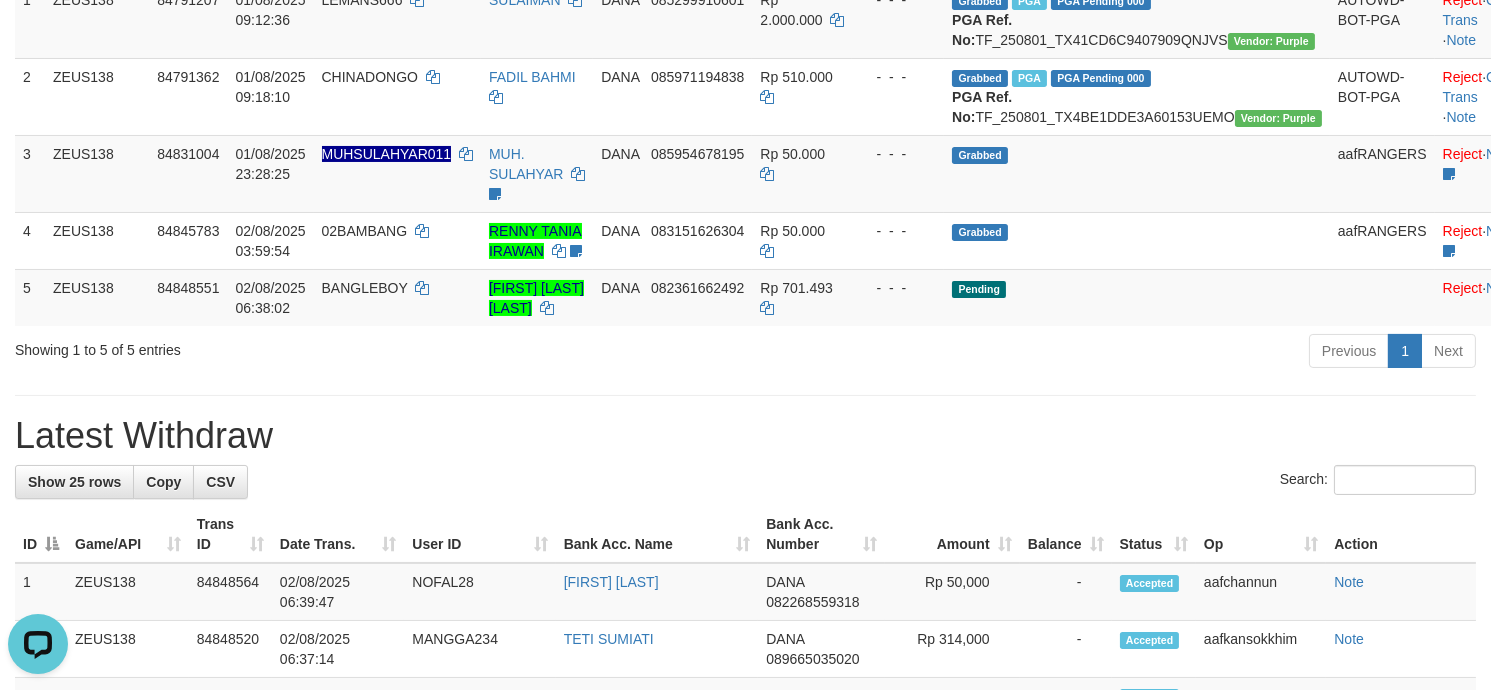 scroll, scrollTop: 0, scrollLeft: 0, axis: both 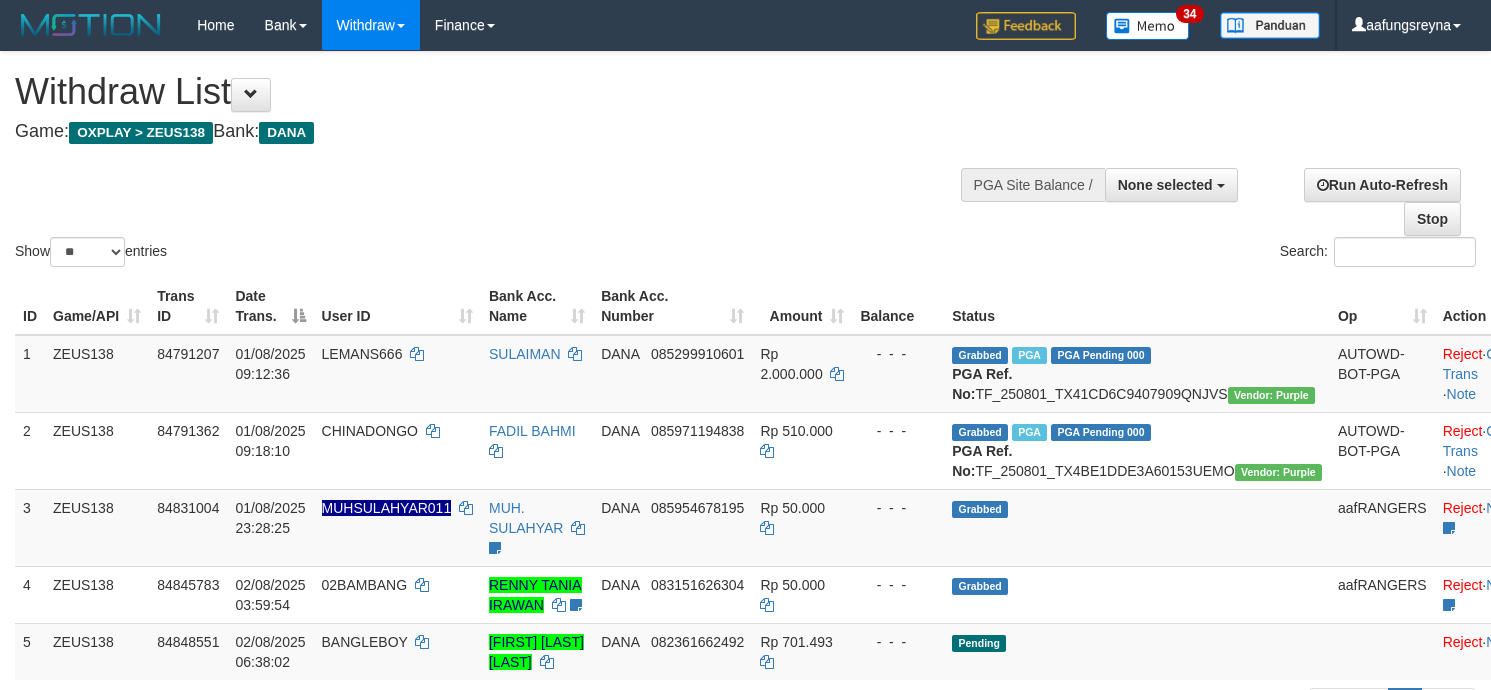select 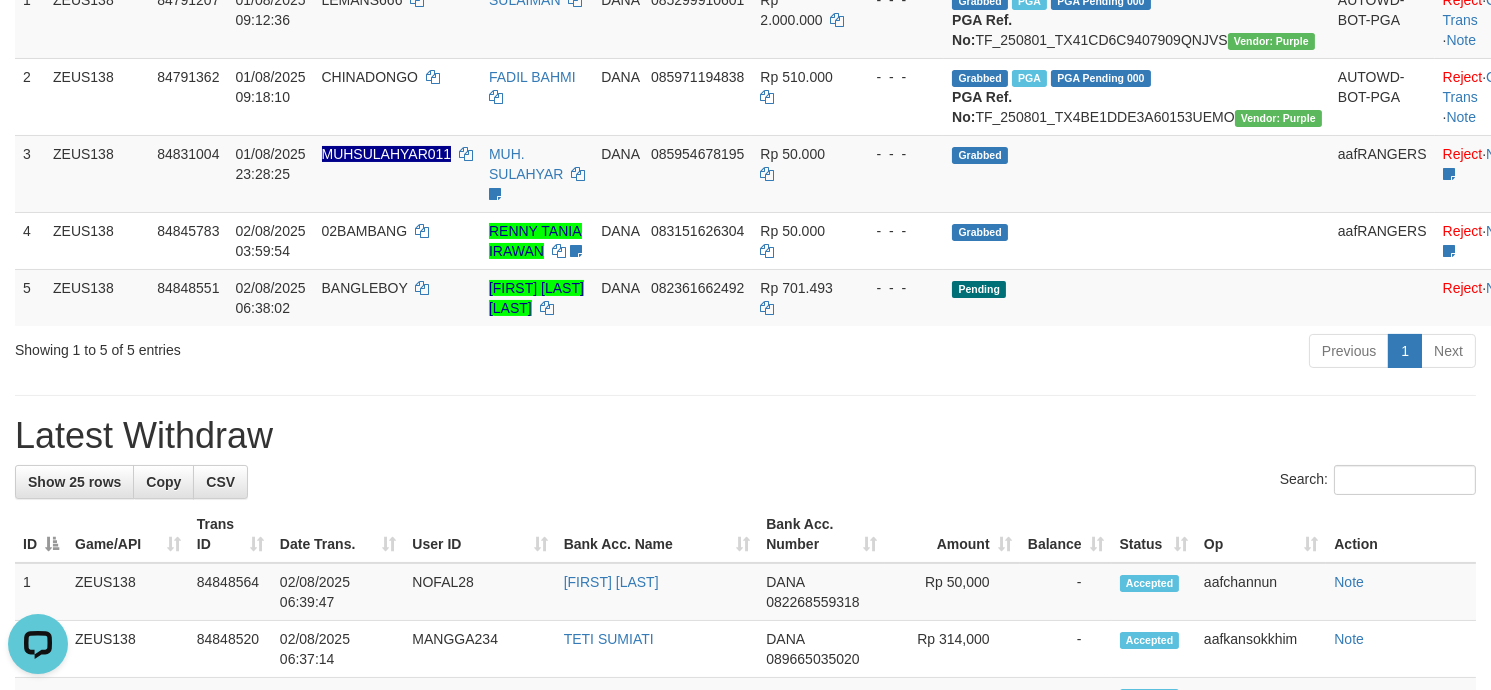 scroll, scrollTop: 0, scrollLeft: 0, axis: both 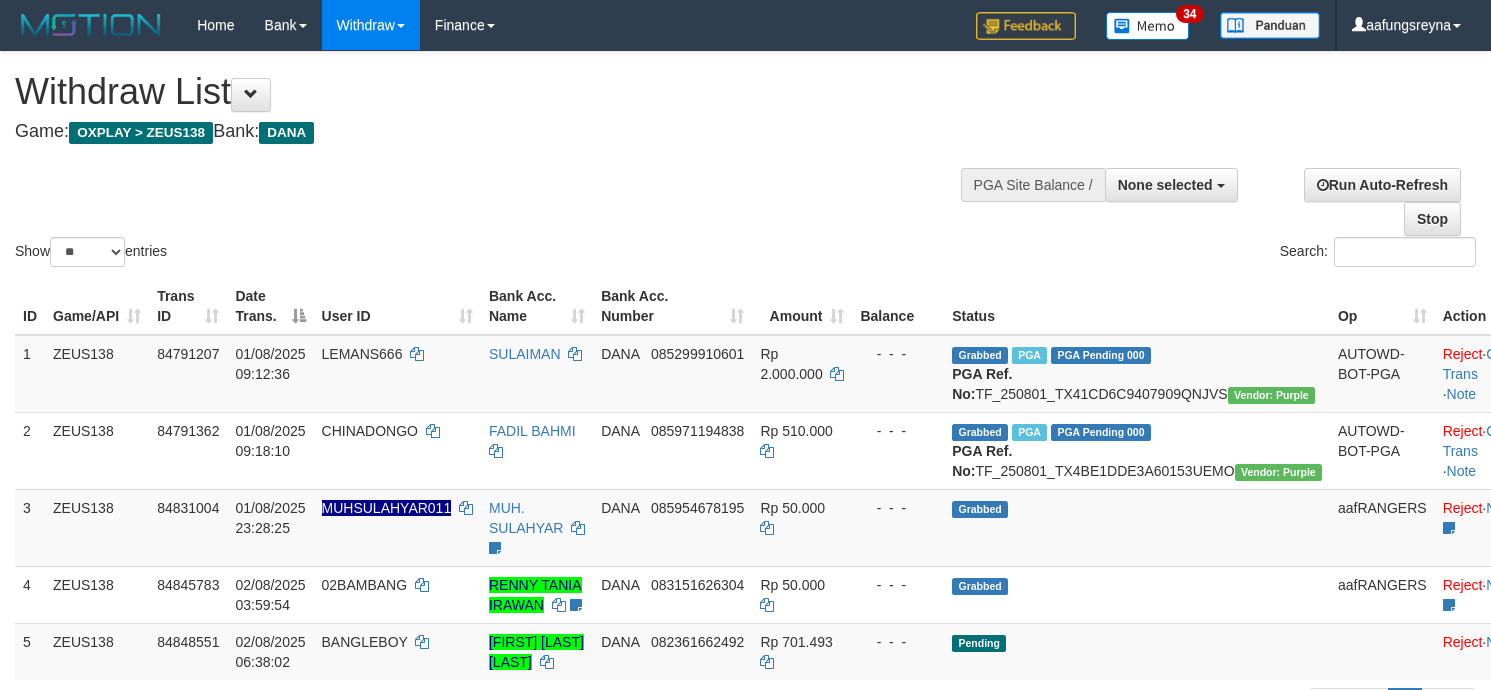 select 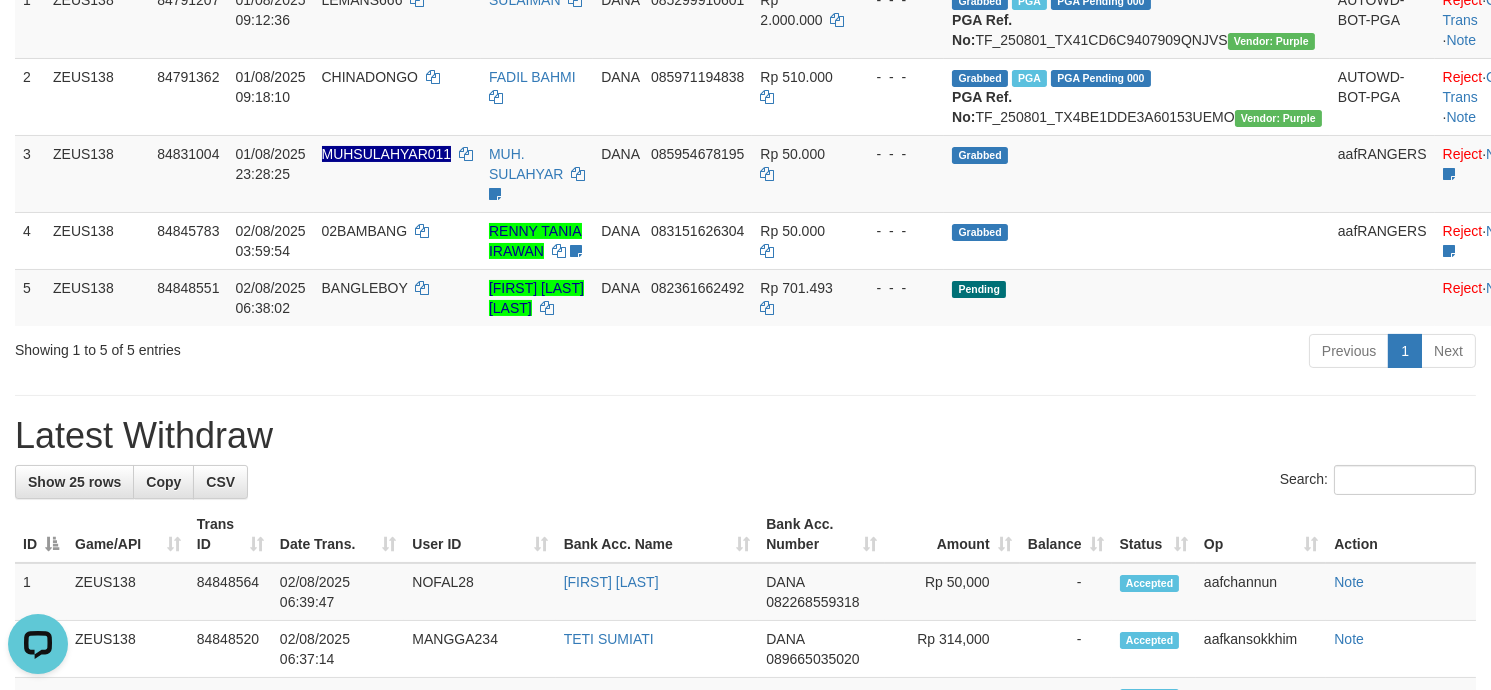 scroll, scrollTop: 0, scrollLeft: 0, axis: both 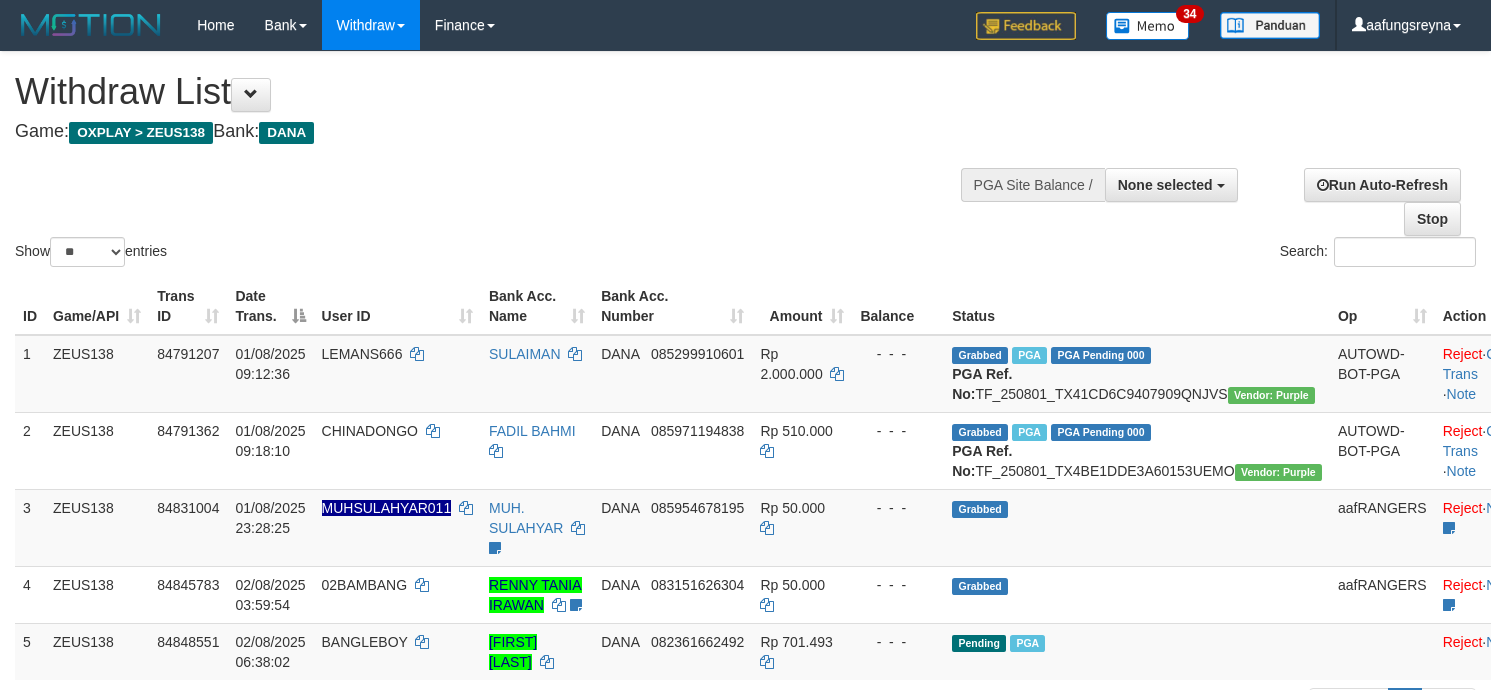 select 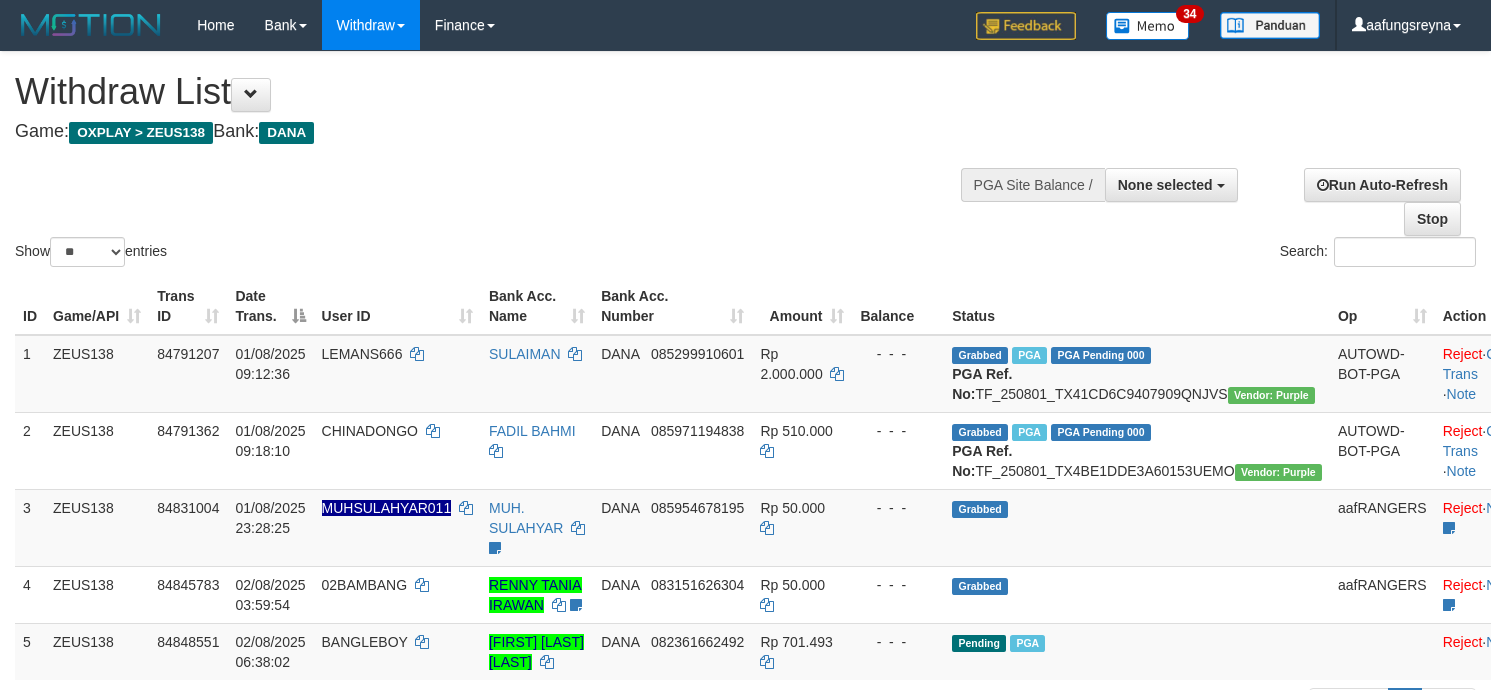 select 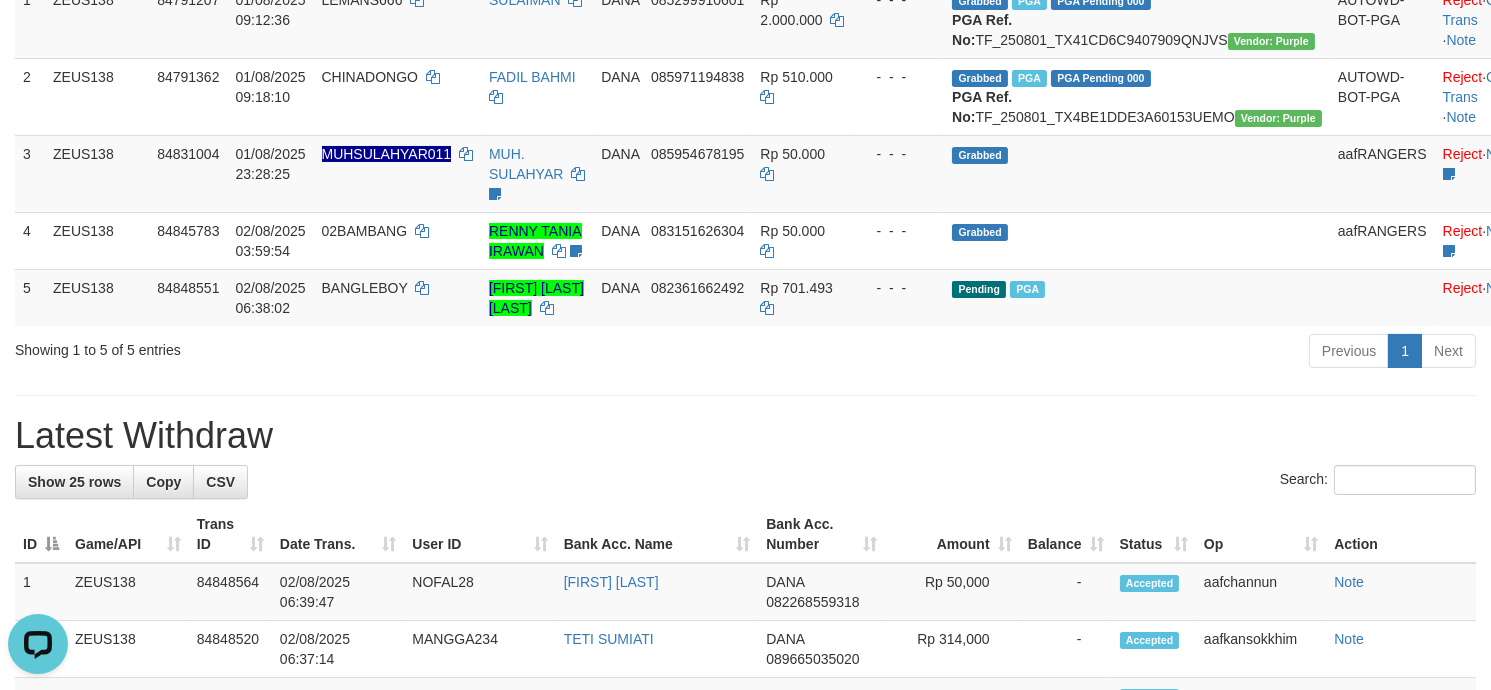 scroll, scrollTop: 0, scrollLeft: 0, axis: both 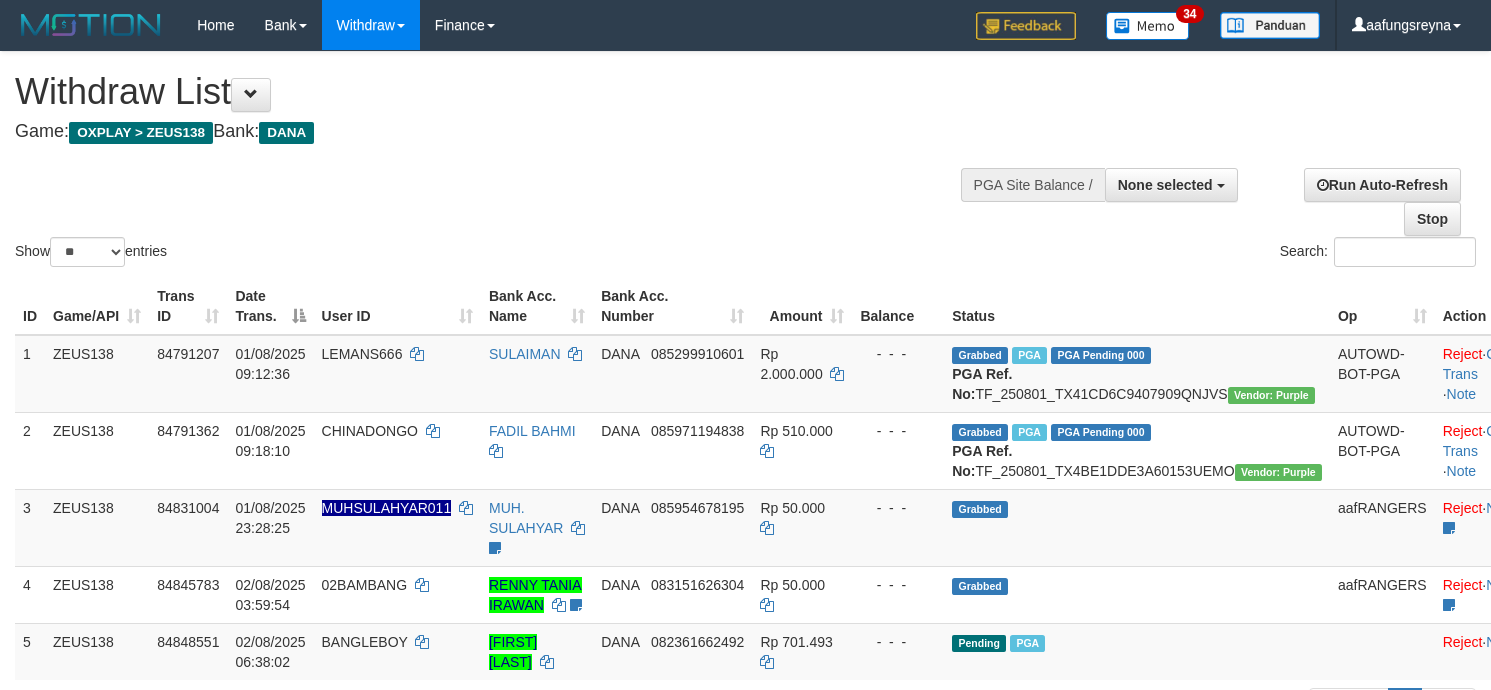 select 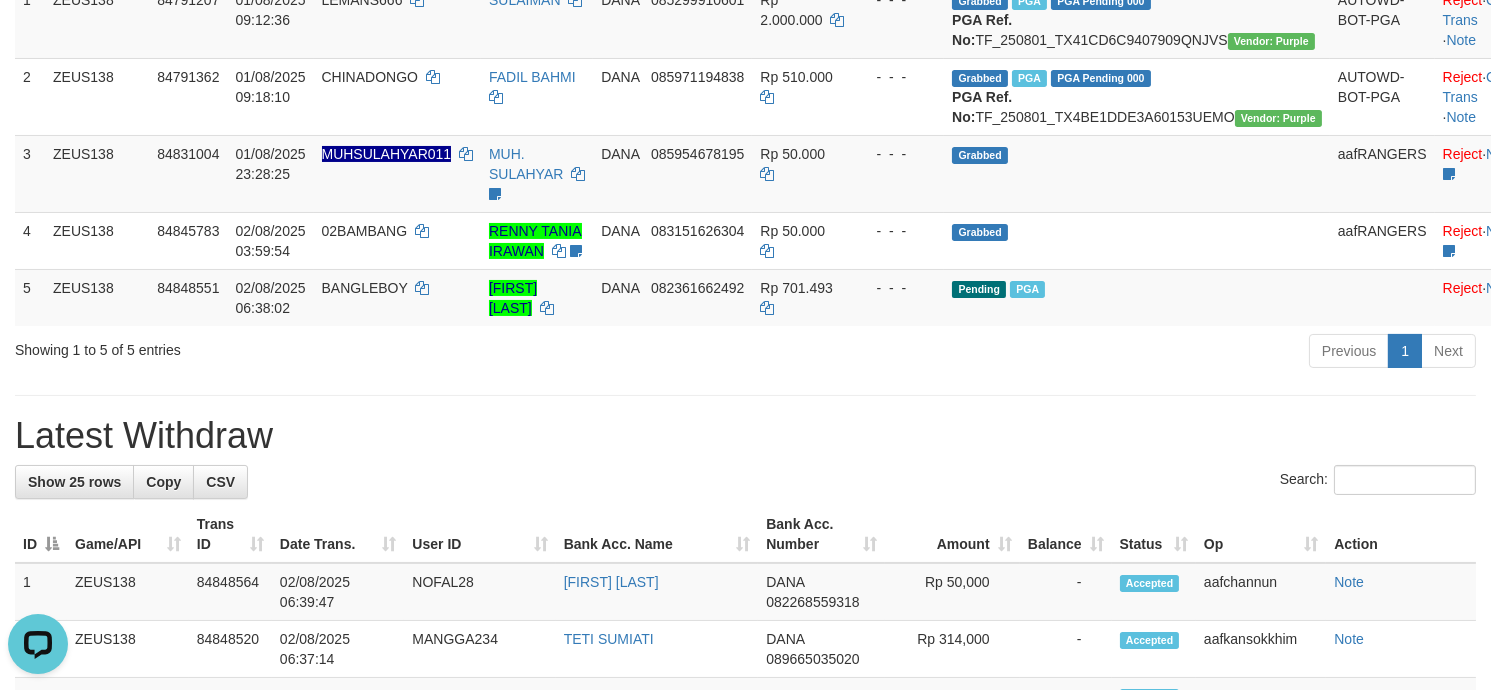 scroll, scrollTop: 0, scrollLeft: 0, axis: both 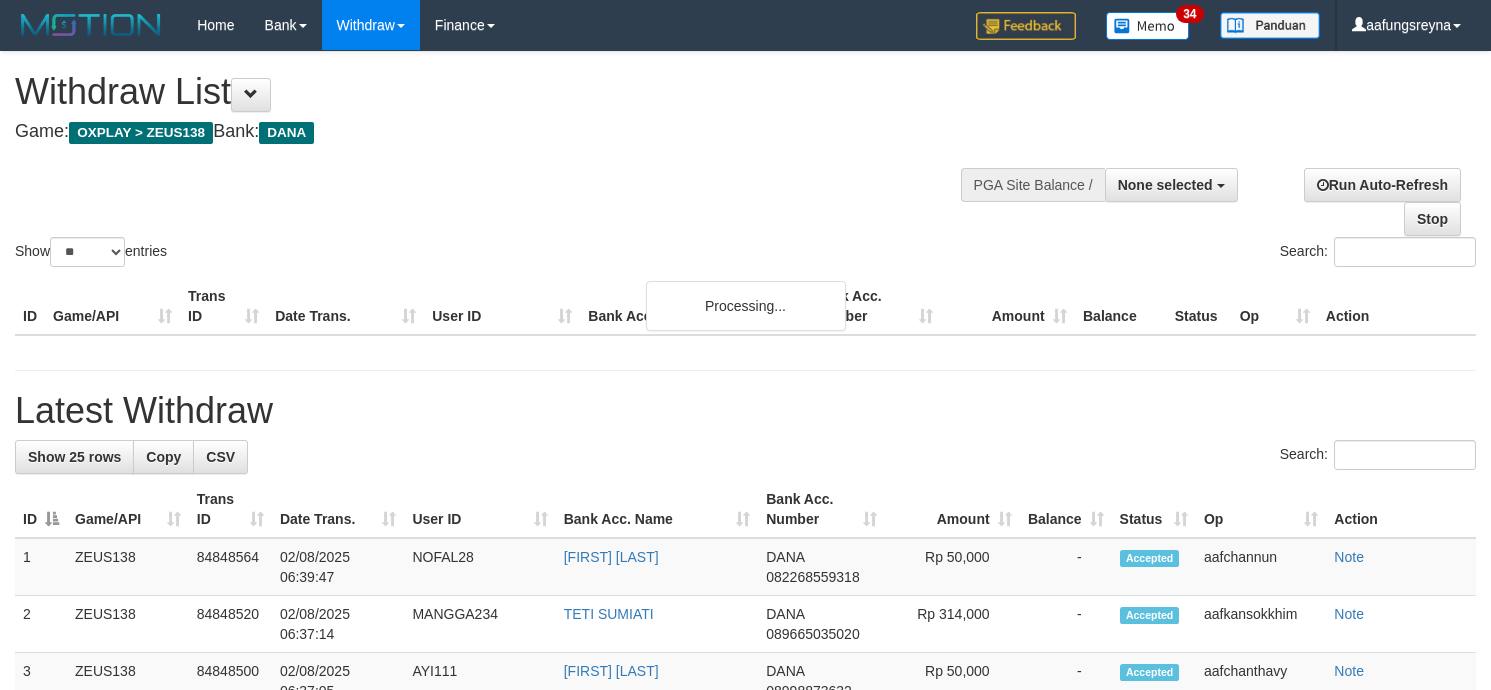 select 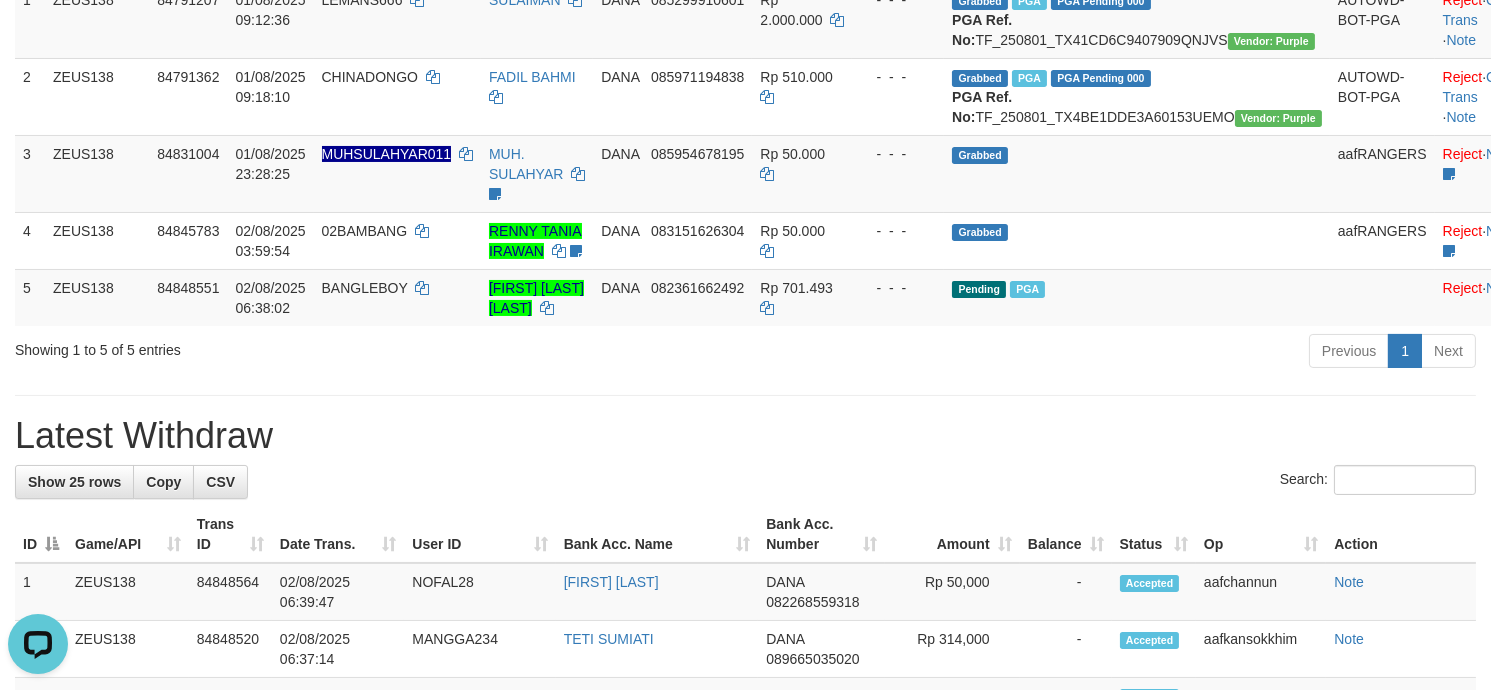 scroll, scrollTop: 0, scrollLeft: 0, axis: both 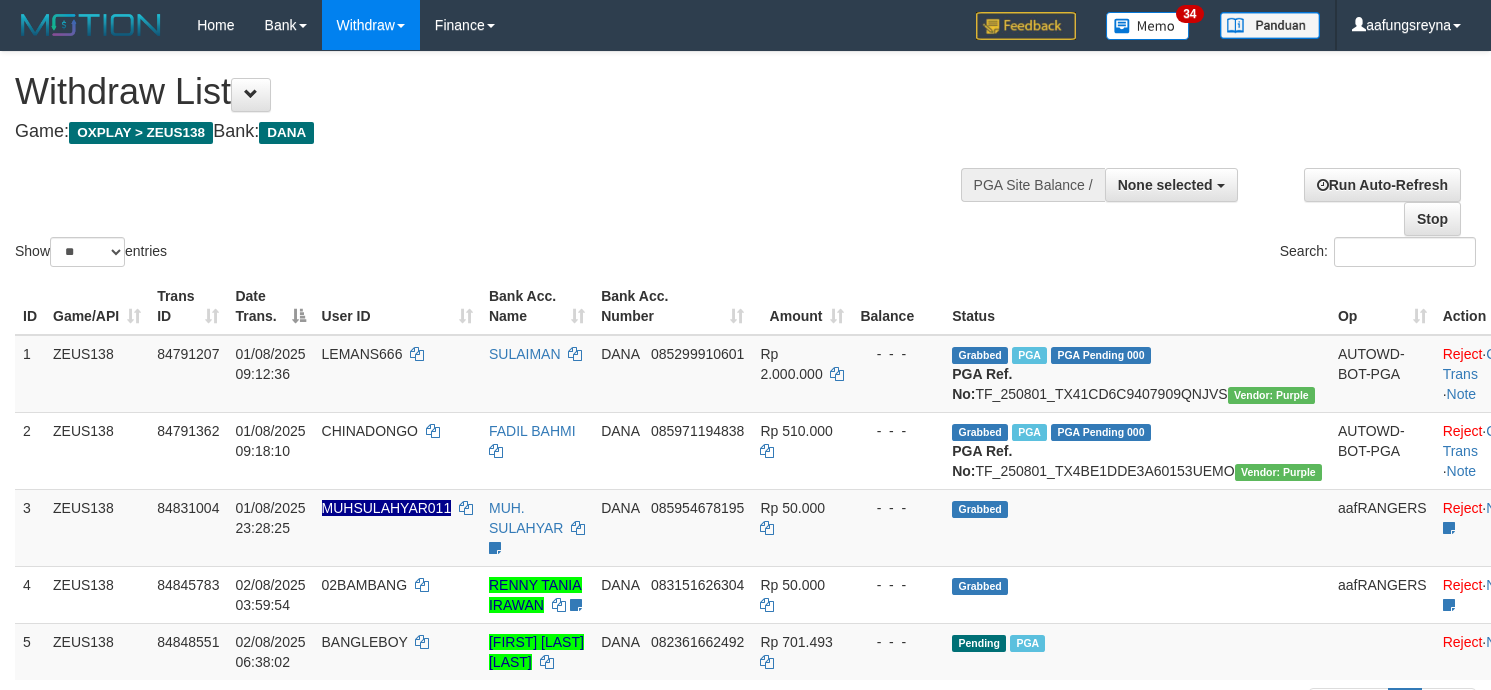 select 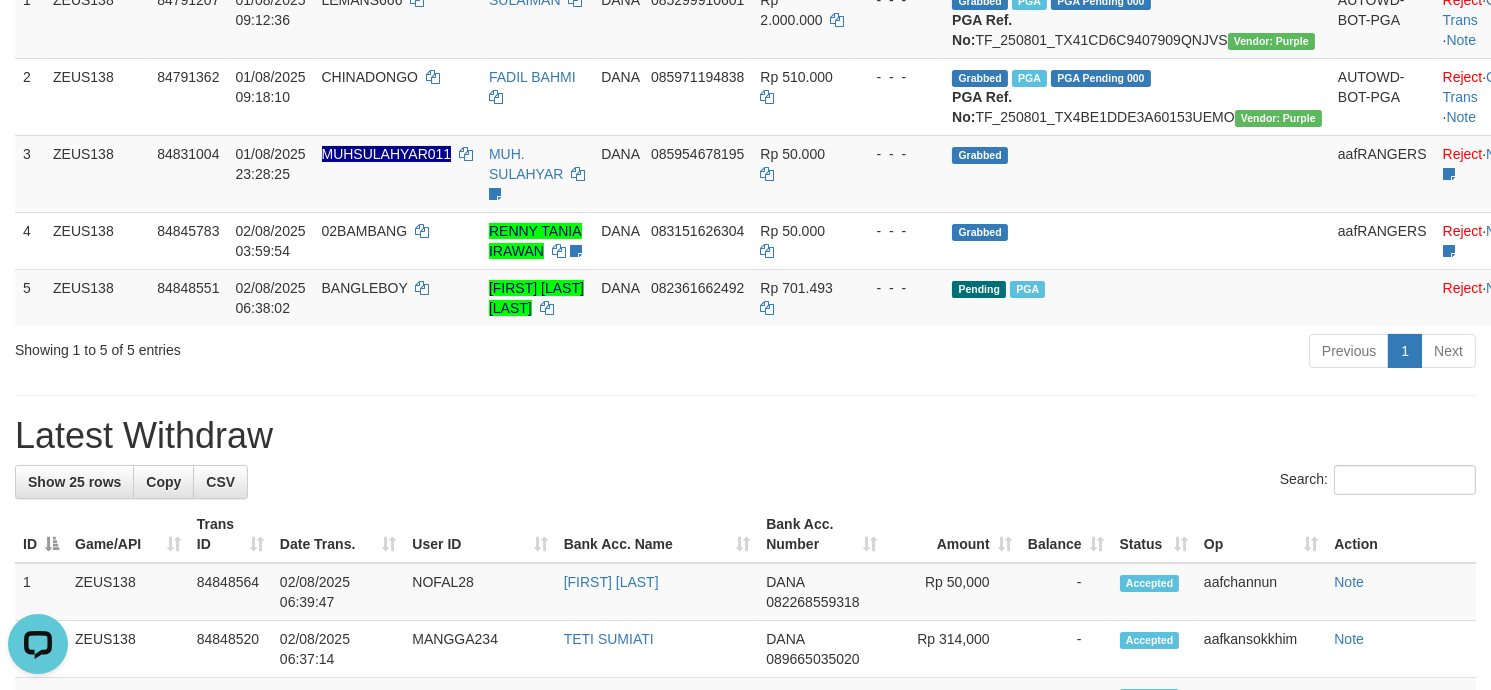 scroll, scrollTop: 0, scrollLeft: 0, axis: both 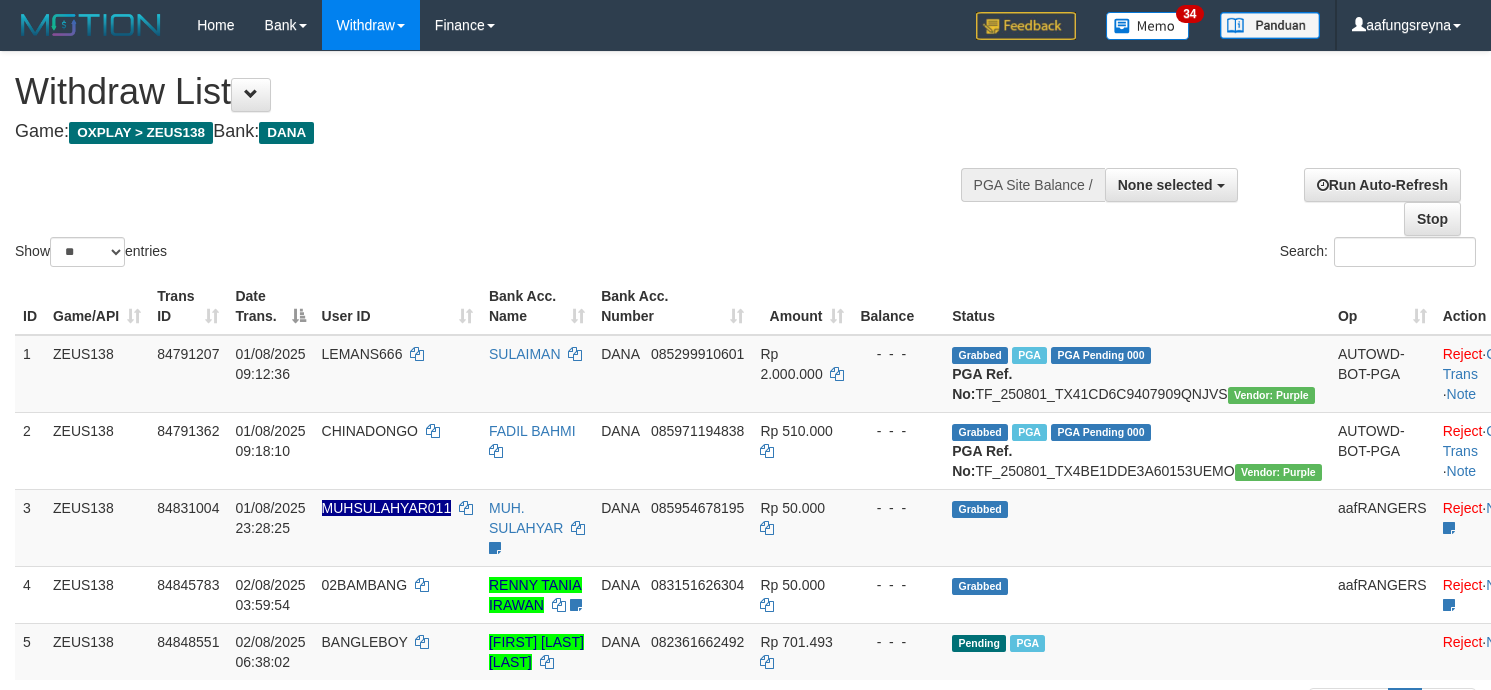 select 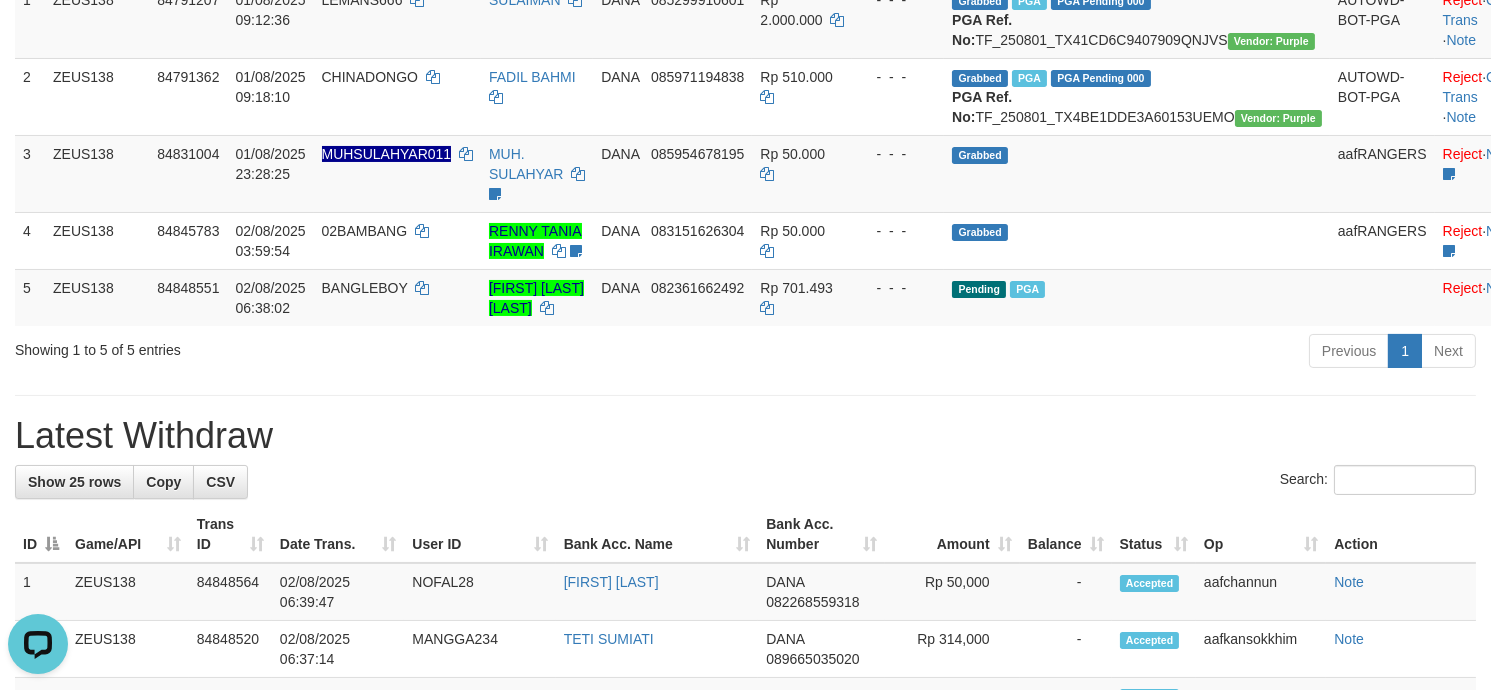 scroll, scrollTop: 0, scrollLeft: 0, axis: both 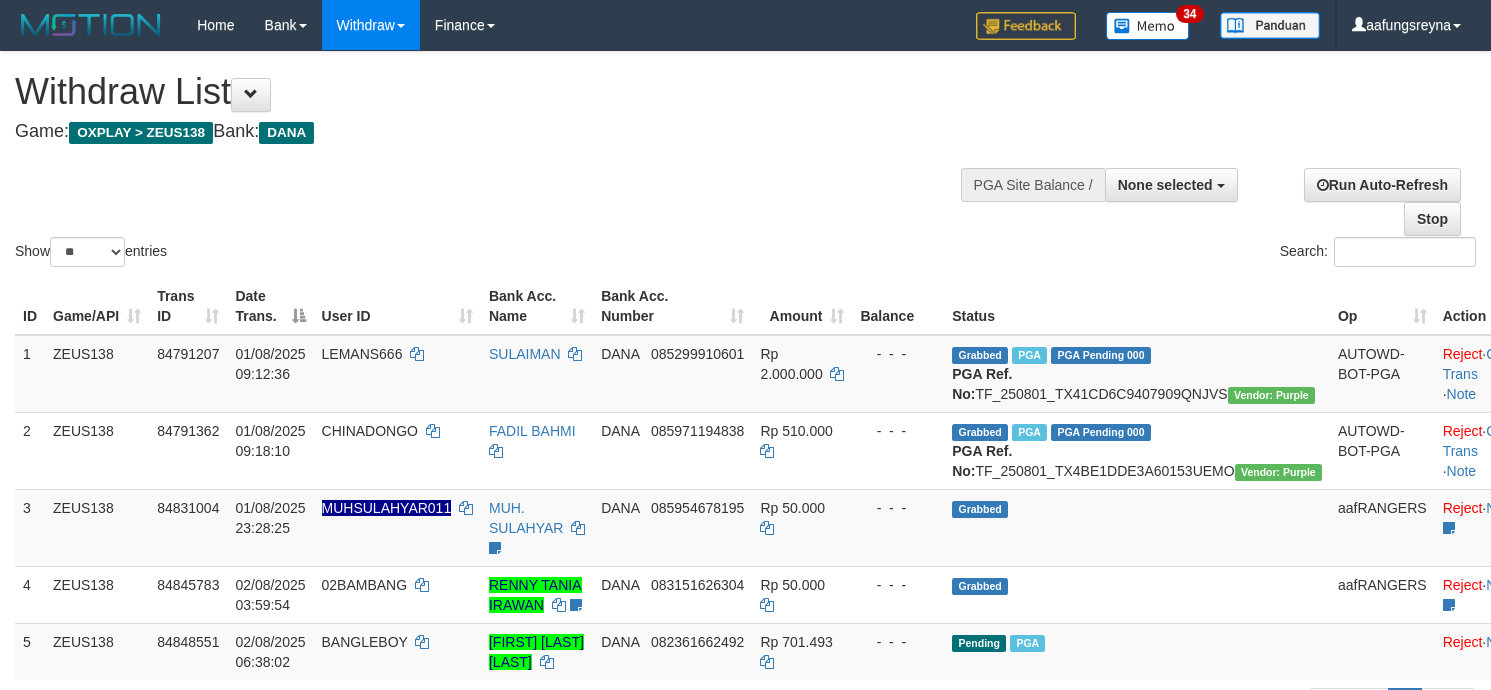 select 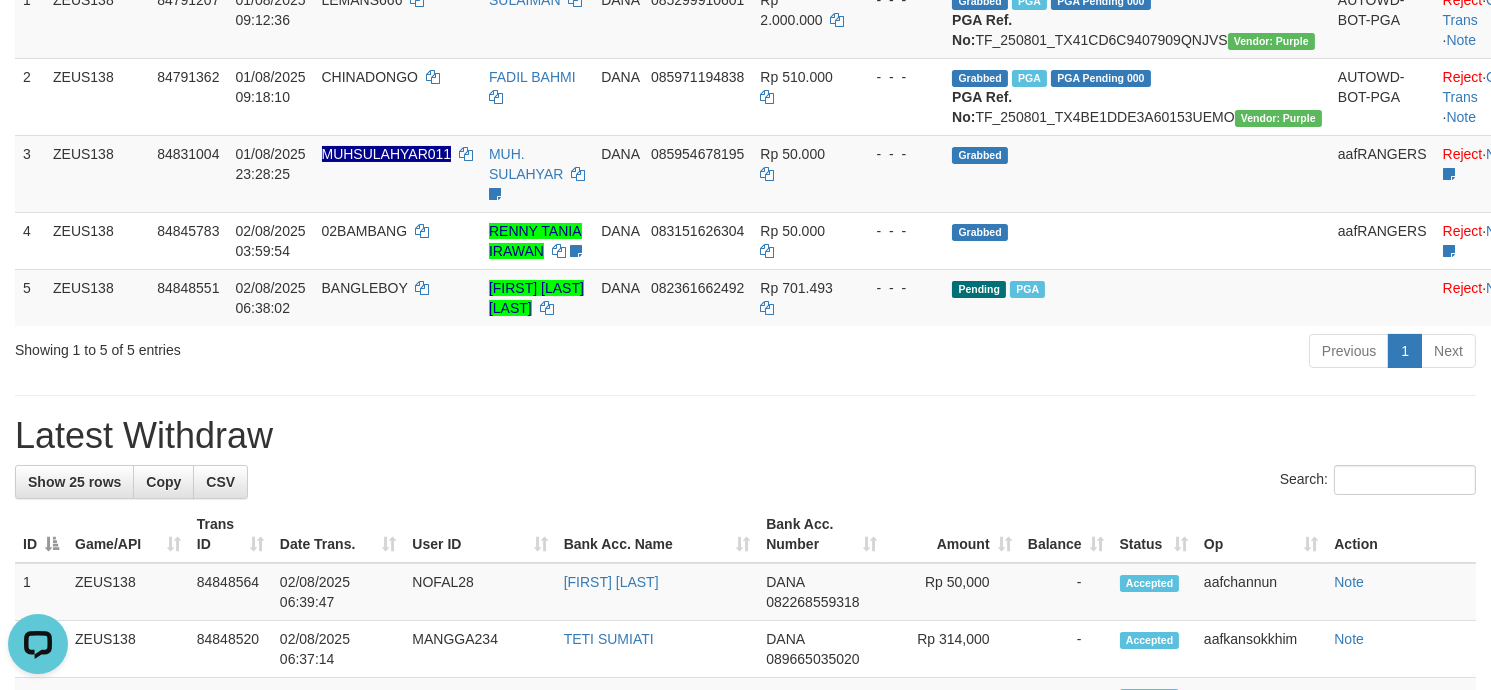 scroll, scrollTop: 0, scrollLeft: 0, axis: both 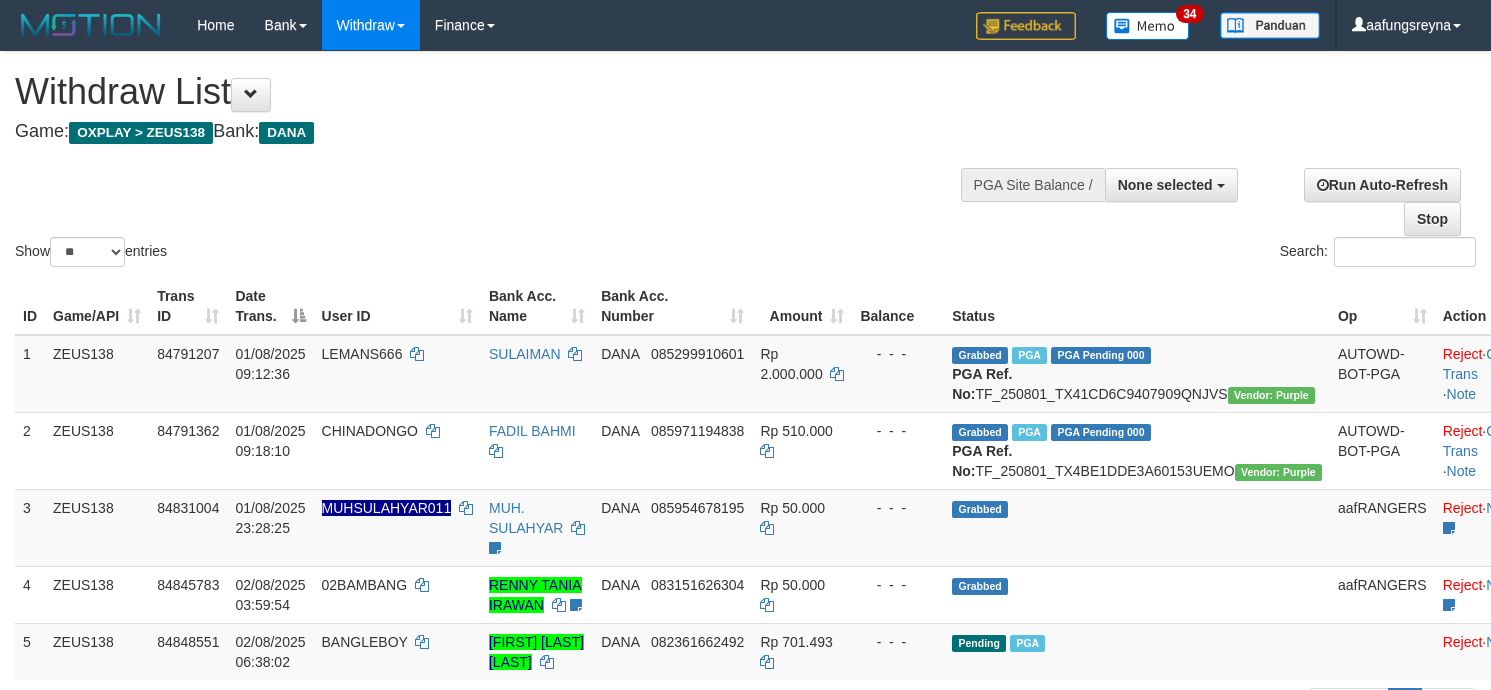 select 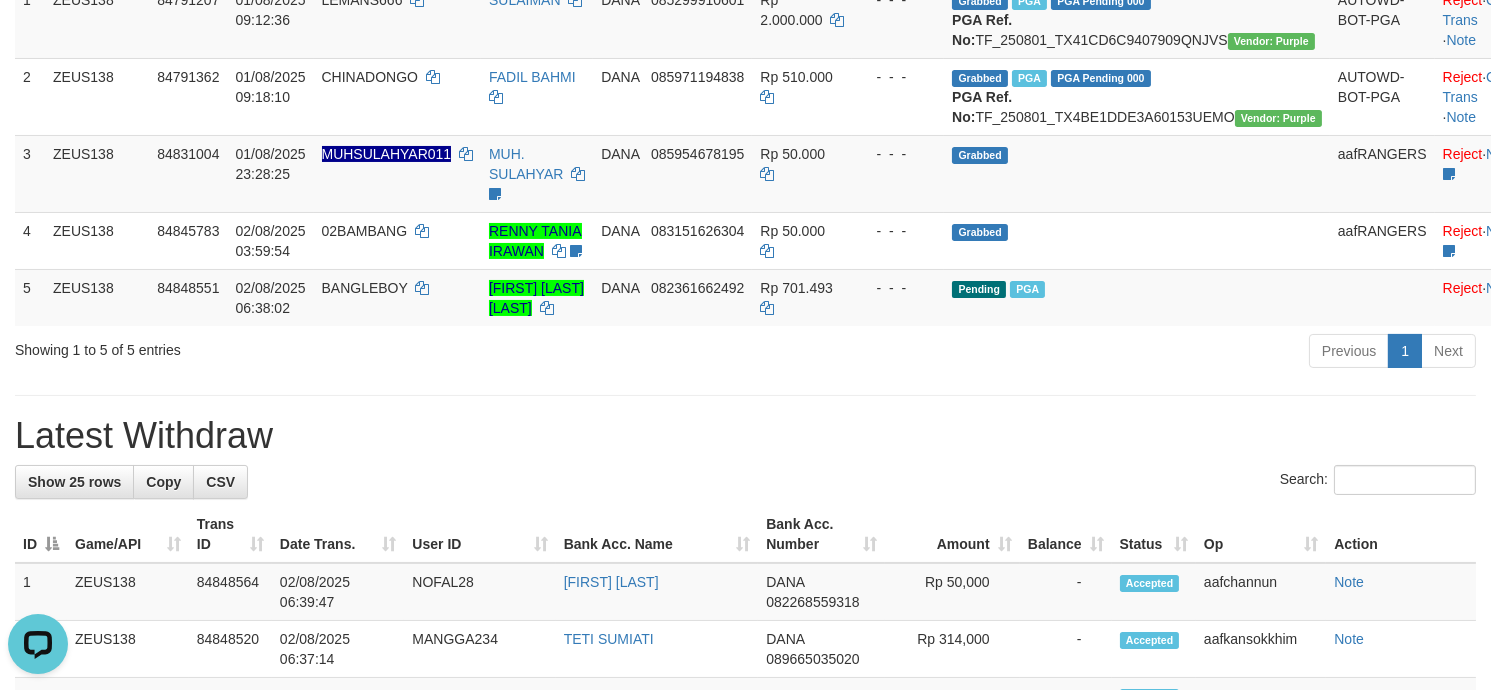 scroll, scrollTop: 0, scrollLeft: 0, axis: both 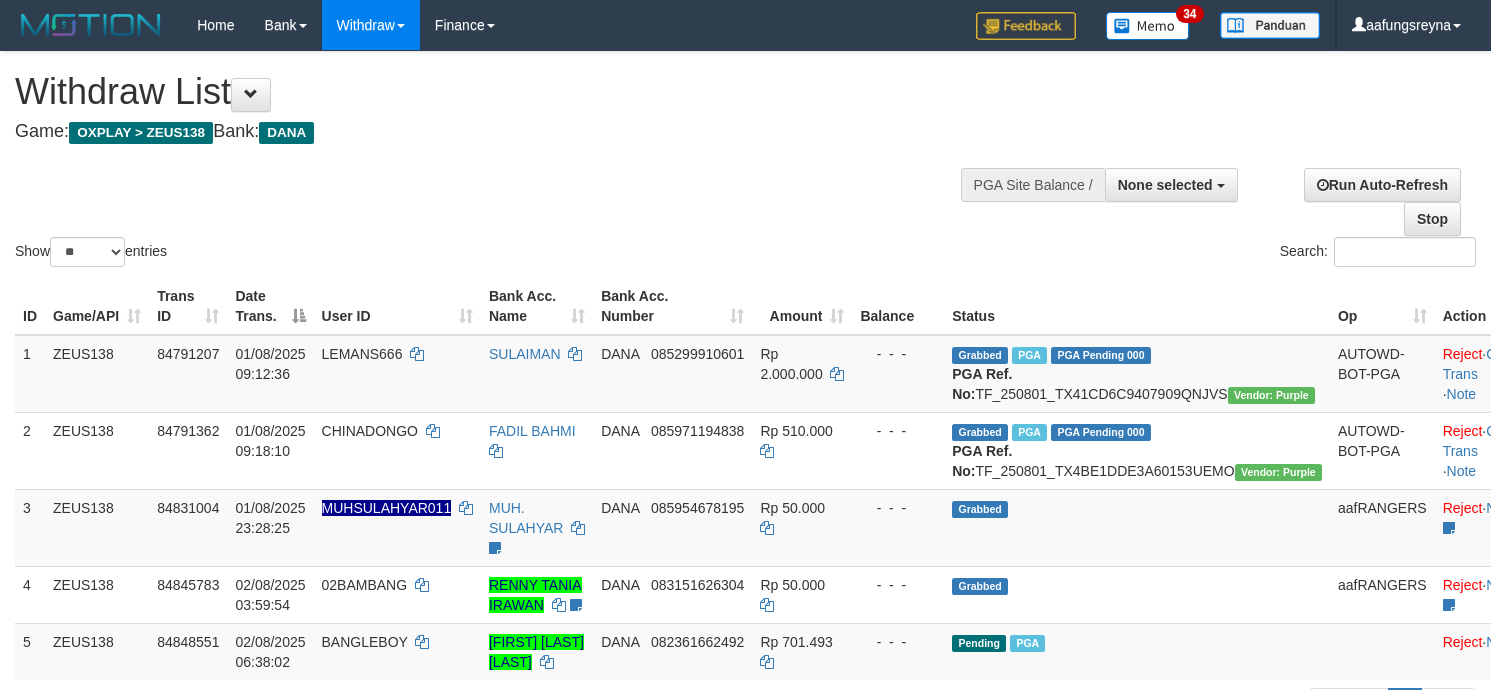 select 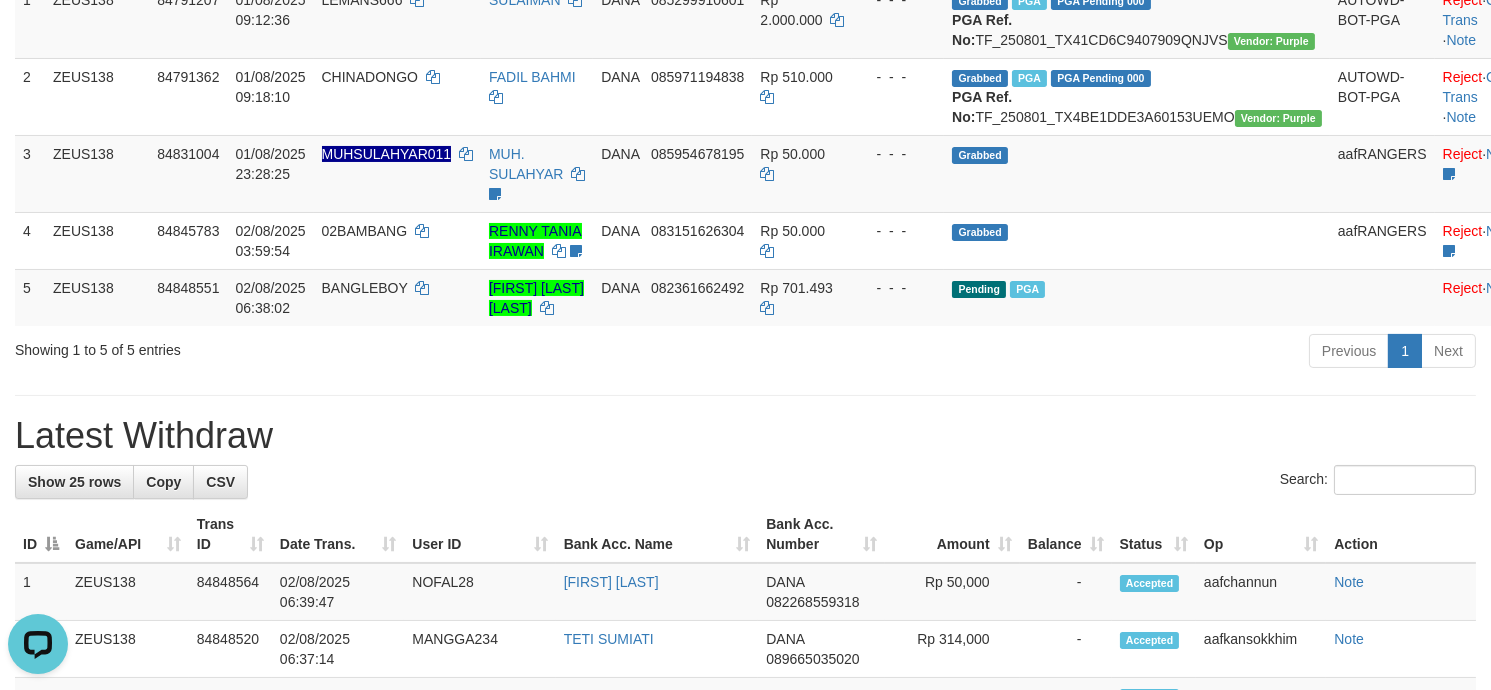 scroll, scrollTop: 0, scrollLeft: 0, axis: both 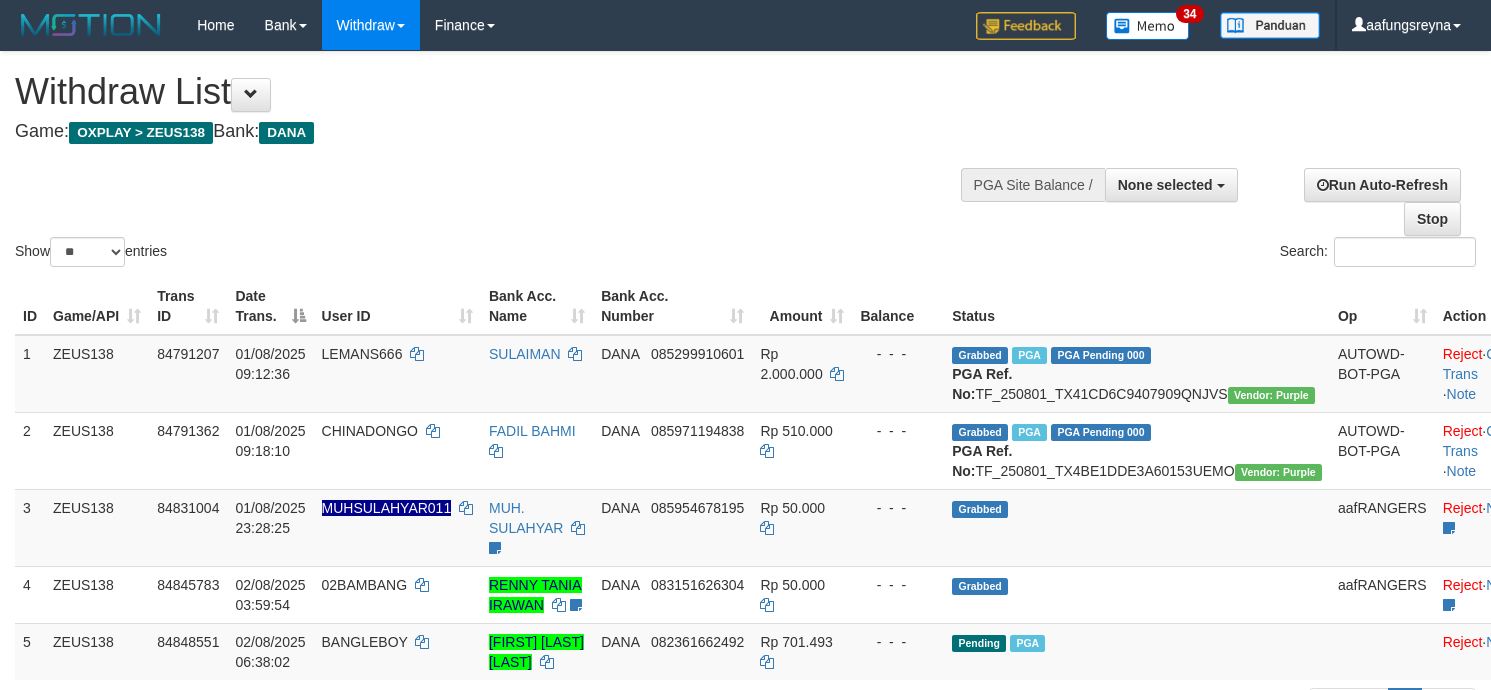 select 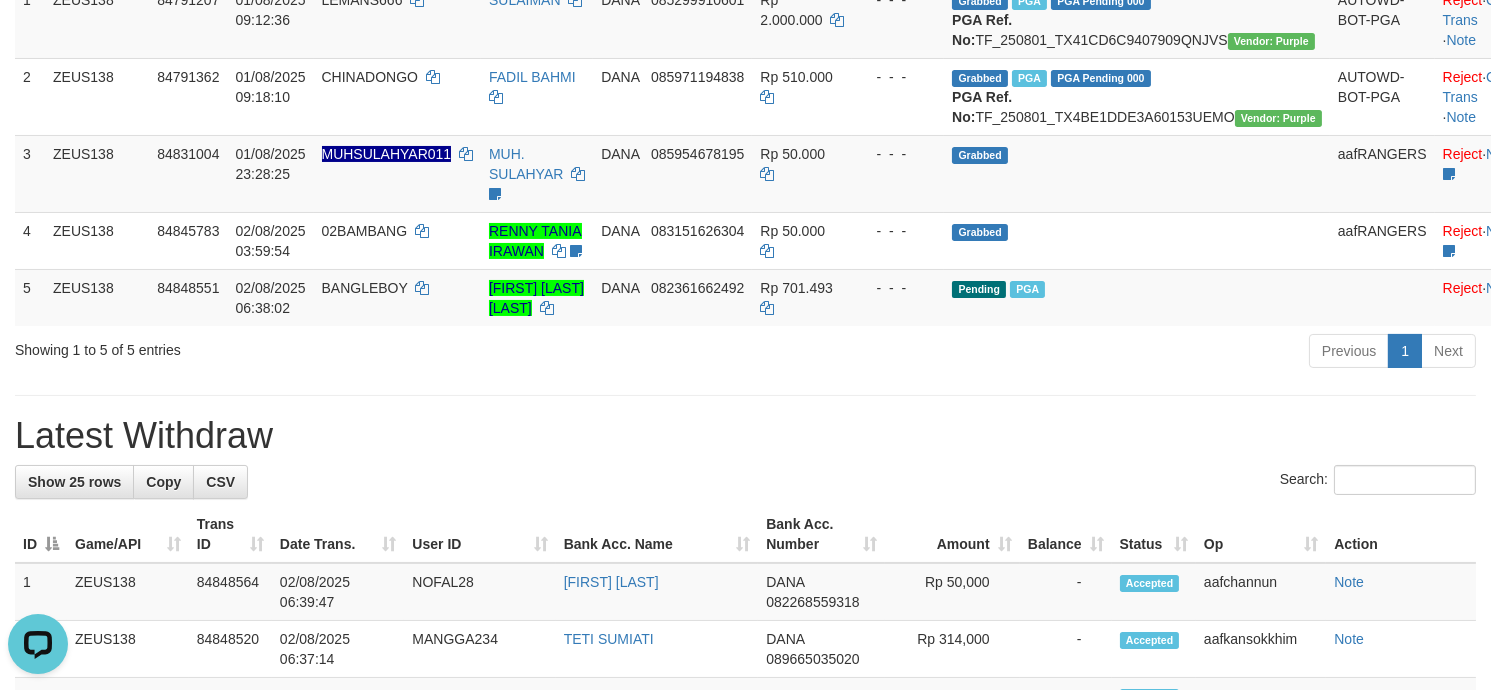 scroll, scrollTop: 0, scrollLeft: 0, axis: both 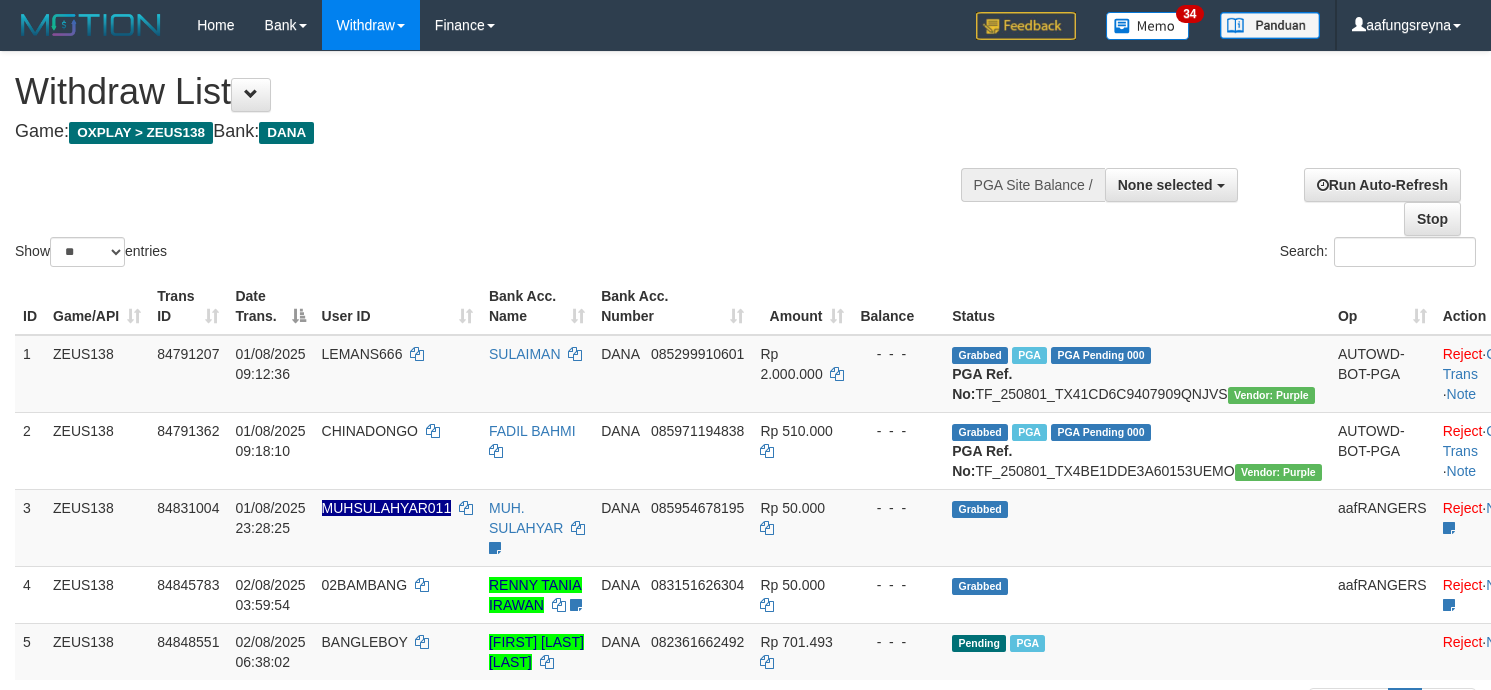 select 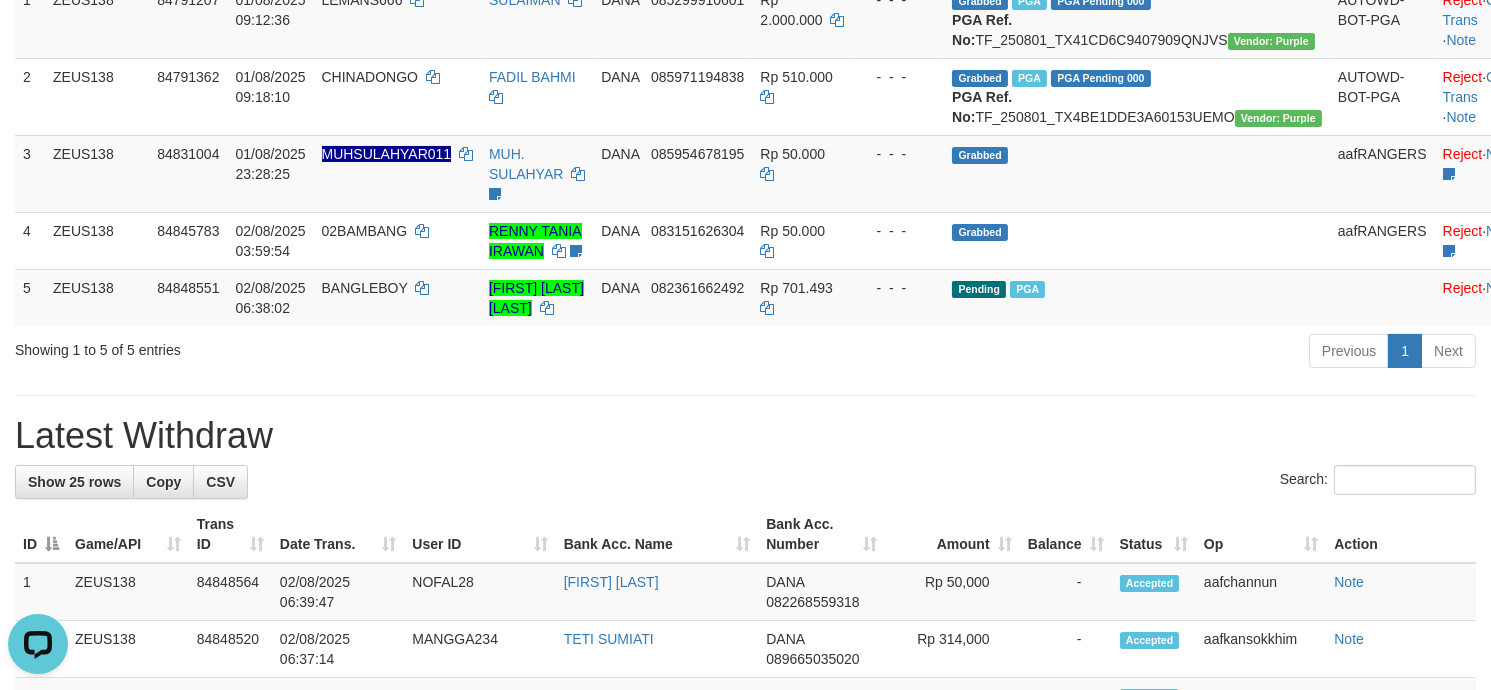 scroll, scrollTop: 0, scrollLeft: 0, axis: both 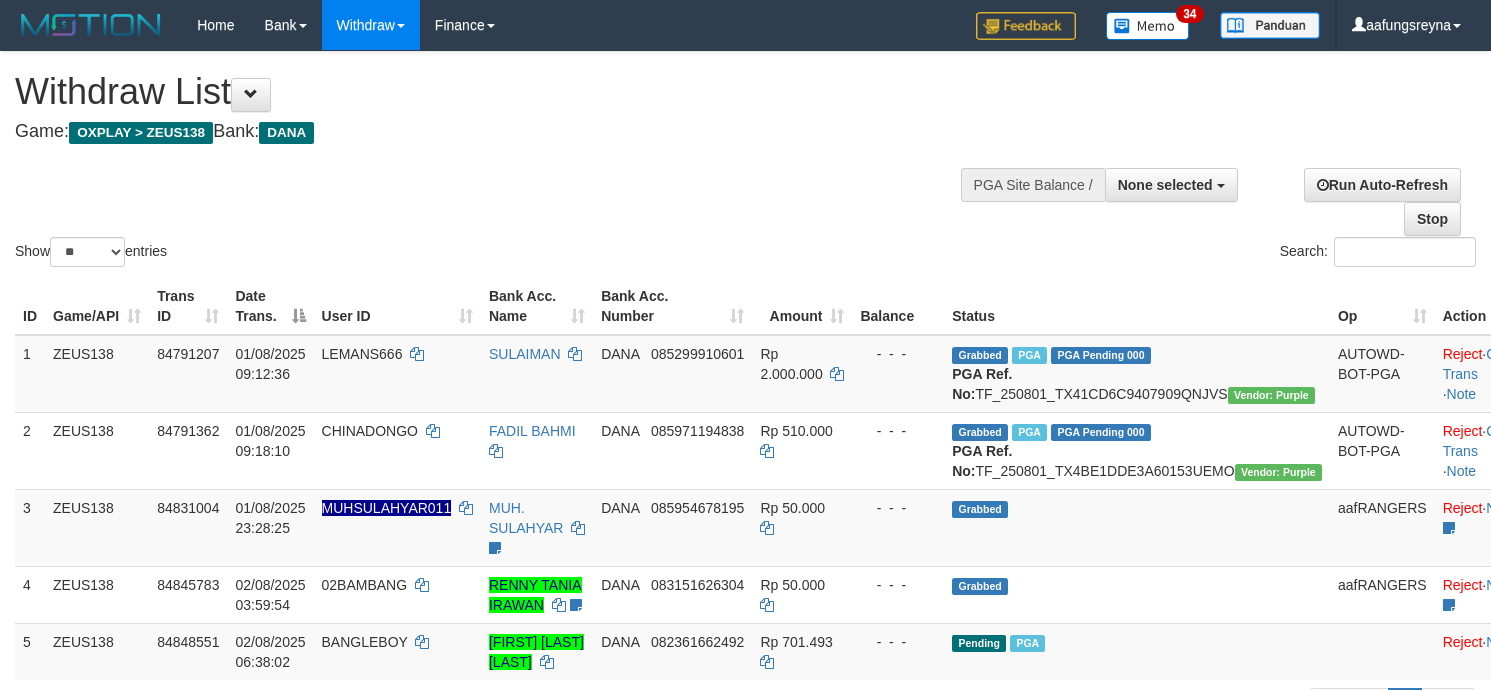 select 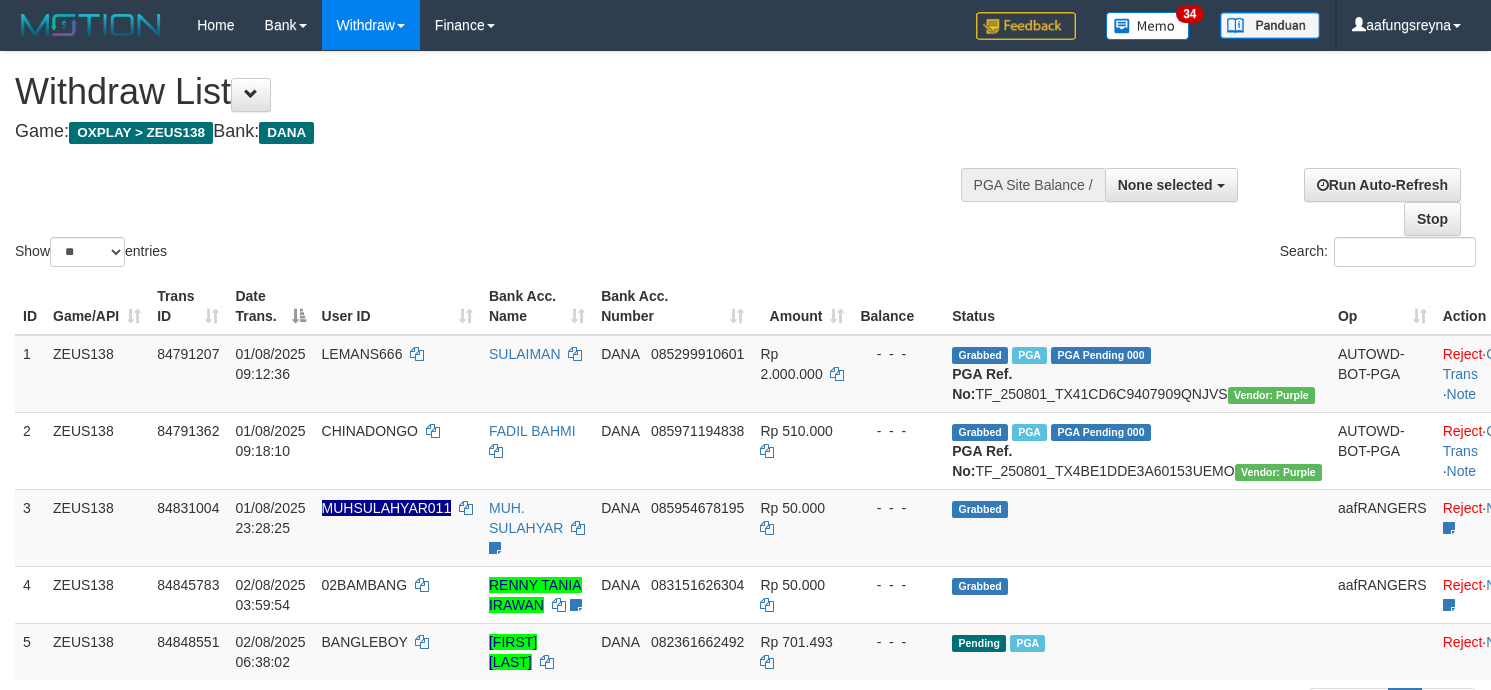 select 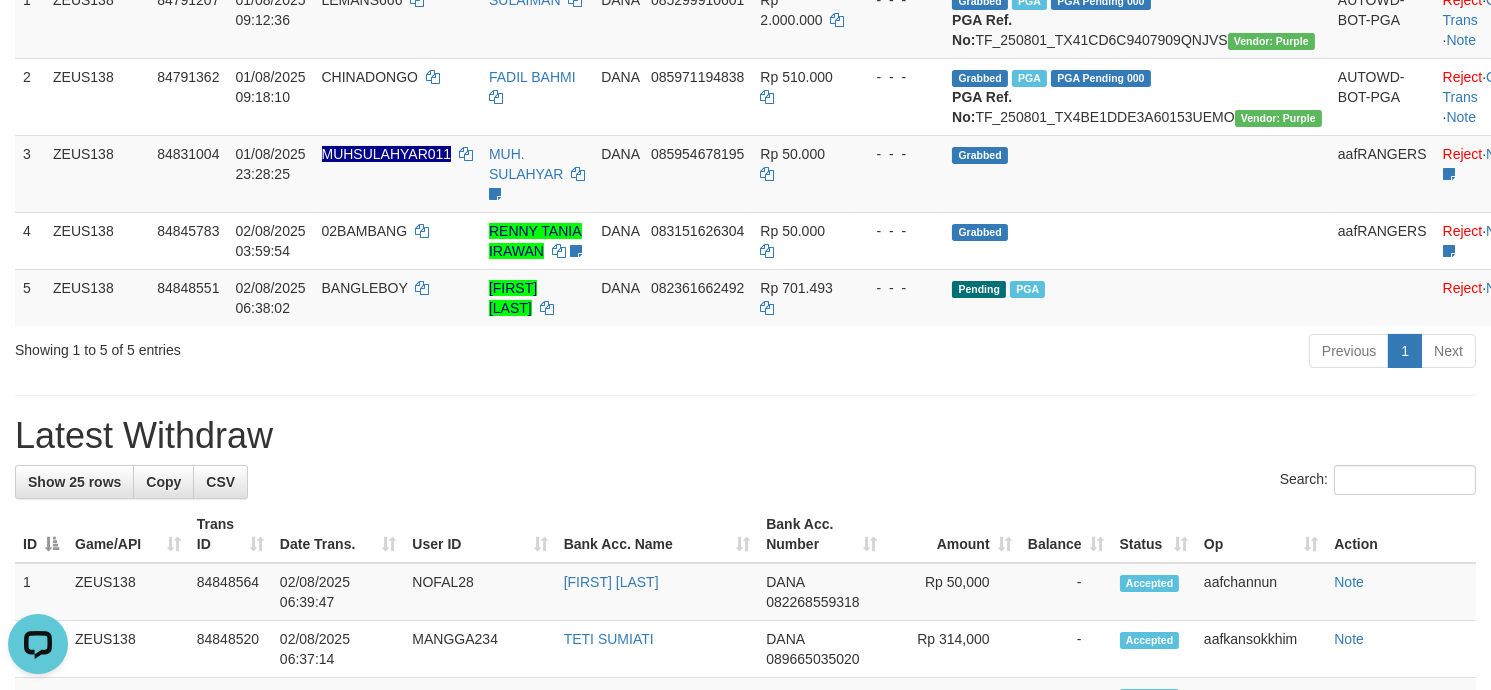 scroll, scrollTop: 0, scrollLeft: 0, axis: both 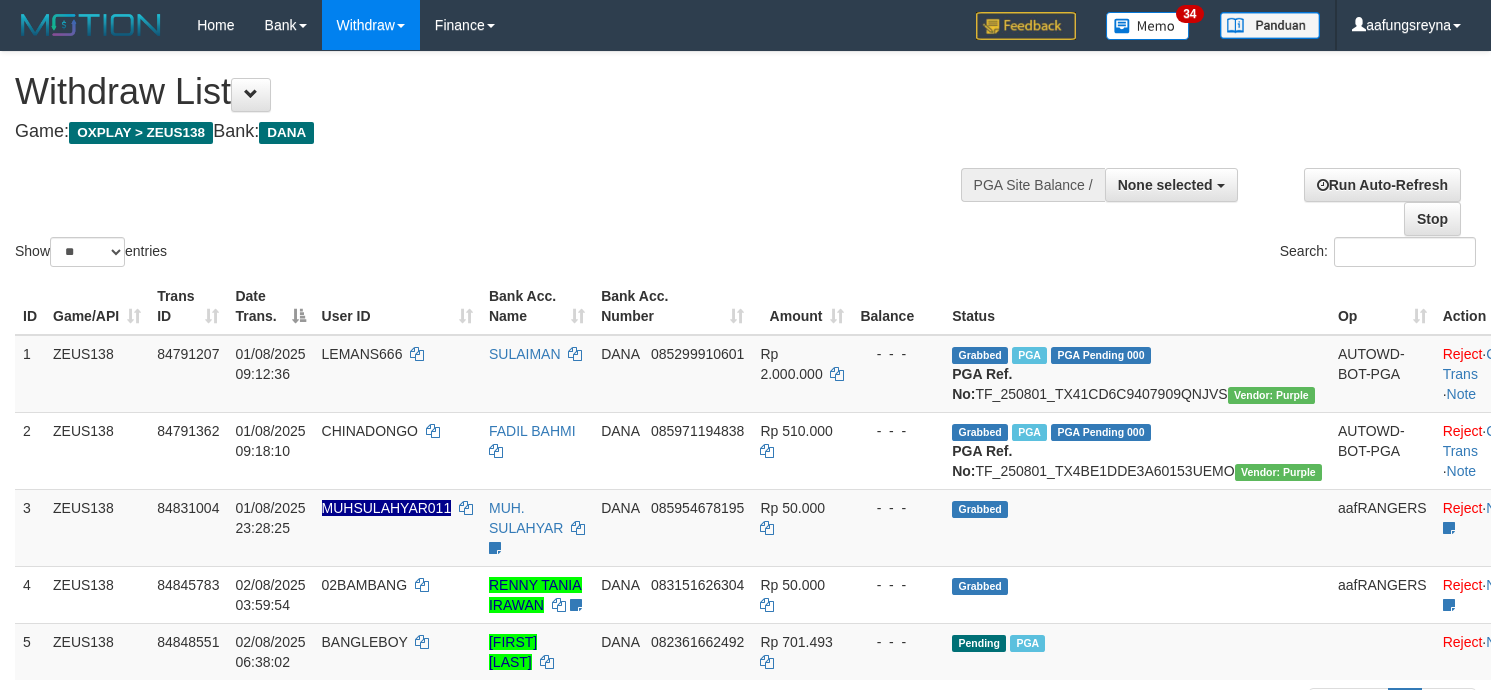 select 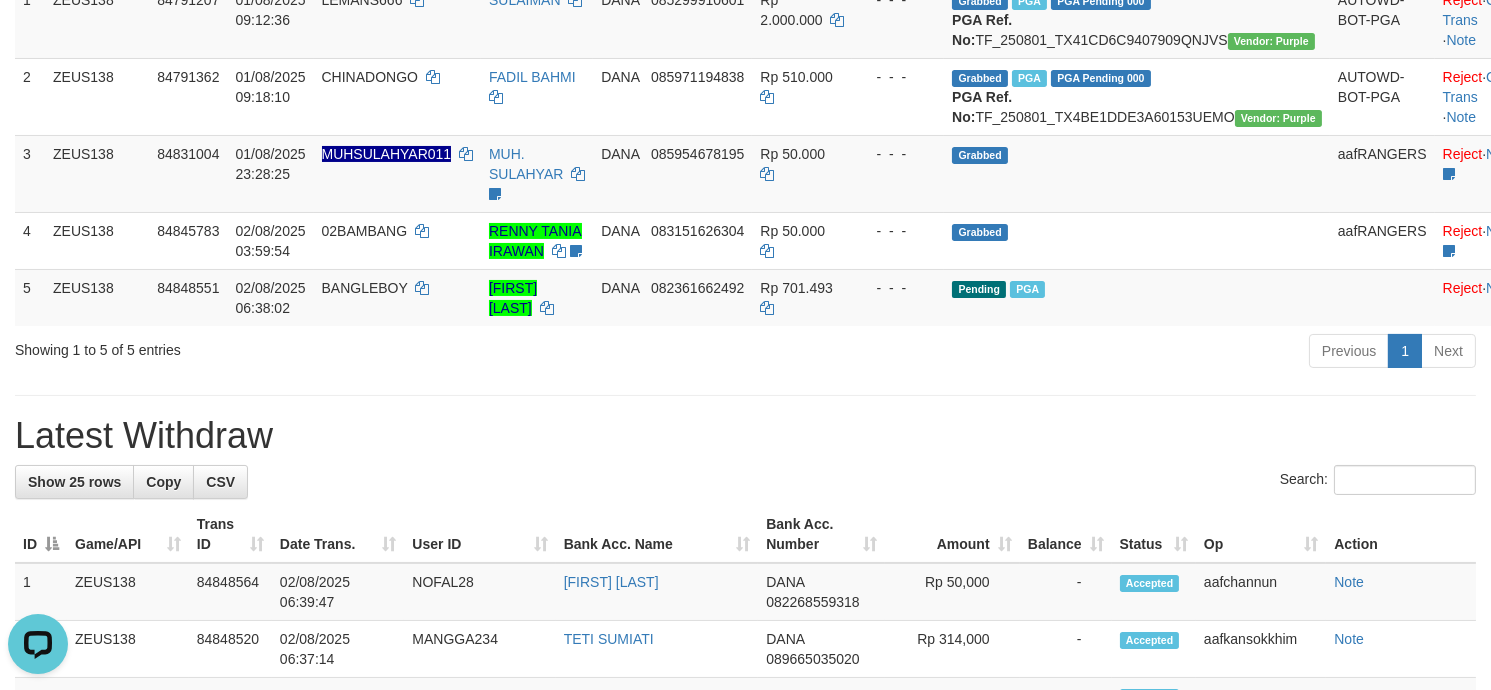 scroll, scrollTop: 0, scrollLeft: 0, axis: both 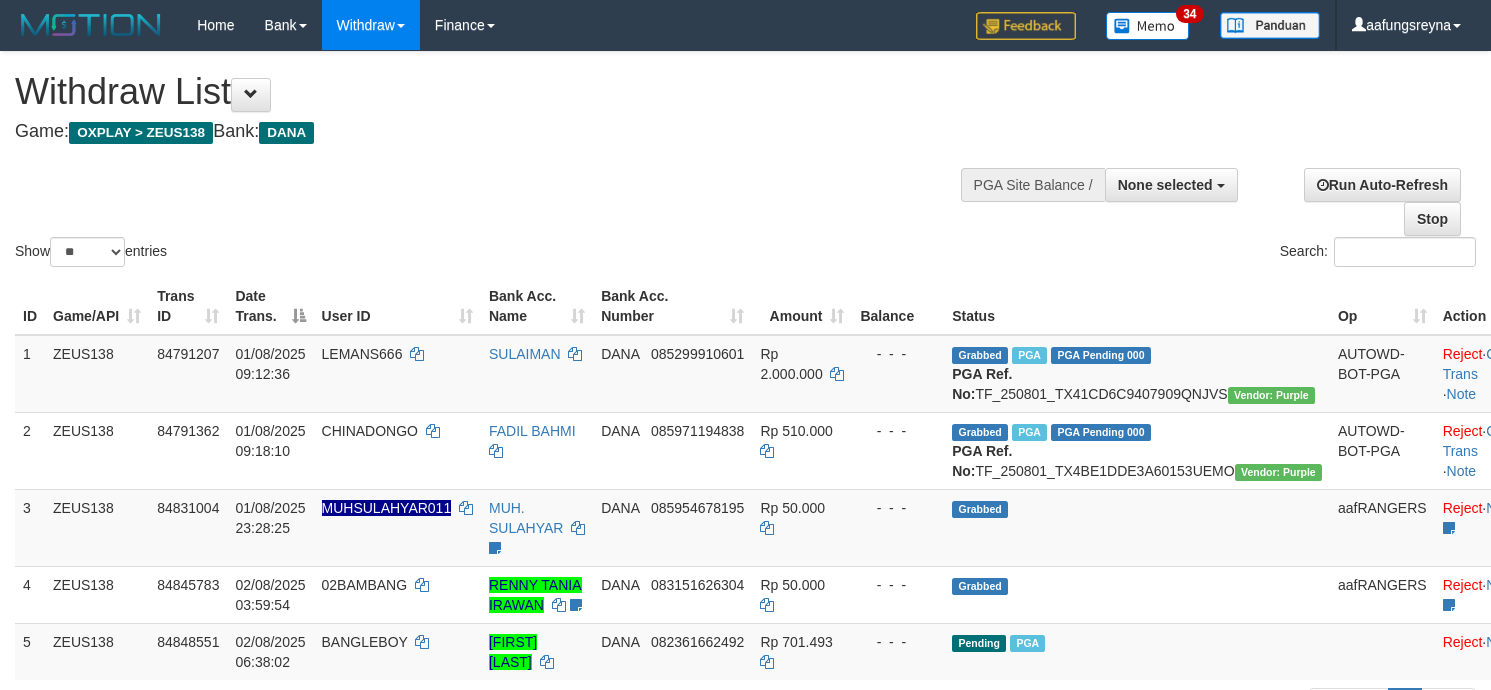 select 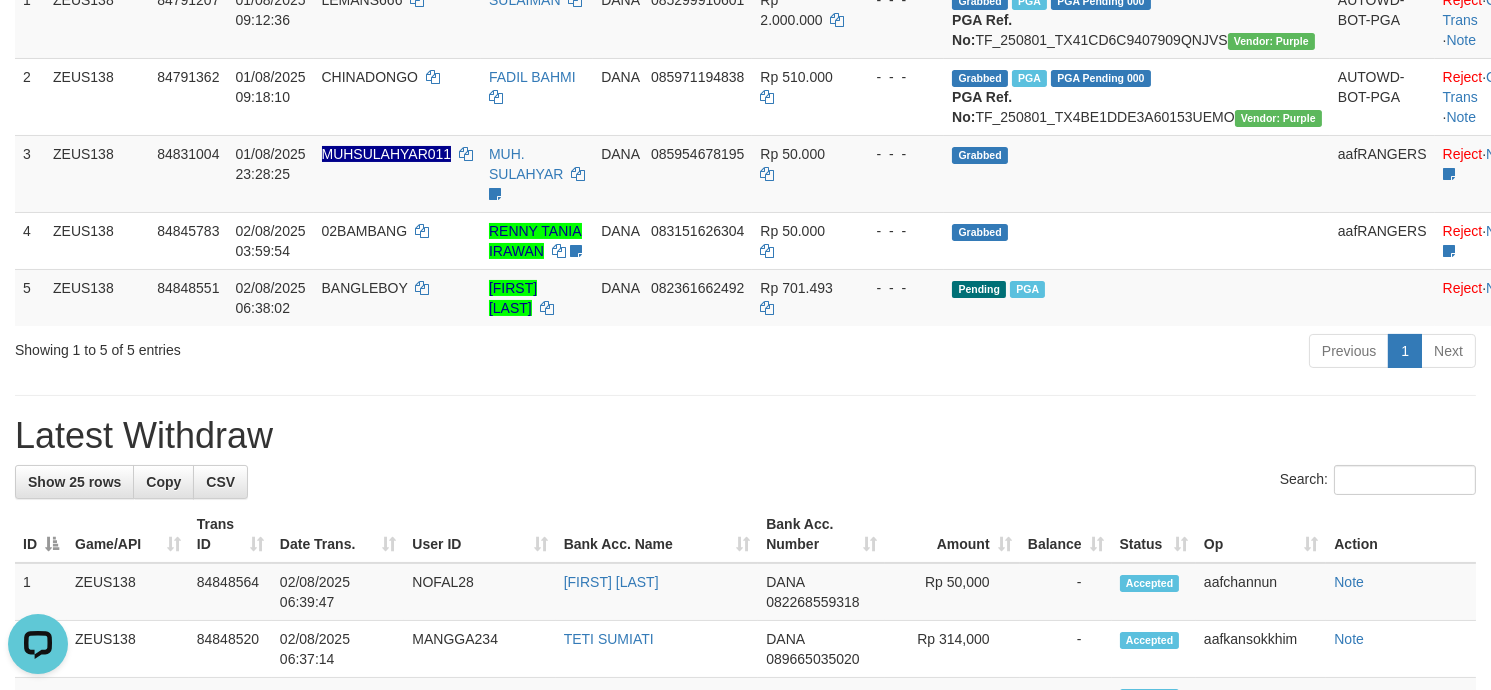 scroll, scrollTop: 0, scrollLeft: 0, axis: both 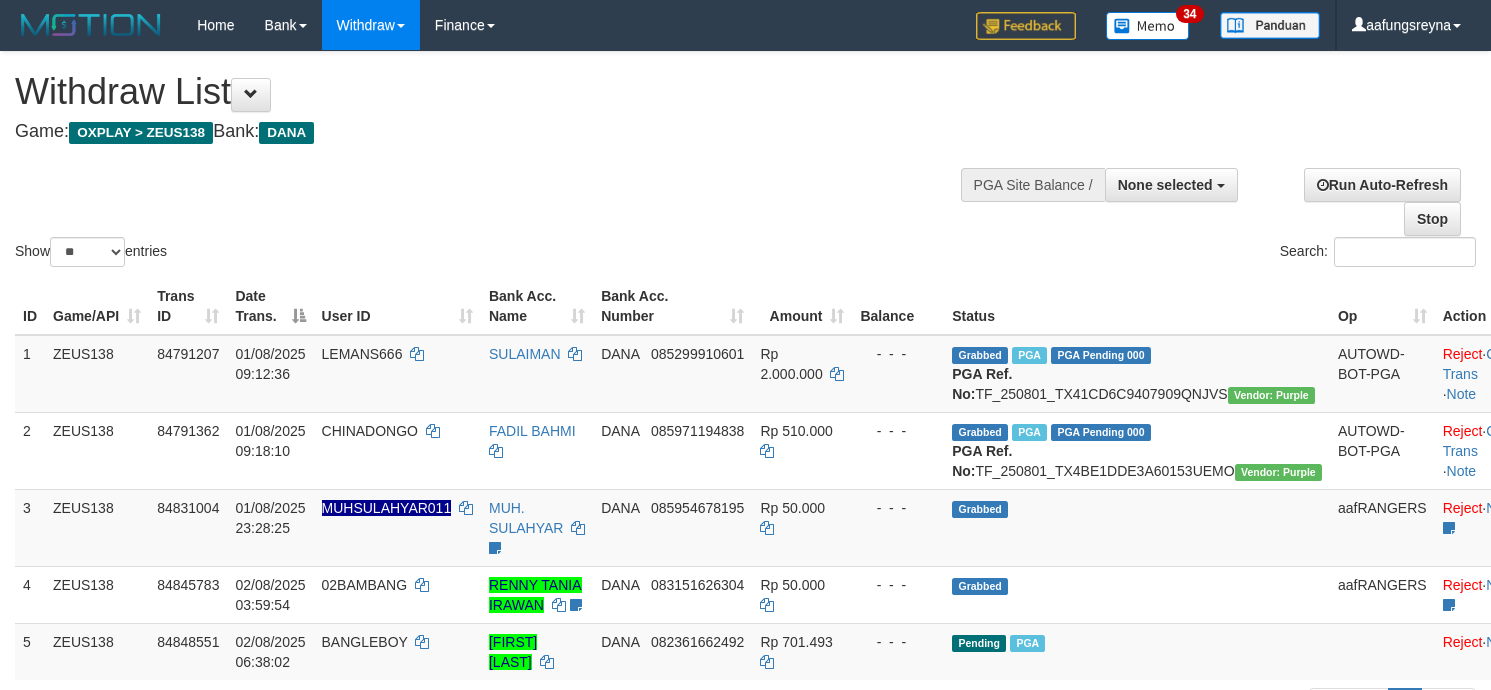 select 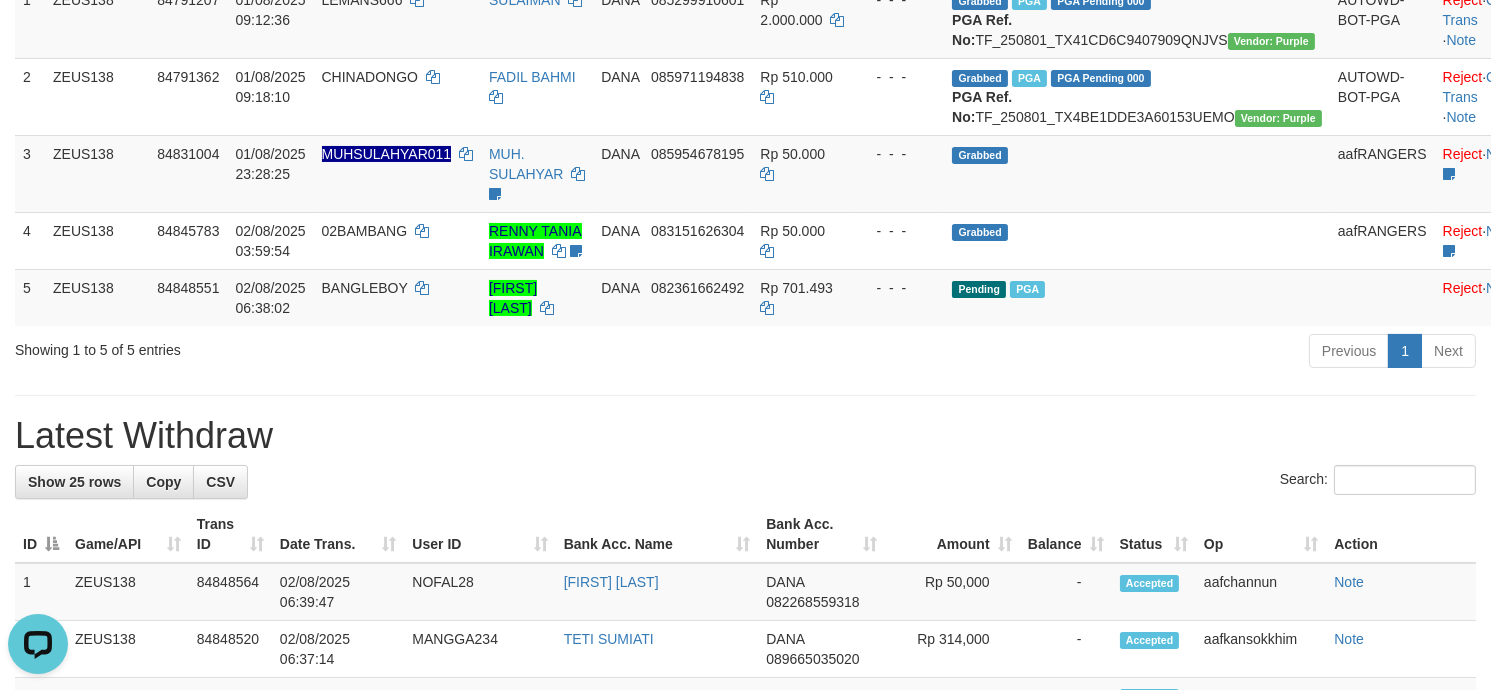 scroll, scrollTop: 0, scrollLeft: 0, axis: both 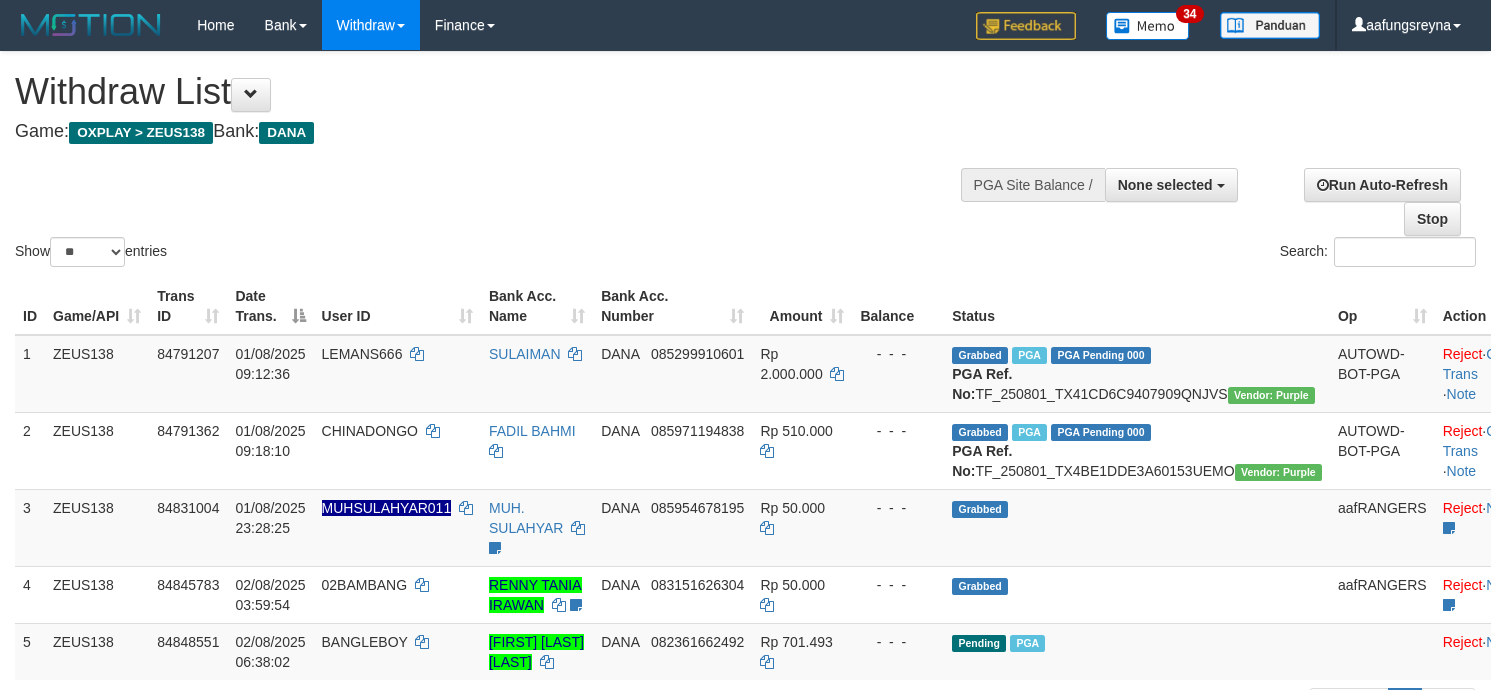 select 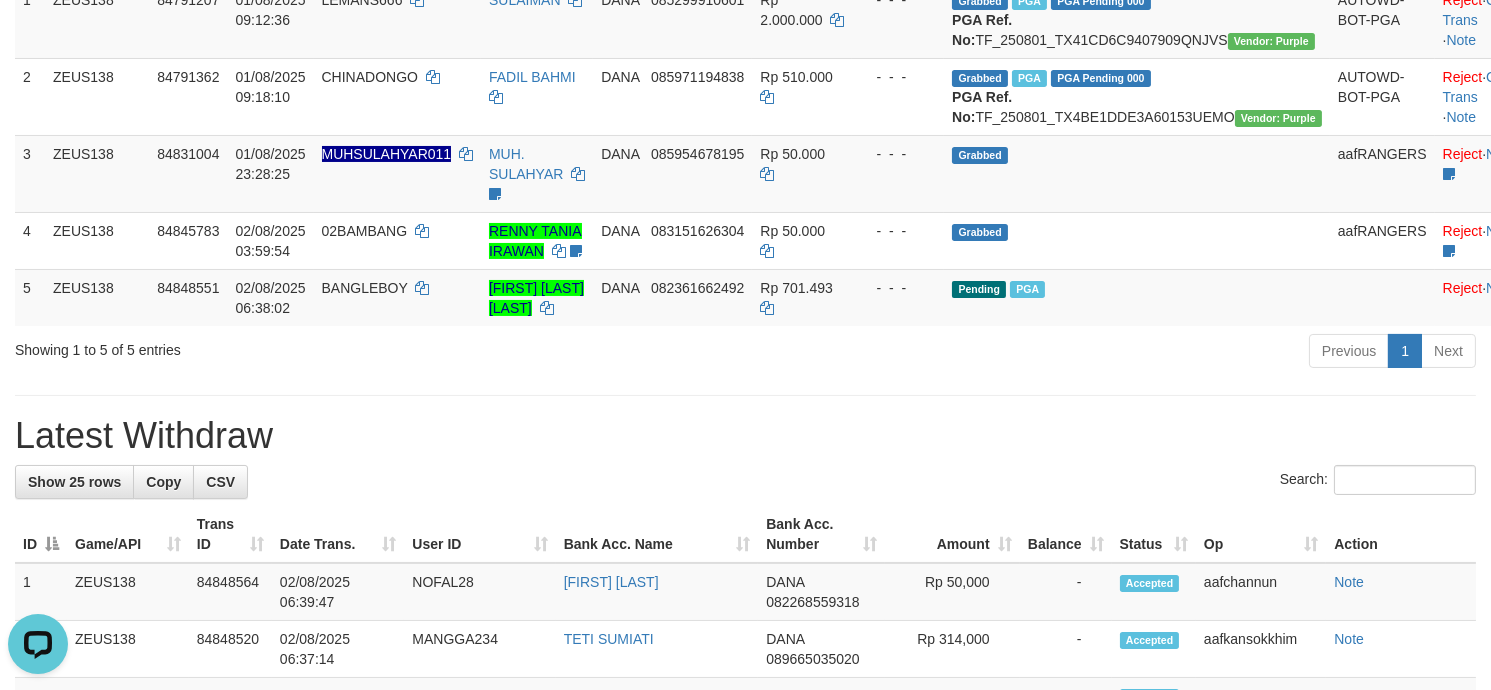scroll, scrollTop: 0, scrollLeft: 0, axis: both 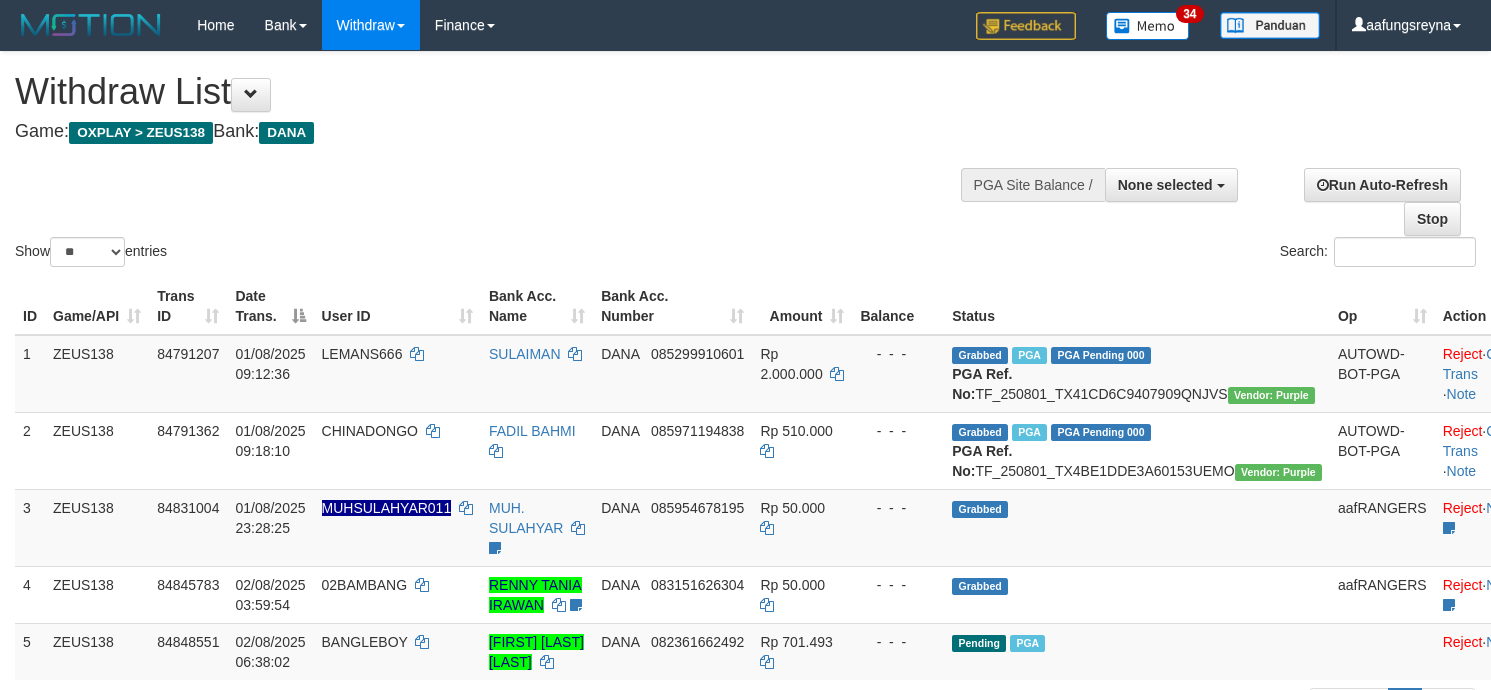 select 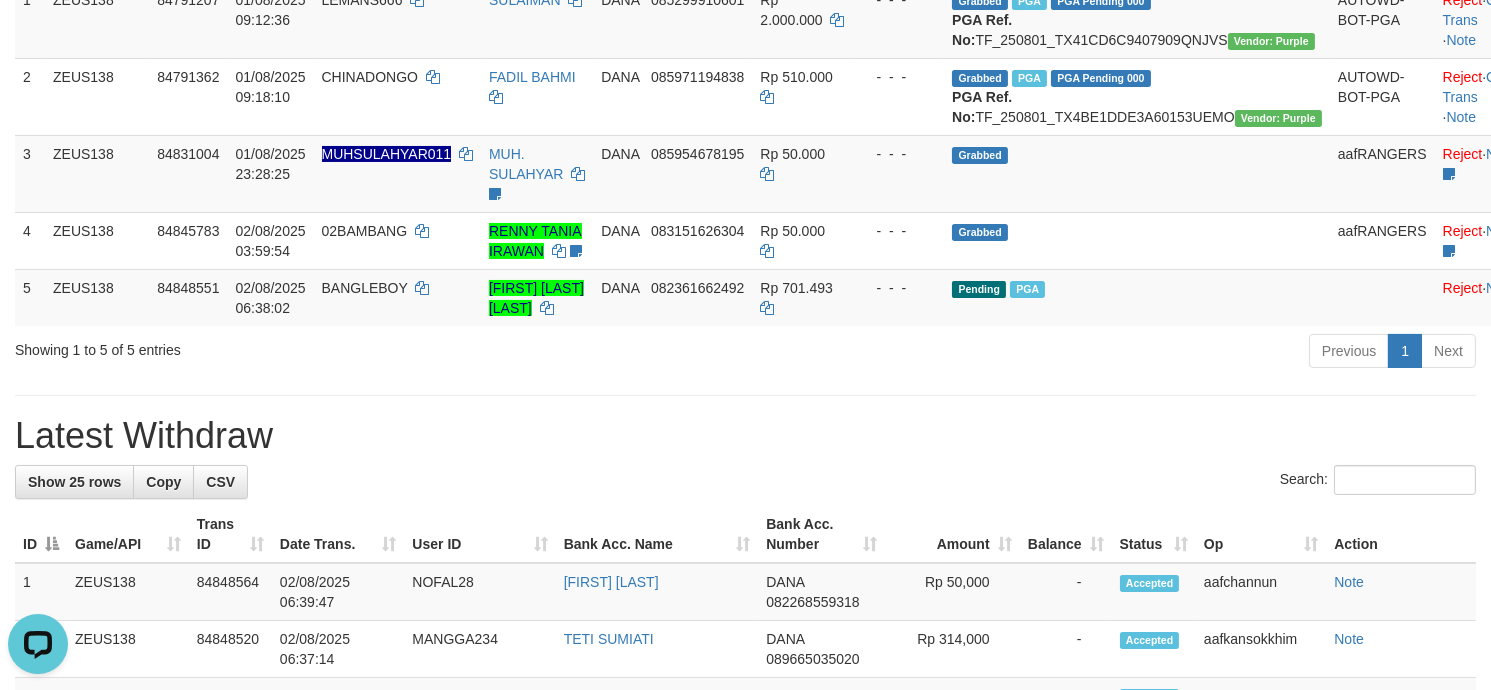 scroll, scrollTop: 0, scrollLeft: 0, axis: both 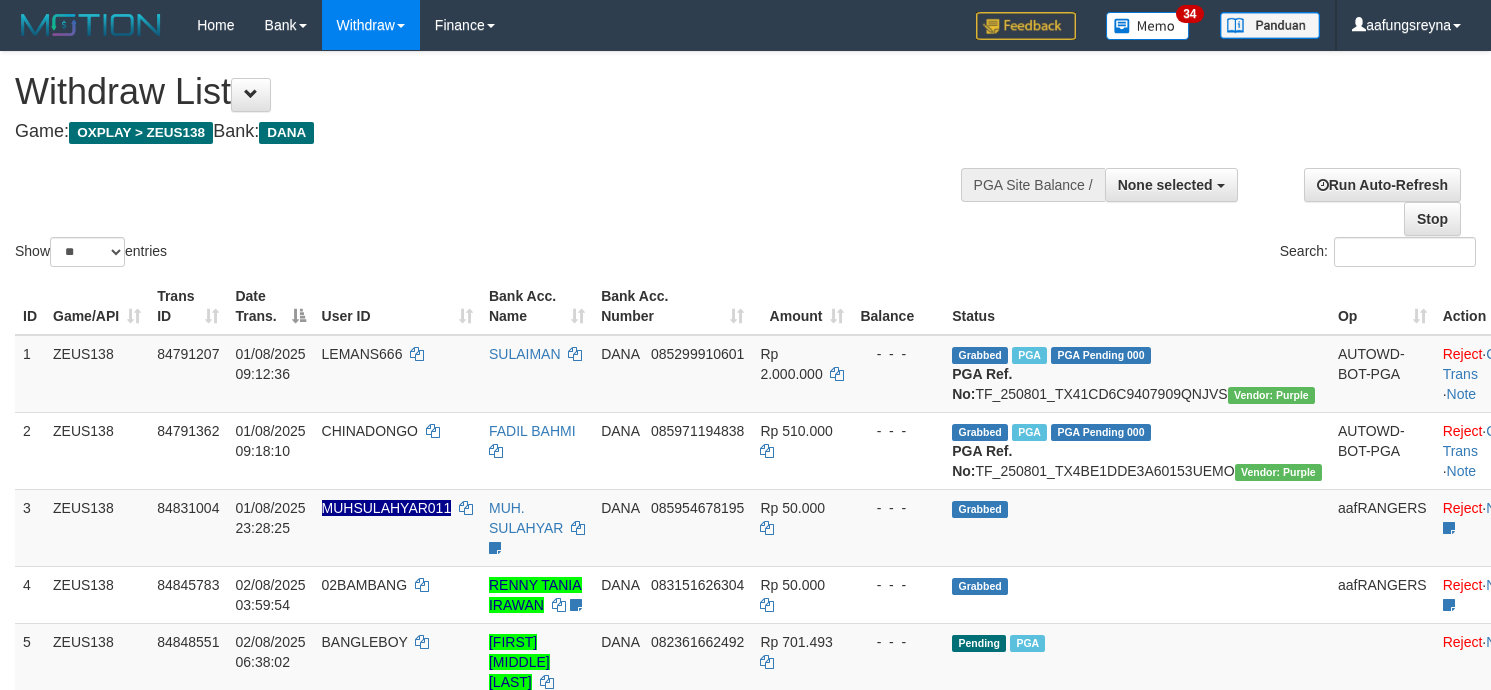 select 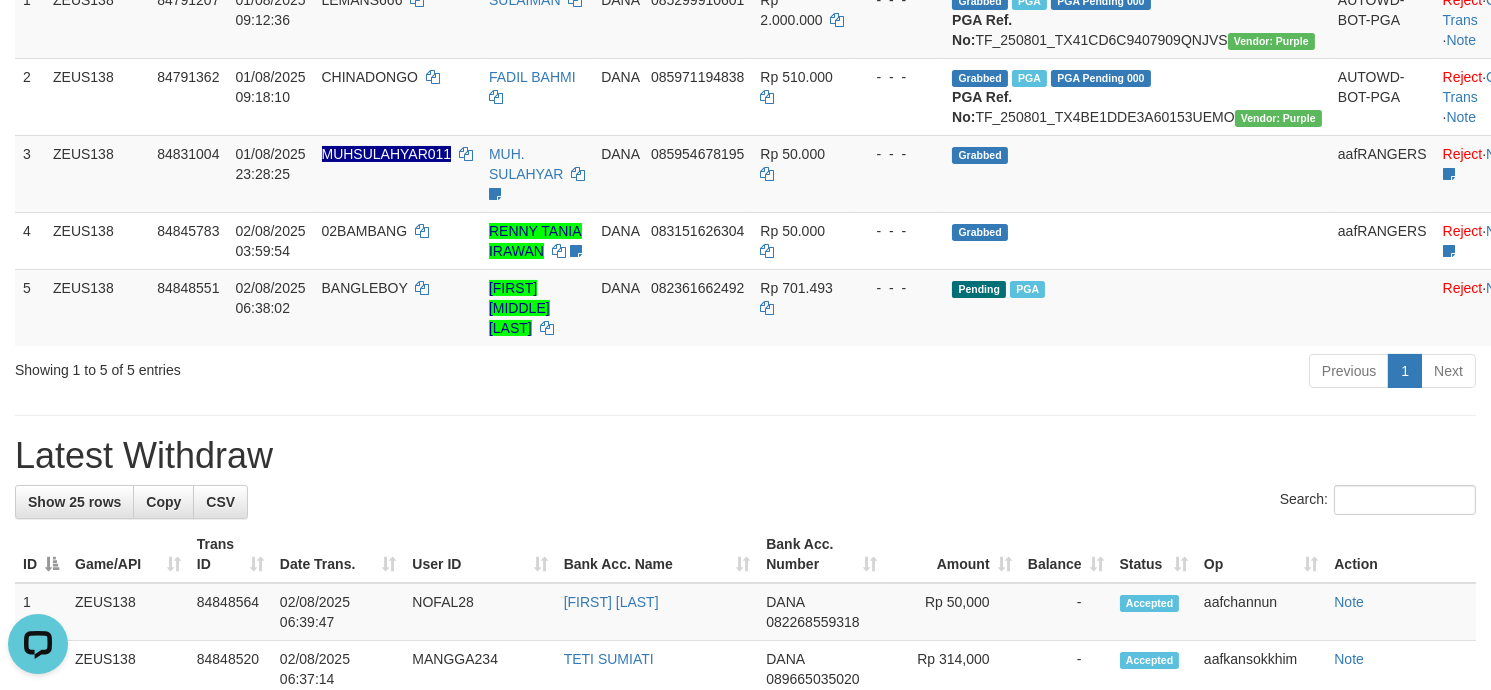 scroll, scrollTop: 0, scrollLeft: 0, axis: both 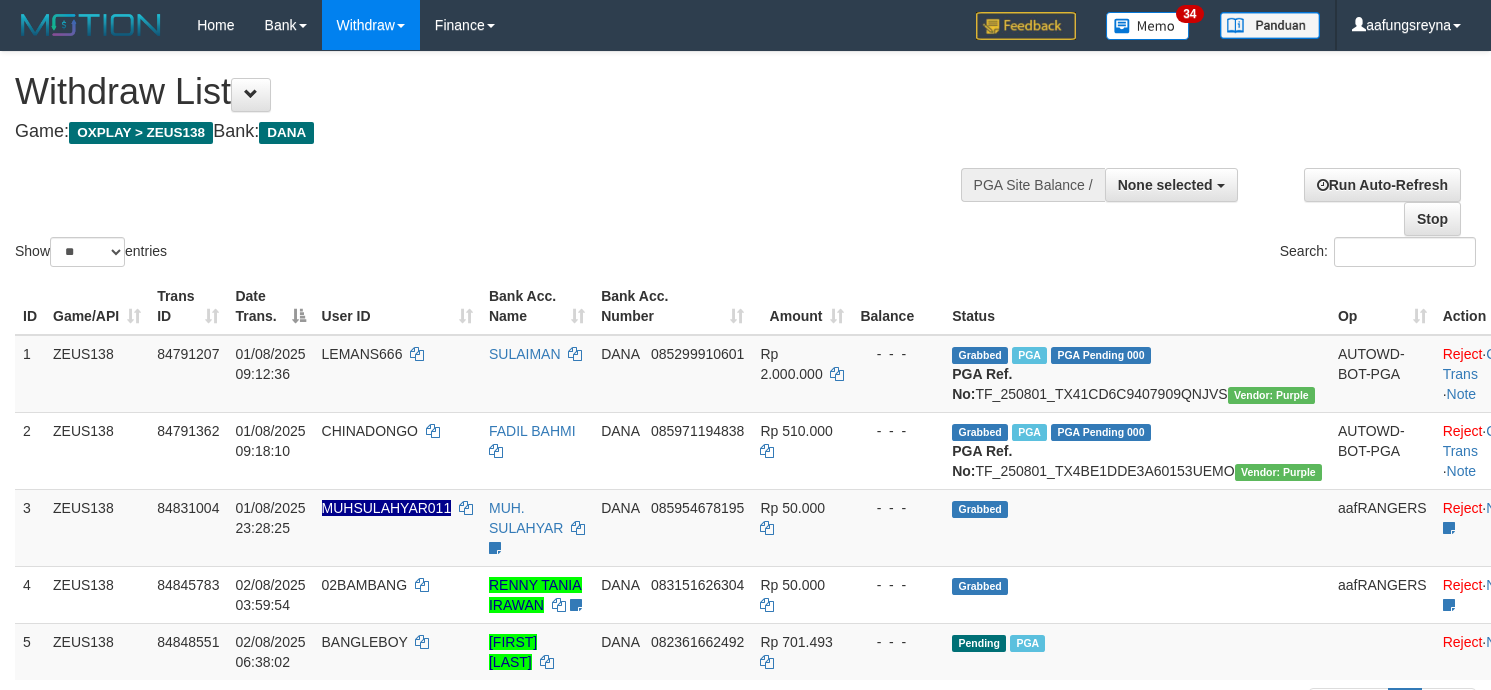 select 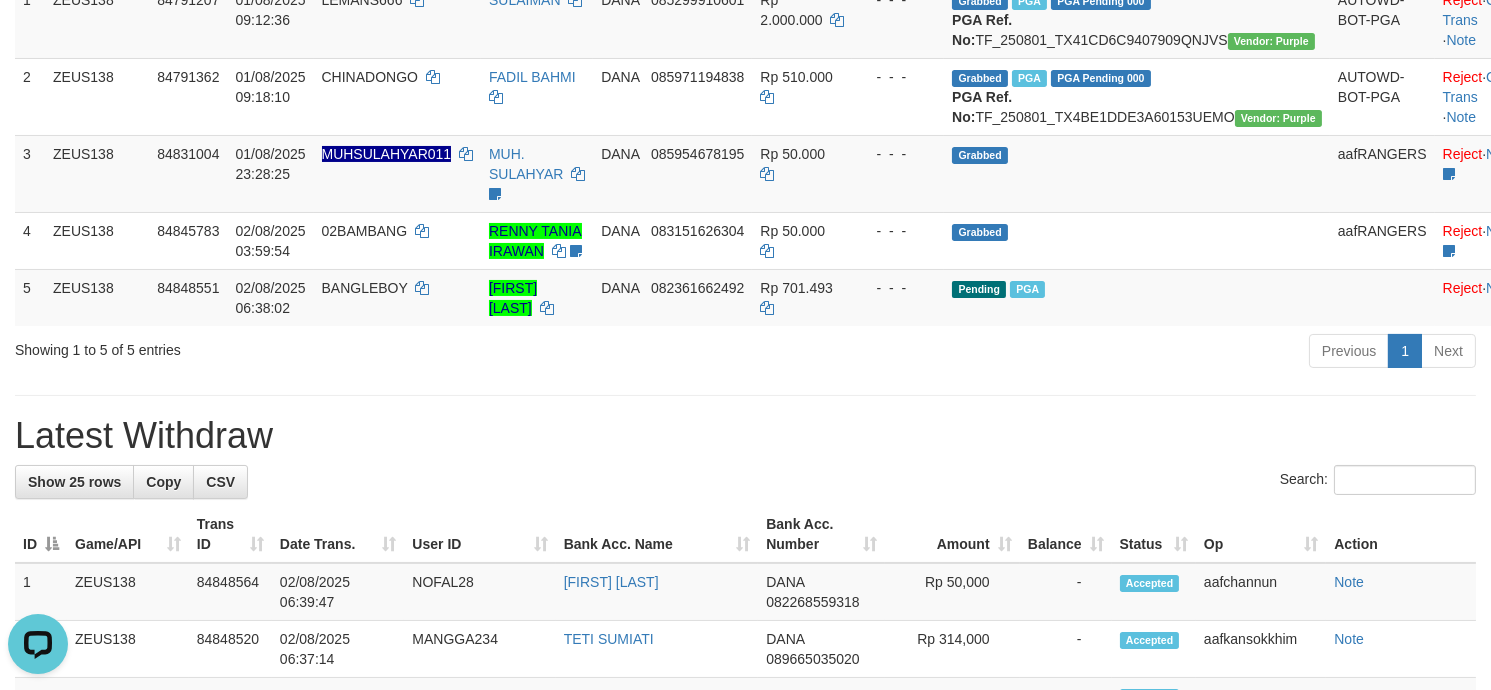 scroll, scrollTop: 0, scrollLeft: 0, axis: both 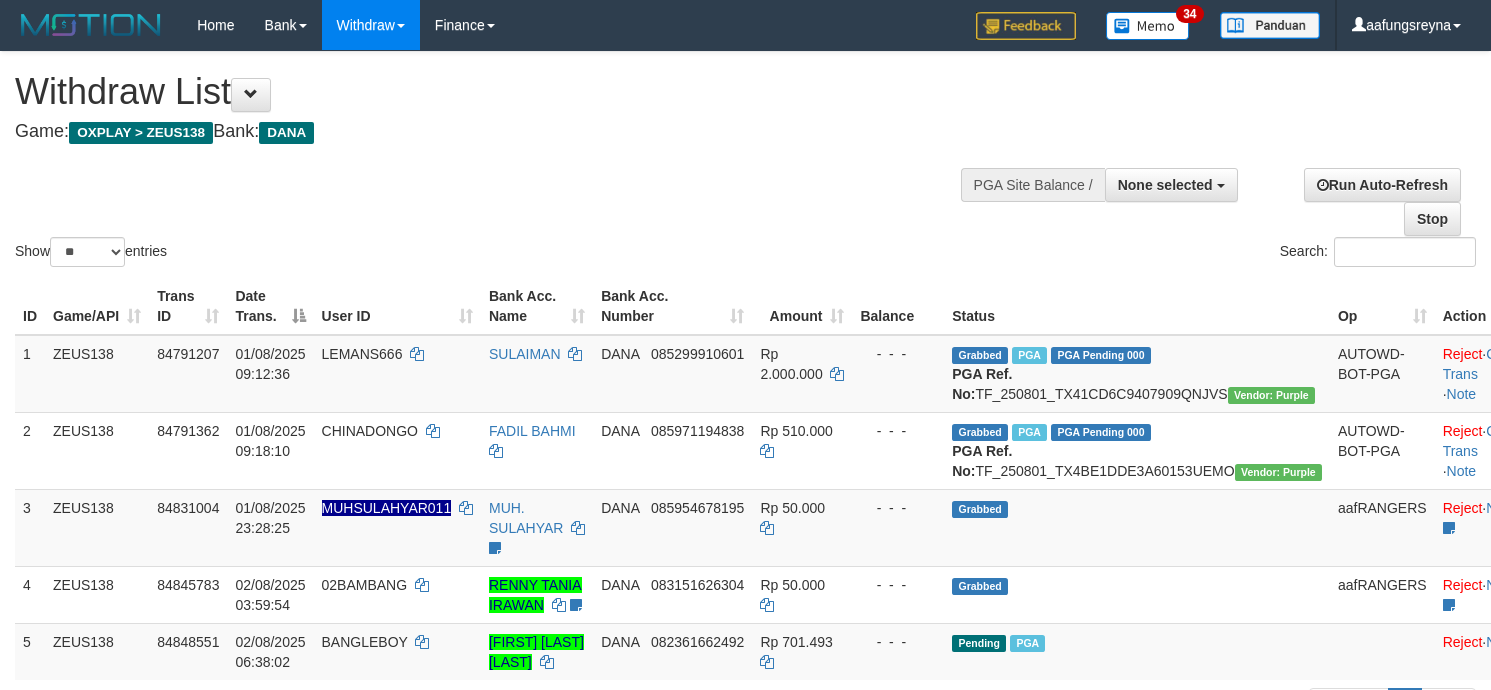 select 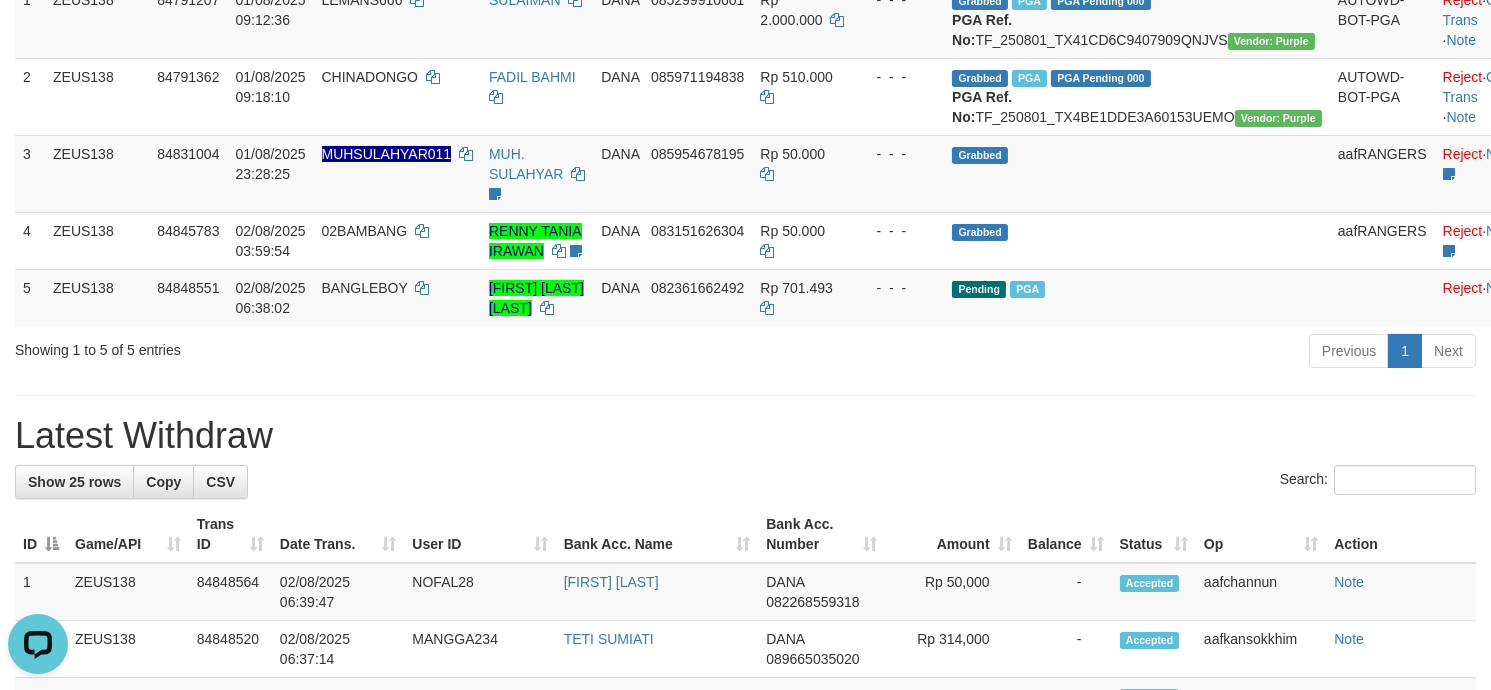 scroll, scrollTop: 0, scrollLeft: 0, axis: both 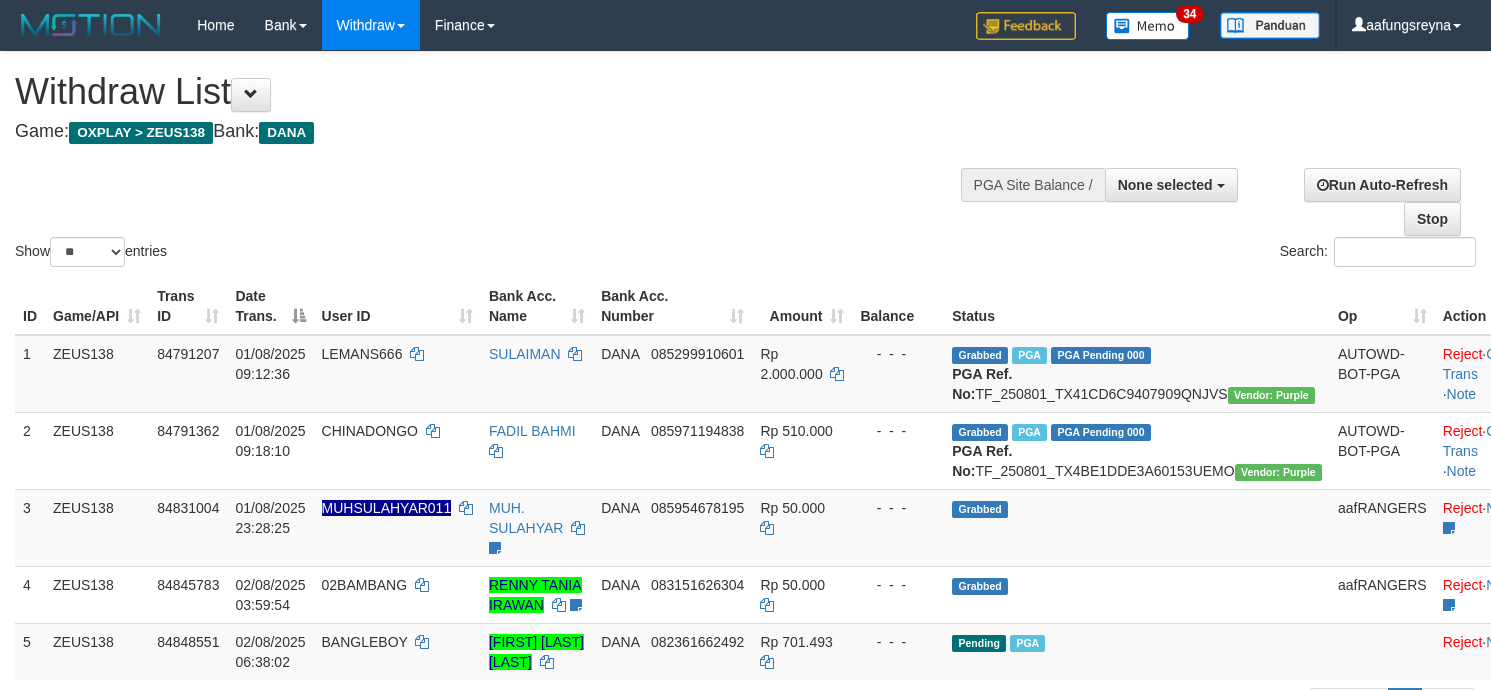 select 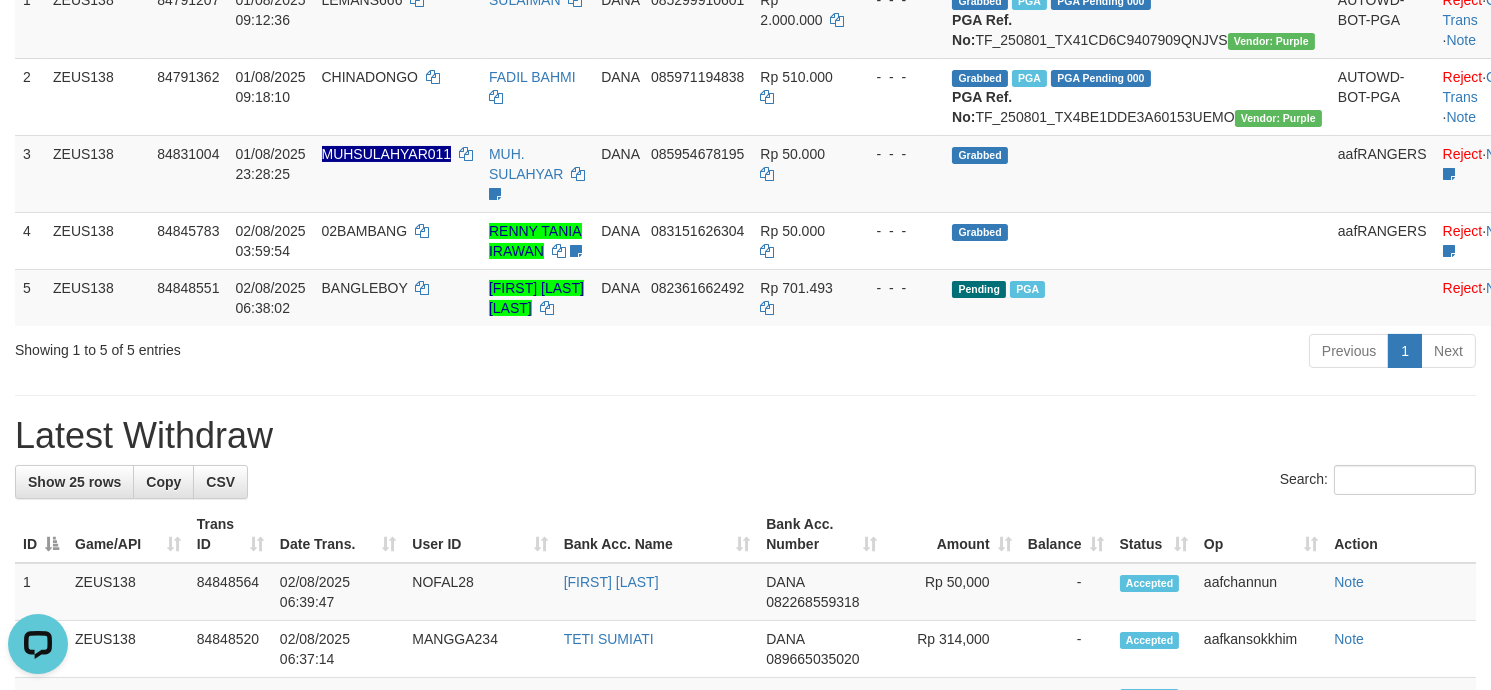 scroll, scrollTop: 0, scrollLeft: 0, axis: both 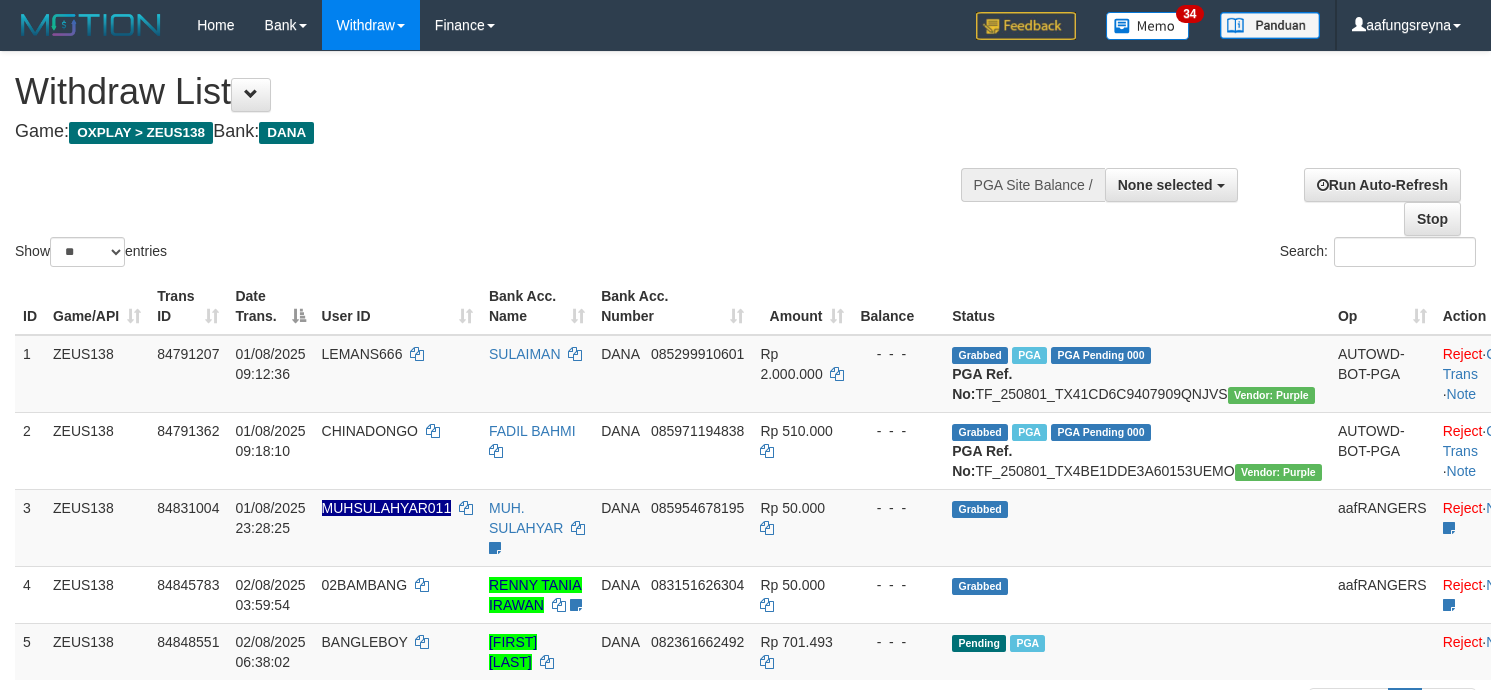 select 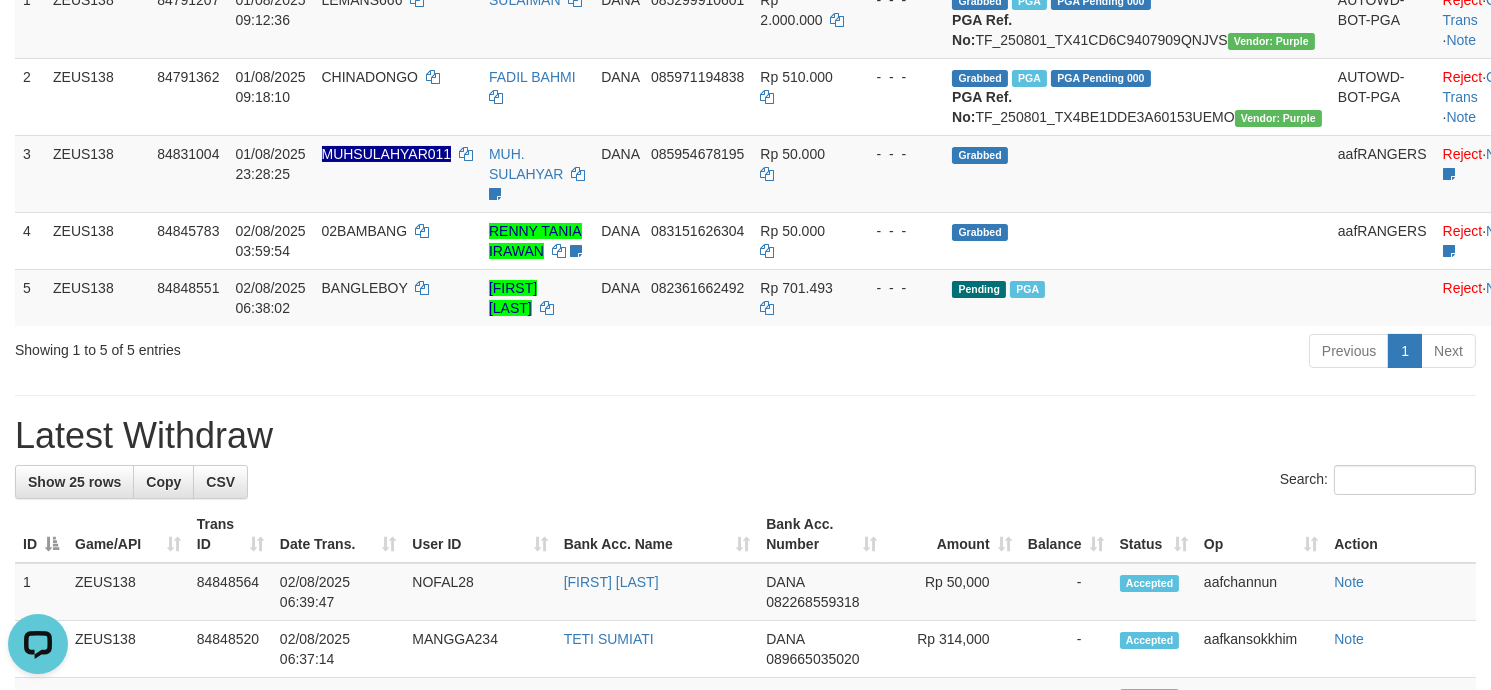 scroll, scrollTop: 0, scrollLeft: 0, axis: both 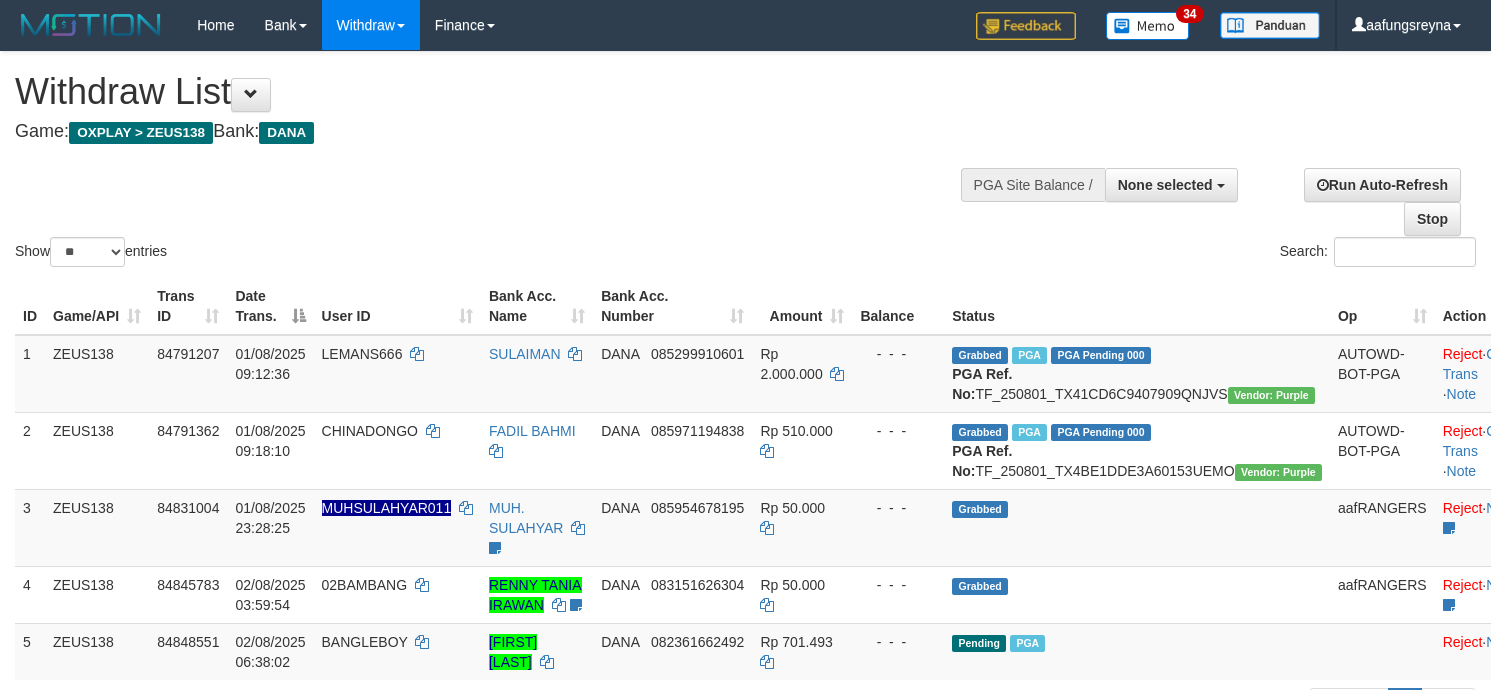 select 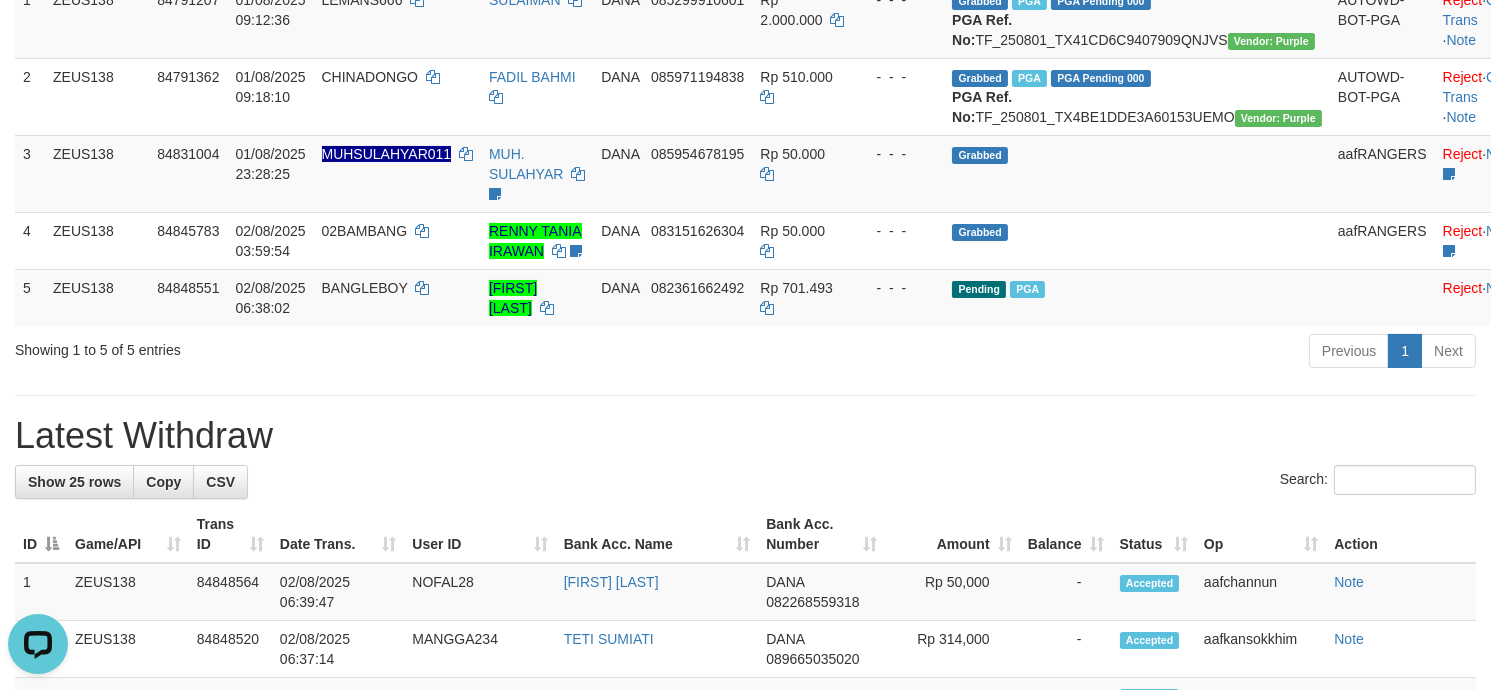 scroll, scrollTop: 0, scrollLeft: 0, axis: both 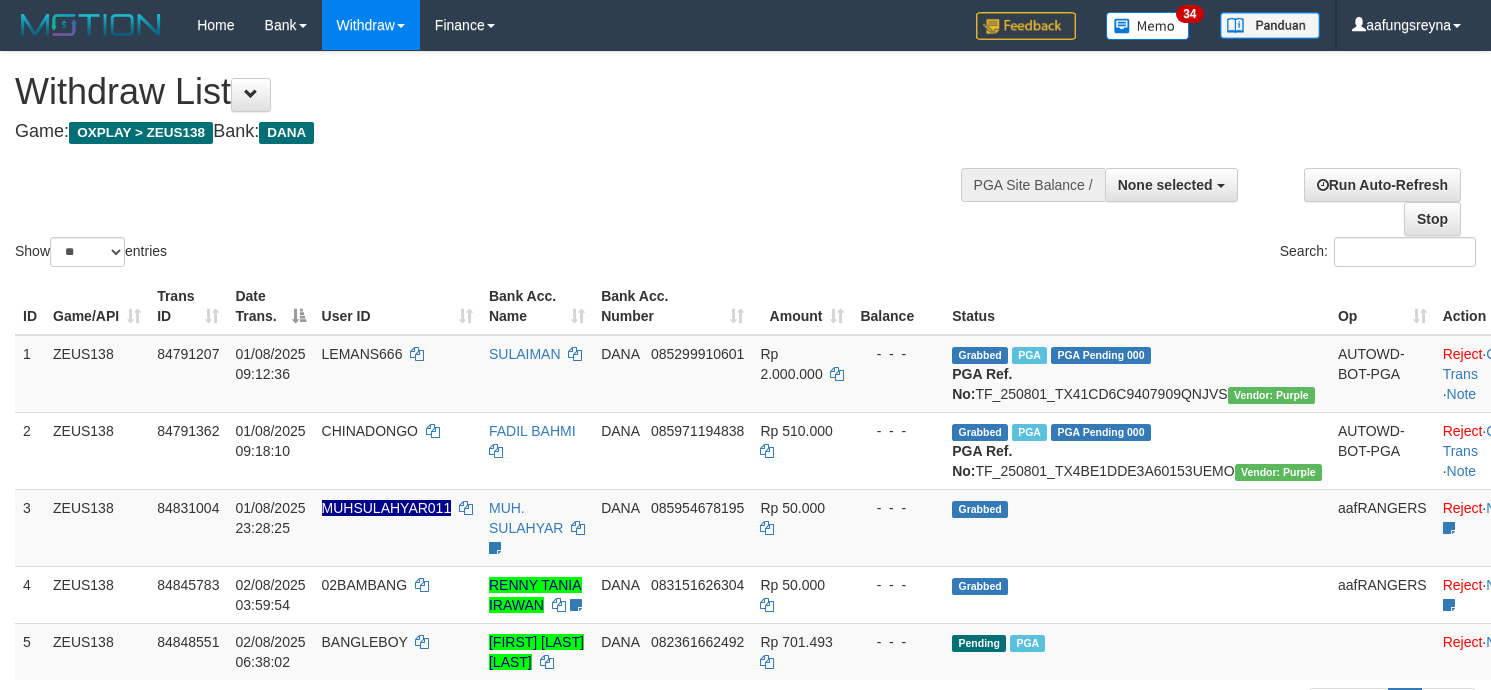 select 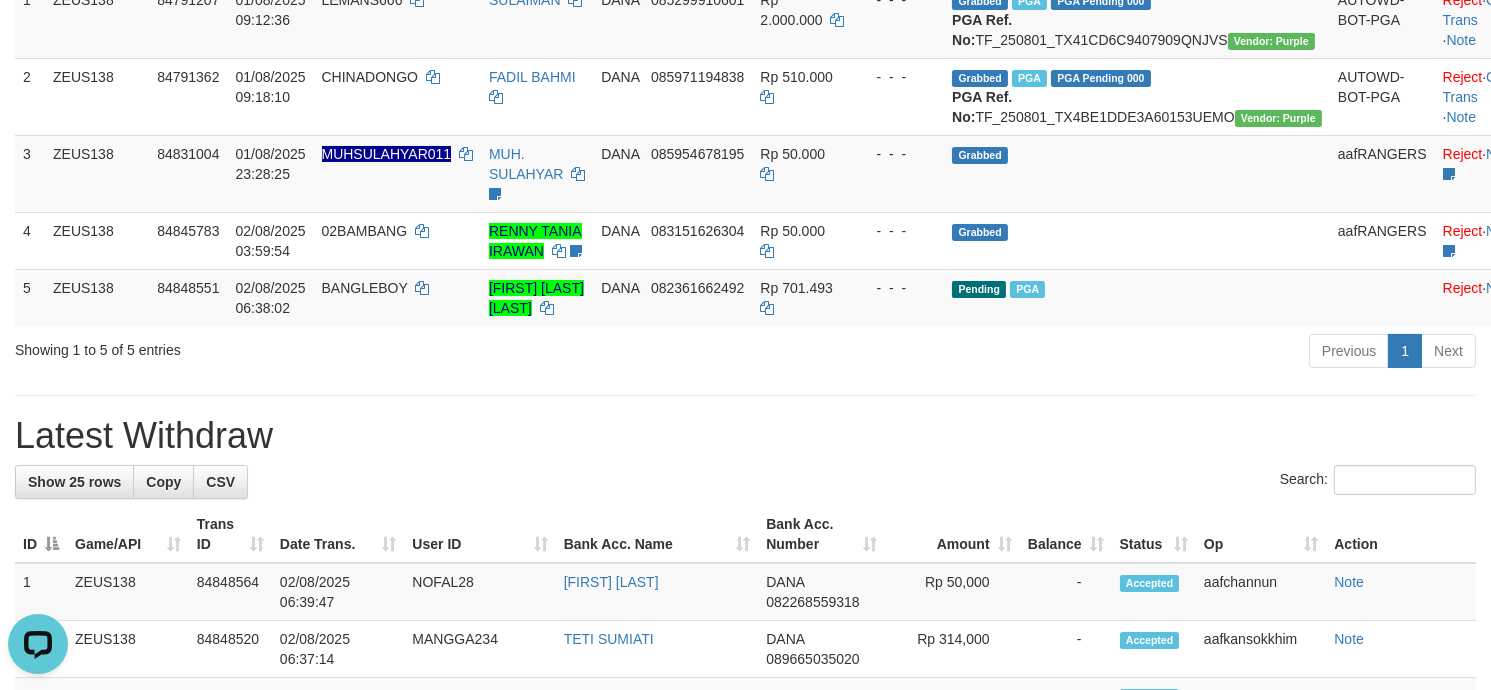 scroll, scrollTop: 0, scrollLeft: 0, axis: both 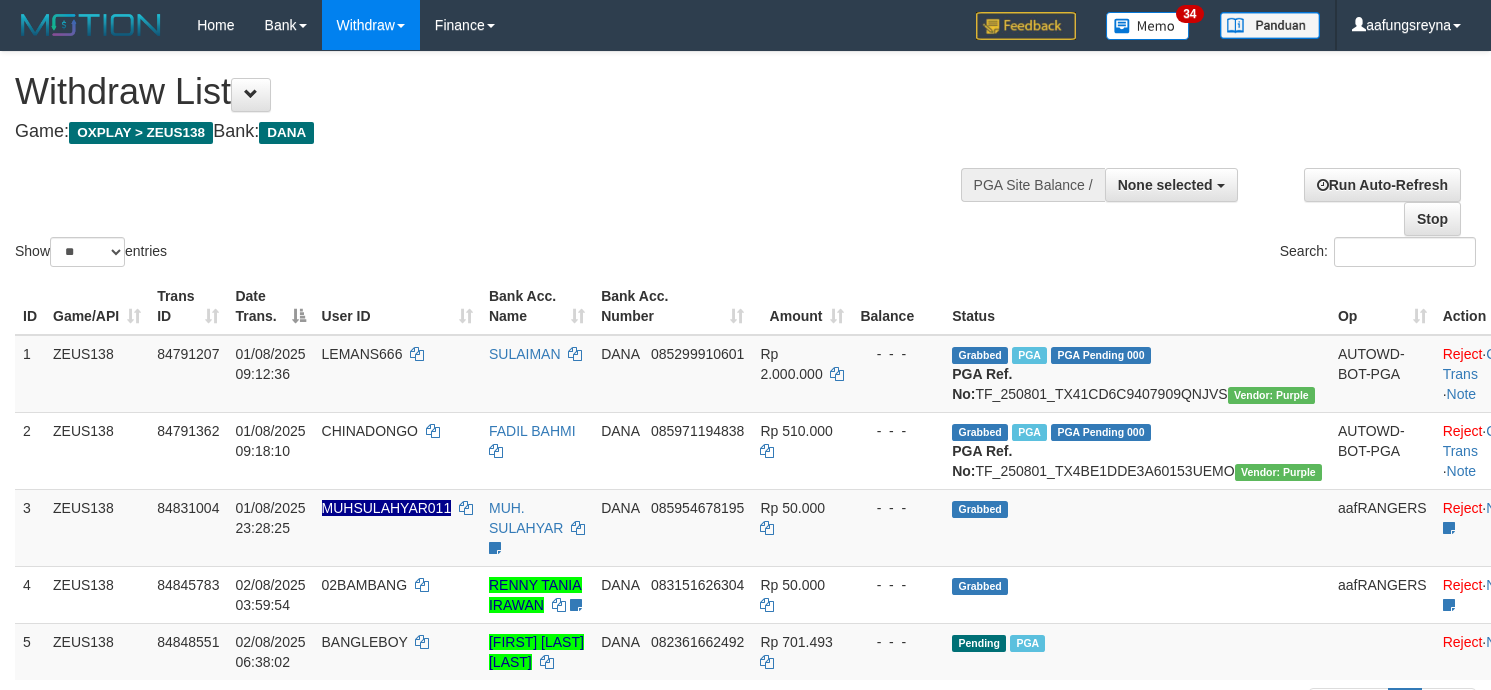 select 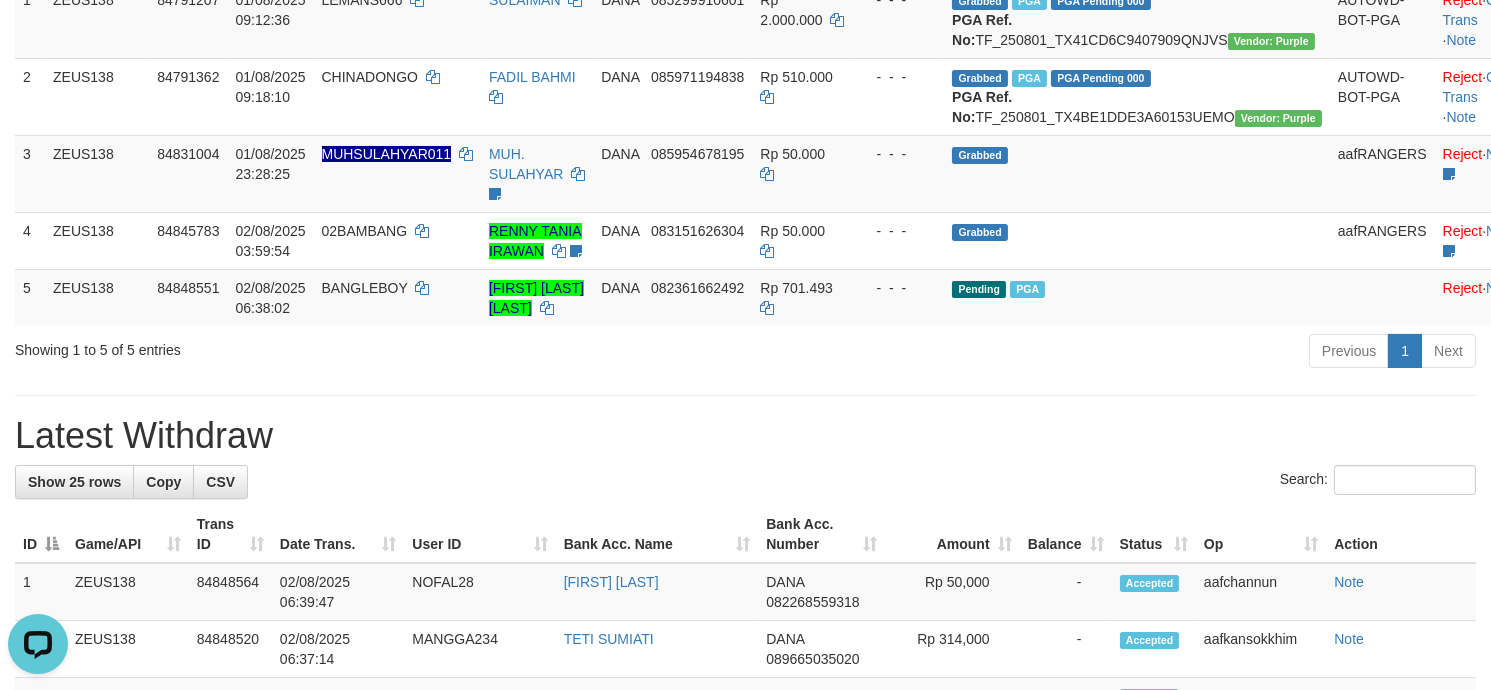 scroll, scrollTop: 0, scrollLeft: 0, axis: both 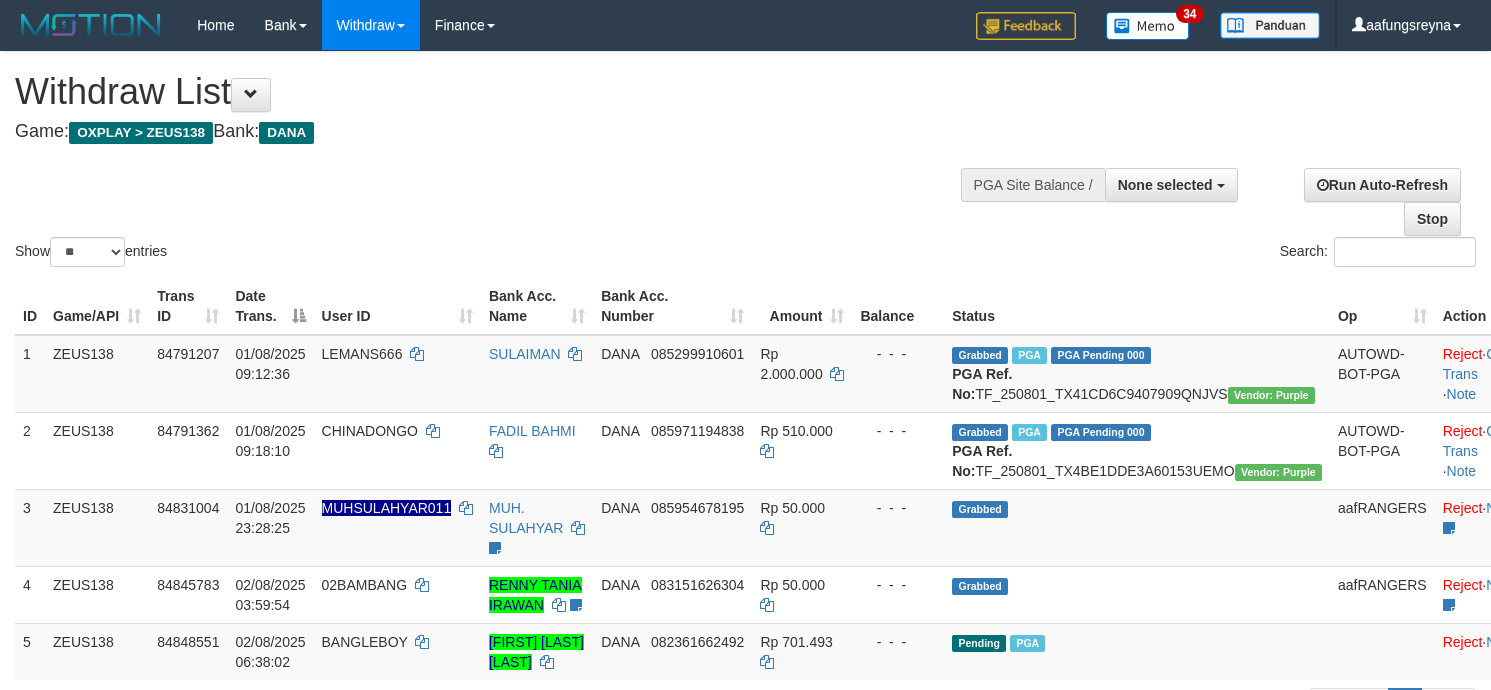 select 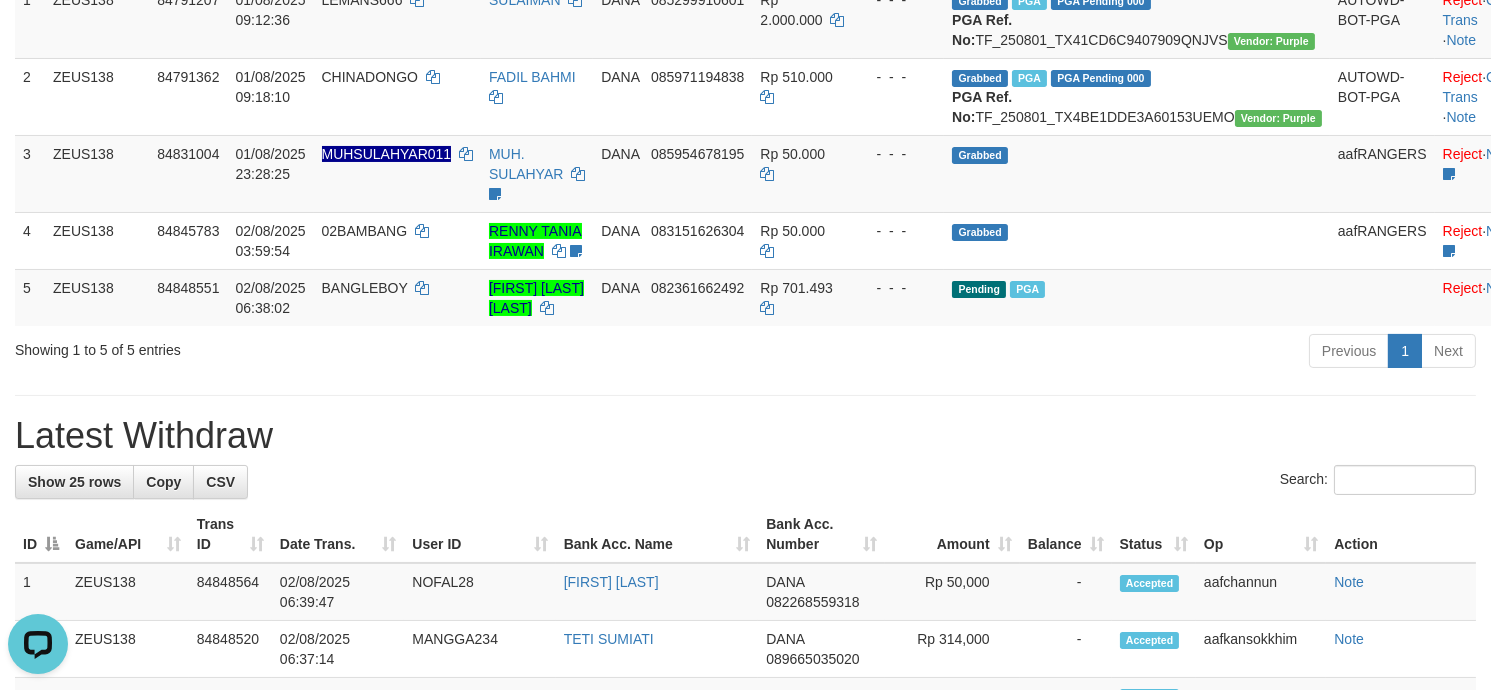 scroll, scrollTop: 0, scrollLeft: 0, axis: both 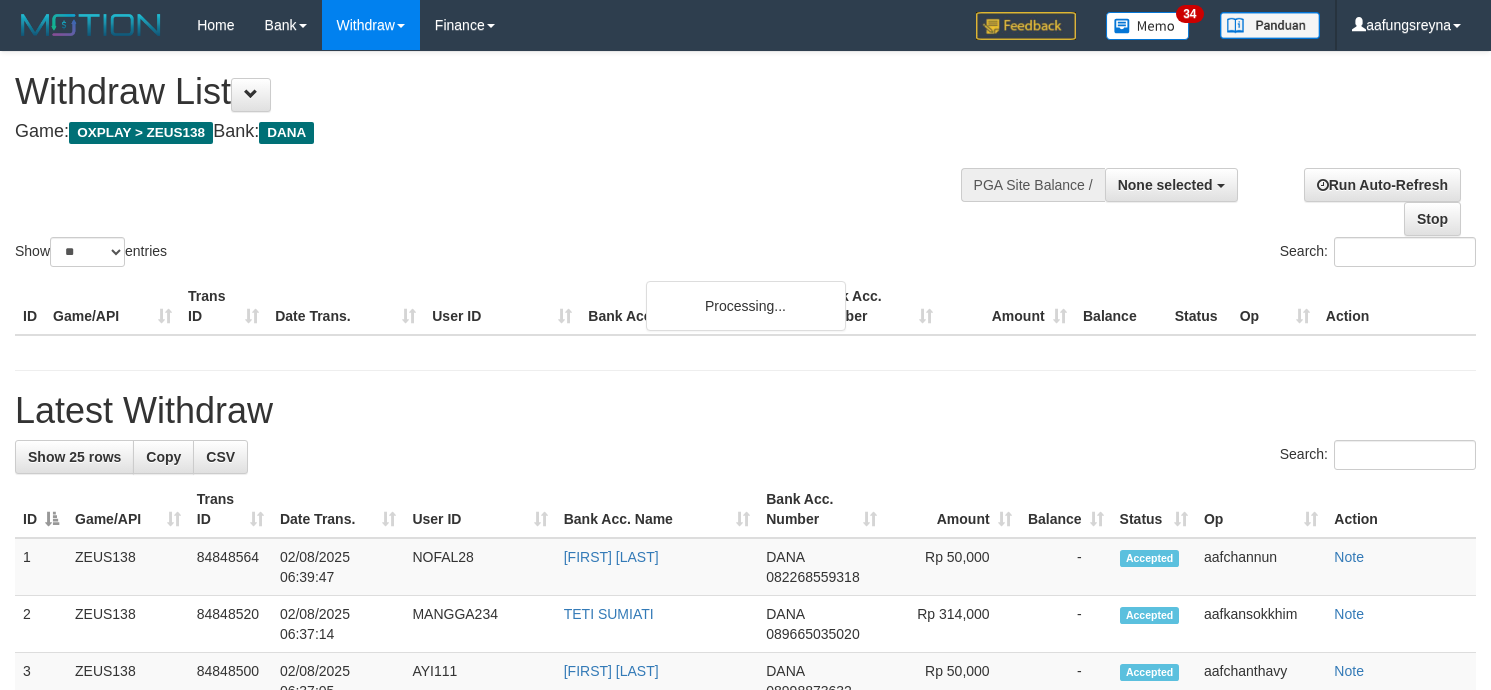 select 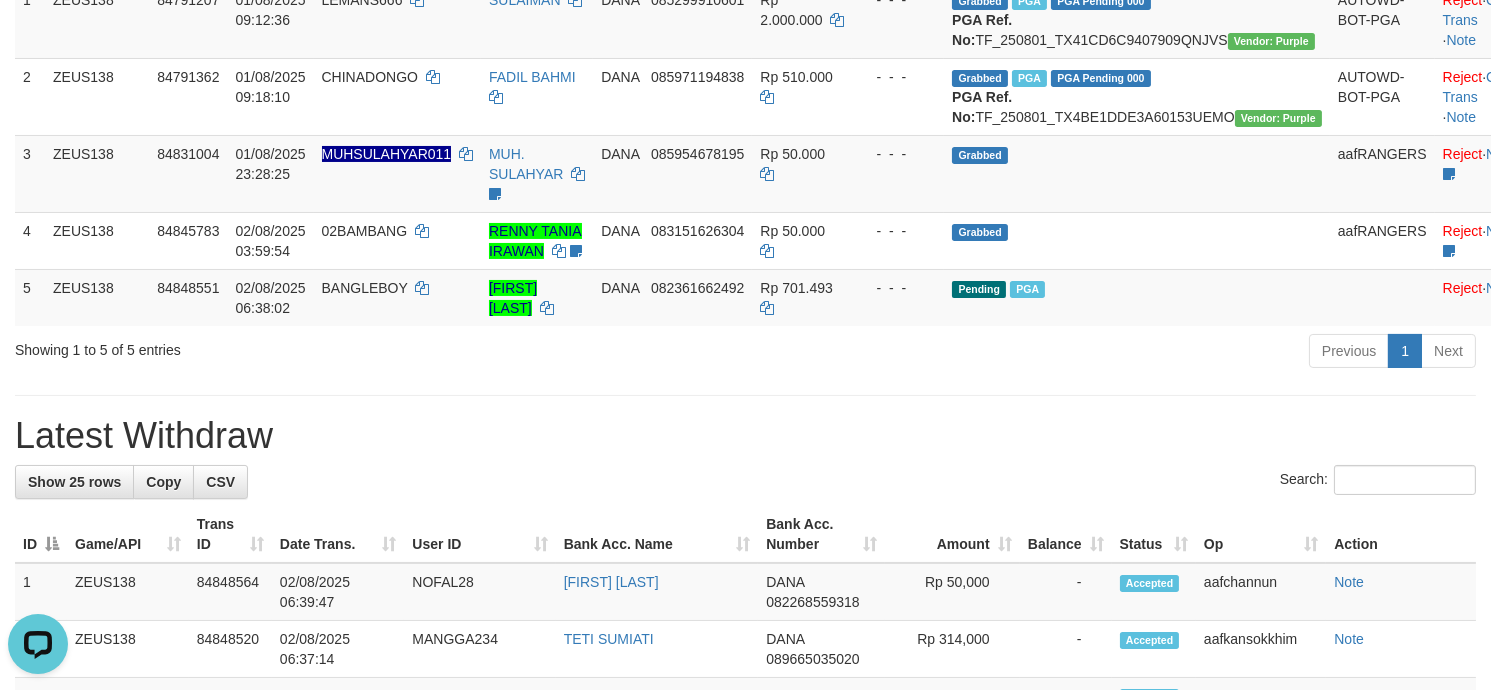 scroll, scrollTop: 0, scrollLeft: 0, axis: both 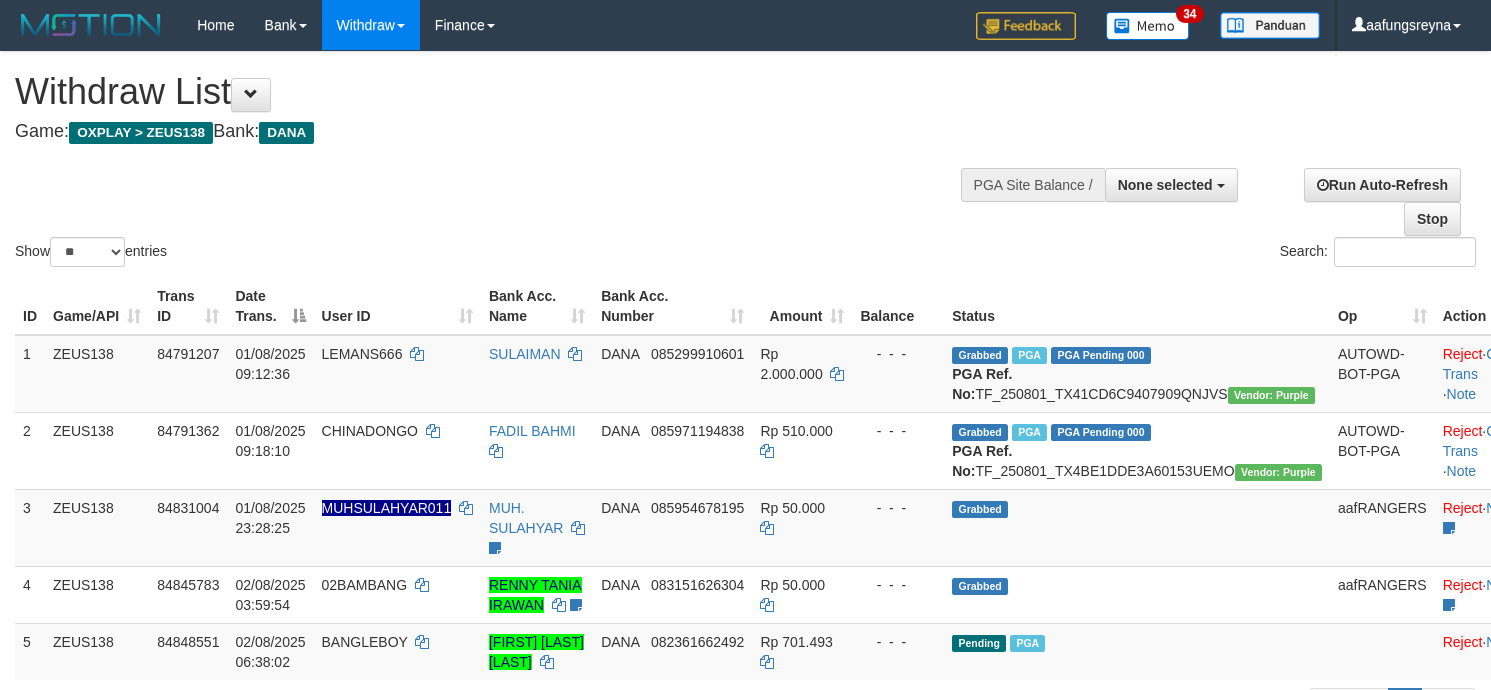 select 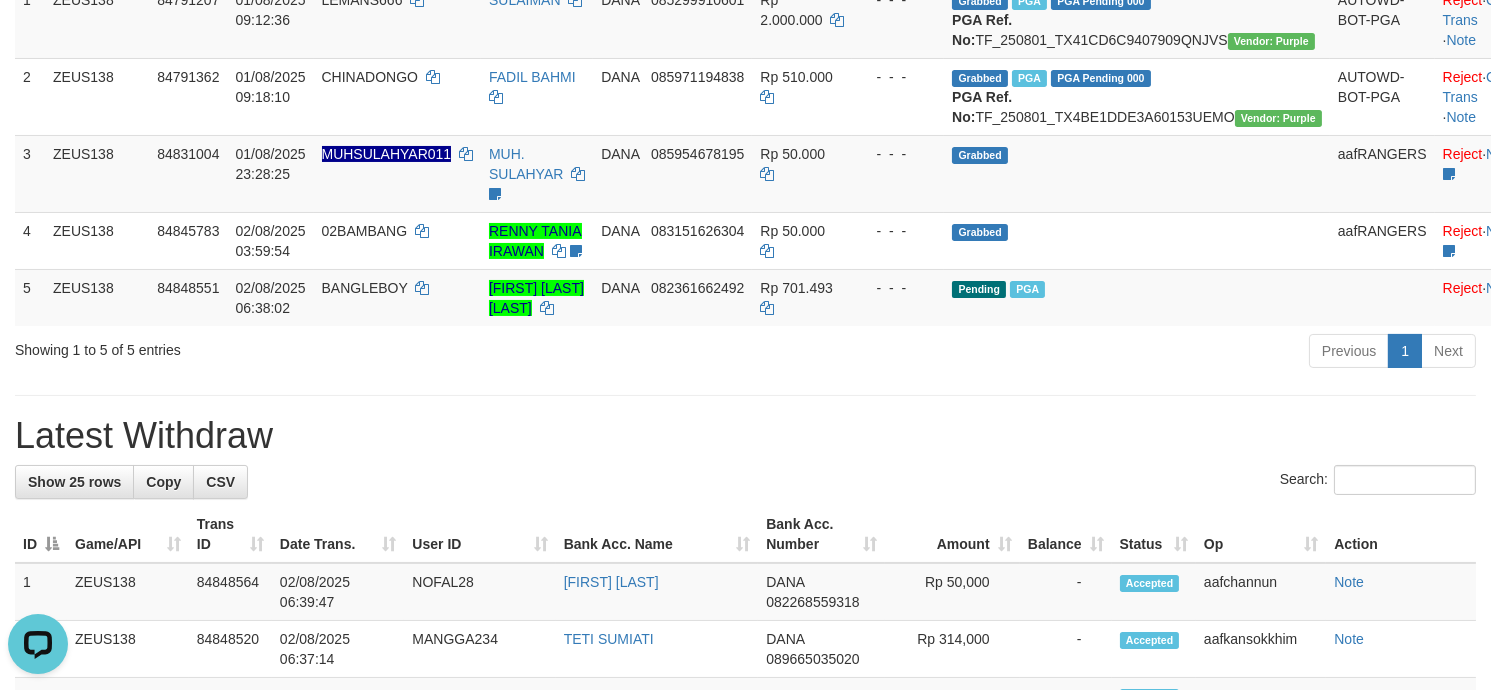 scroll, scrollTop: 0, scrollLeft: 0, axis: both 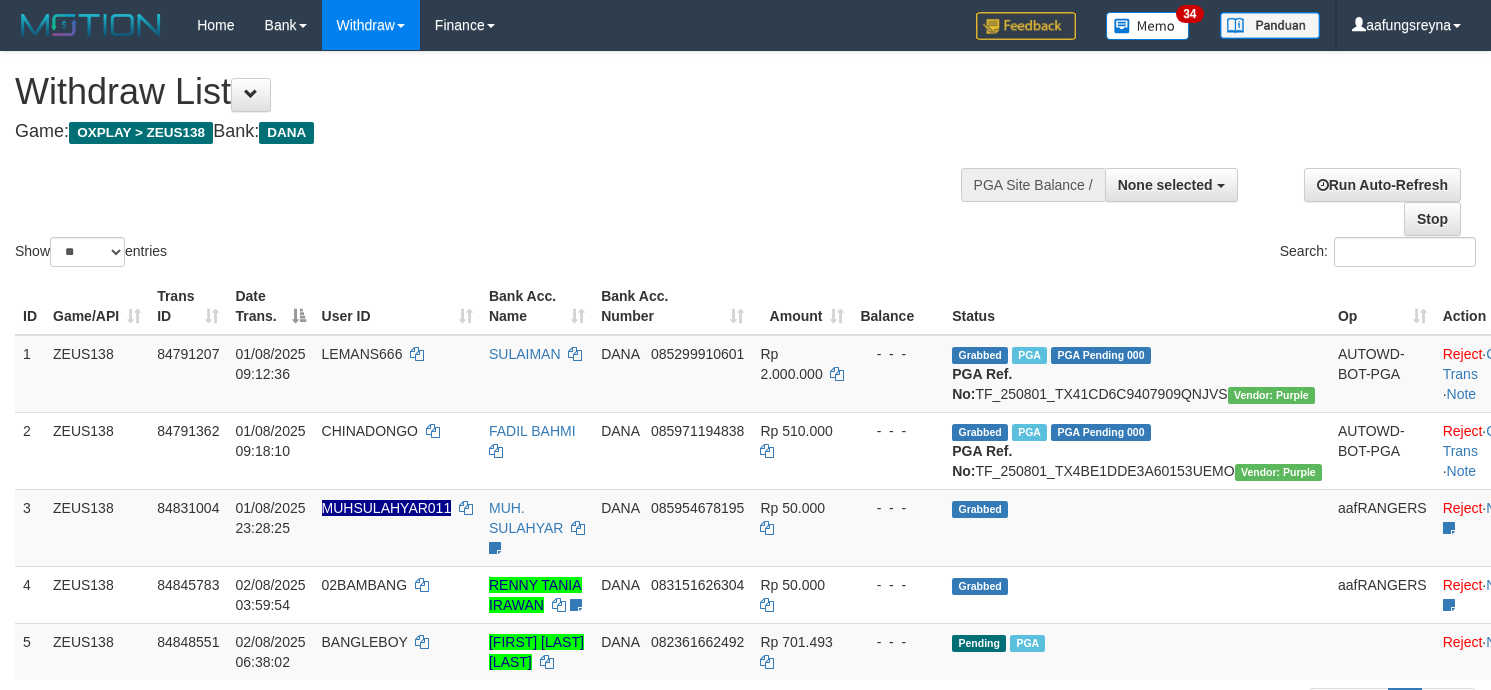 select 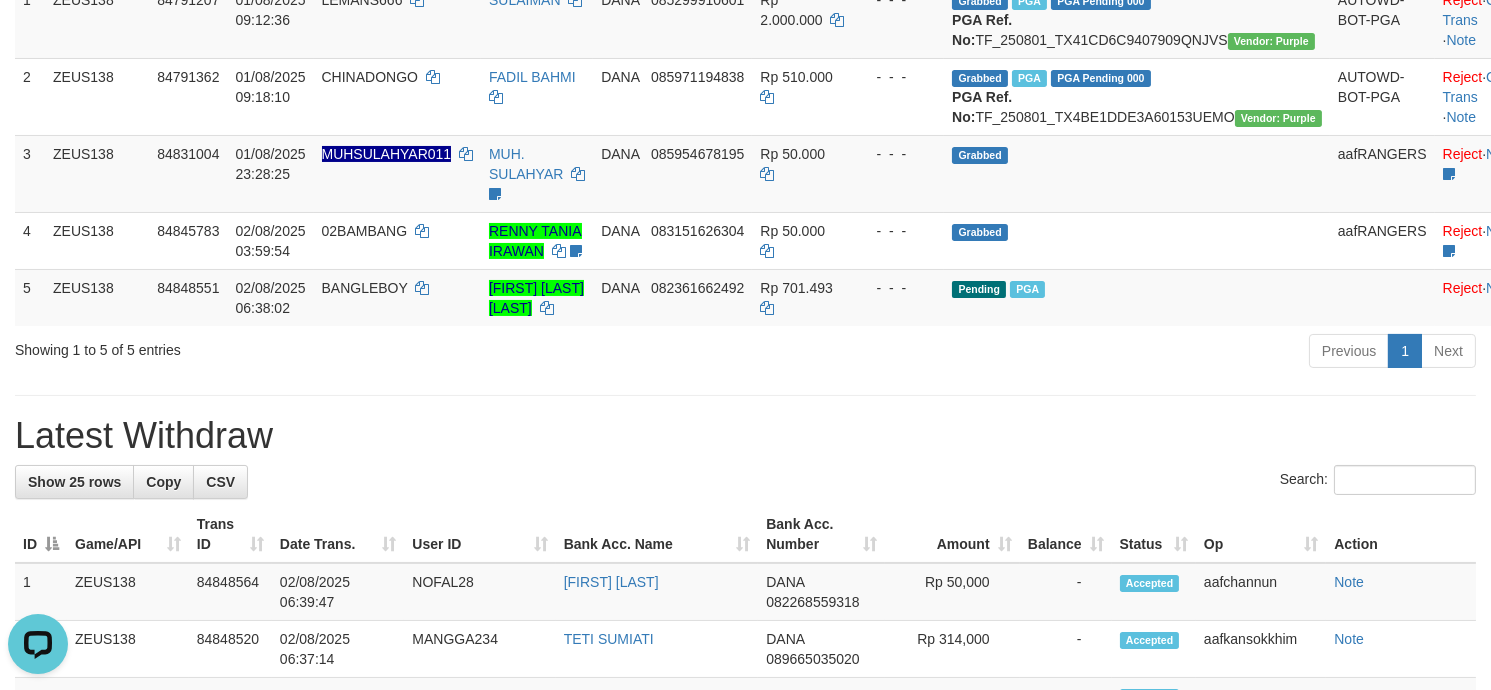 scroll, scrollTop: 0, scrollLeft: 0, axis: both 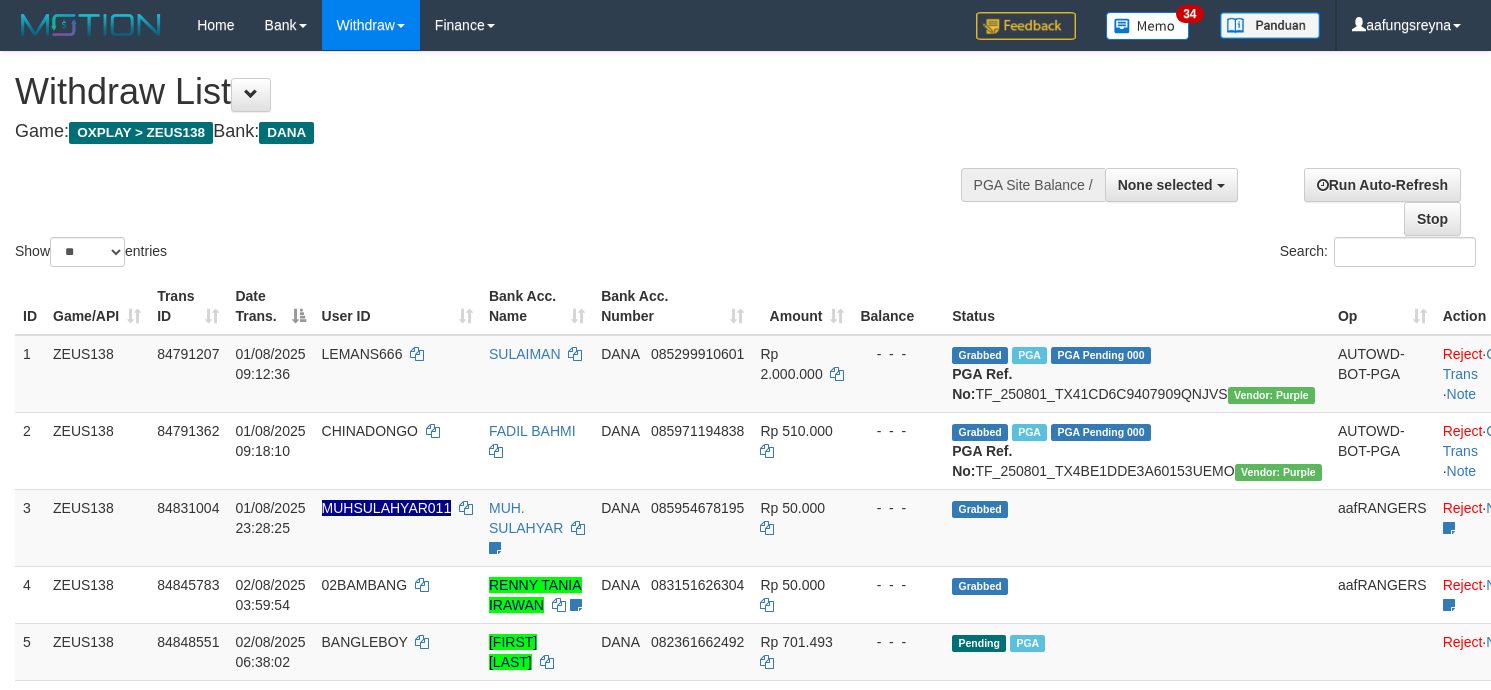 select 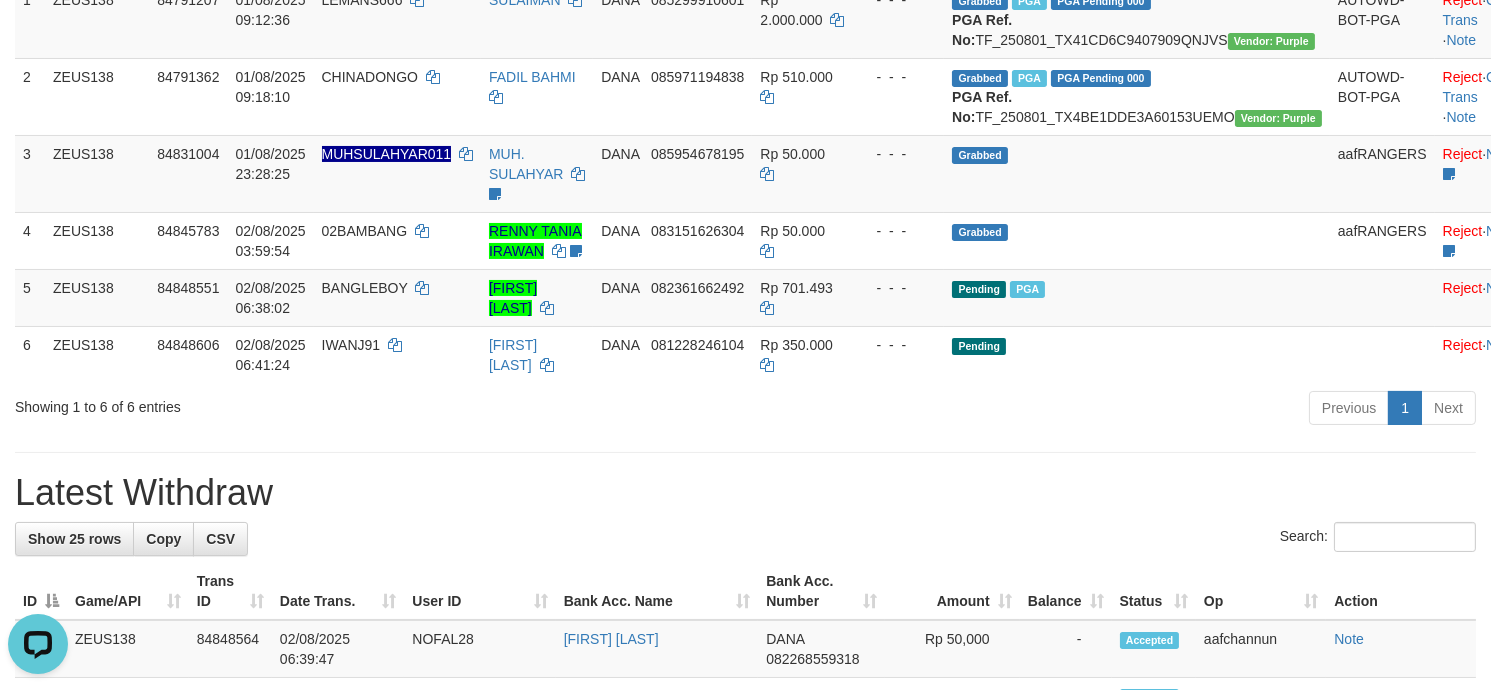 scroll, scrollTop: 0, scrollLeft: 0, axis: both 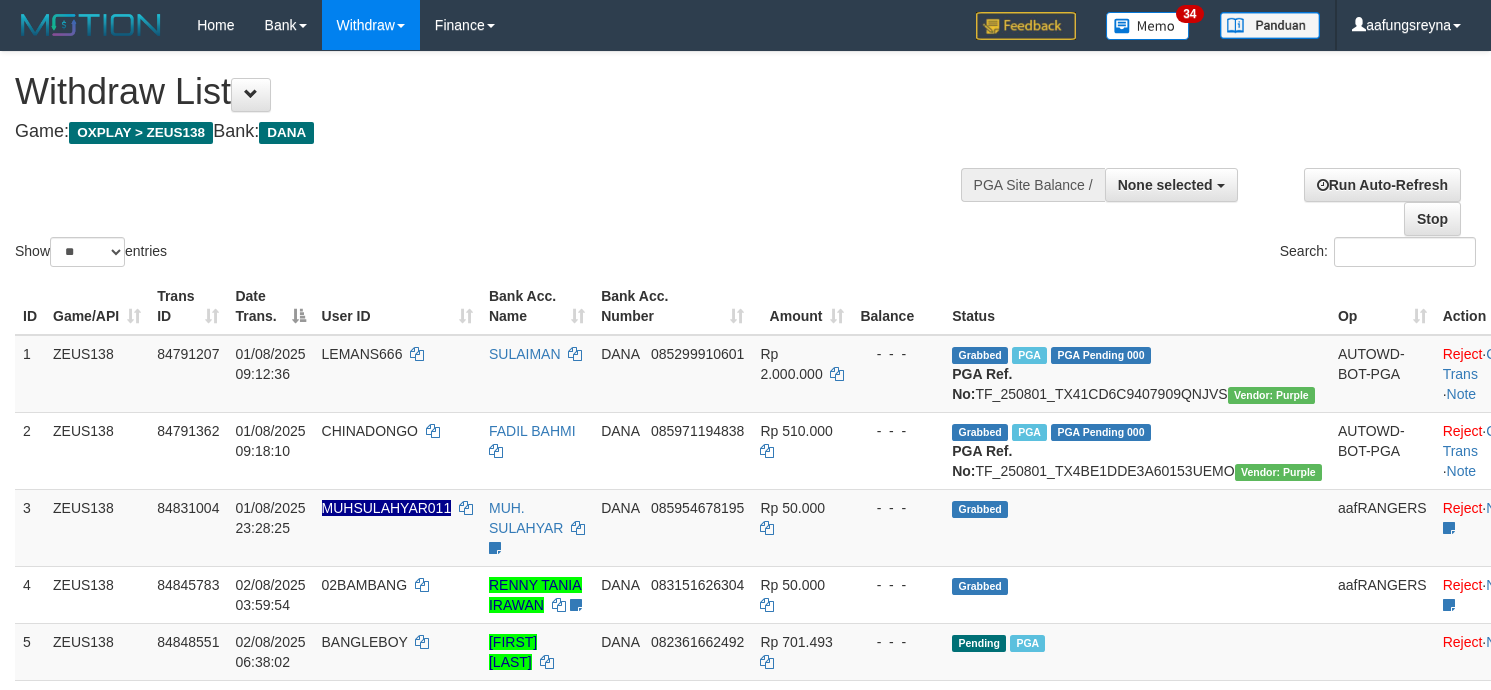 select 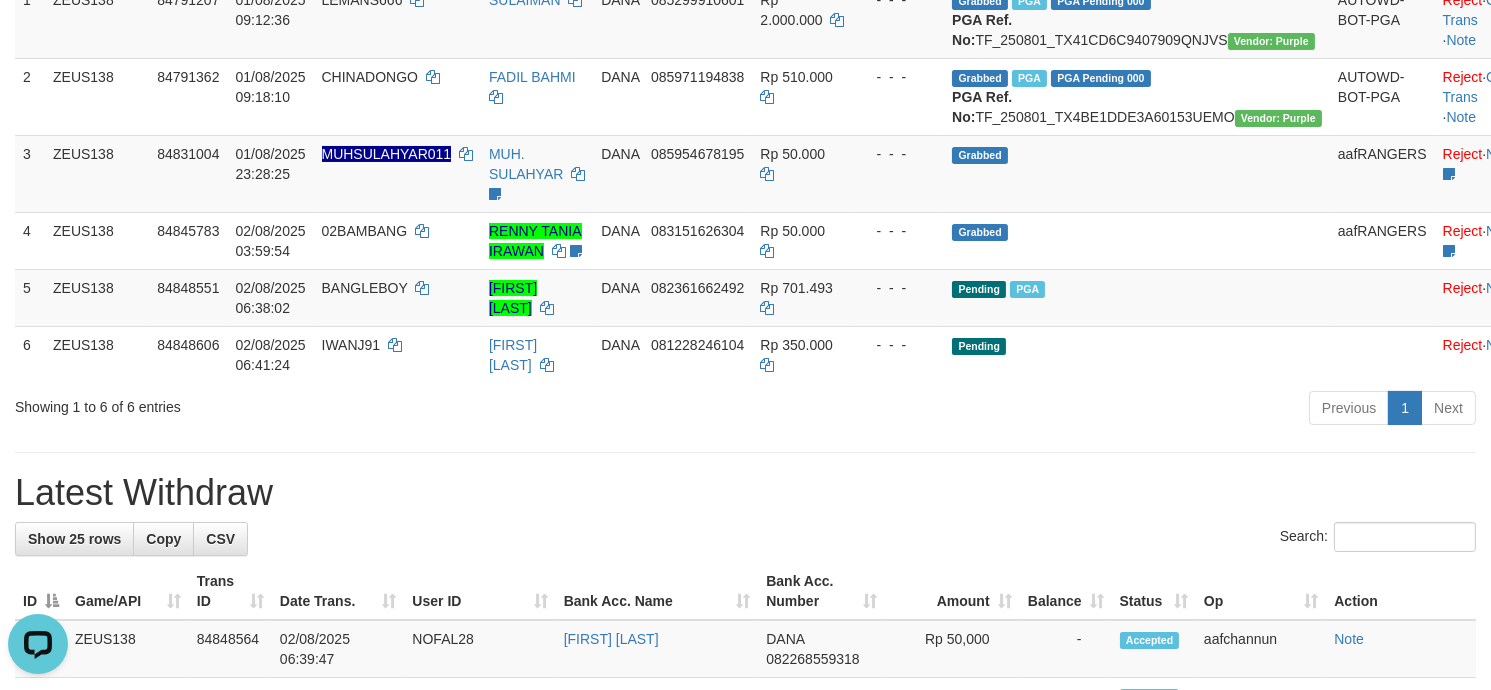 scroll, scrollTop: 0, scrollLeft: 0, axis: both 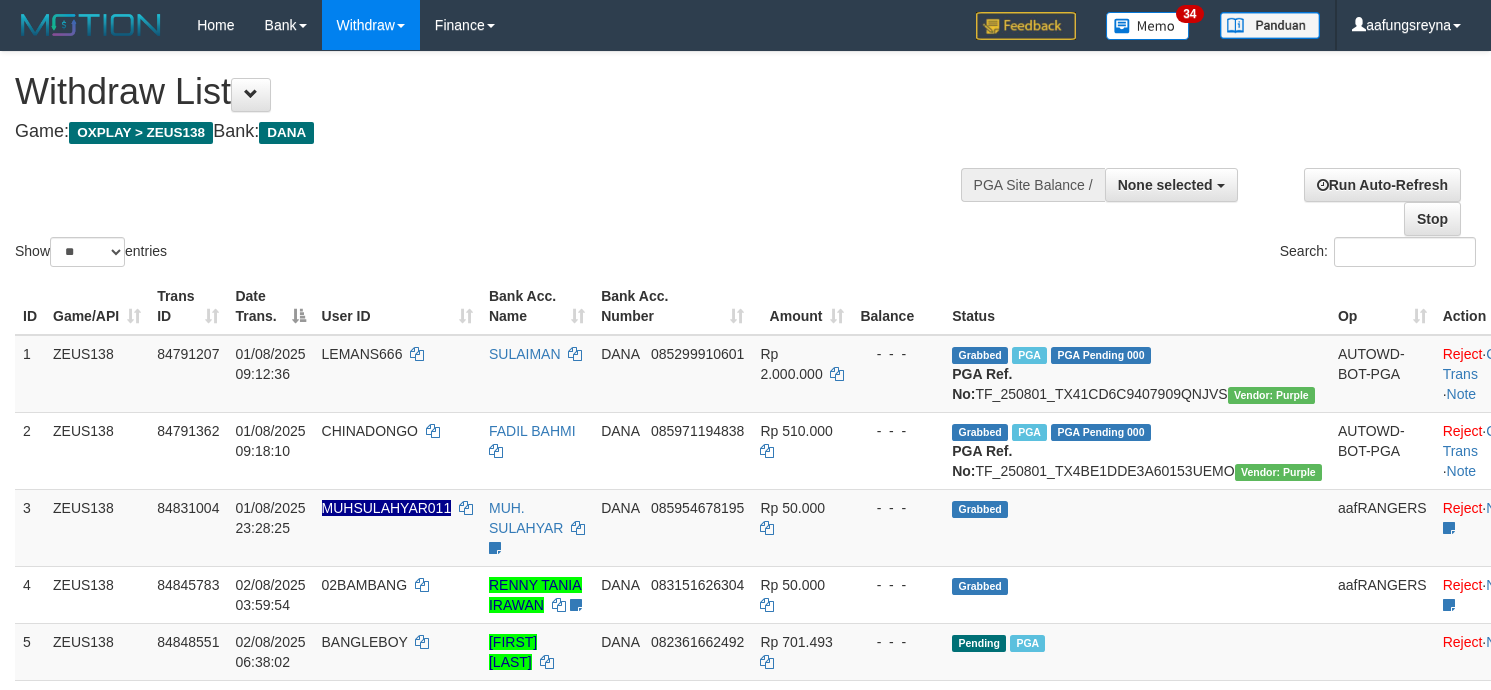 select 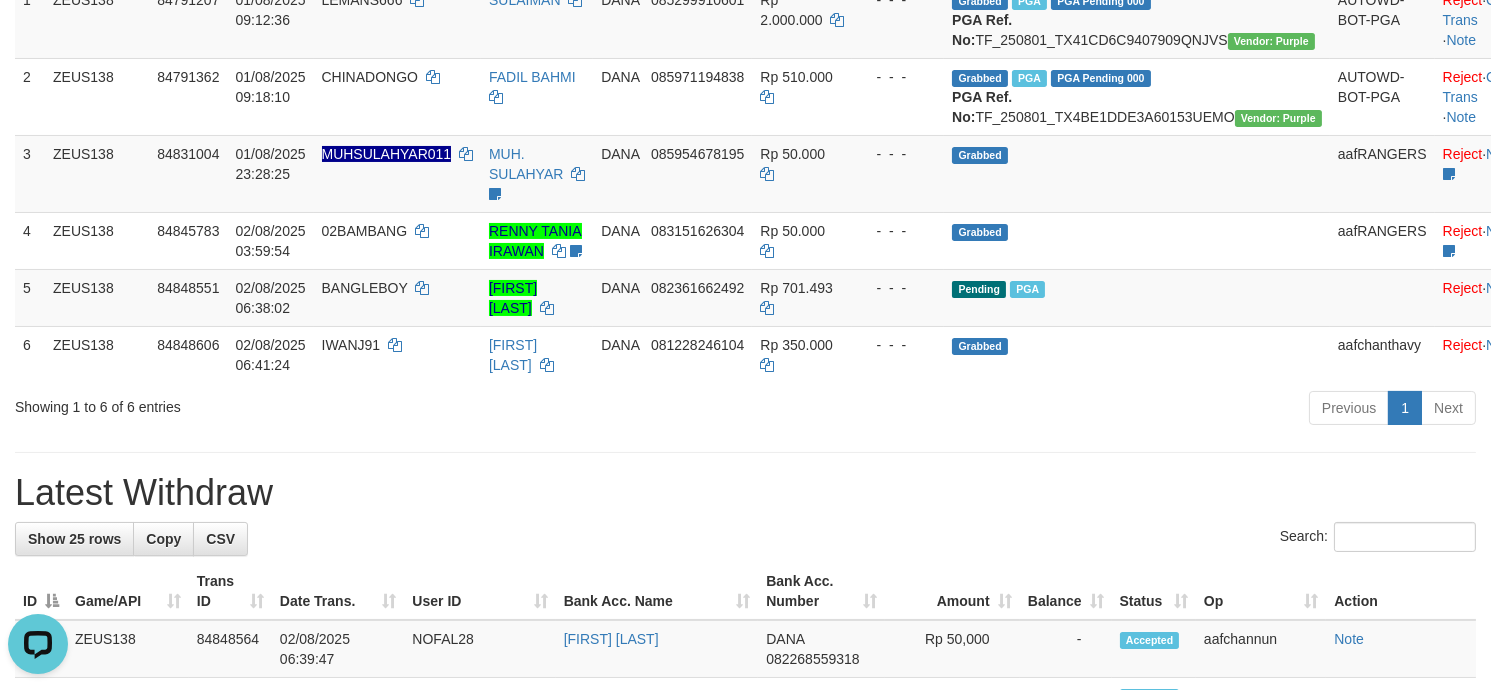 scroll, scrollTop: 0, scrollLeft: 0, axis: both 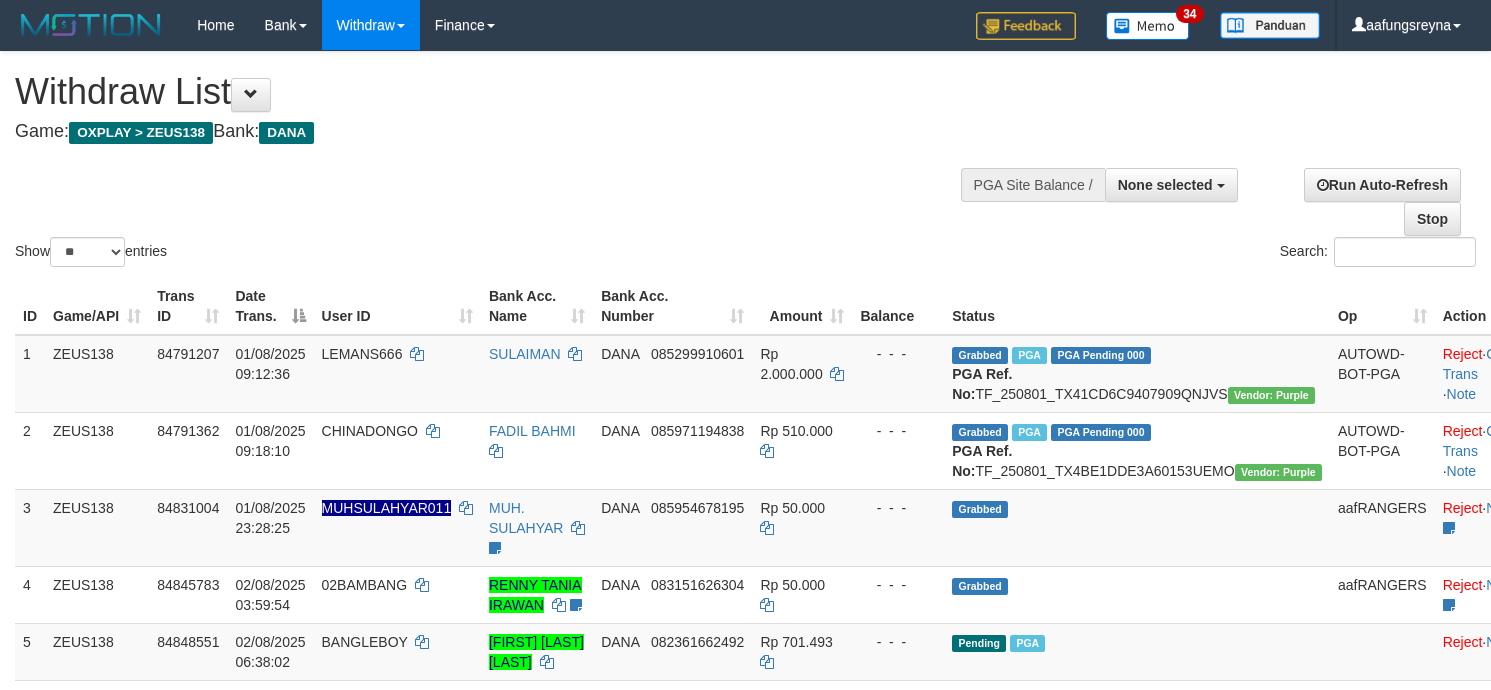 select 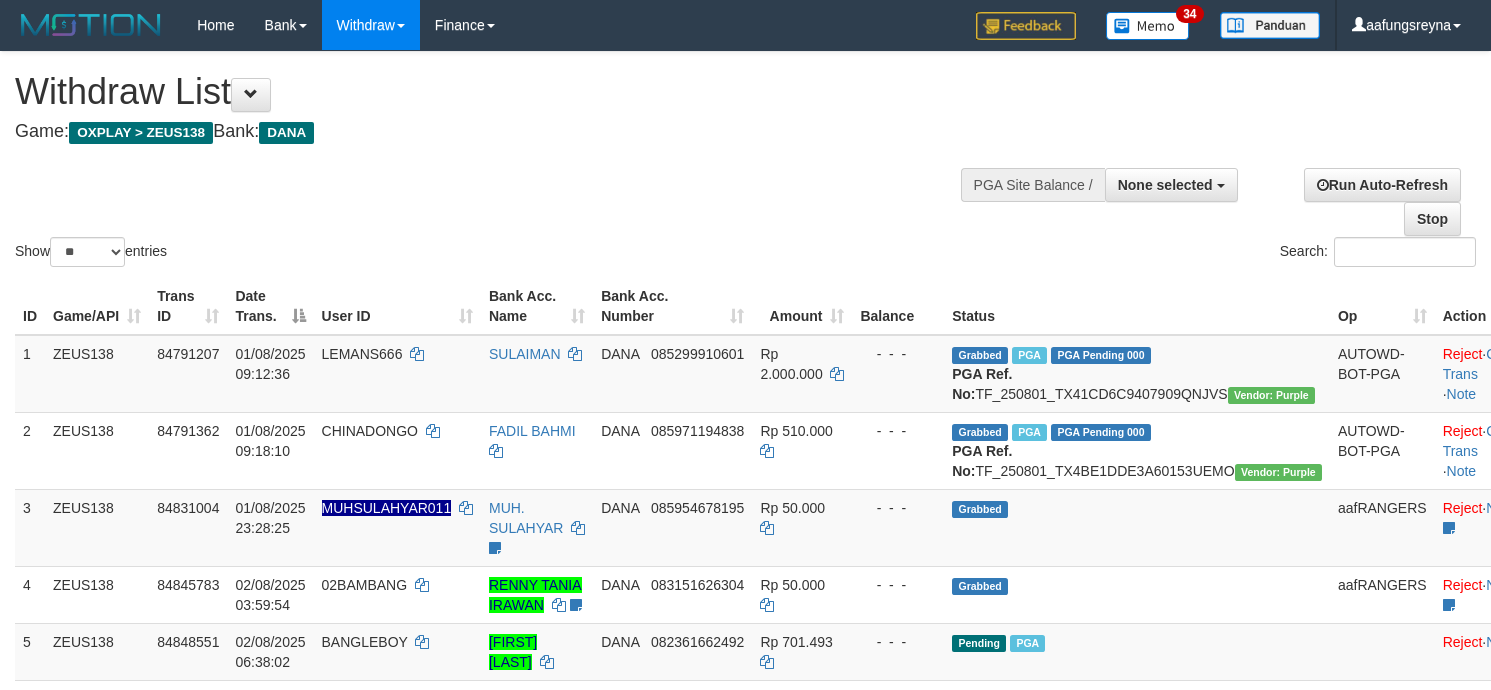 select 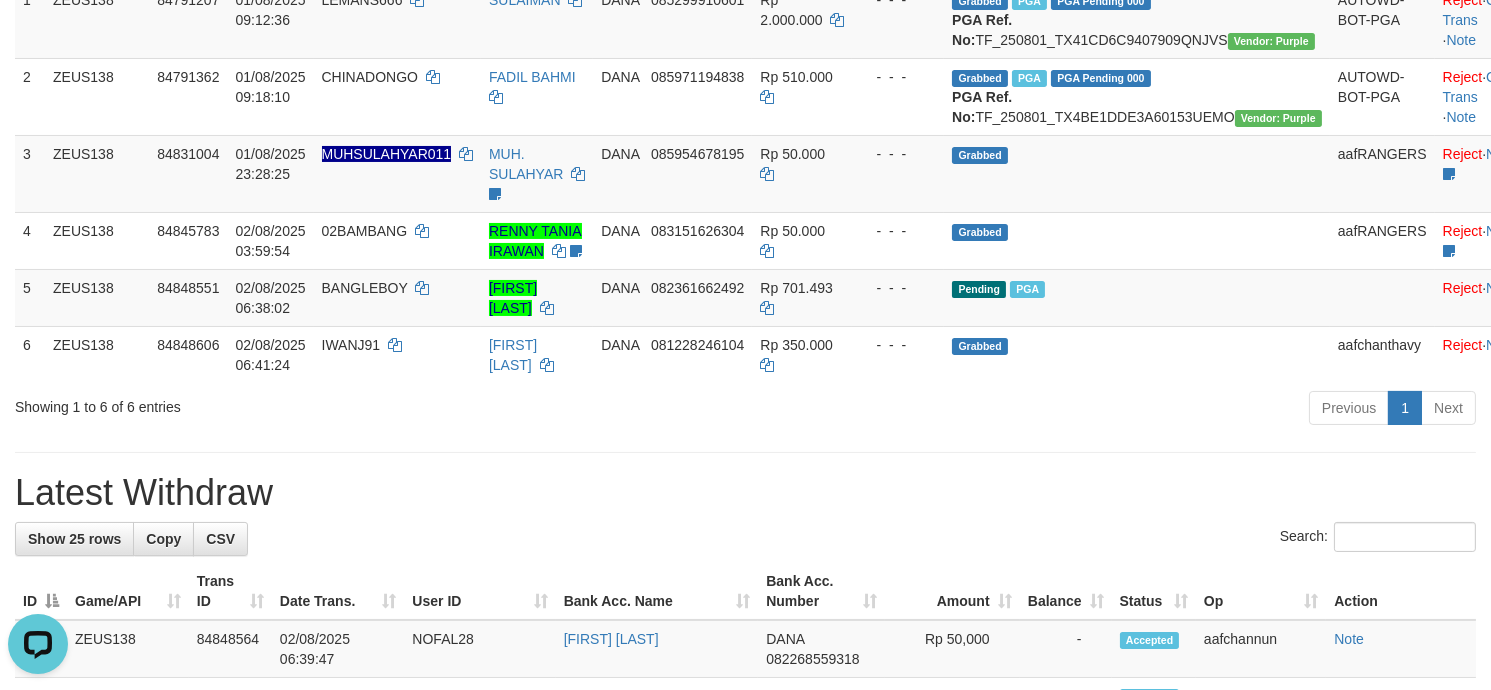 scroll, scrollTop: 0, scrollLeft: 0, axis: both 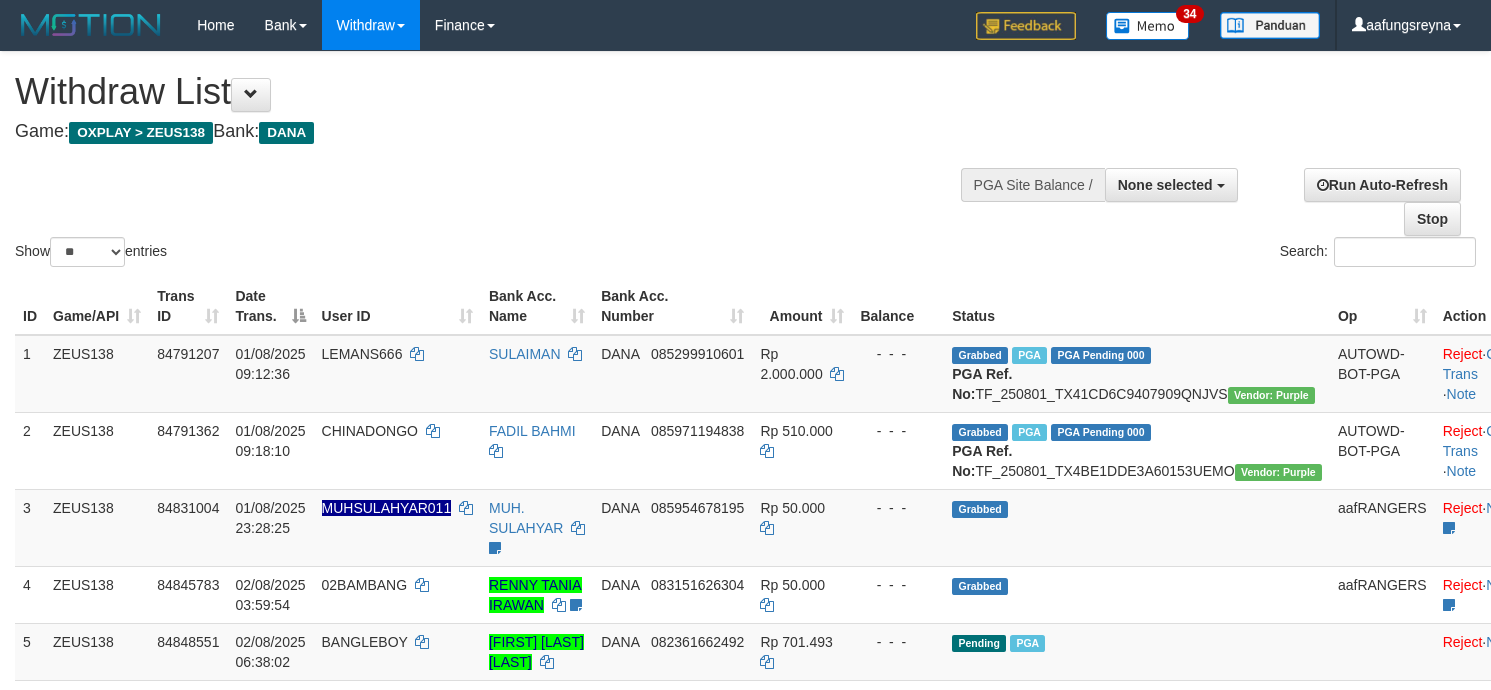 select 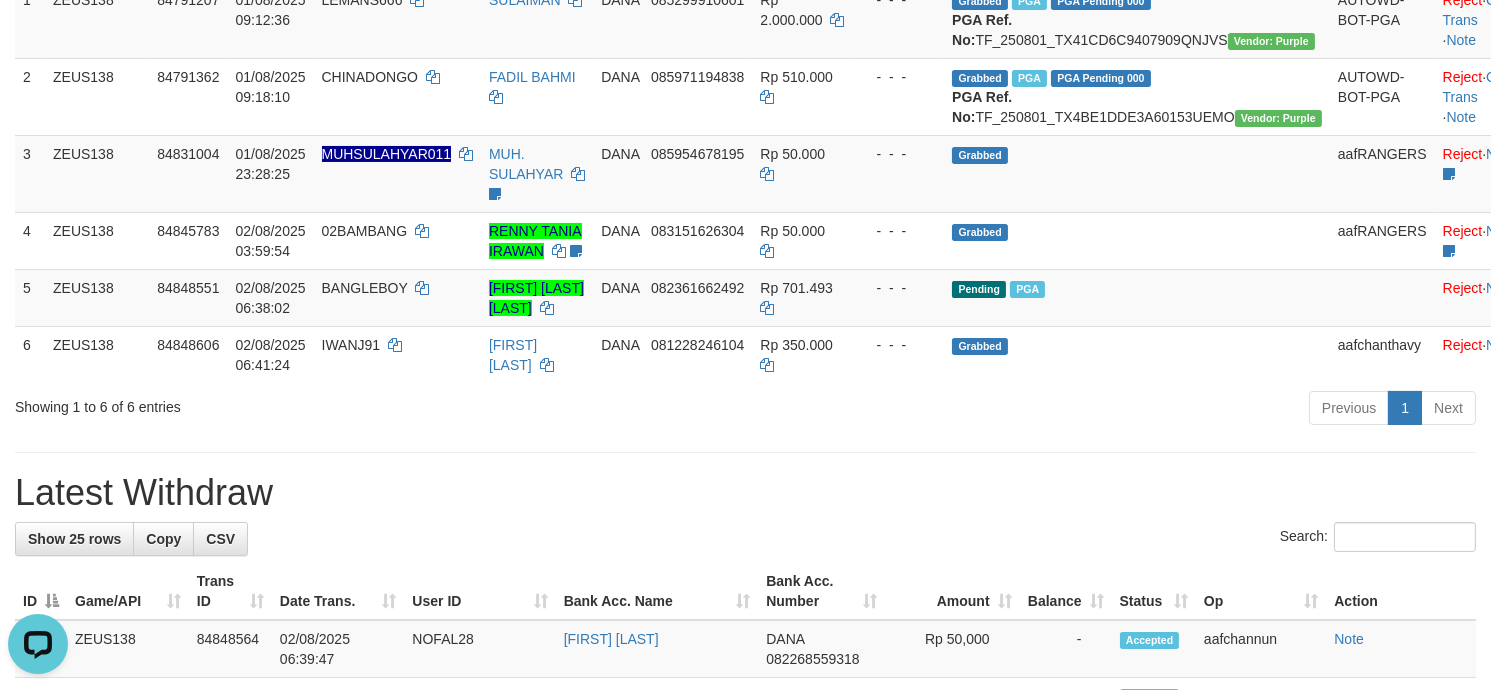 scroll, scrollTop: 0, scrollLeft: 0, axis: both 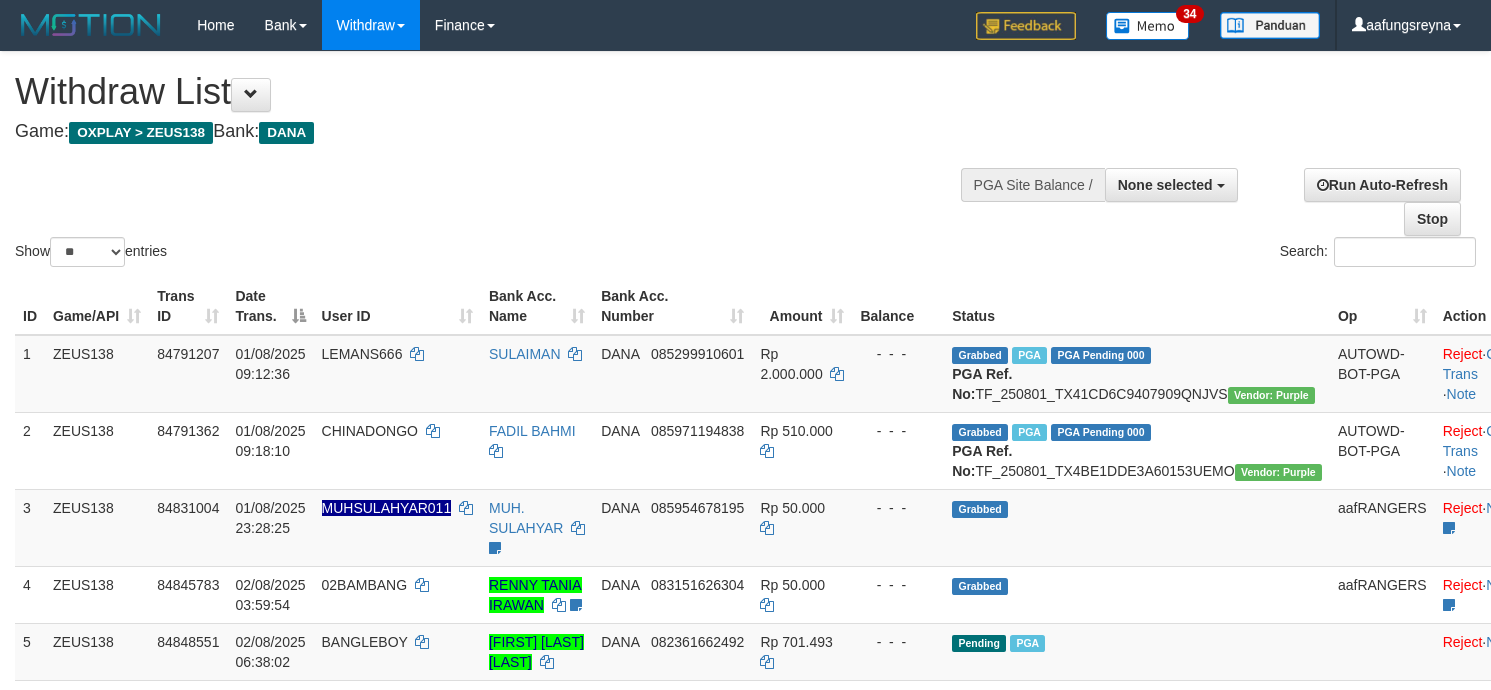 select 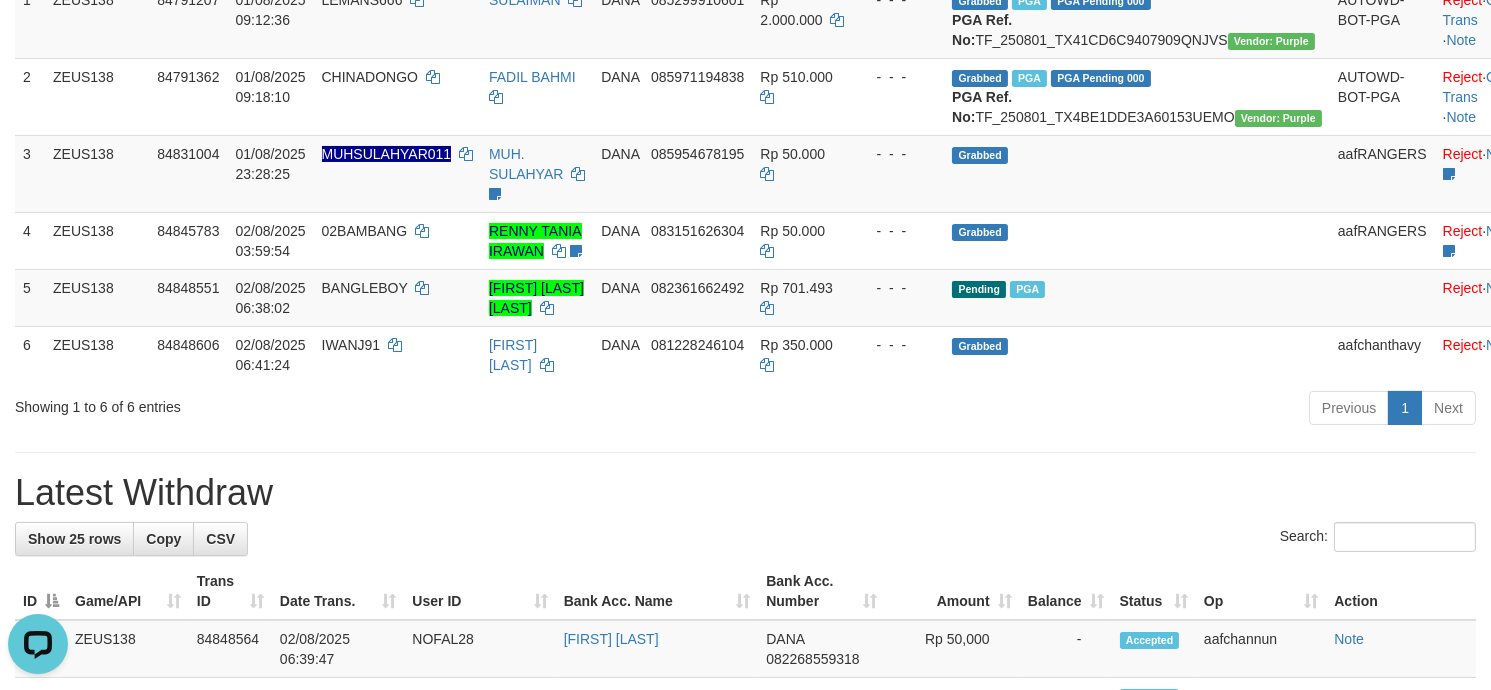 scroll, scrollTop: 0, scrollLeft: 0, axis: both 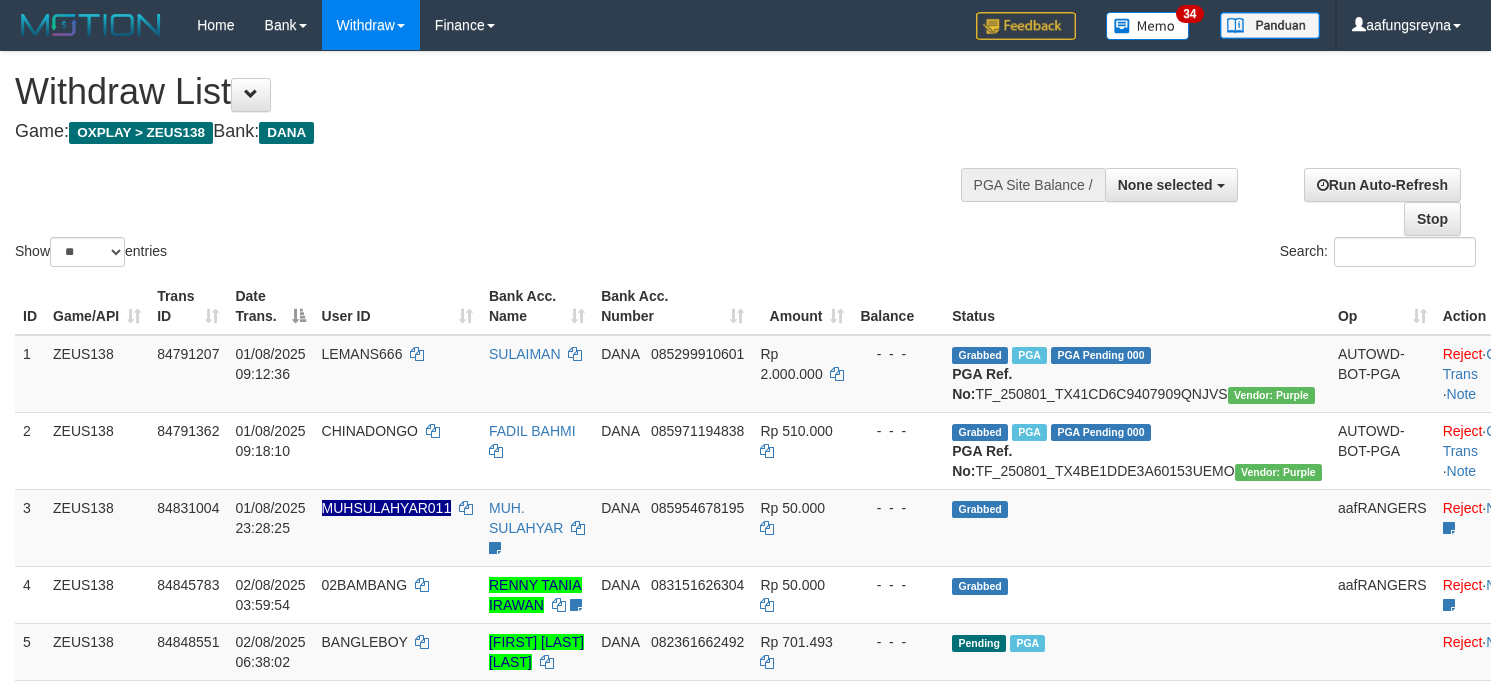 select 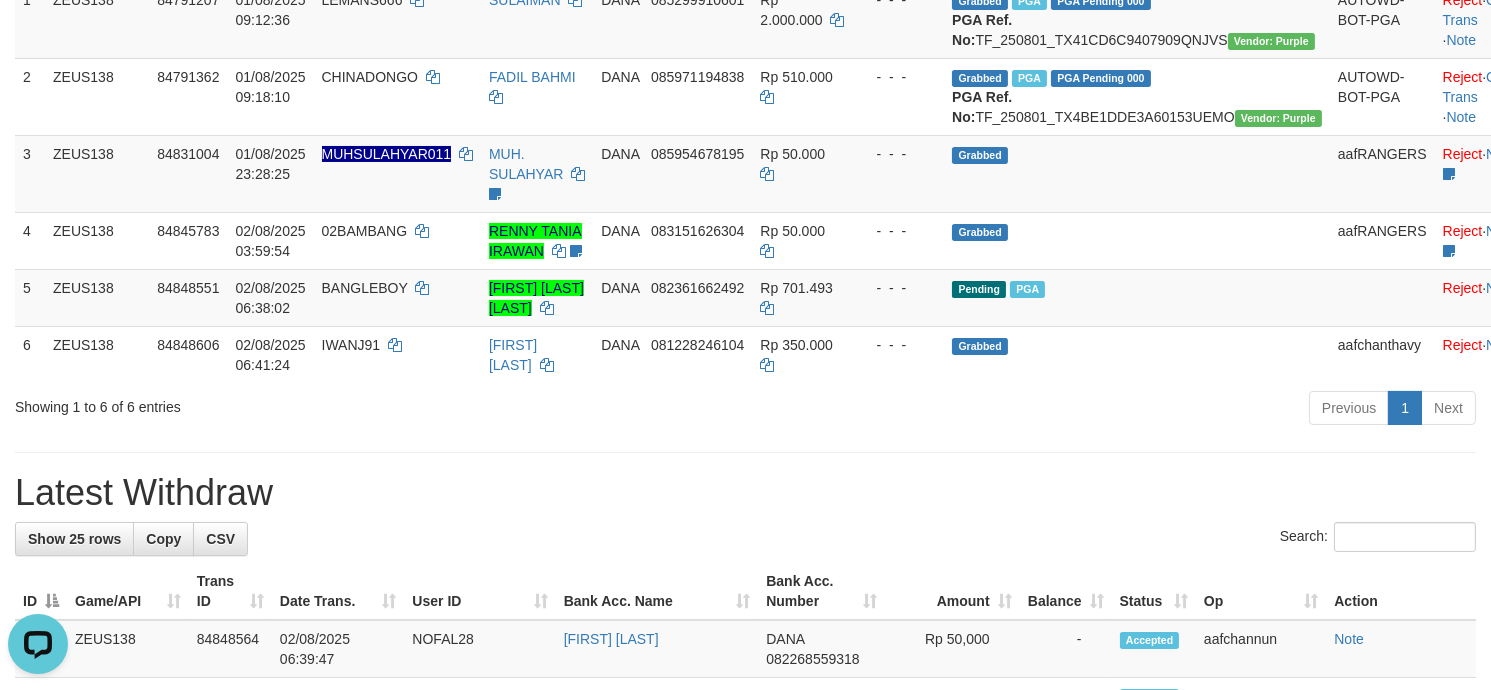 scroll, scrollTop: 0, scrollLeft: 0, axis: both 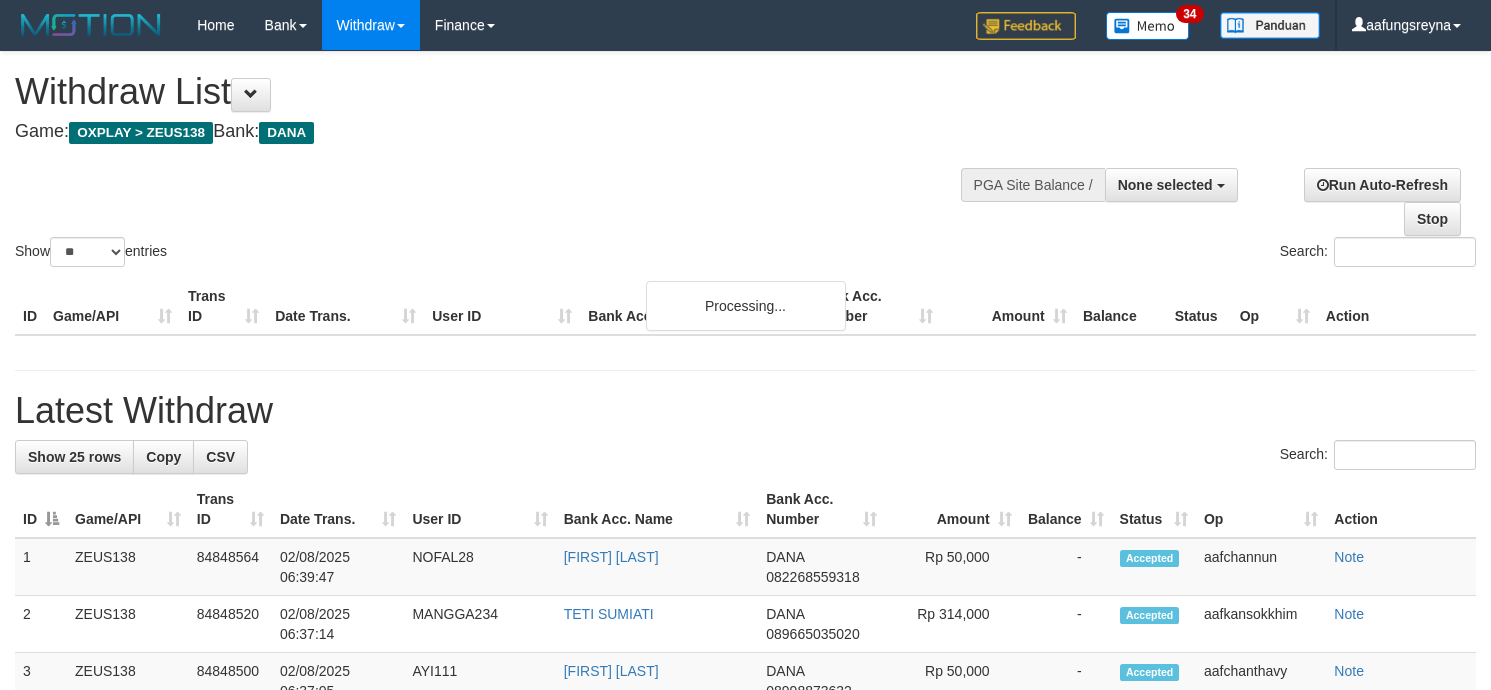 select 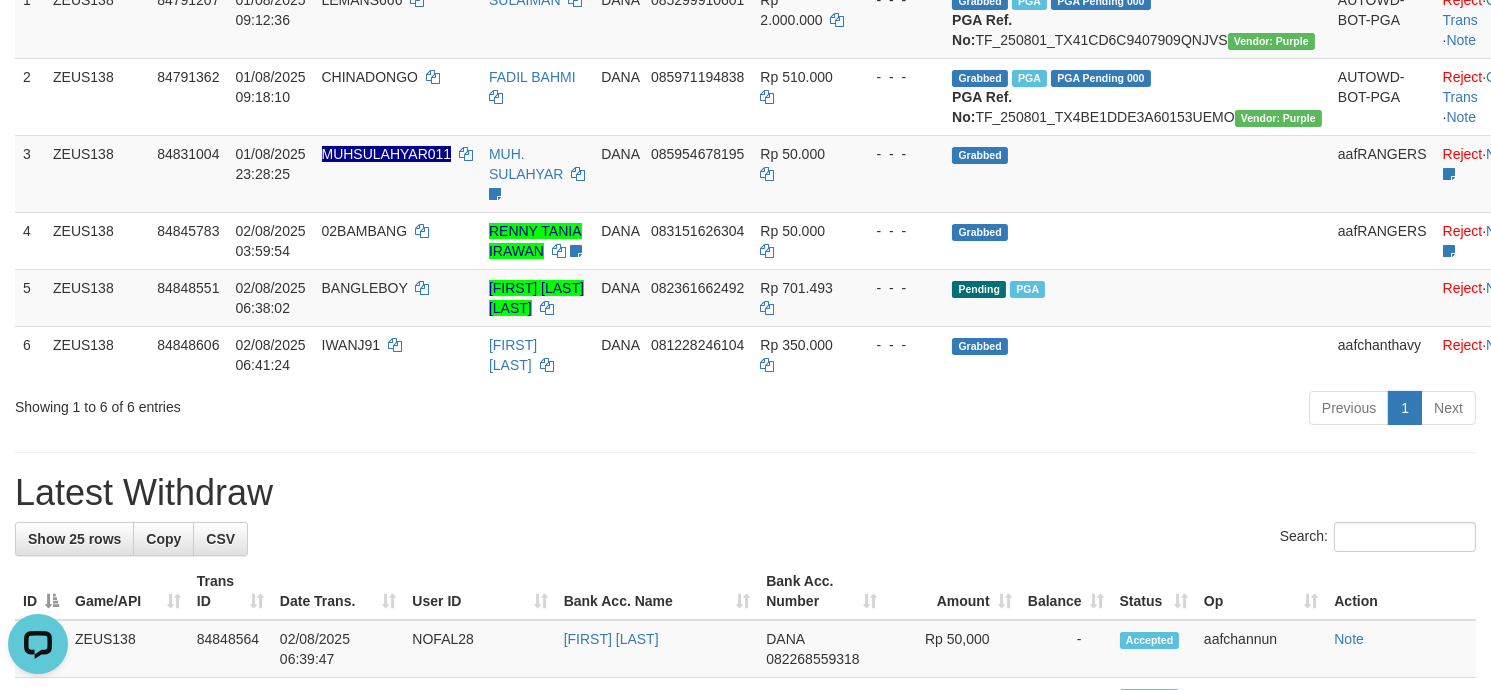 scroll, scrollTop: 0, scrollLeft: 0, axis: both 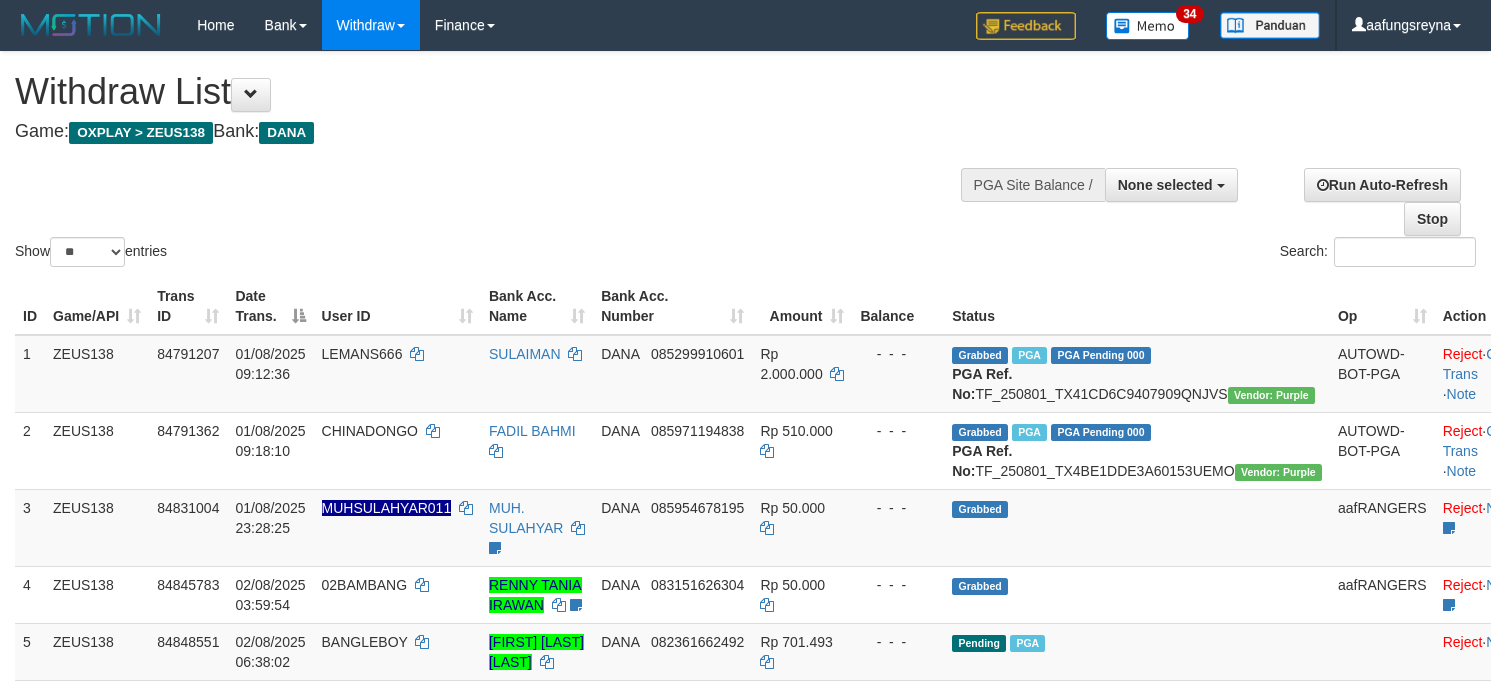 select 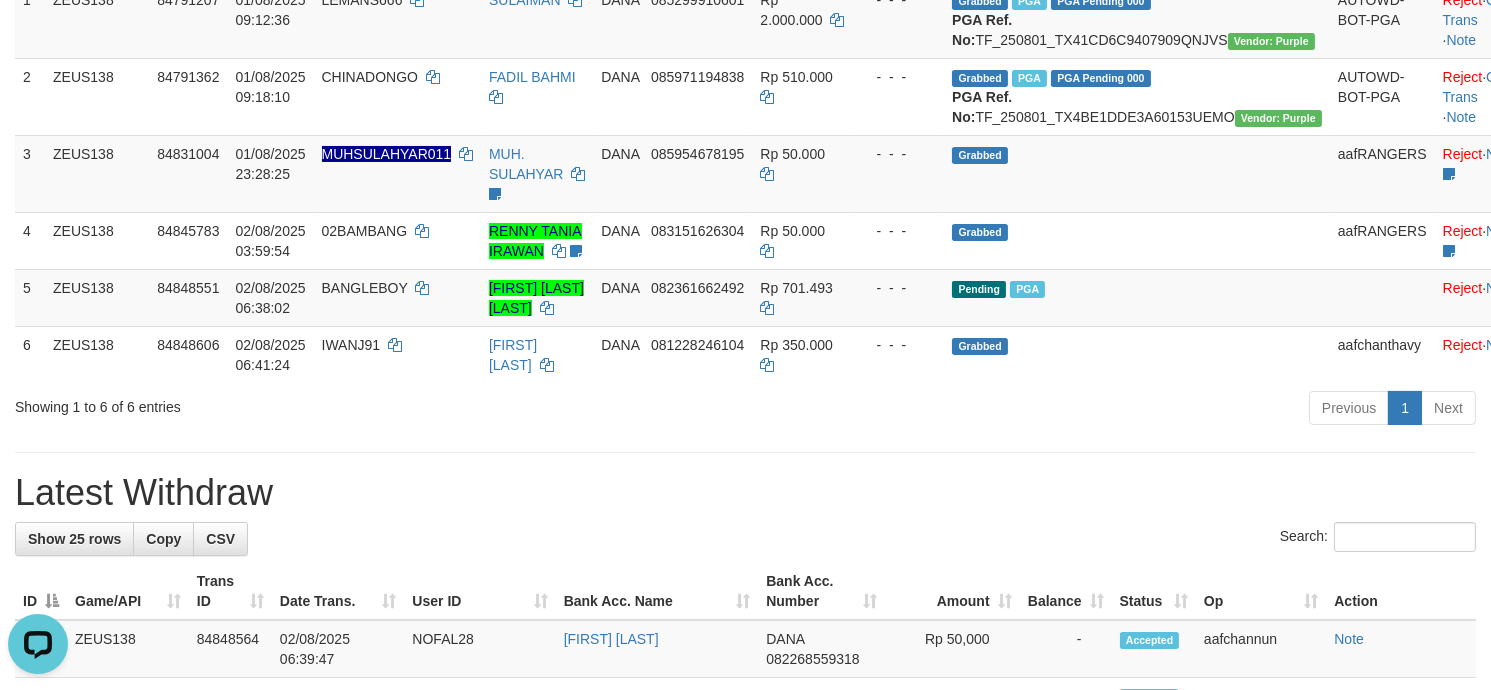 scroll, scrollTop: 0, scrollLeft: 0, axis: both 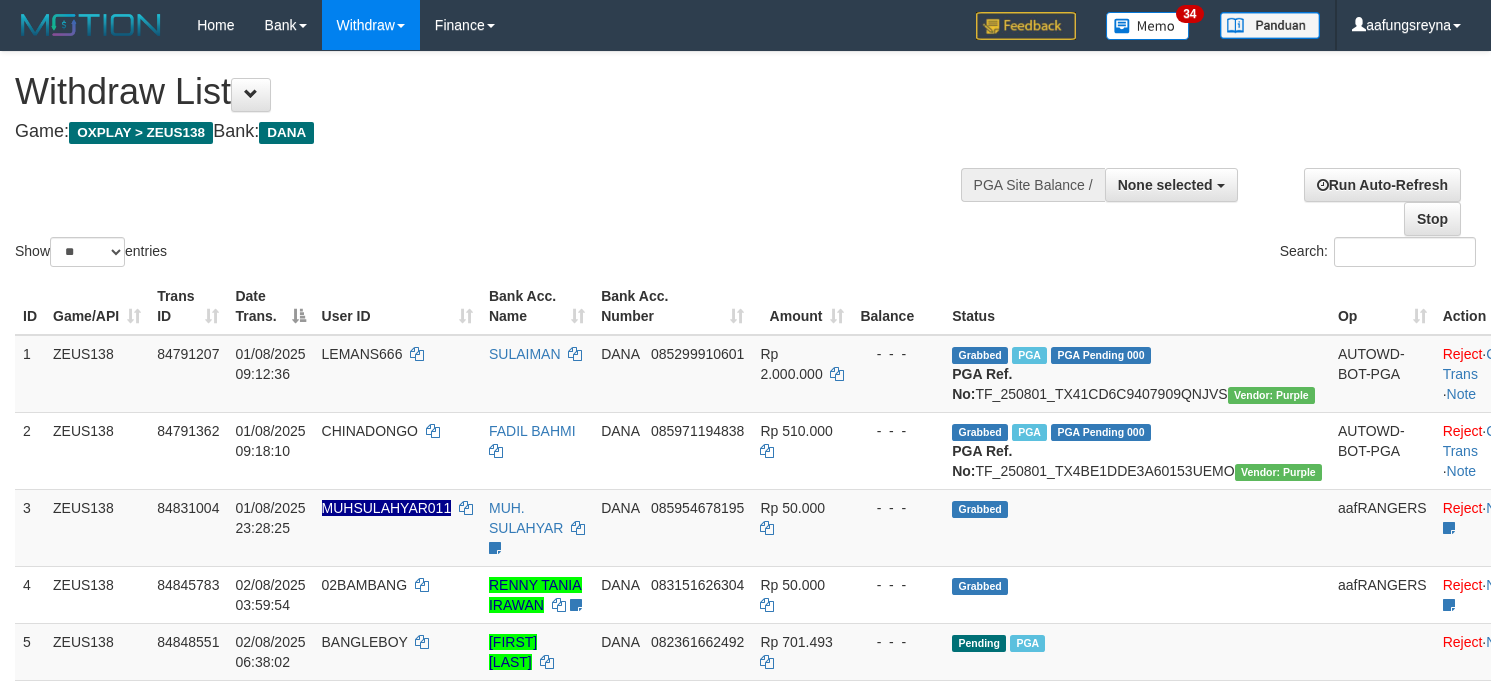 select 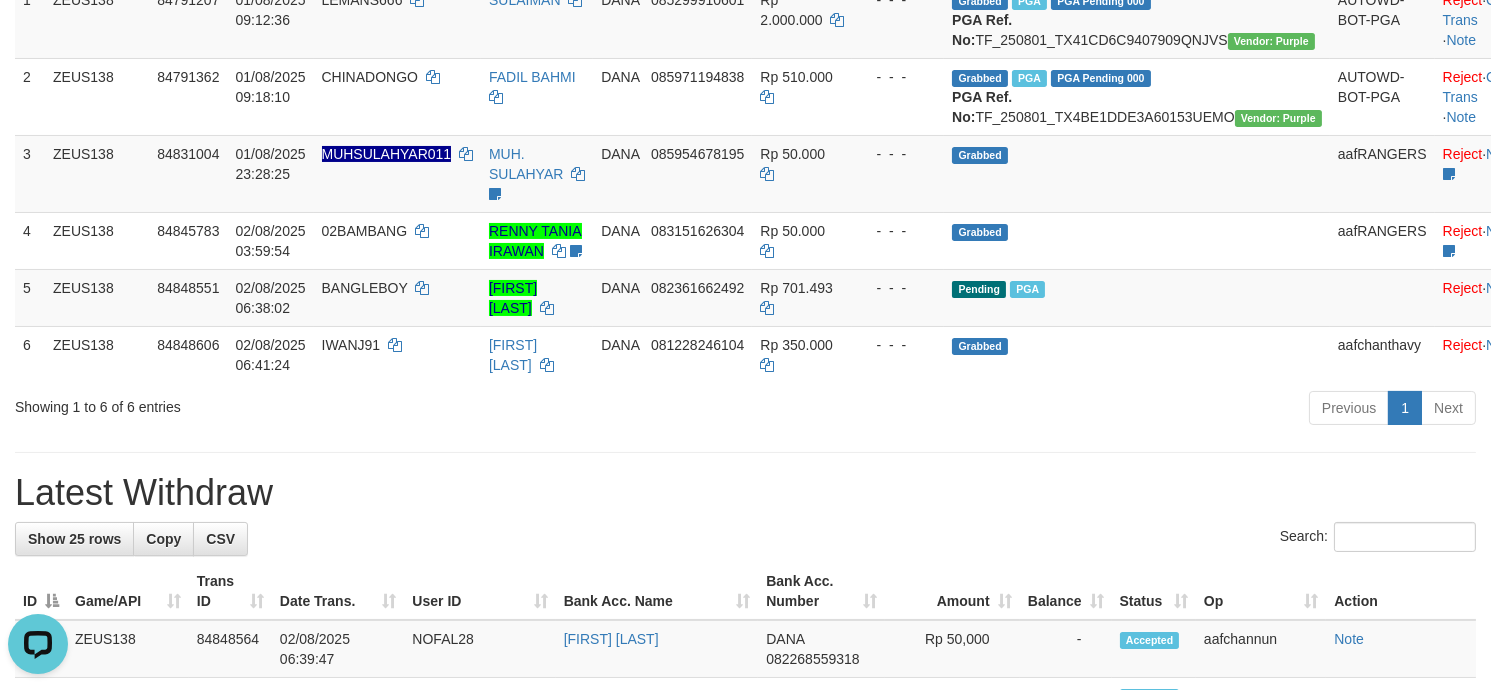 scroll, scrollTop: 0, scrollLeft: 0, axis: both 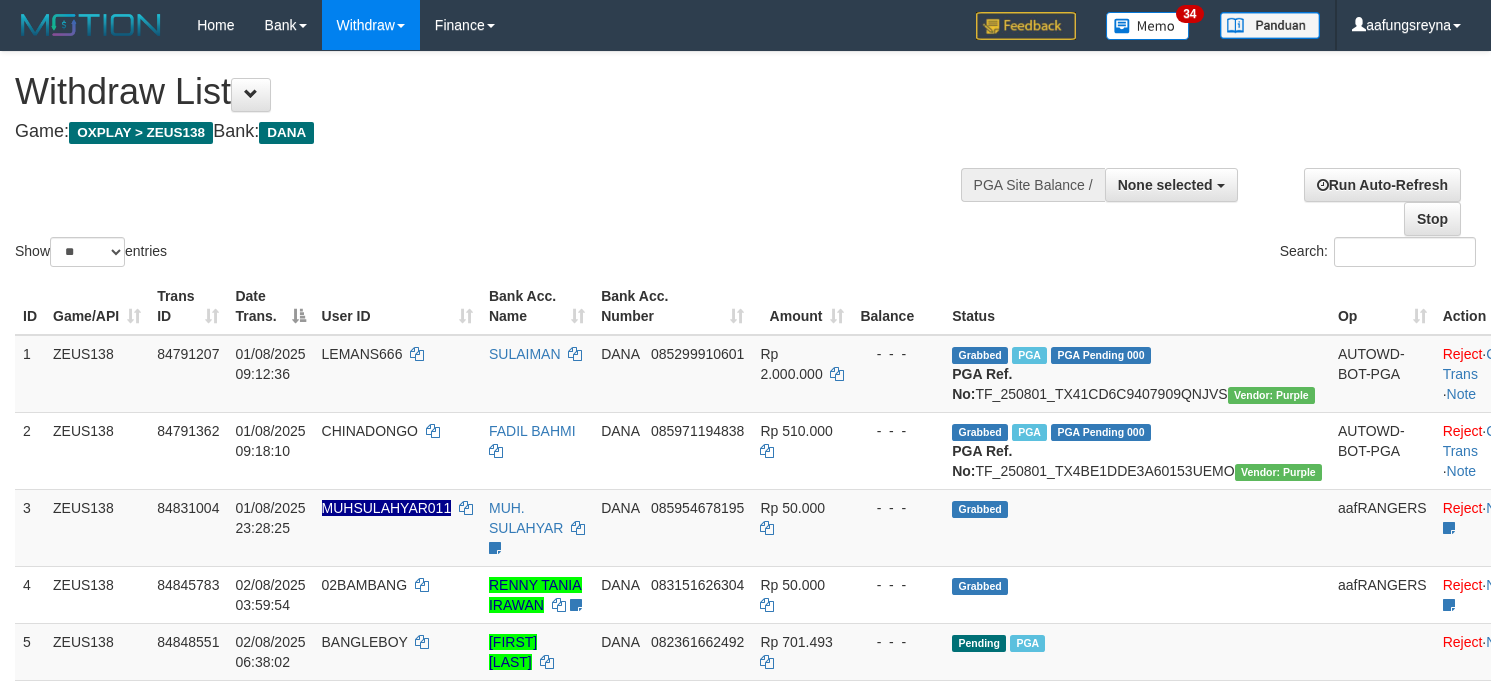 select 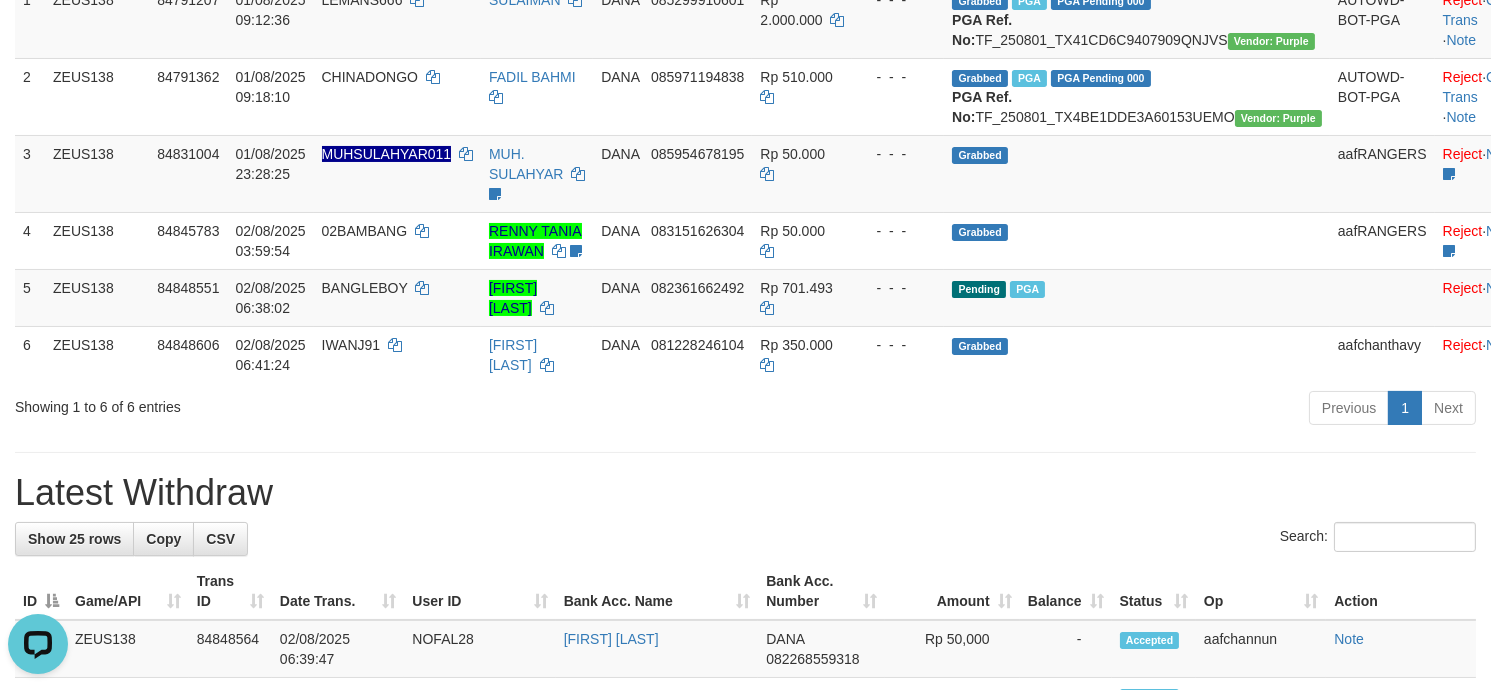 scroll, scrollTop: 0, scrollLeft: 0, axis: both 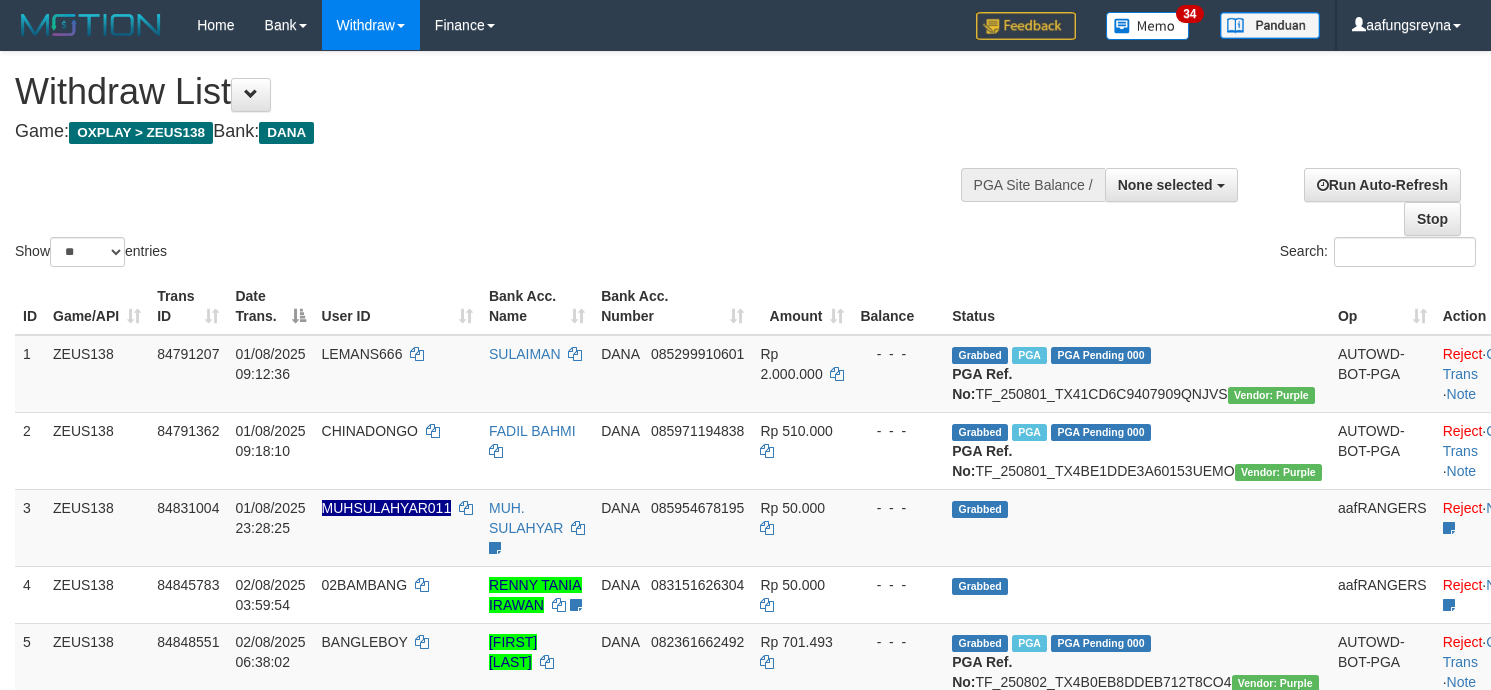 select 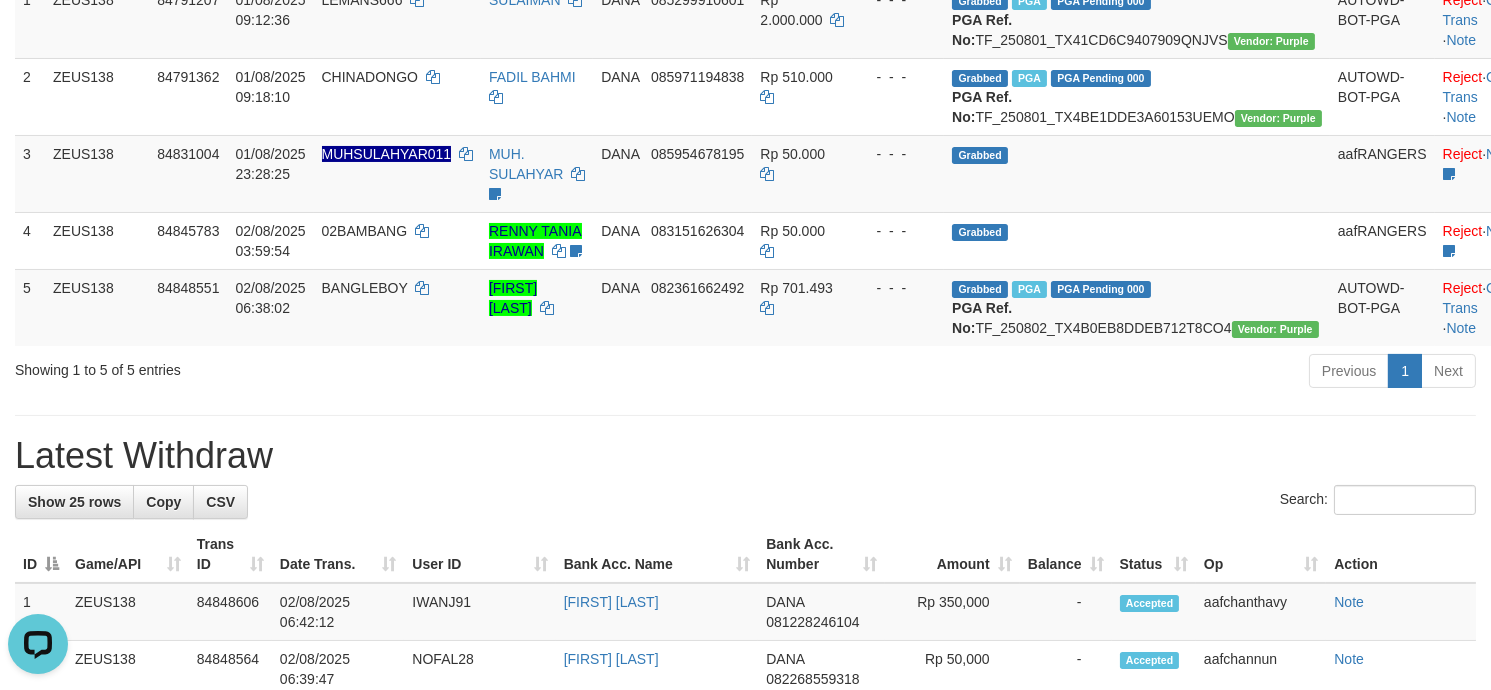 scroll, scrollTop: 0, scrollLeft: 0, axis: both 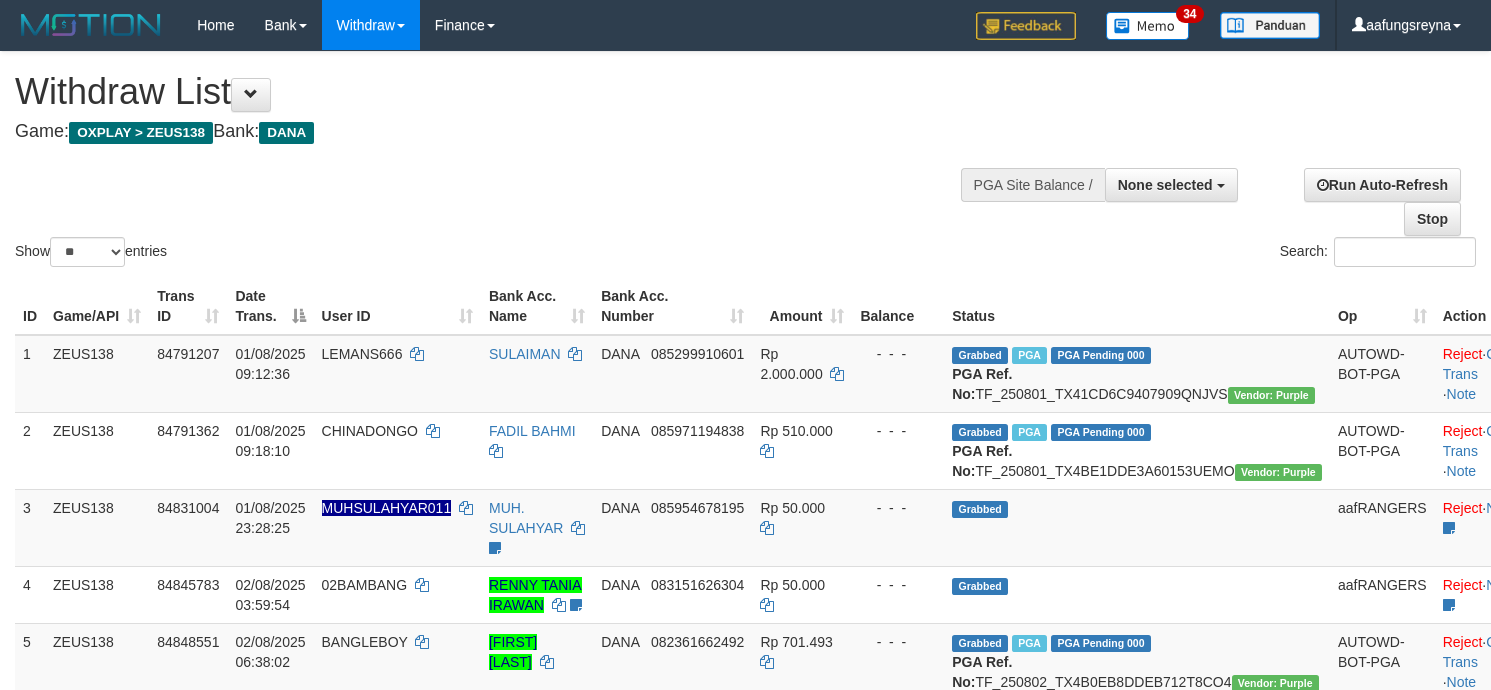 select 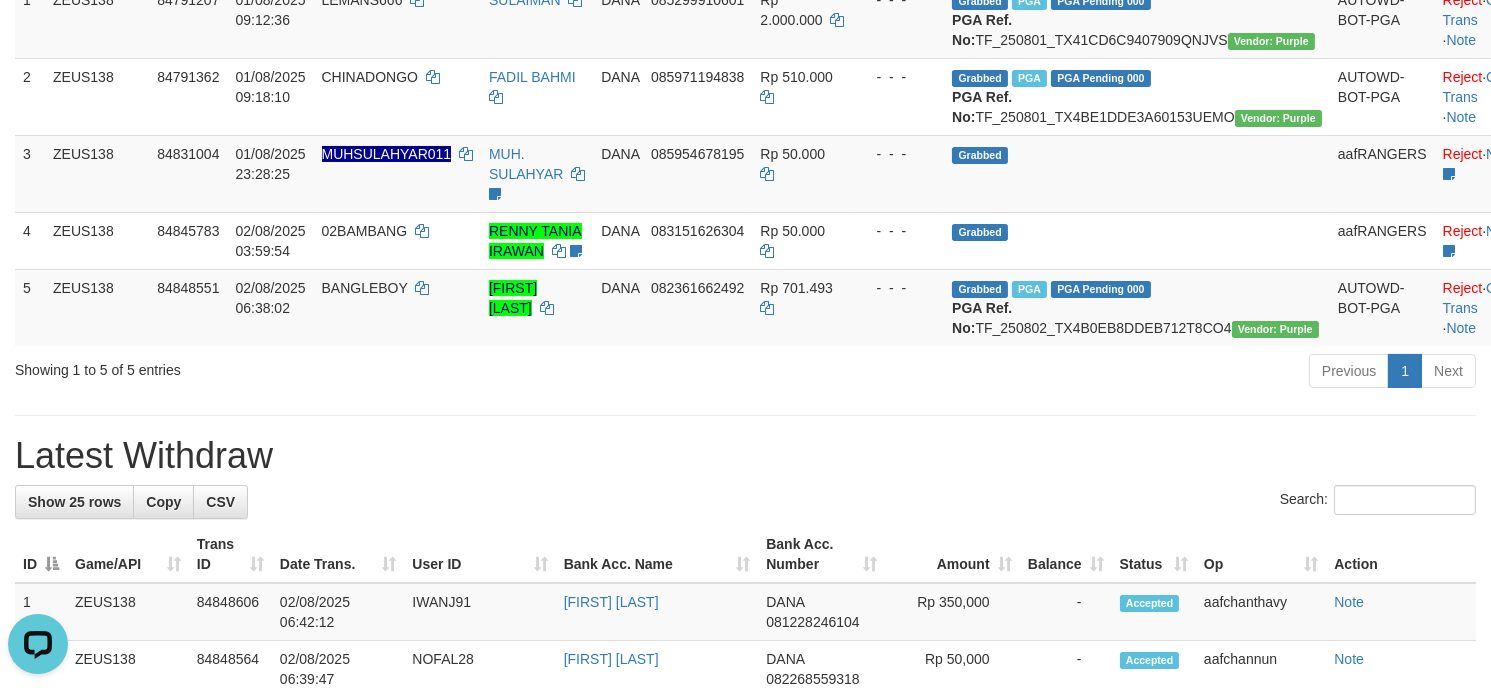 scroll, scrollTop: 0, scrollLeft: 0, axis: both 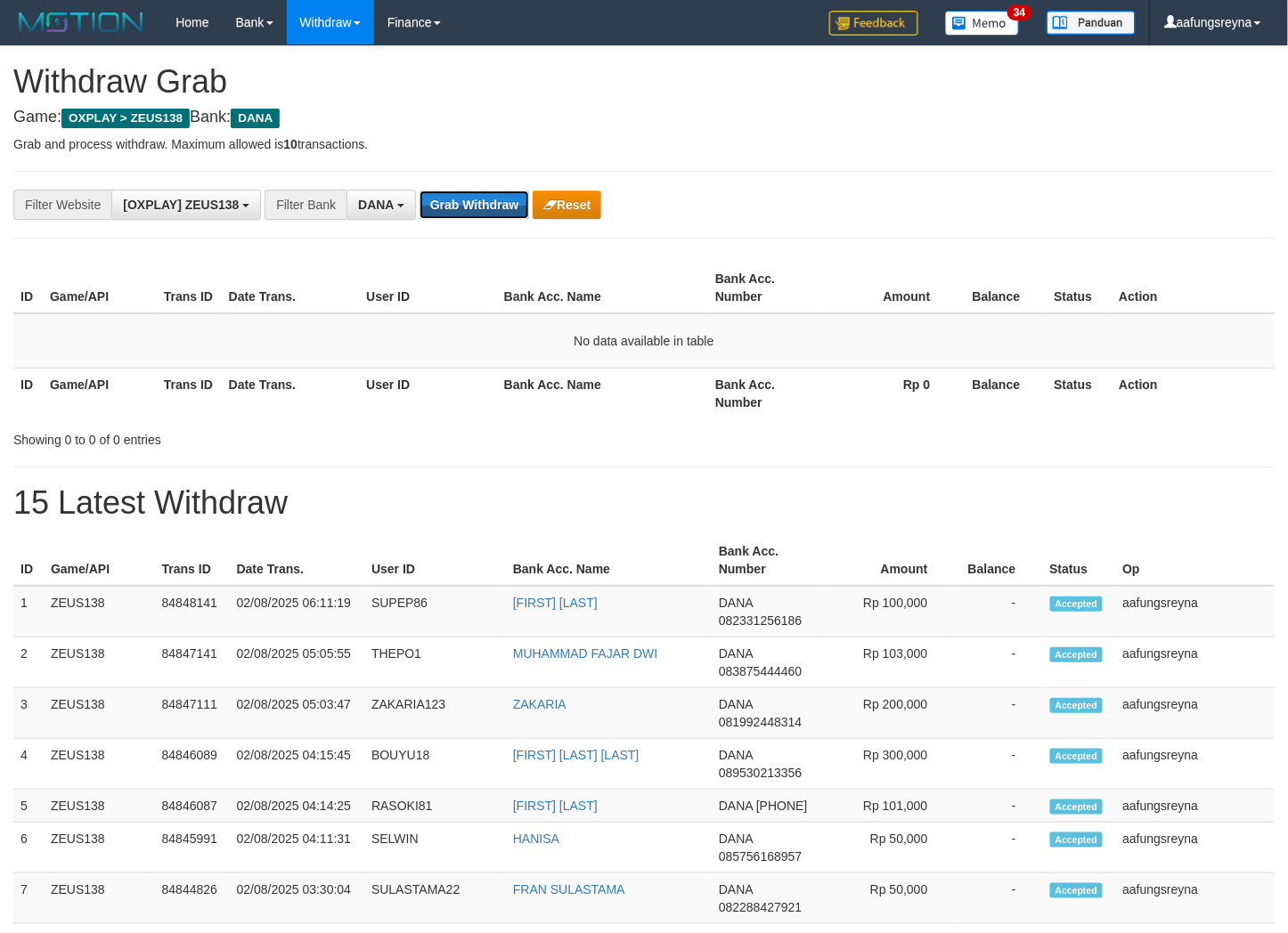click on "Grab Withdraw" at bounding box center (474, 205) 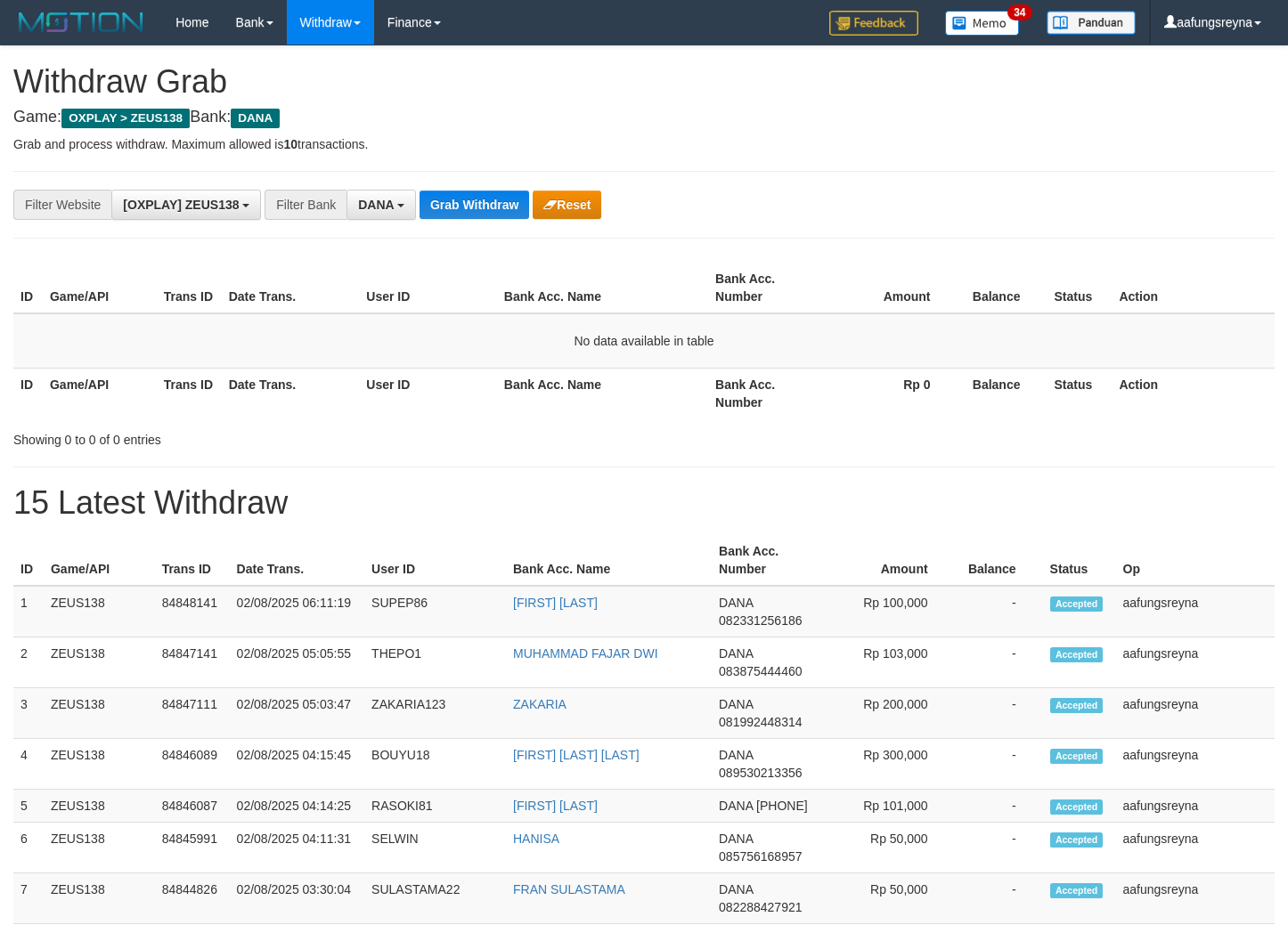 scroll, scrollTop: 0, scrollLeft: 0, axis: both 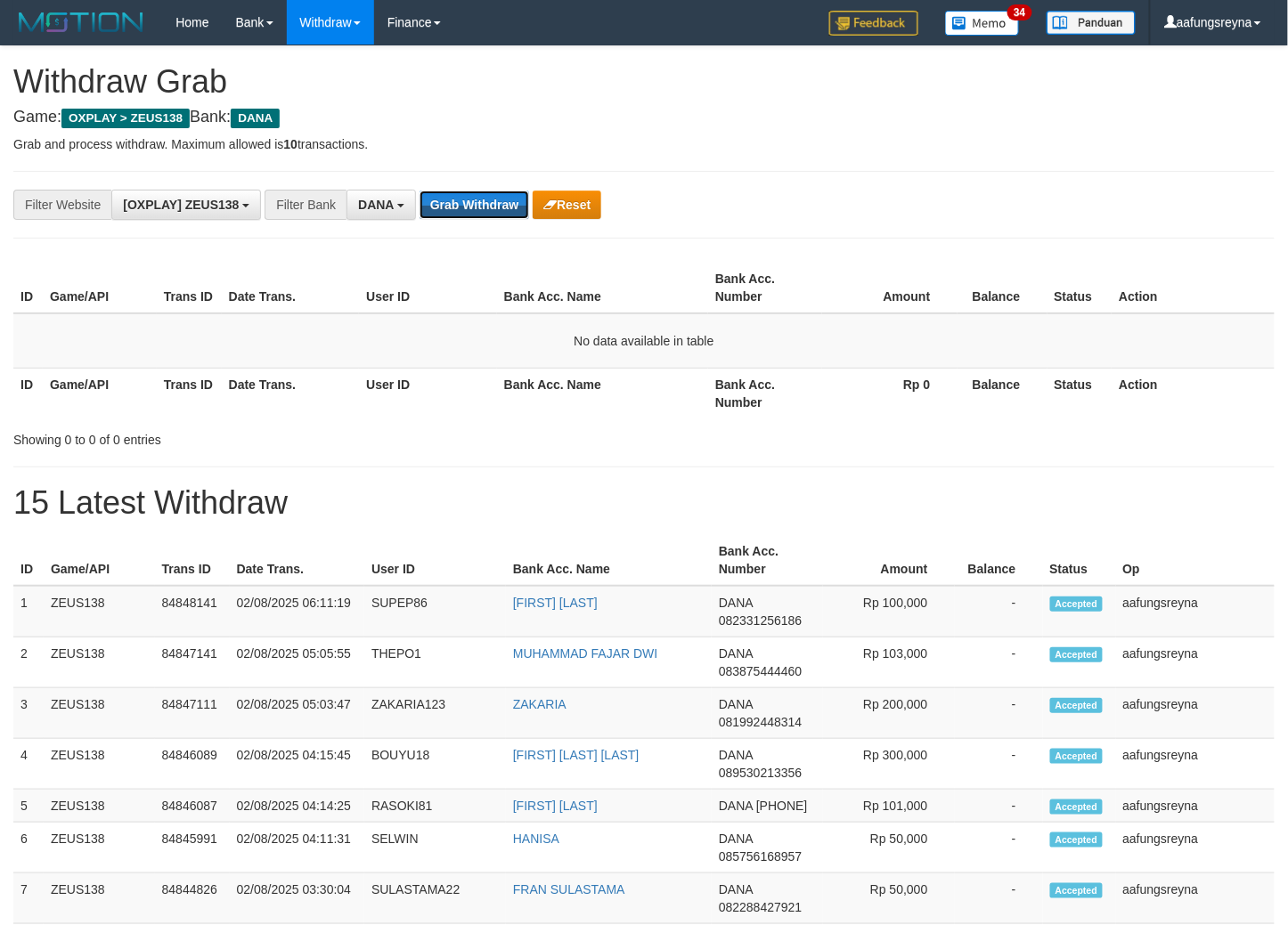 click on "Grab Withdraw" at bounding box center [474, 205] 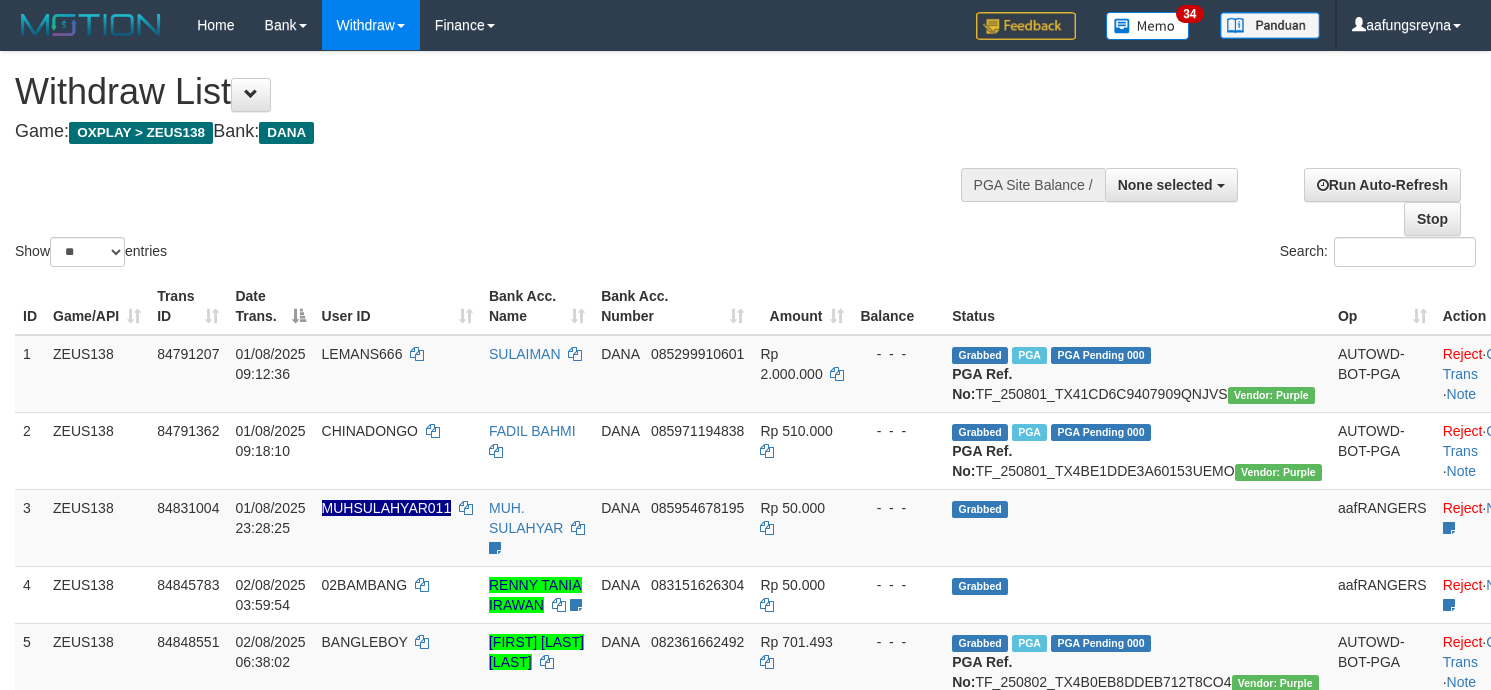 select 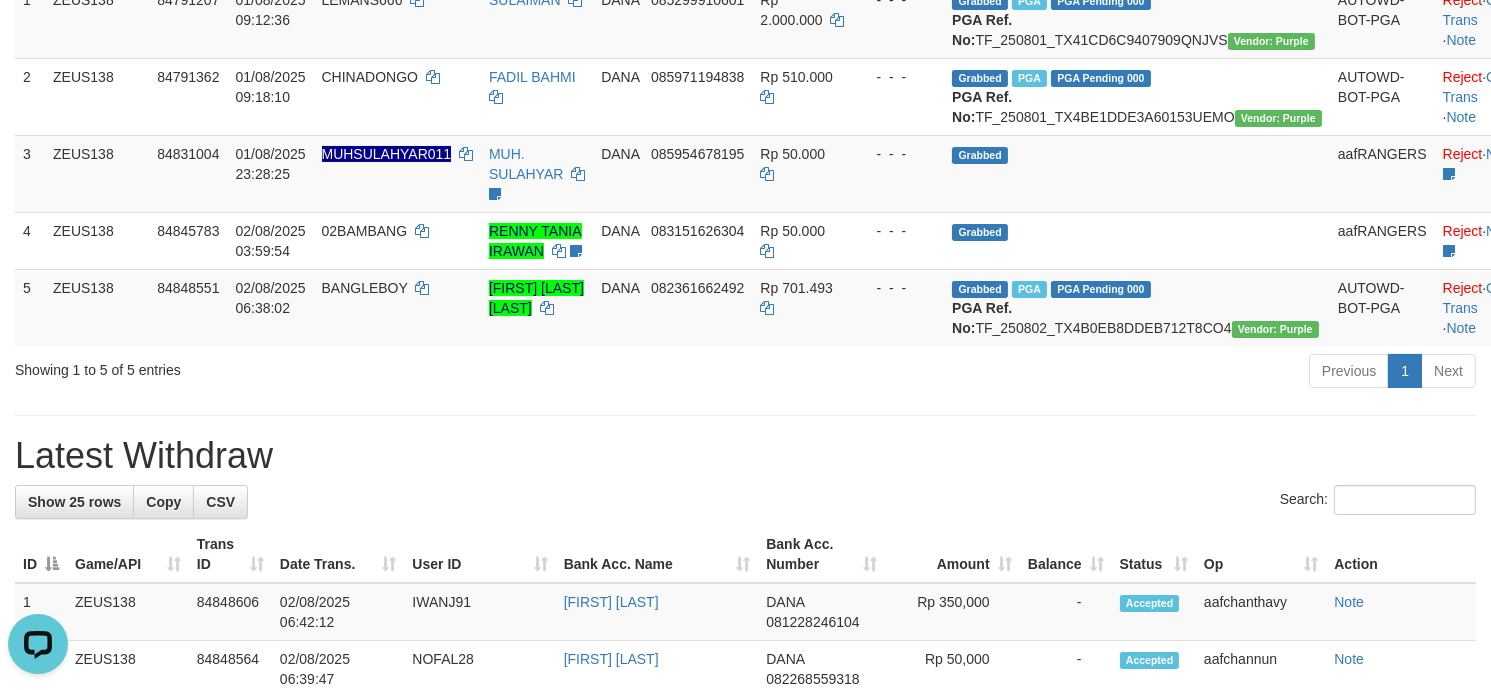scroll, scrollTop: 0, scrollLeft: 0, axis: both 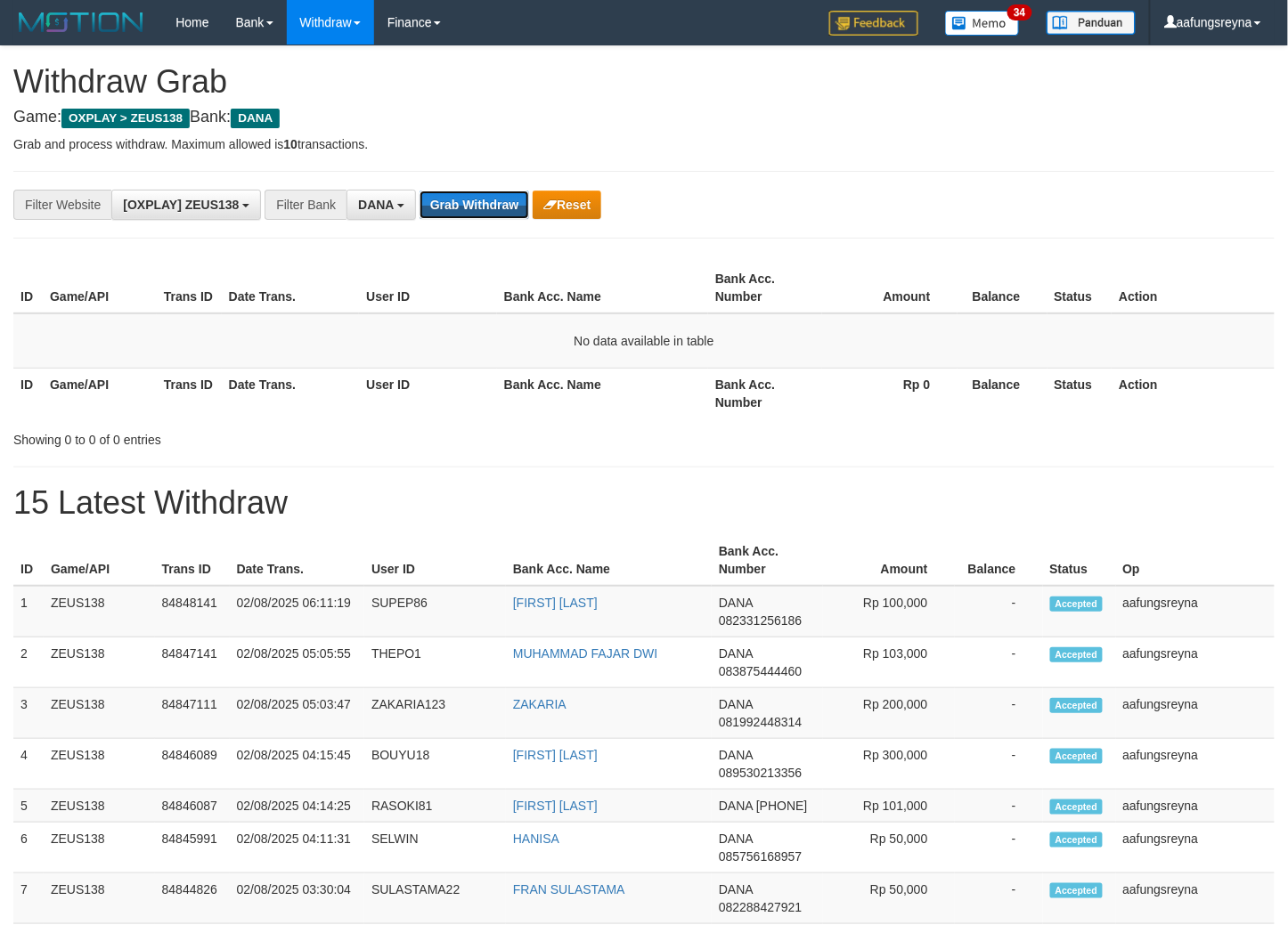 click on "Grab Withdraw" at bounding box center (474, 205) 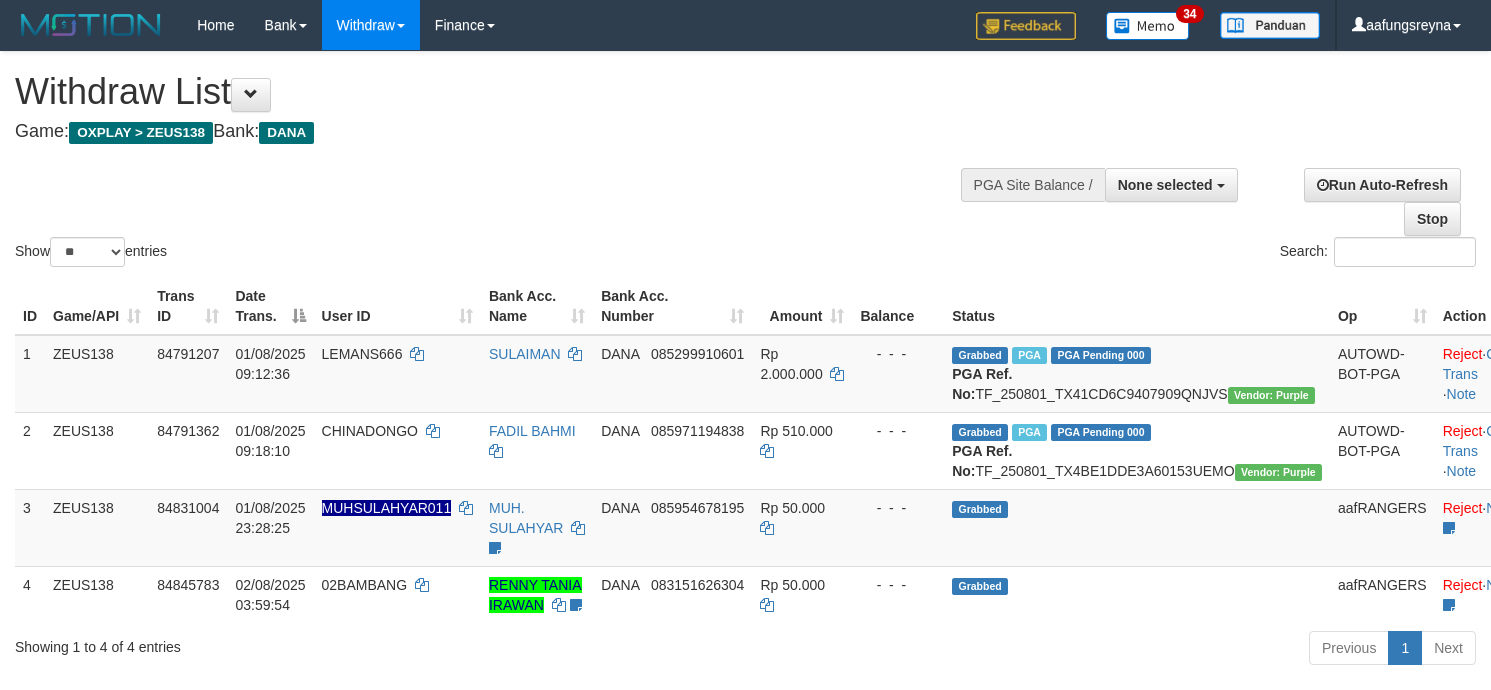 select 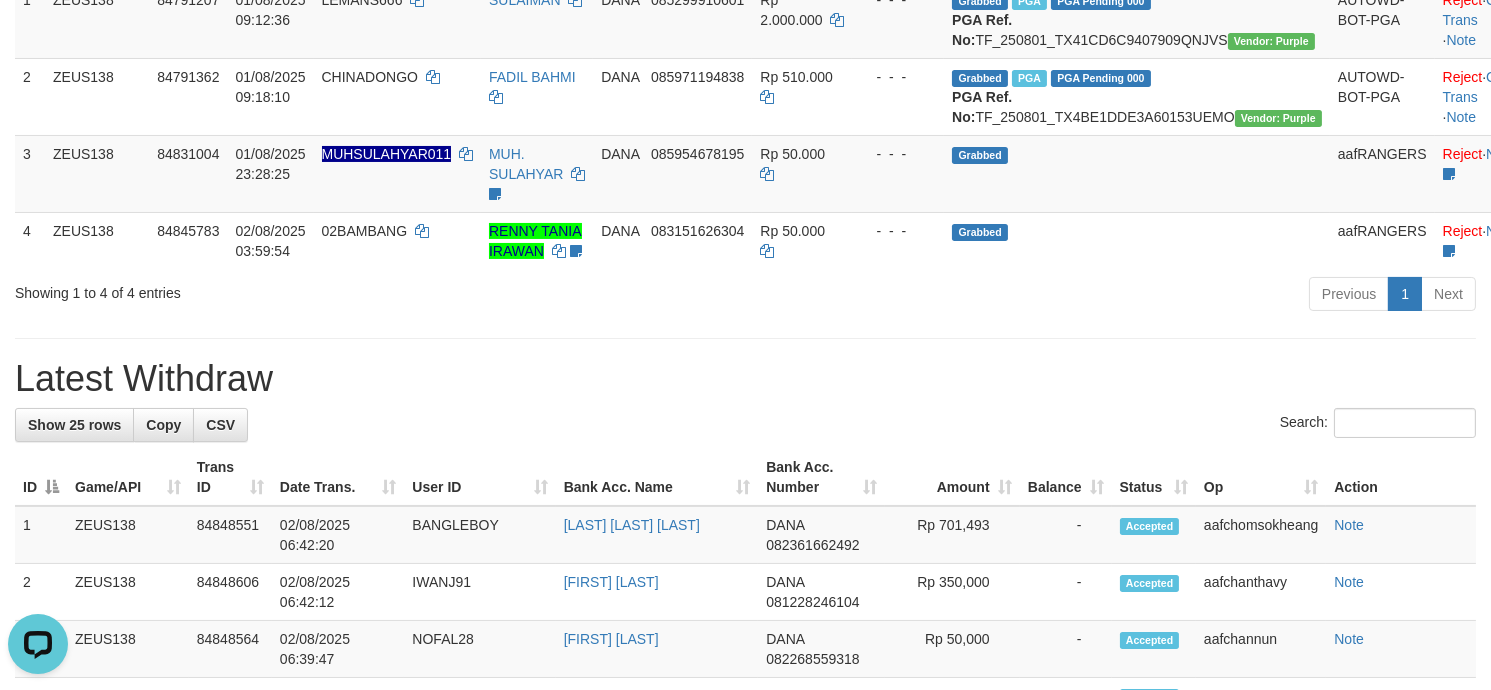 scroll, scrollTop: 0, scrollLeft: 0, axis: both 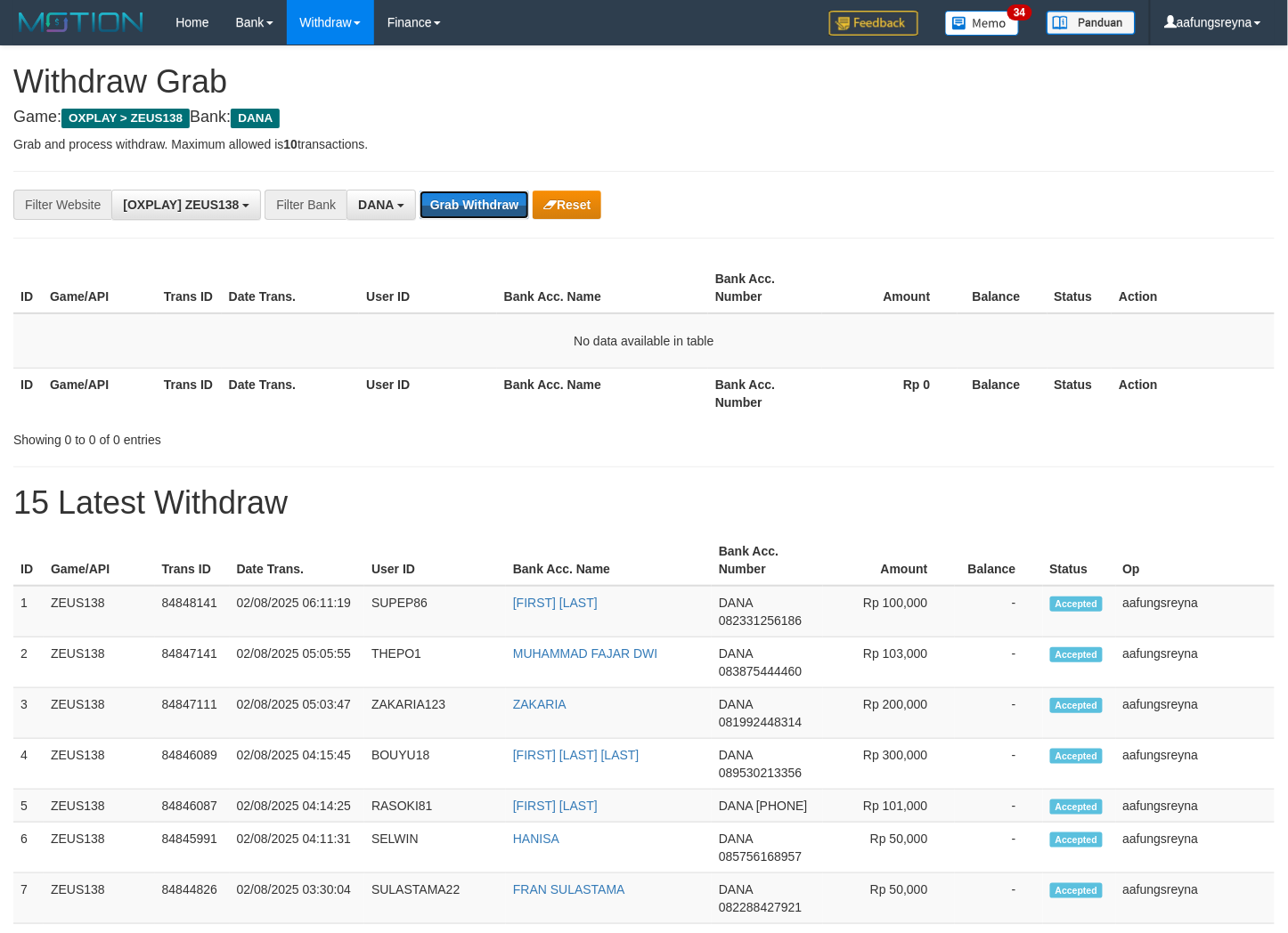 click on "Grab Withdraw" at bounding box center (474, 205) 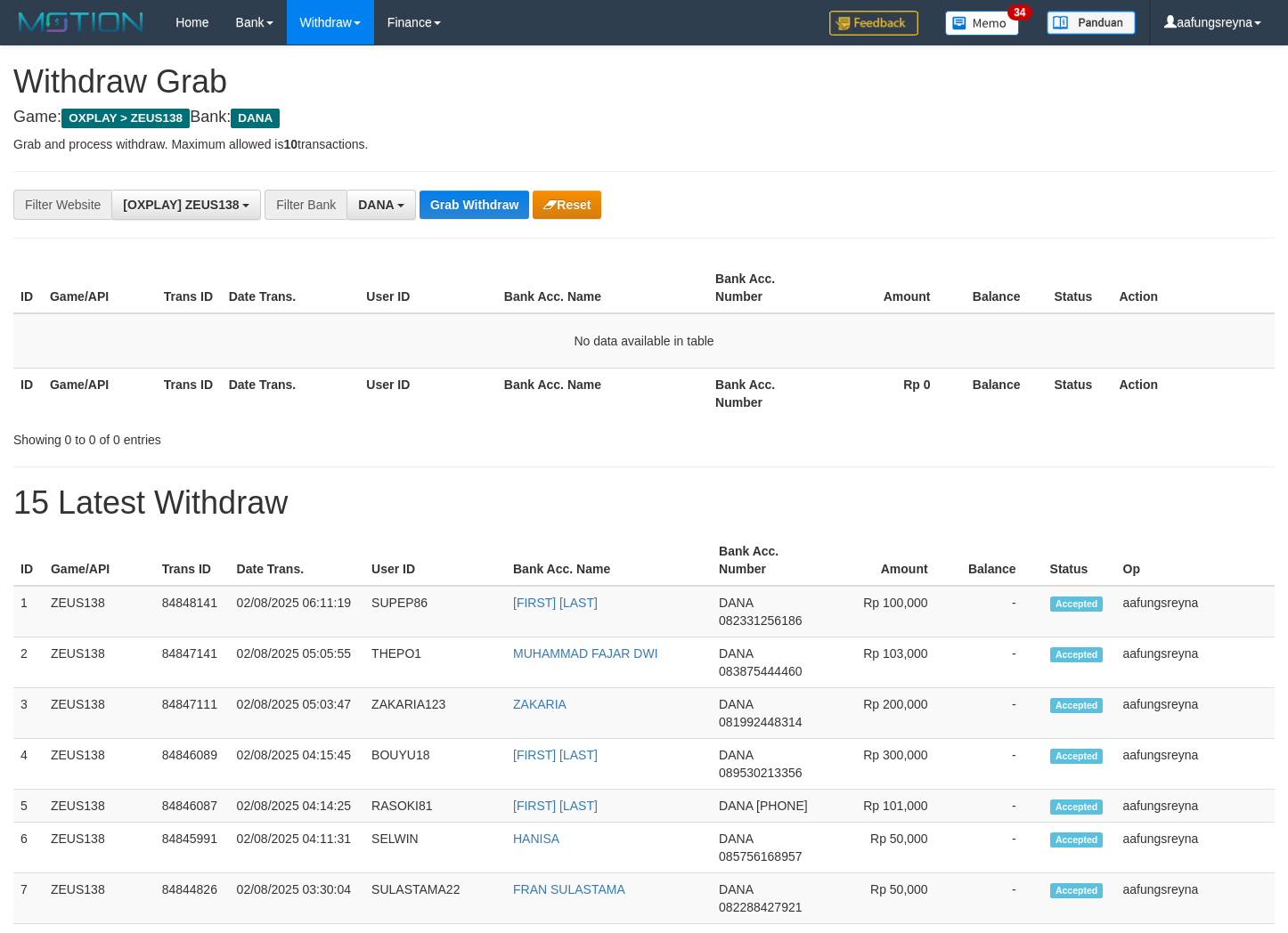 scroll, scrollTop: 0, scrollLeft: 0, axis: both 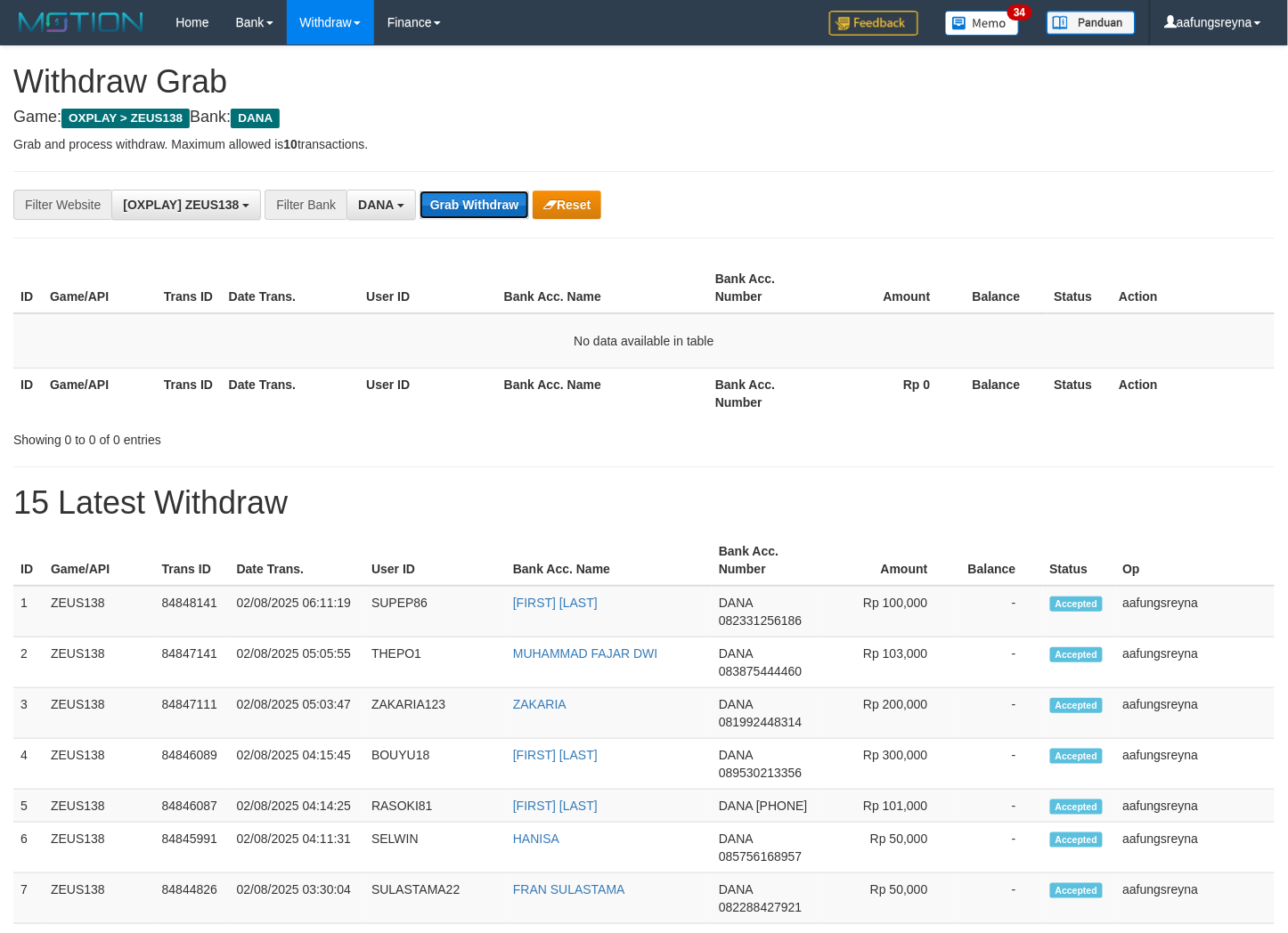 click on "Grab Withdraw" at bounding box center [474, 205] 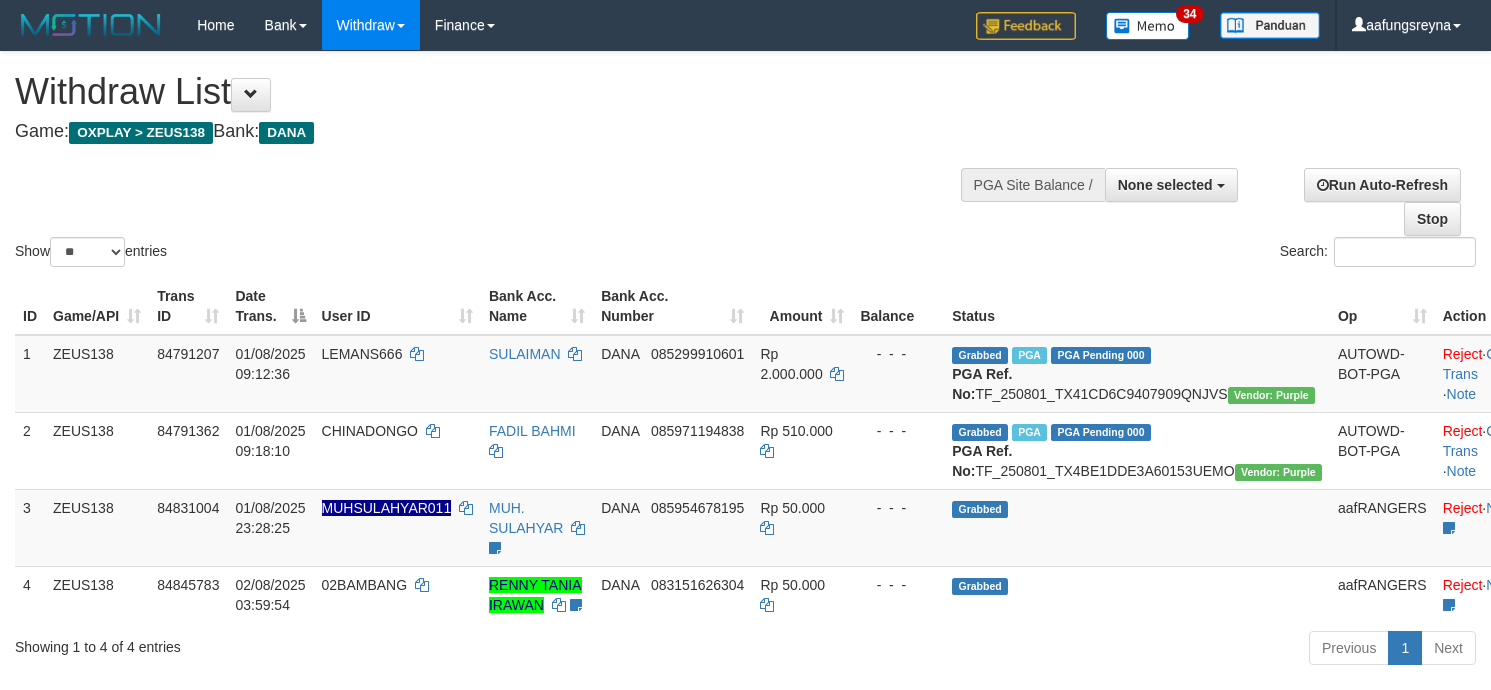 select 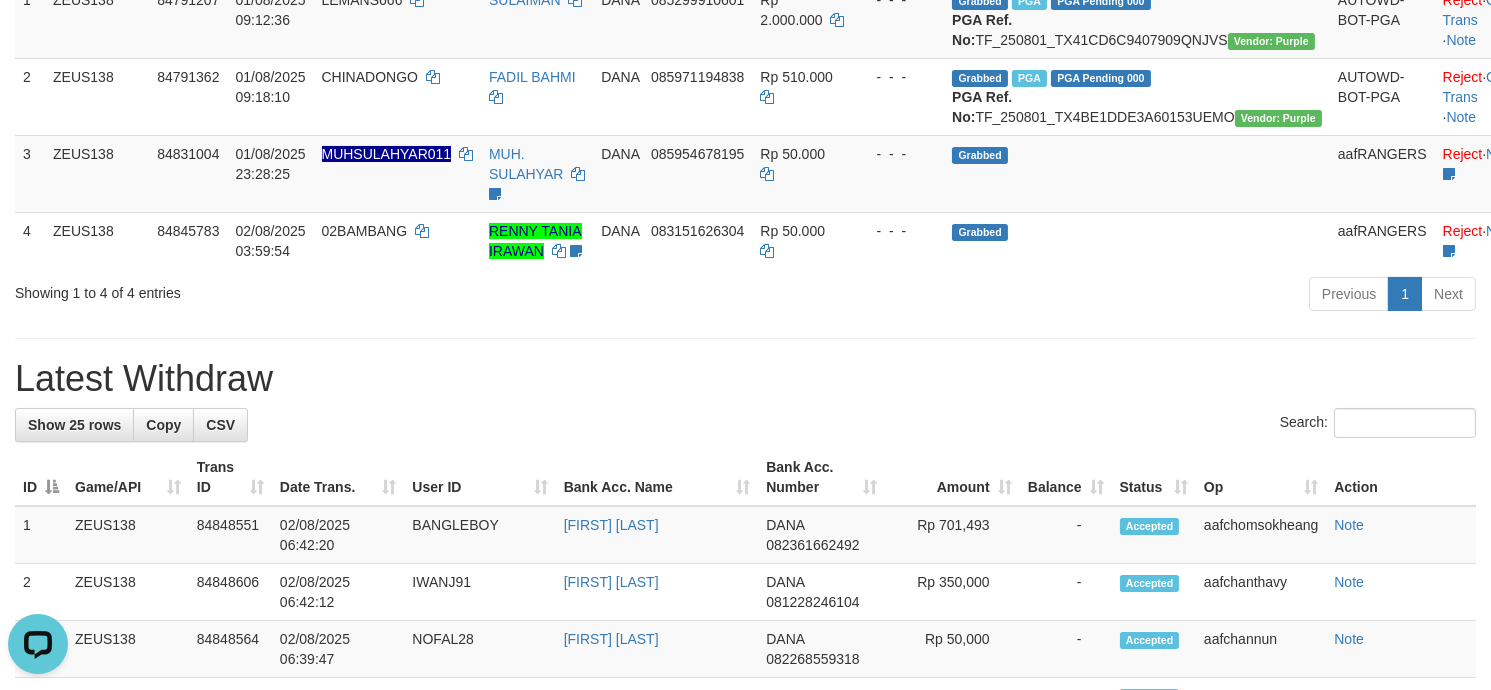 scroll, scrollTop: 0, scrollLeft: 0, axis: both 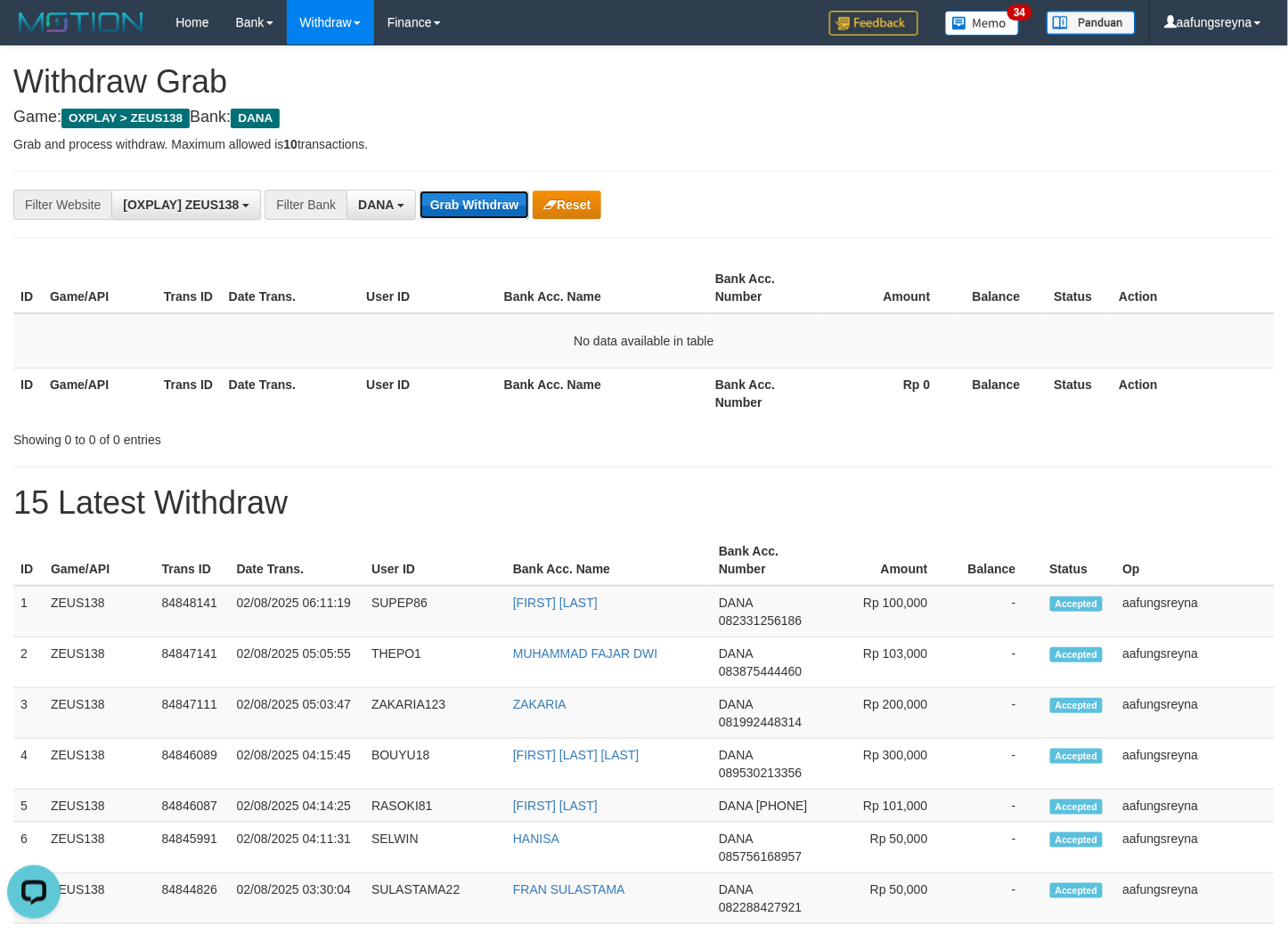 click on "Grab Withdraw" at bounding box center [474, 205] 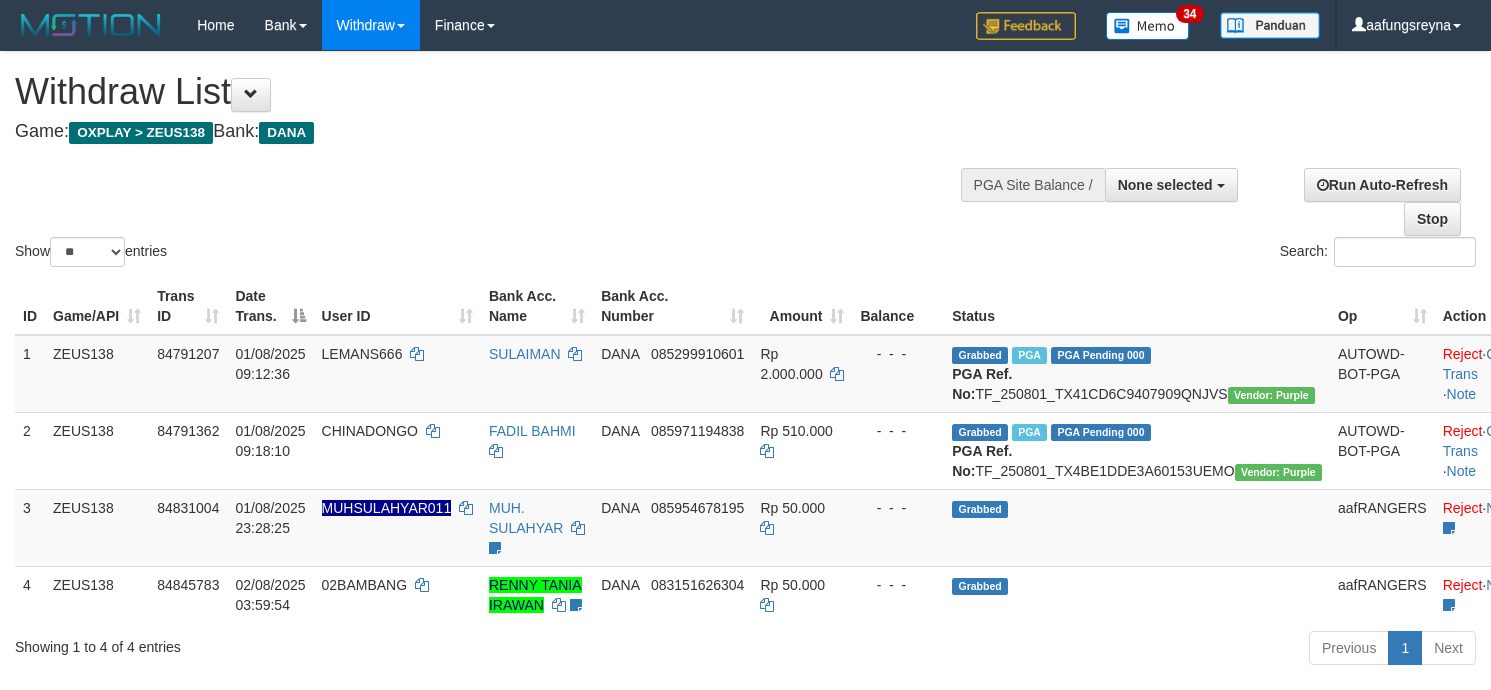select 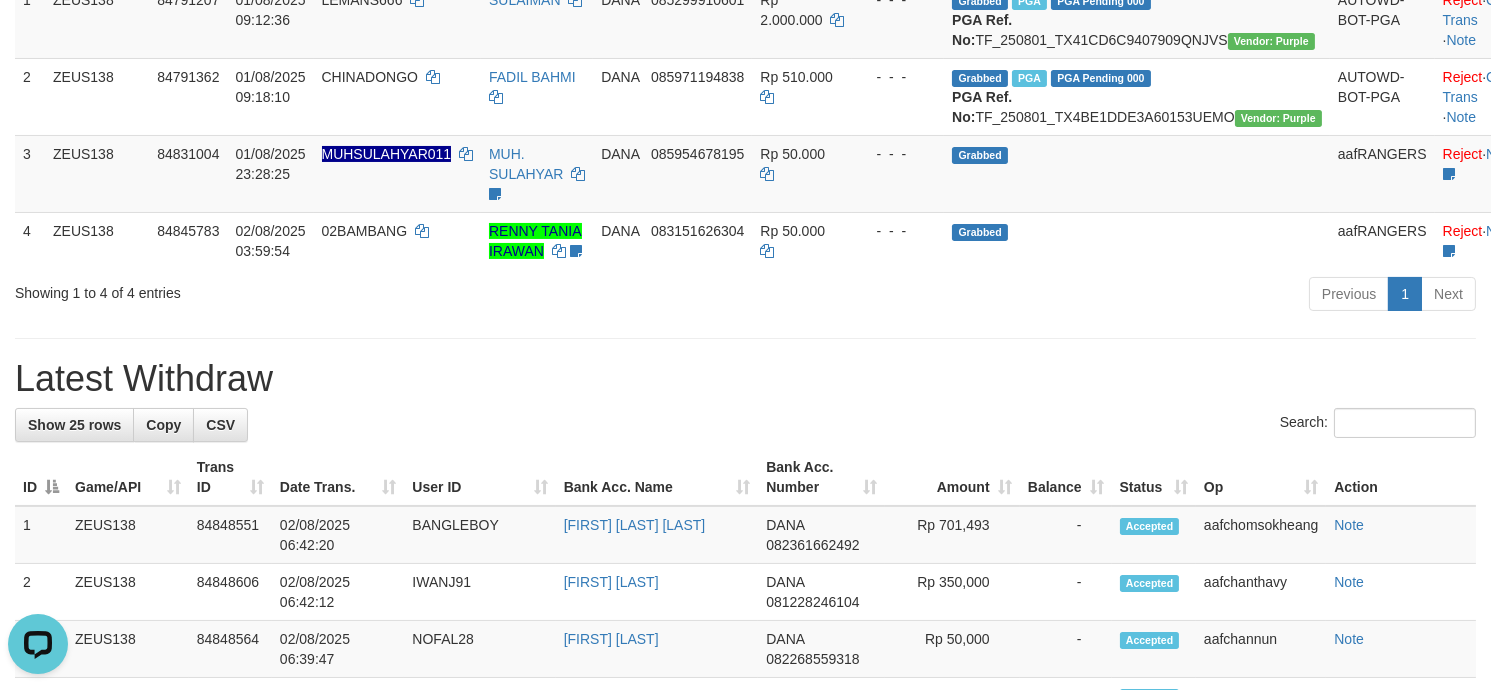 scroll, scrollTop: 0, scrollLeft: 0, axis: both 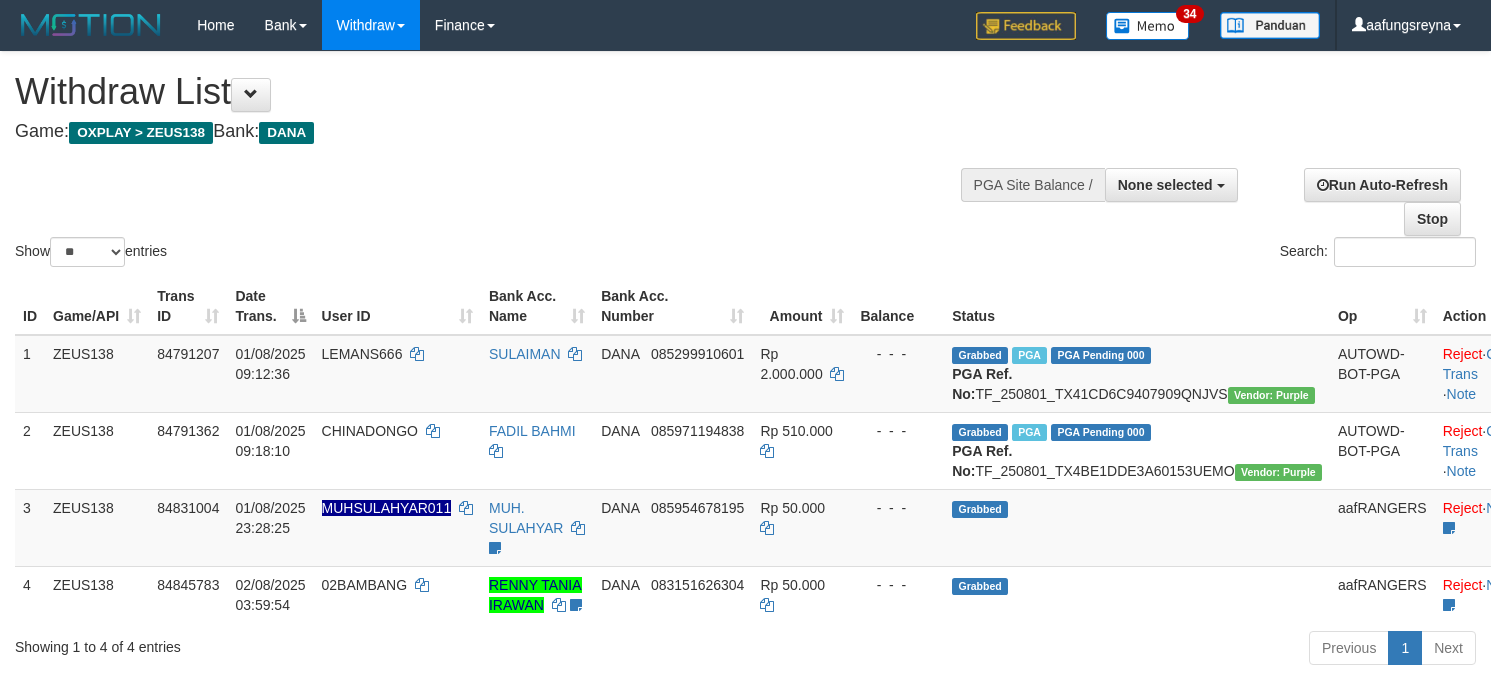 select 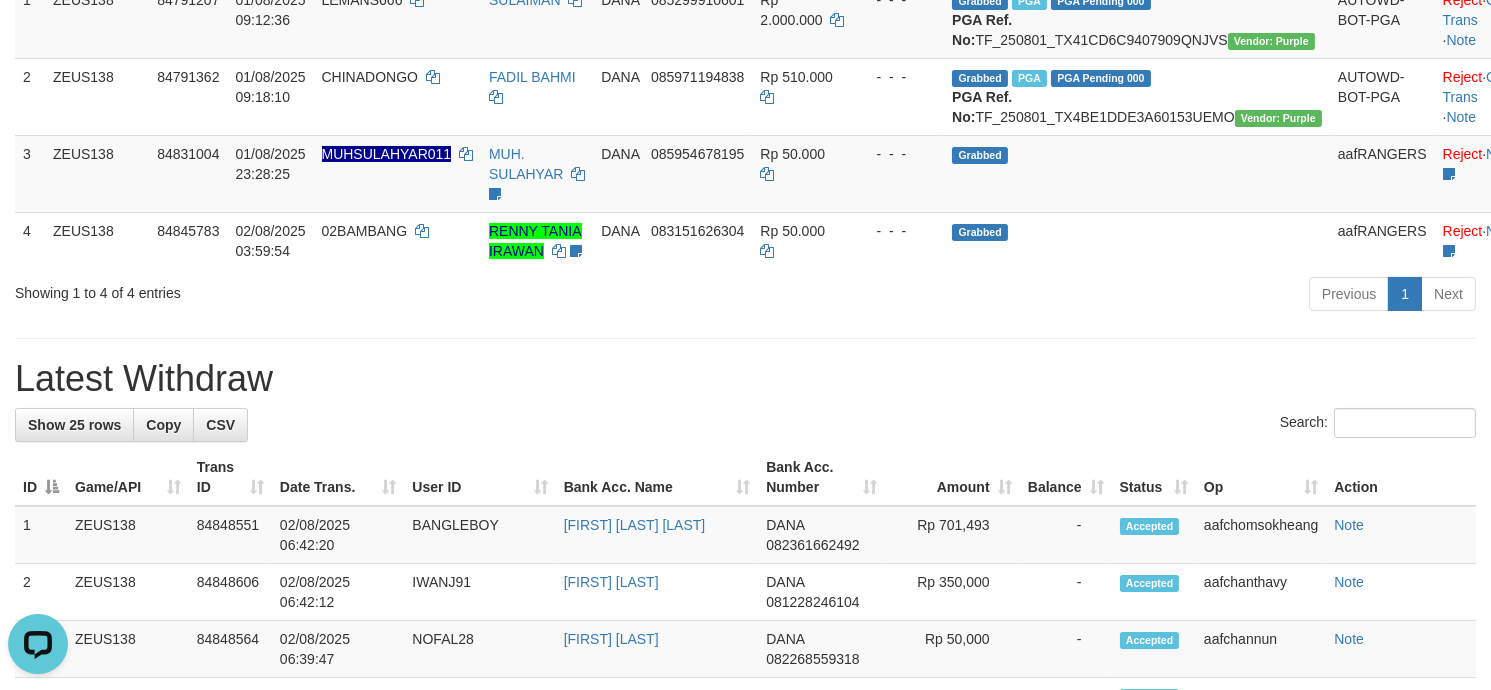 scroll, scrollTop: 0, scrollLeft: 0, axis: both 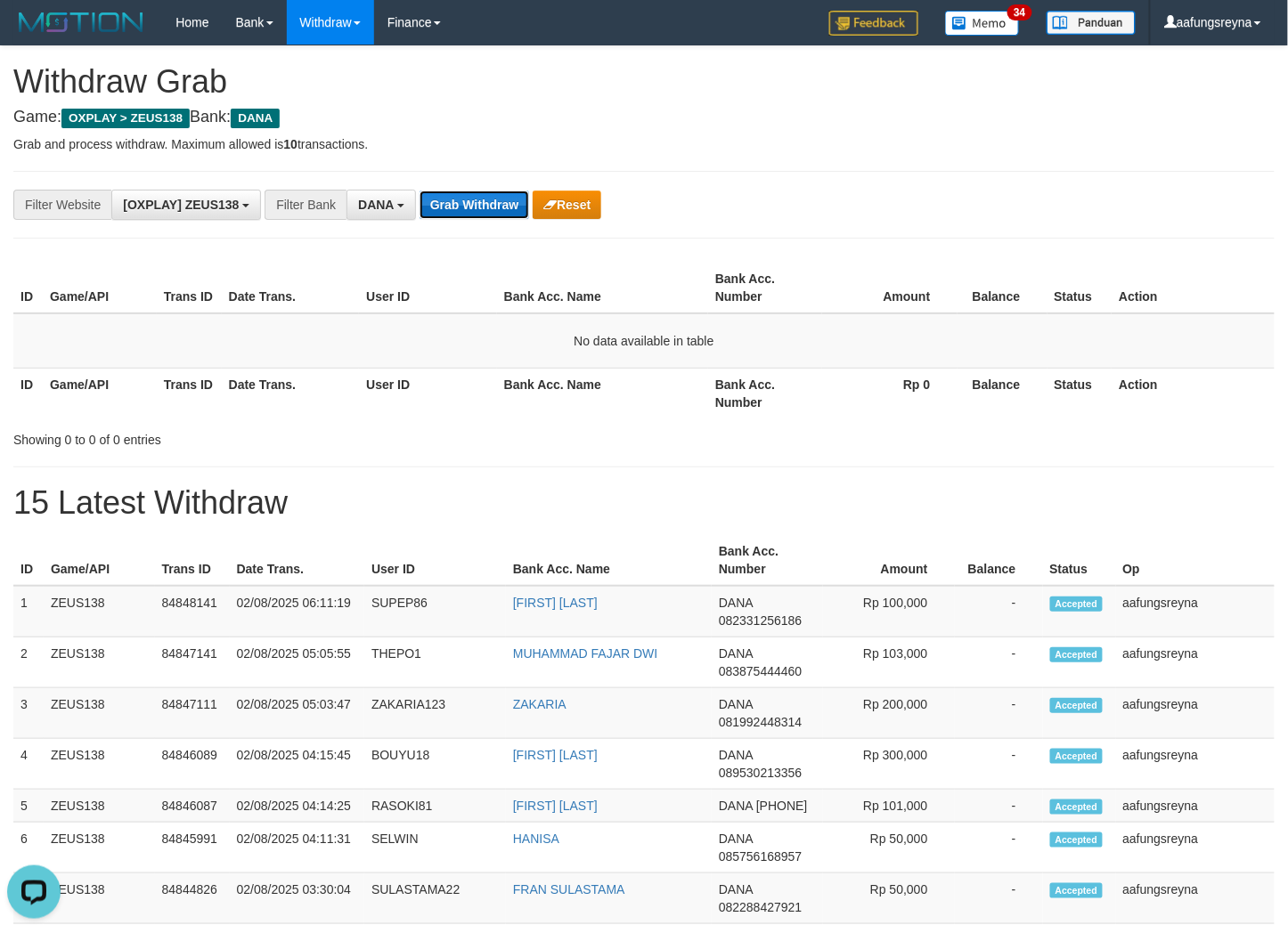 click on "Grab Withdraw" at bounding box center [474, 205] 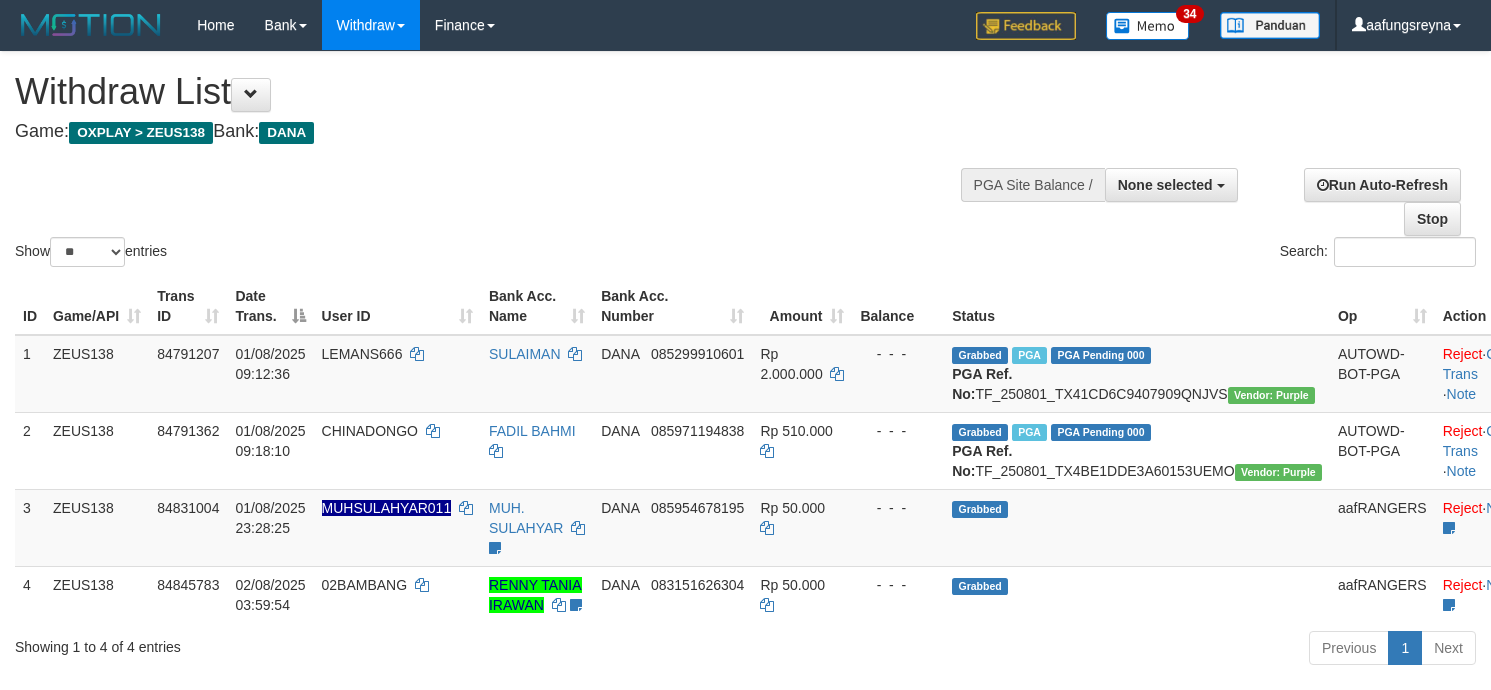 select 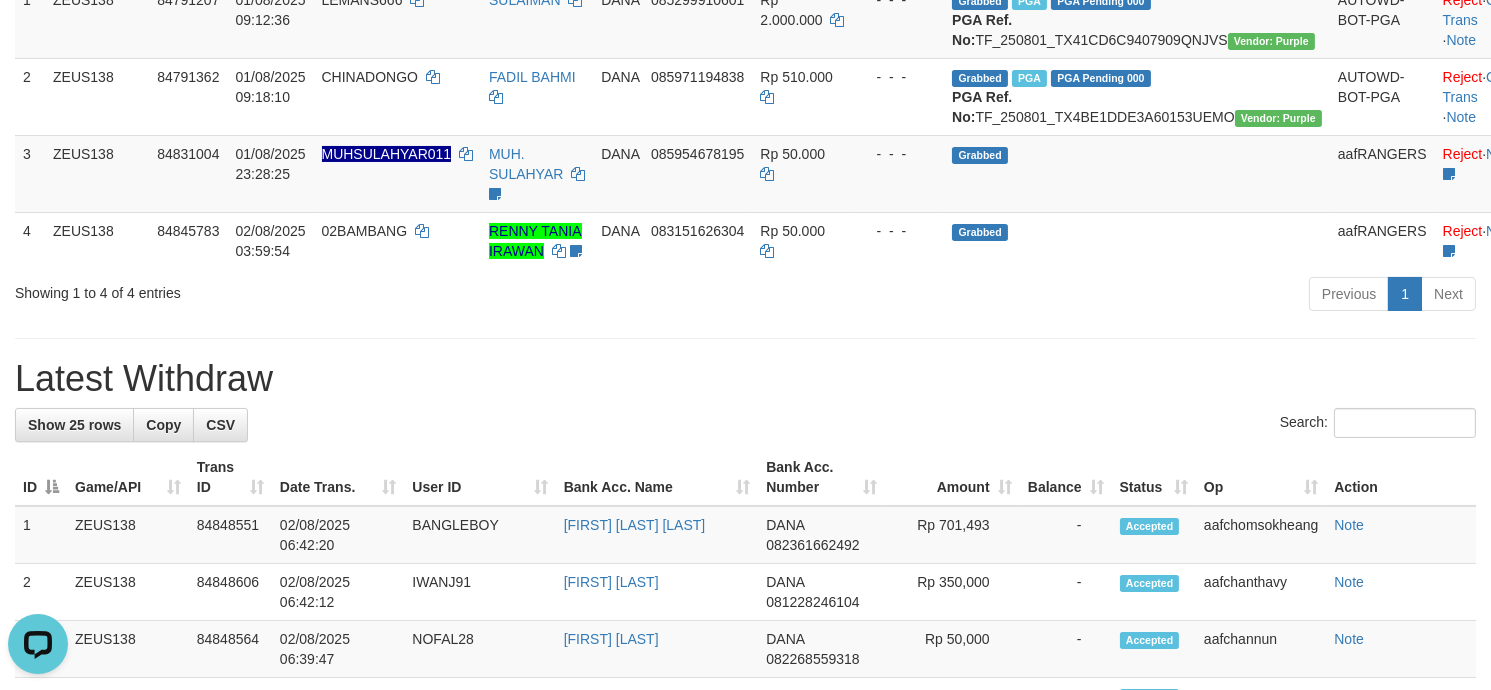 scroll, scrollTop: 0, scrollLeft: 0, axis: both 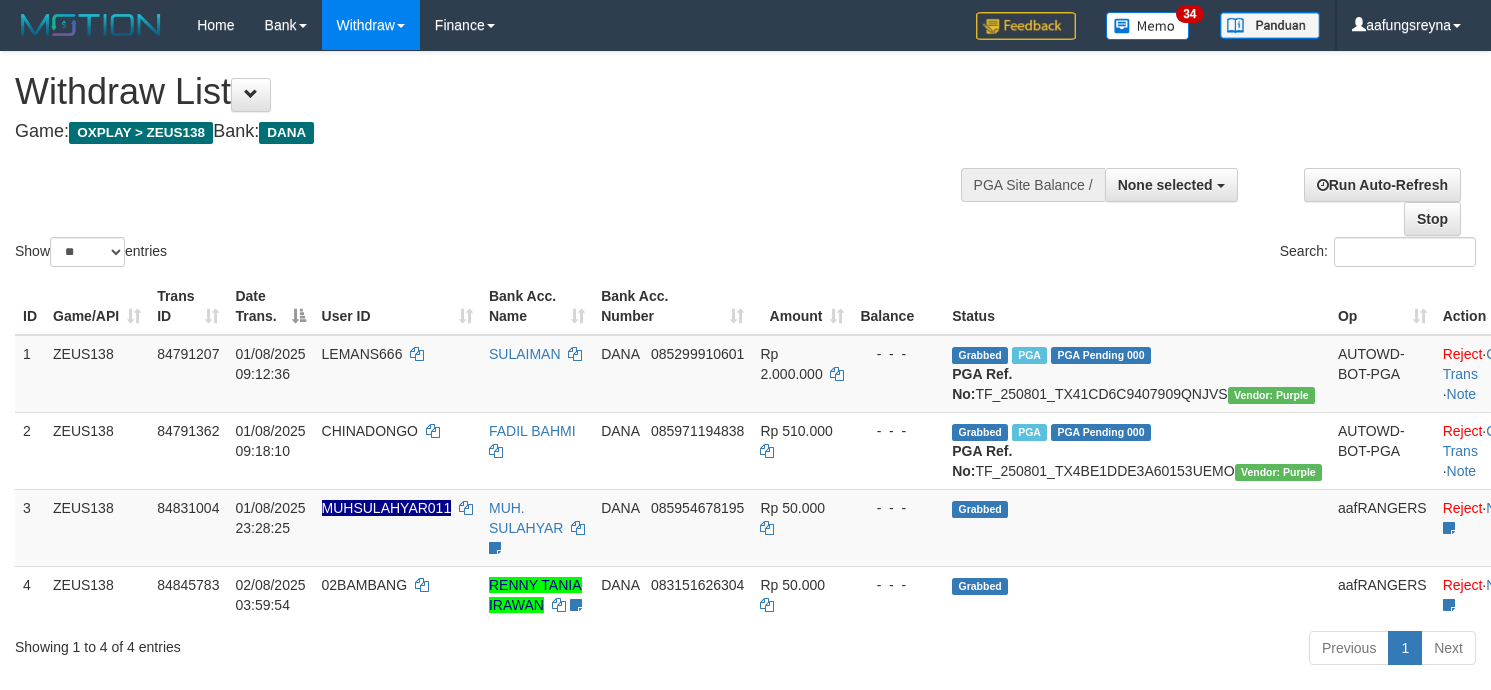 select 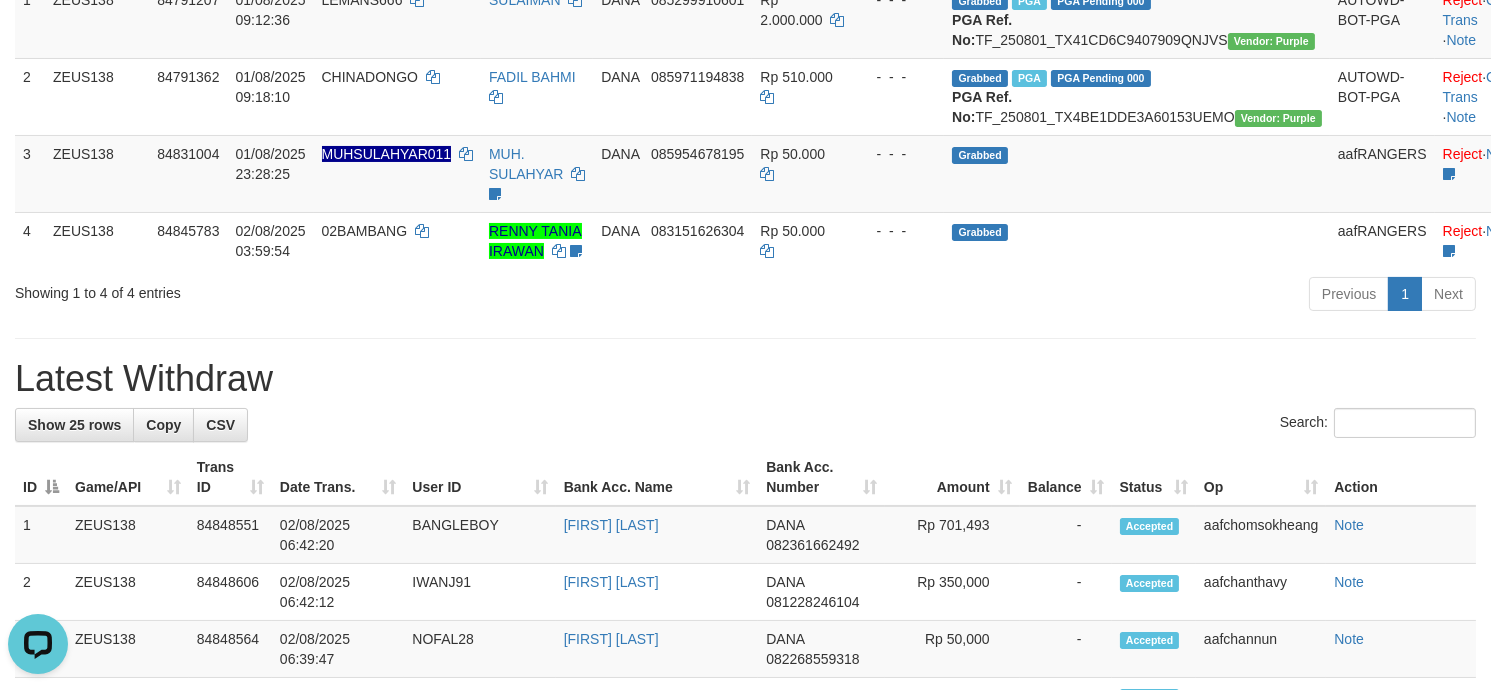 scroll, scrollTop: 0, scrollLeft: 0, axis: both 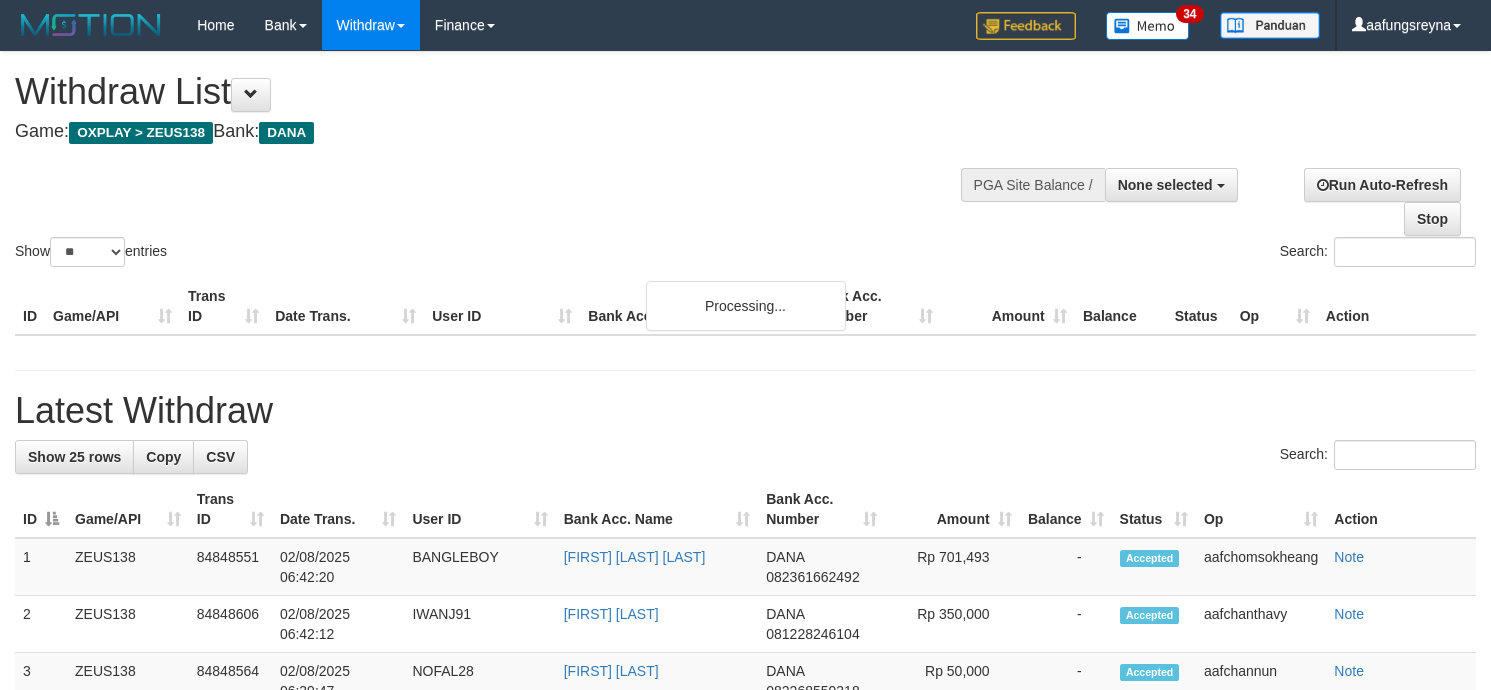 select 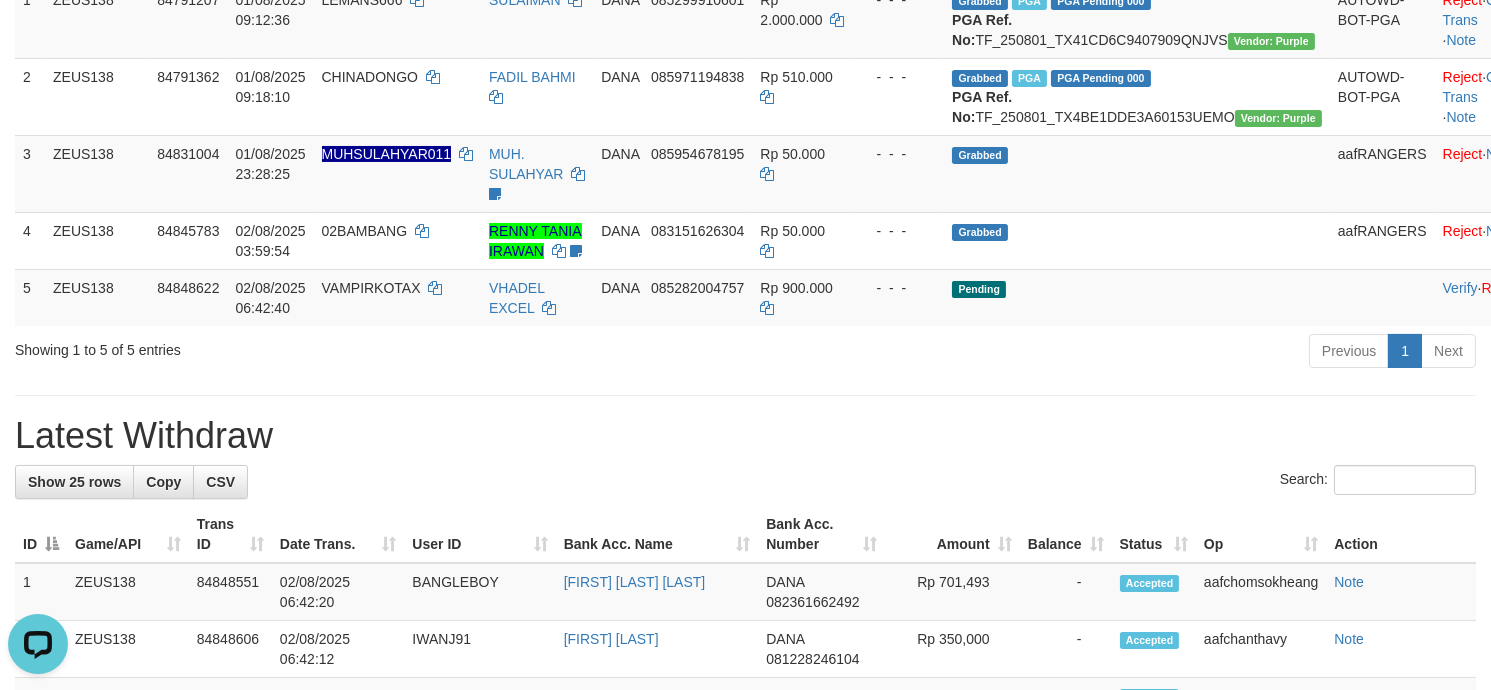 scroll, scrollTop: 0, scrollLeft: 0, axis: both 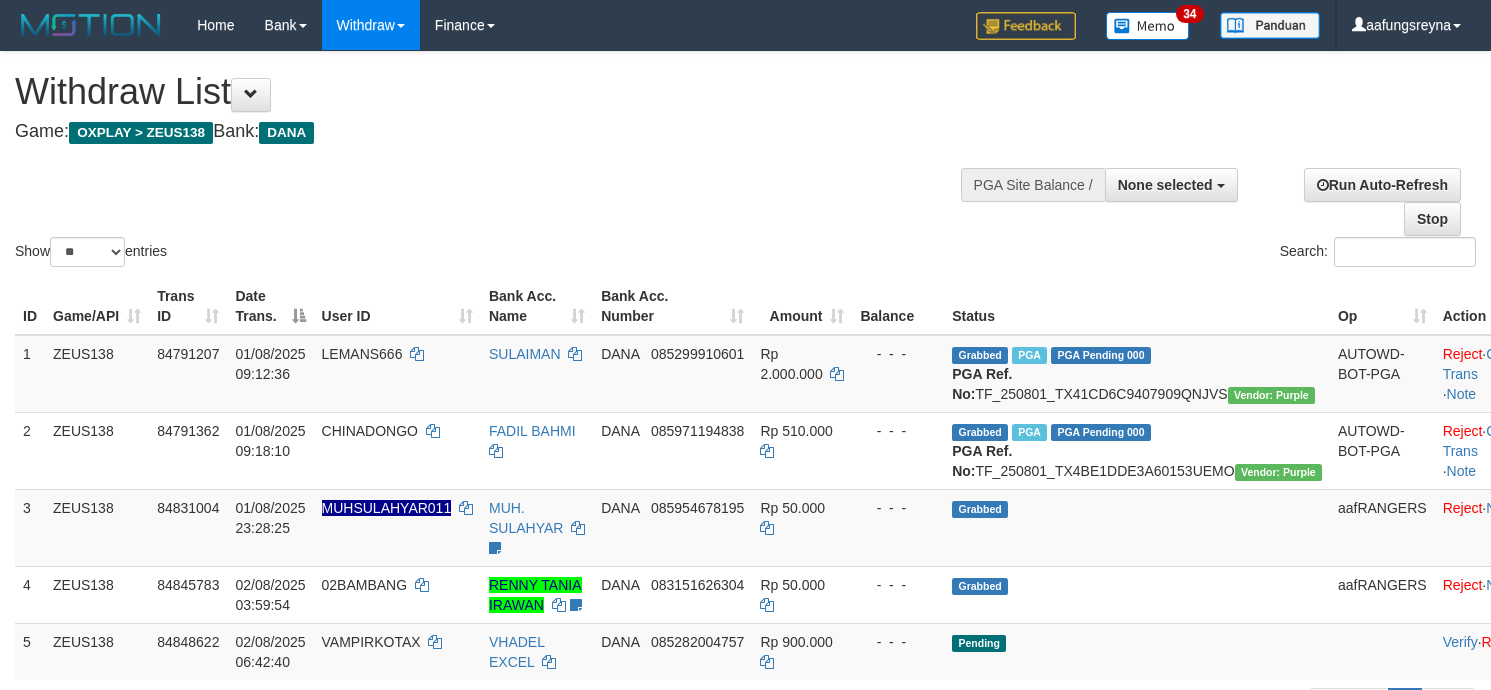 select 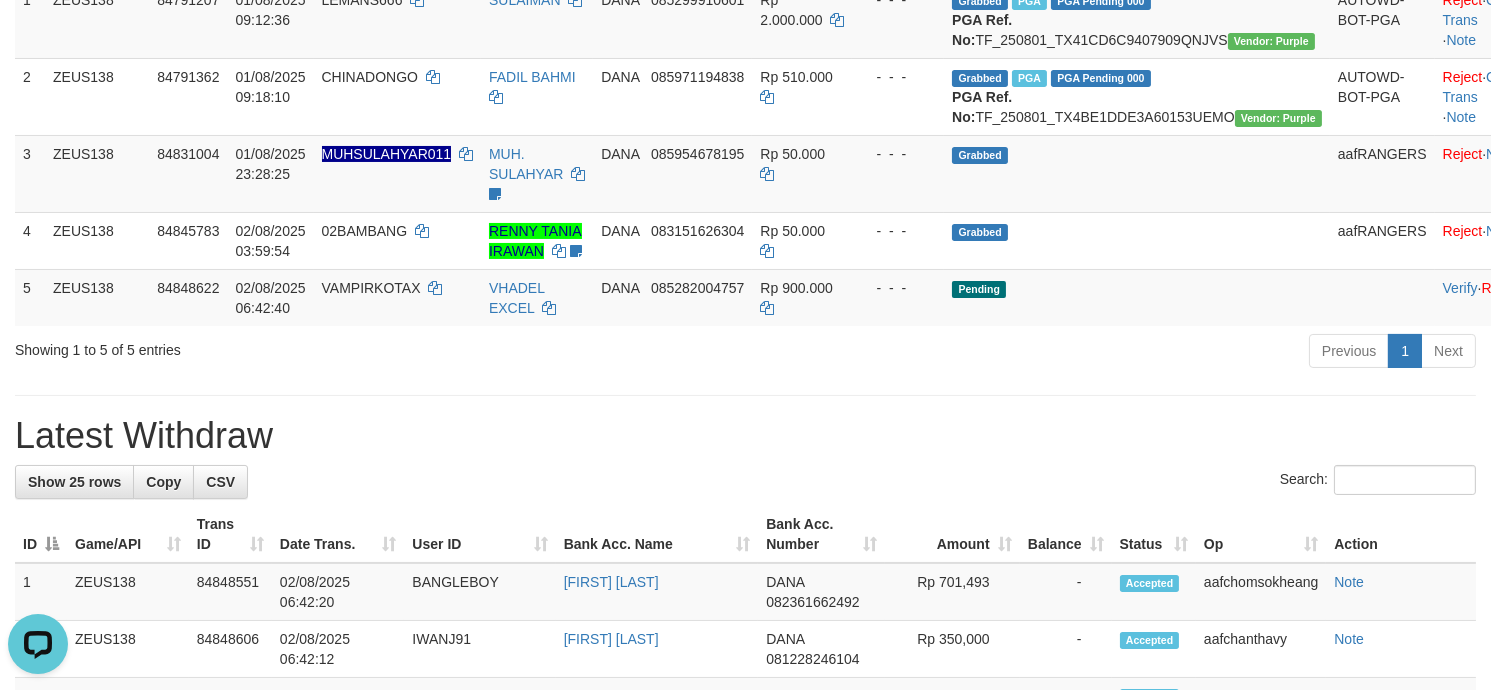 scroll, scrollTop: 0, scrollLeft: 0, axis: both 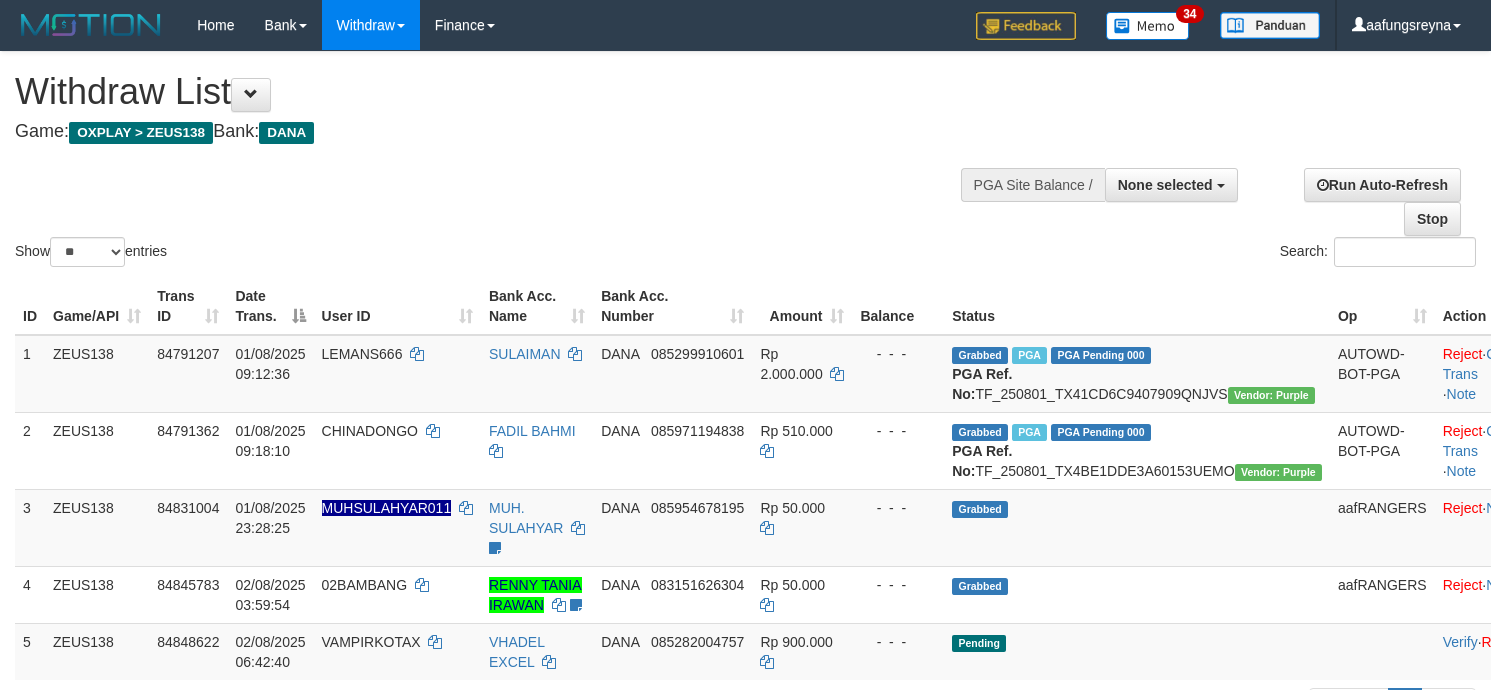 select 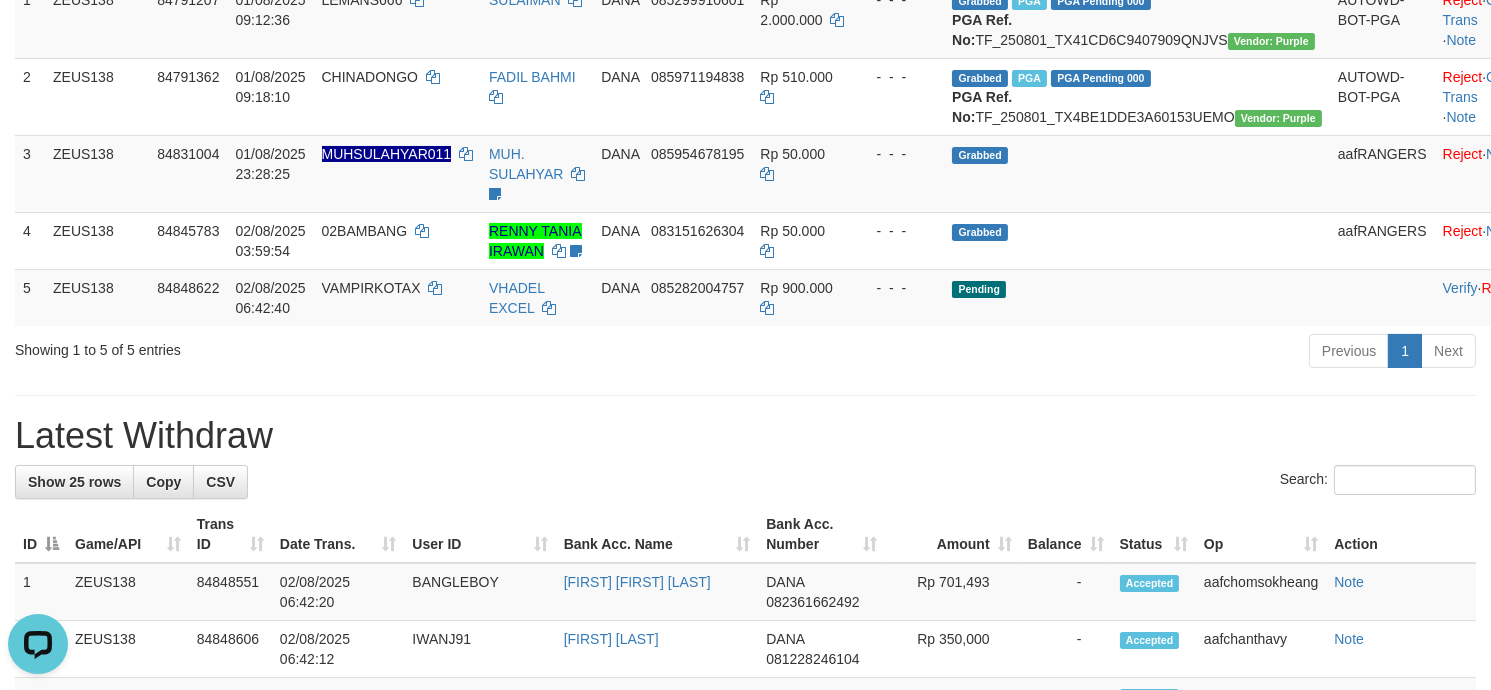 scroll, scrollTop: 0, scrollLeft: 0, axis: both 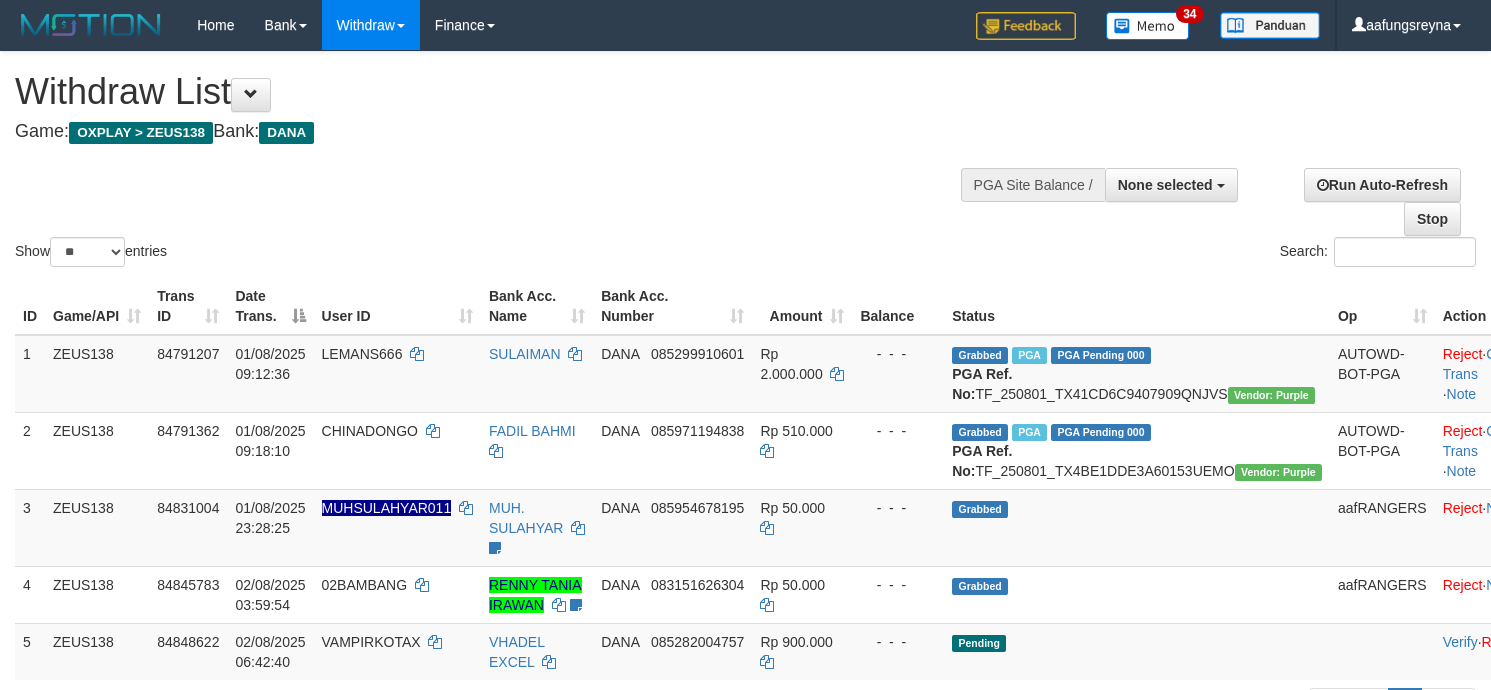 select 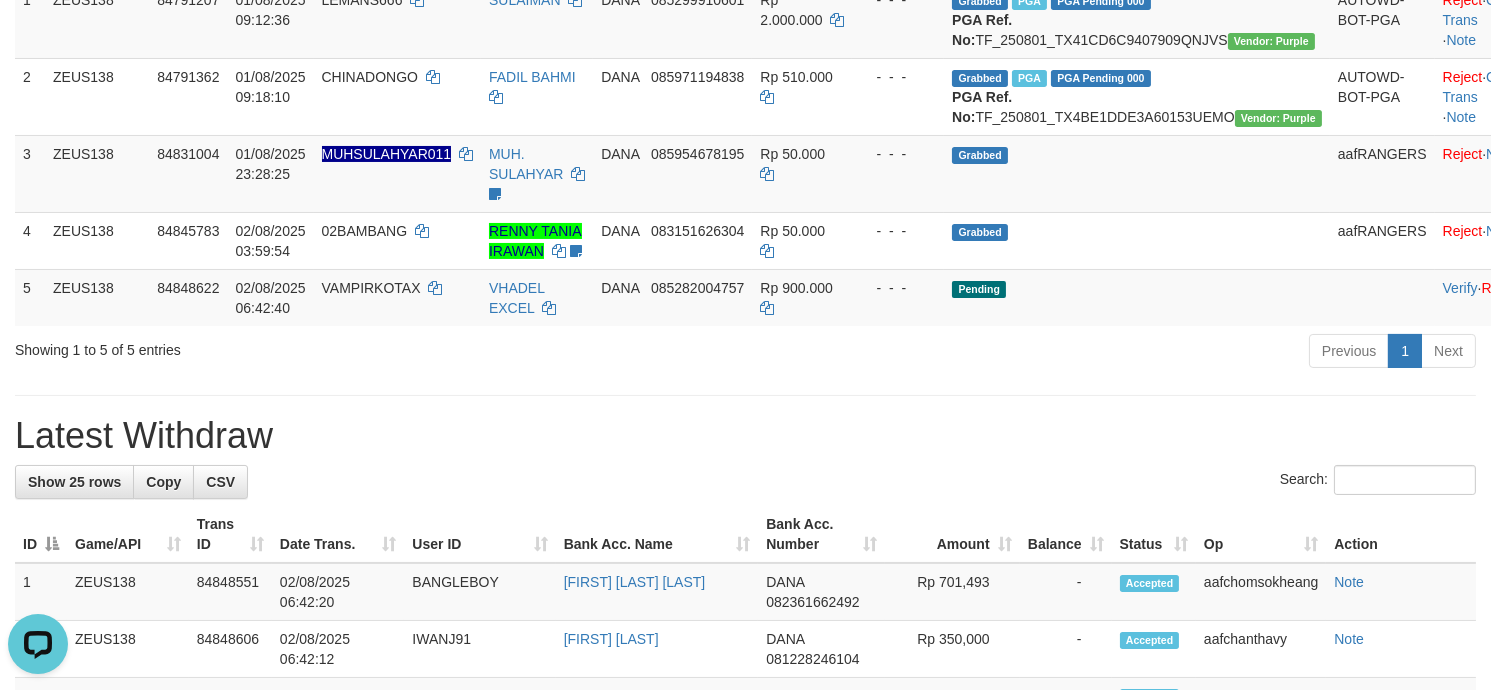 scroll, scrollTop: 0, scrollLeft: 0, axis: both 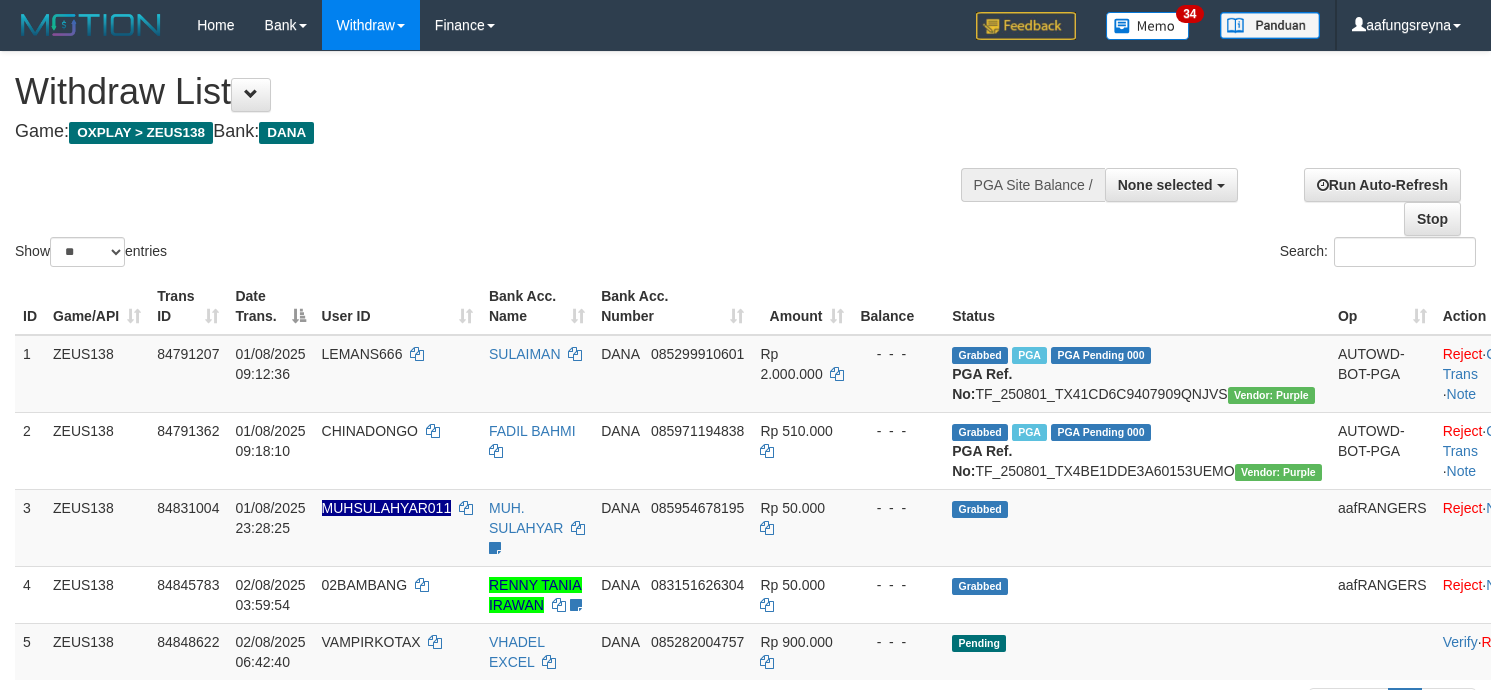 select 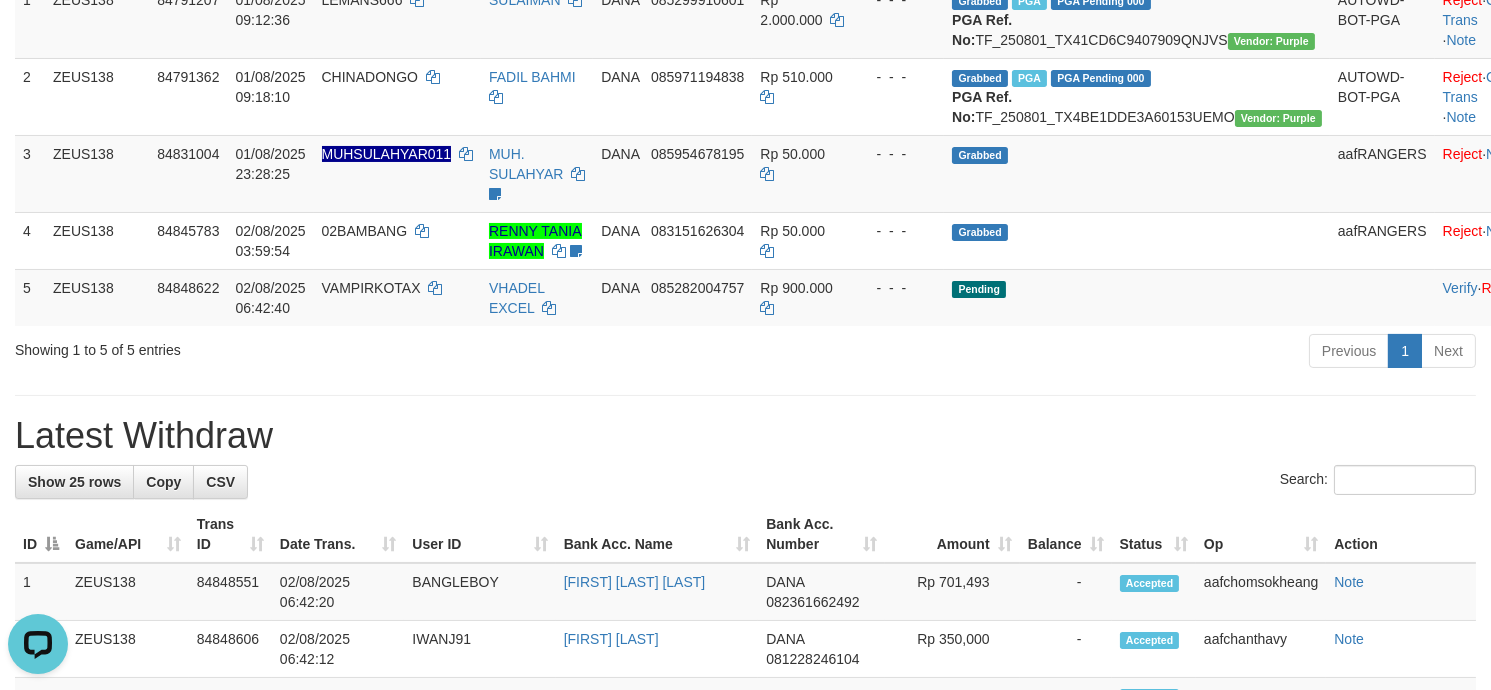scroll, scrollTop: 0, scrollLeft: 0, axis: both 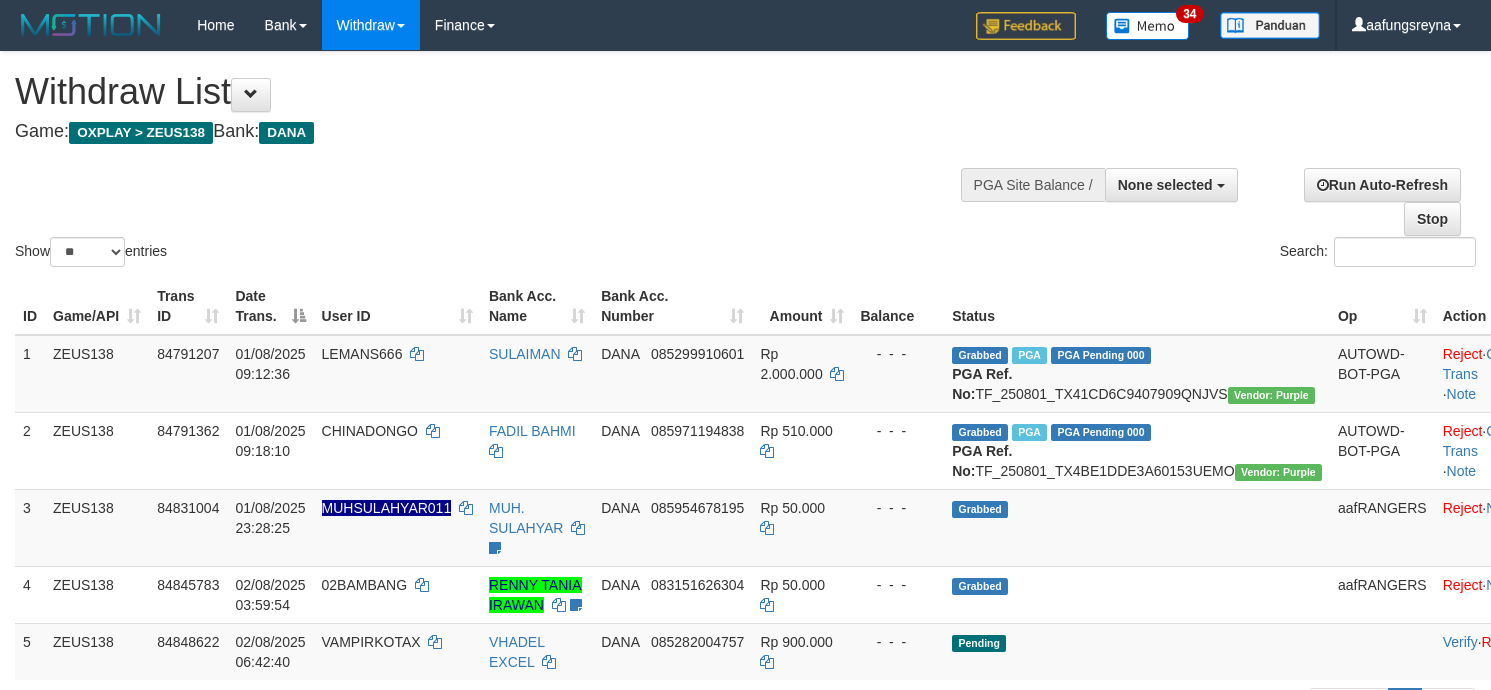 select 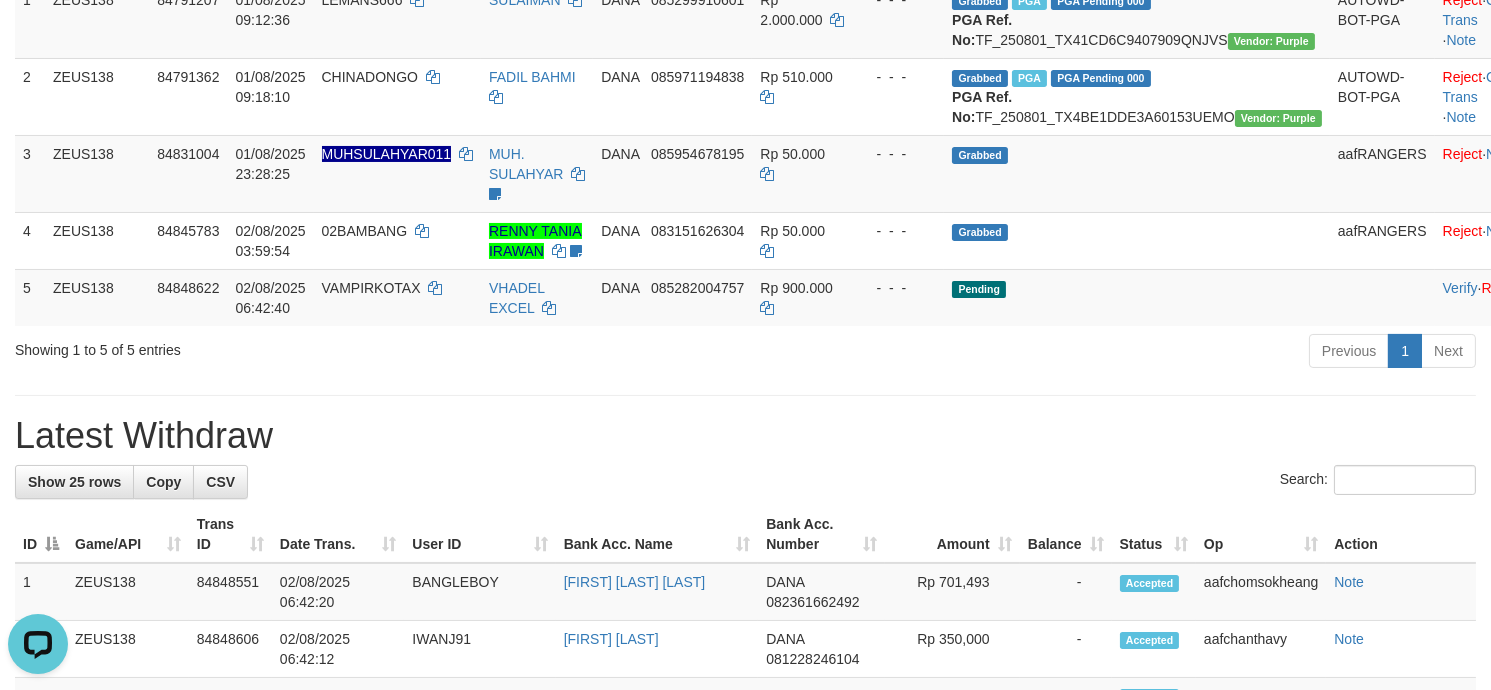 scroll, scrollTop: 0, scrollLeft: 0, axis: both 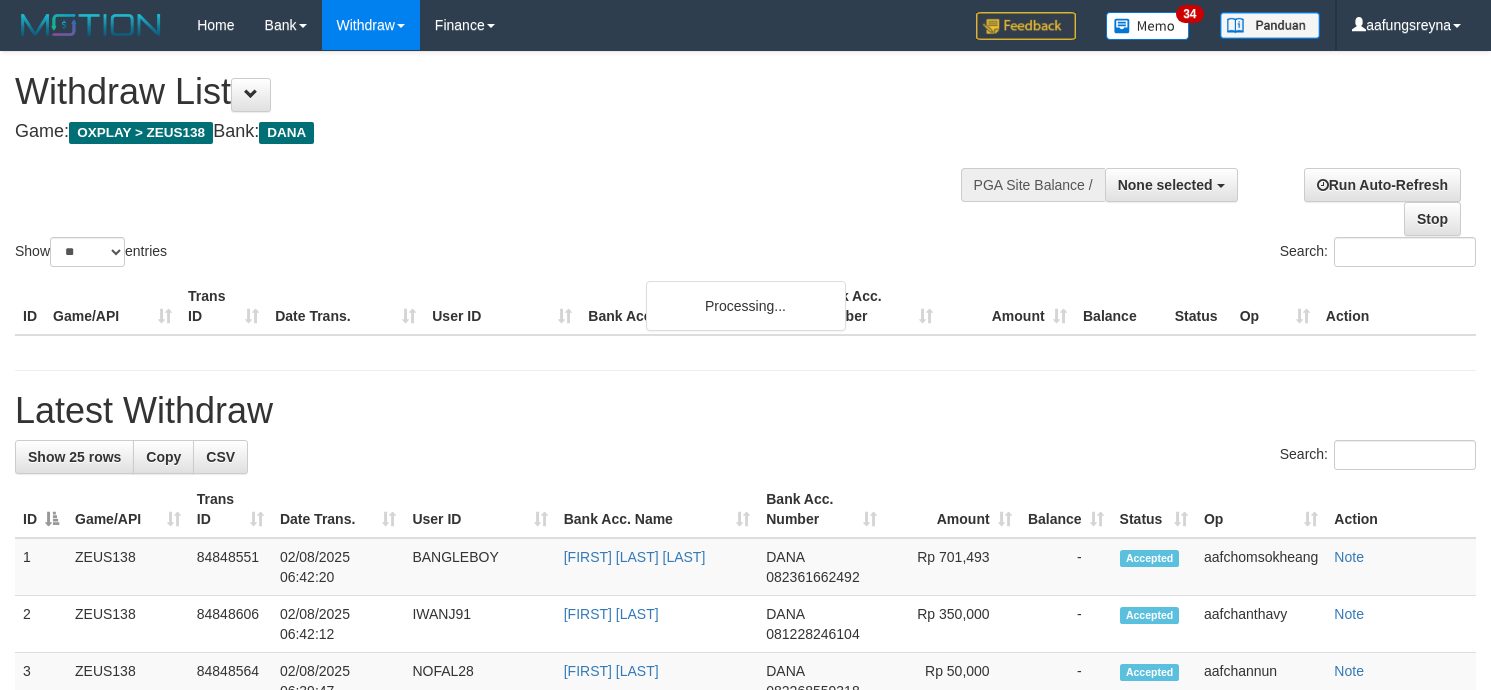 select 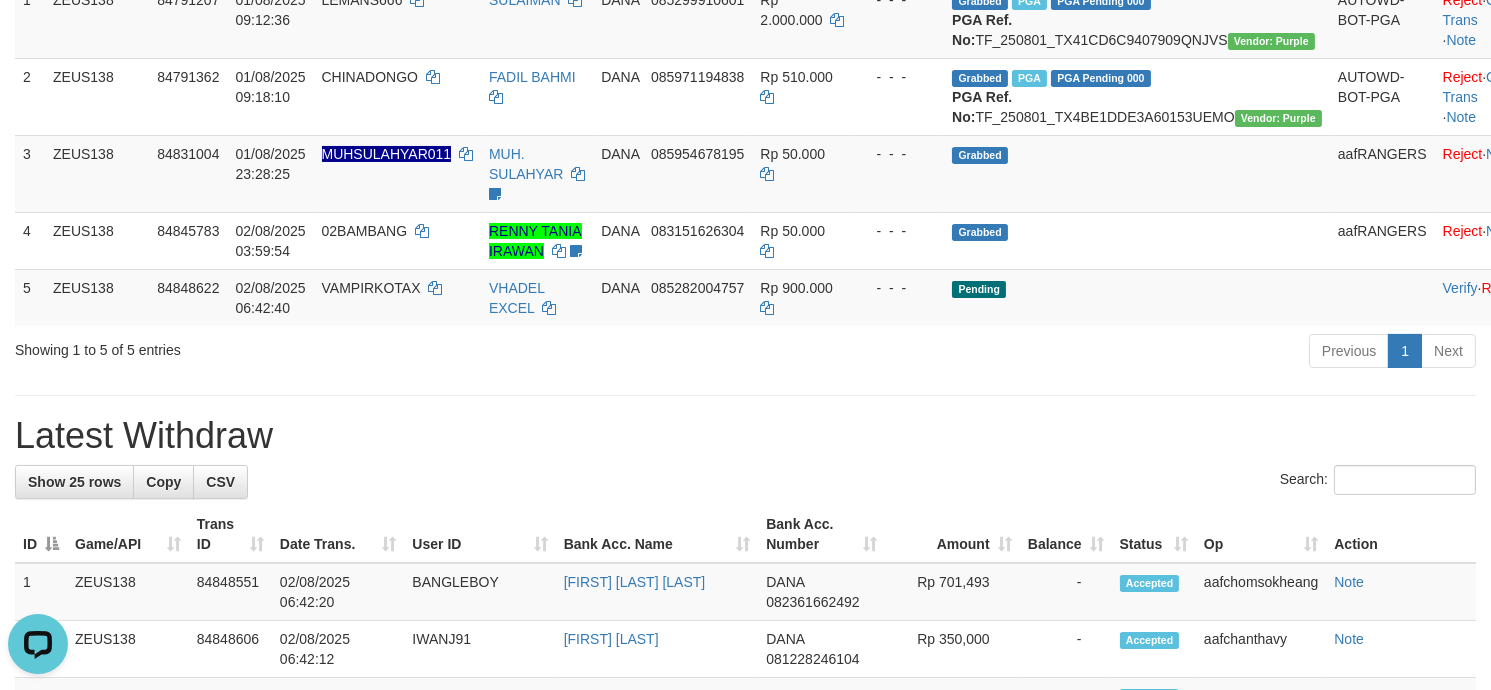 scroll, scrollTop: 0, scrollLeft: 0, axis: both 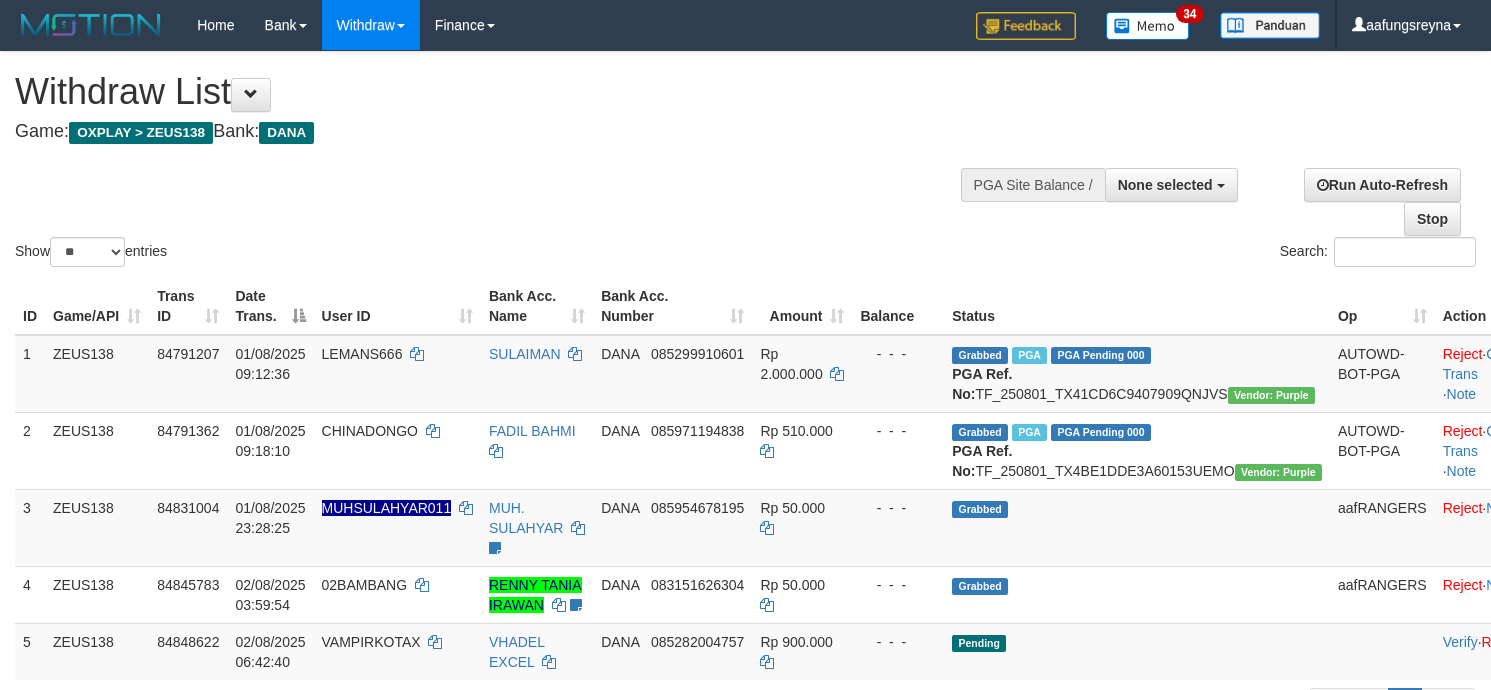select 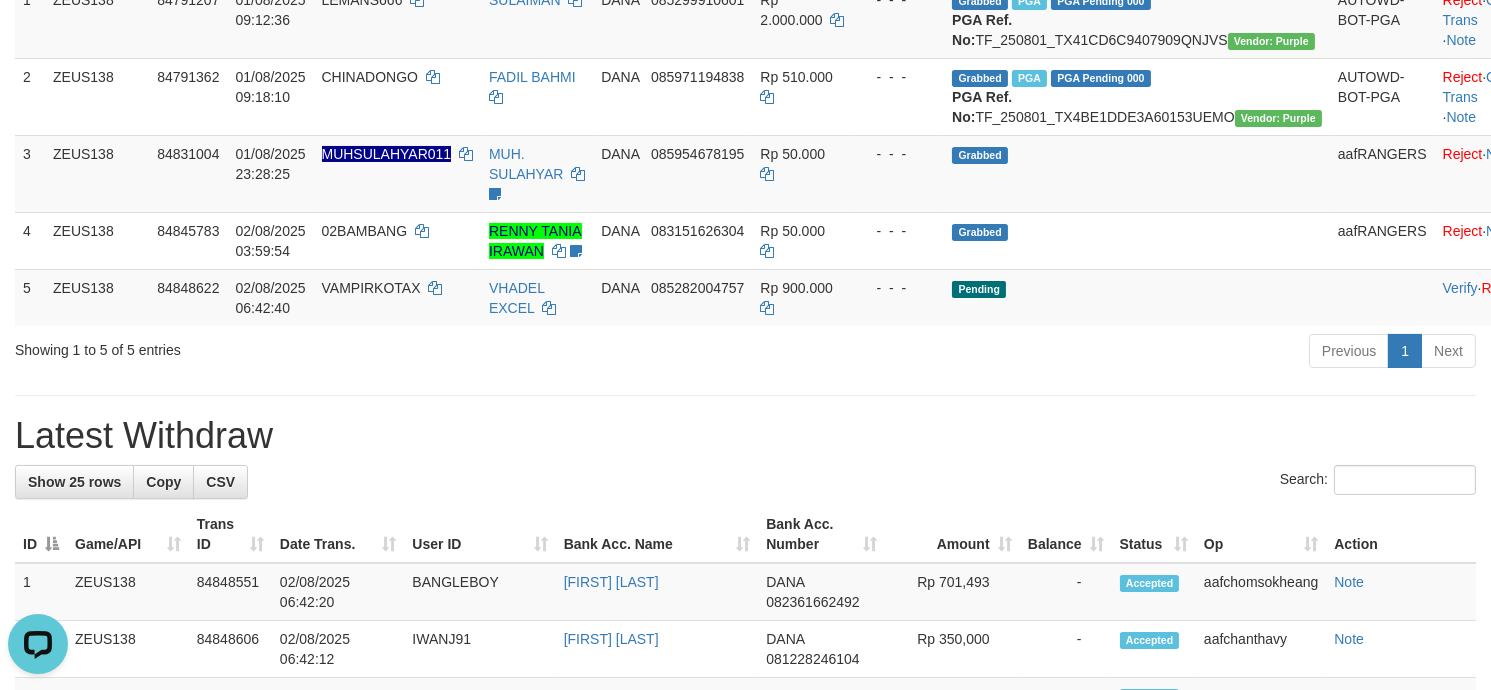 scroll, scrollTop: 0, scrollLeft: 0, axis: both 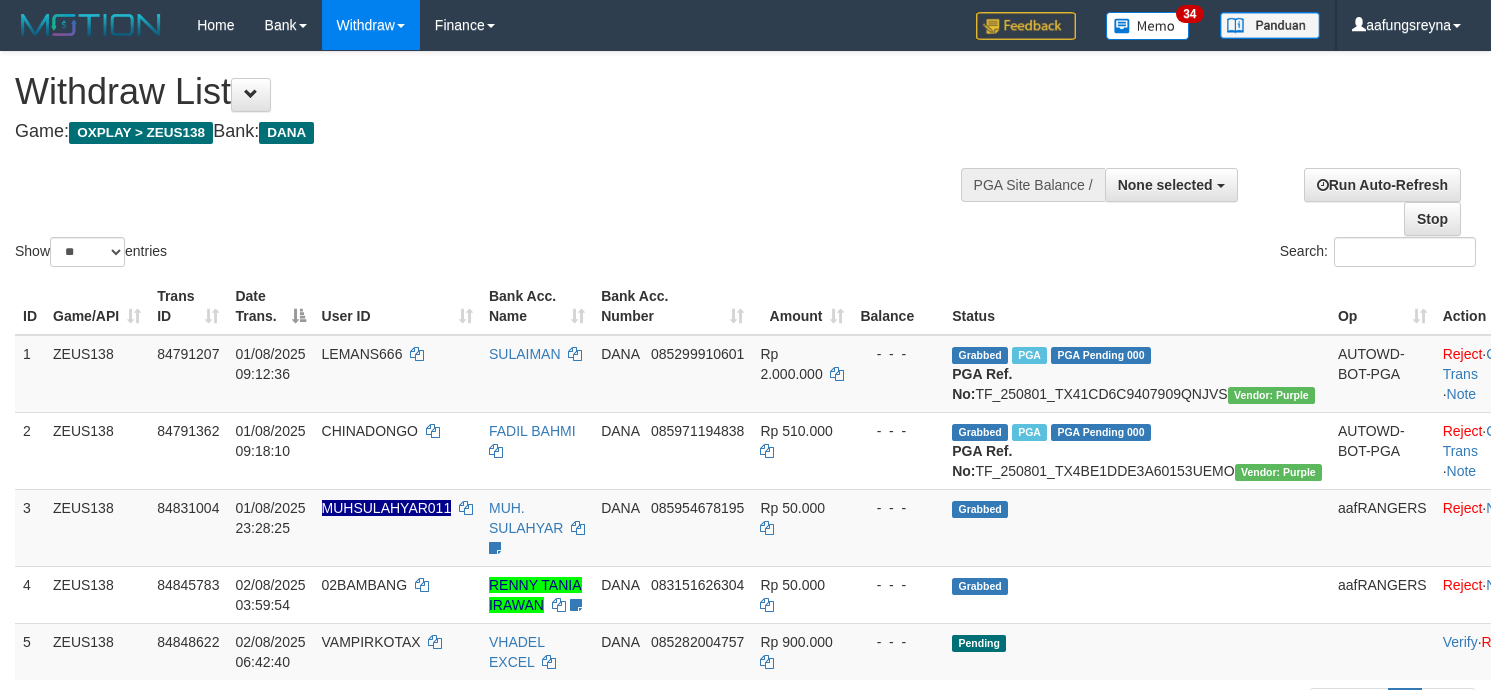 select 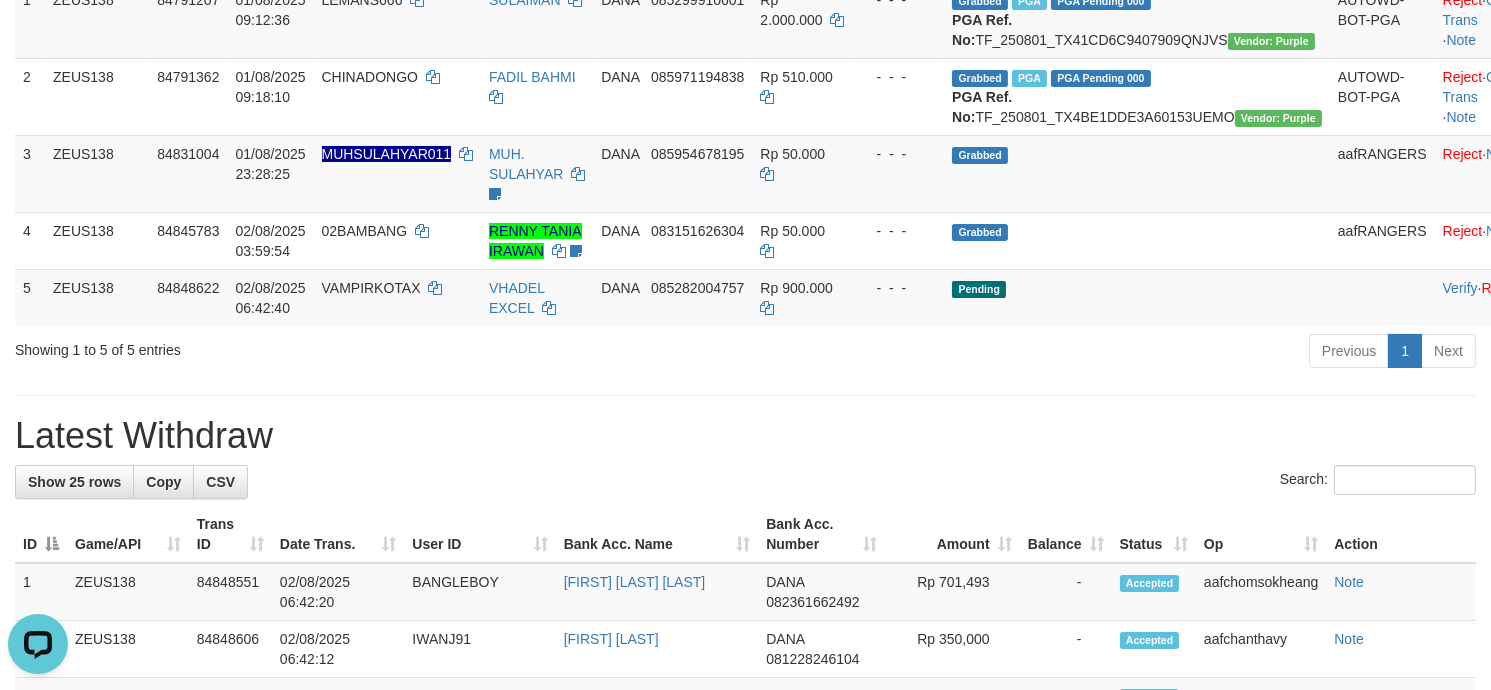 scroll, scrollTop: 0, scrollLeft: 0, axis: both 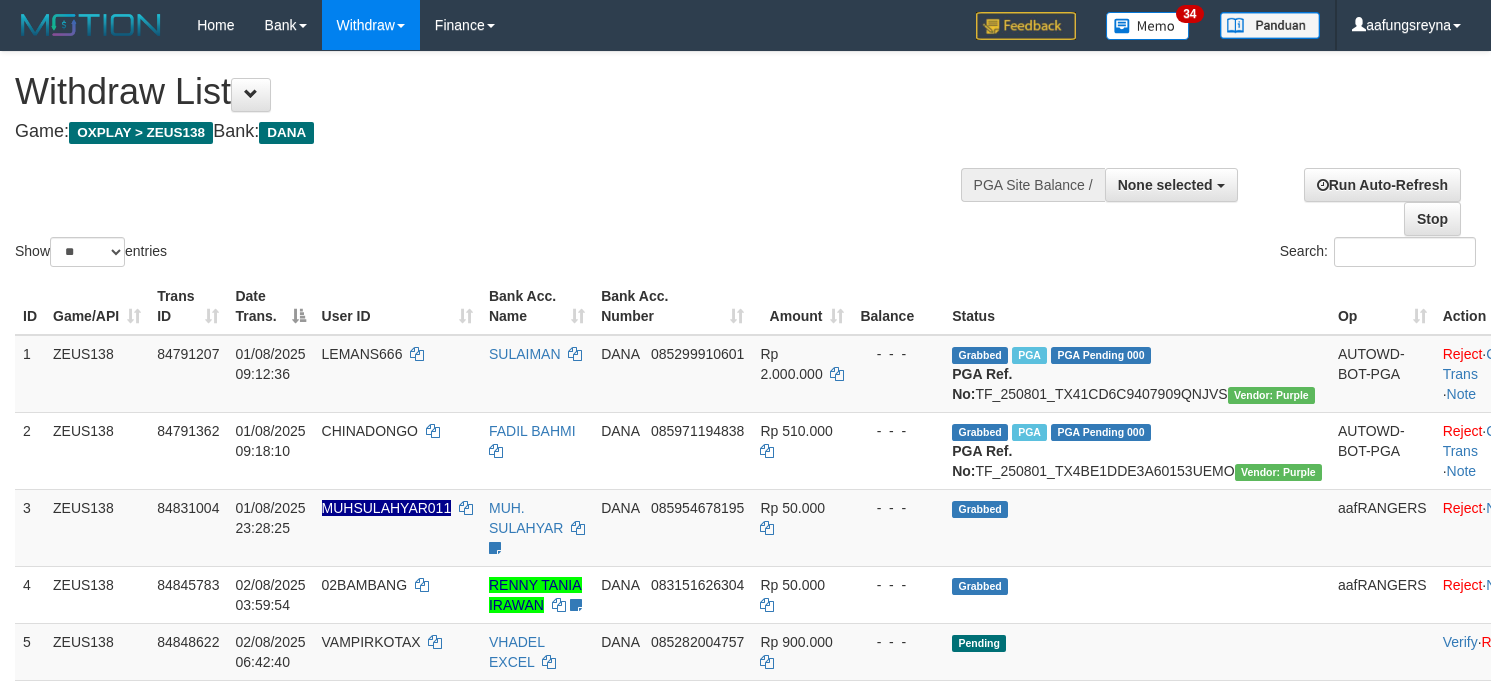 select 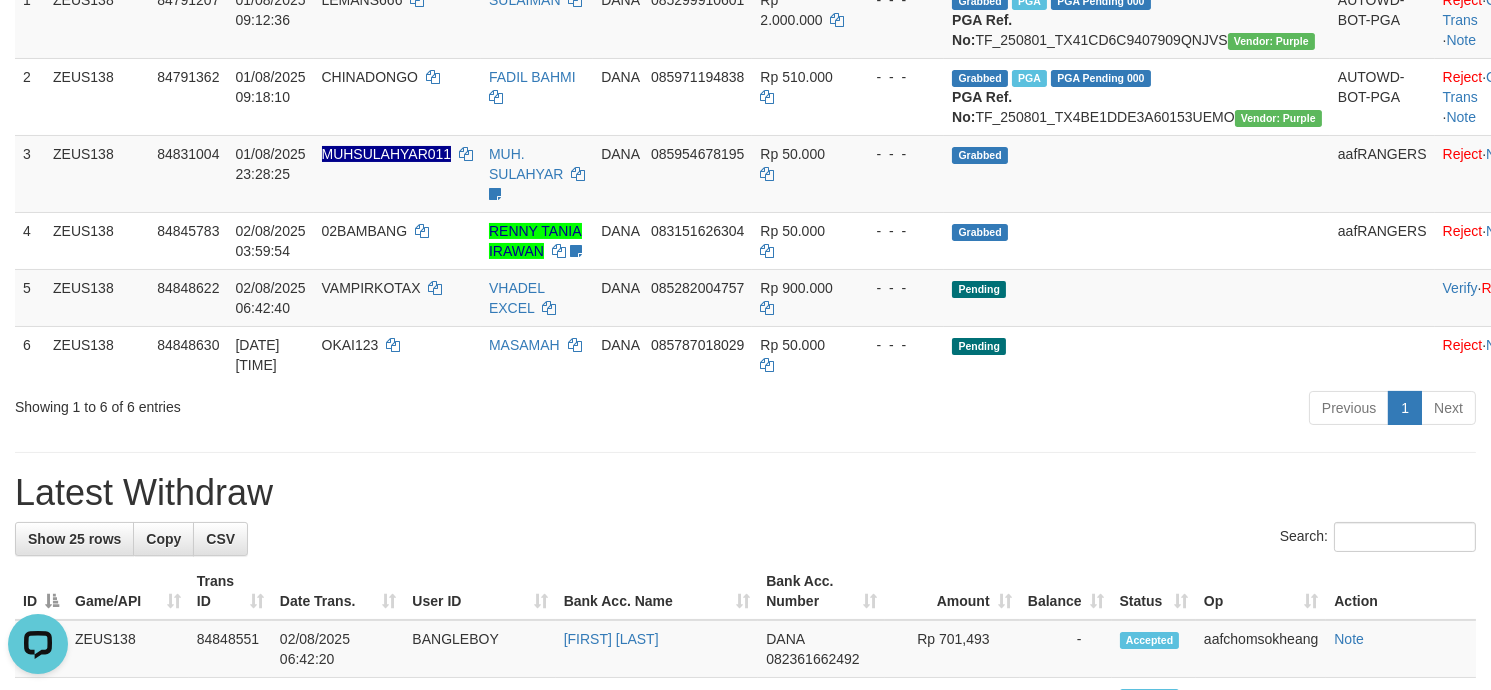 scroll, scrollTop: 0, scrollLeft: 0, axis: both 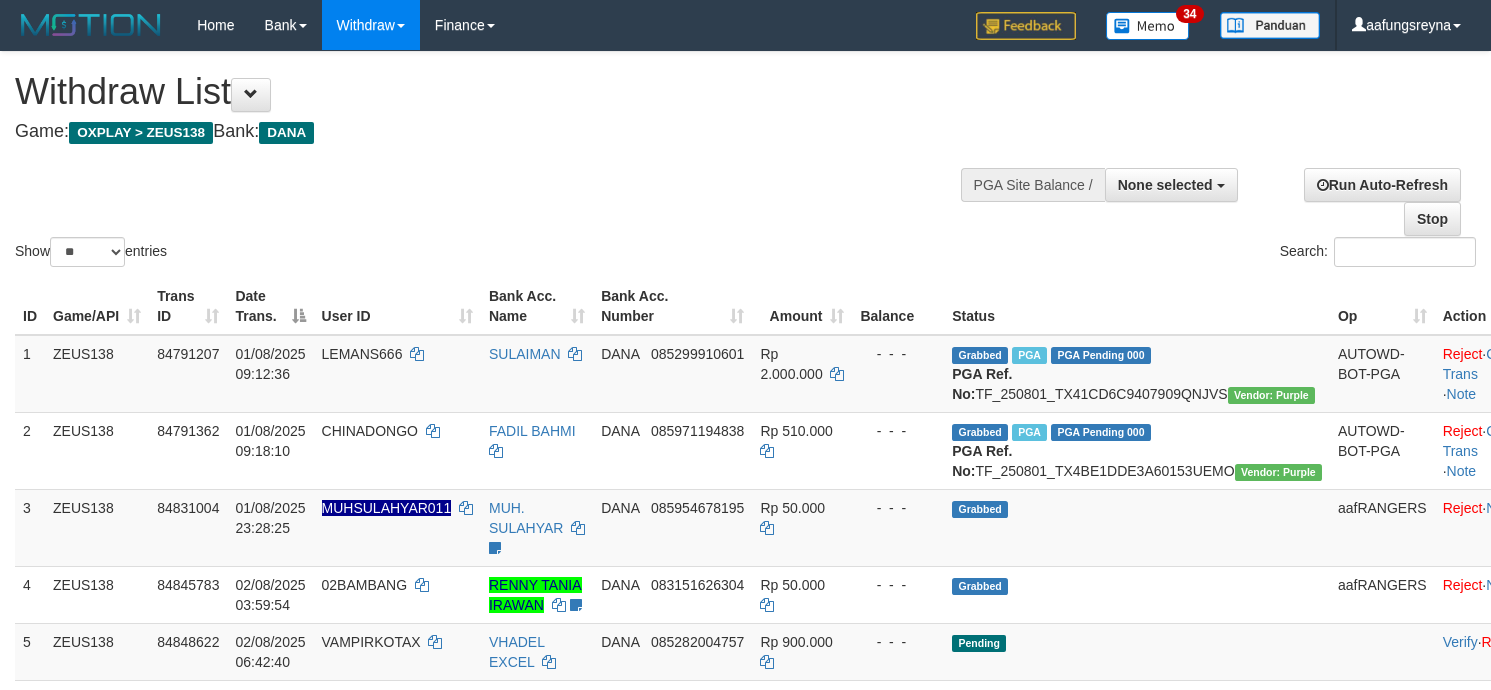 select 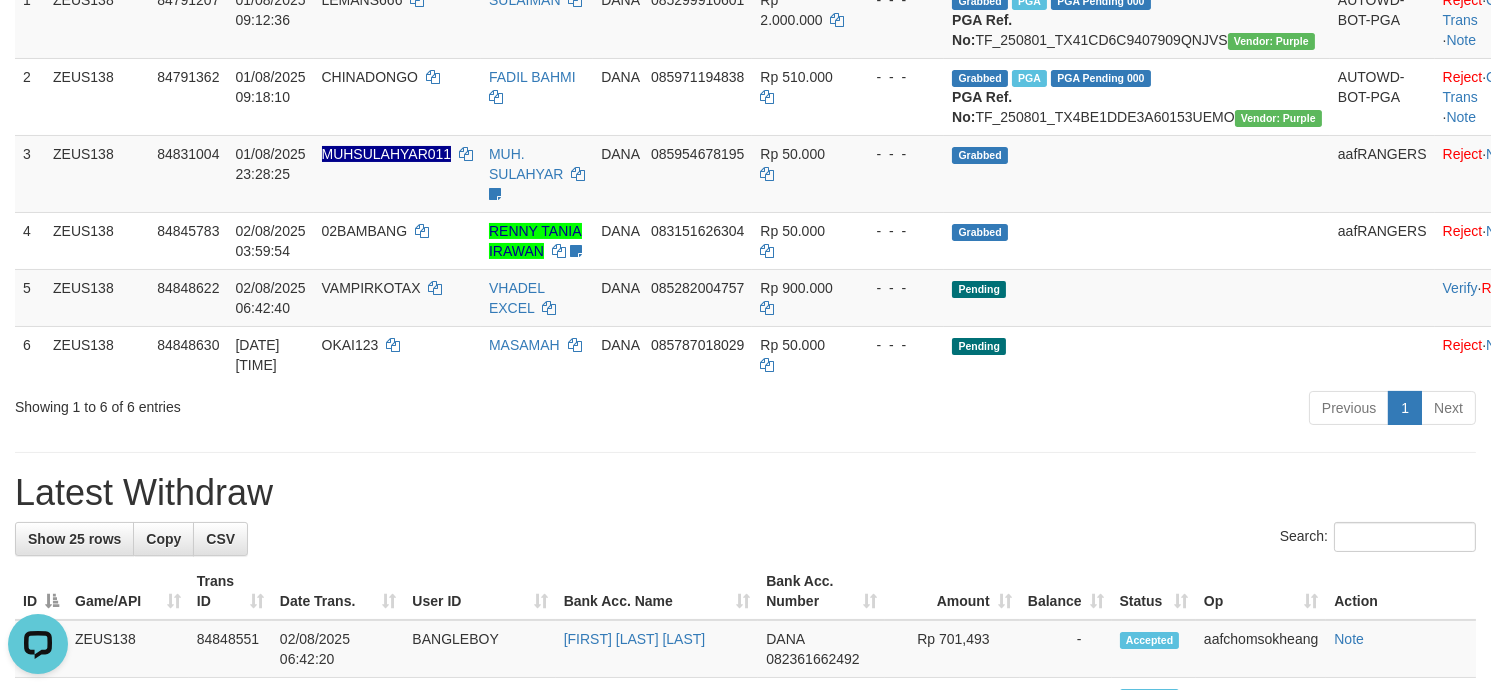 scroll, scrollTop: 0, scrollLeft: 0, axis: both 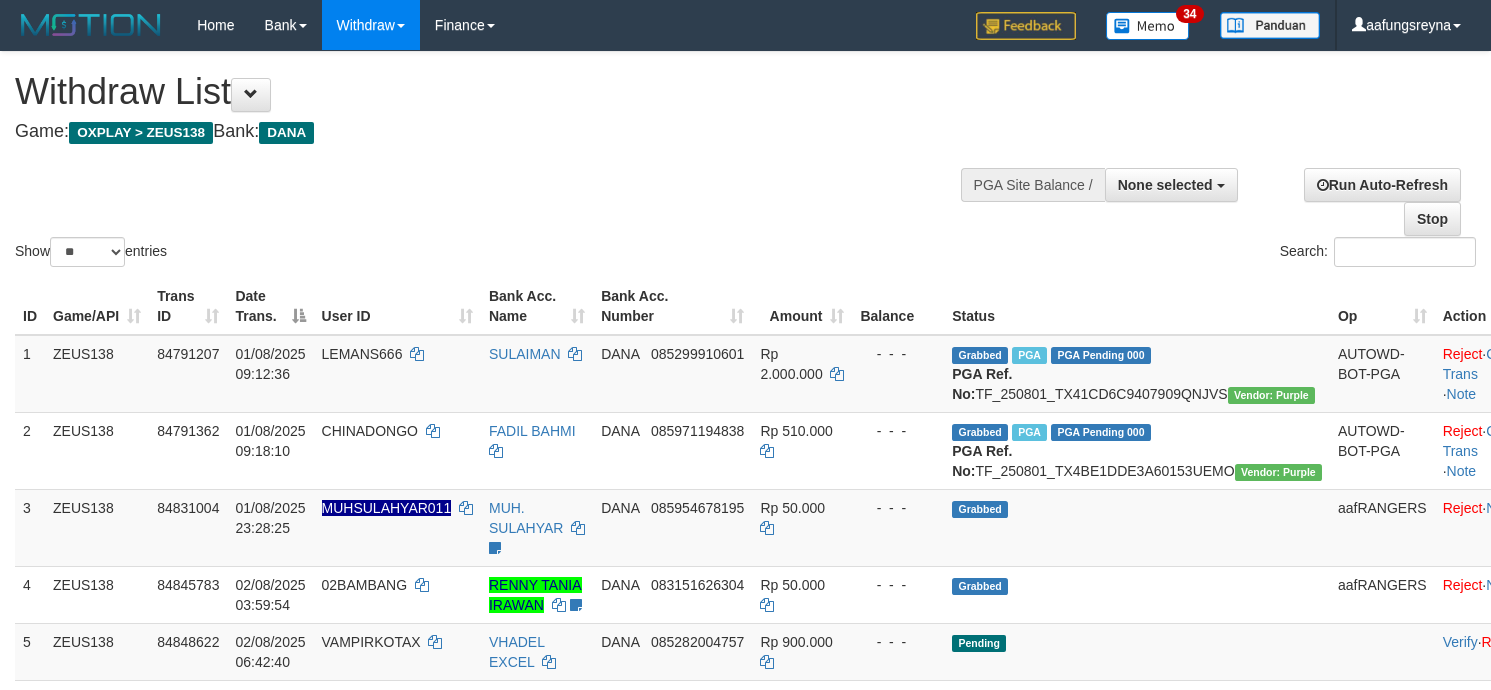 select 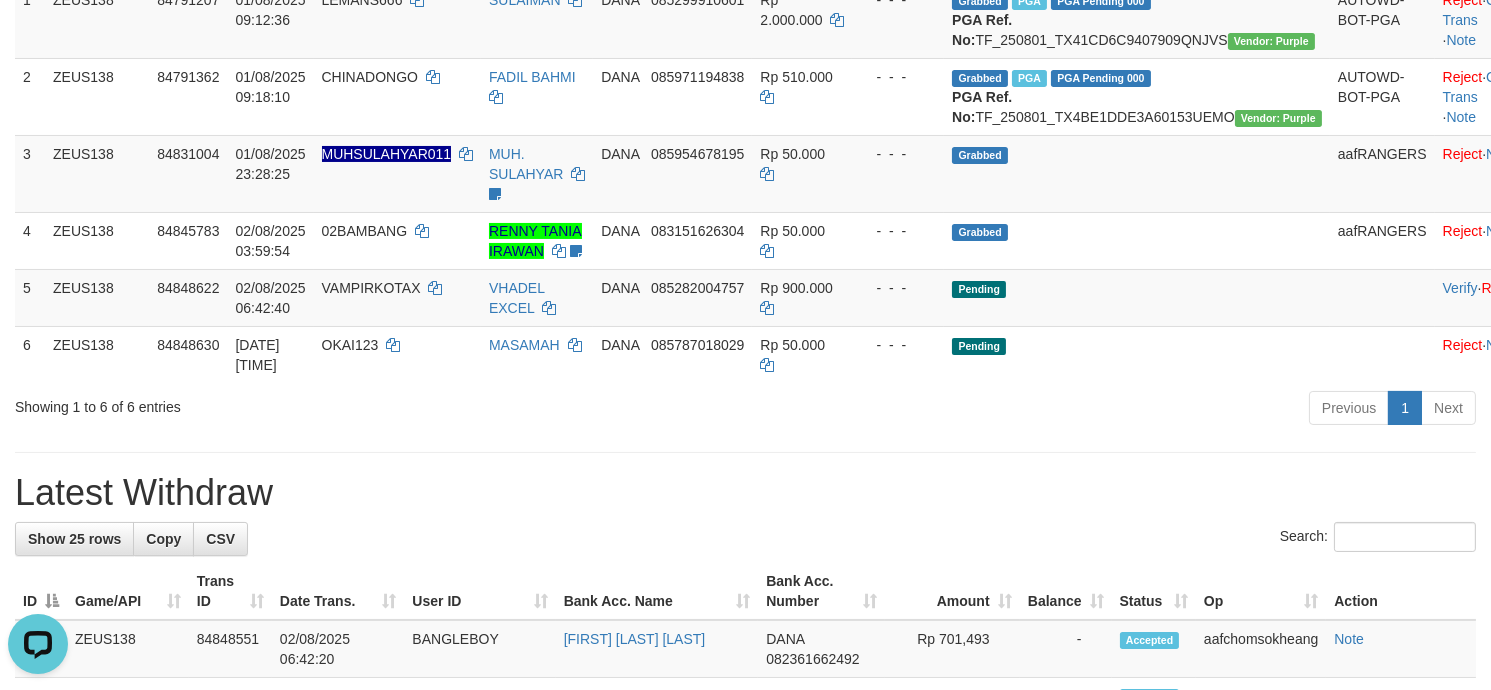 scroll, scrollTop: 0, scrollLeft: 0, axis: both 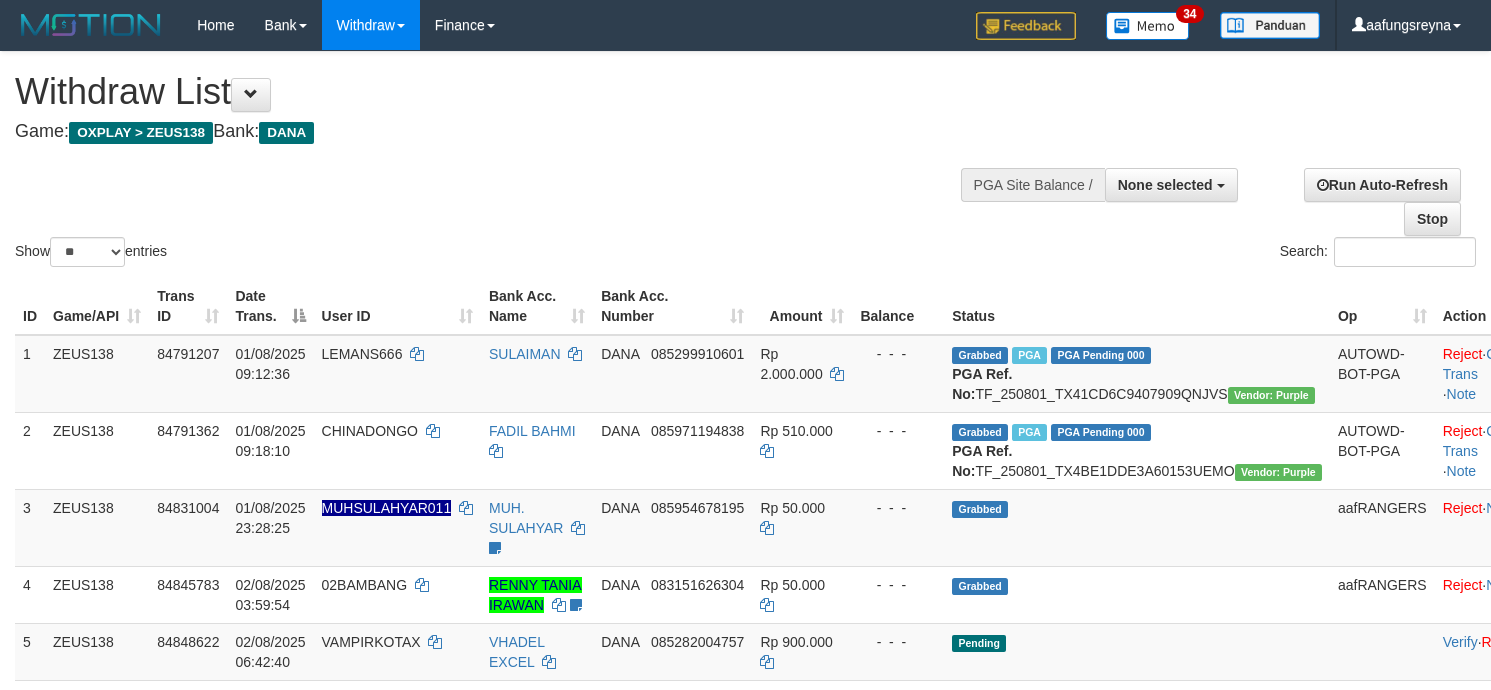 select 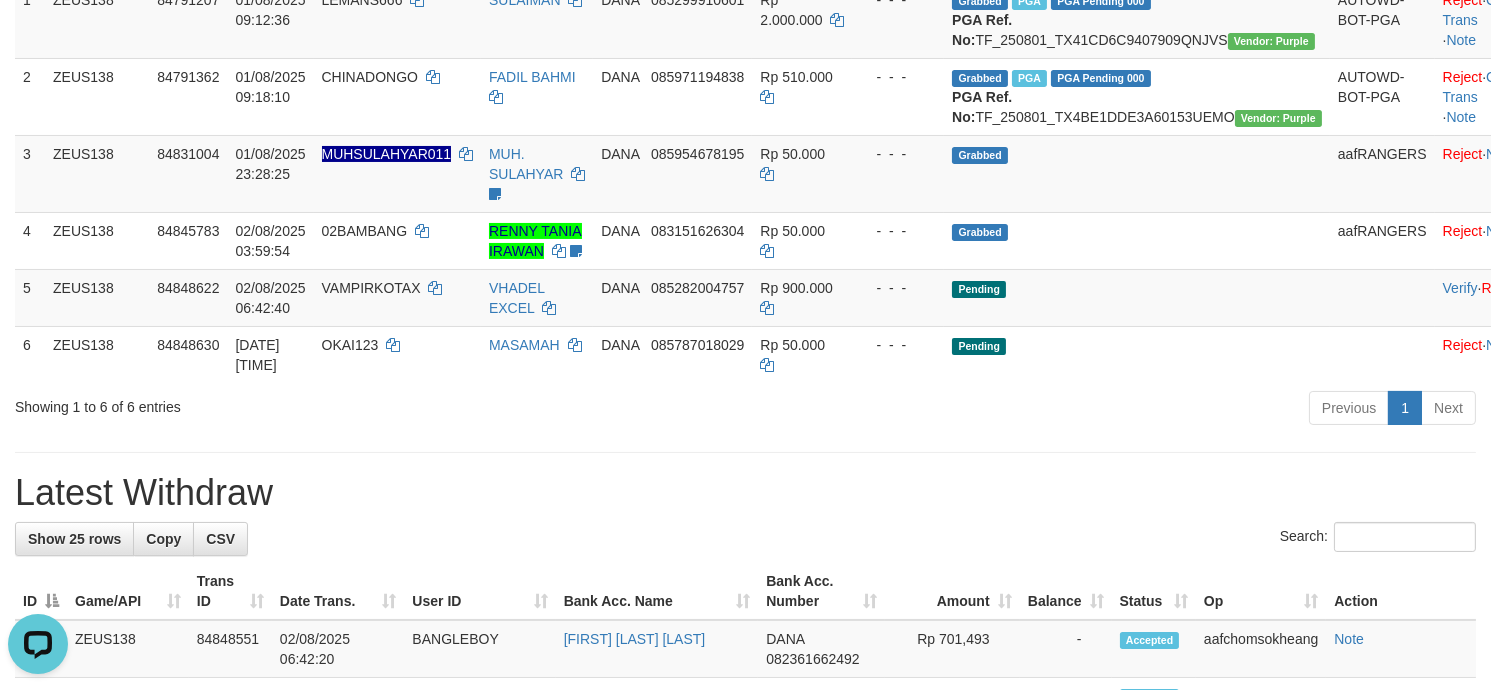 scroll, scrollTop: 0, scrollLeft: 0, axis: both 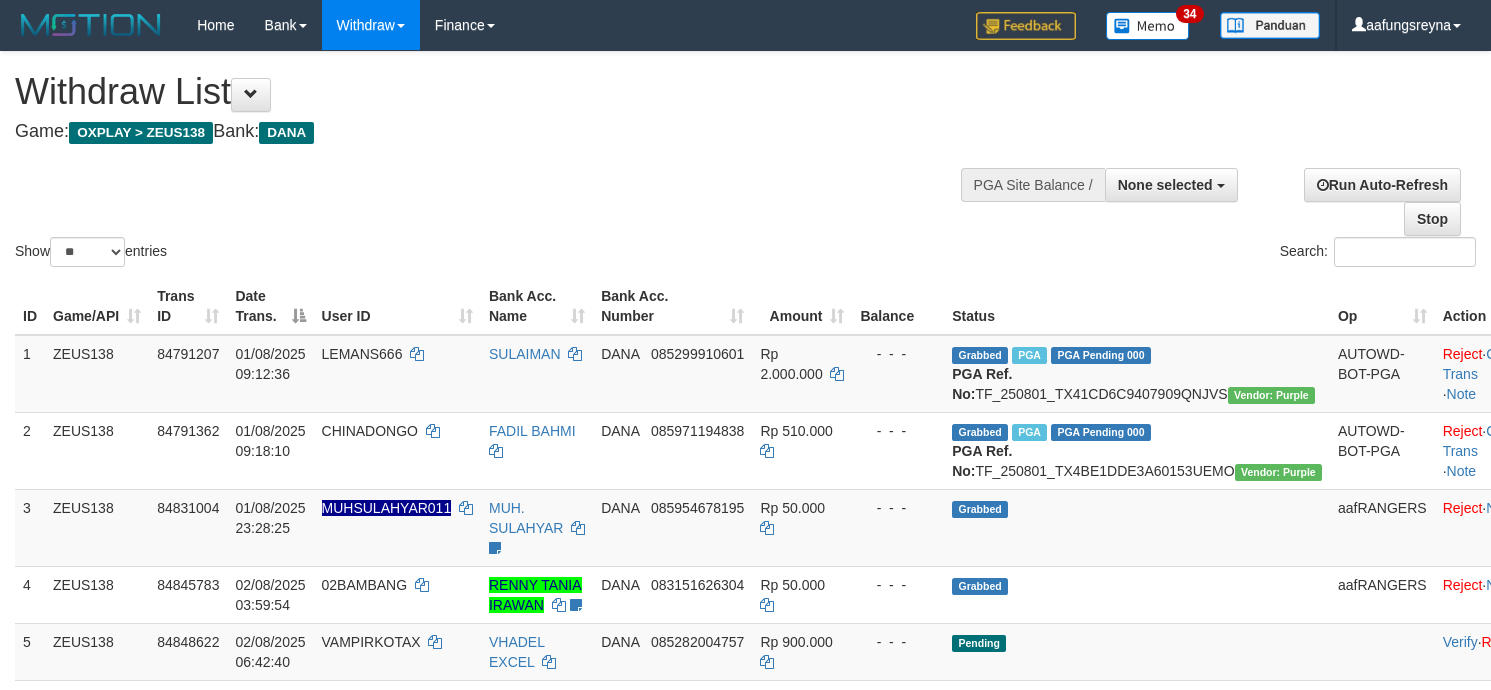 select 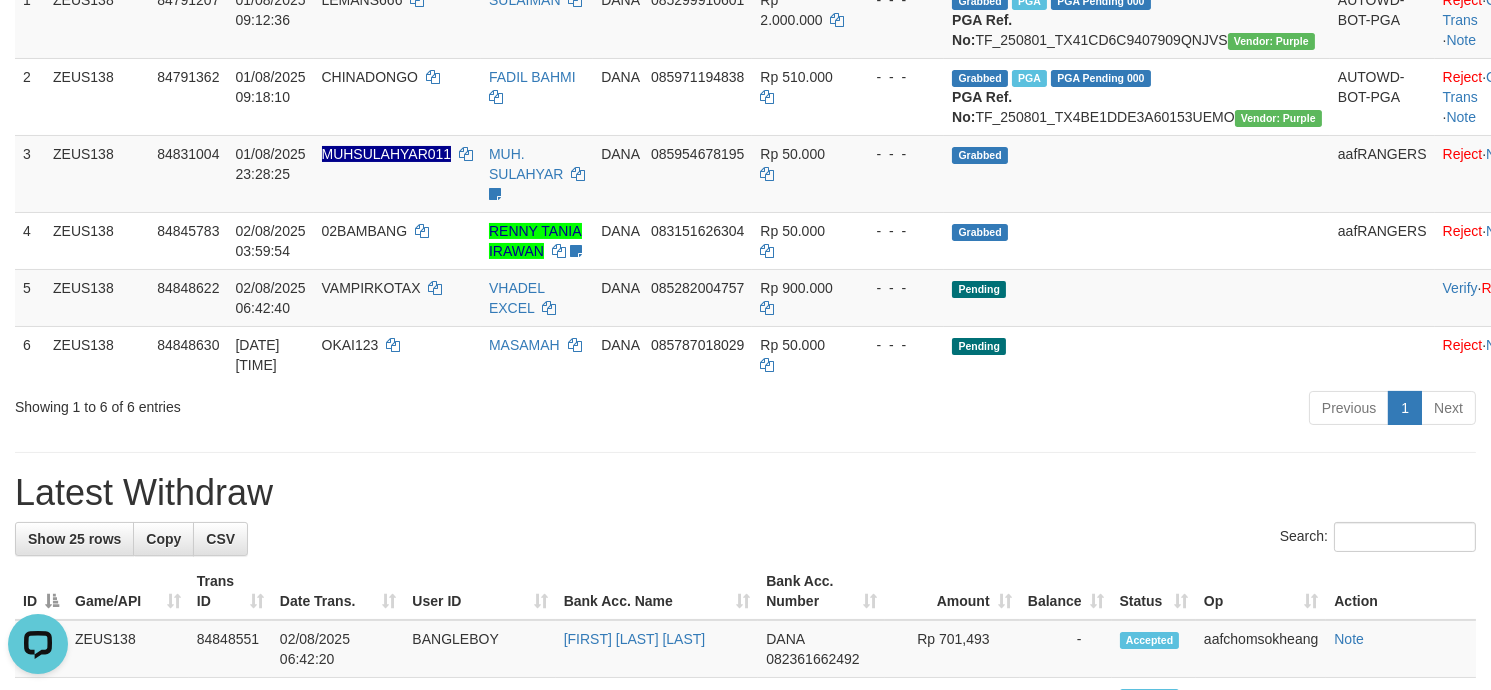 scroll, scrollTop: 0, scrollLeft: 0, axis: both 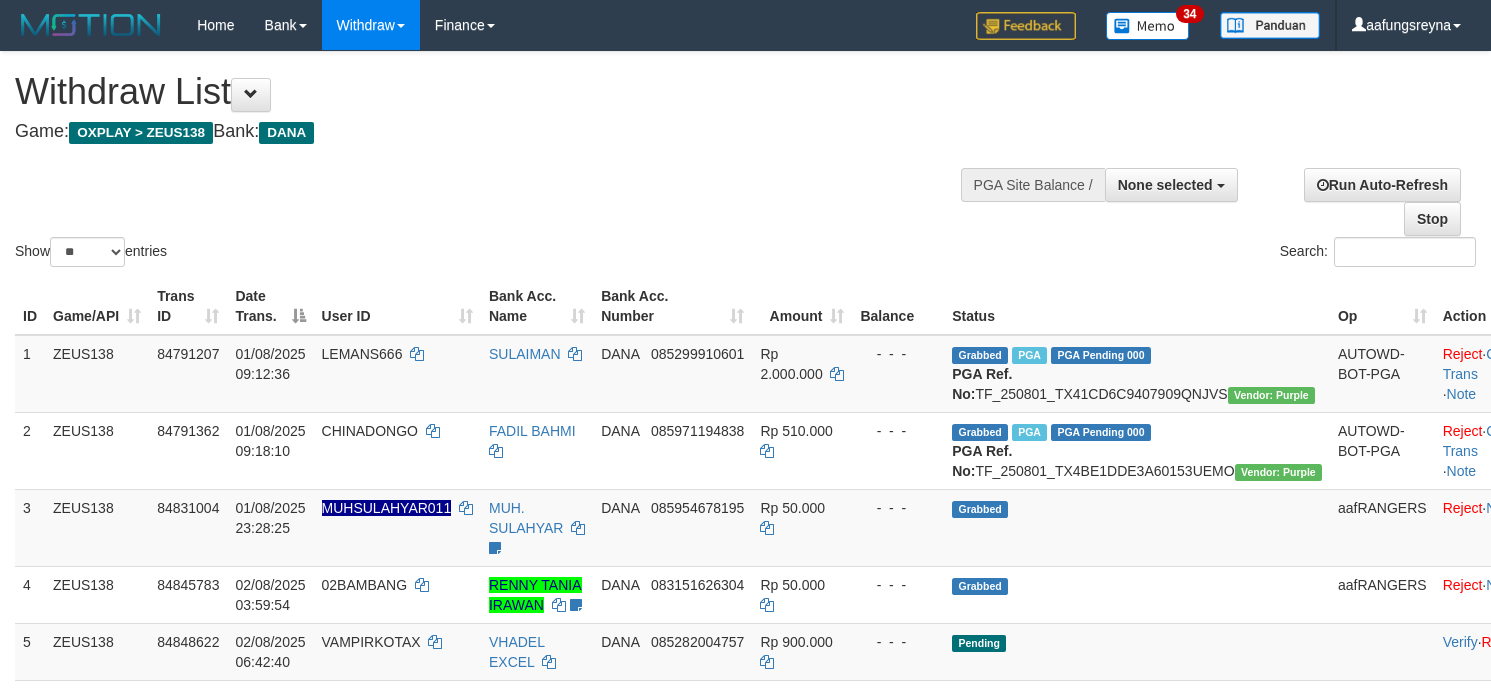 select 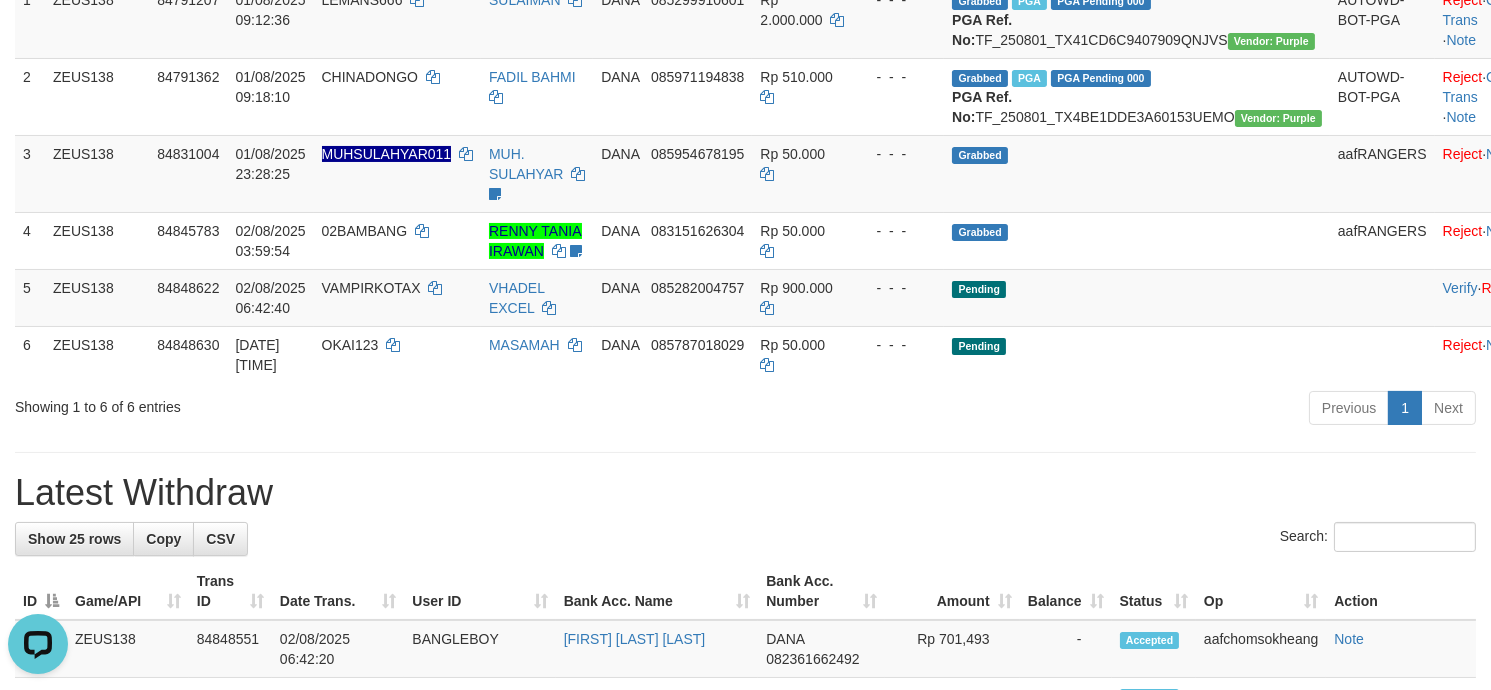 scroll, scrollTop: 0, scrollLeft: 0, axis: both 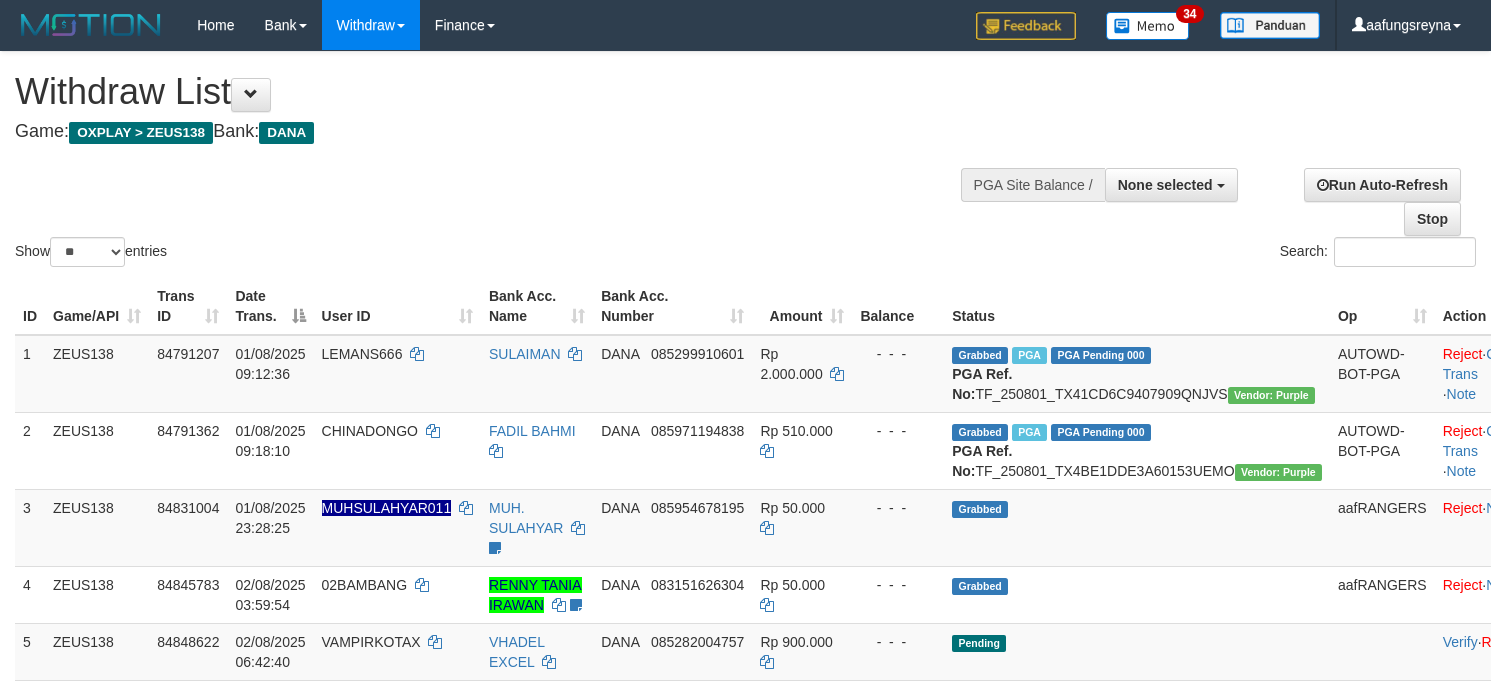 select 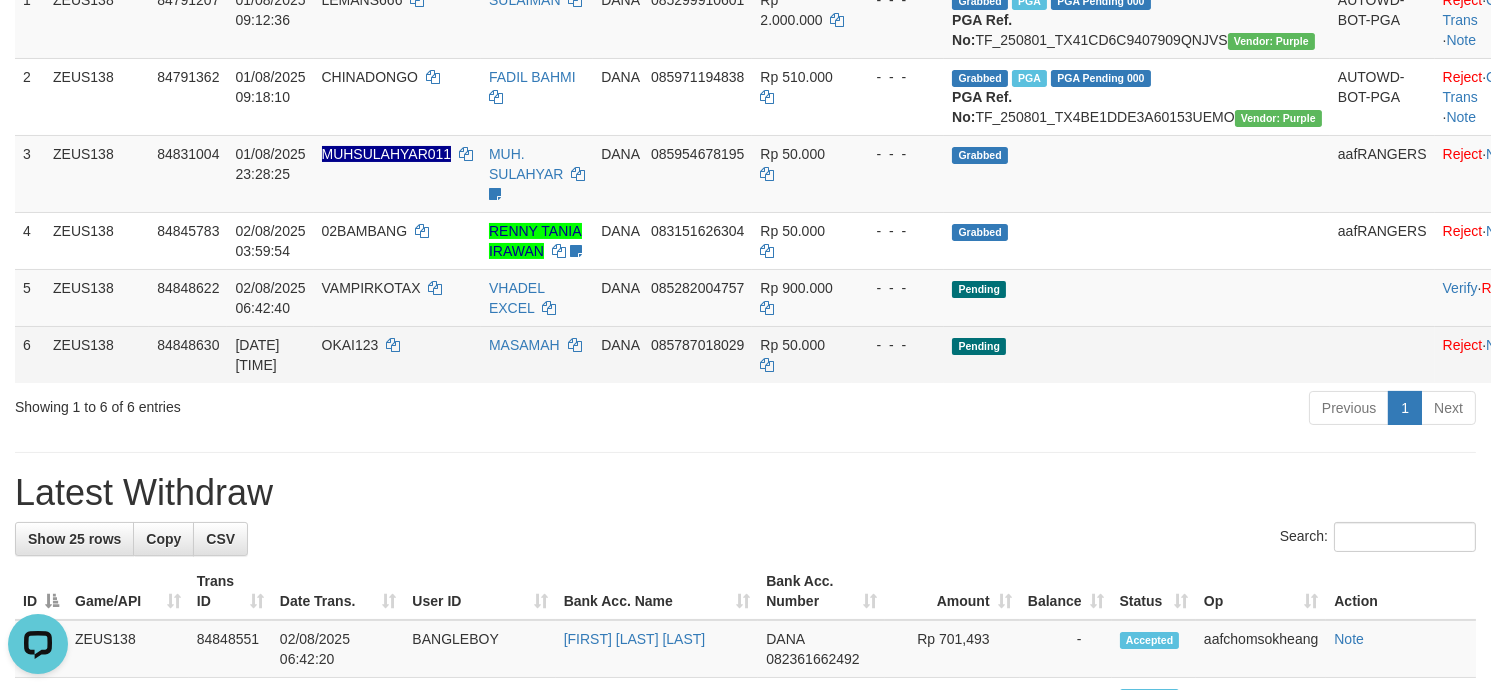 scroll, scrollTop: 0, scrollLeft: 0, axis: both 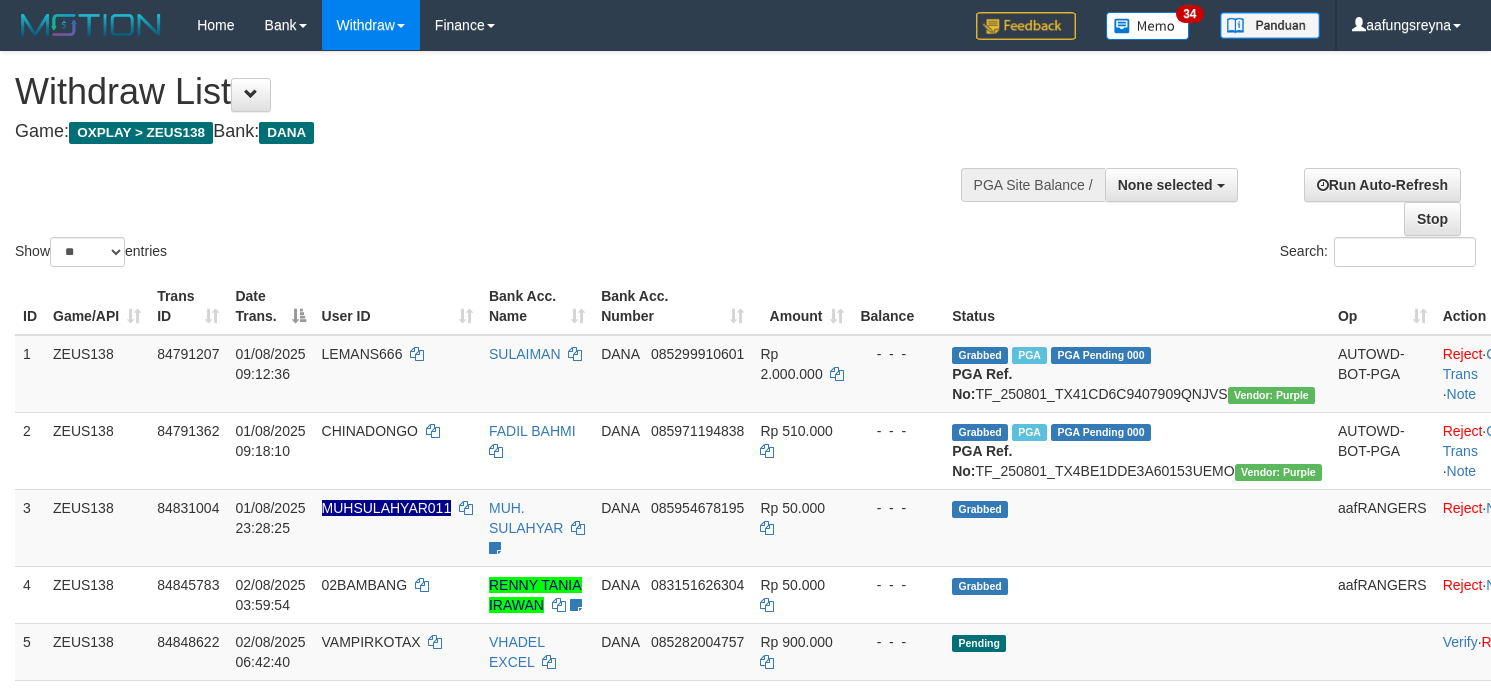 select 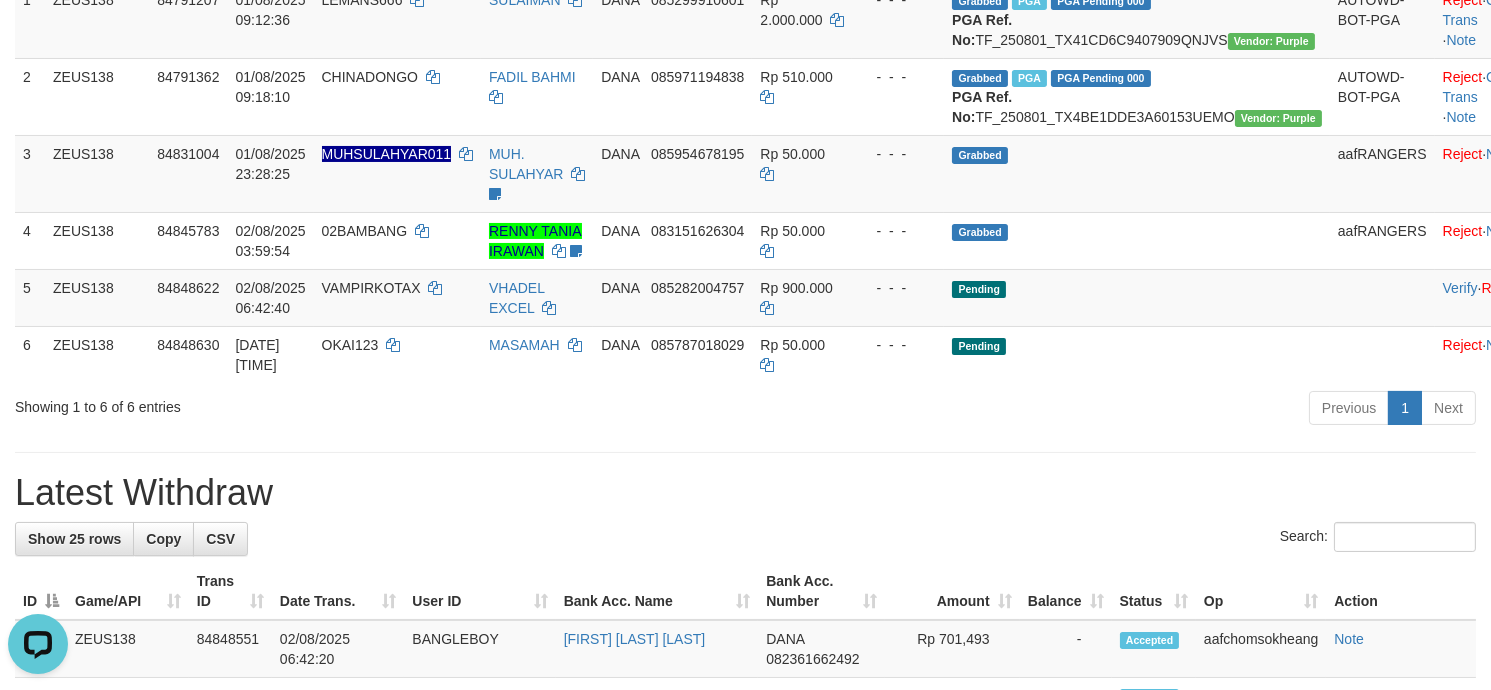 scroll, scrollTop: 0, scrollLeft: 0, axis: both 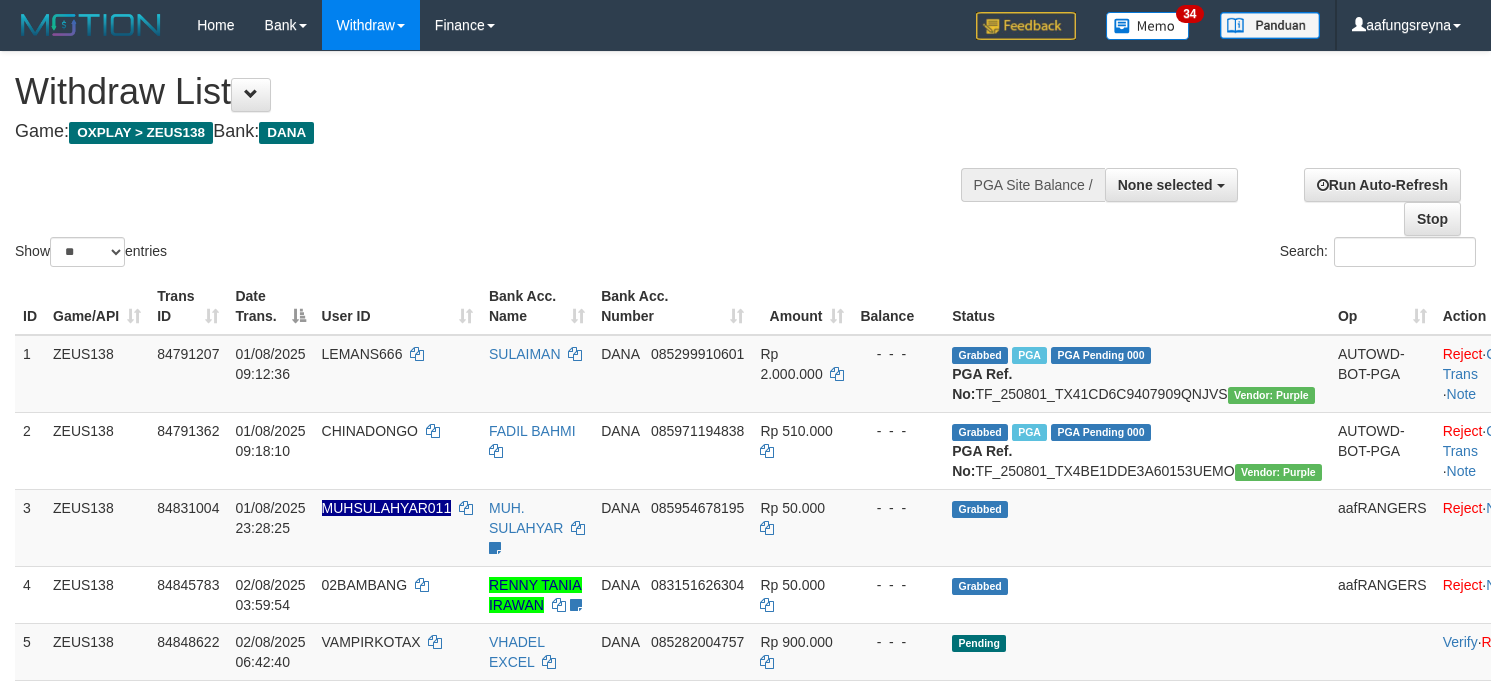 select 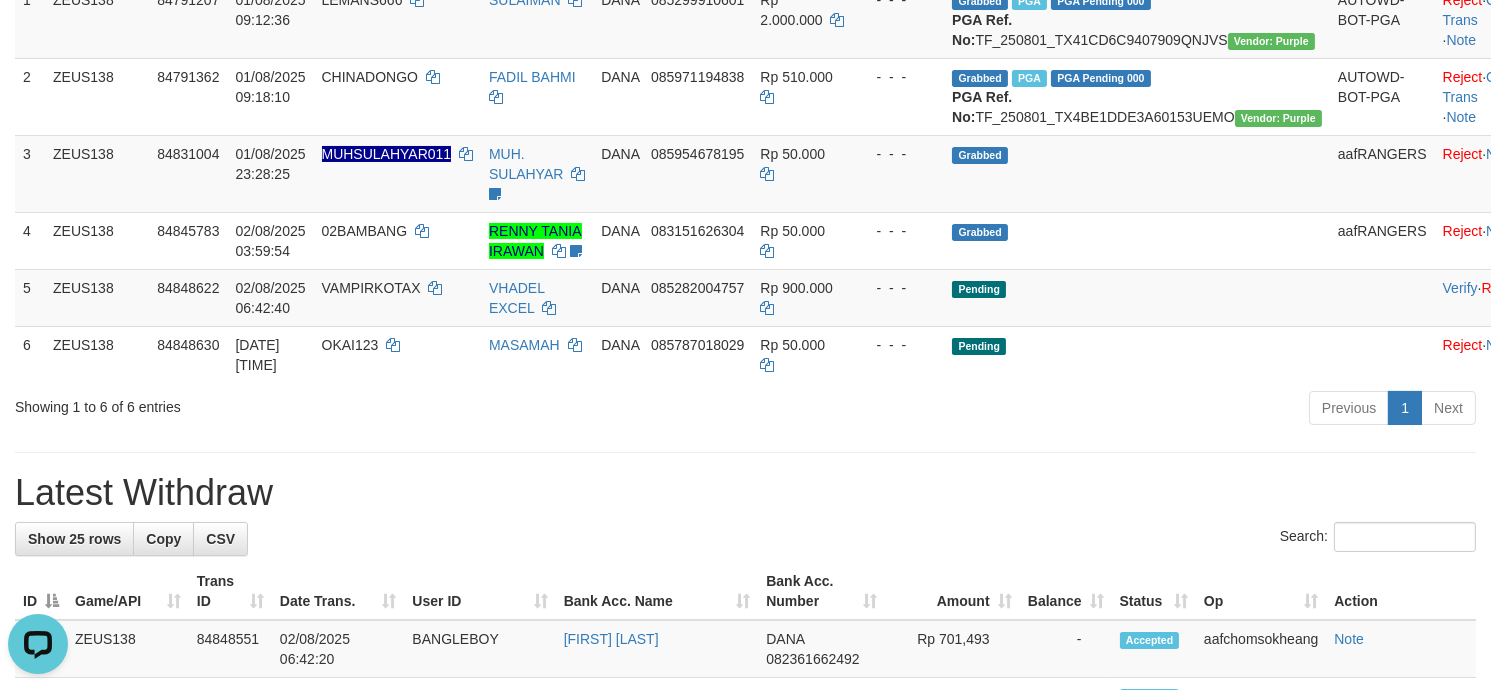 scroll, scrollTop: 0, scrollLeft: 0, axis: both 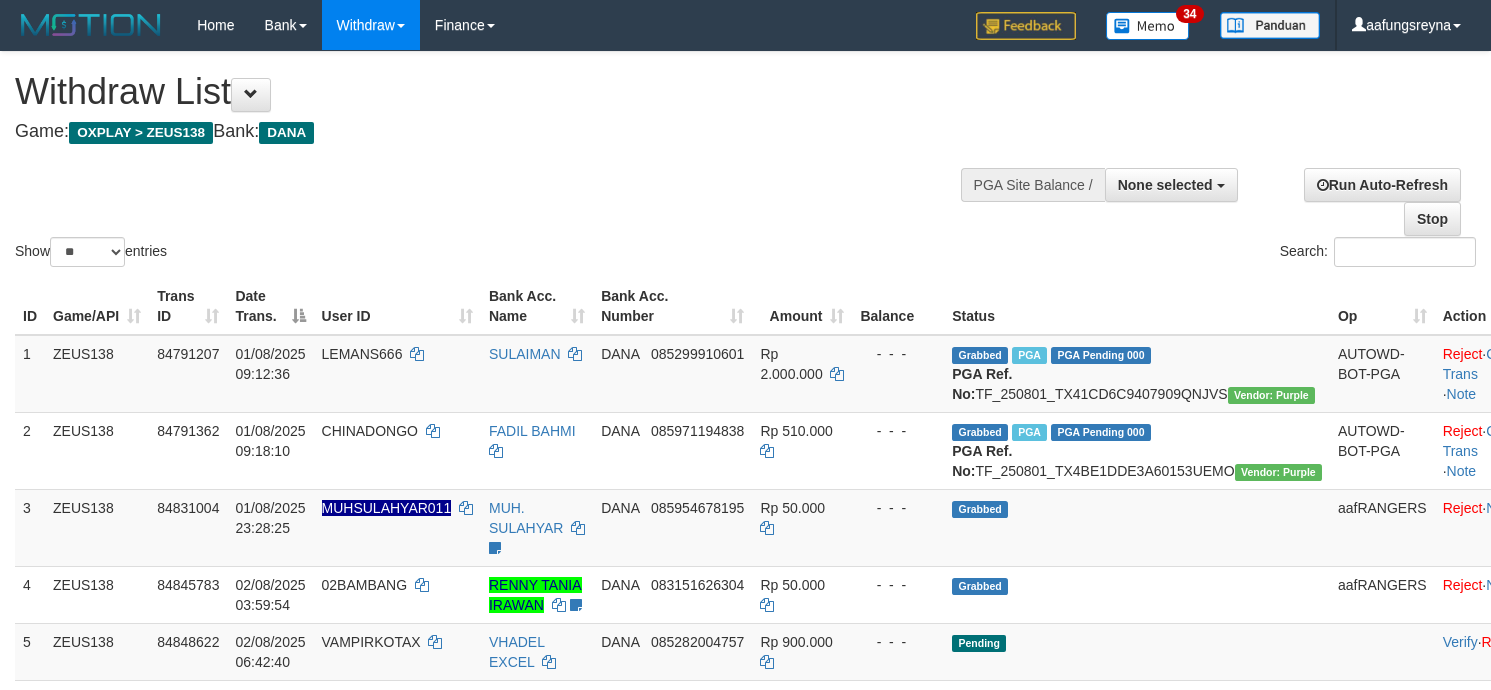 select 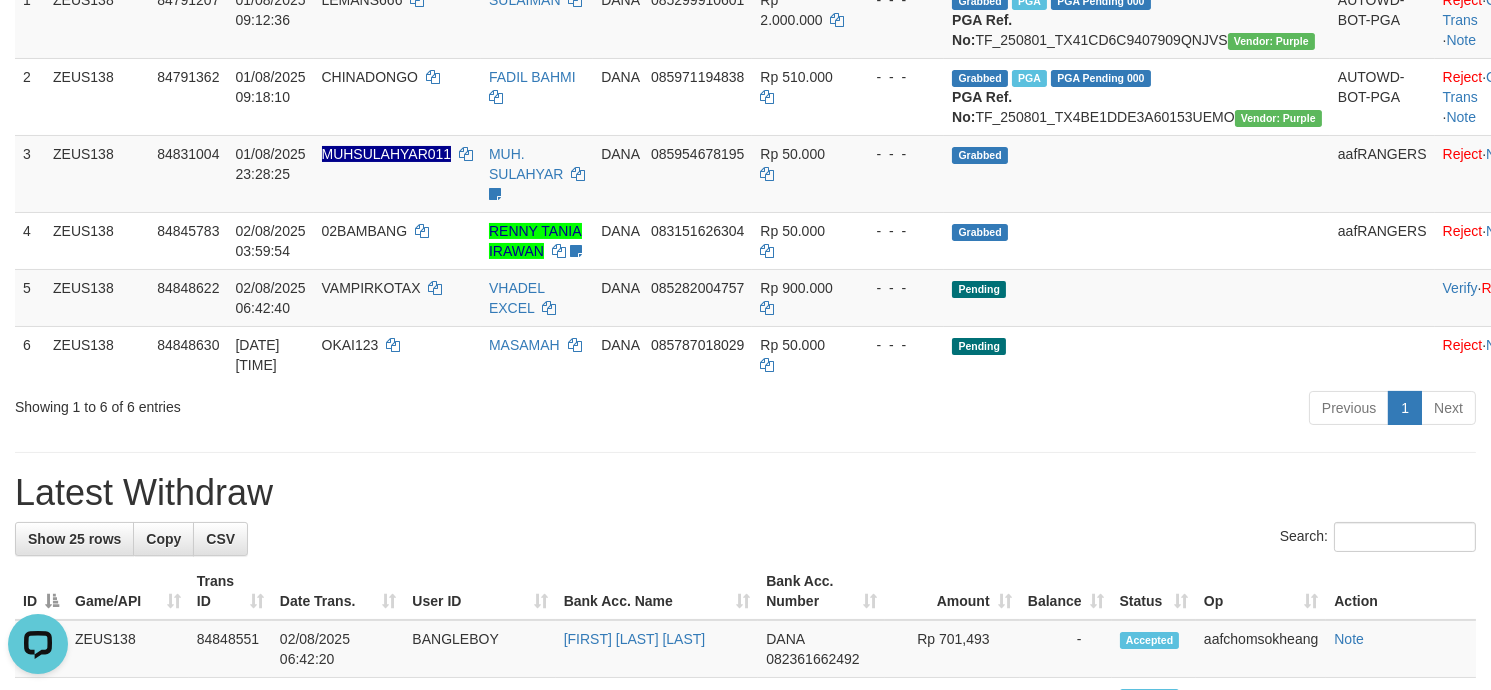 scroll, scrollTop: 0, scrollLeft: 0, axis: both 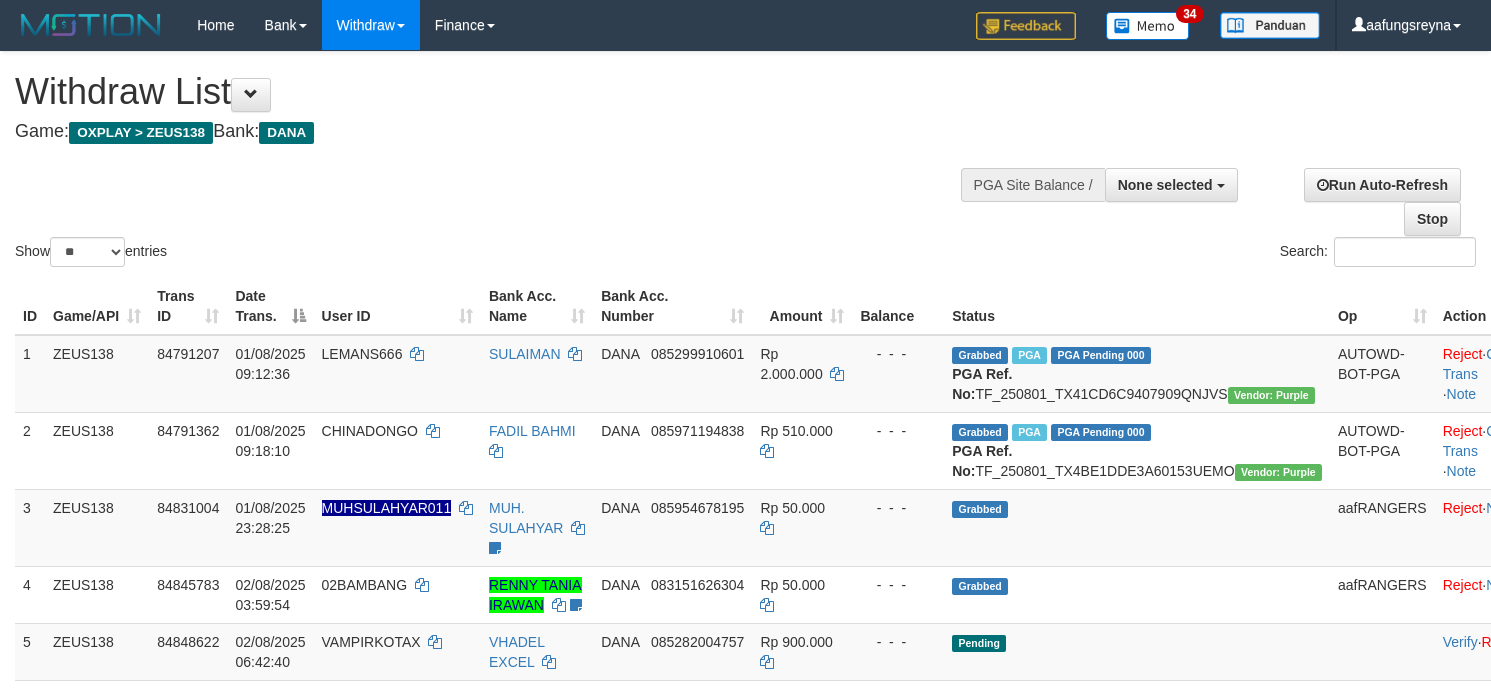 select 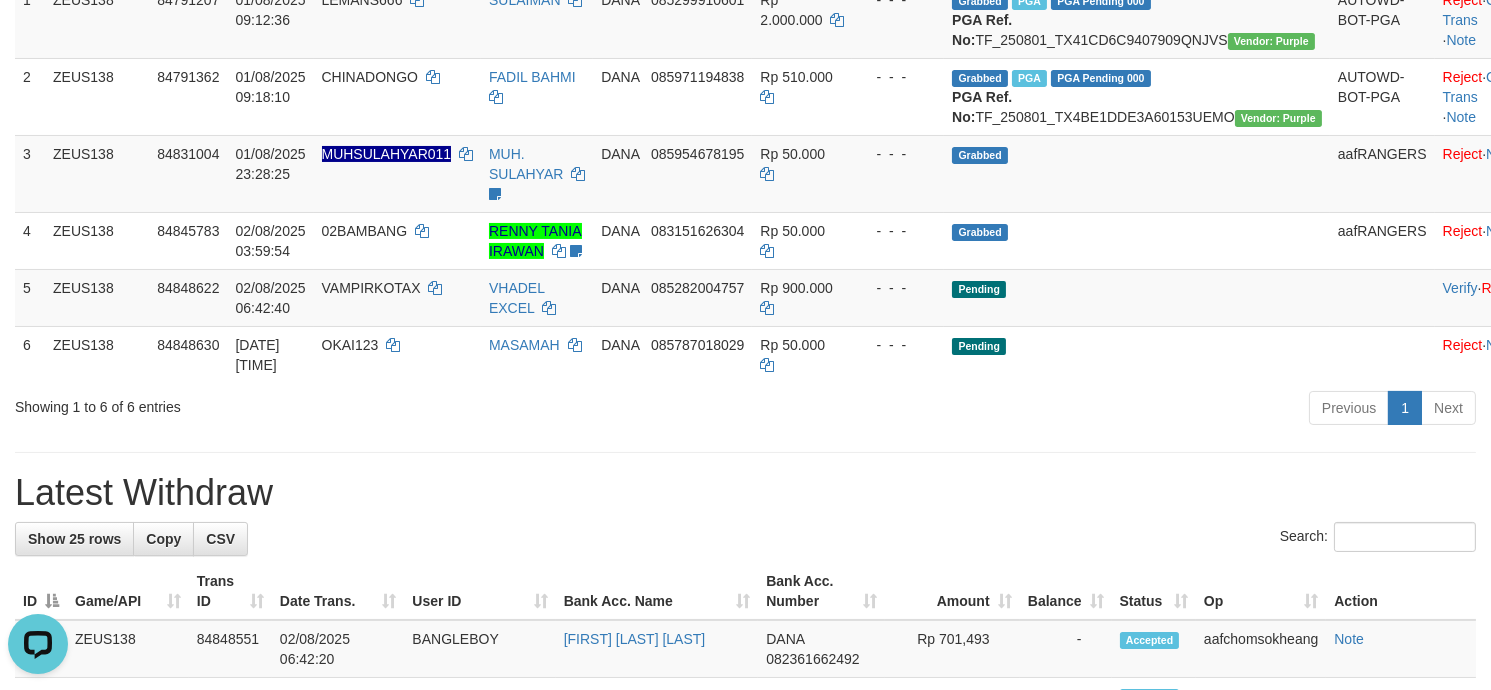 scroll, scrollTop: 0, scrollLeft: 0, axis: both 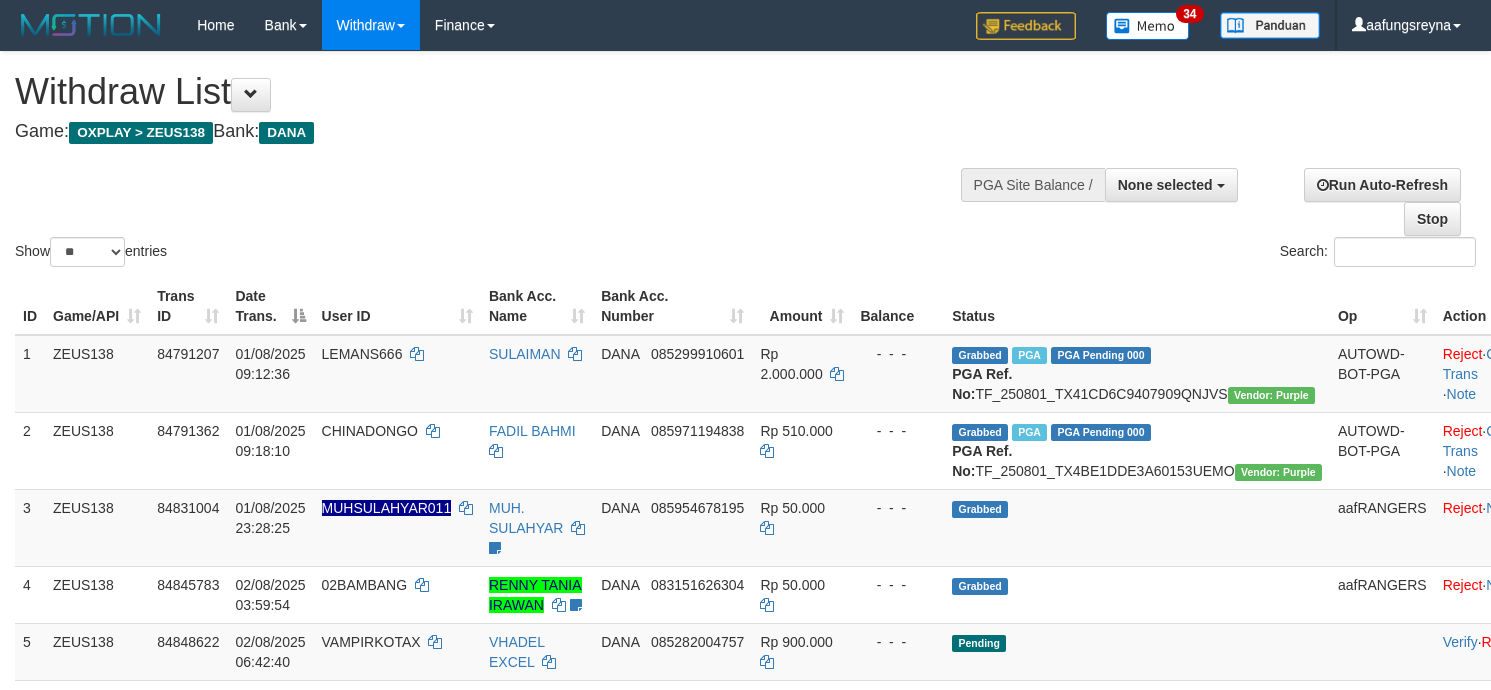 select 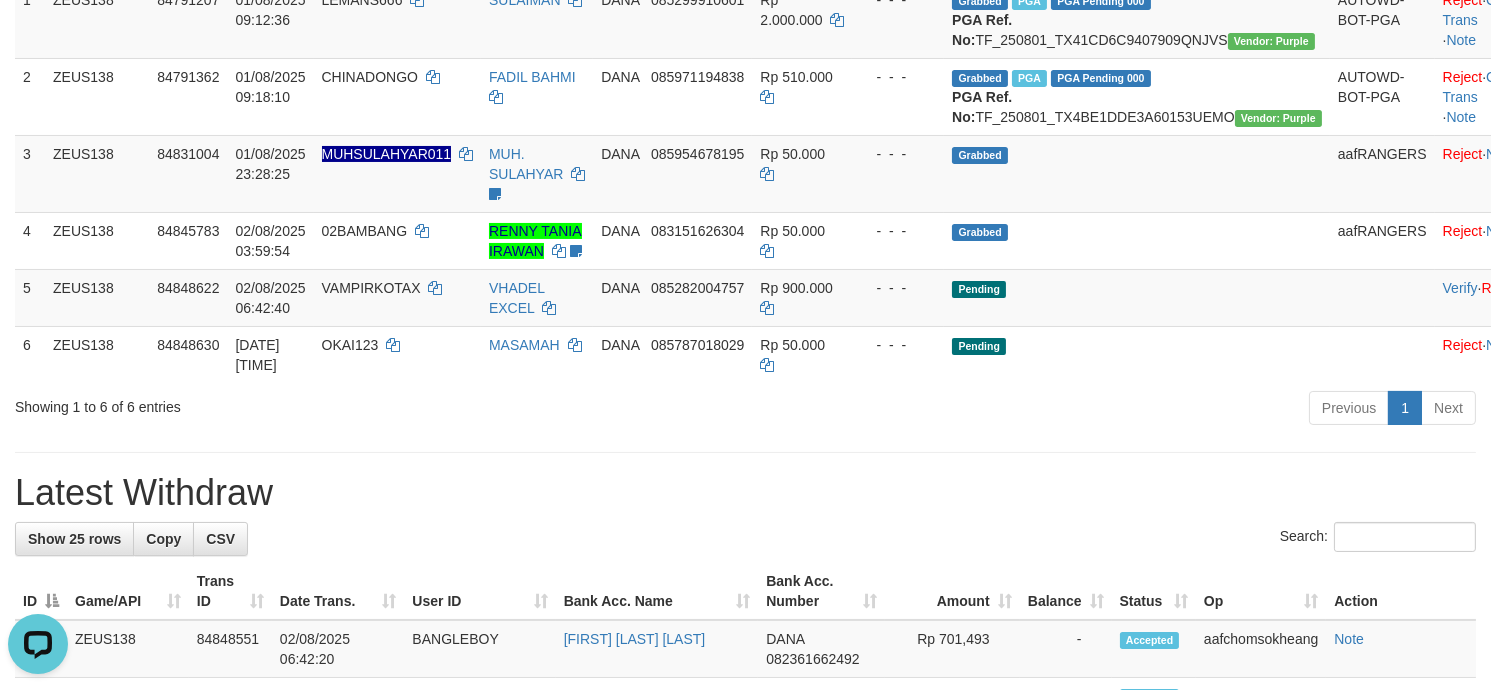 scroll, scrollTop: 0, scrollLeft: 0, axis: both 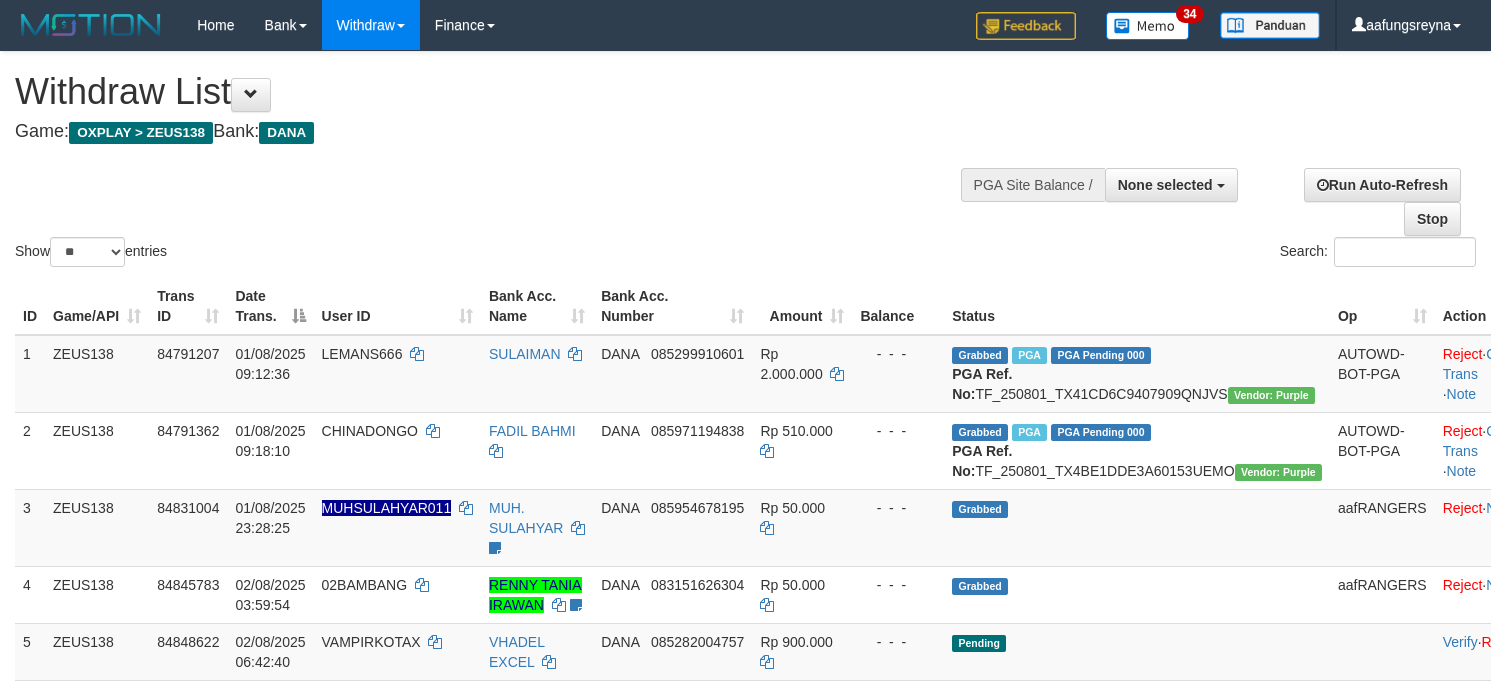 select 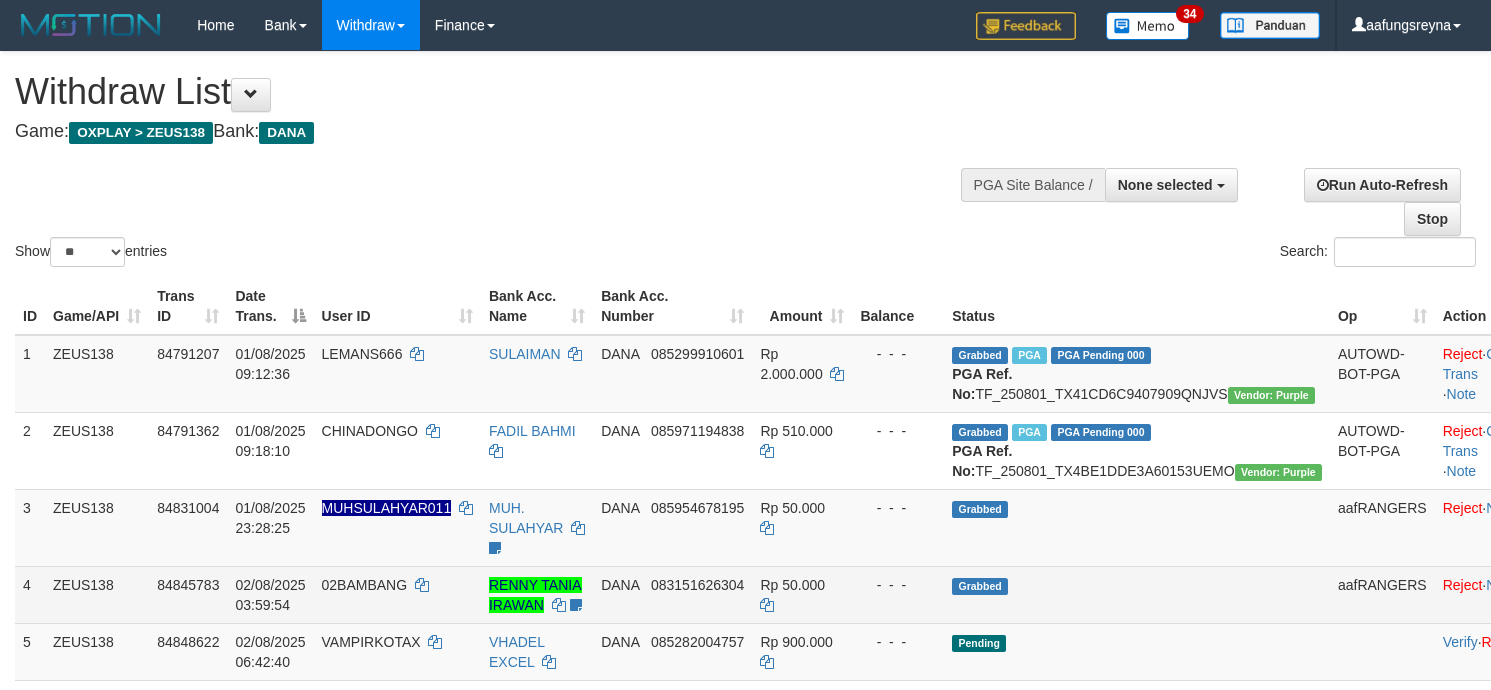 scroll, scrollTop: 354, scrollLeft: 0, axis: vertical 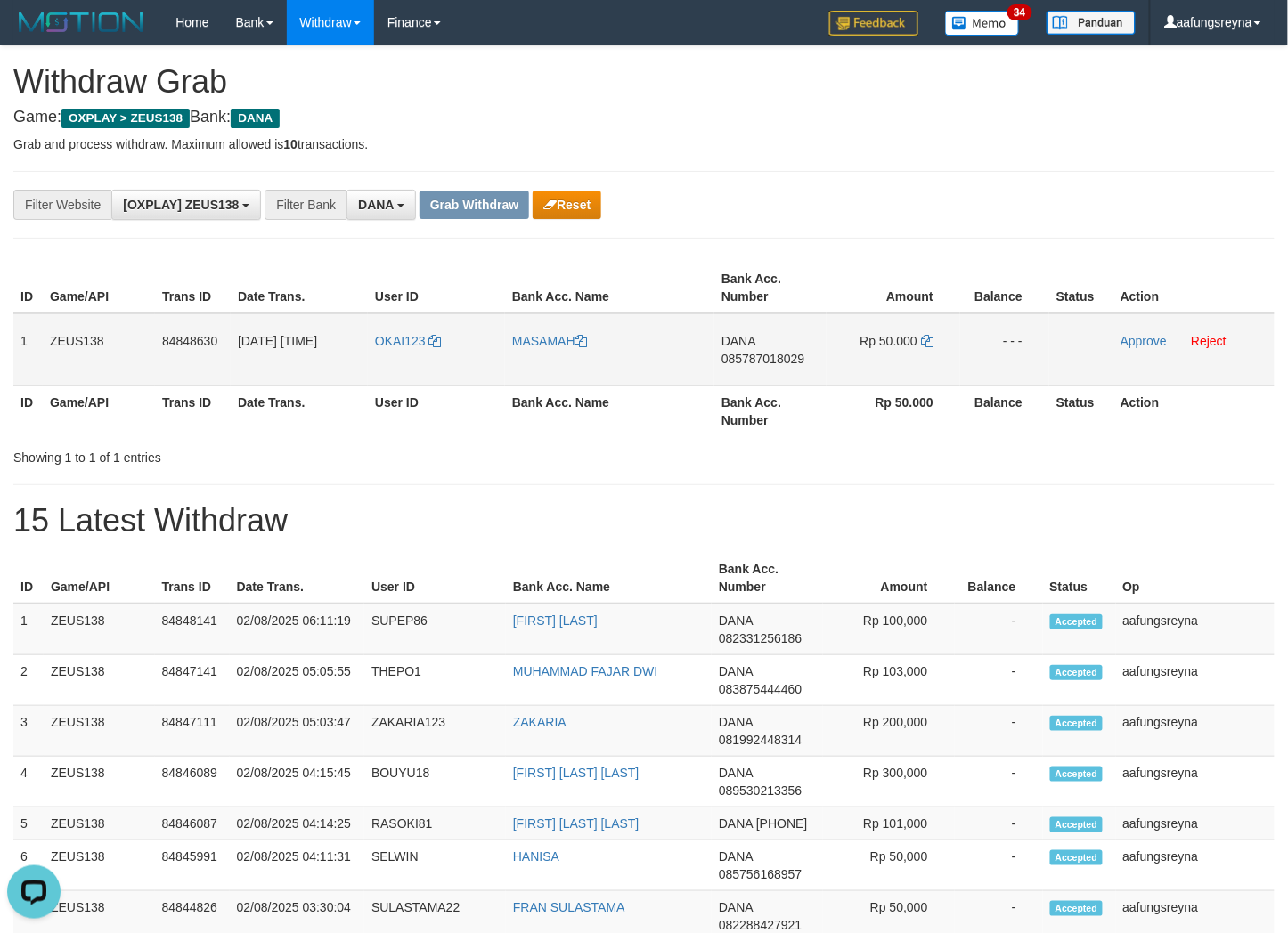 click on "[DATE] [TIME]" at bounding box center [299, 350] 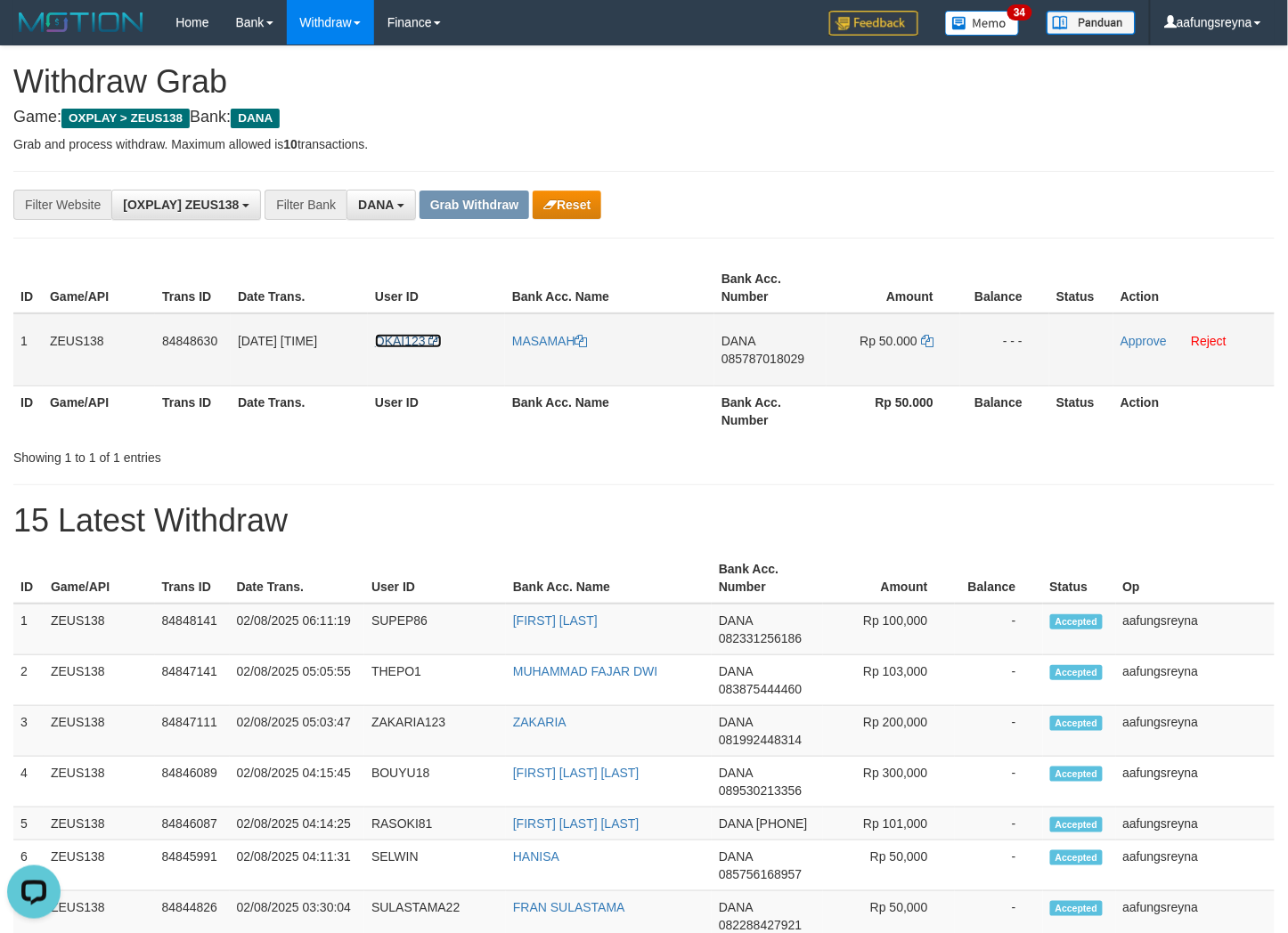drag, startPoint x: 423, startPoint y: 345, endPoint x: 428, endPoint y: 332, distance: 13.928388 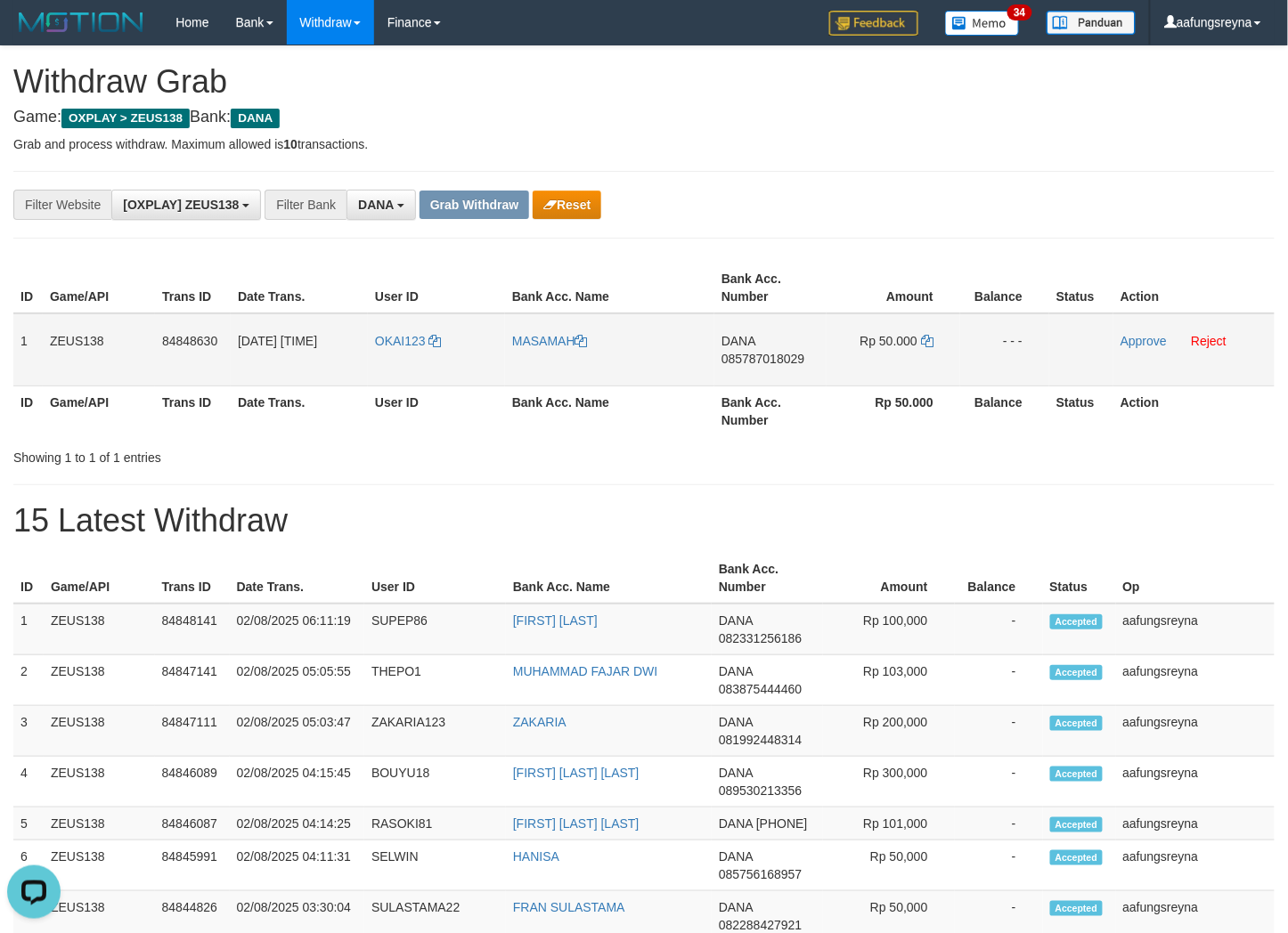 click on "OKAI123" at bounding box center (436, 350) 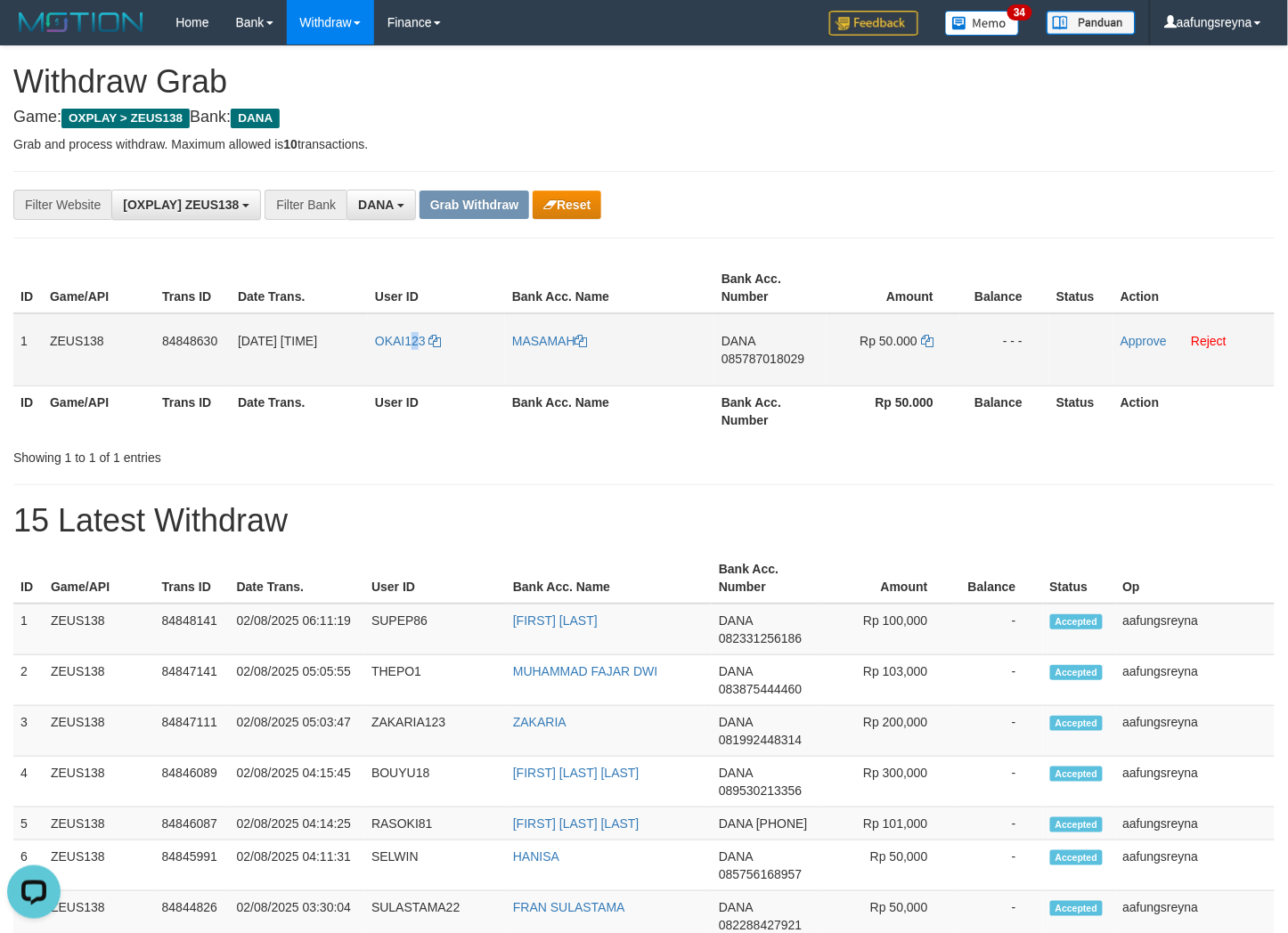 click on "OKAI123" at bounding box center (436, 350) 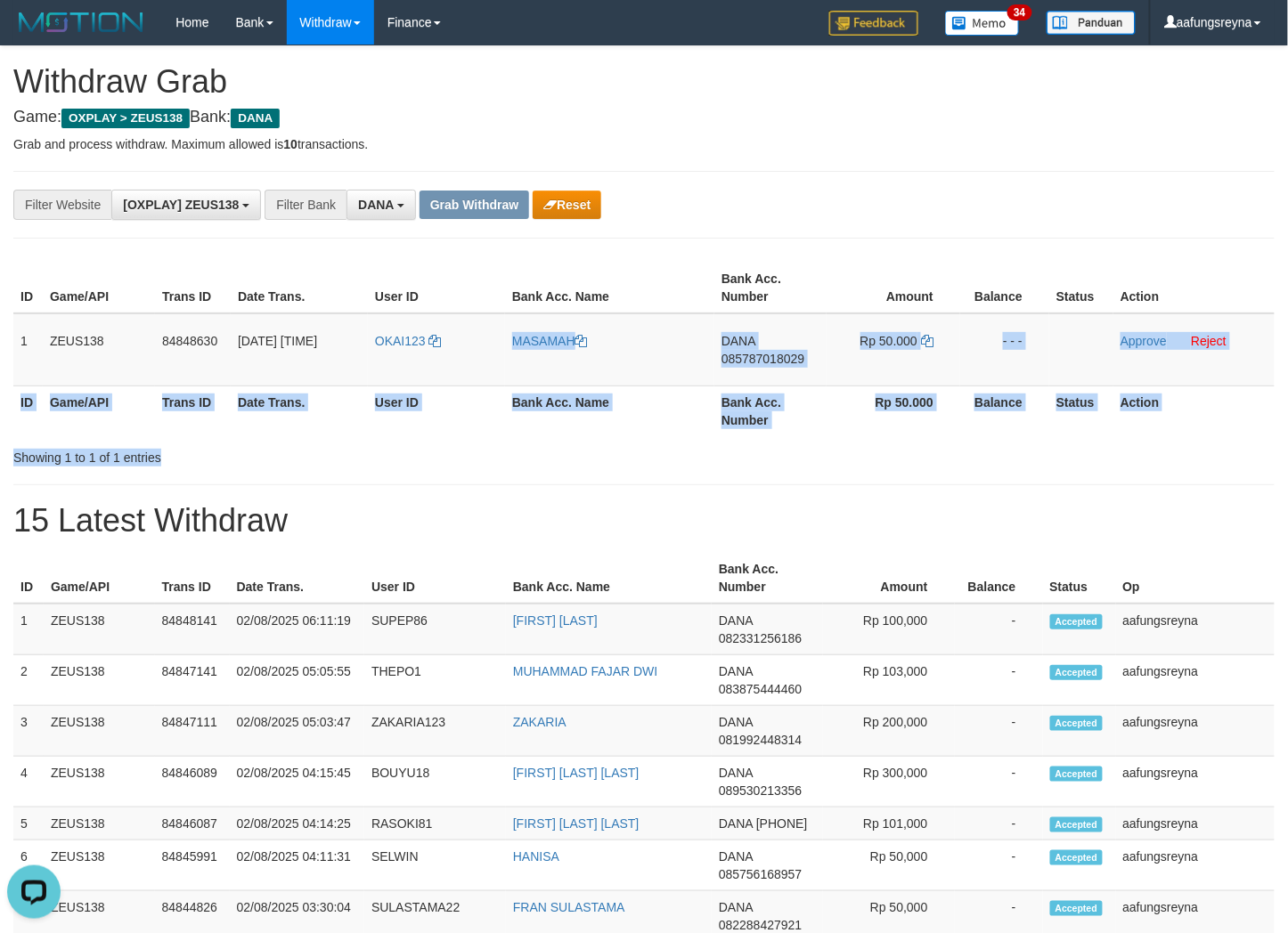 drag, startPoint x: 435, startPoint y: 376, endPoint x: 461, endPoint y: 385, distance: 27.513633 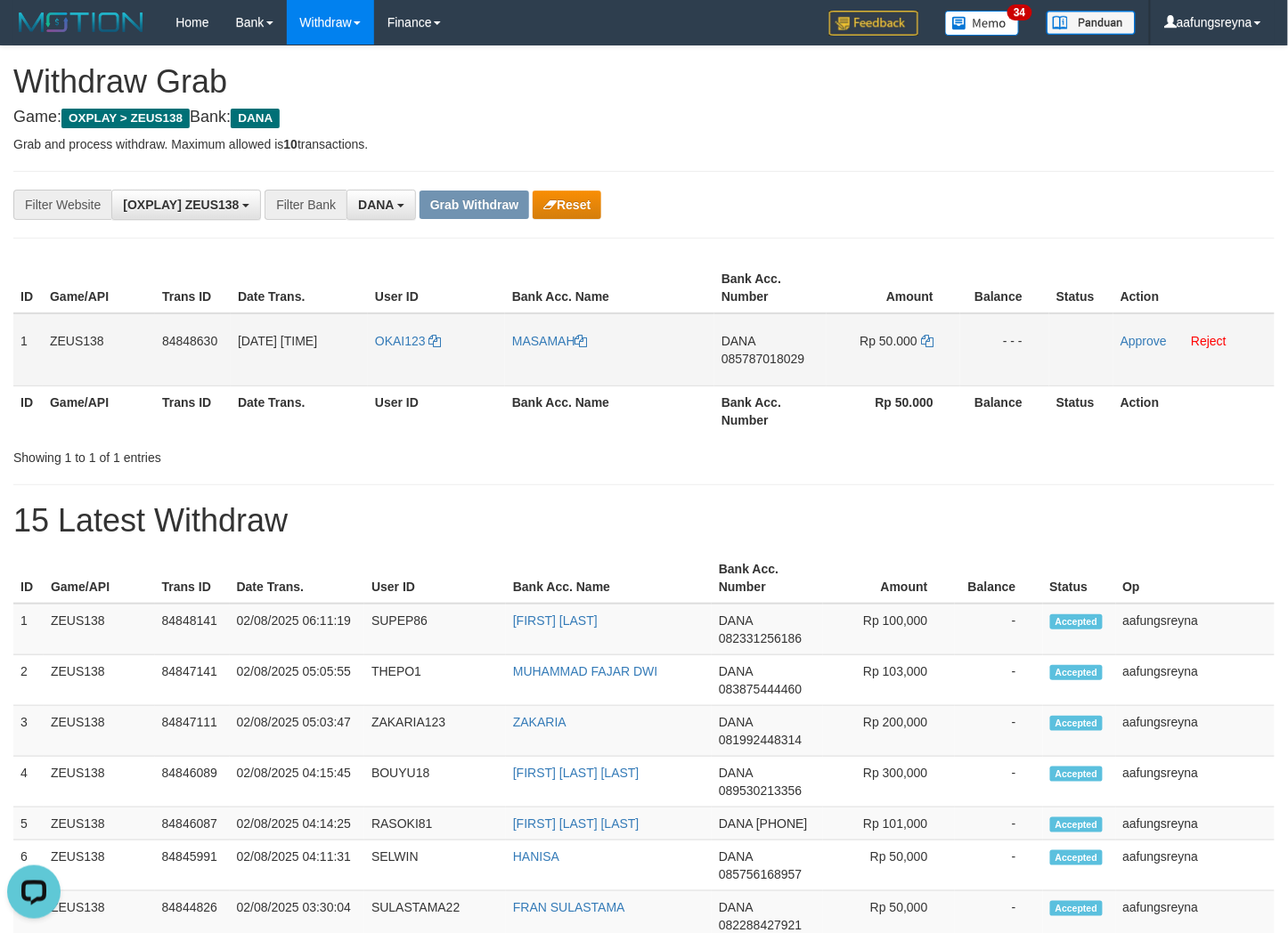 click on "OKAI123" at bounding box center [436, 350] 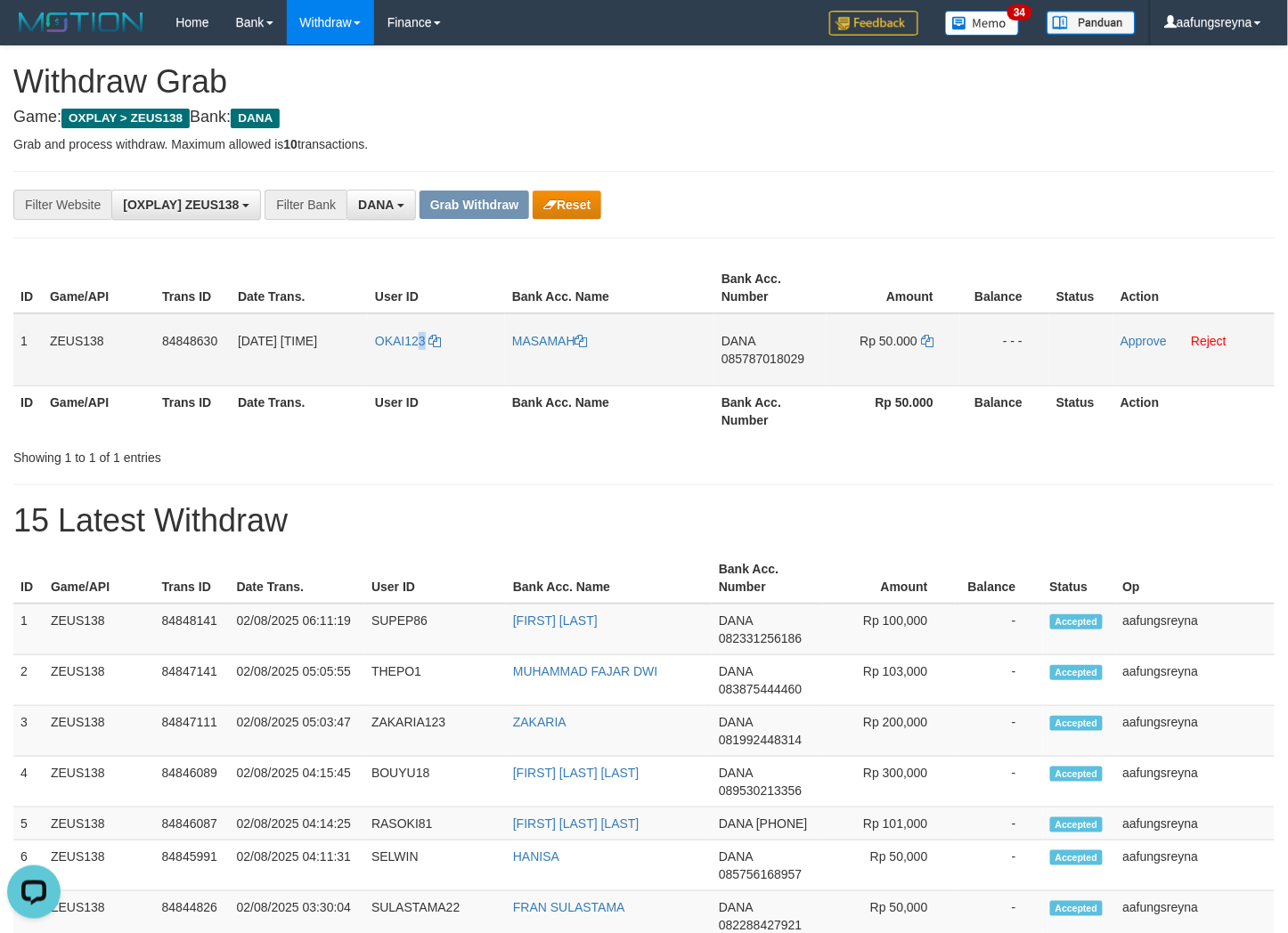 click on "OKAI123" at bounding box center [436, 350] 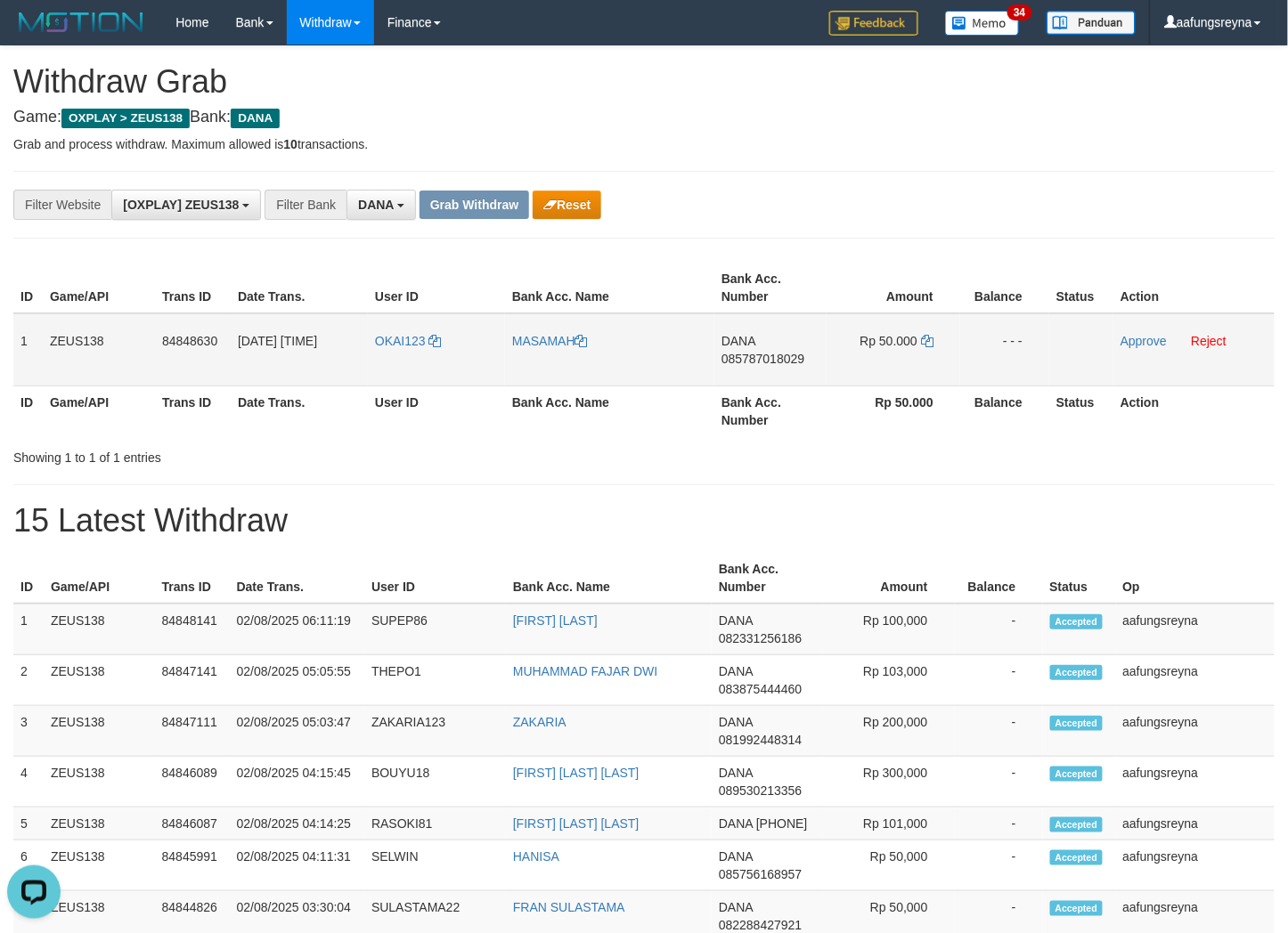 click on "OKAI123" at bounding box center [436, 350] 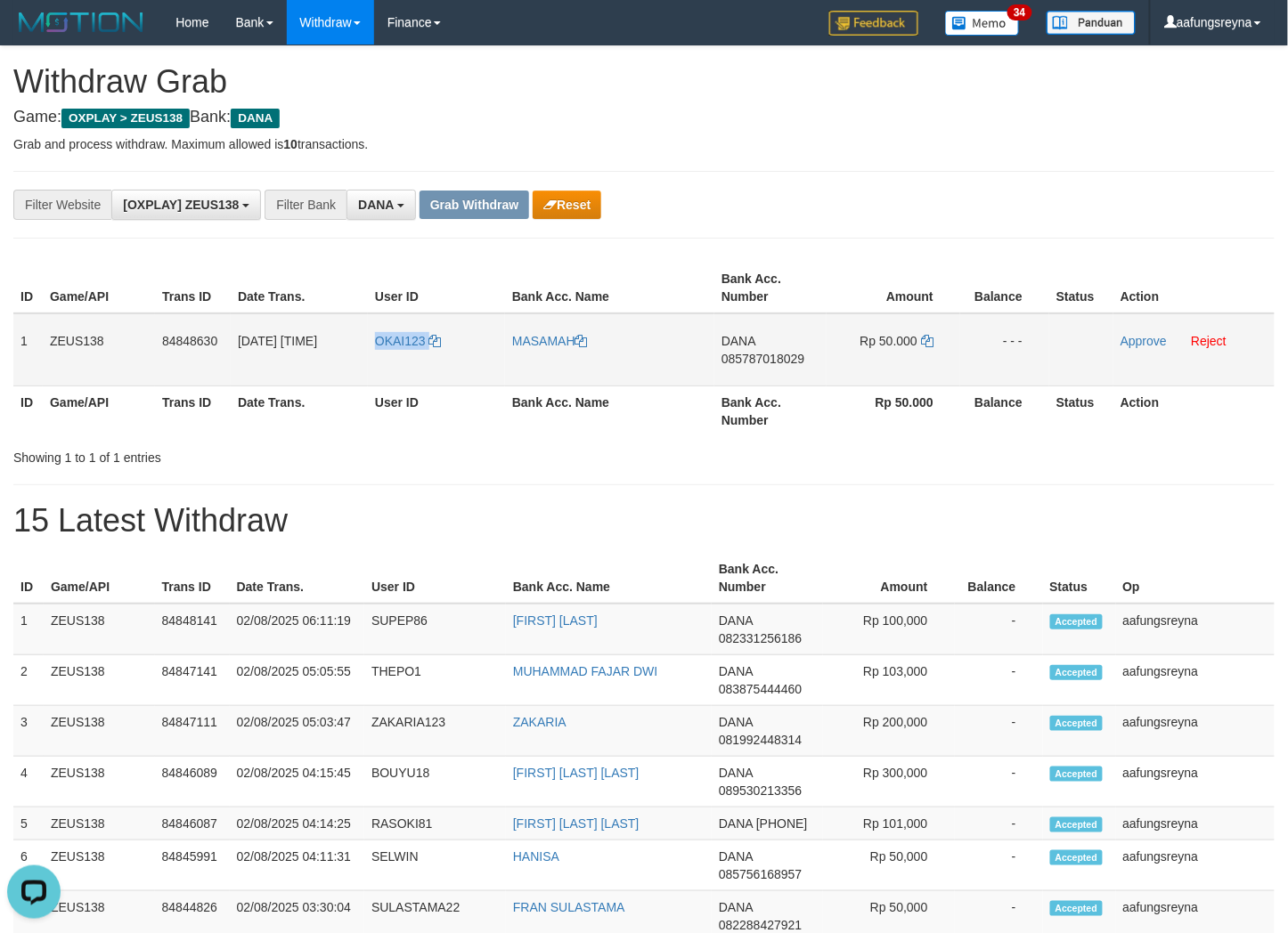 drag, startPoint x: 428, startPoint y: 361, endPoint x: 429, endPoint y: 352, distance: 9.055385 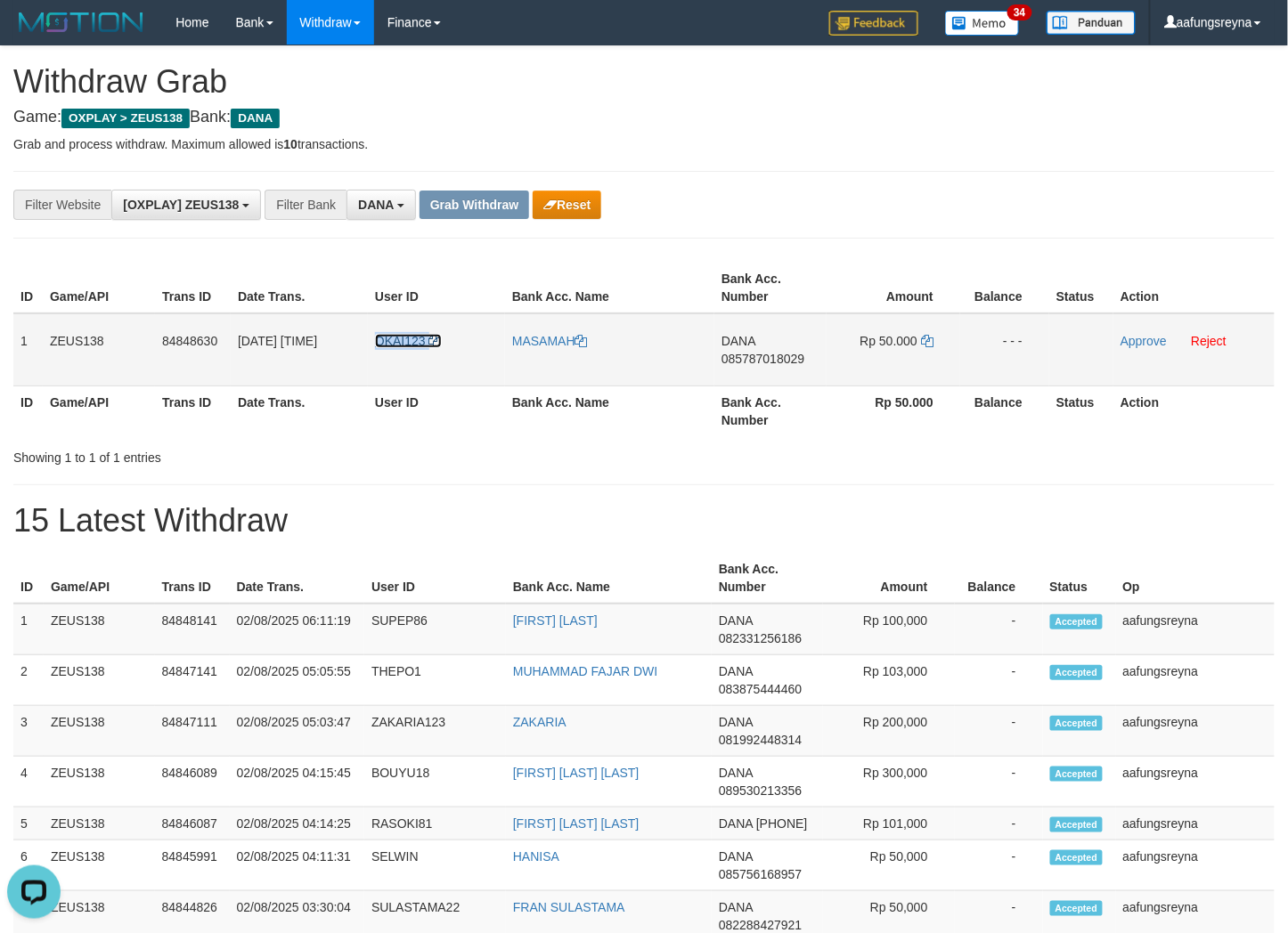 click at bounding box center (436, 341) 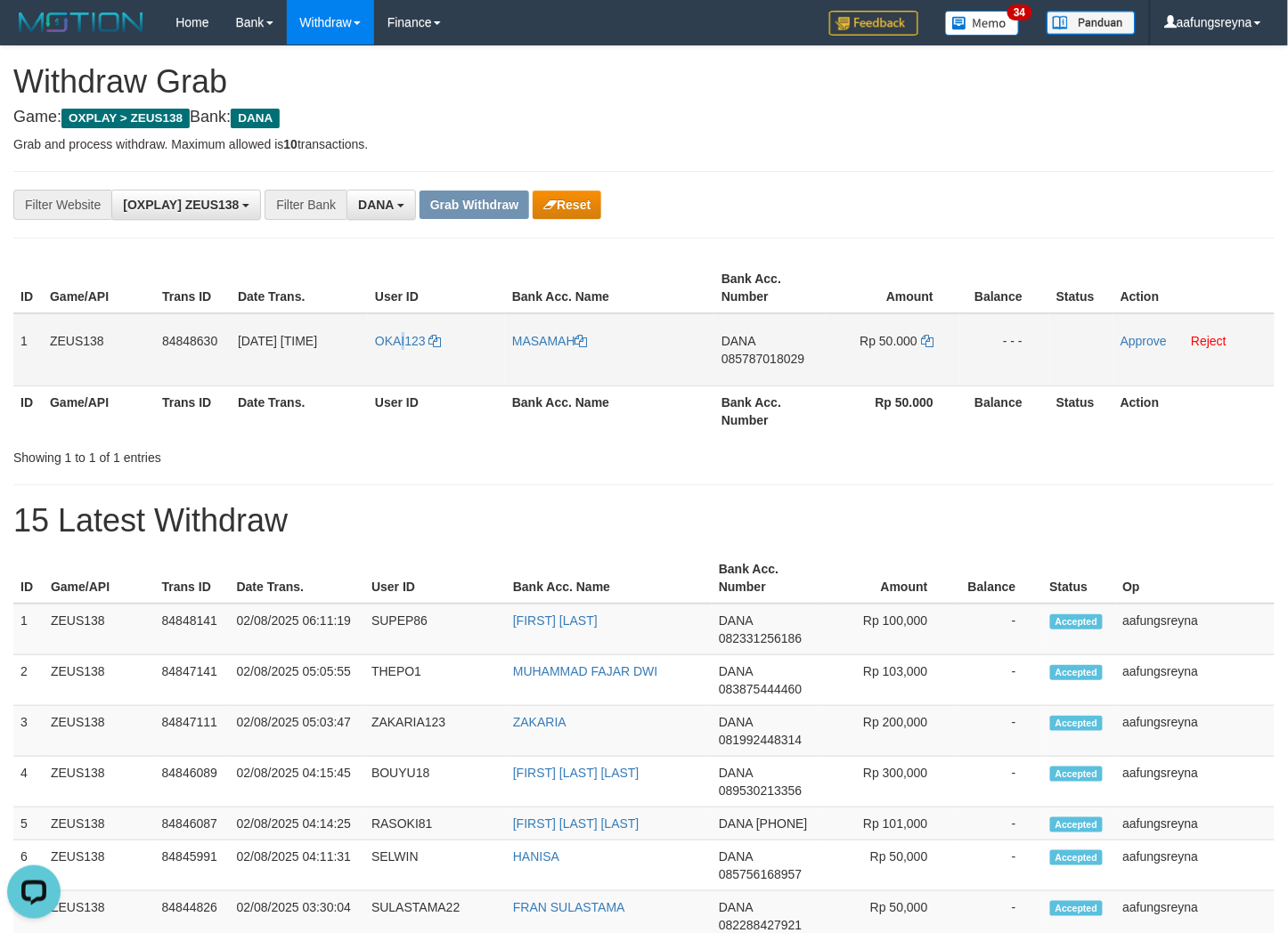 click on "OKAI123" at bounding box center [436, 350] 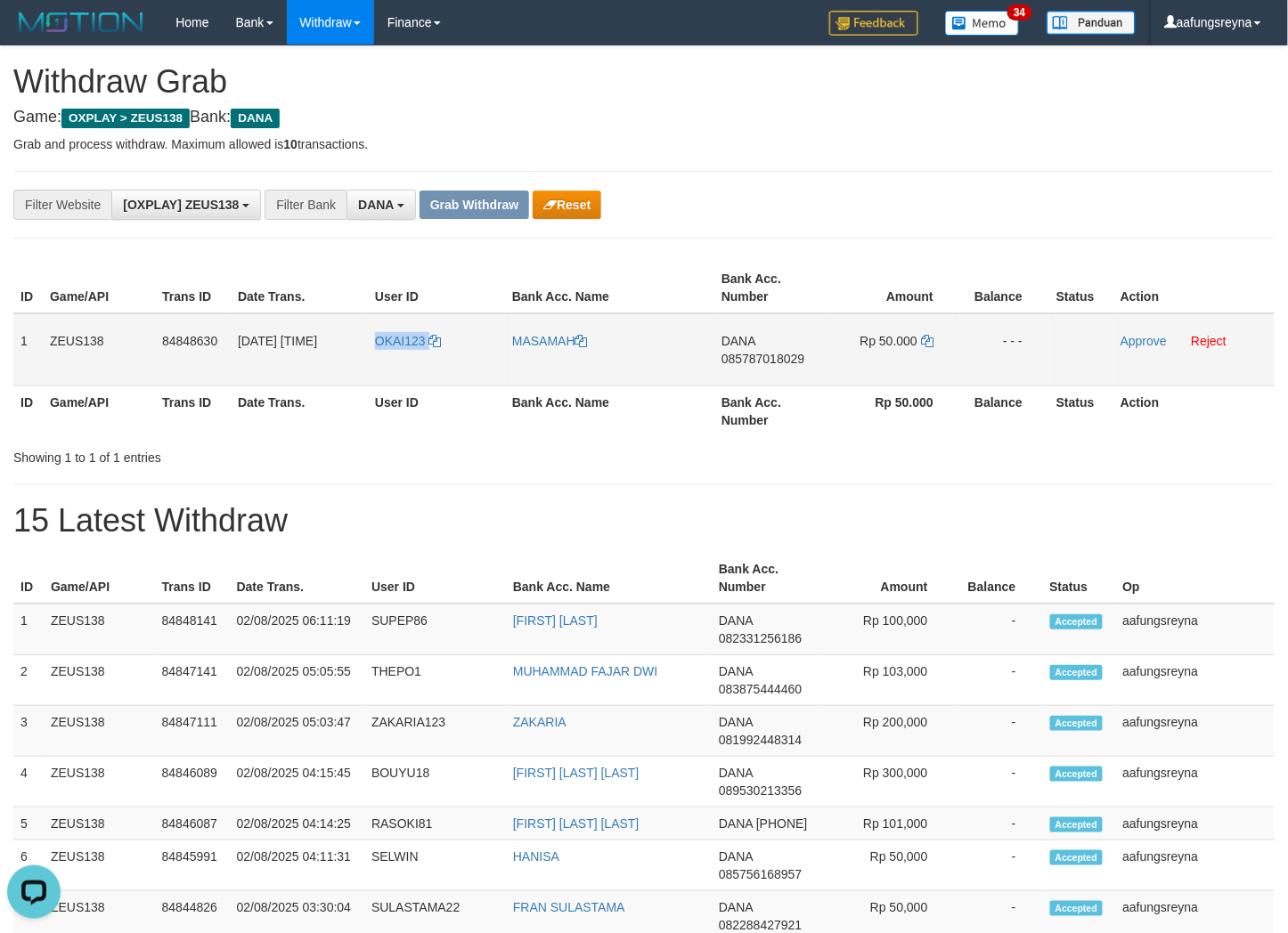 drag, startPoint x: 403, startPoint y: 367, endPoint x: 402, endPoint y: 357, distance: 10.049876 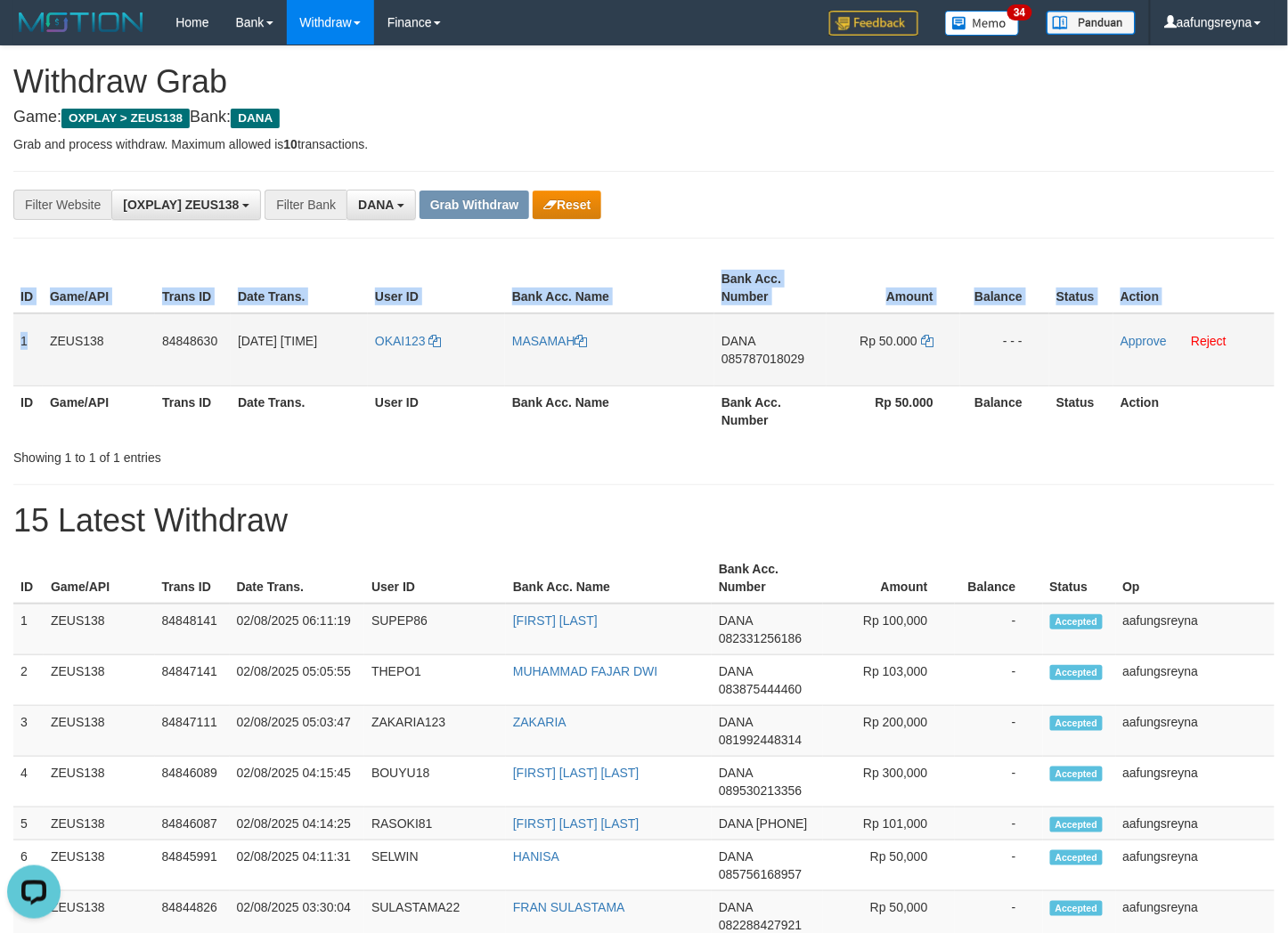 drag, startPoint x: 12, startPoint y: 341, endPoint x: 40, endPoint y: 333, distance: 29.12044 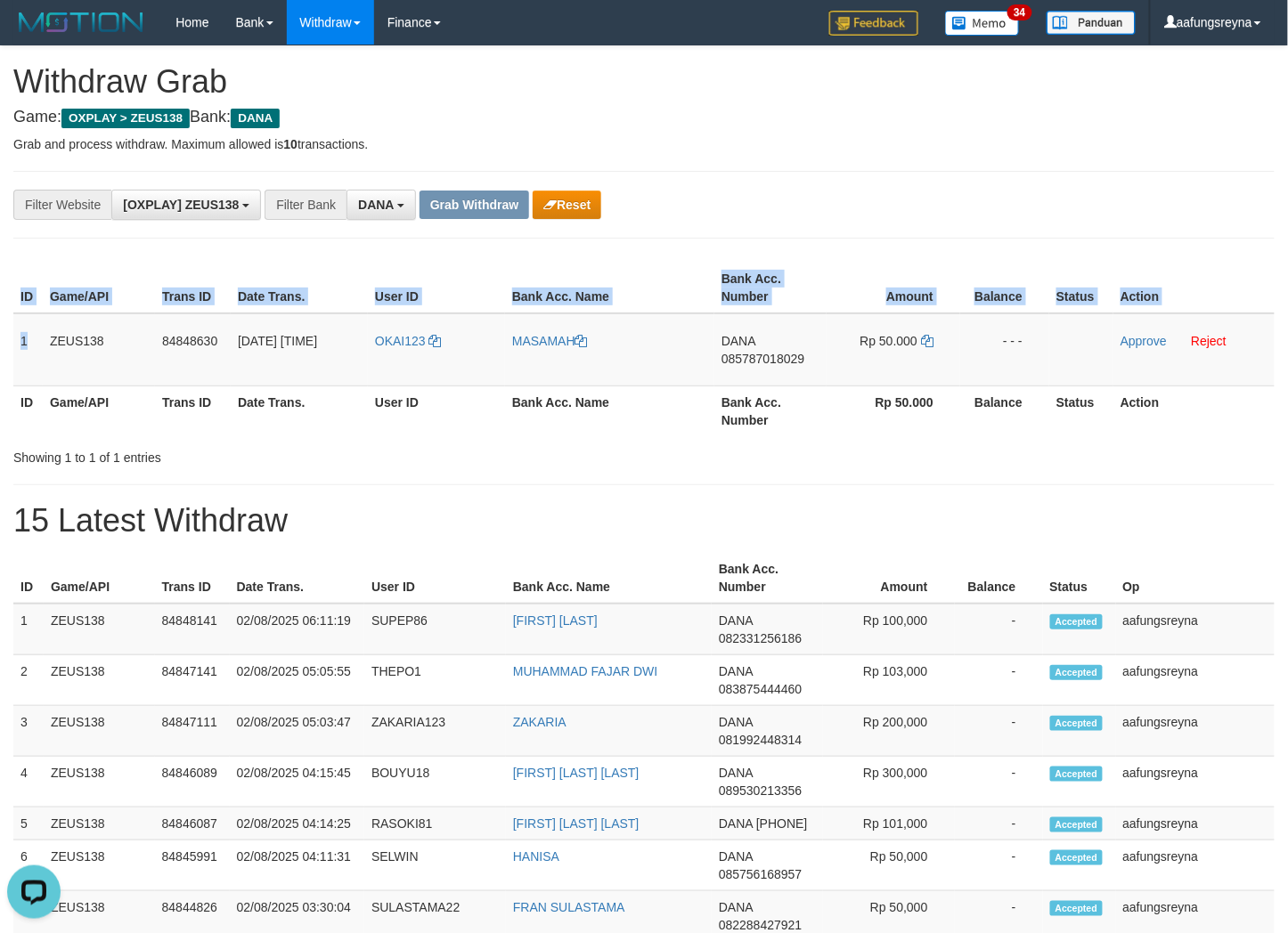copy on "1
ZEUS138
84848630
02/08/2025 06:43:01
OKAI123
MASAMAH
DANA
085787018029
Rp 50.000
- -" 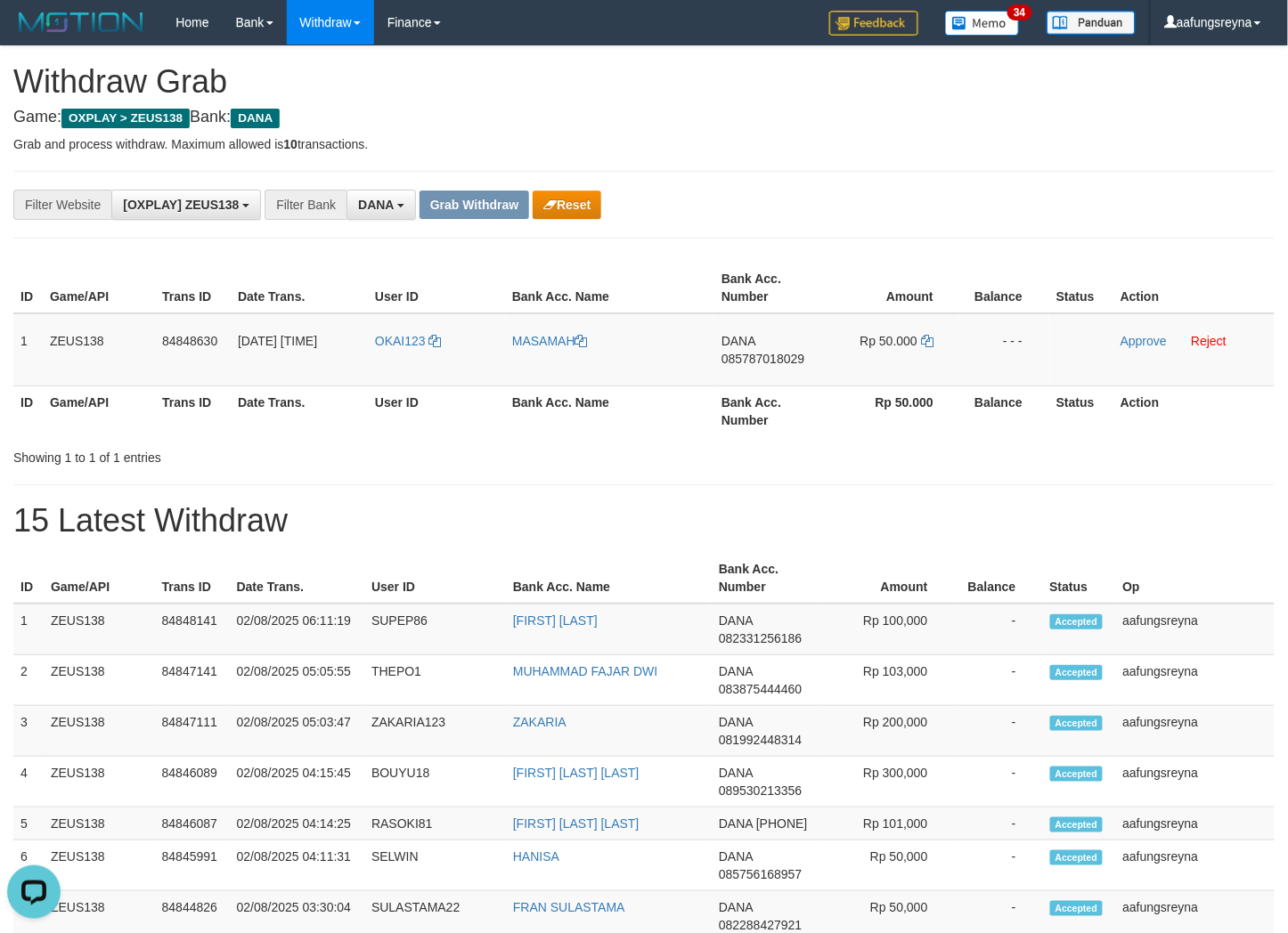 click on "**********" at bounding box center [644, 955] 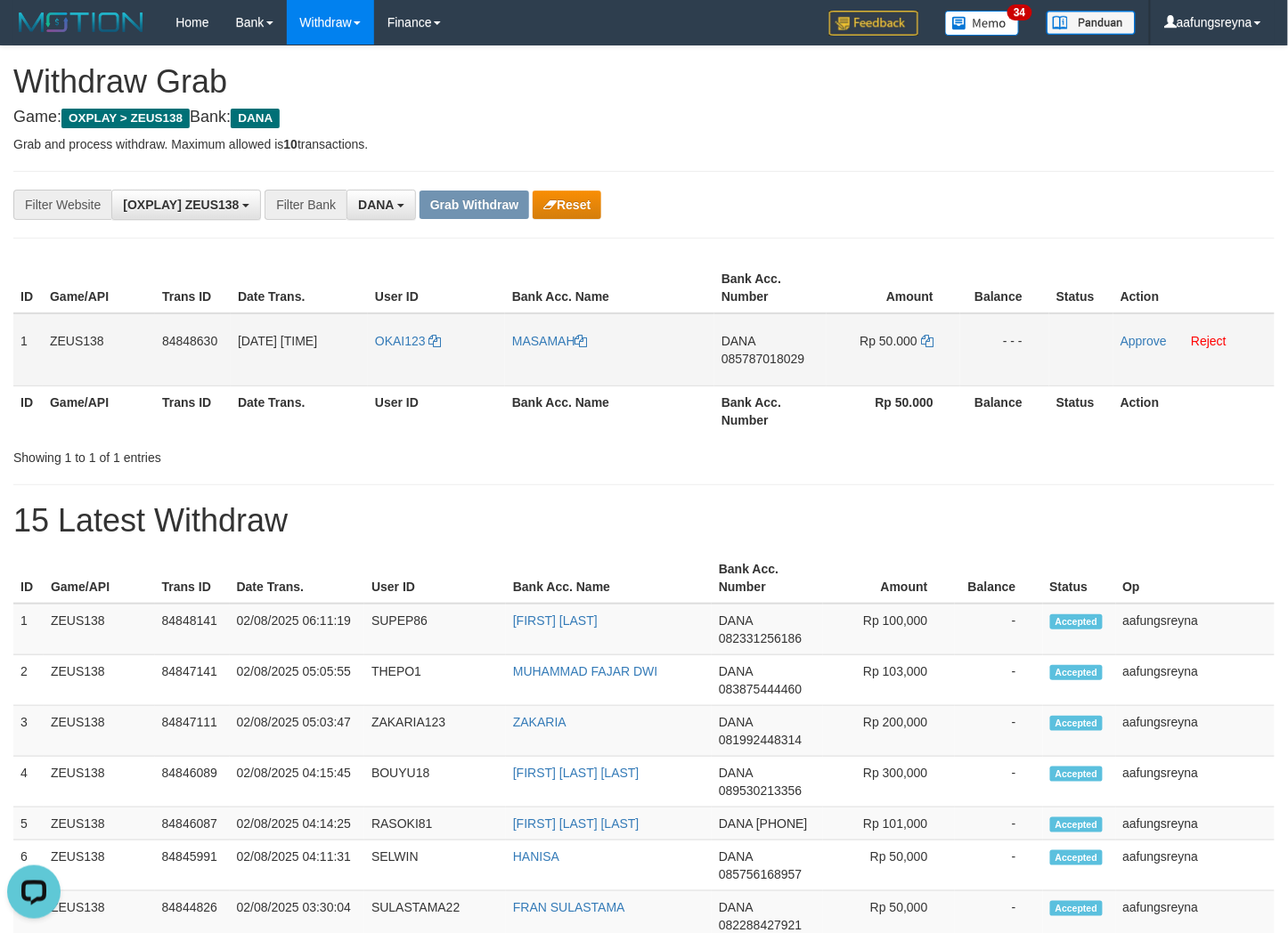 click on "DANA
085787018029" at bounding box center (770, 350) 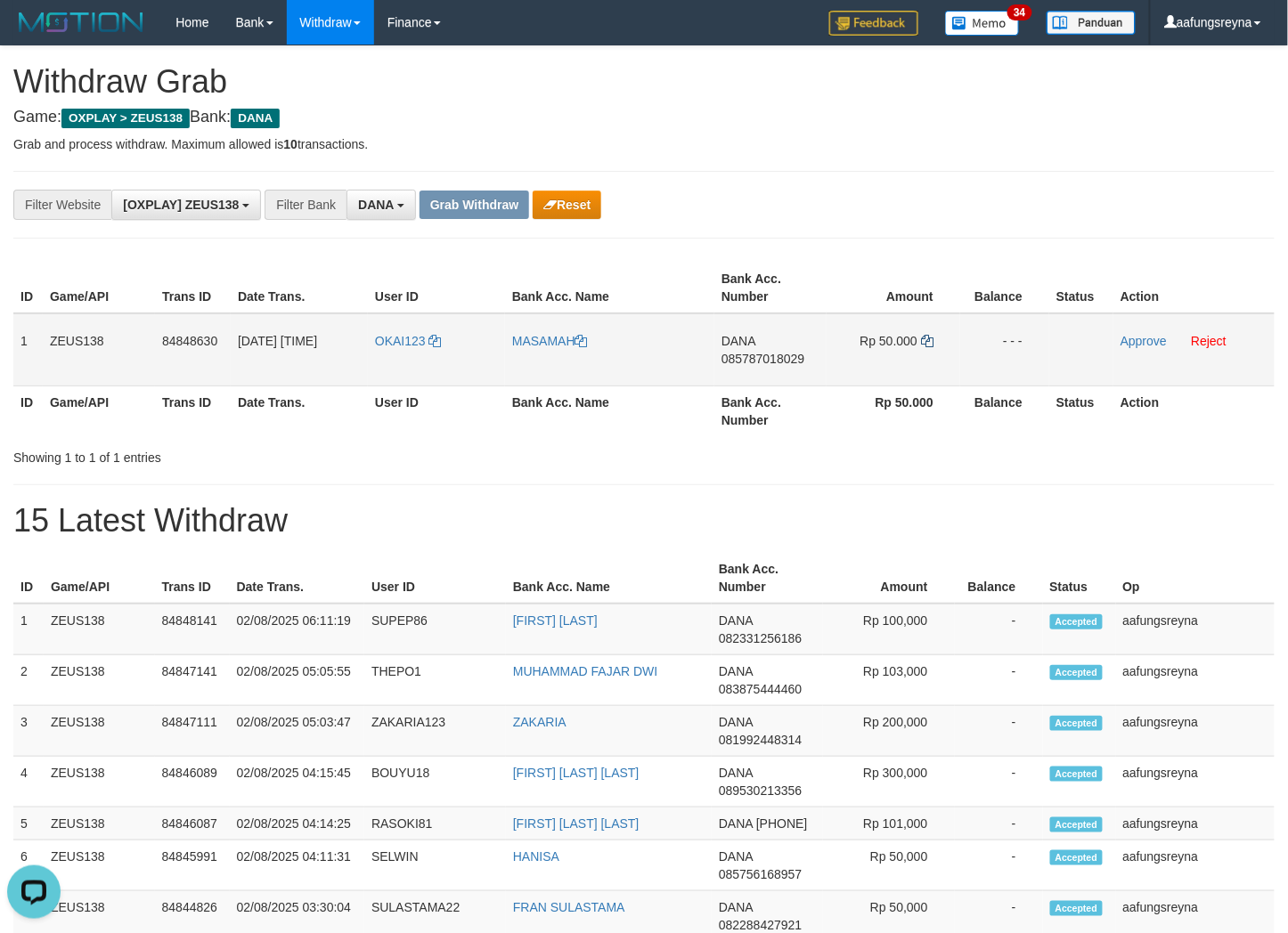 click on "Rp 50.000" at bounding box center [893, 350] 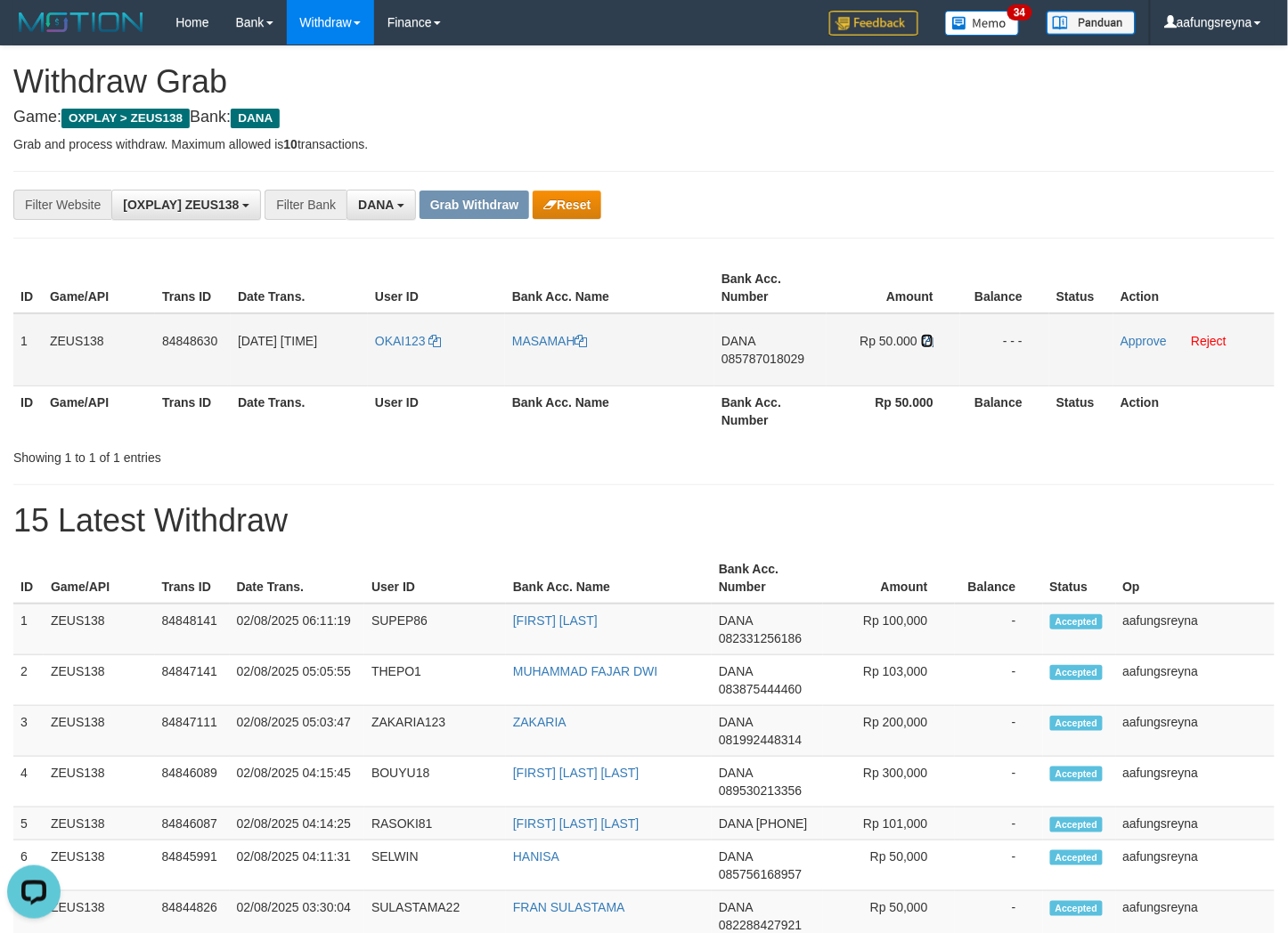 click at bounding box center [927, 341] 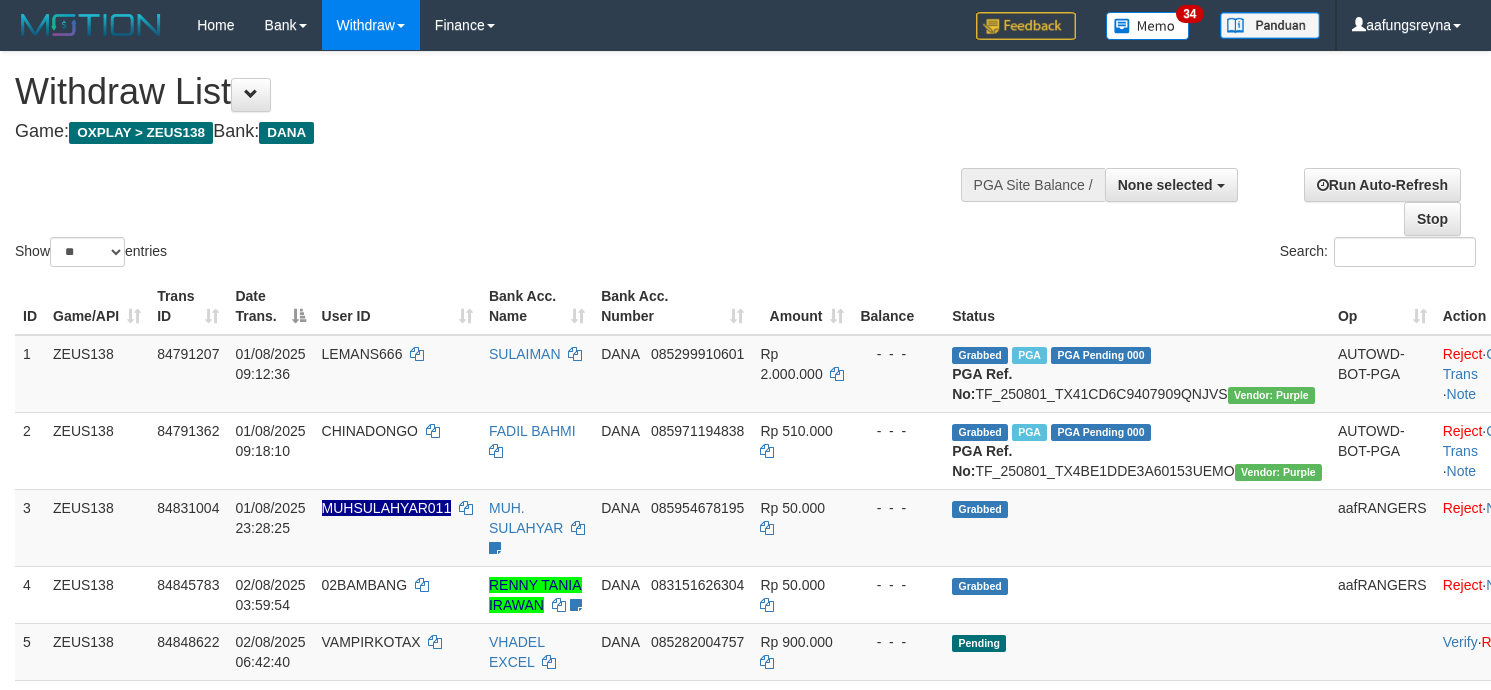 select 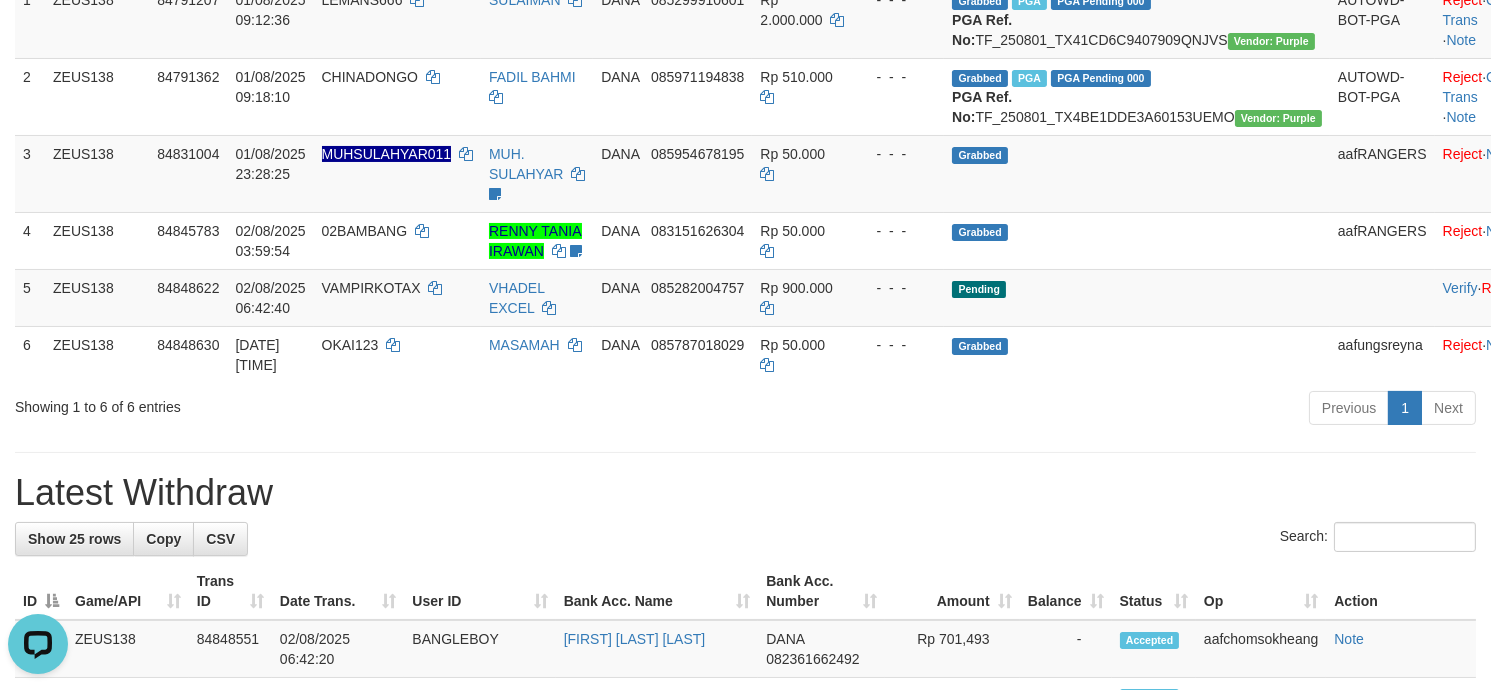 scroll, scrollTop: 0, scrollLeft: 0, axis: both 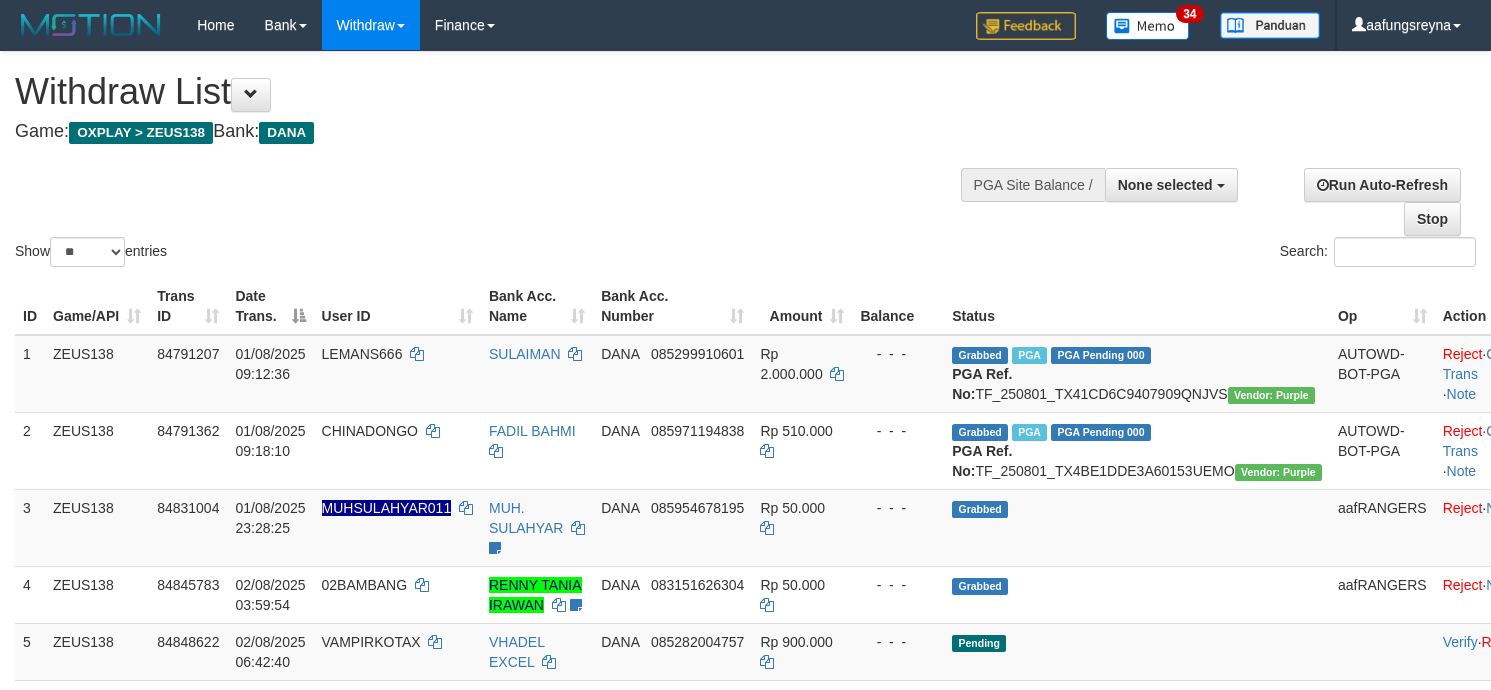 select 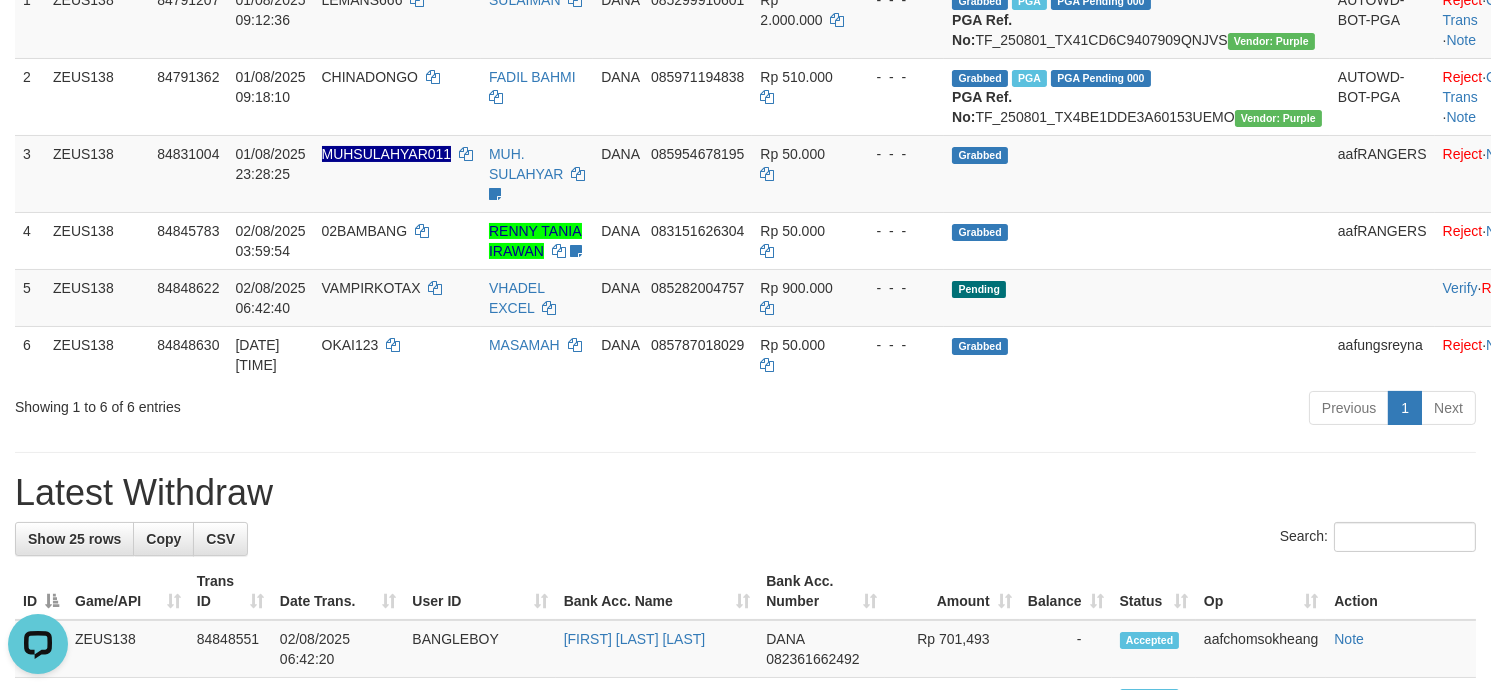 scroll, scrollTop: 0, scrollLeft: 0, axis: both 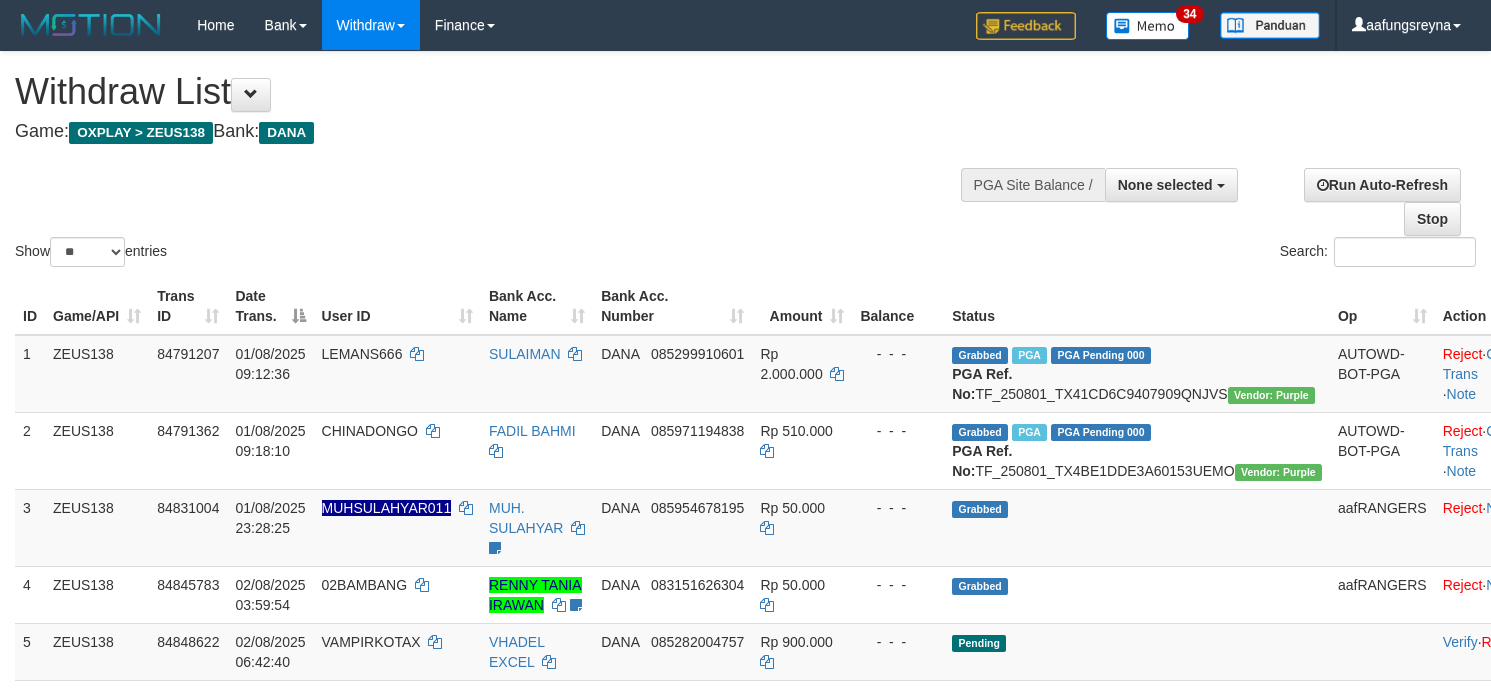 select 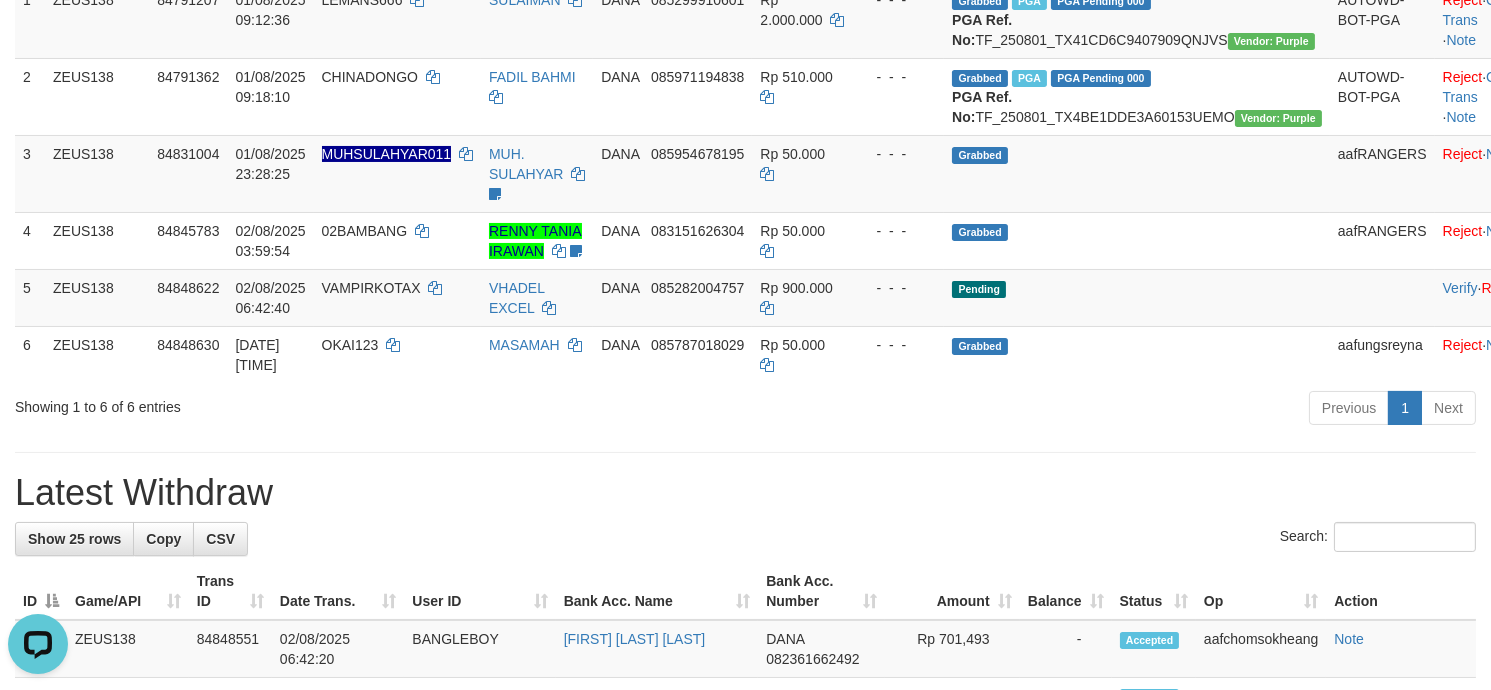 scroll, scrollTop: 0, scrollLeft: 0, axis: both 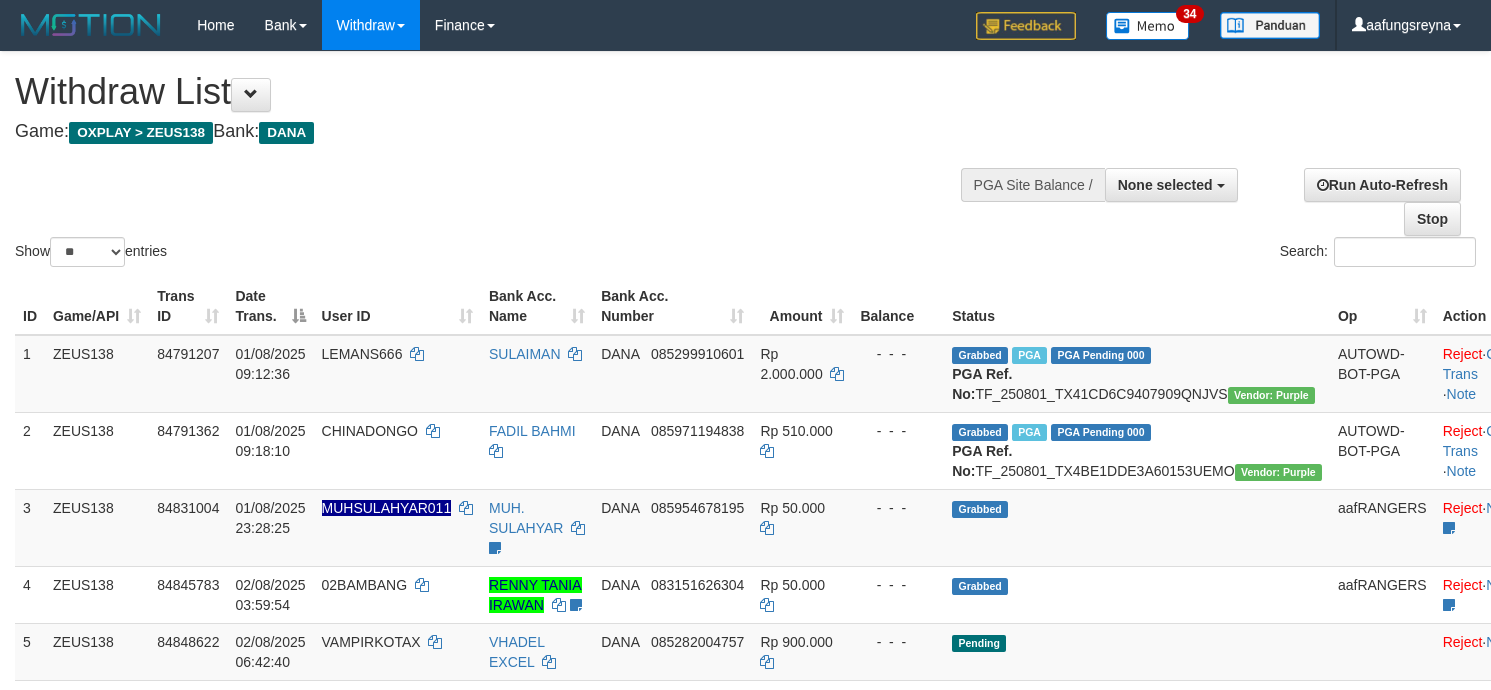 select 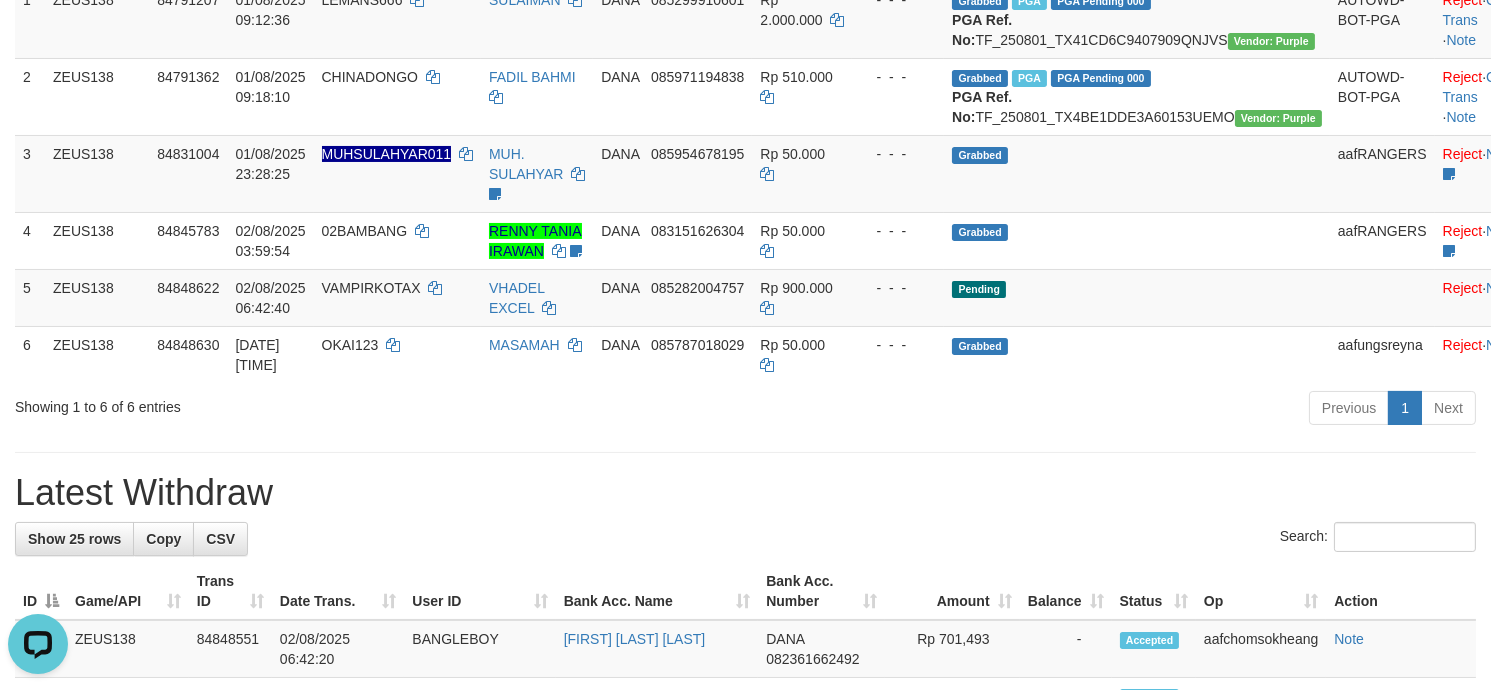 scroll, scrollTop: 0, scrollLeft: 0, axis: both 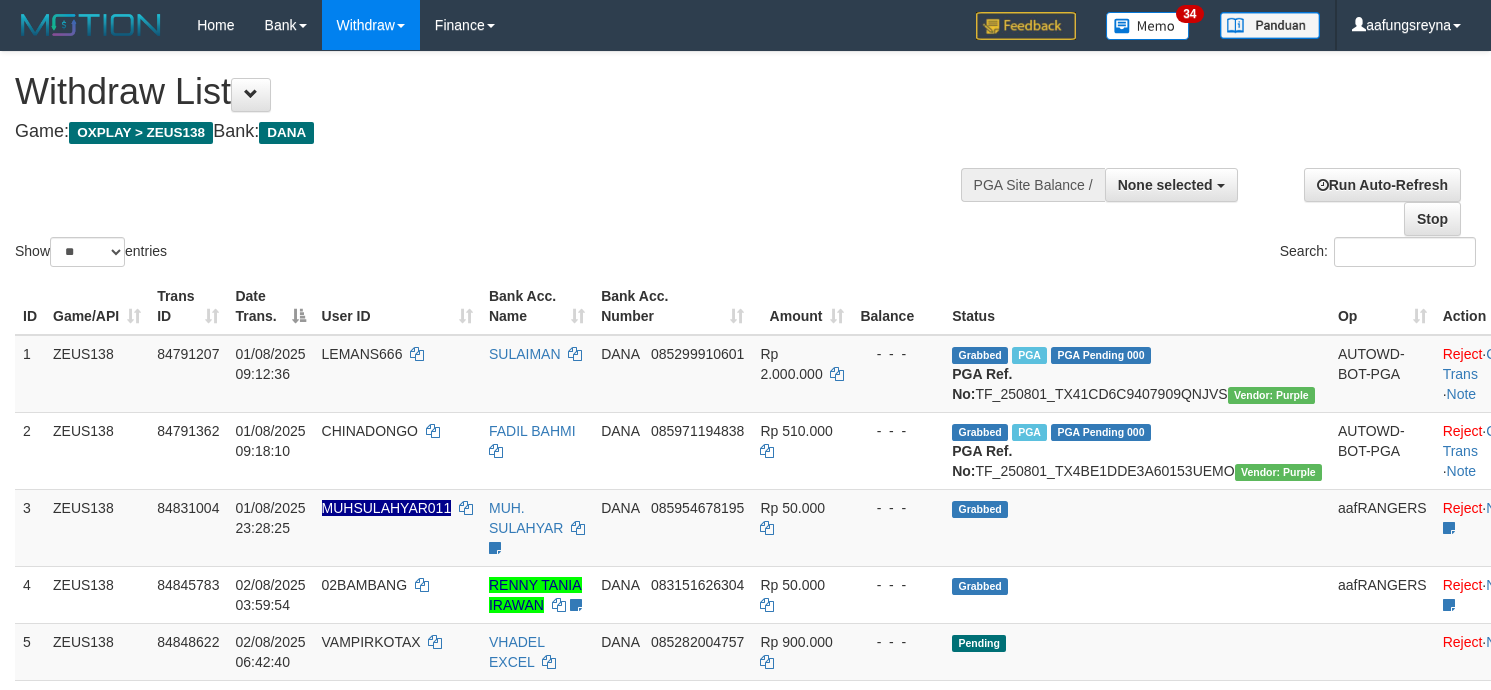 select 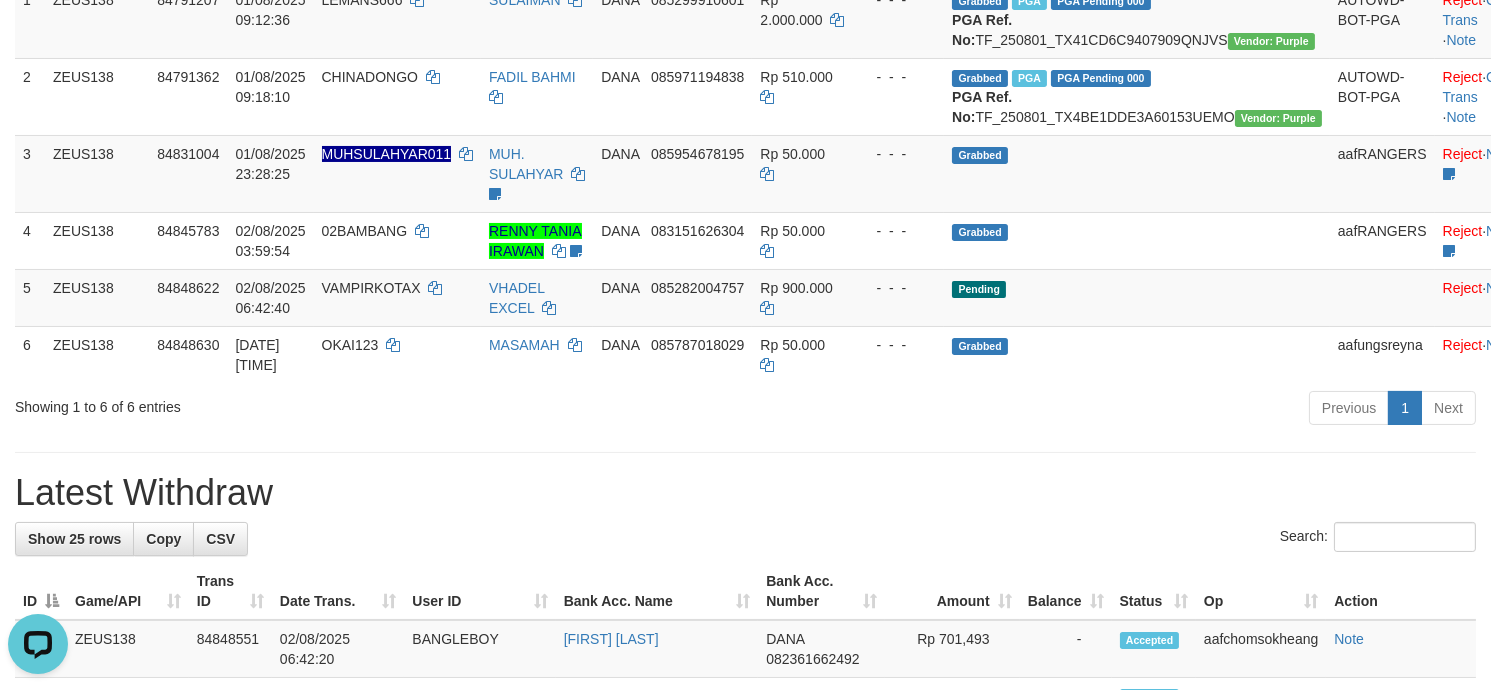scroll, scrollTop: 0, scrollLeft: 0, axis: both 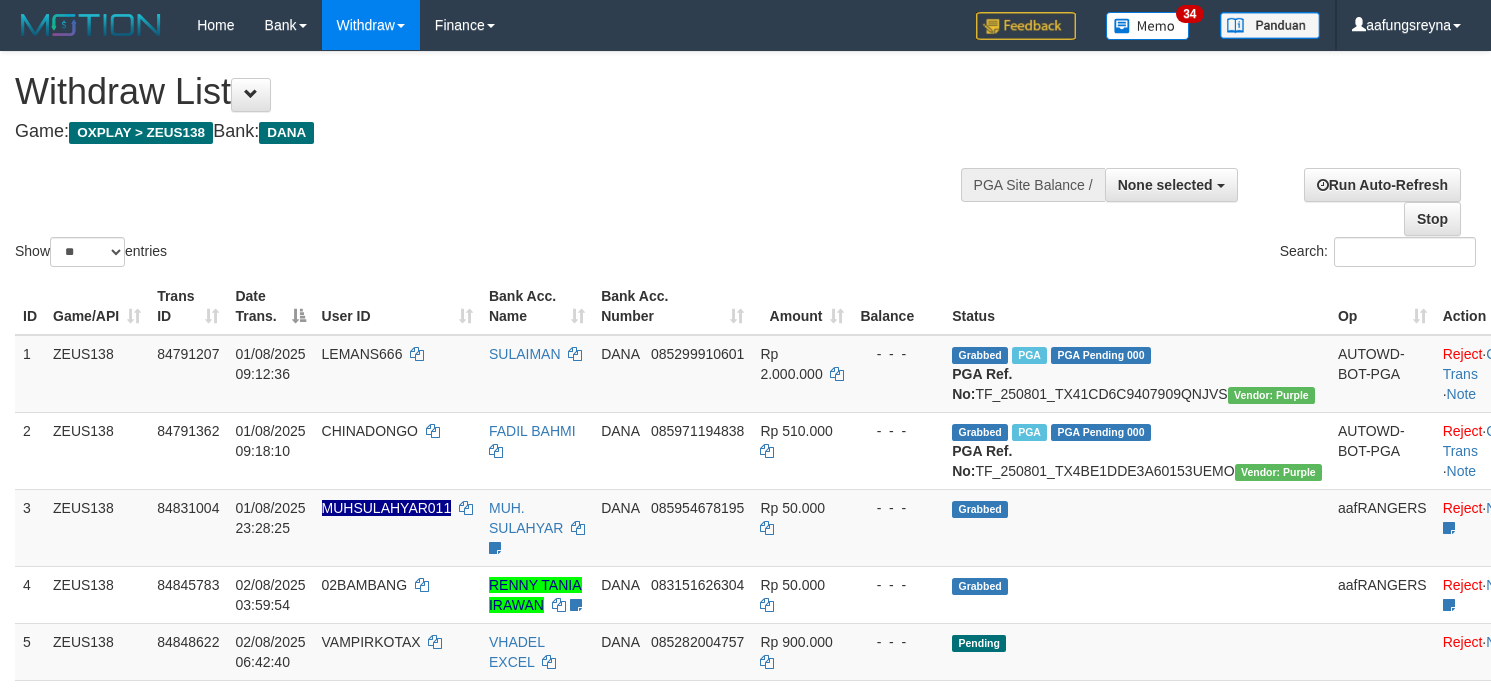 select 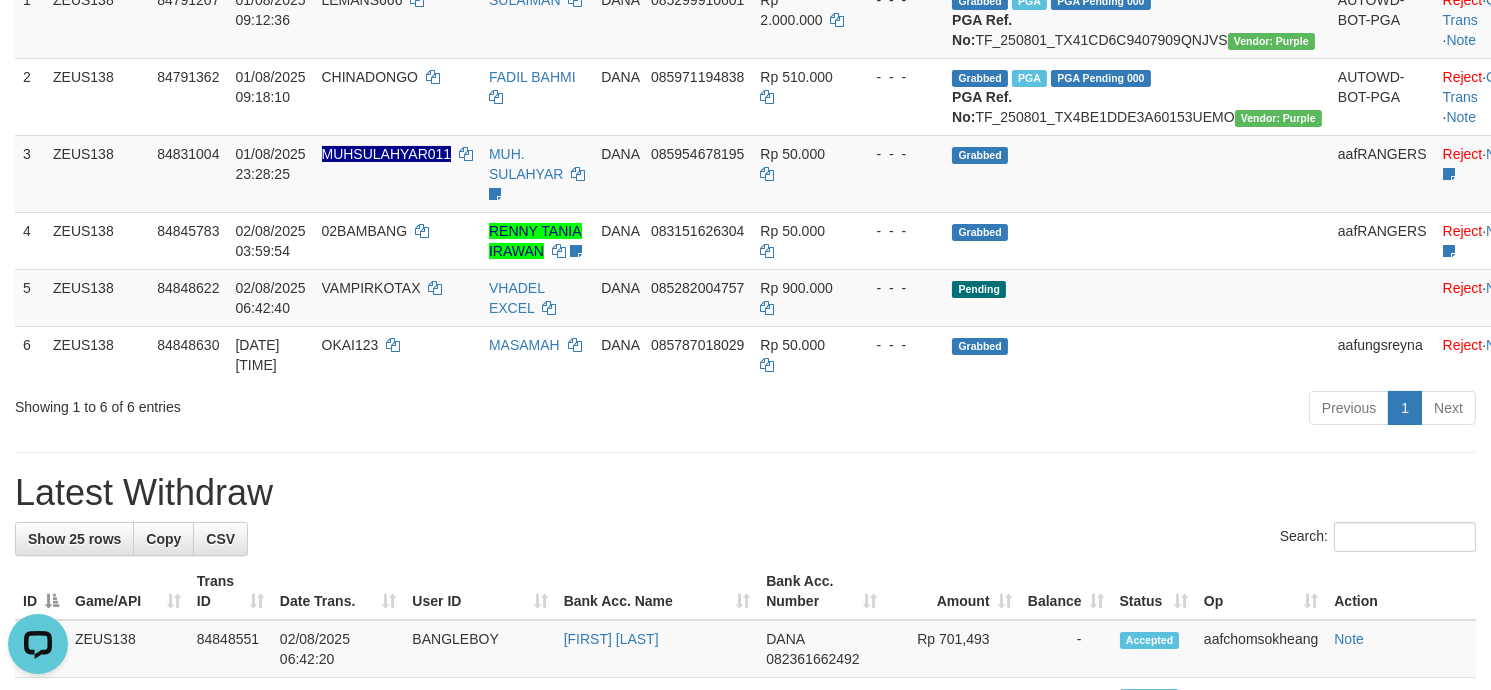 scroll, scrollTop: 0, scrollLeft: 0, axis: both 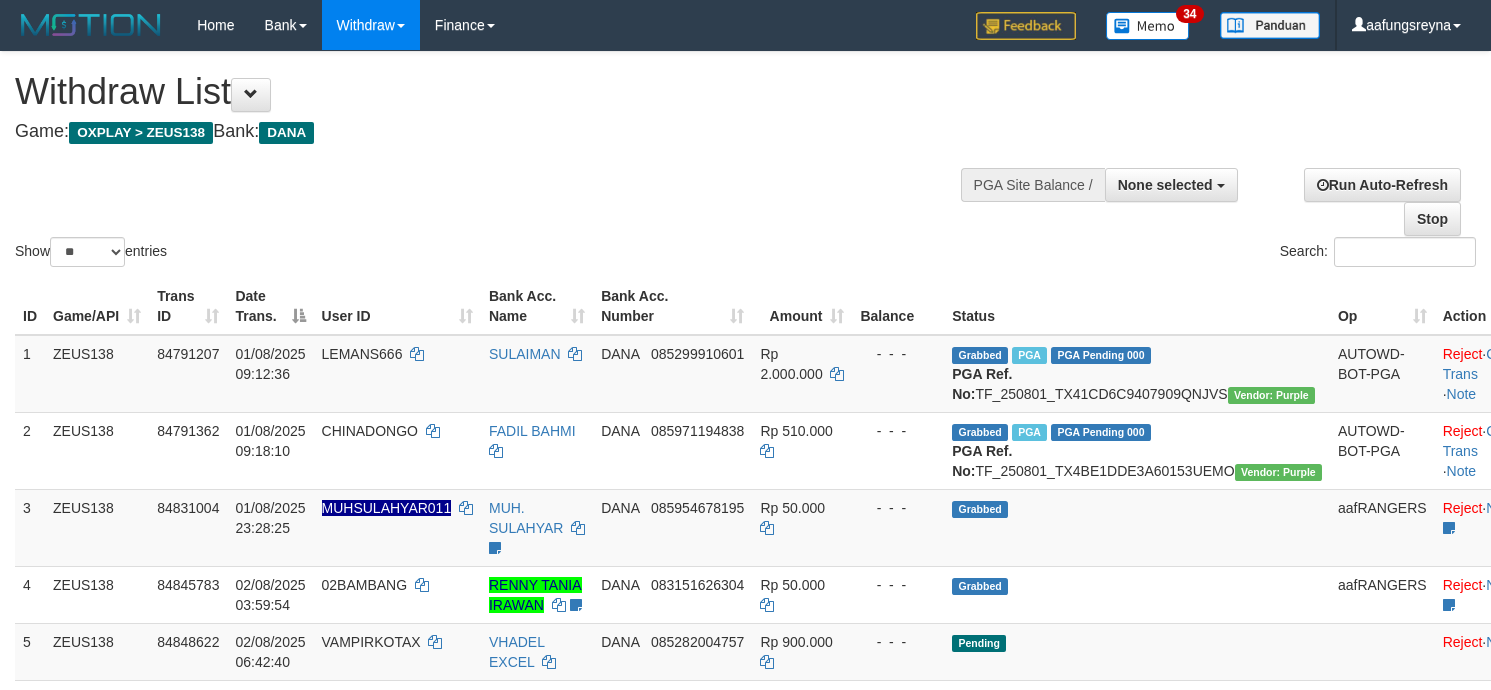 select 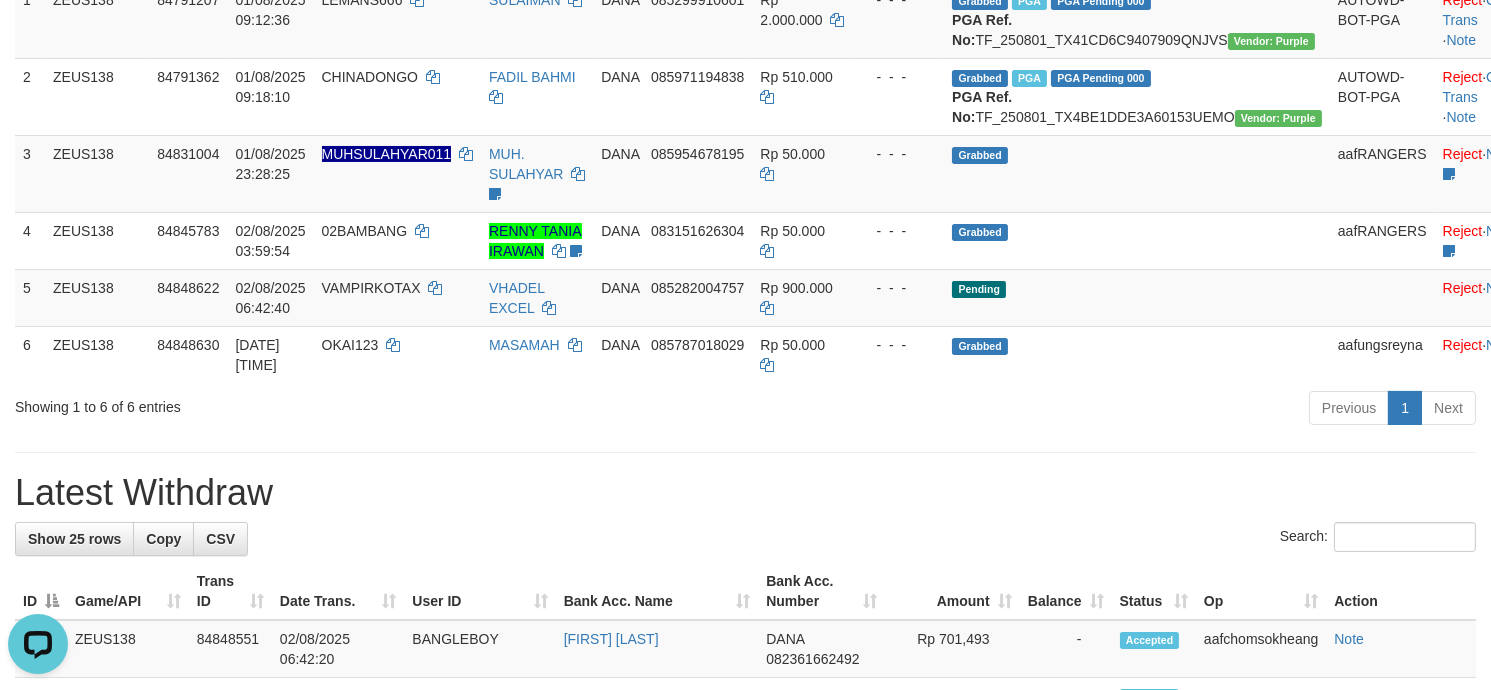 scroll, scrollTop: 0, scrollLeft: 0, axis: both 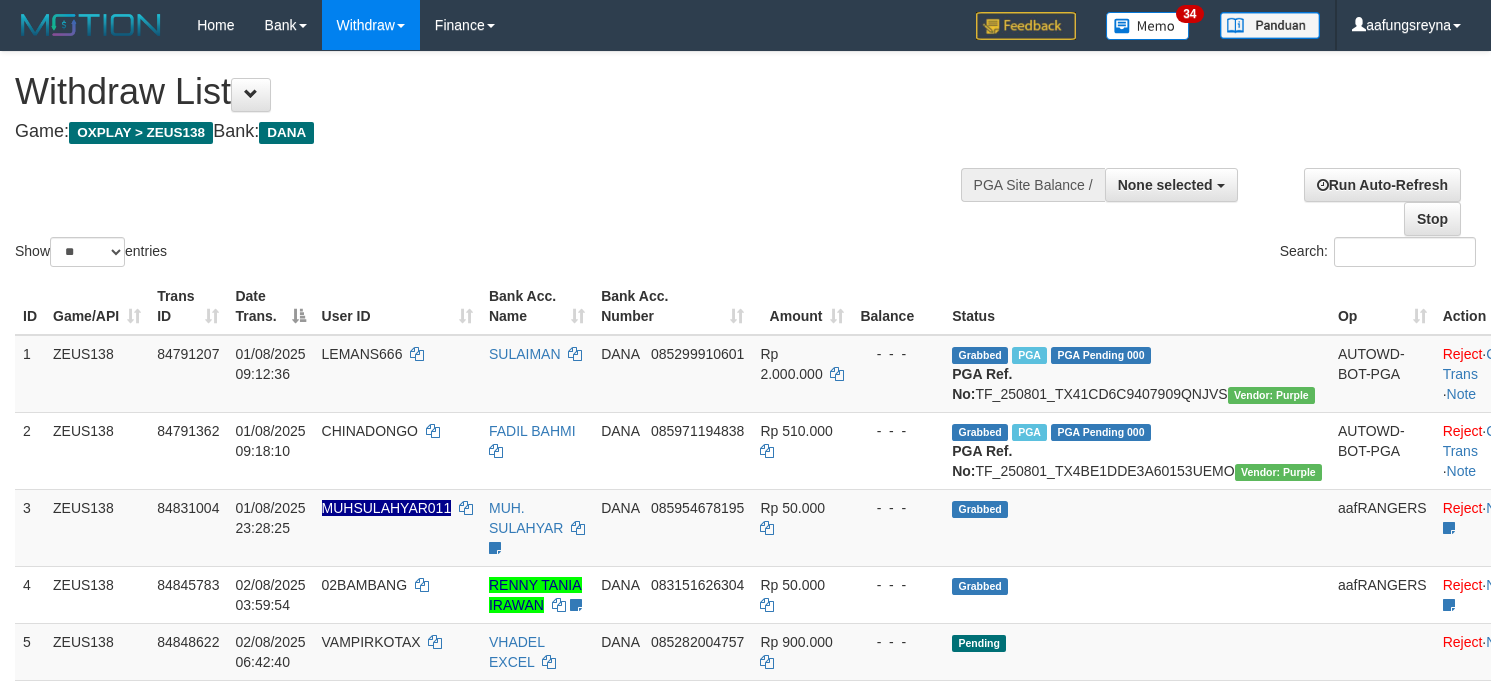 select 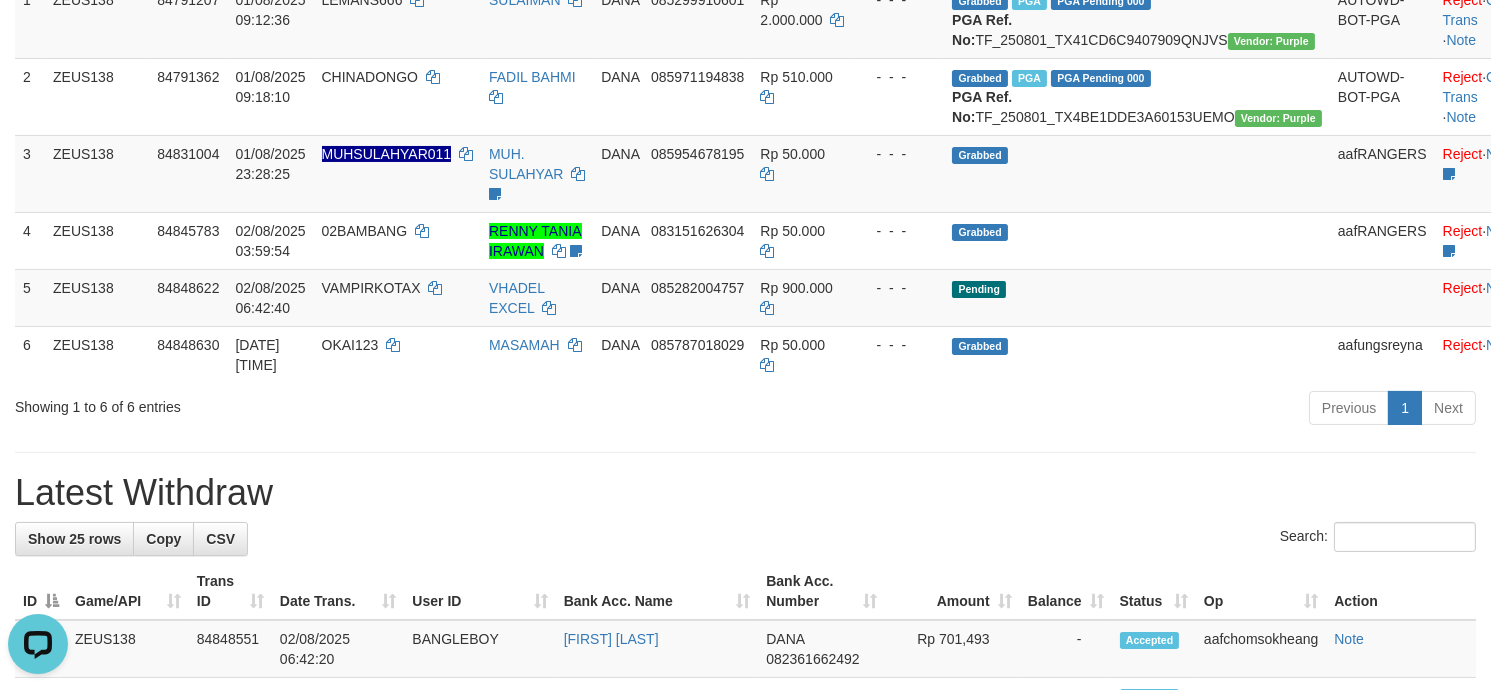 scroll, scrollTop: 0, scrollLeft: 0, axis: both 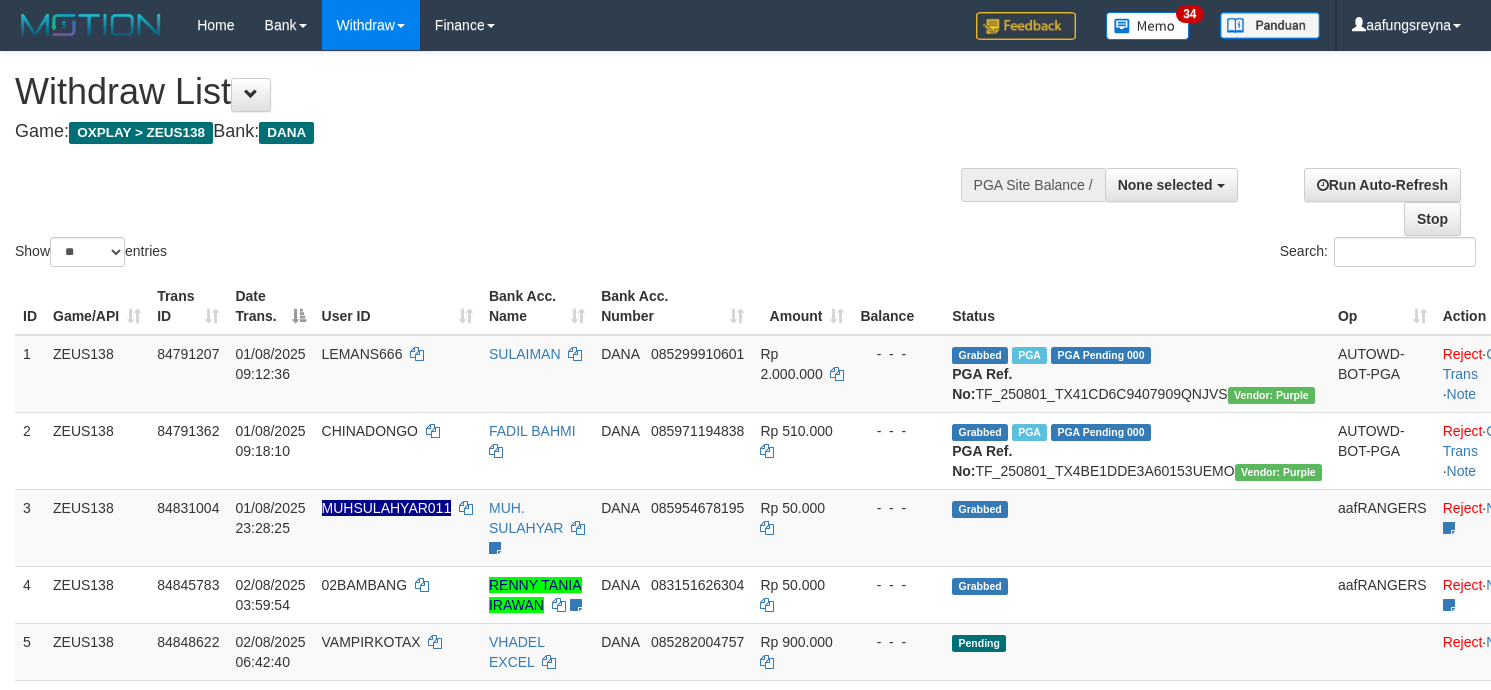 select 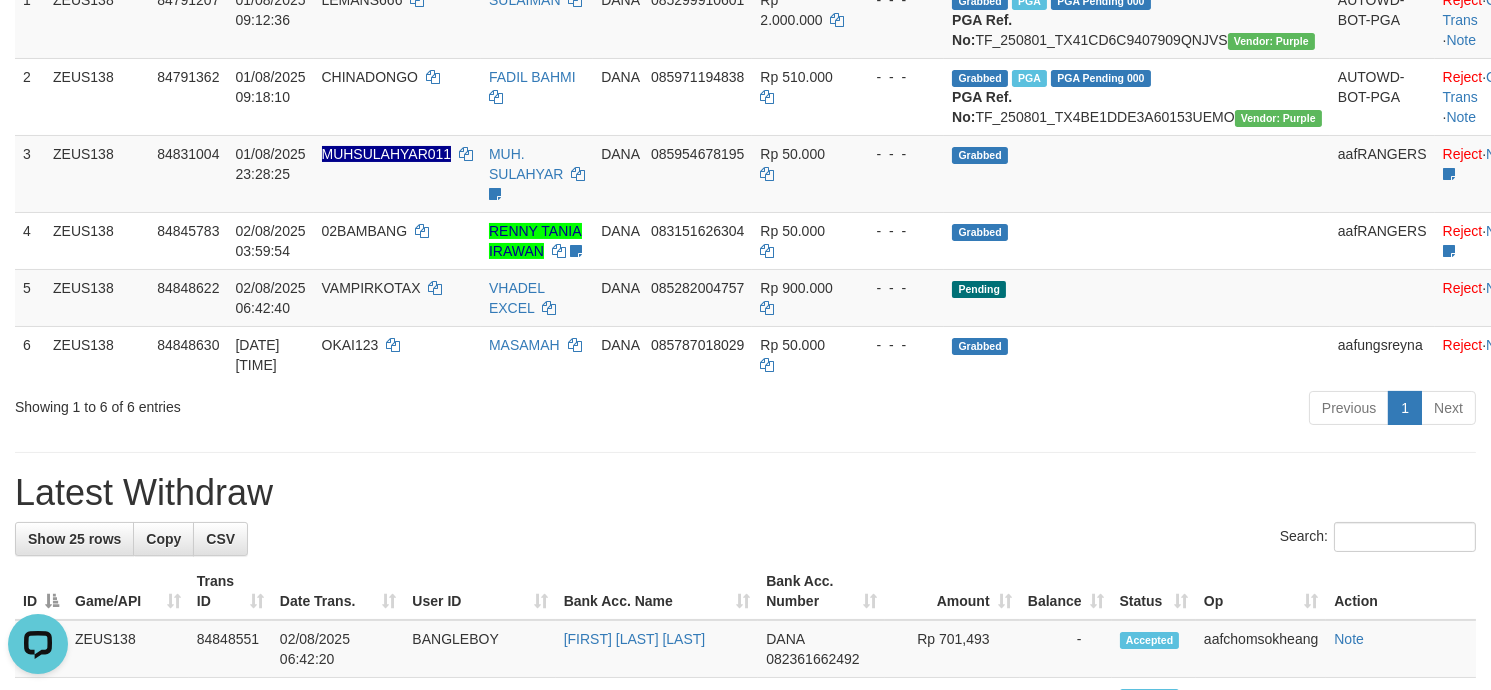 scroll, scrollTop: 0, scrollLeft: 0, axis: both 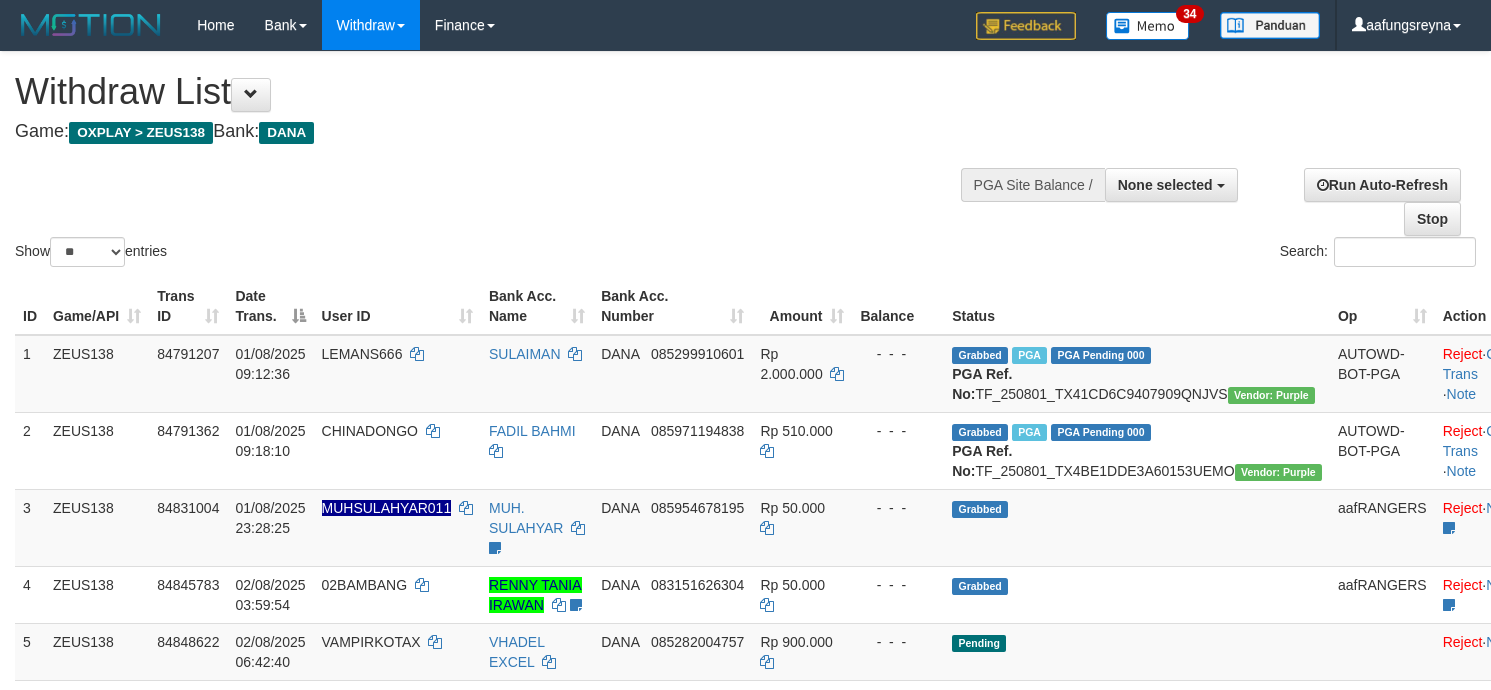 select 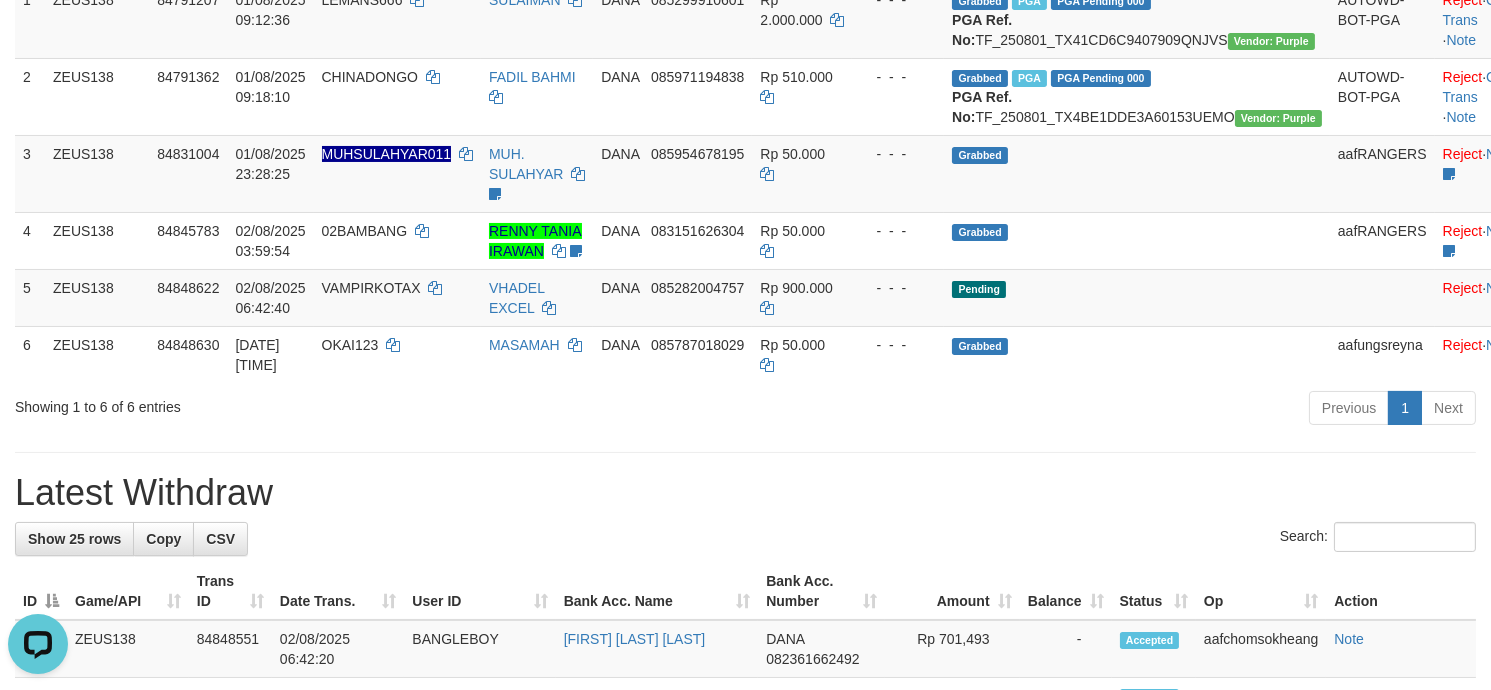 scroll, scrollTop: 0, scrollLeft: 0, axis: both 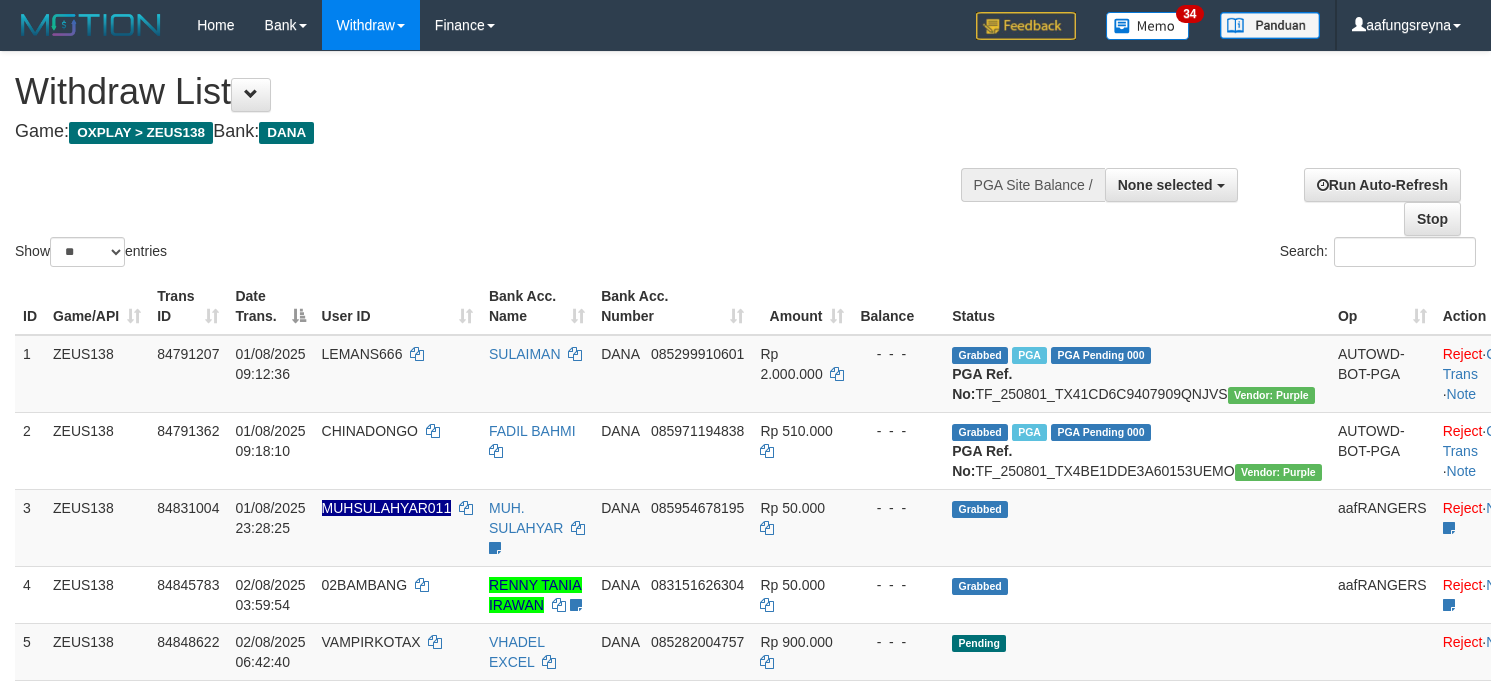 select 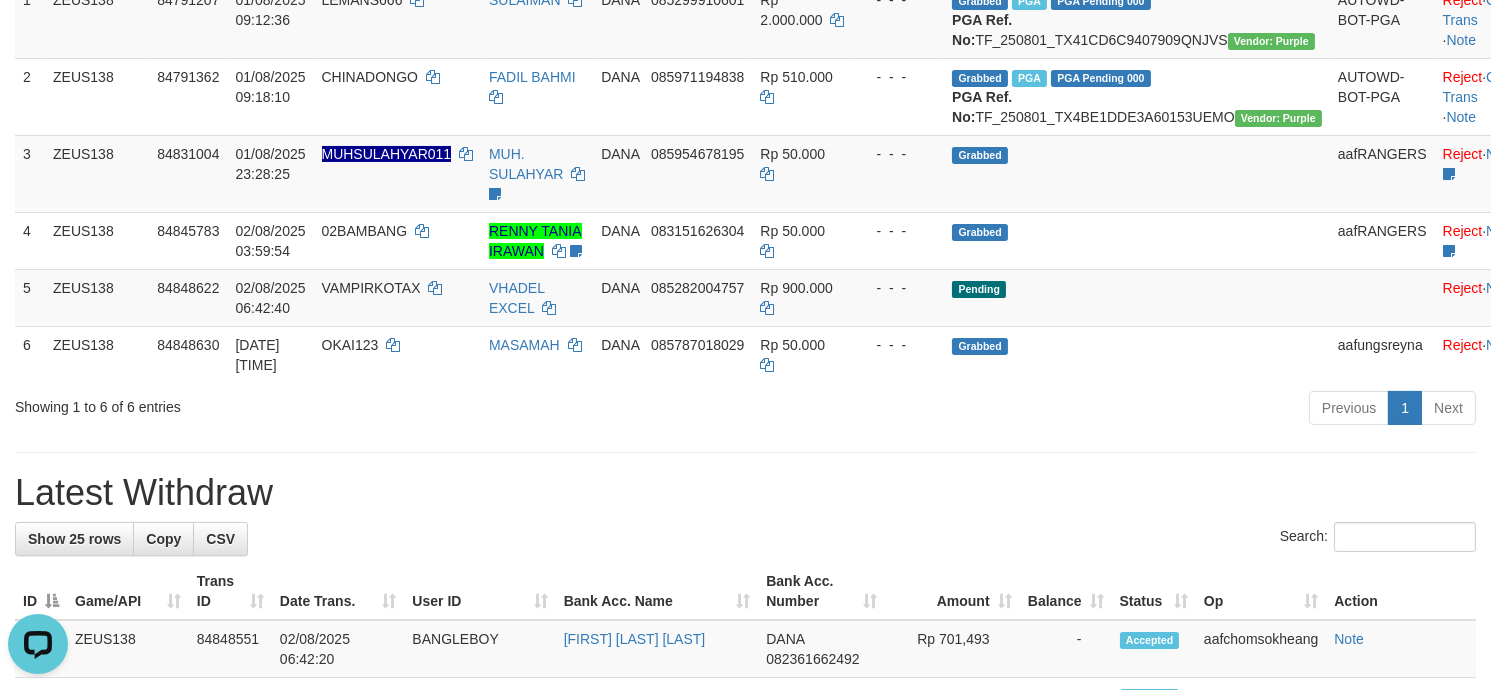 scroll, scrollTop: 0, scrollLeft: 0, axis: both 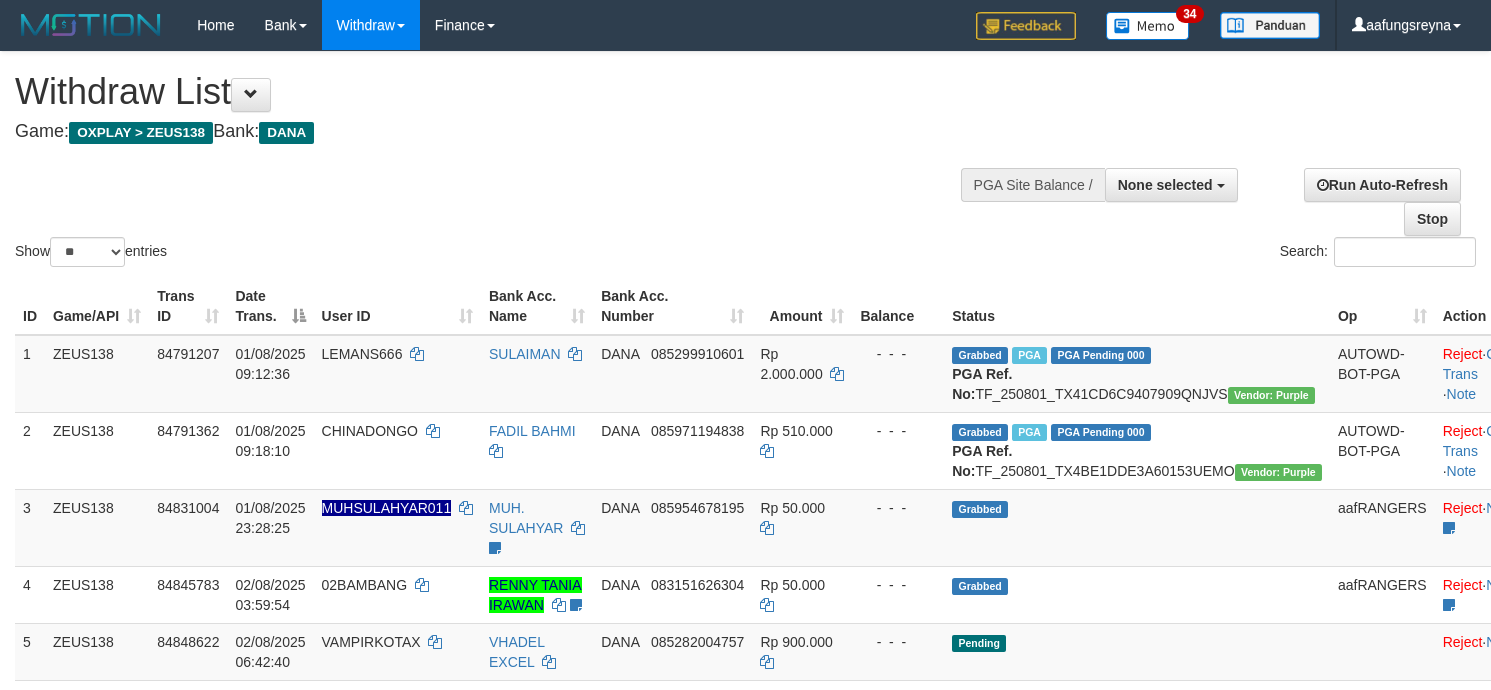 select 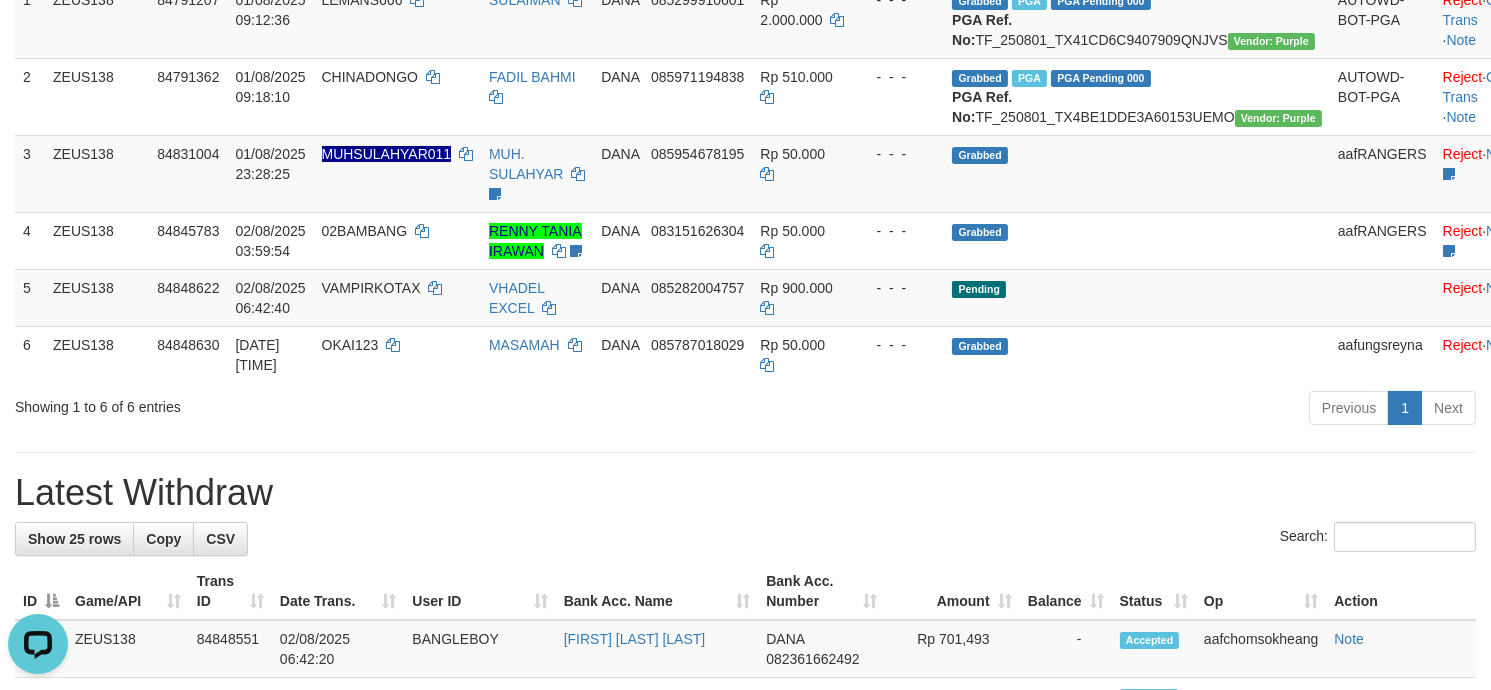 scroll, scrollTop: 0, scrollLeft: 0, axis: both 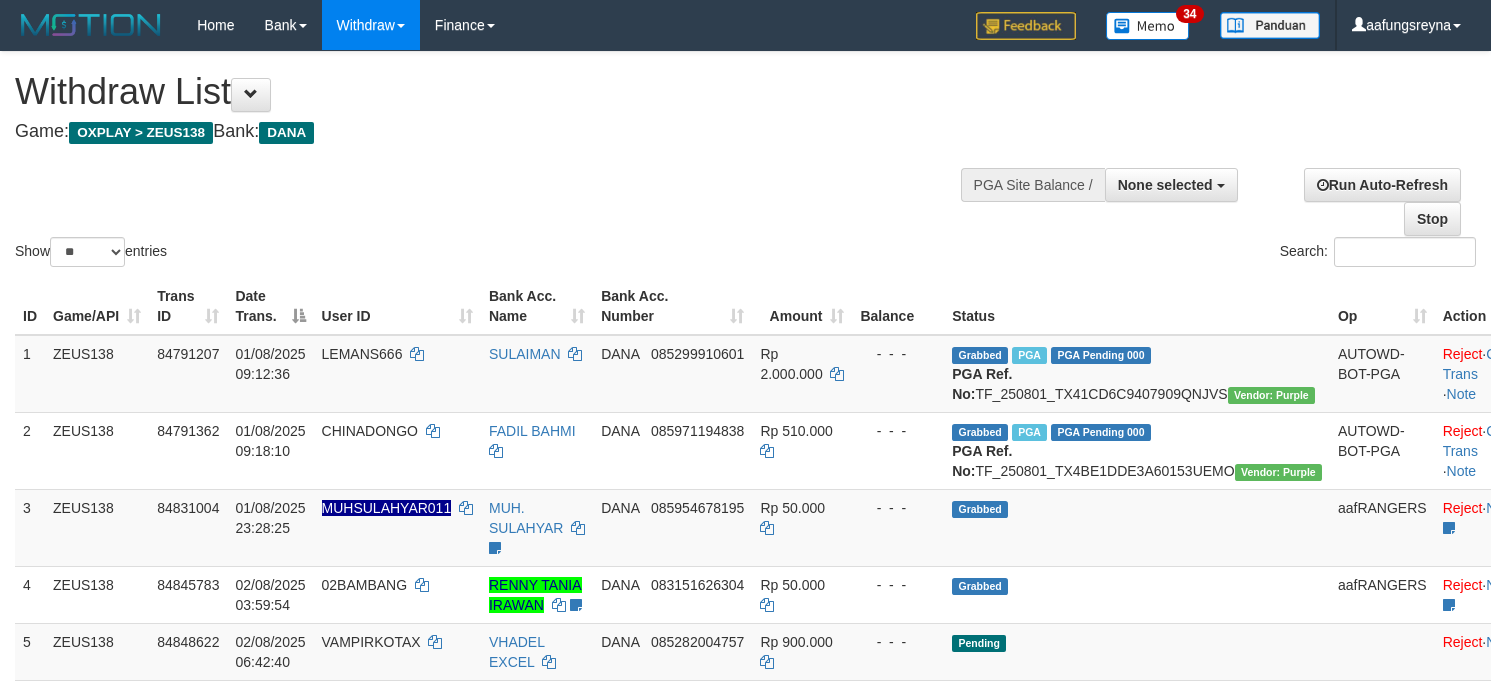 select 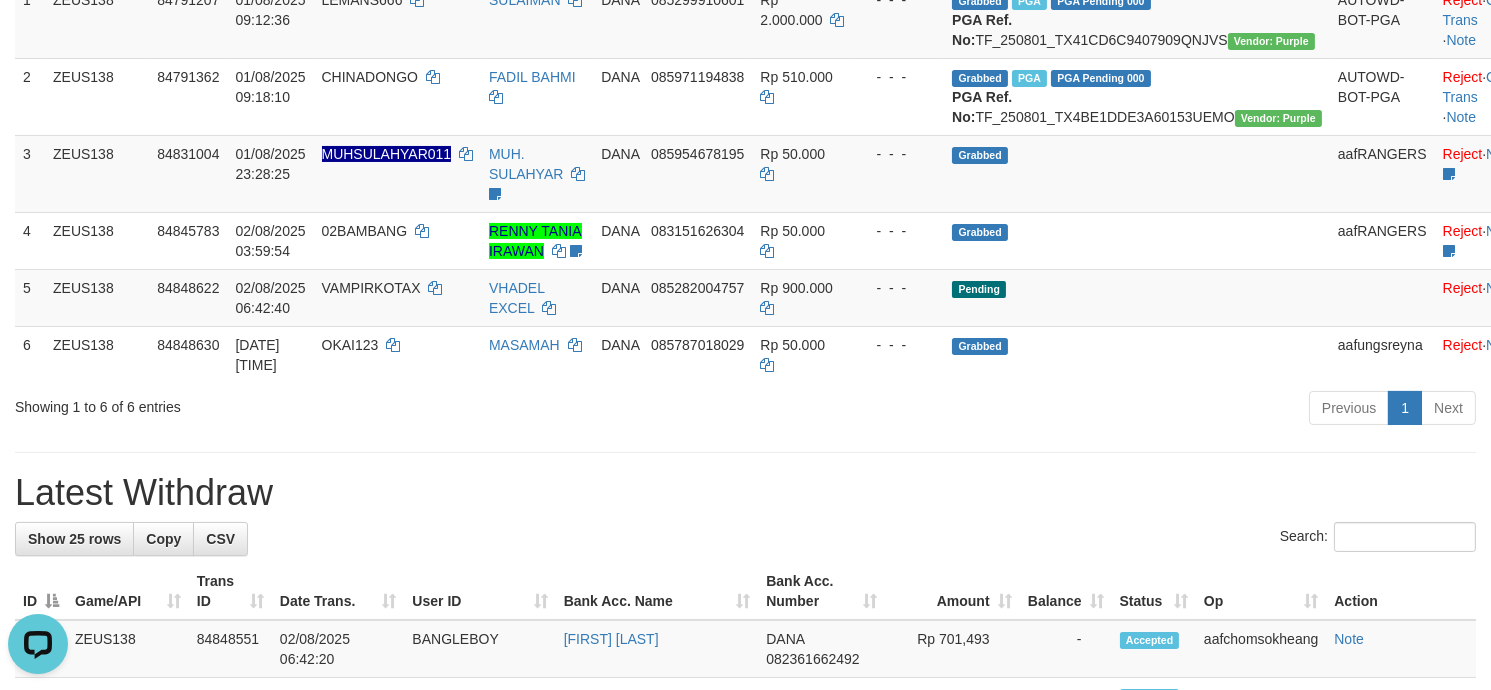 scroll, scrollTop: 0, scrollLeft: 0, axis: both 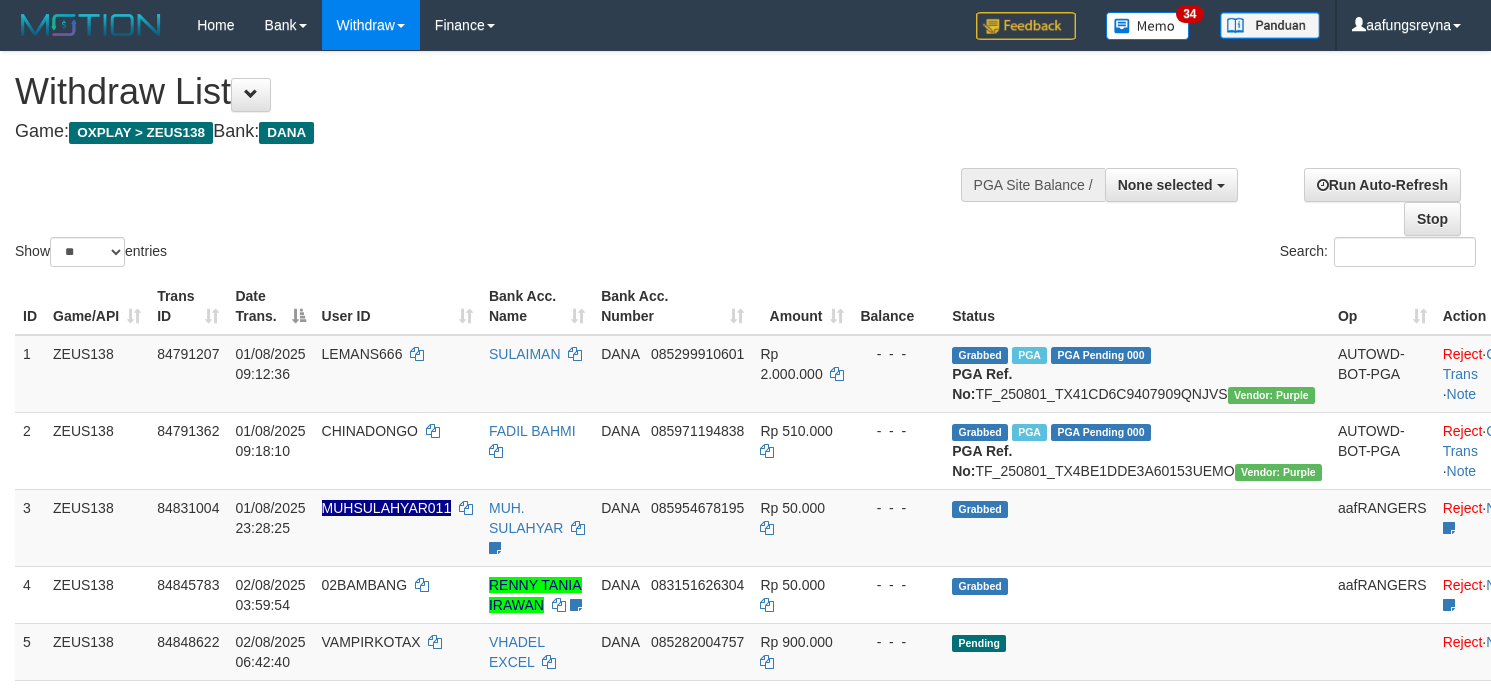 select 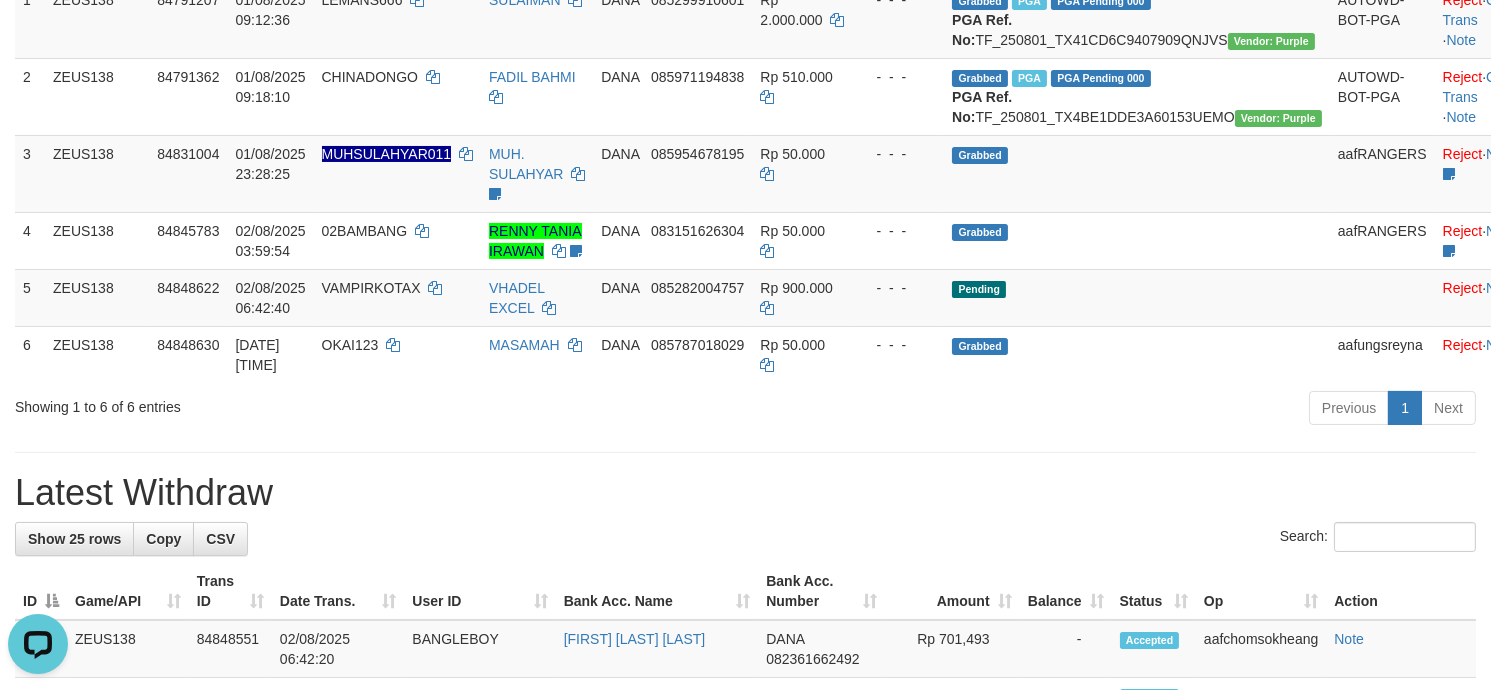 scroll, scrollTop: 0, scrollLeft: 0, axis: both 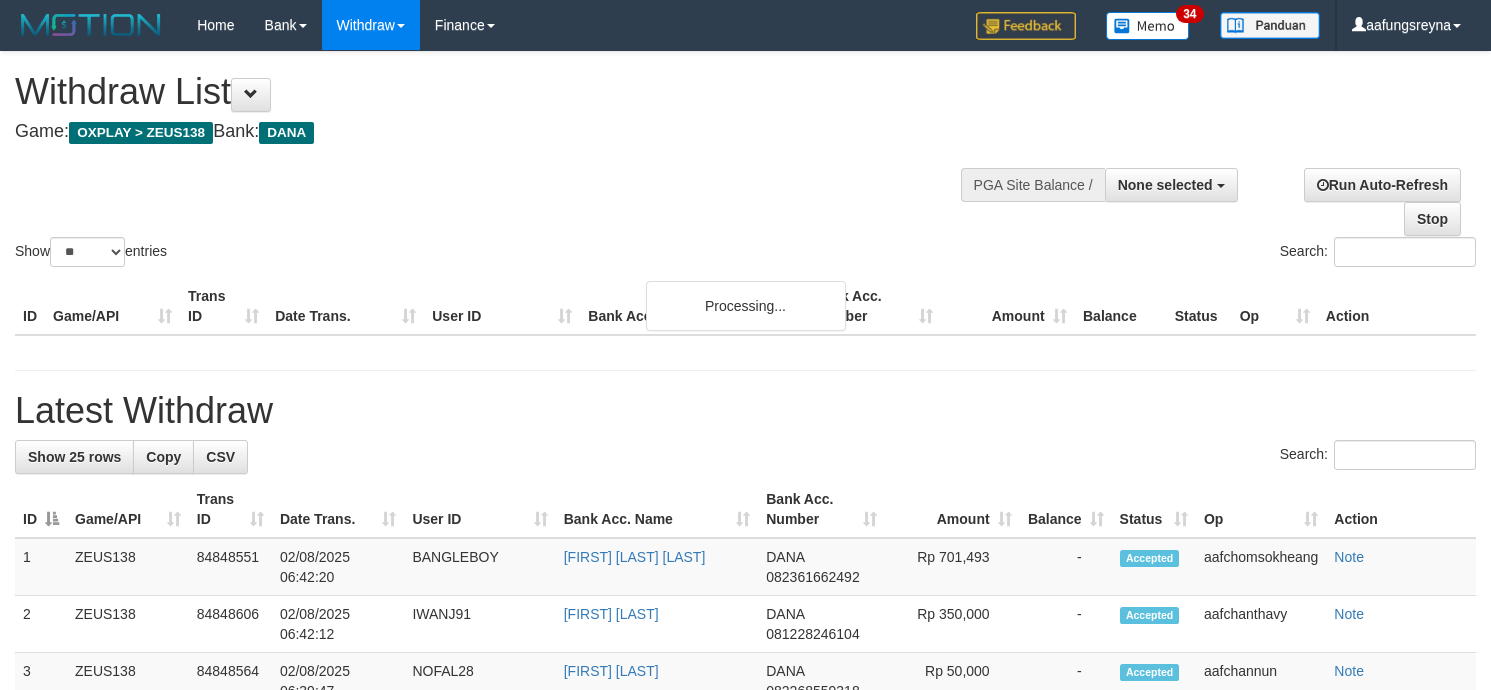 select 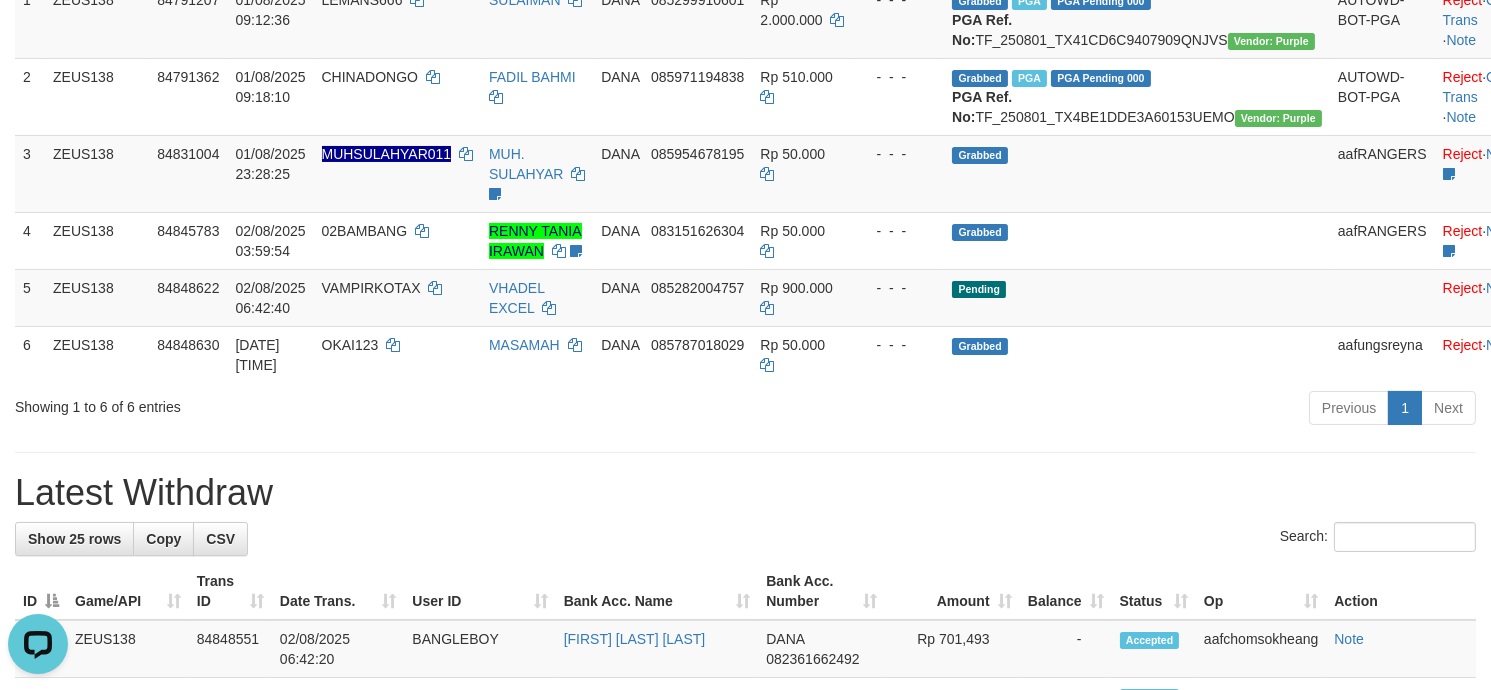 scroll, scrollTop: 0, scrollLeft: 0, axis: both 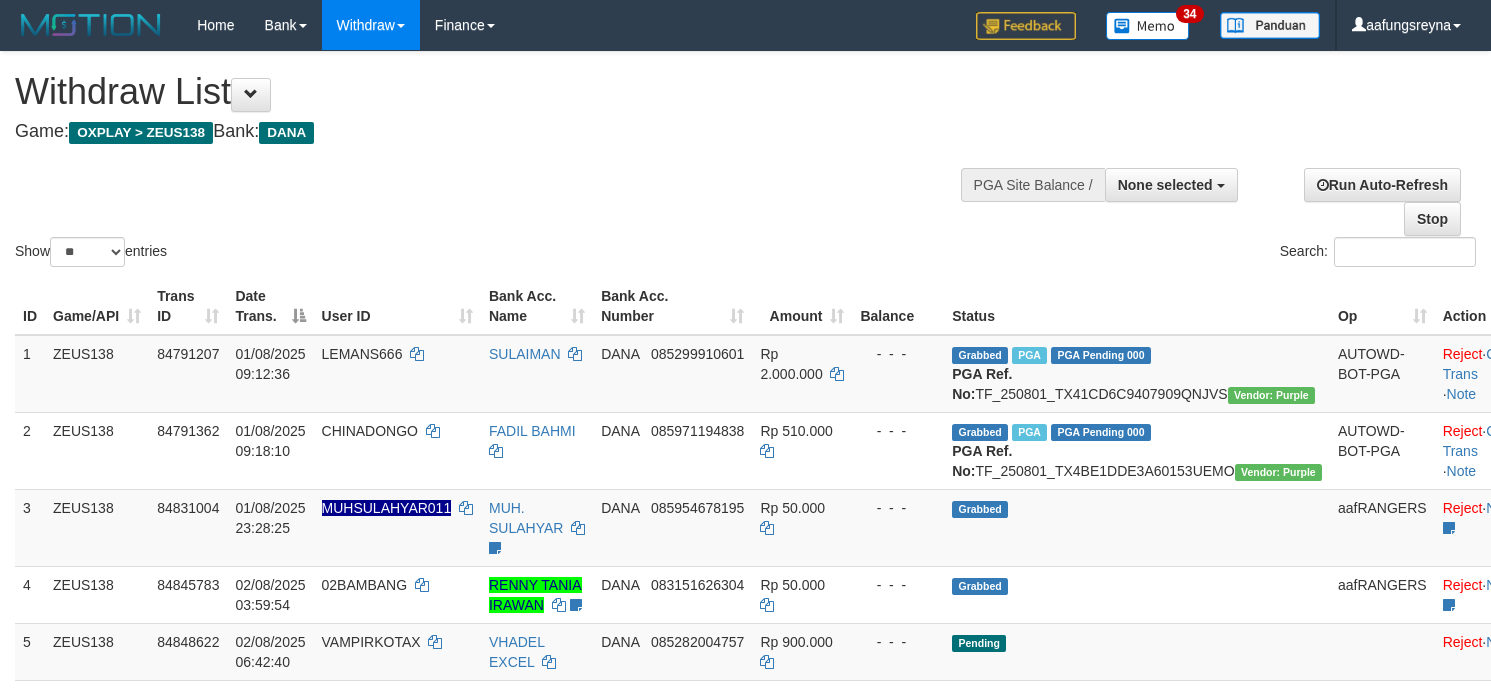 select 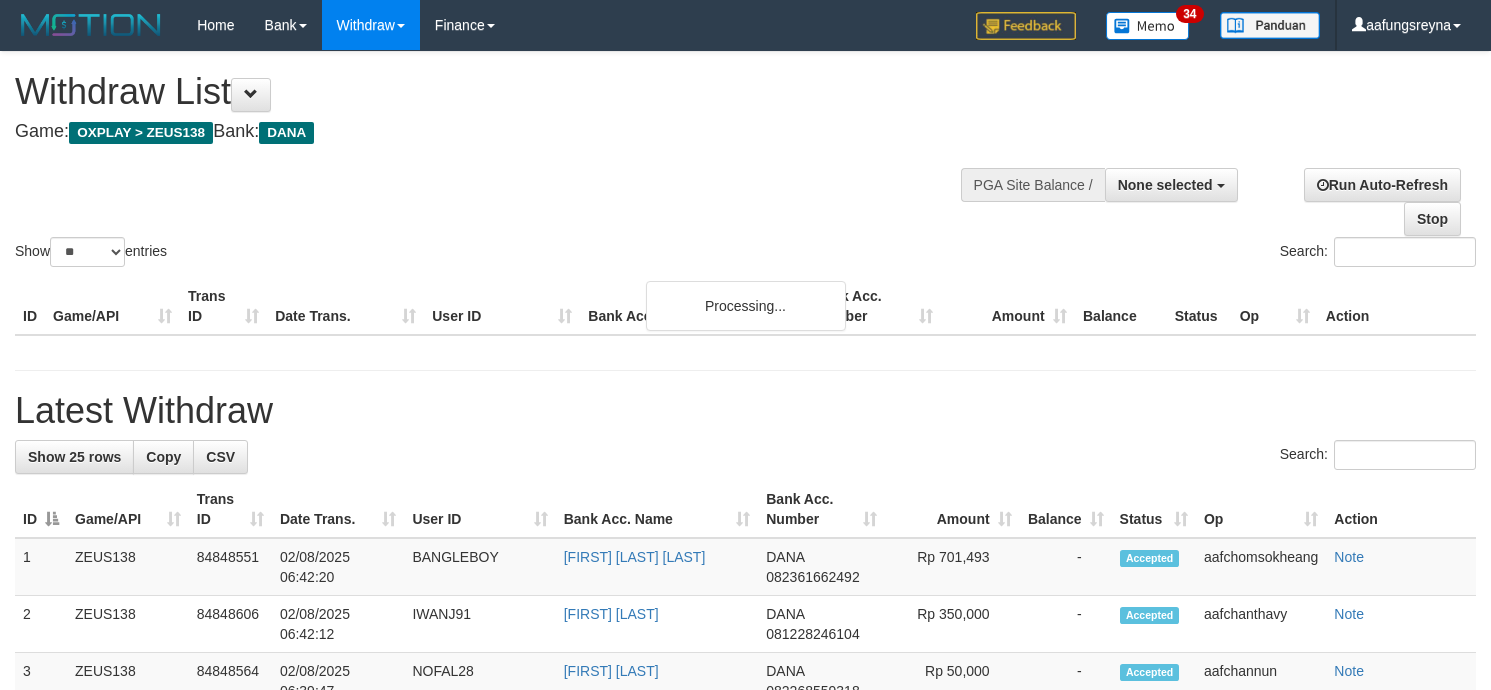 select 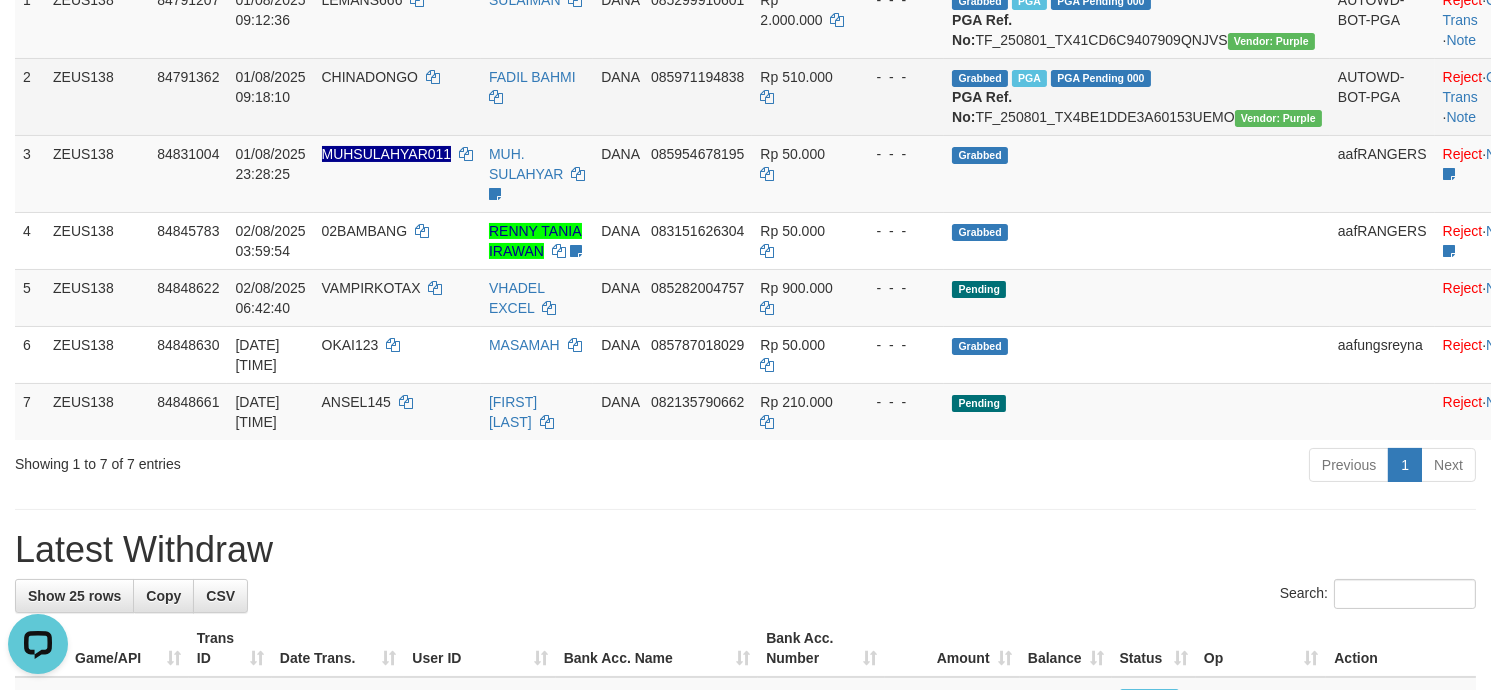 scroll, scrollTop: 0, scrollLeft: 0, axis: both 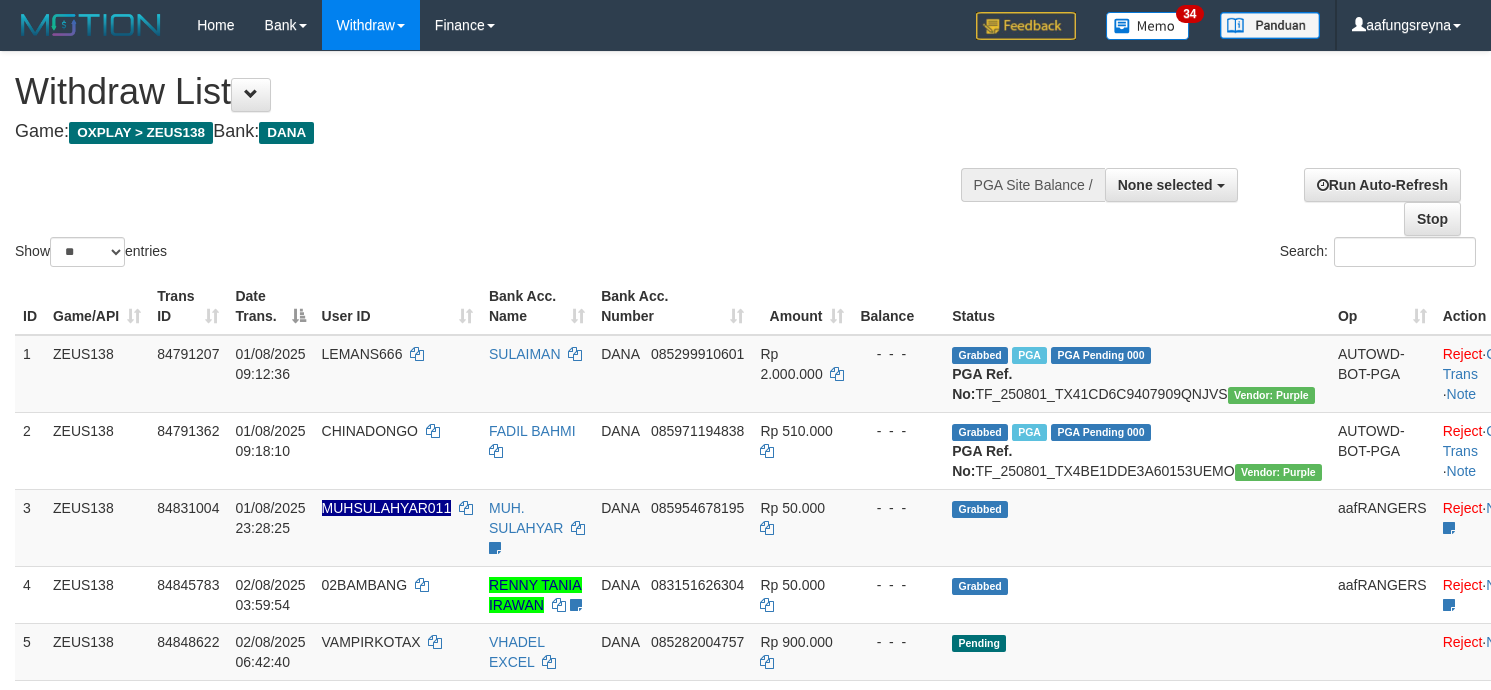 select 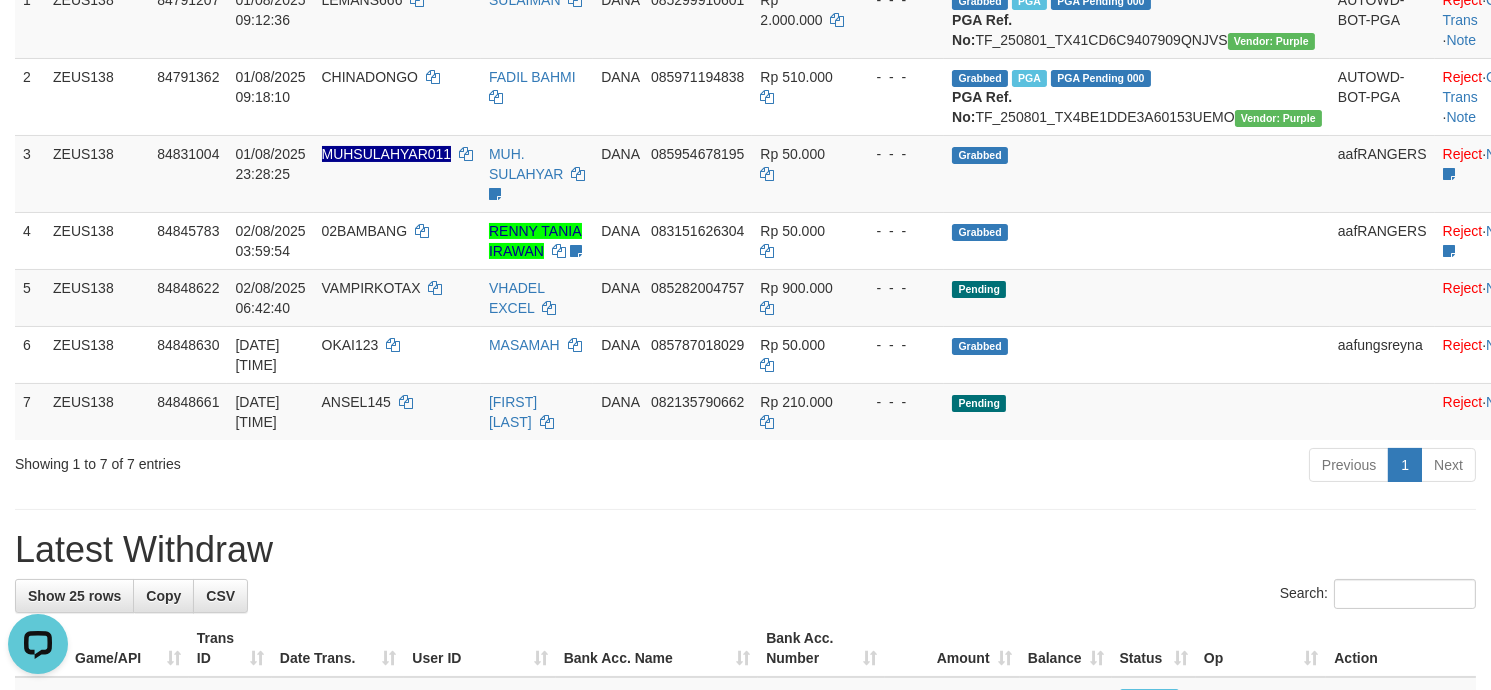 scroll, scrollTop: 0, scrollLeft: 0, axis: both 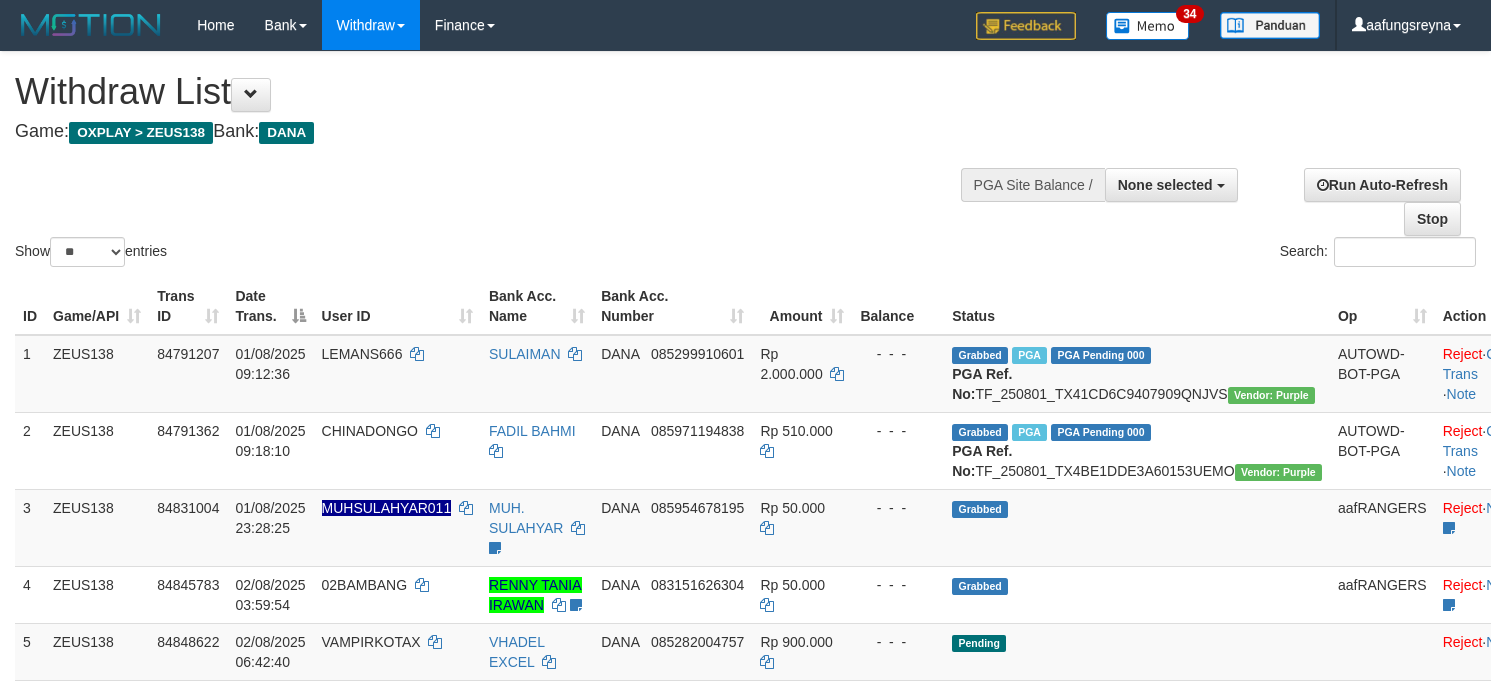 select 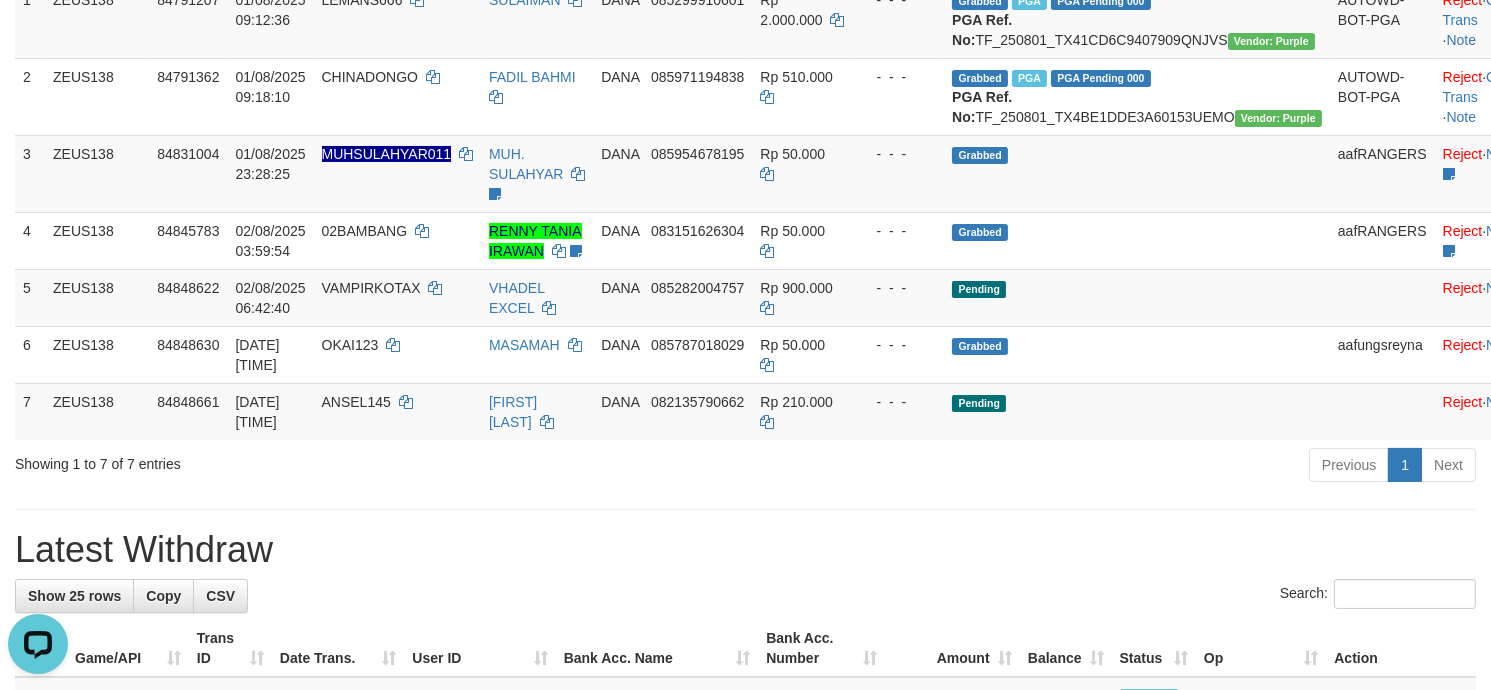 scroll, scrollTop: 0, scrollLeft: 0, axis: both 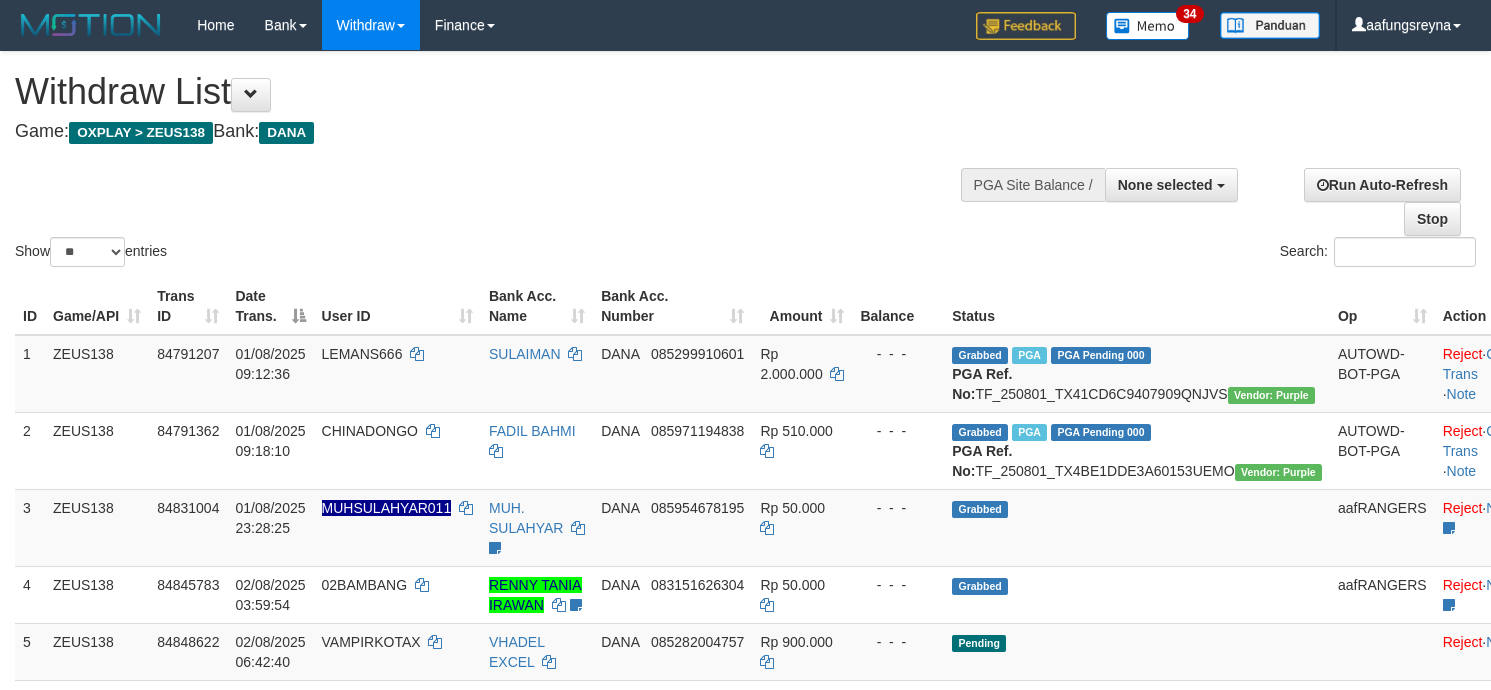 select 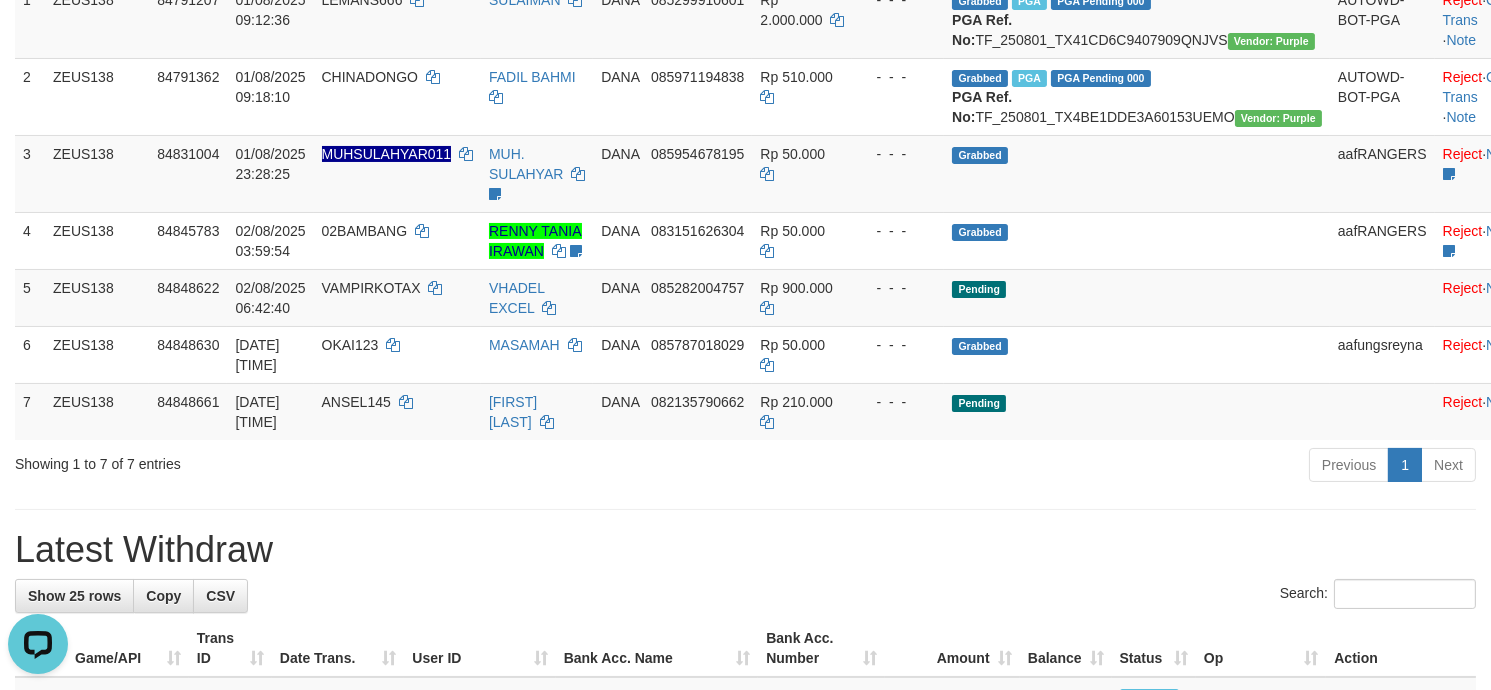 scroll, scrollTop: 0, scrollLeft: 0, axis: both 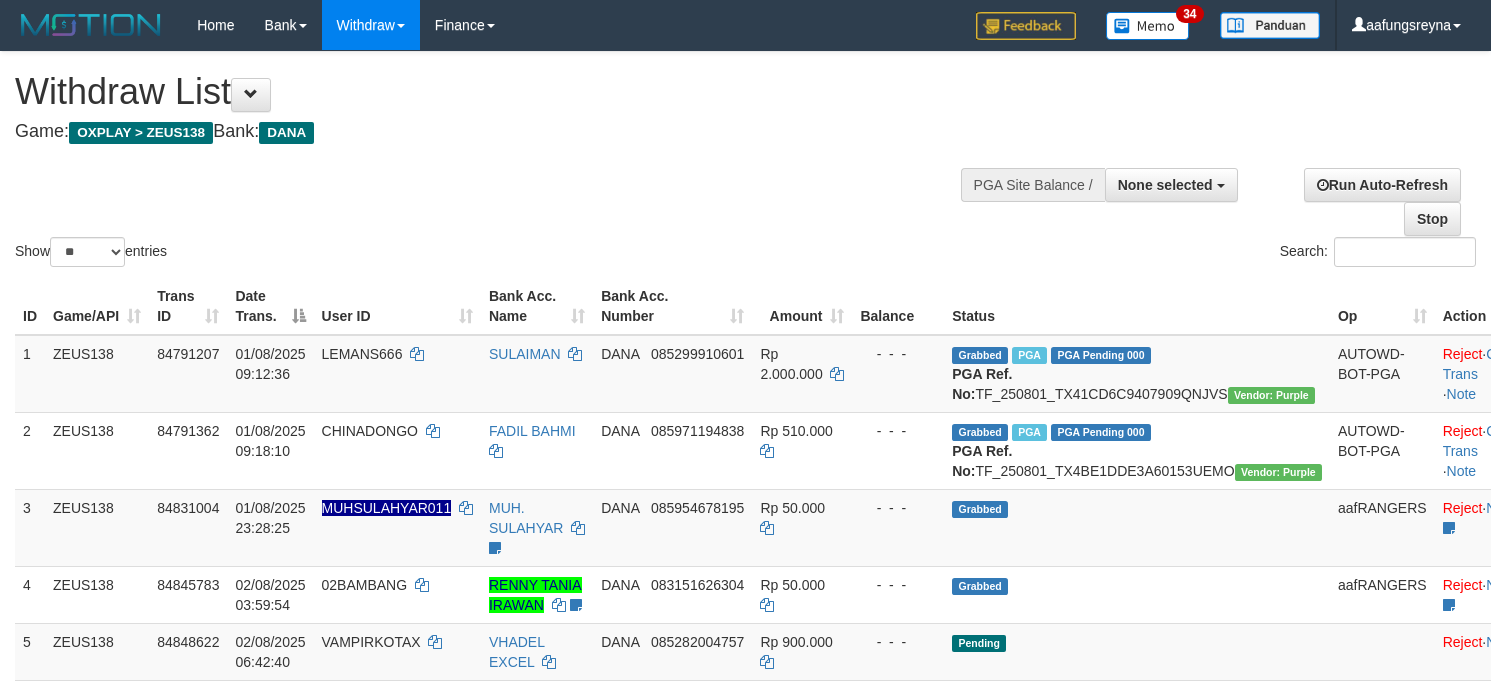 select 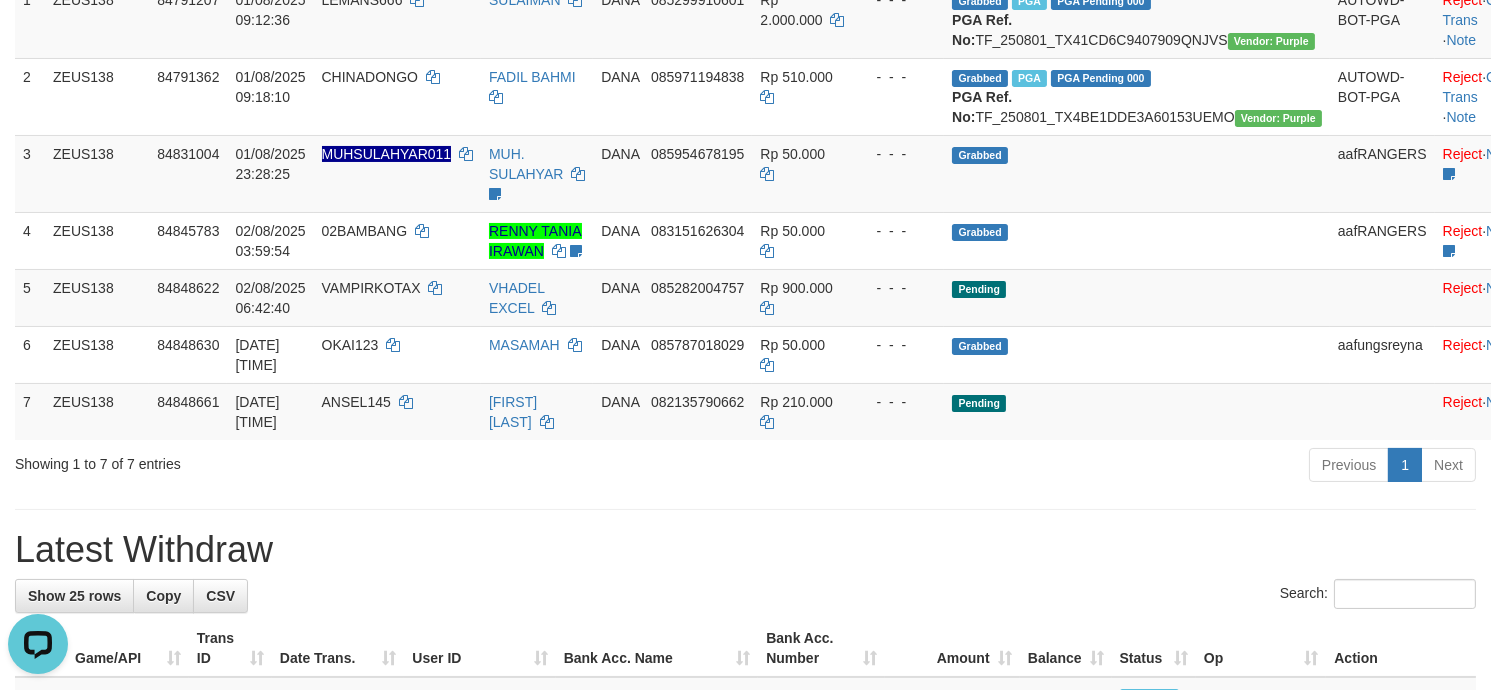 scroll, scrollTop: 0, scrollLeft: 0, axis: both 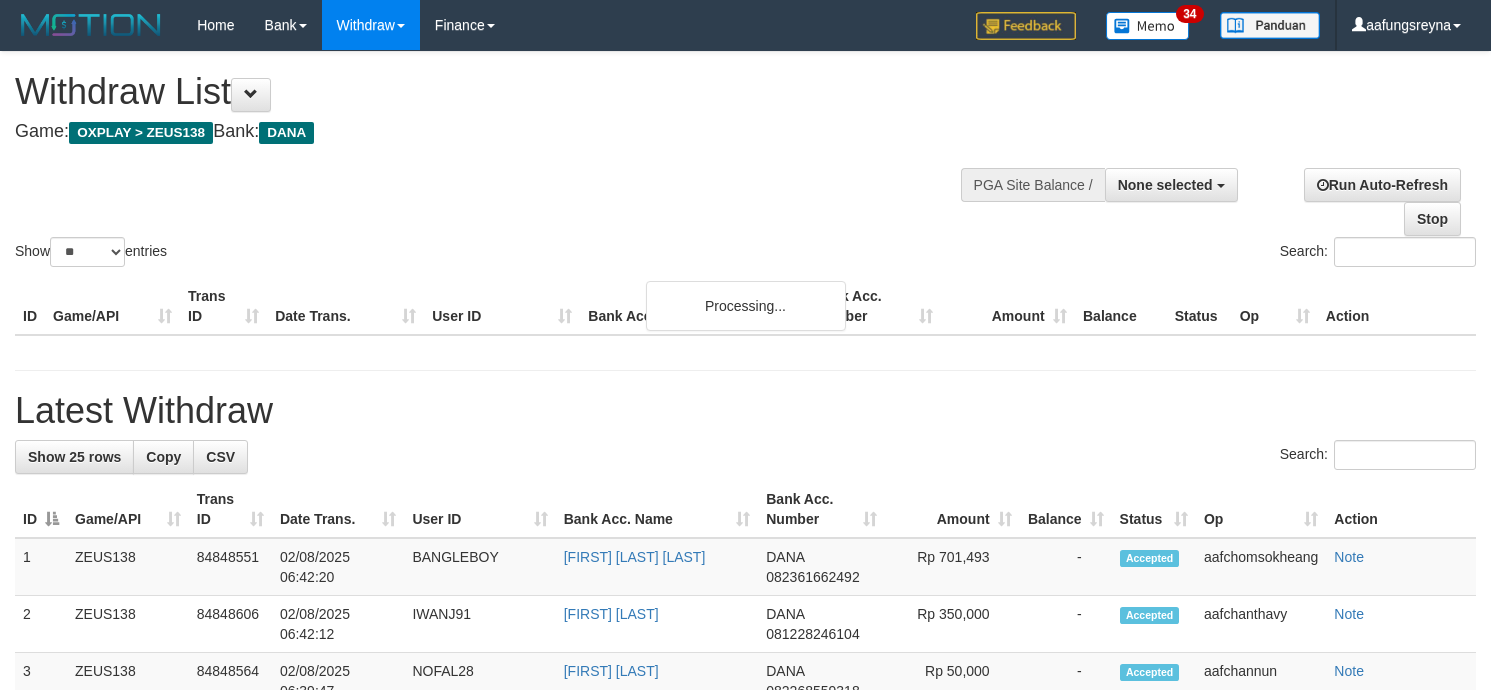 select 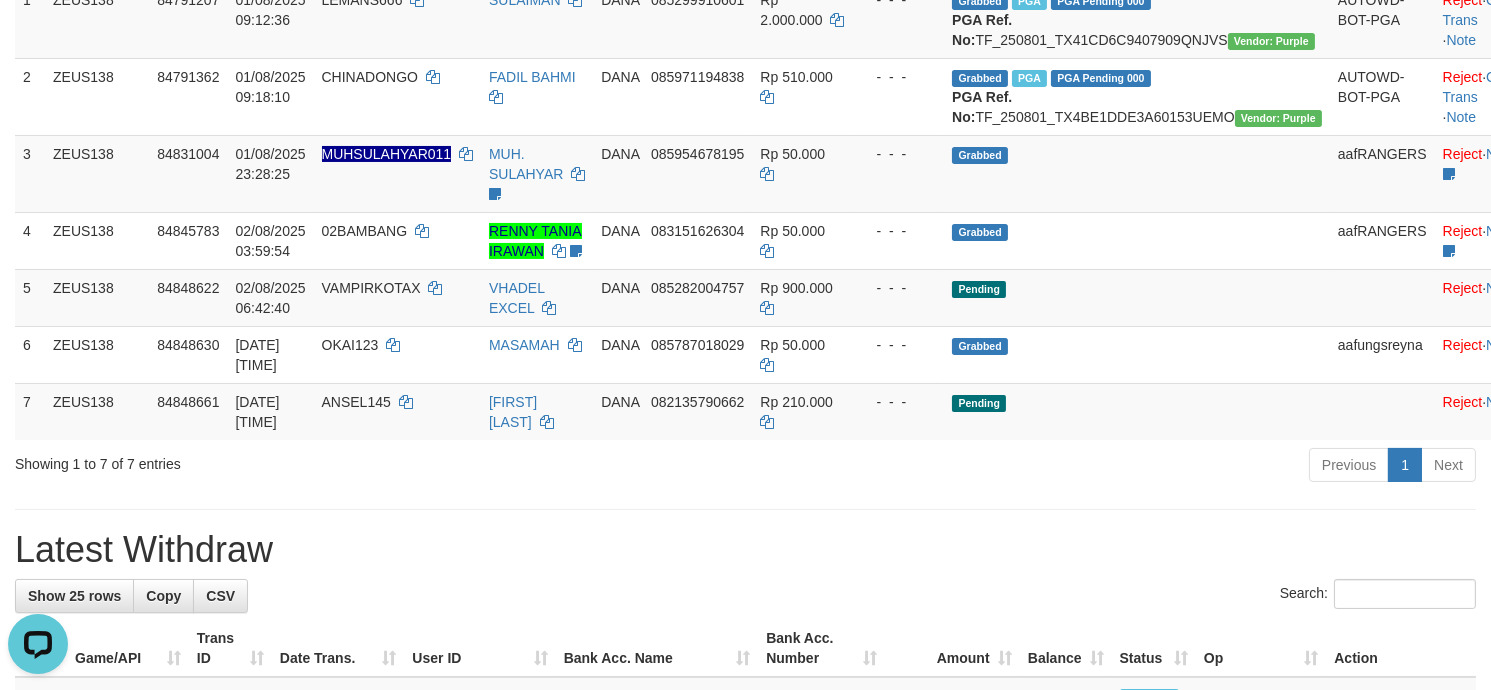 scroll, scrollTop: 0, scrollLeft: 0, axis: both 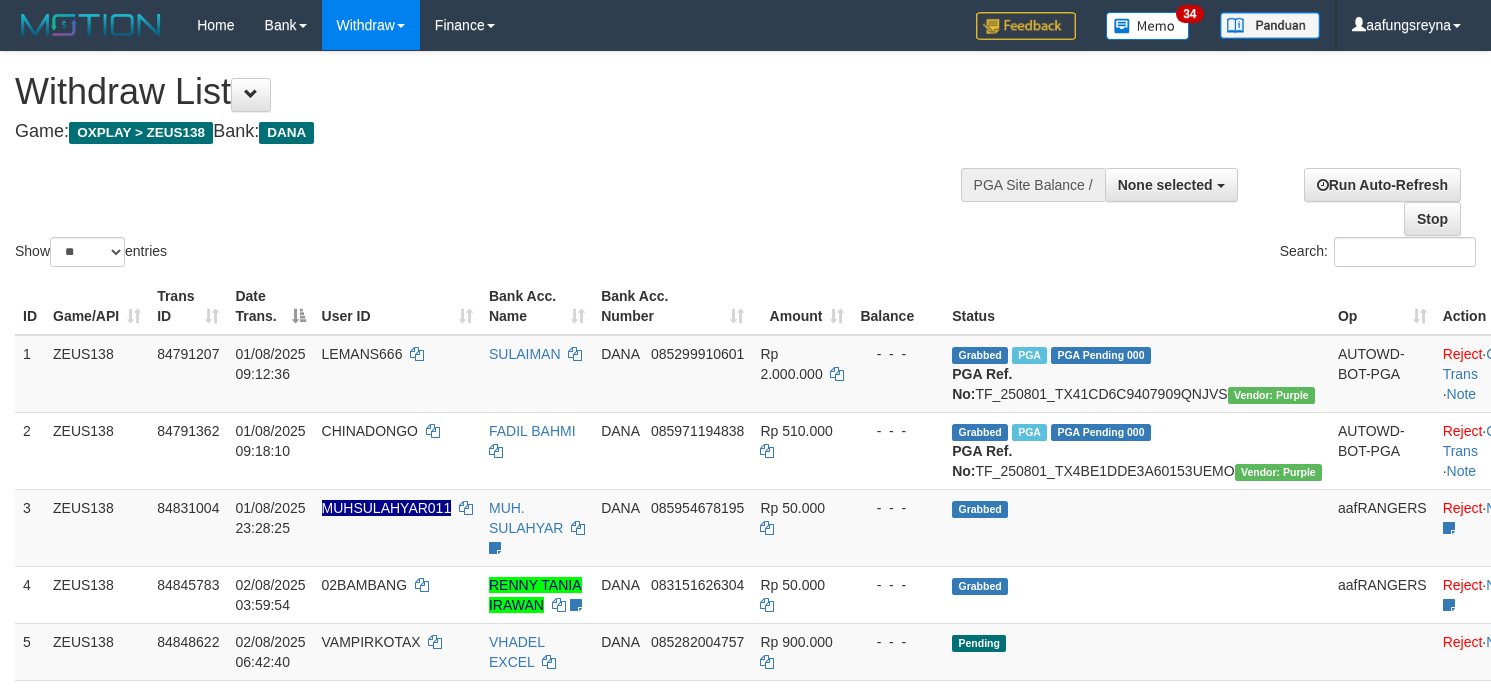 select 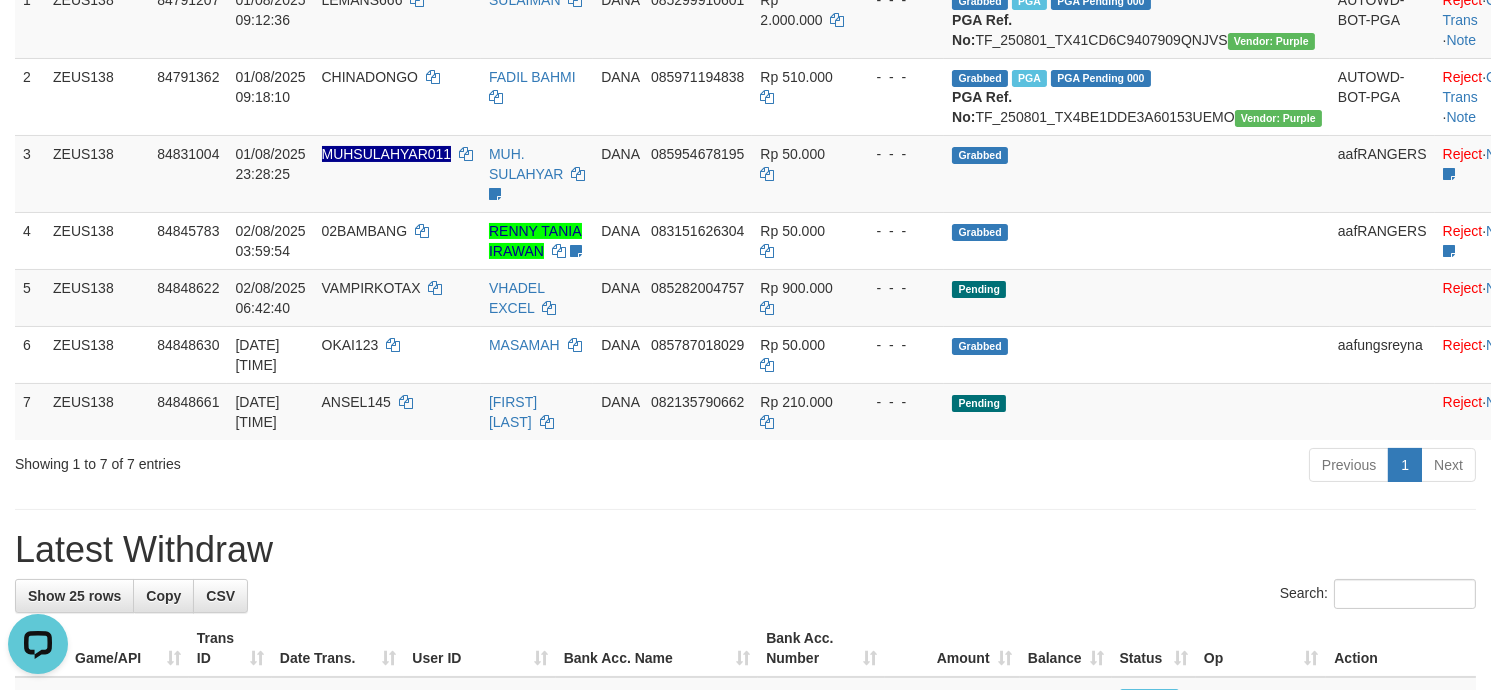 scroll, scrollTop: 0, scrollLeft: 0, axis: both 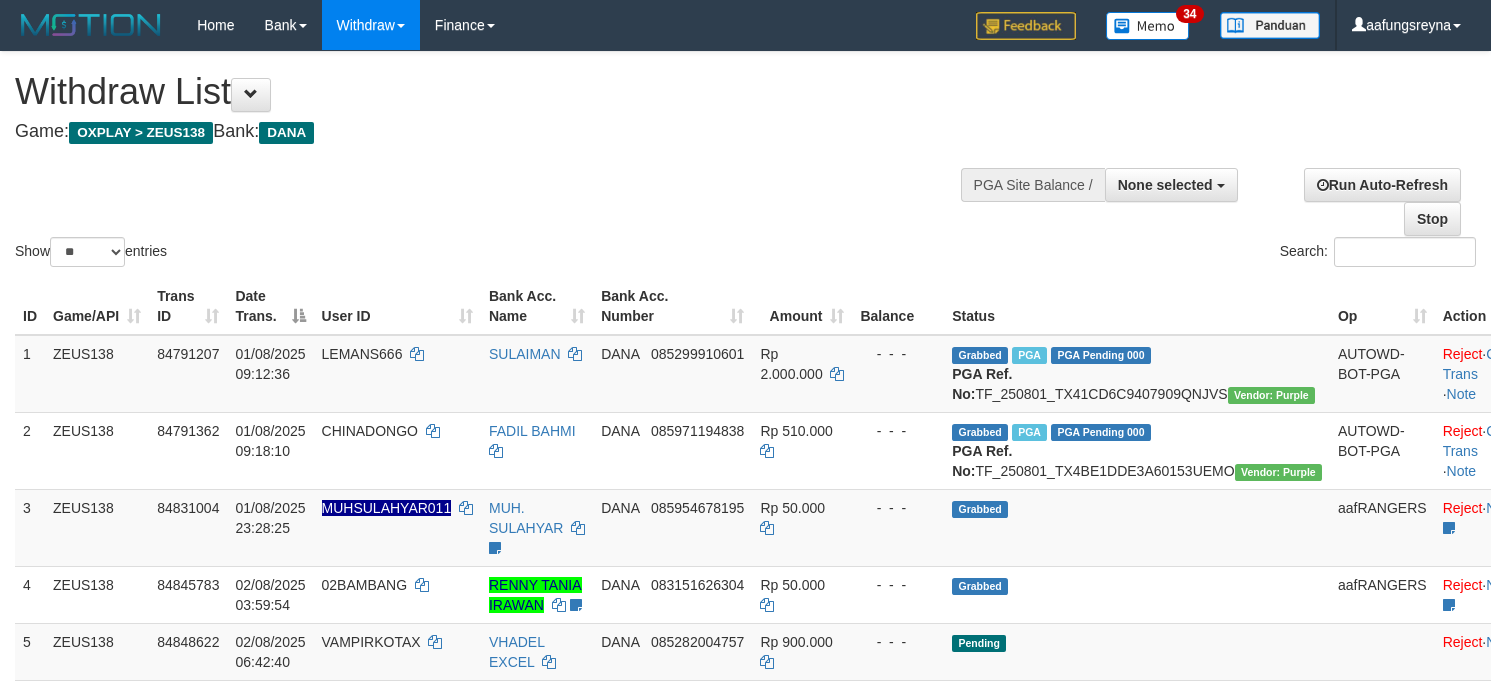 select 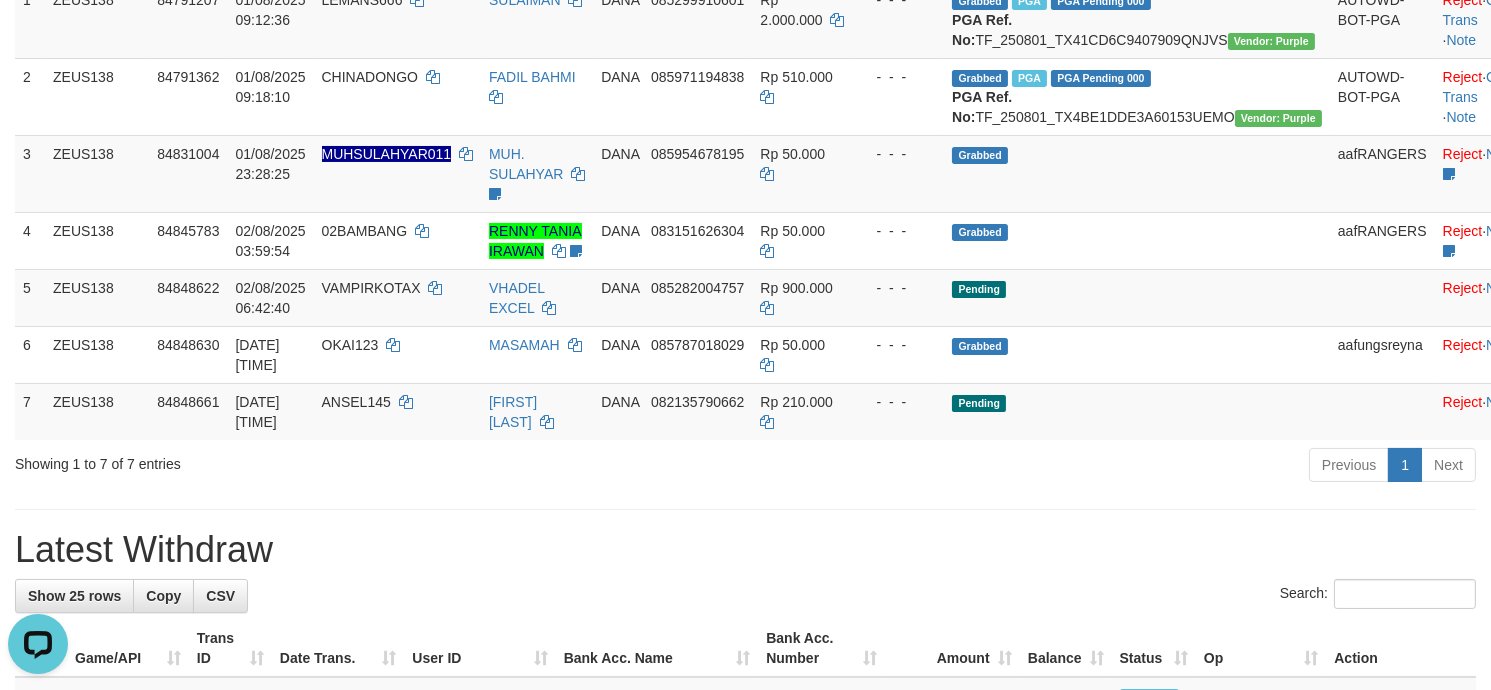 scroll, scrollTop: 0, scrollLeft: 0, axis: both 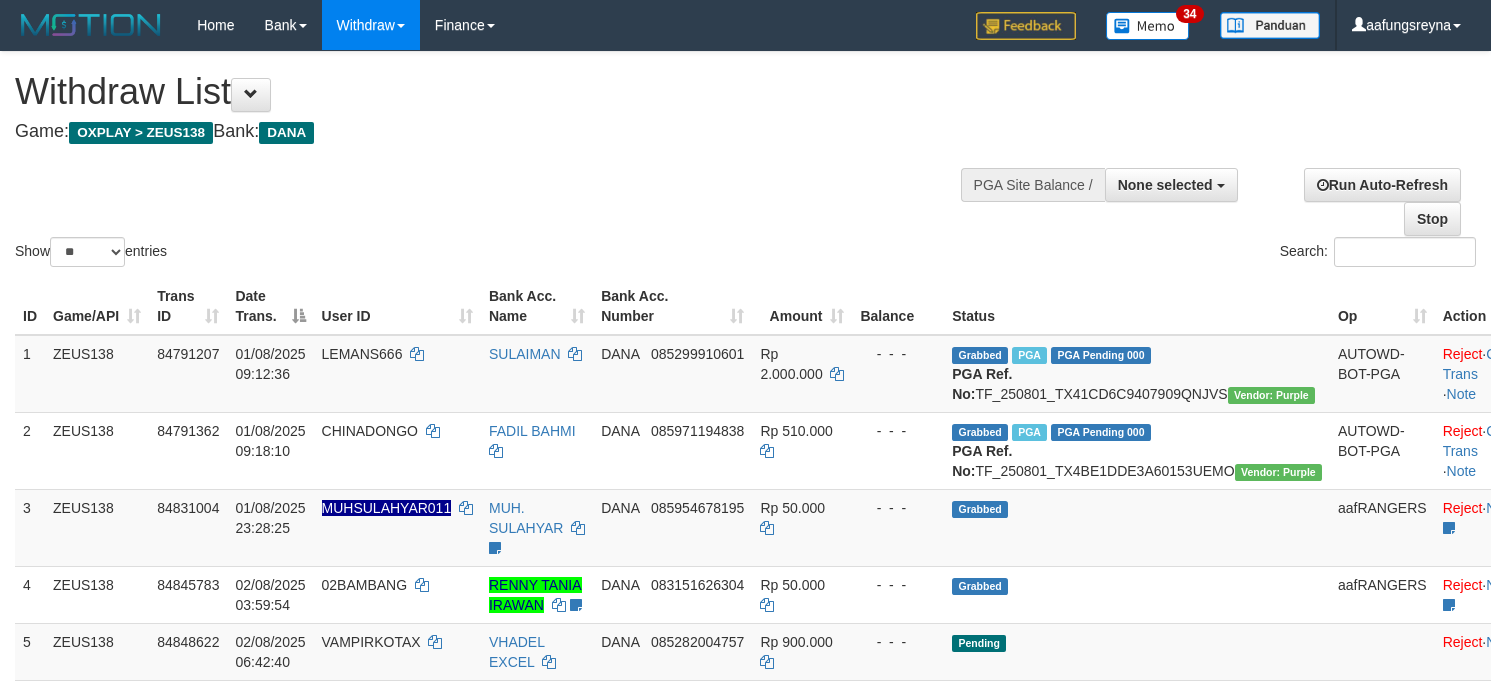 select 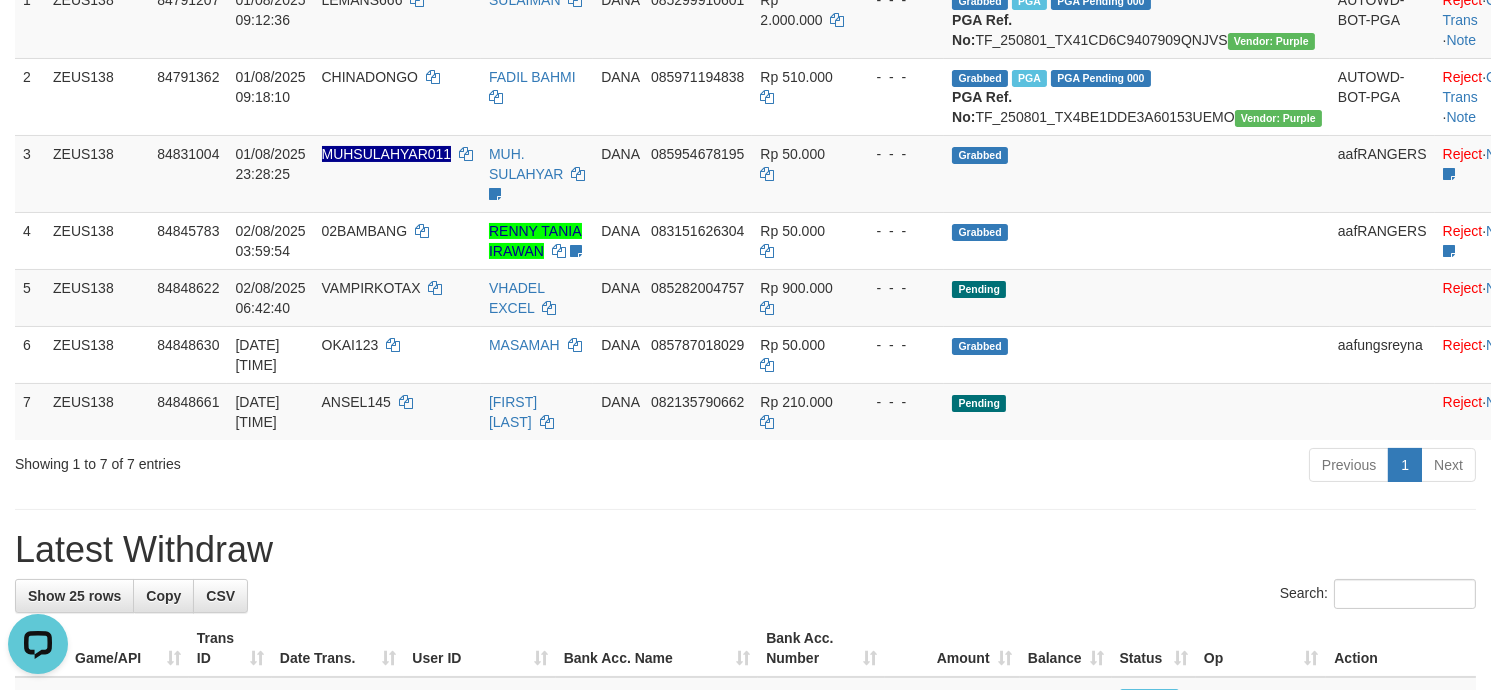 scroll, scrollTop: 0, scrollLeft: 0, axis: both 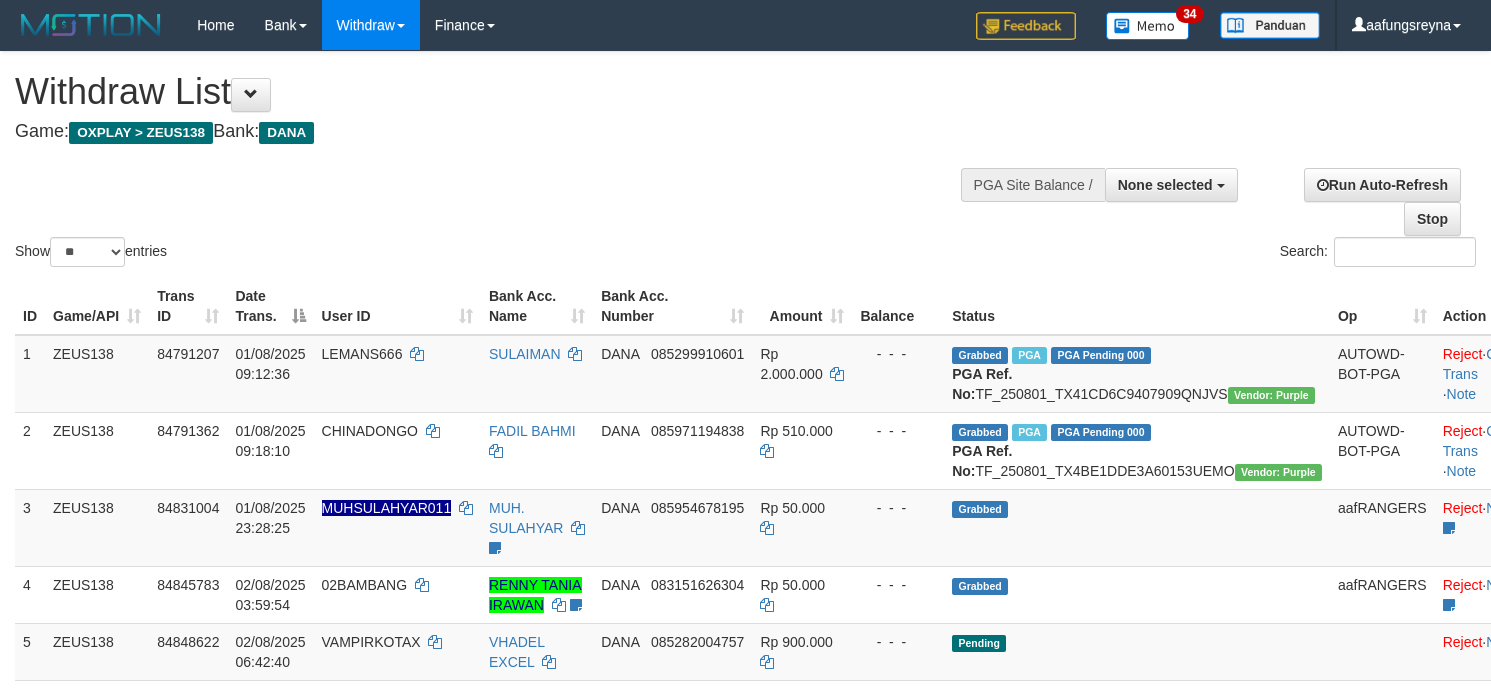 select 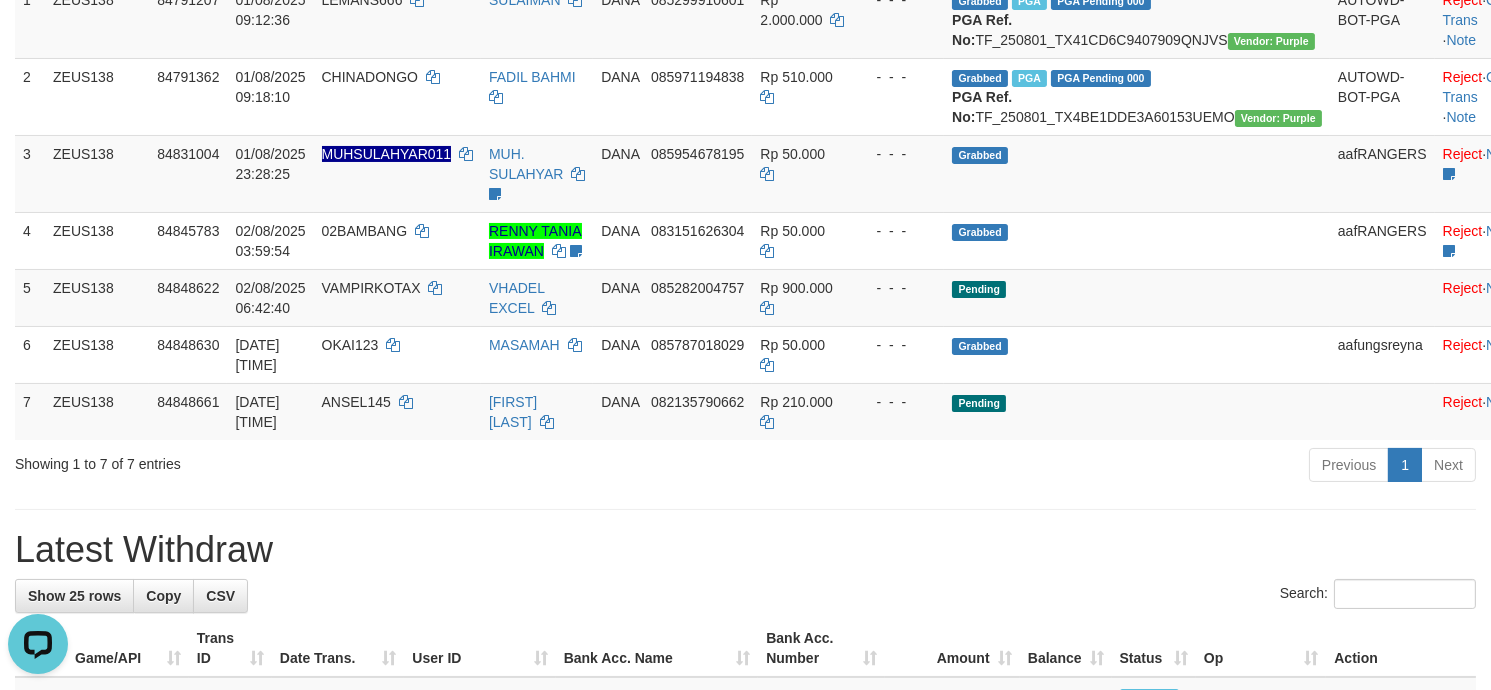 scroll, scrollTop: 0, scrollLeft: 0, axis: both 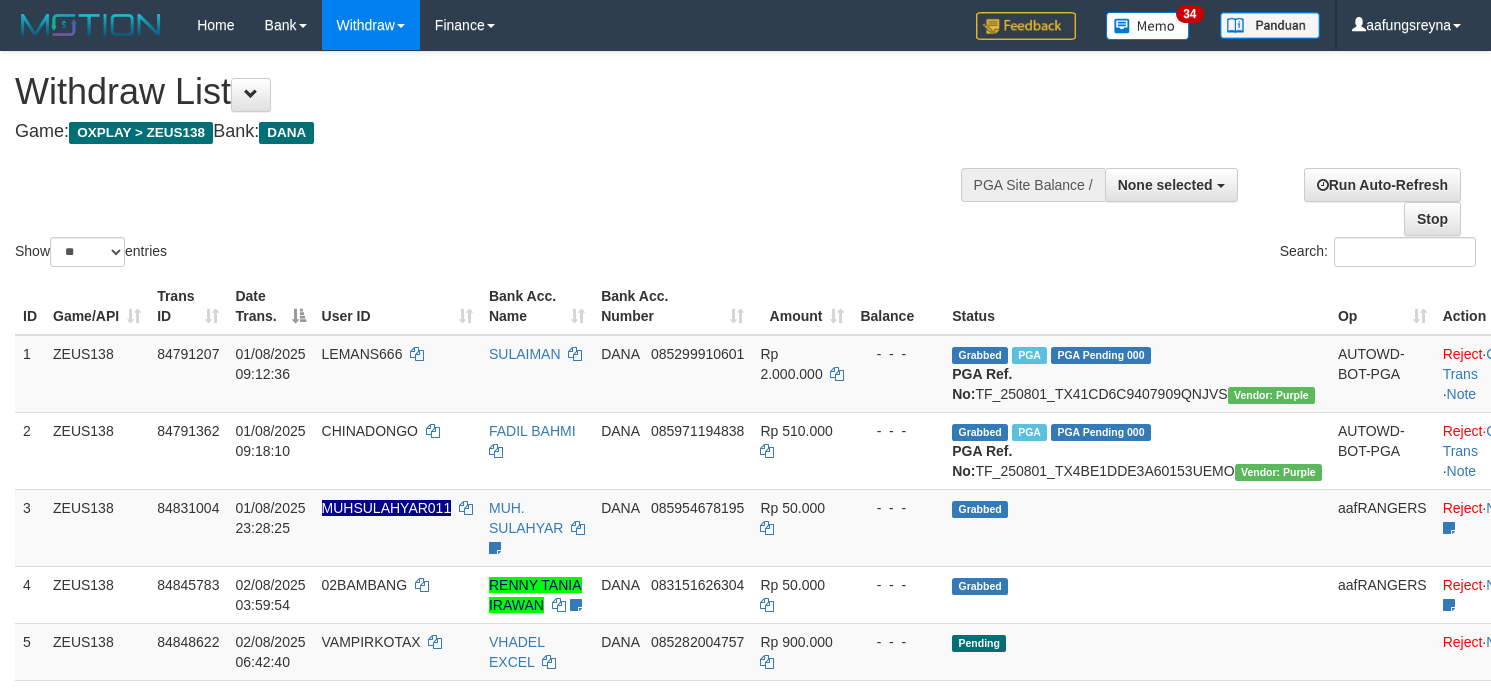 select 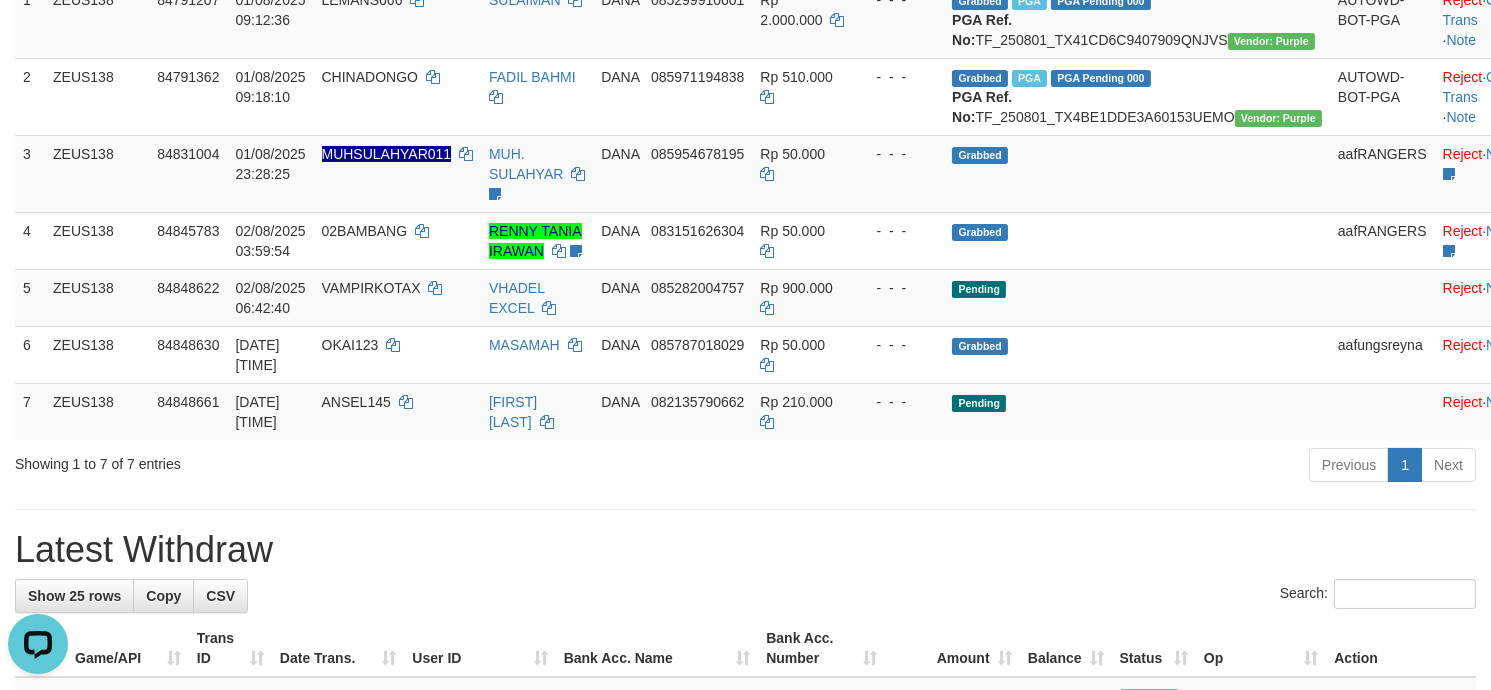 scroll, scrollTop: 0, scrollLeft: 0, axis: both 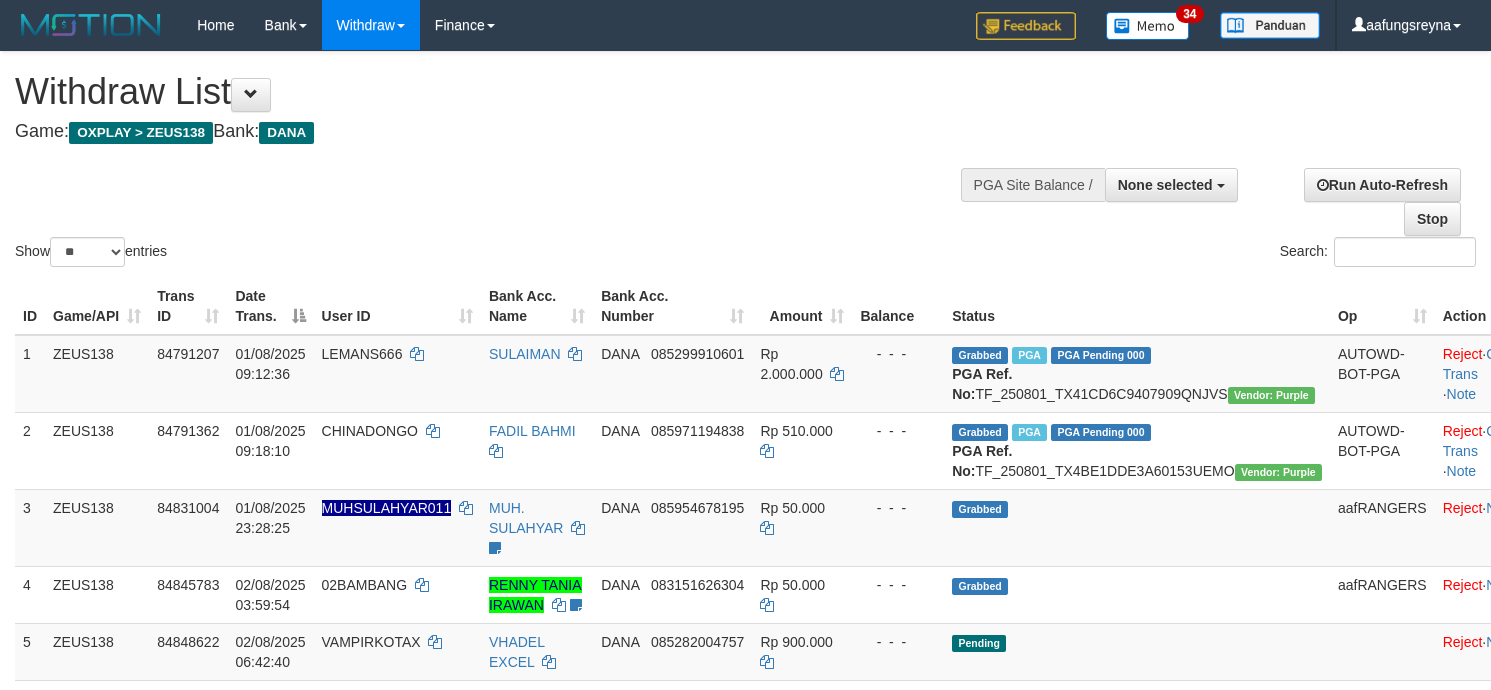 select 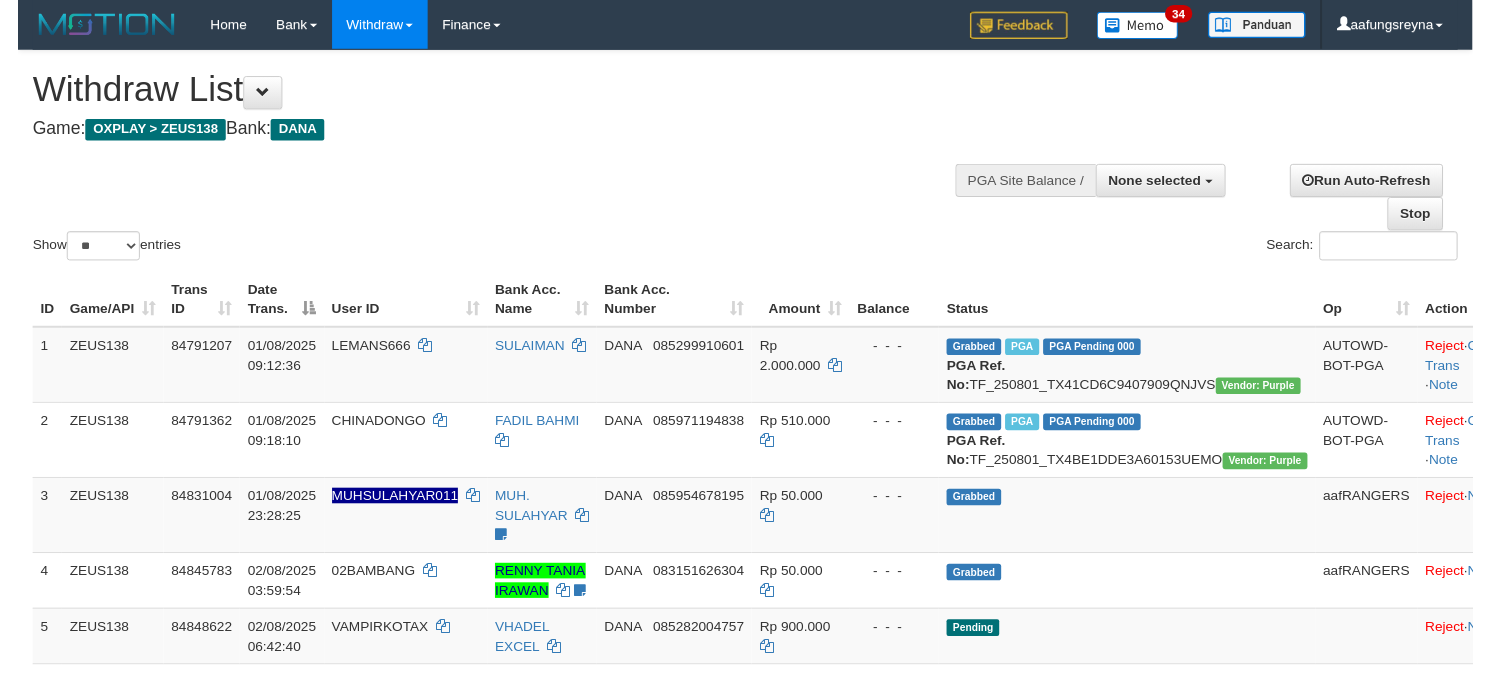 scroll, scrollTop: 354, scrollLeft: 0, axis: vertical 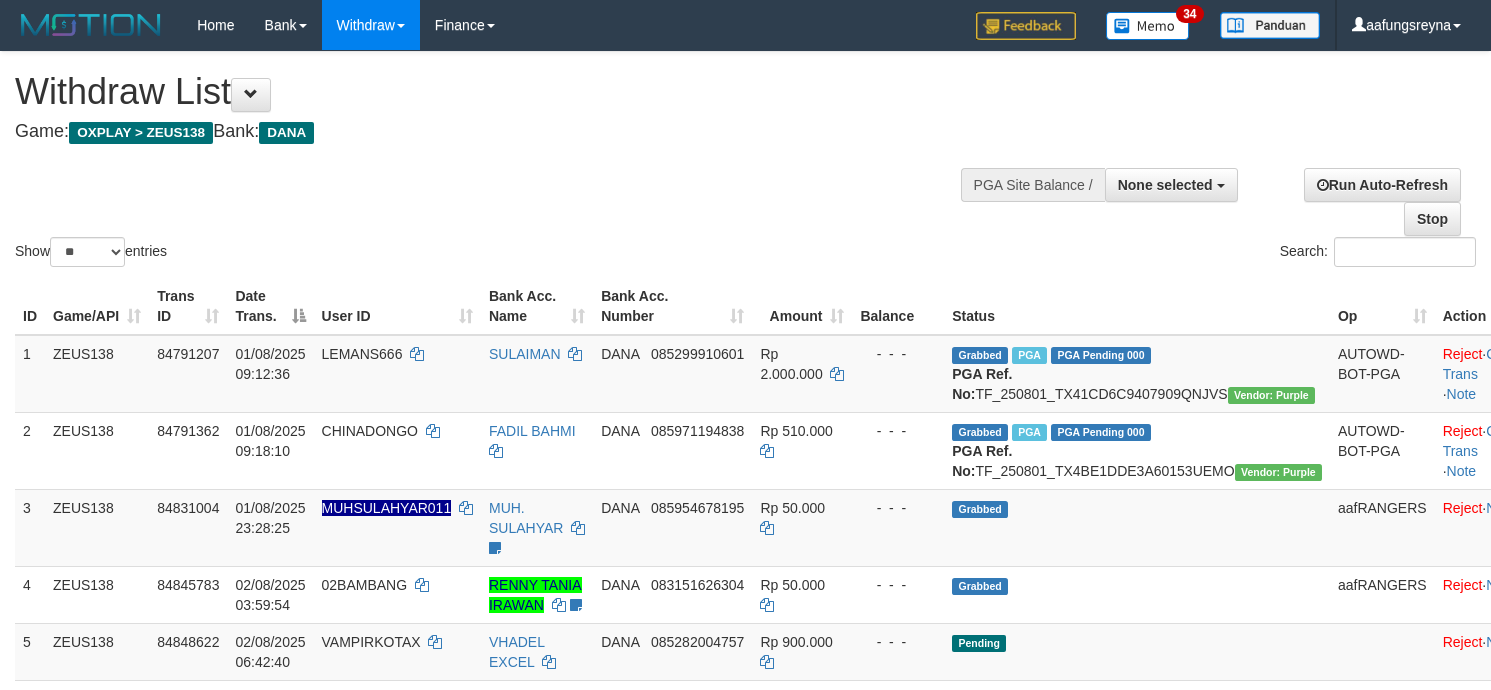 select 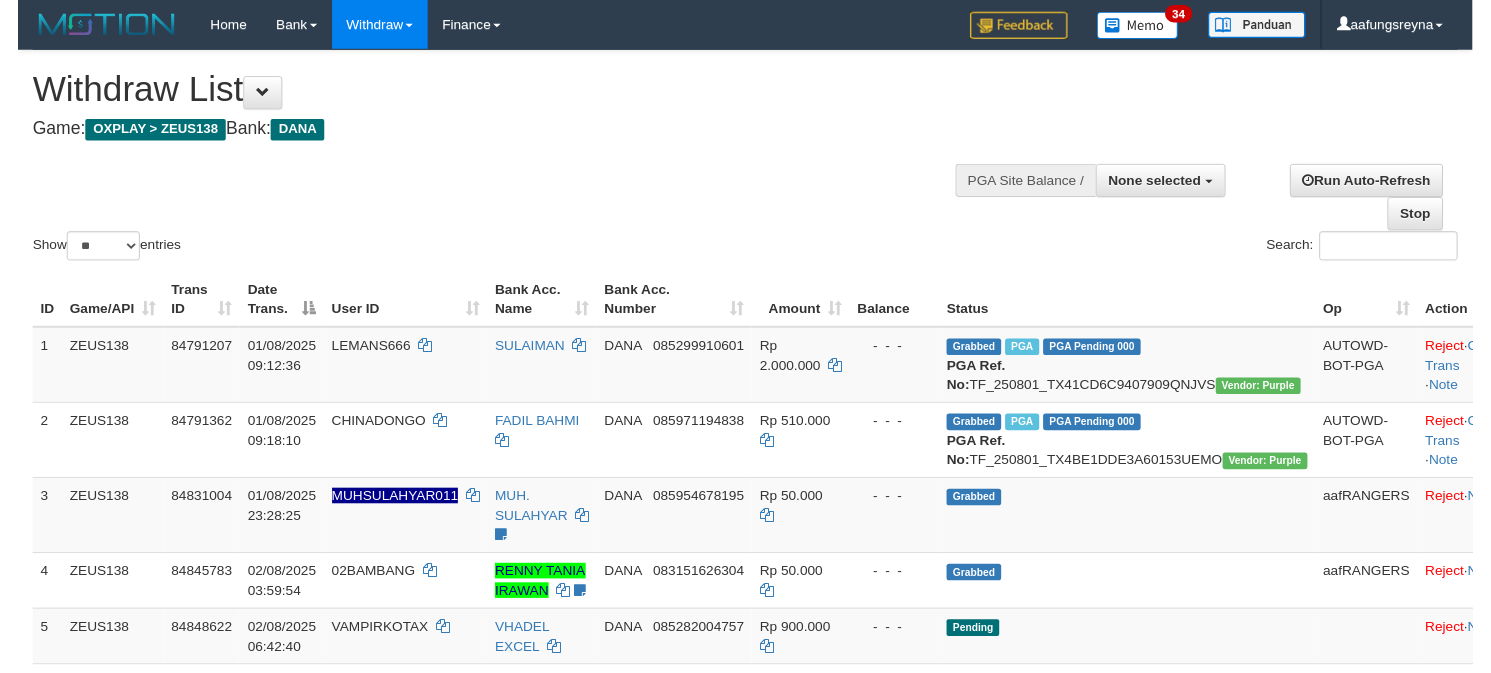 scroll, scrollTop: 354, scrollLeft: 0, axis: vertical 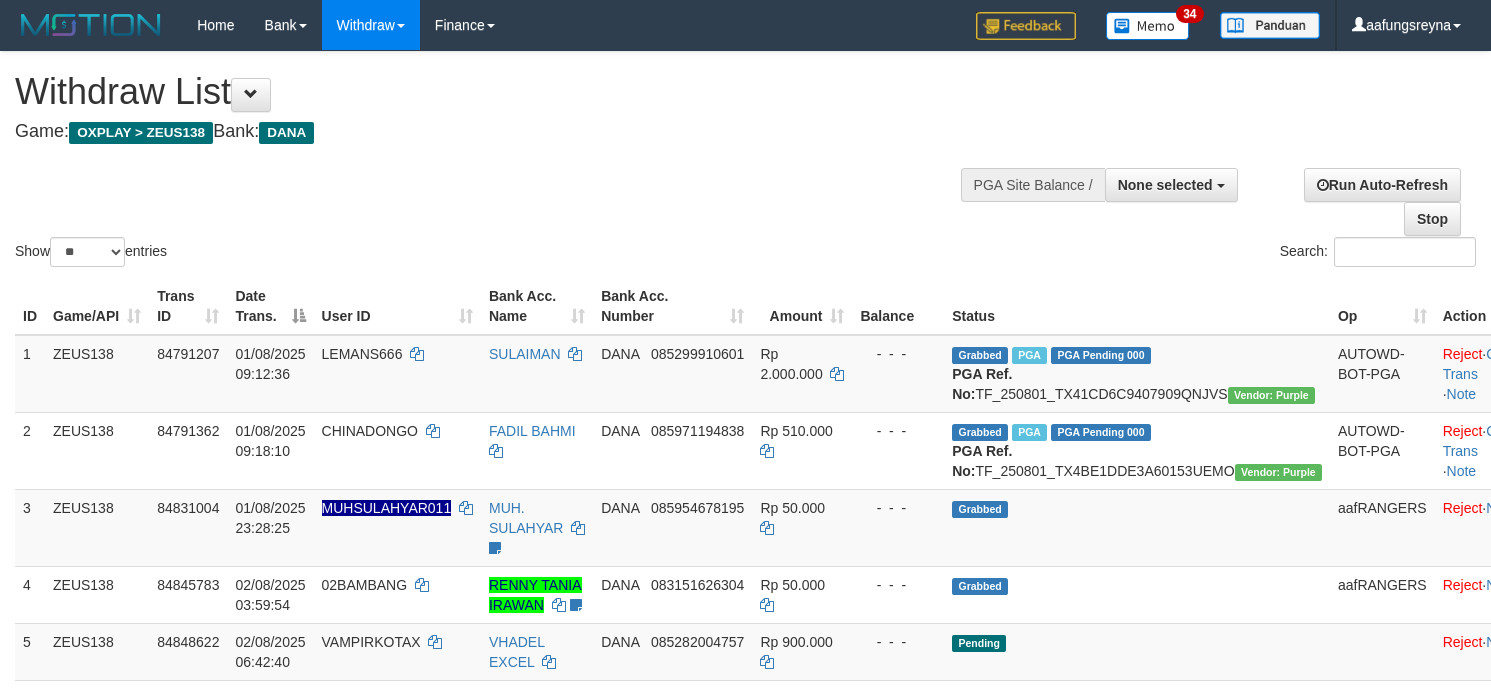 select 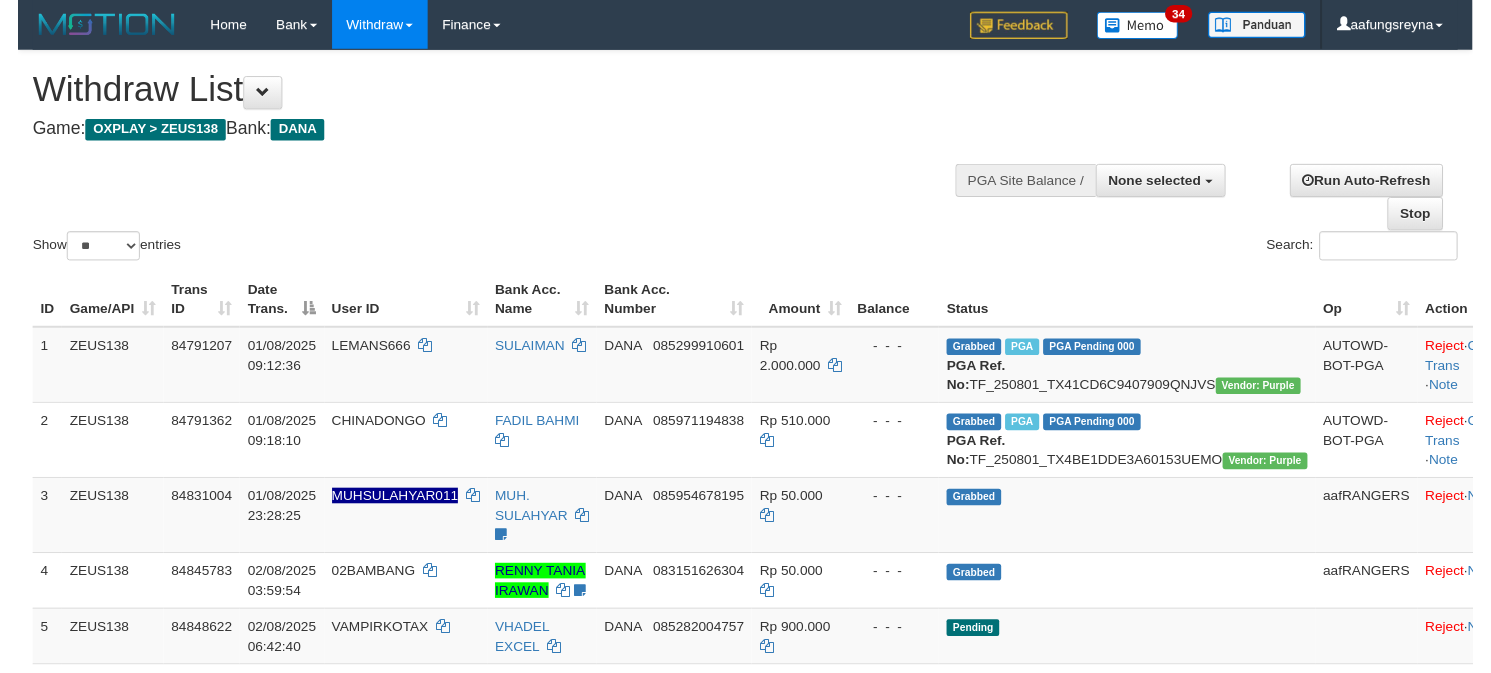 scroll, scrollTop: 354, scrollLeft: 0, axis: vertical 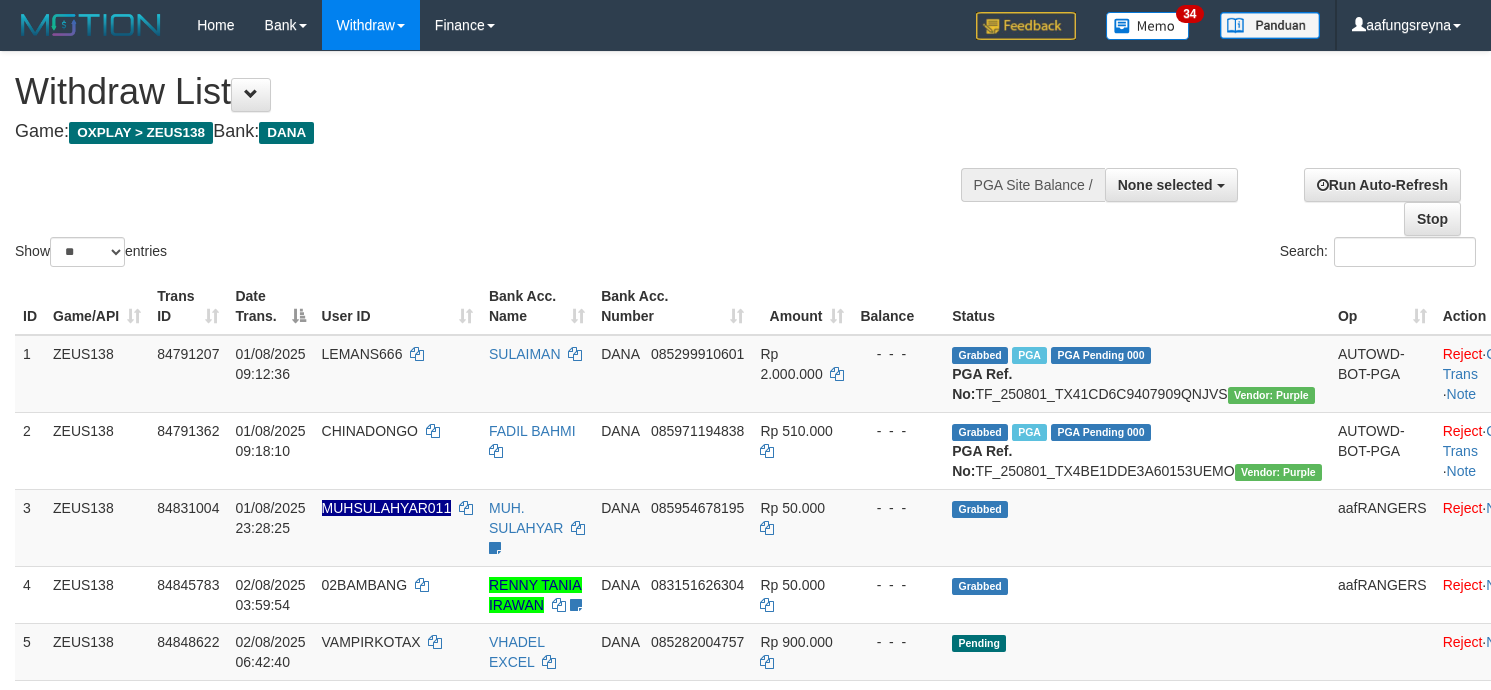select 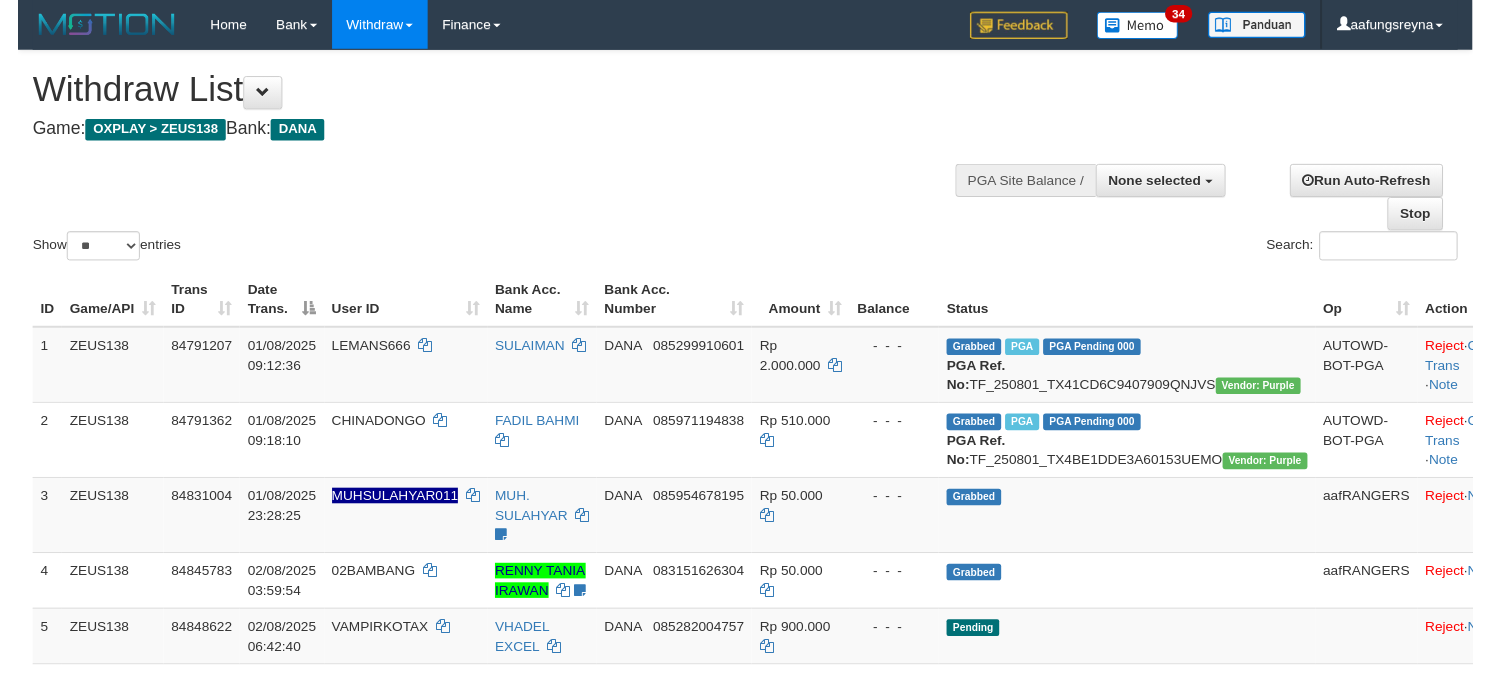 scroll, scrollTop: 354, scrollLeft: 0, axis: vertical 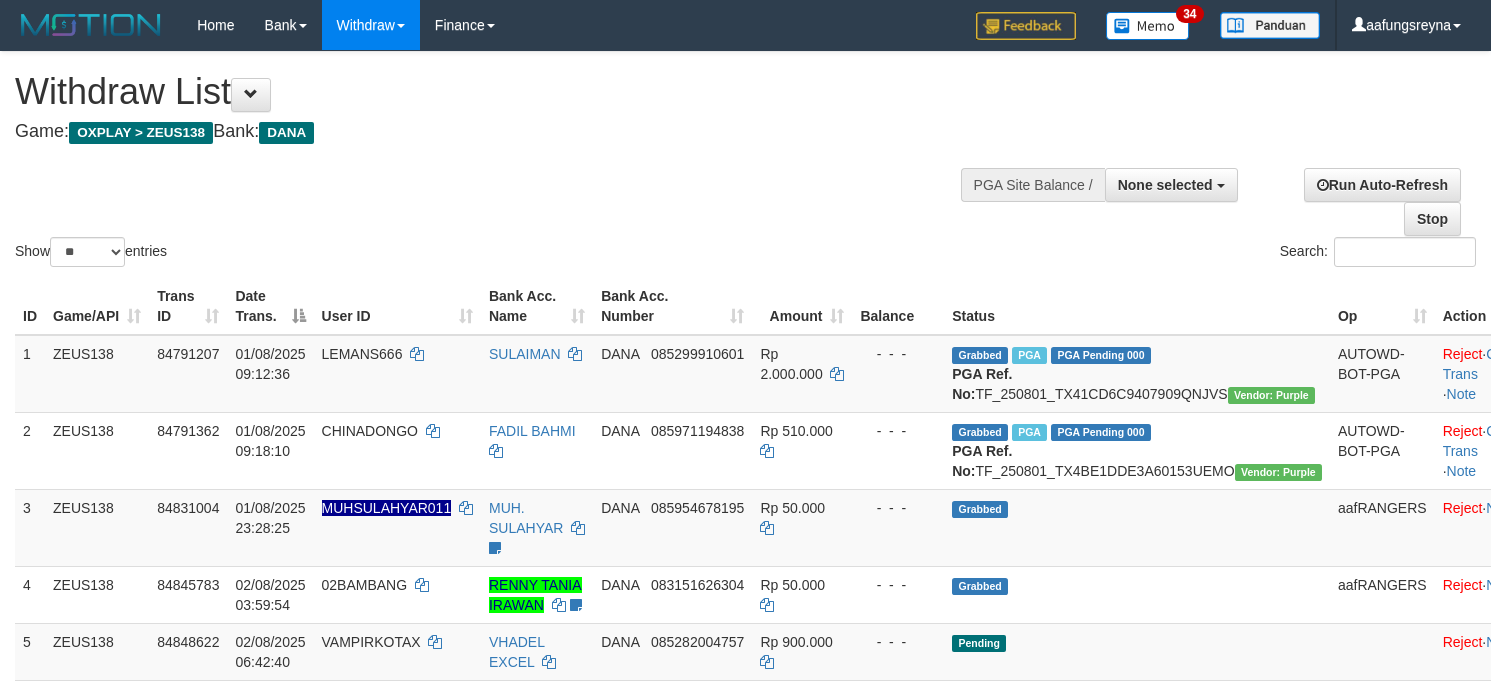 select 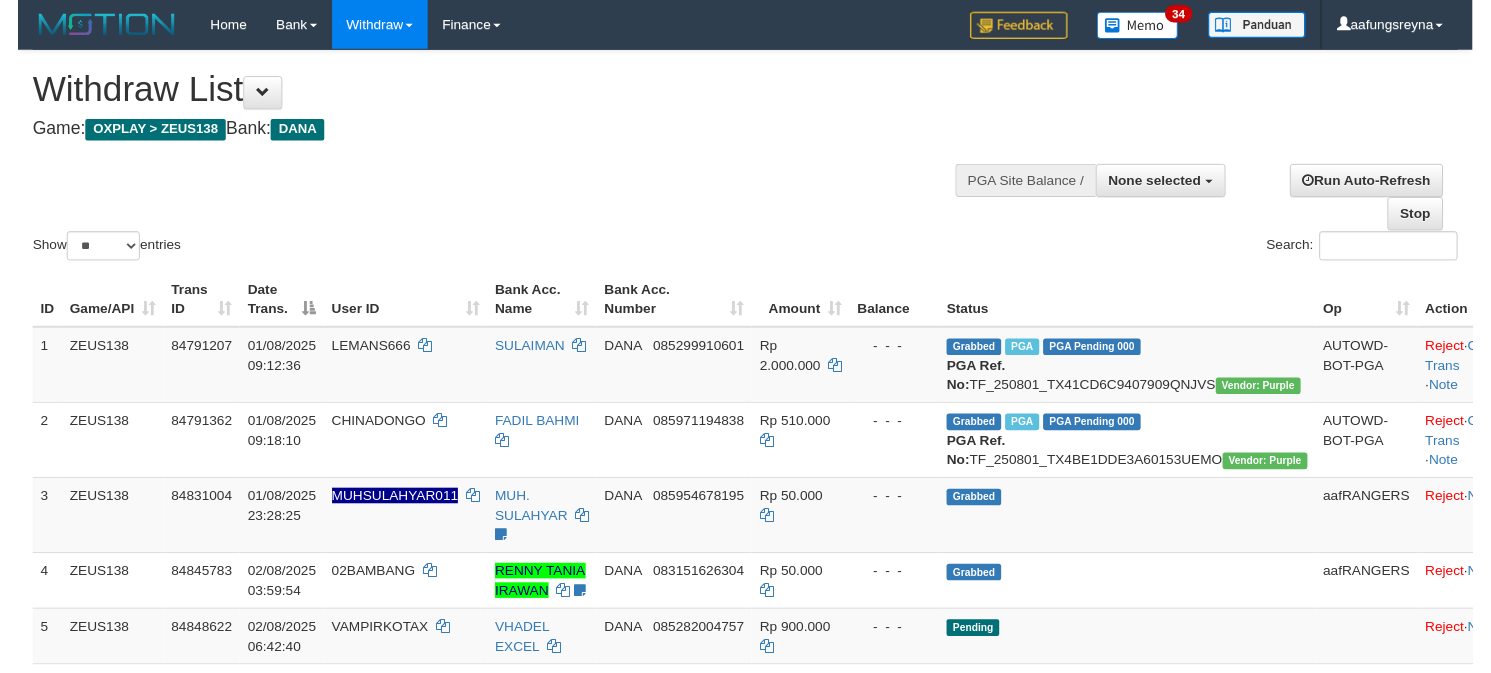 scroll, scrollTop: 354, scrollLeft: 0, axis: vertical 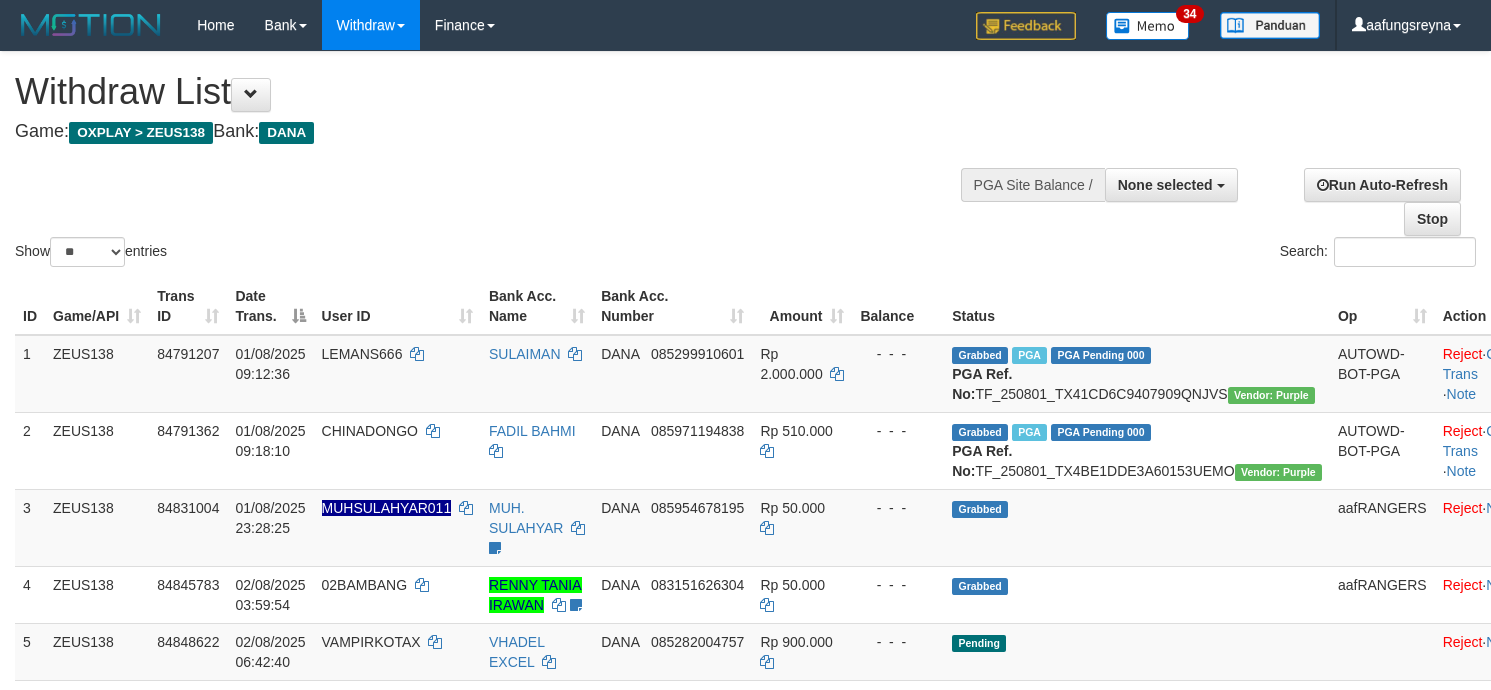 select 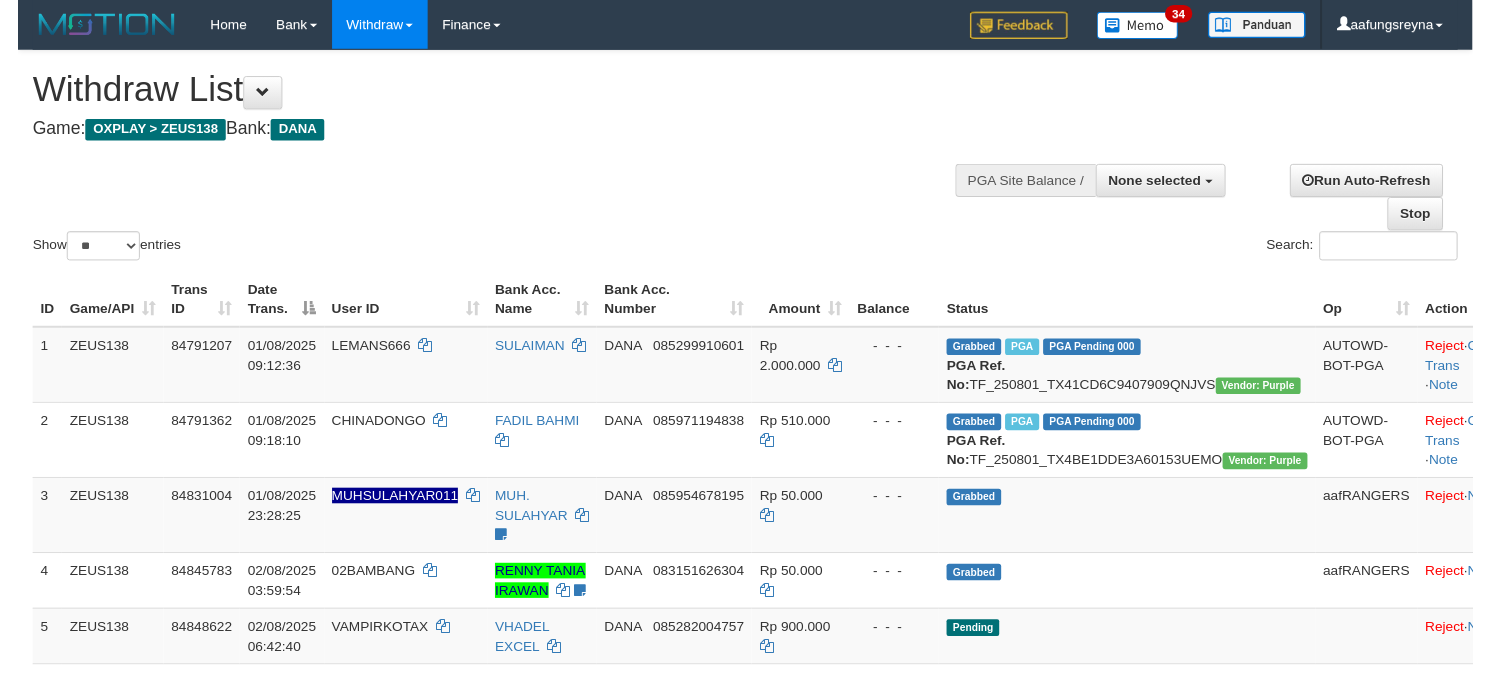 scroll, scrollTop: 354, scrollLeft: 0, axis: vertical 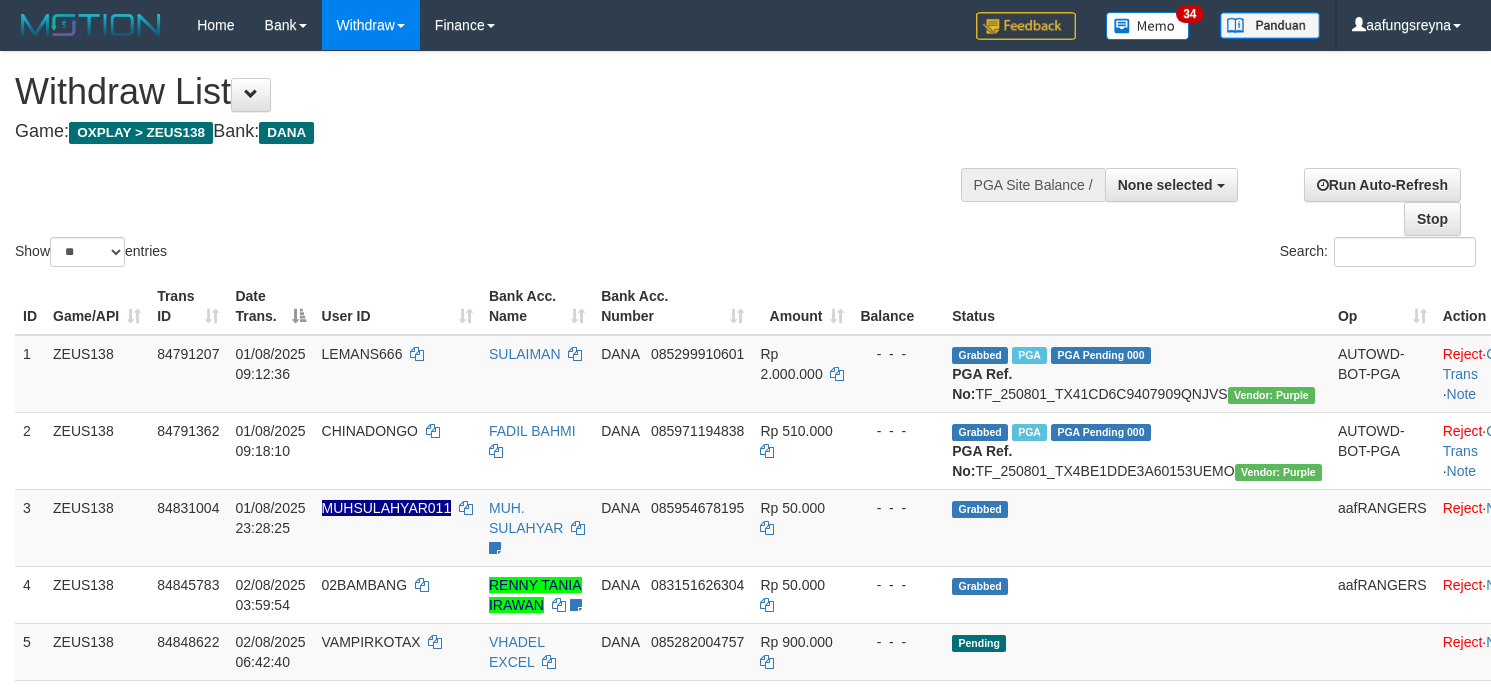 select 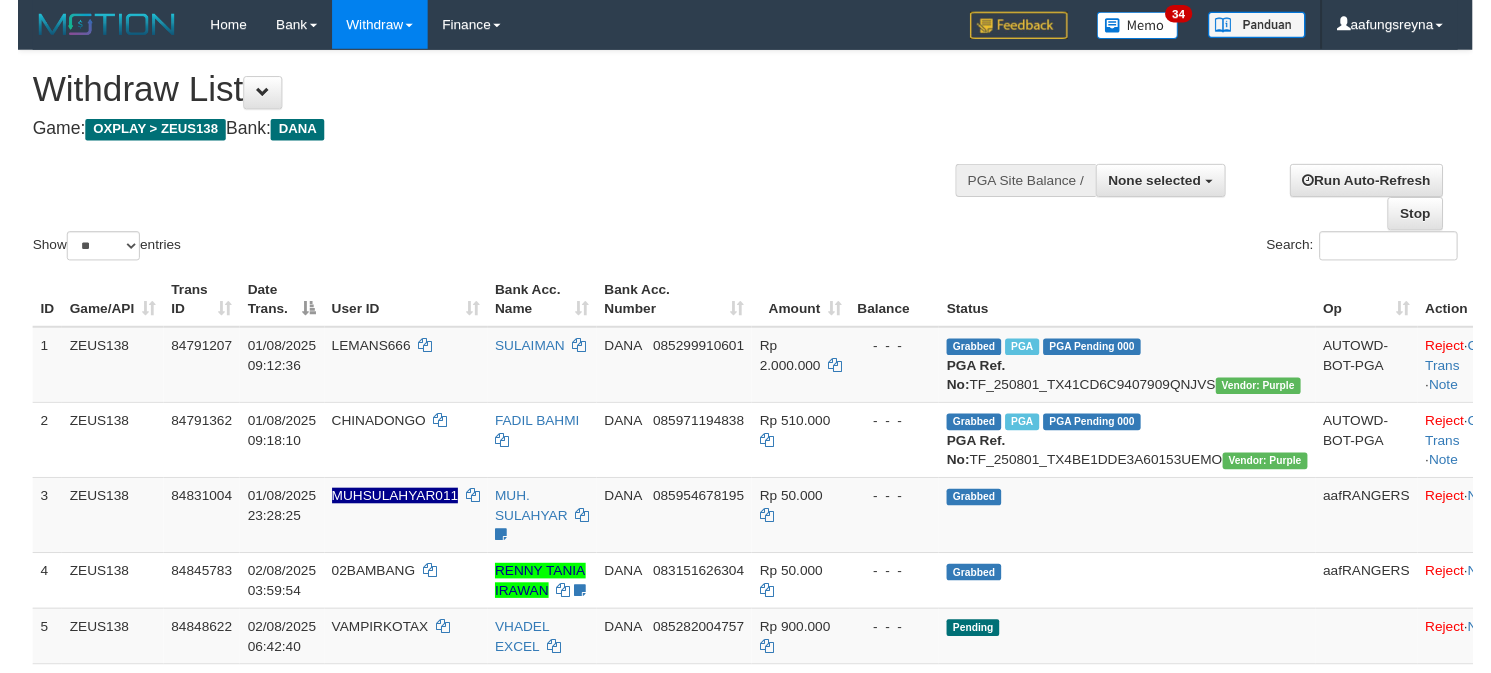scroll, scrollTop: 354, scrollLeft: 0, axis: vertical 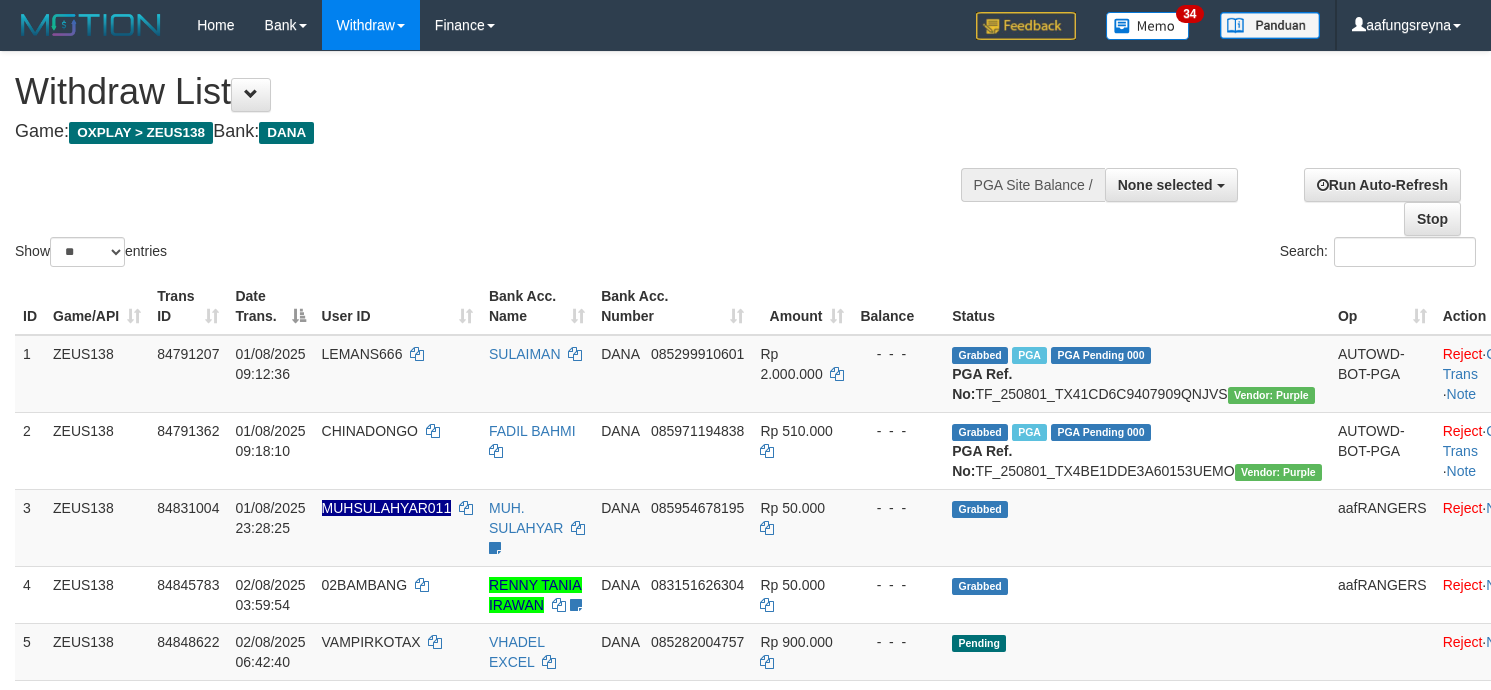 select 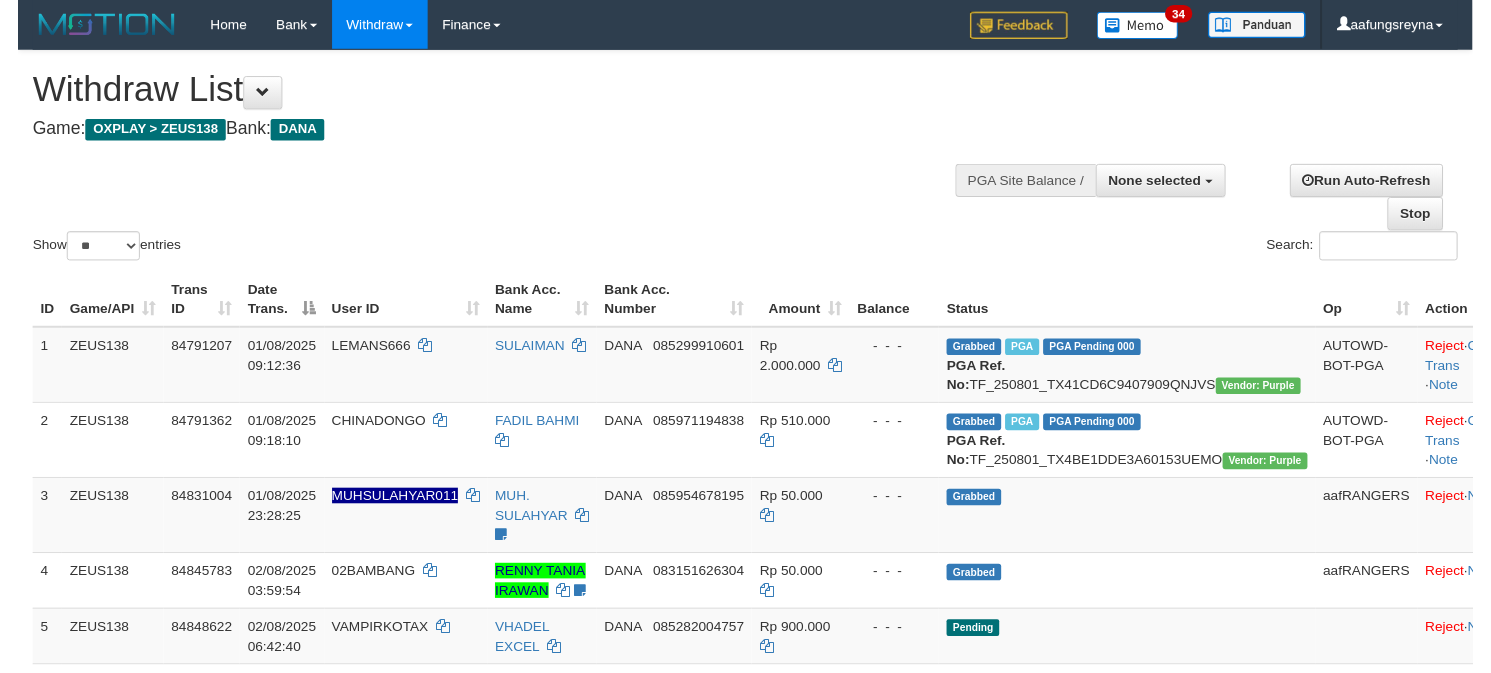 scroll, scrollTop: 354, scrollLeft: 0, axis: vertical 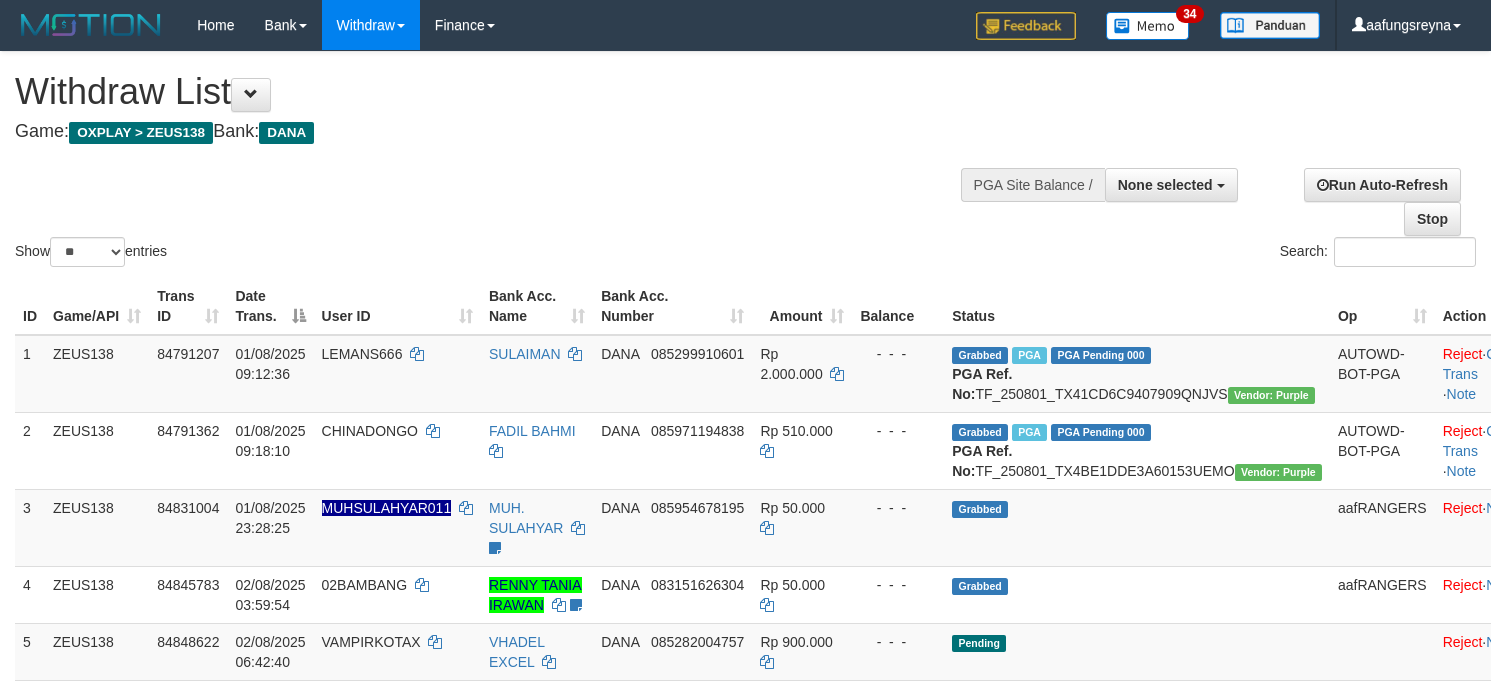 select 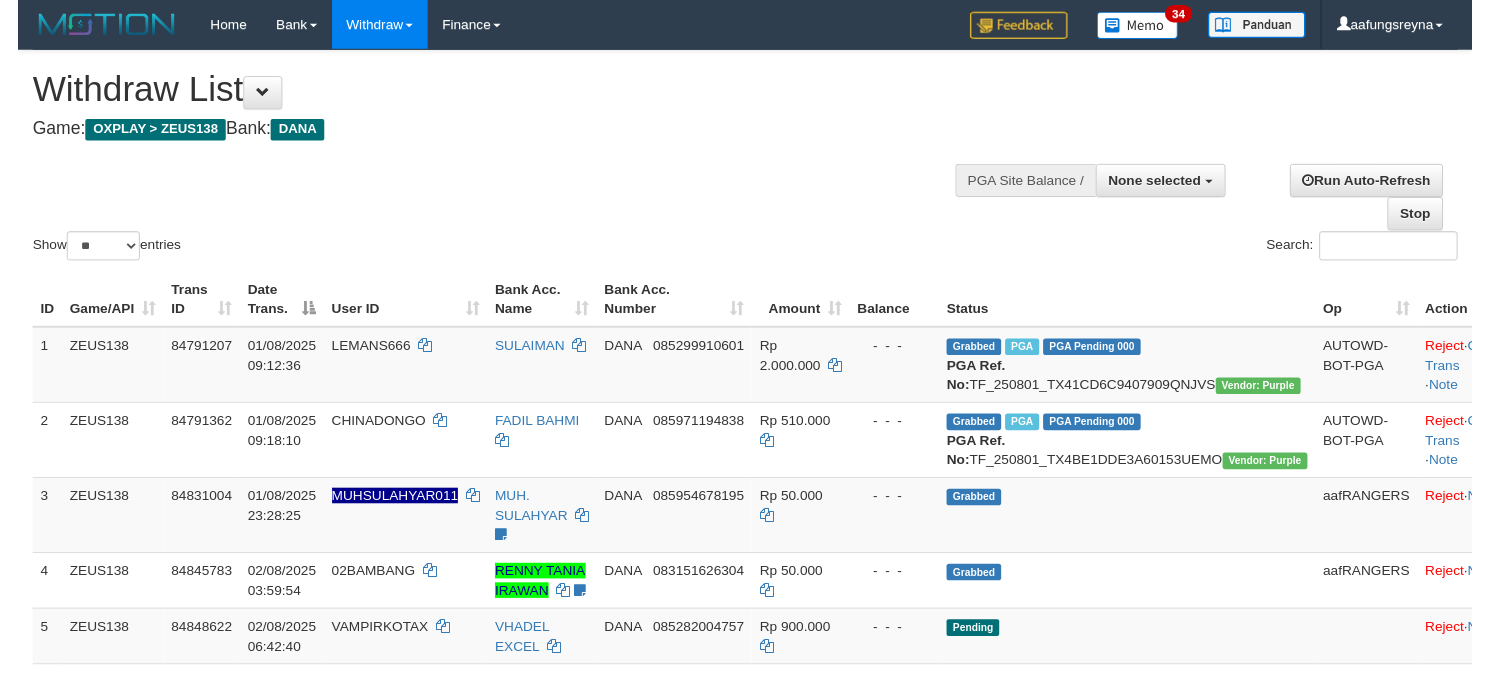 scroll, scrollTop: 354, scrollLeft: 0, axis: vertical 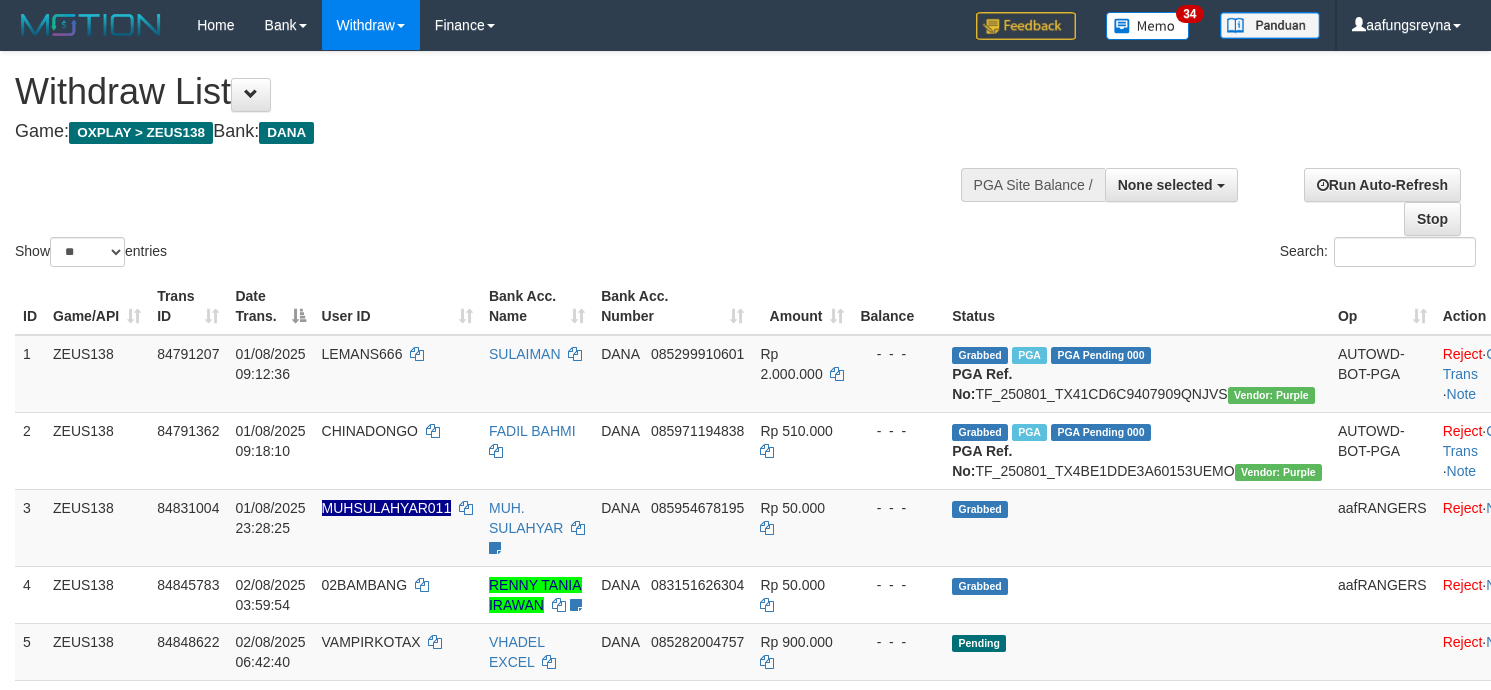 select 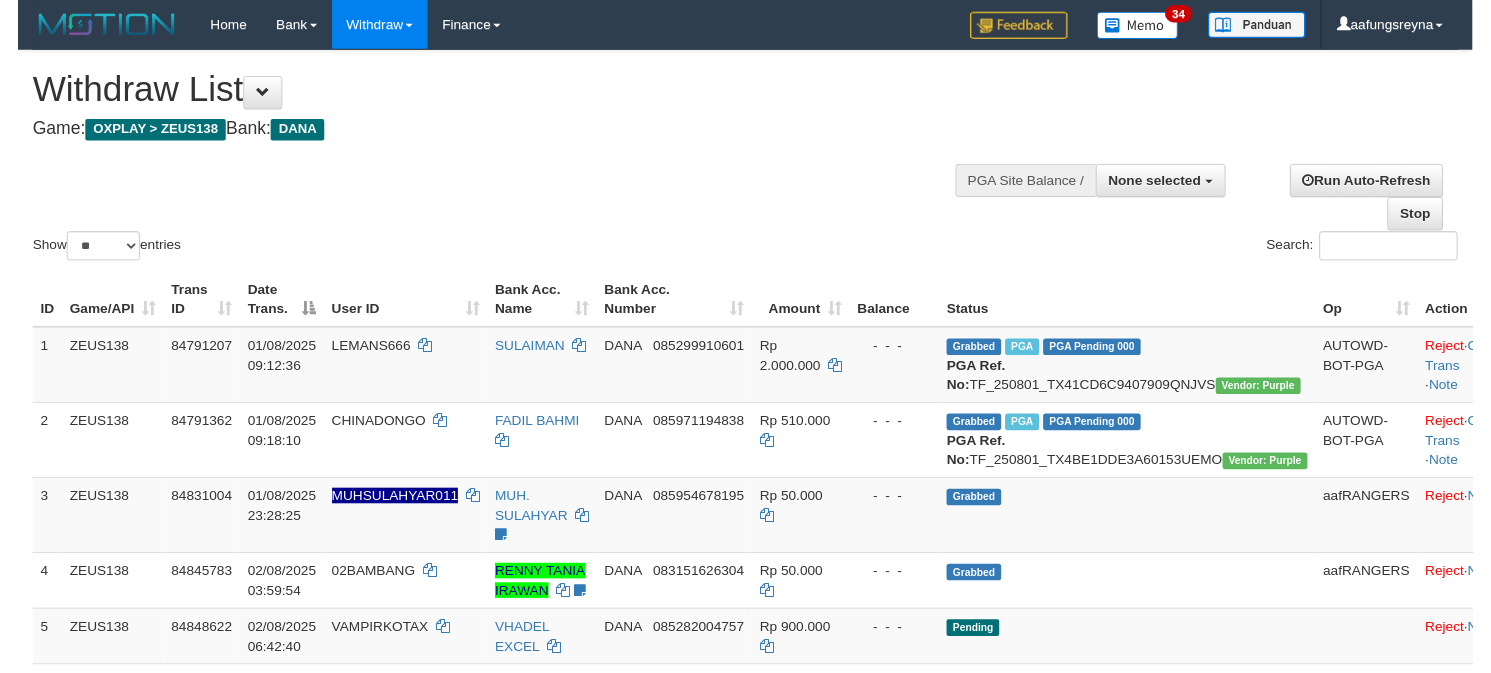 scroll, scrollTop: 354, scrollLeft: 0, axis: vertical 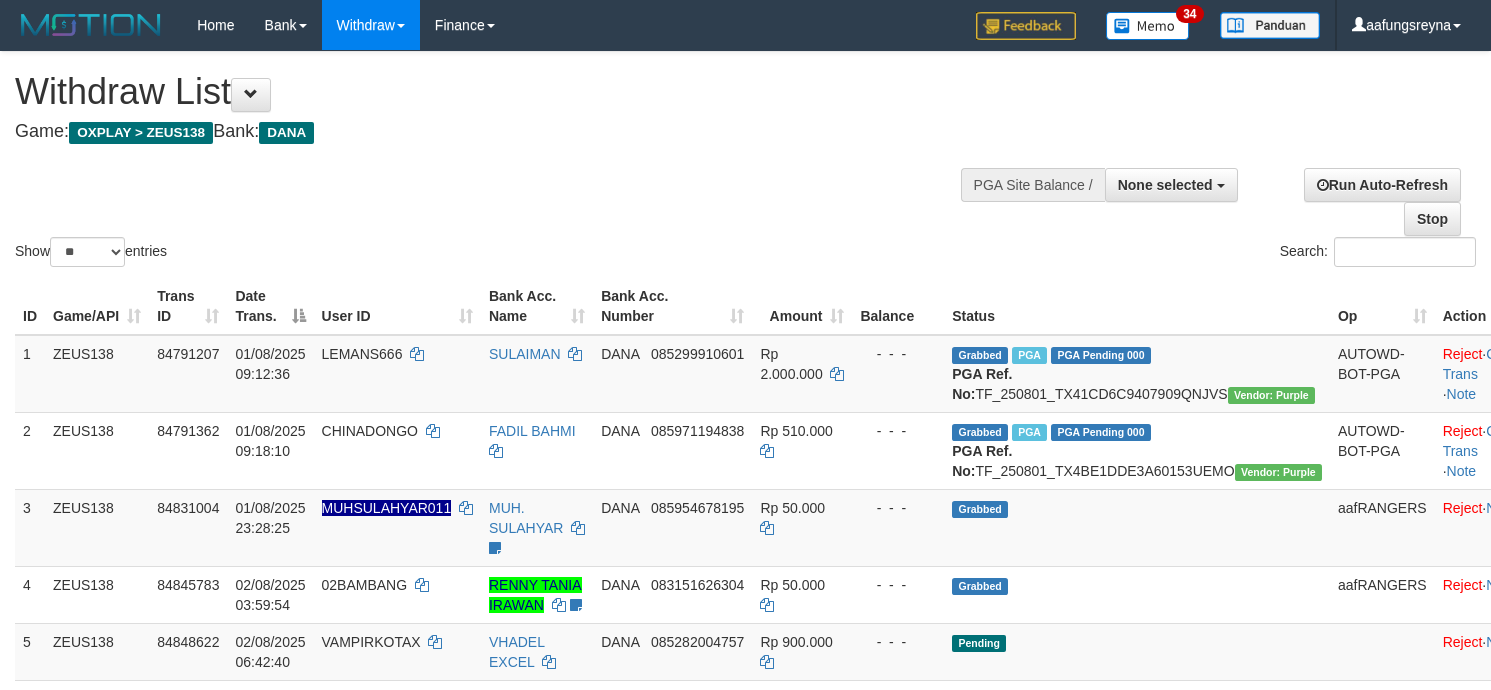select 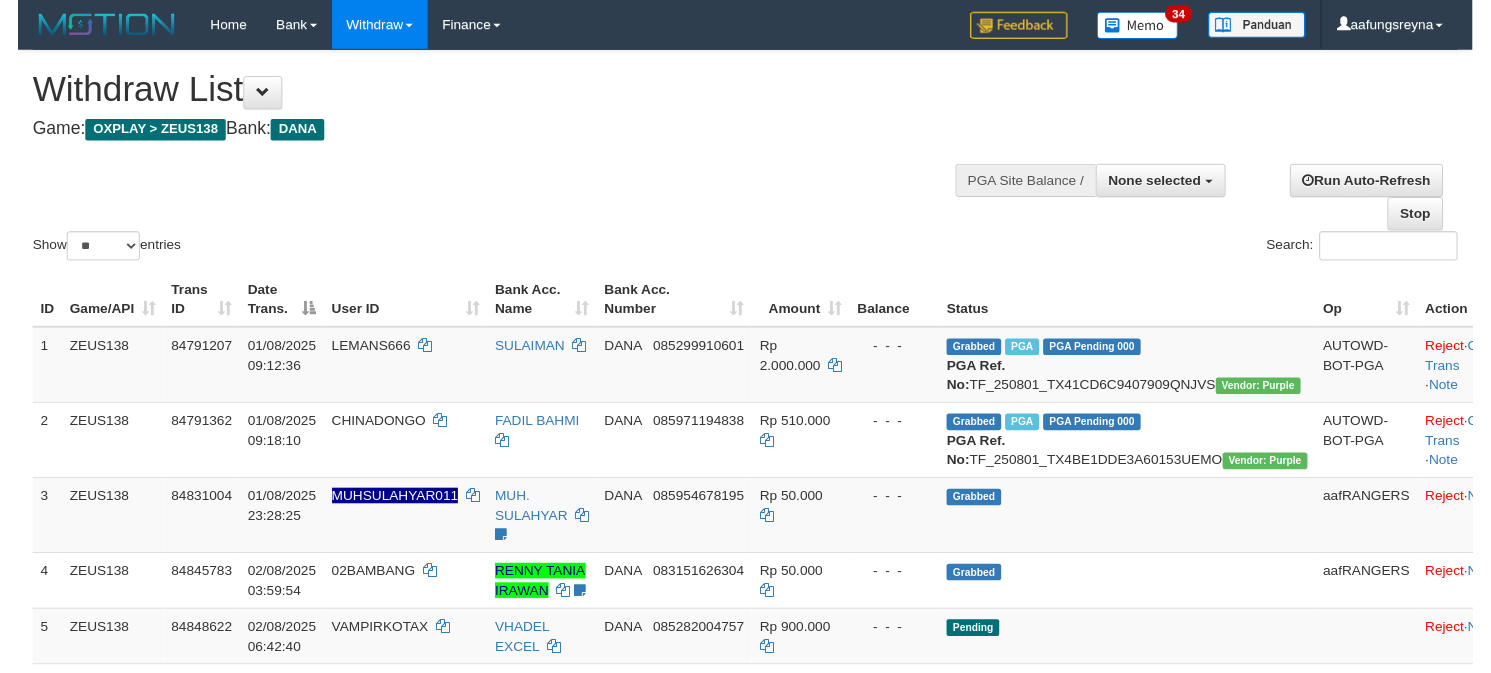 scroll, scrollTop: 354, scrollLeft: 0, axis: vertical 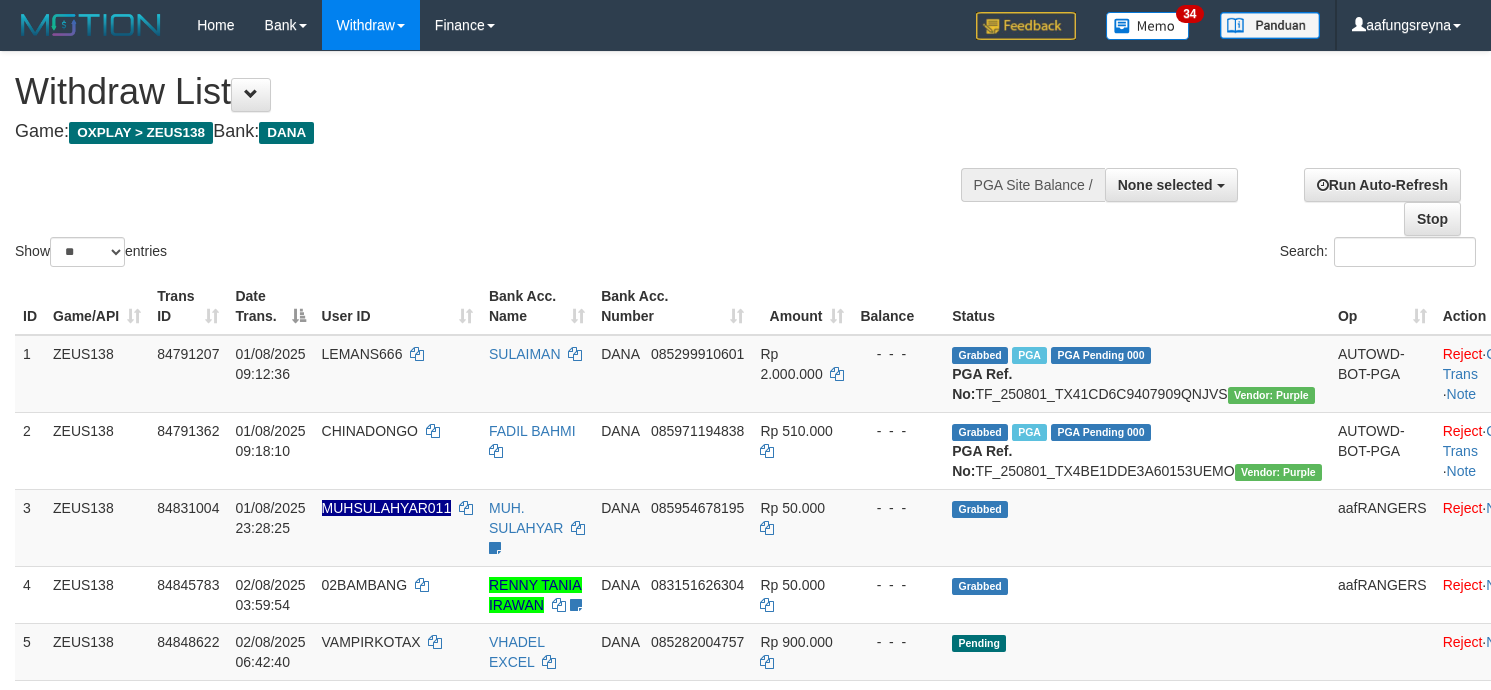 select 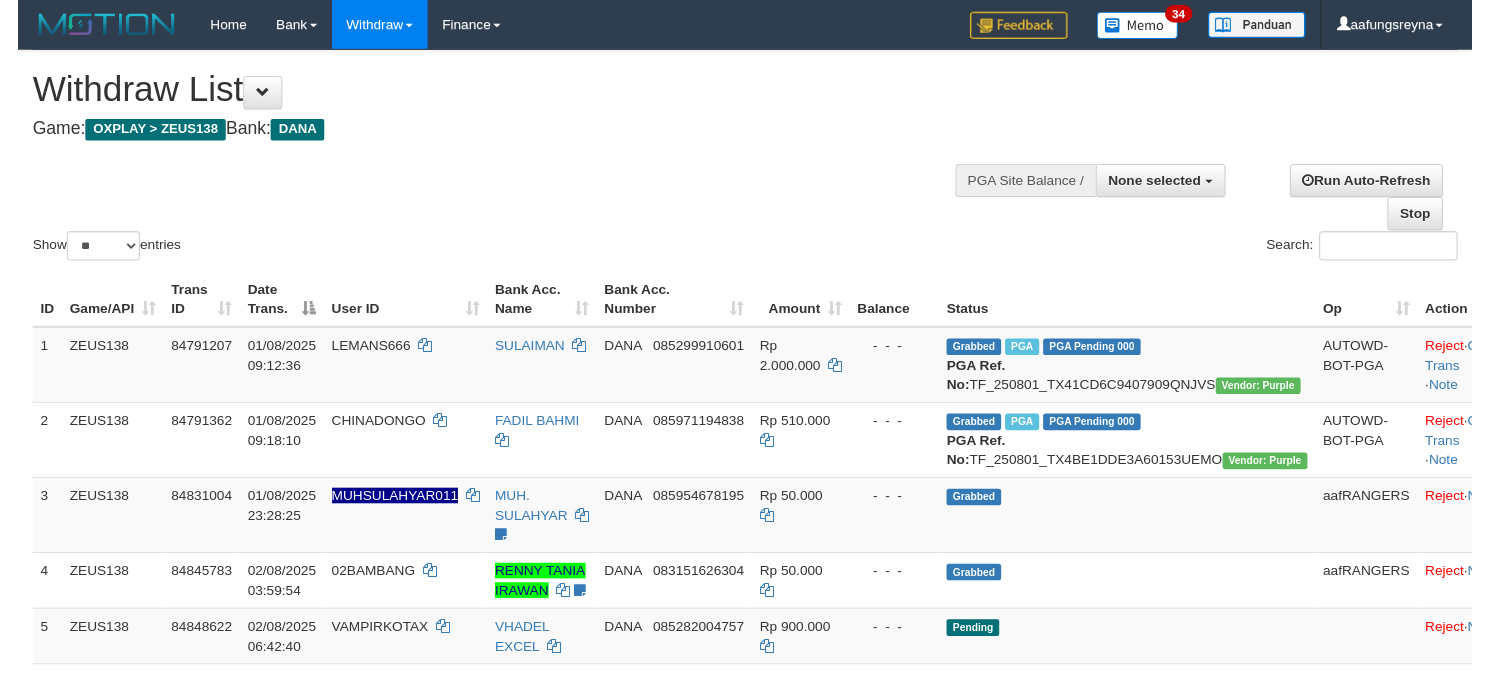 scroll, scrollTop: 354, scrollLeft: 0, axis: vertical 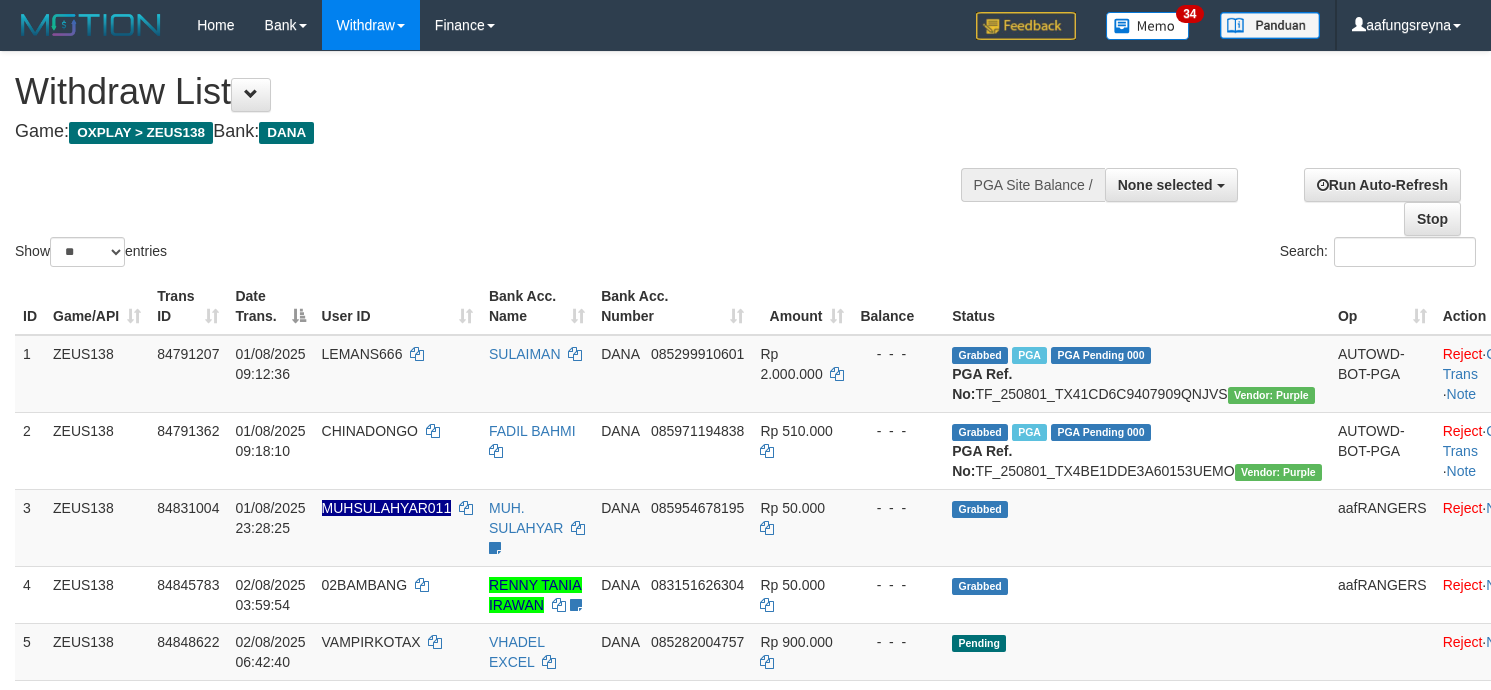 select 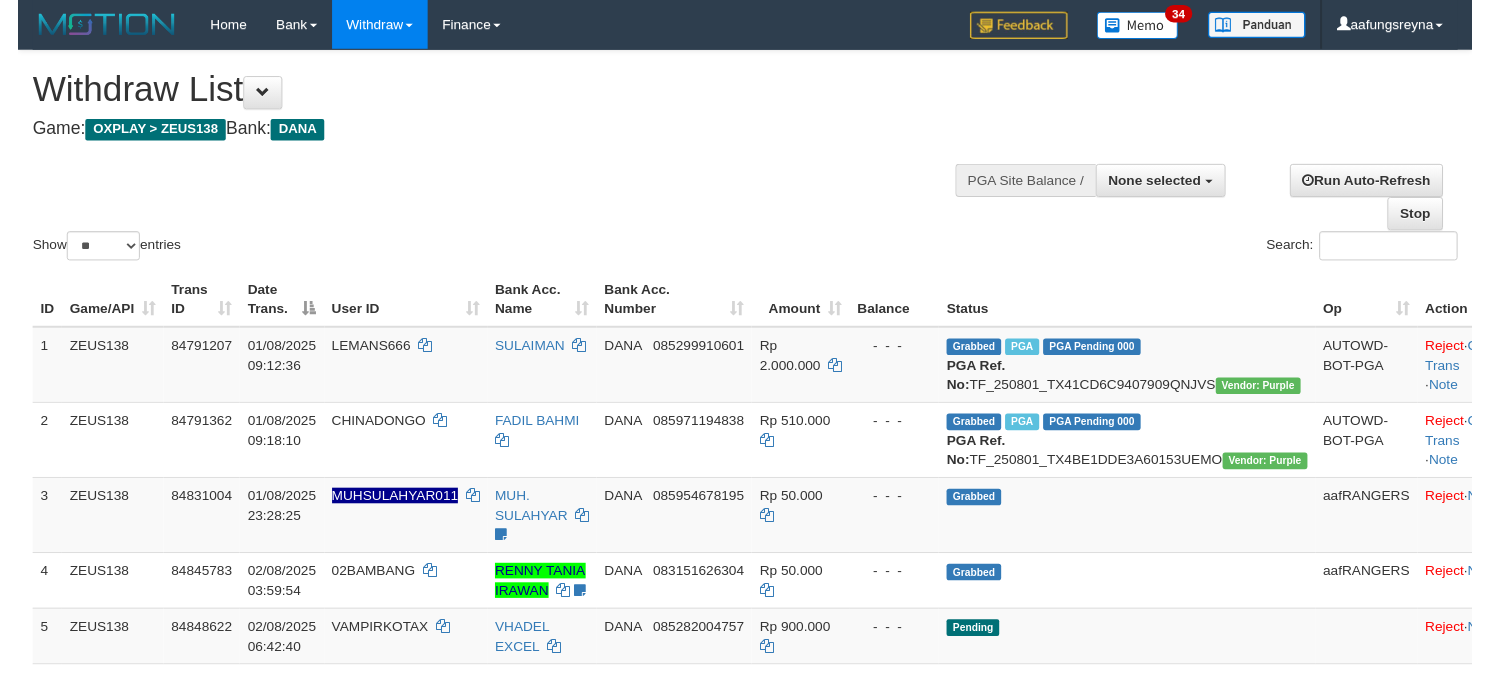 scroll, scrollTop: 354, scrollLeft: 0, axis: vertical 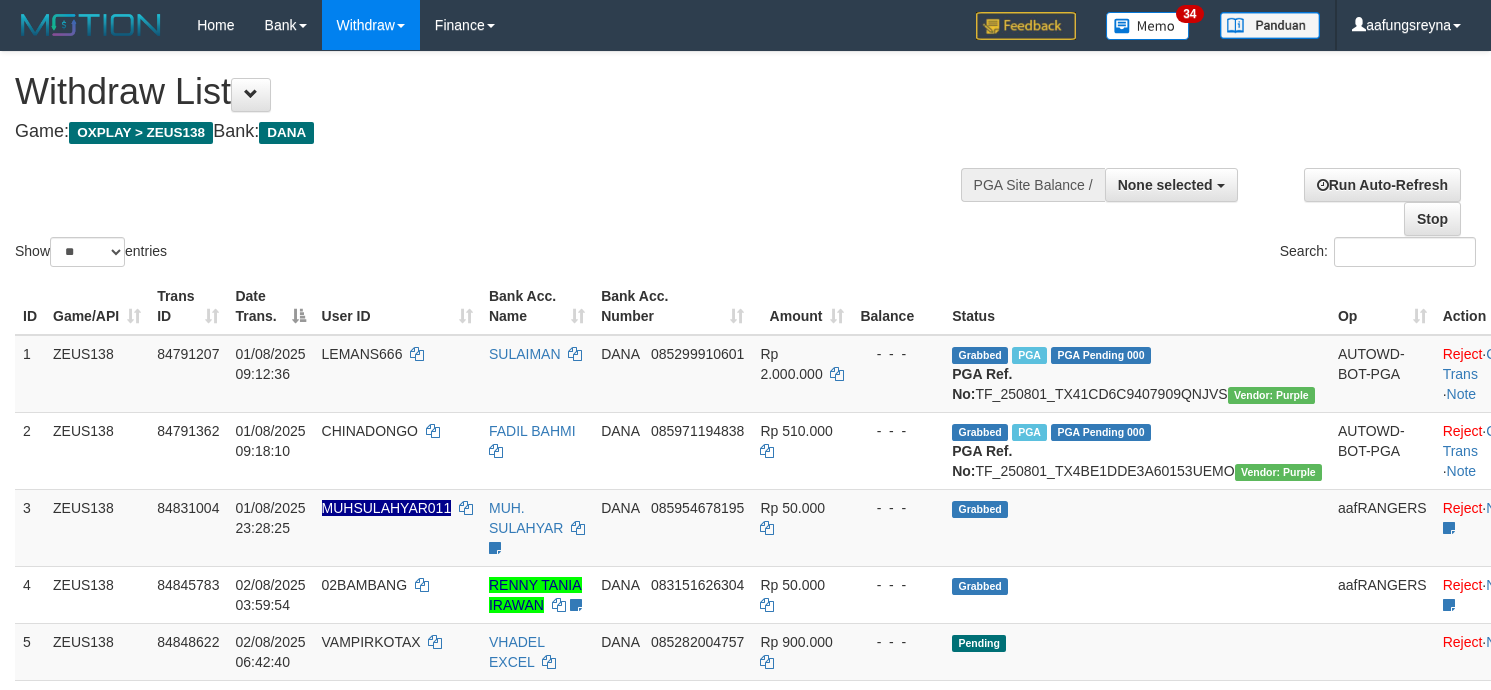 select 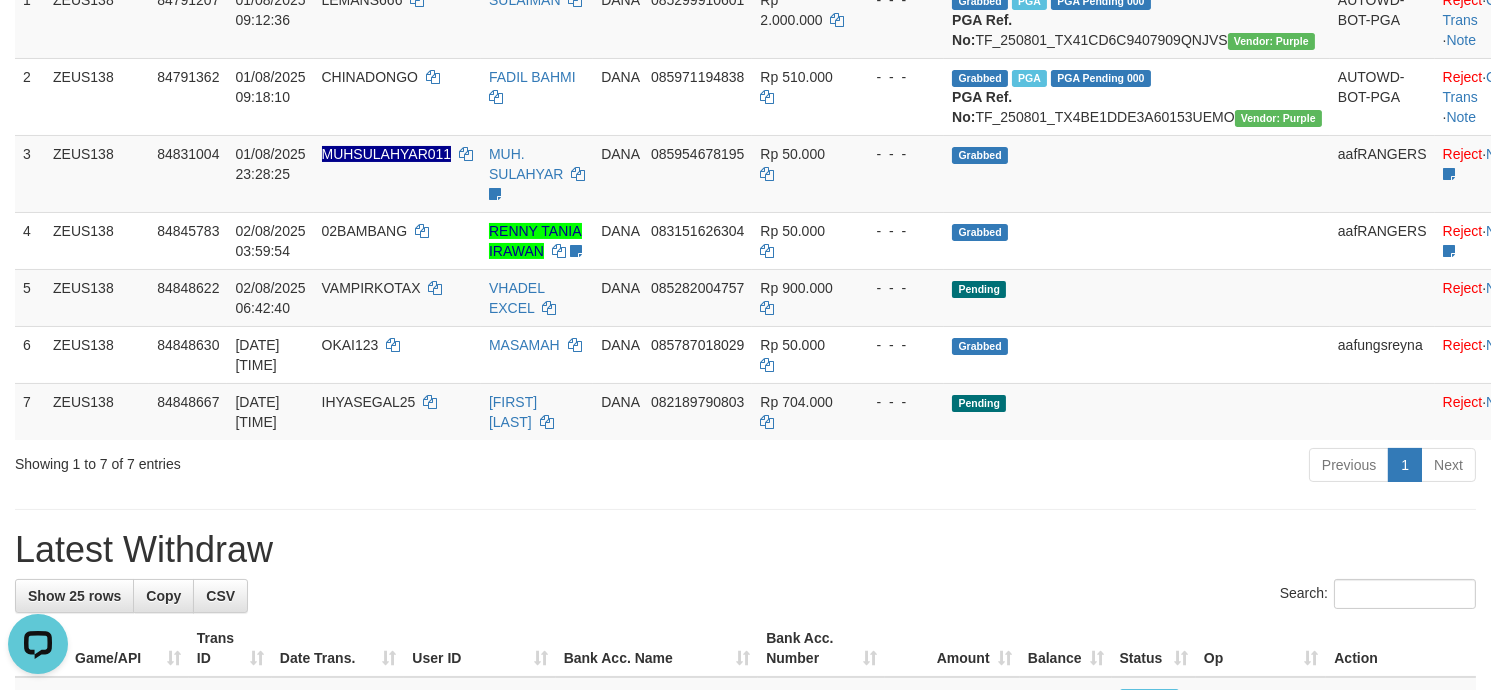 scroll, scrollTop: 0, scrollLeft: 0, axis: both 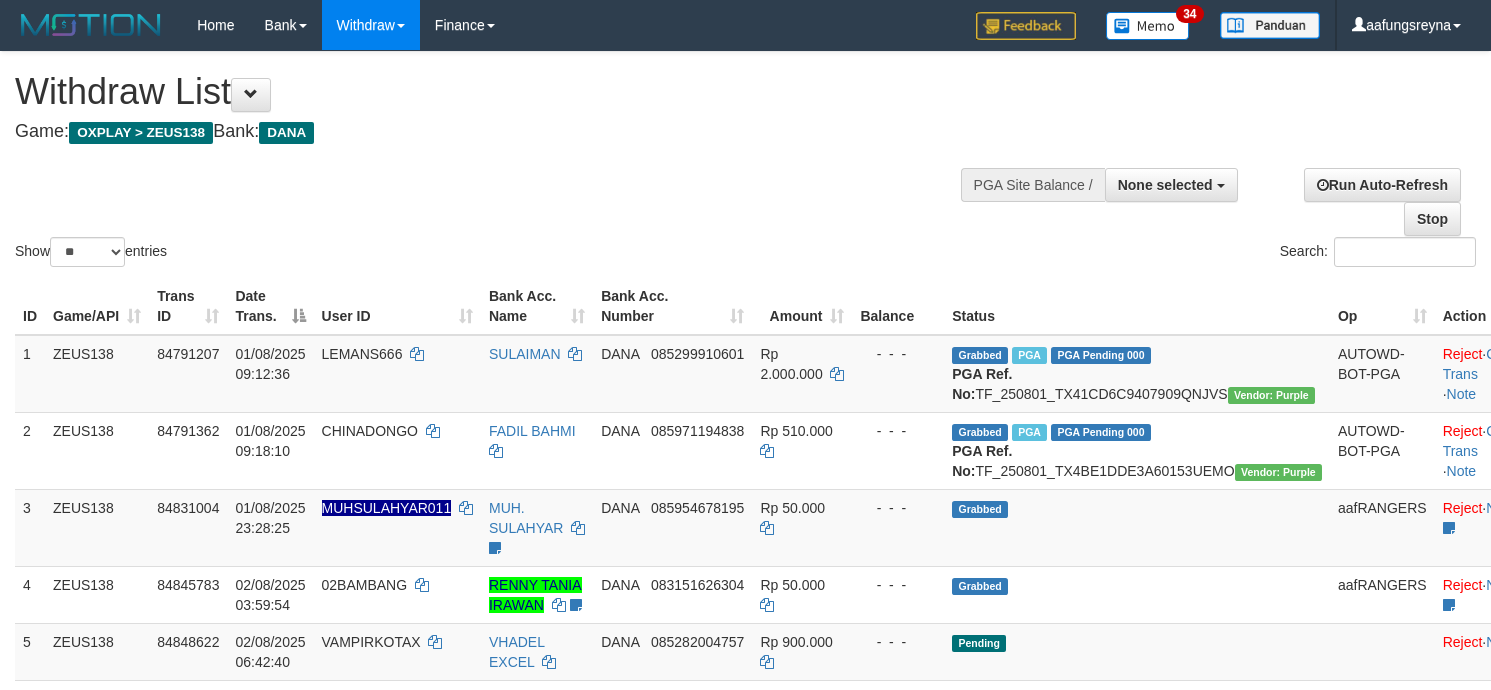 select 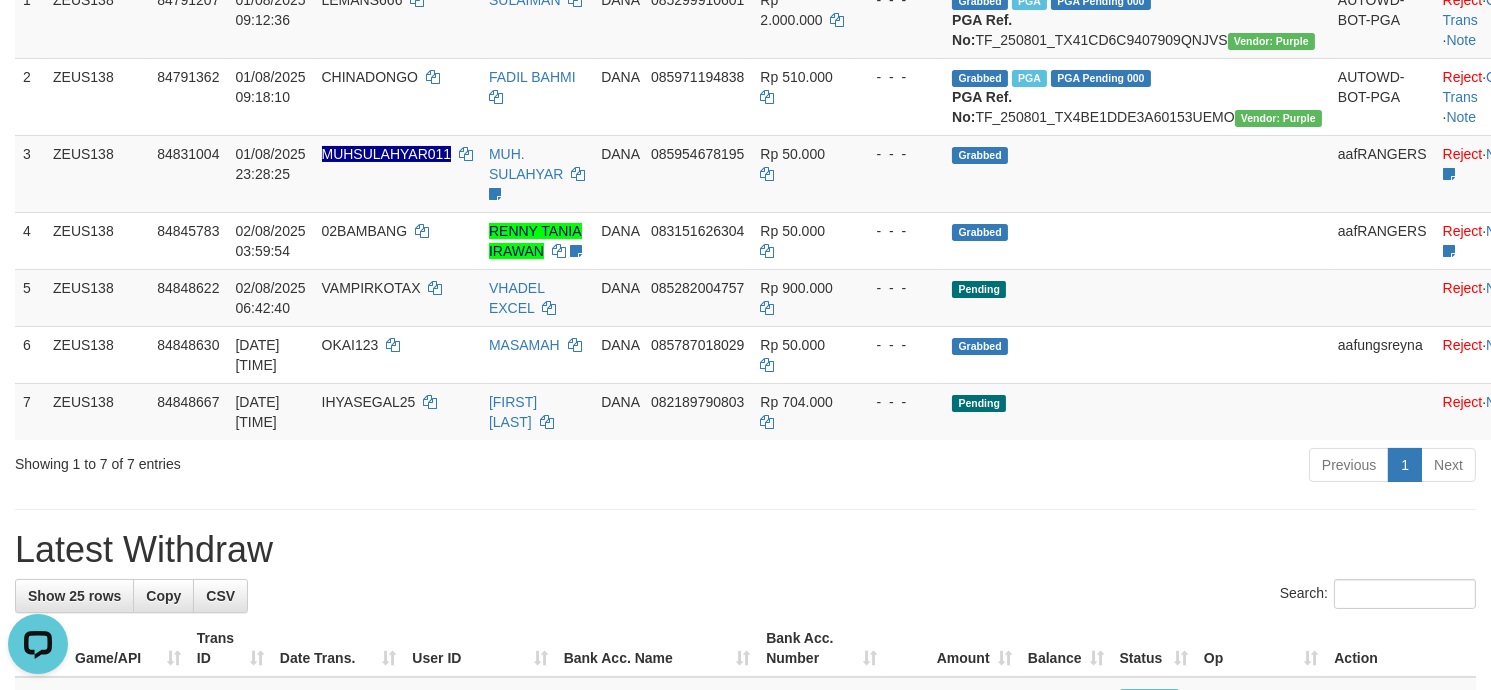 scroll, scrollTop: 0, scrollLeft: 0, axis: both 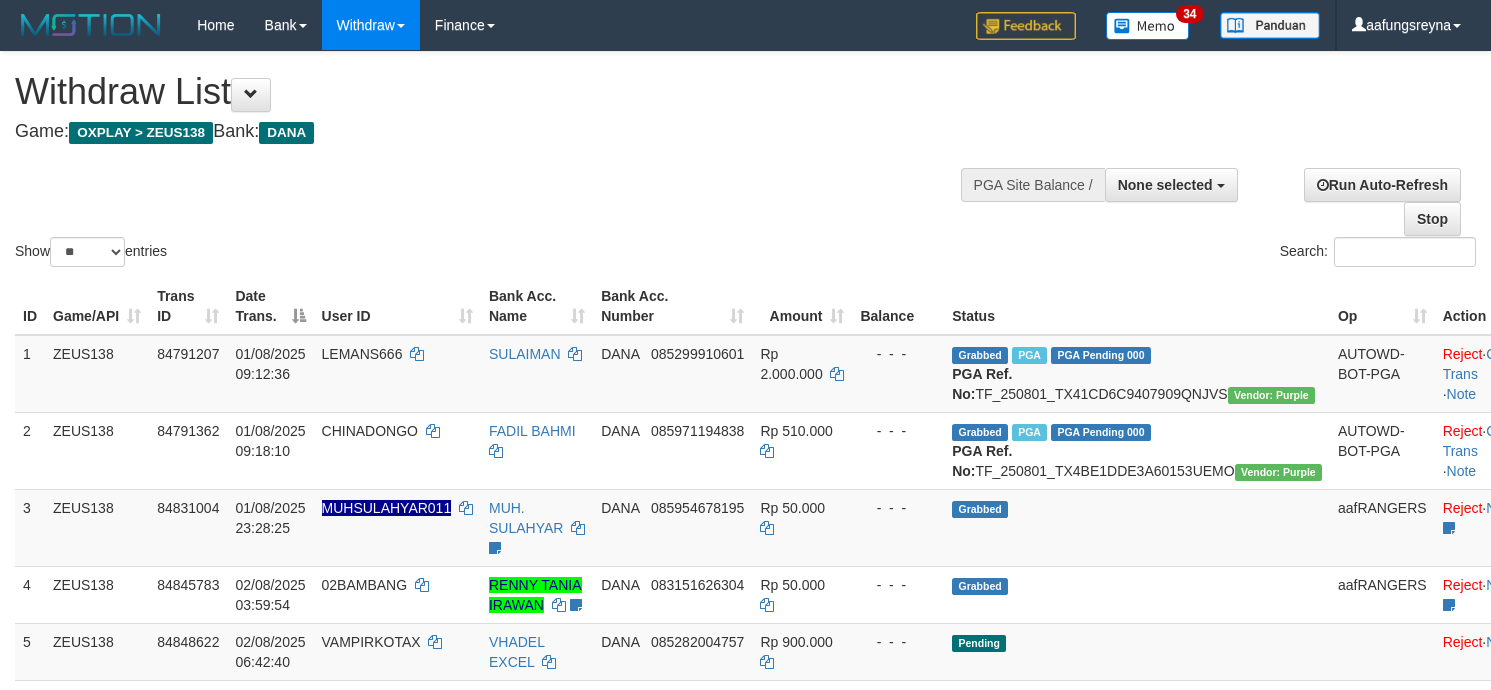 select 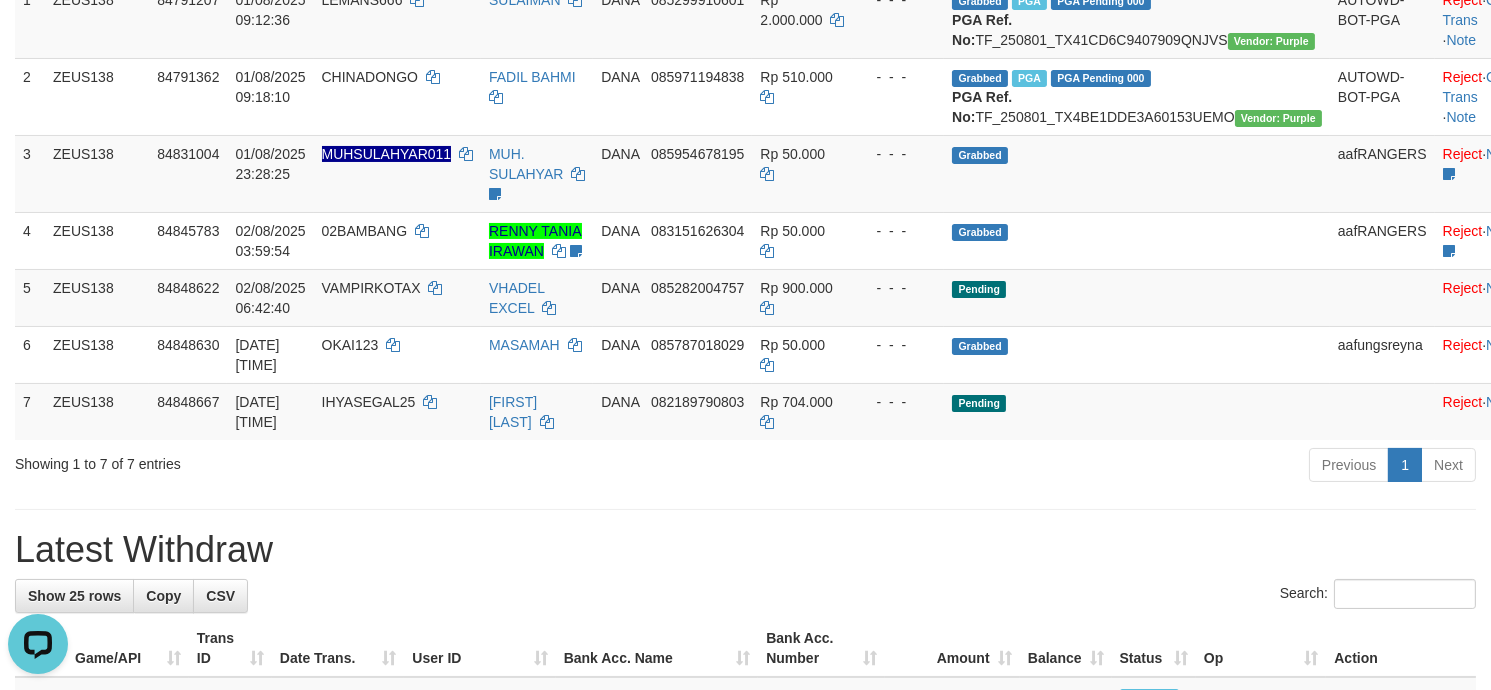 scroll, scrollTop: 0, scrollLeft: 0, axis: both 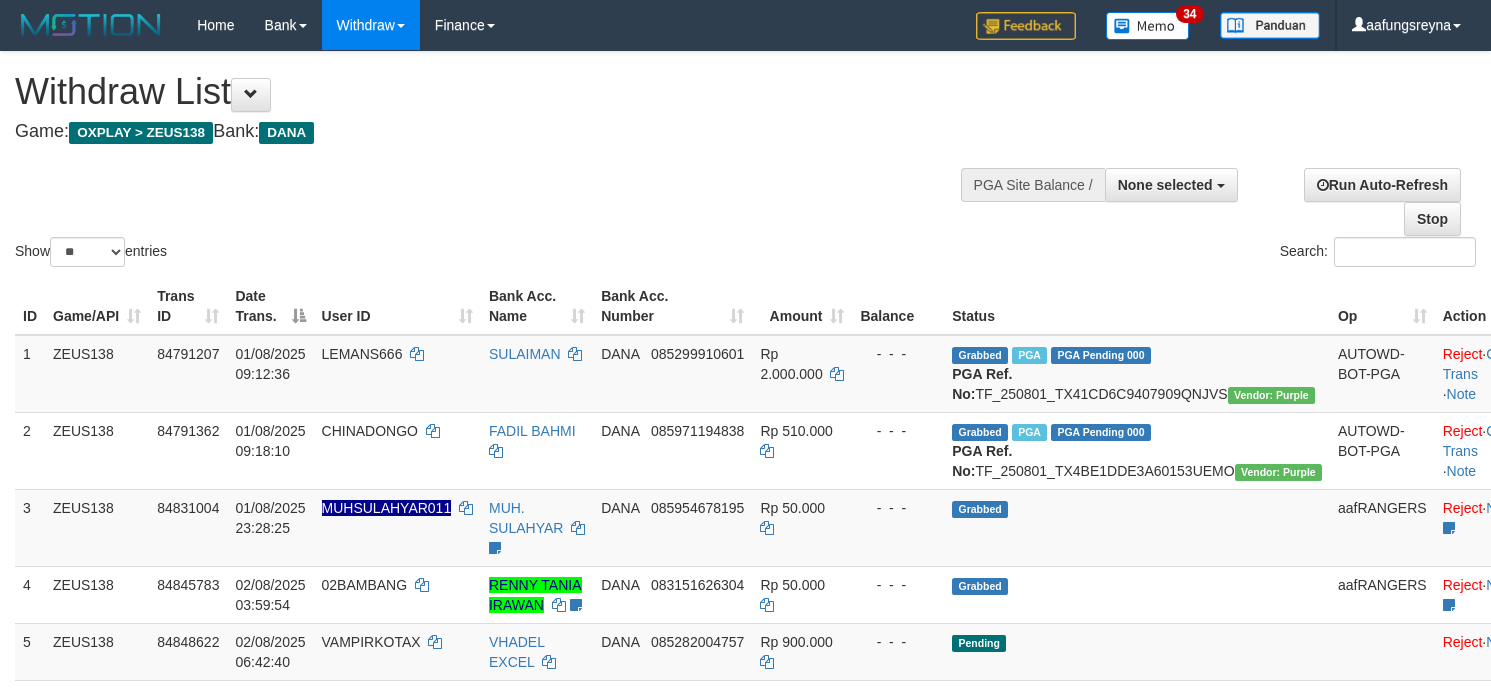 select 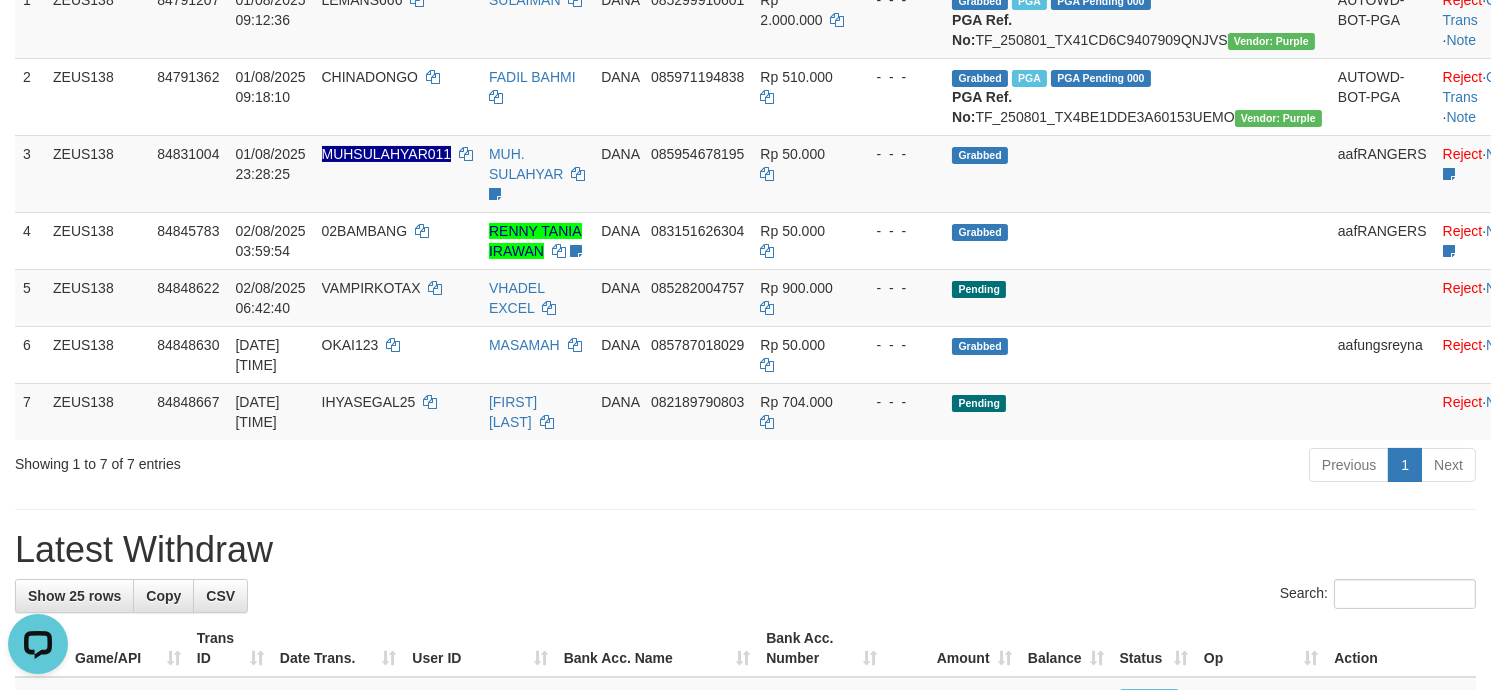 scroll, scrollTop: 0, scrollLeft: 0, axis: both 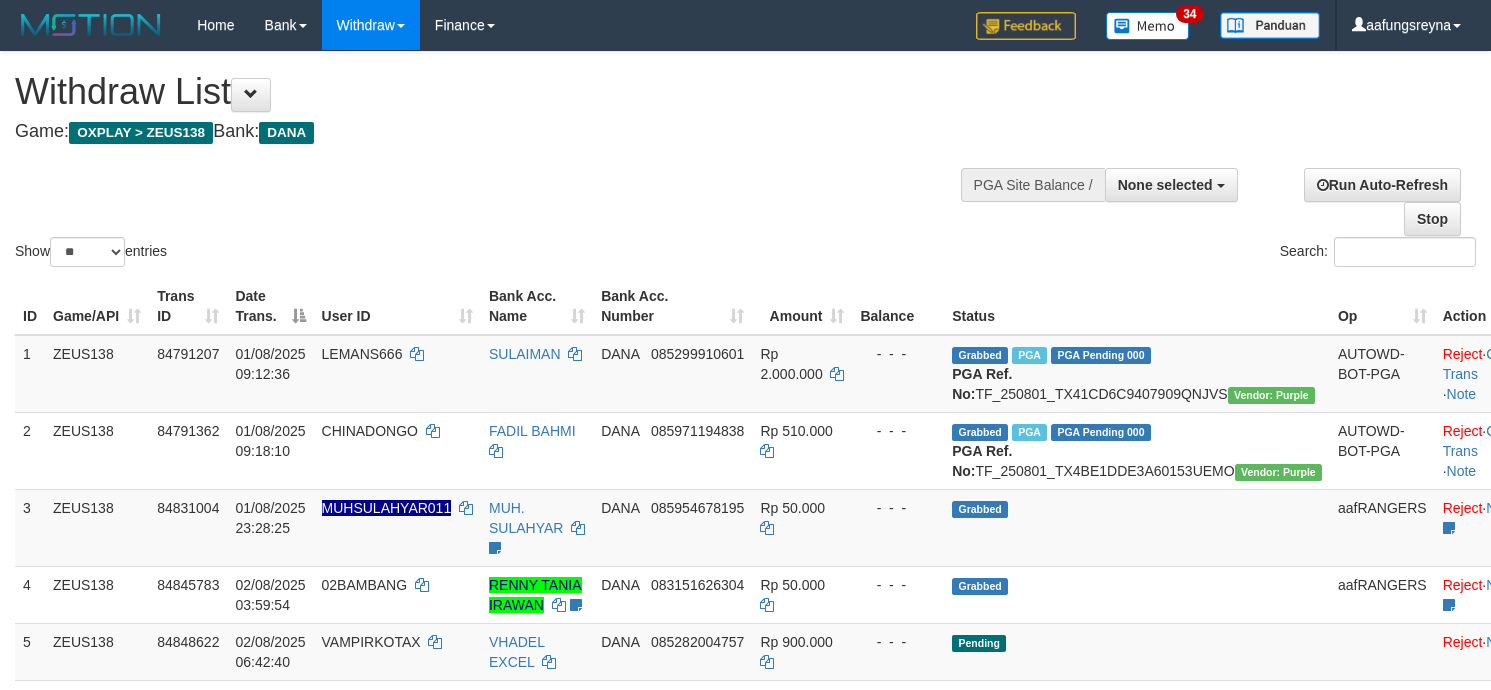 select 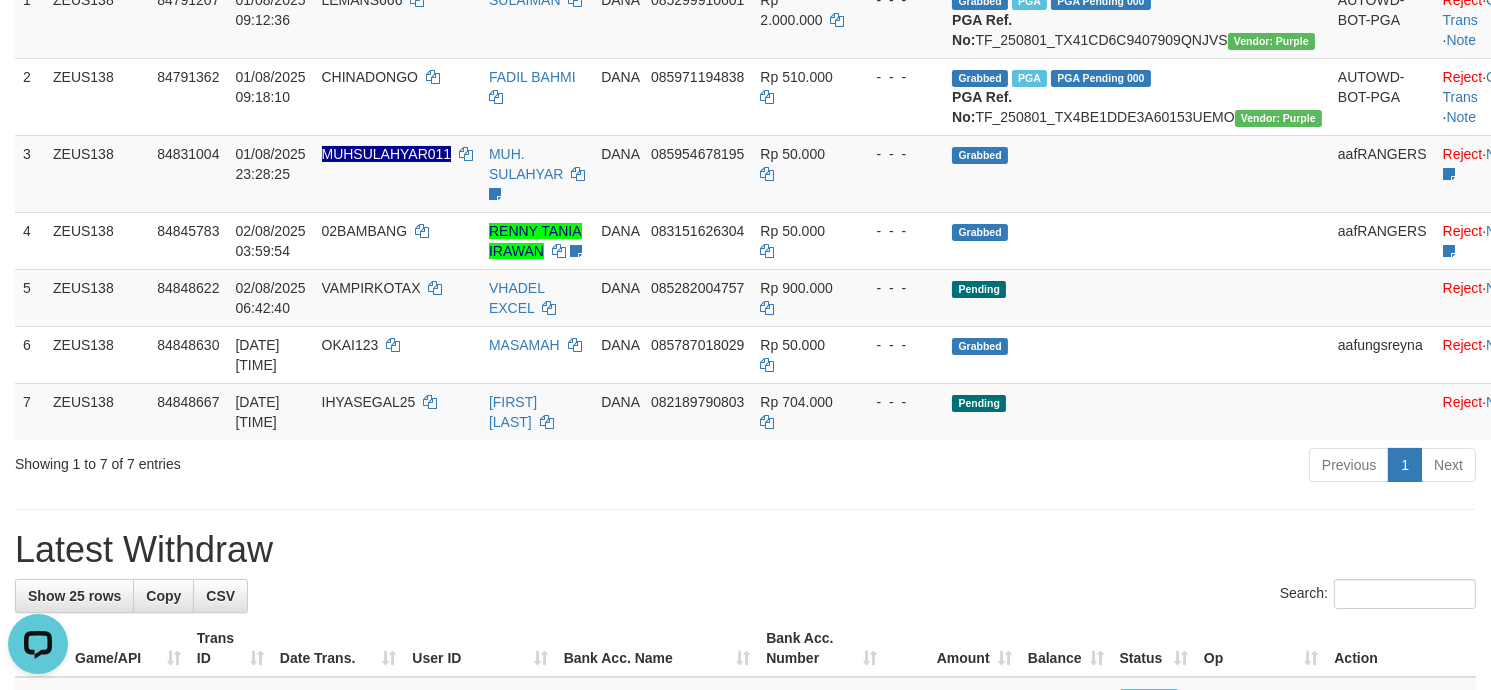 scroll, scrollTop: 0, scrollLeft: 0, axis: both 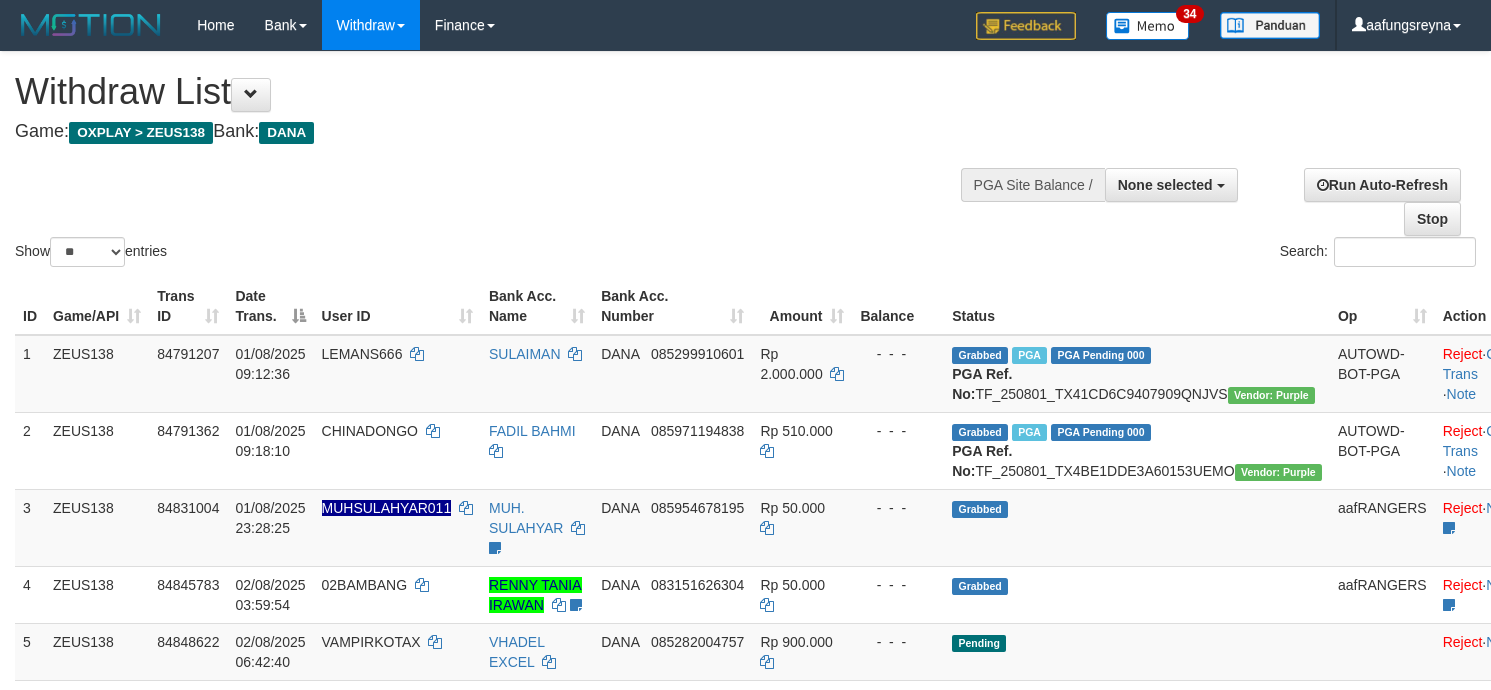 select 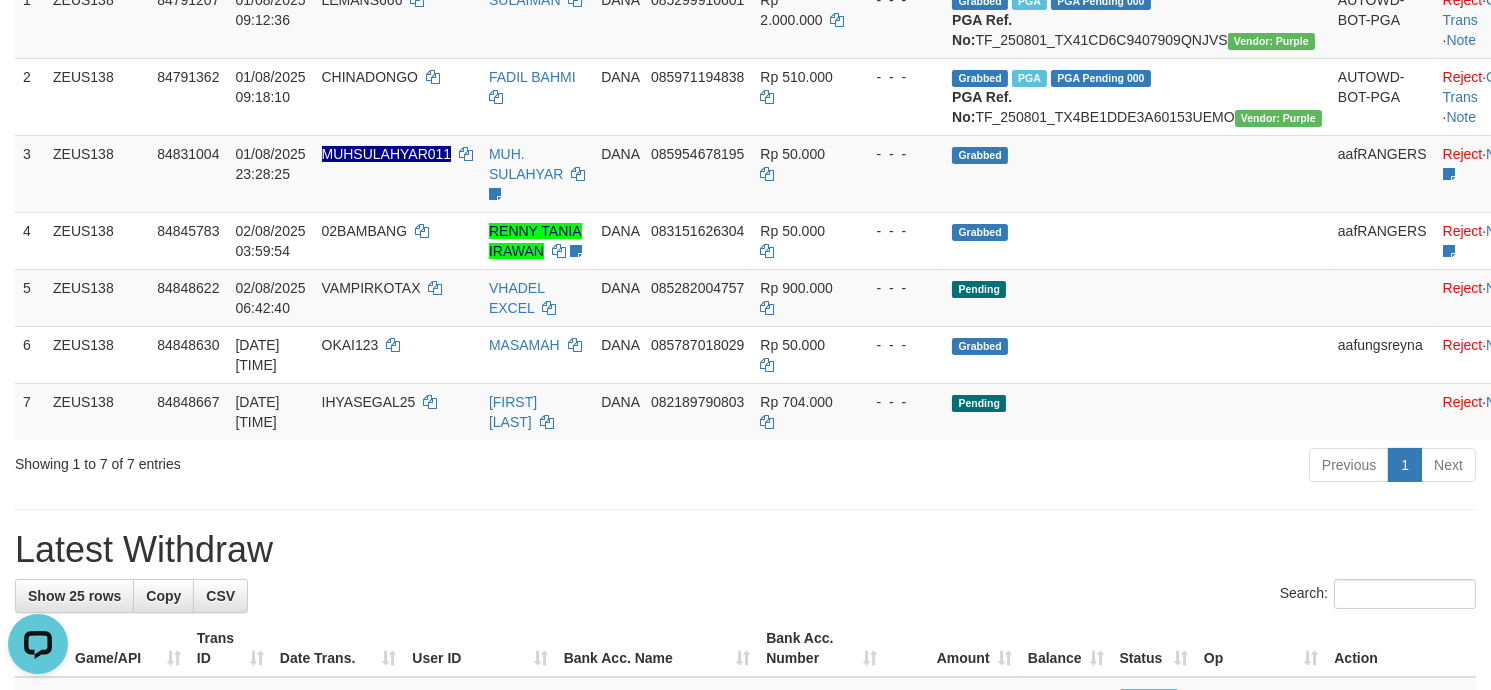 scroll, scrollTop: 0, scrollLeft: 0, axis: both 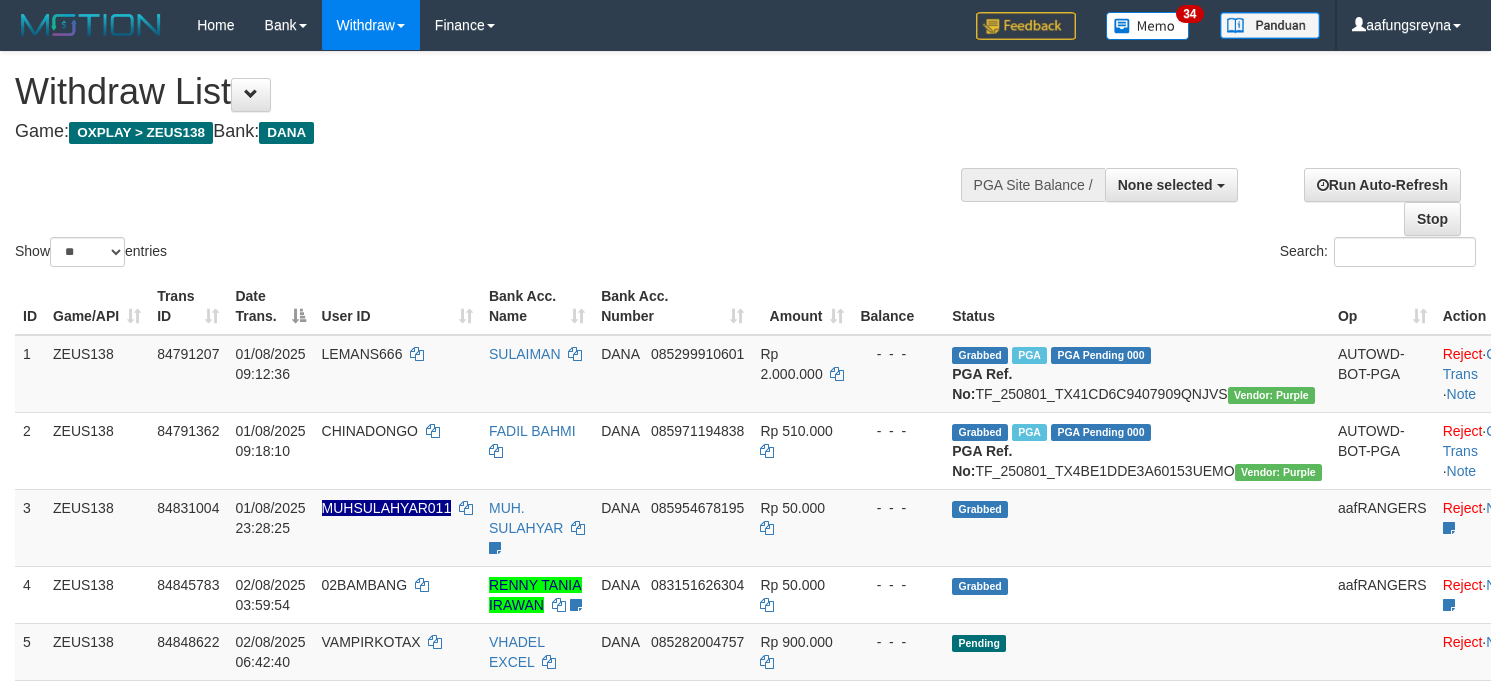select 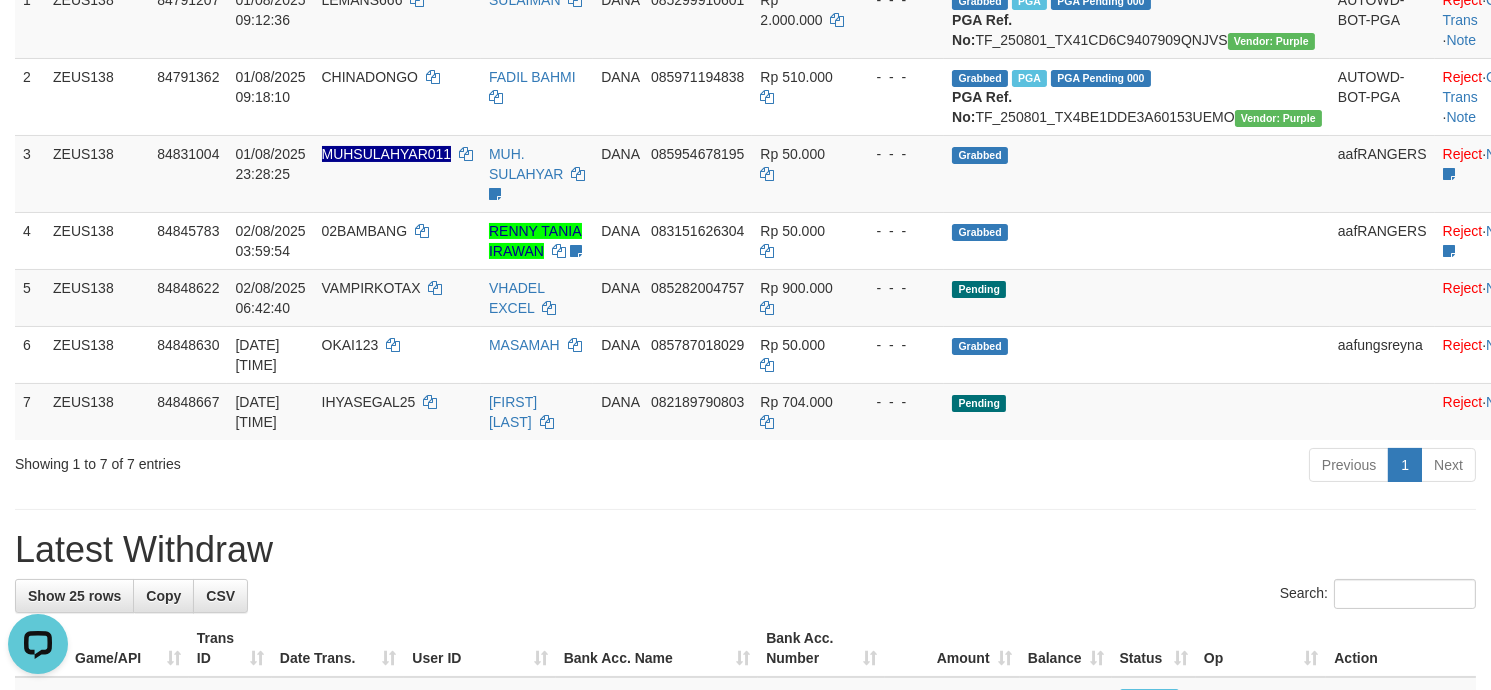 scroll, scrollTop: 0, scrollLeft: 0, axis: both 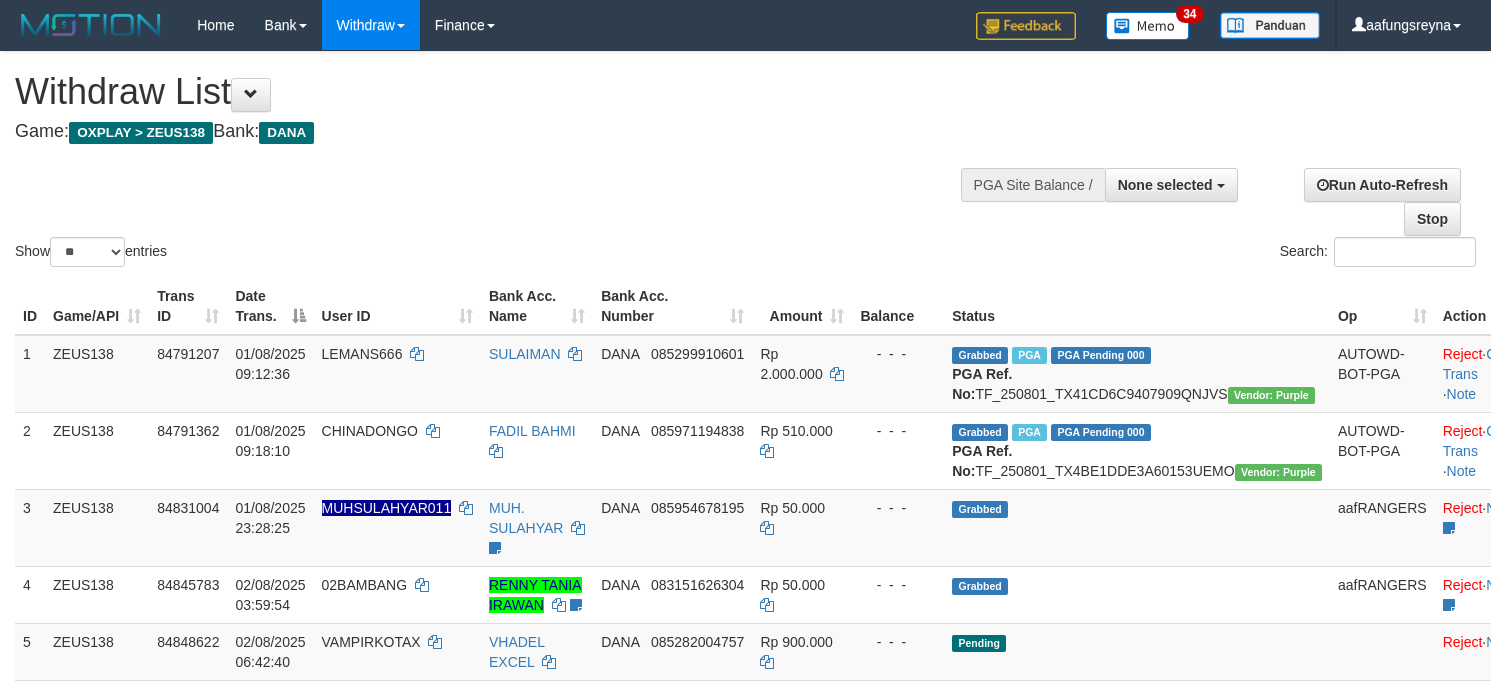 select 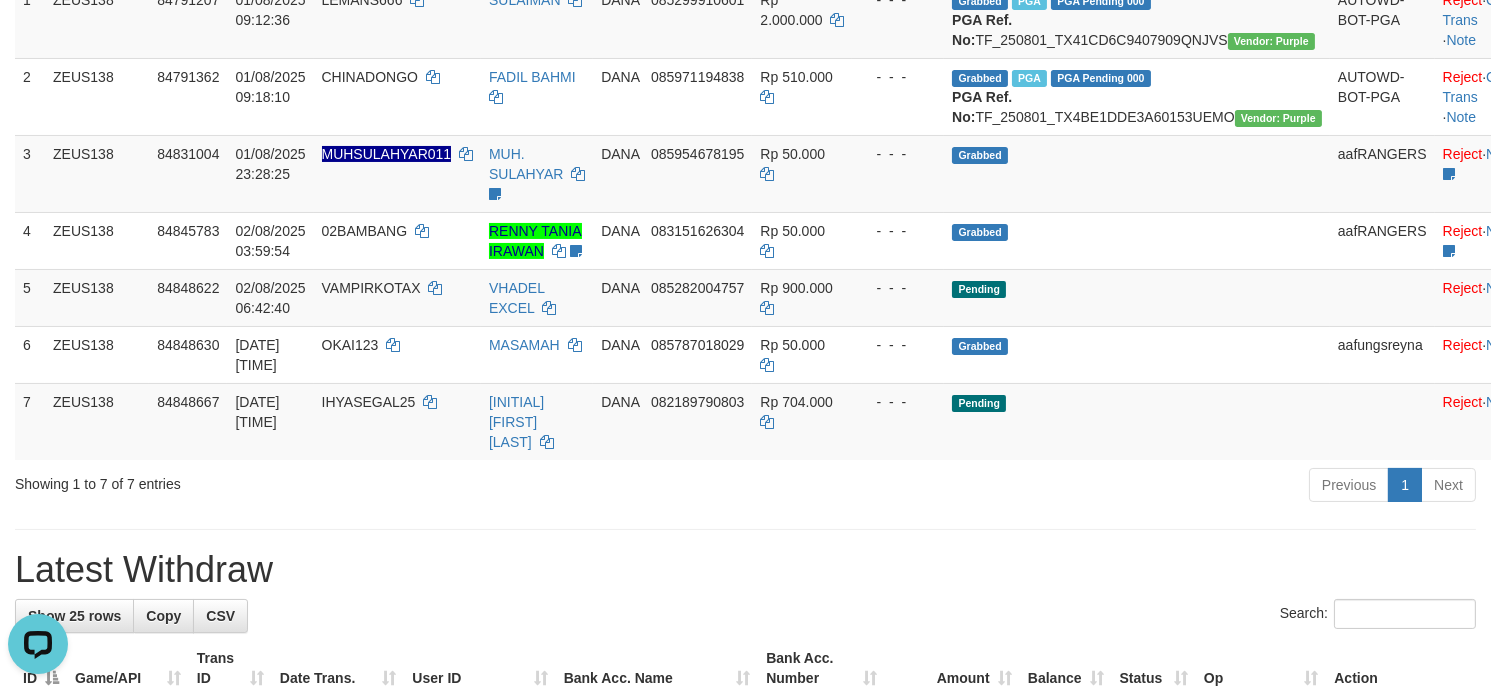 scroll, scrollTop: 0, scrollLeft: 0, axis: both 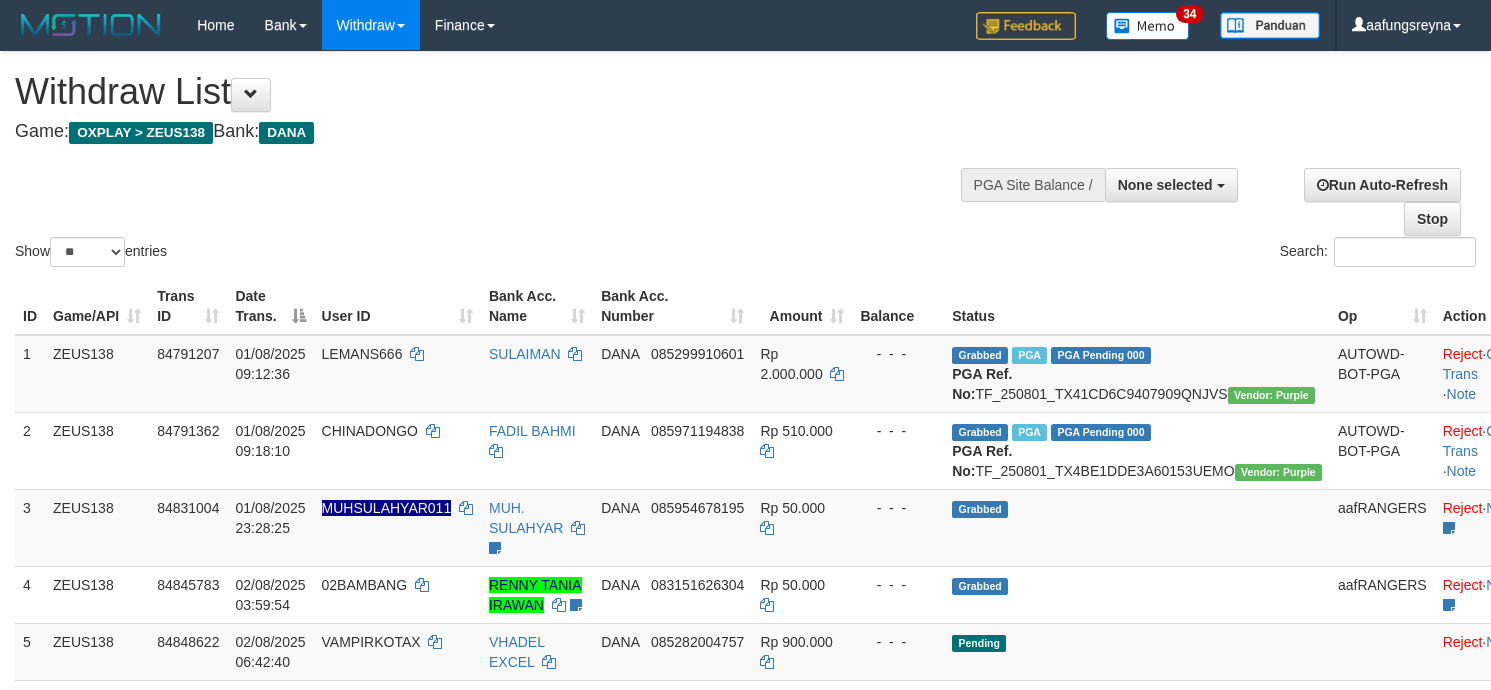 select 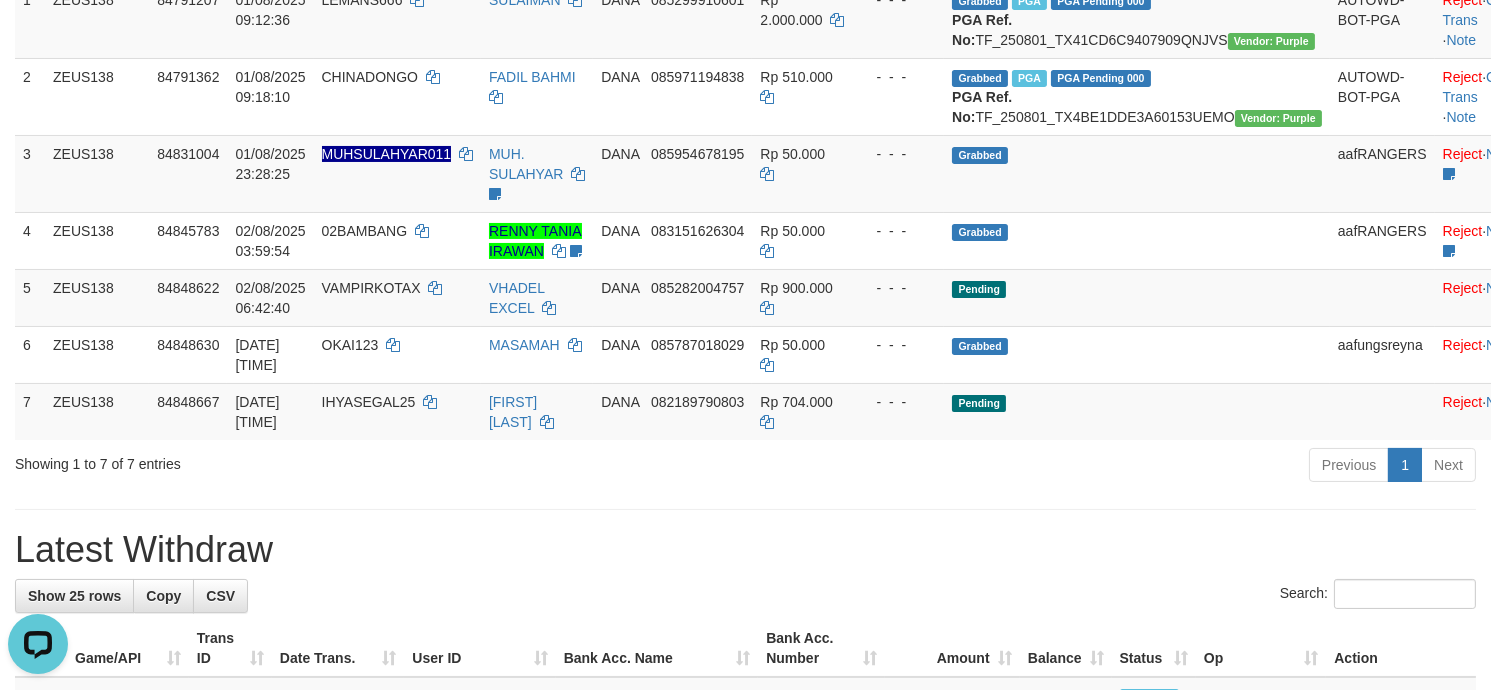 scroll, scrollTop: 0, scrollLeft: 0, axis: both 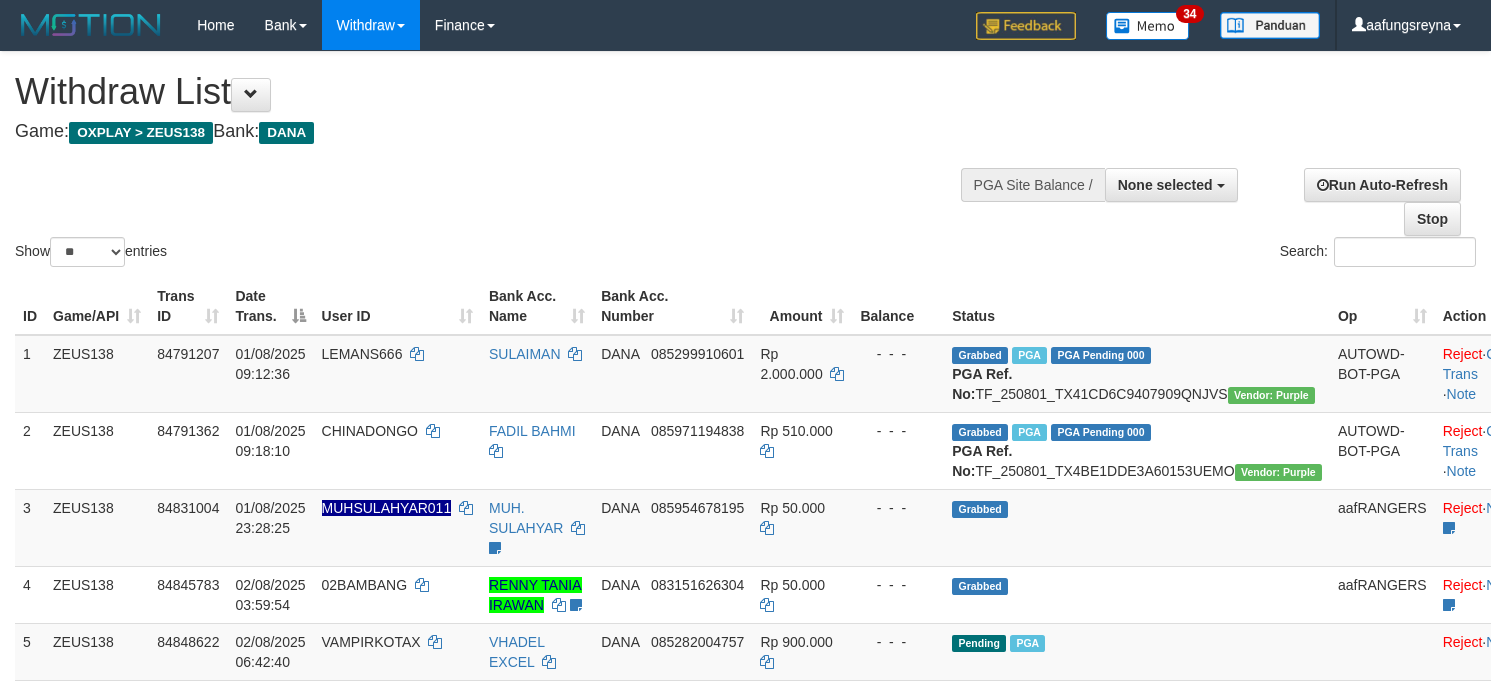 select 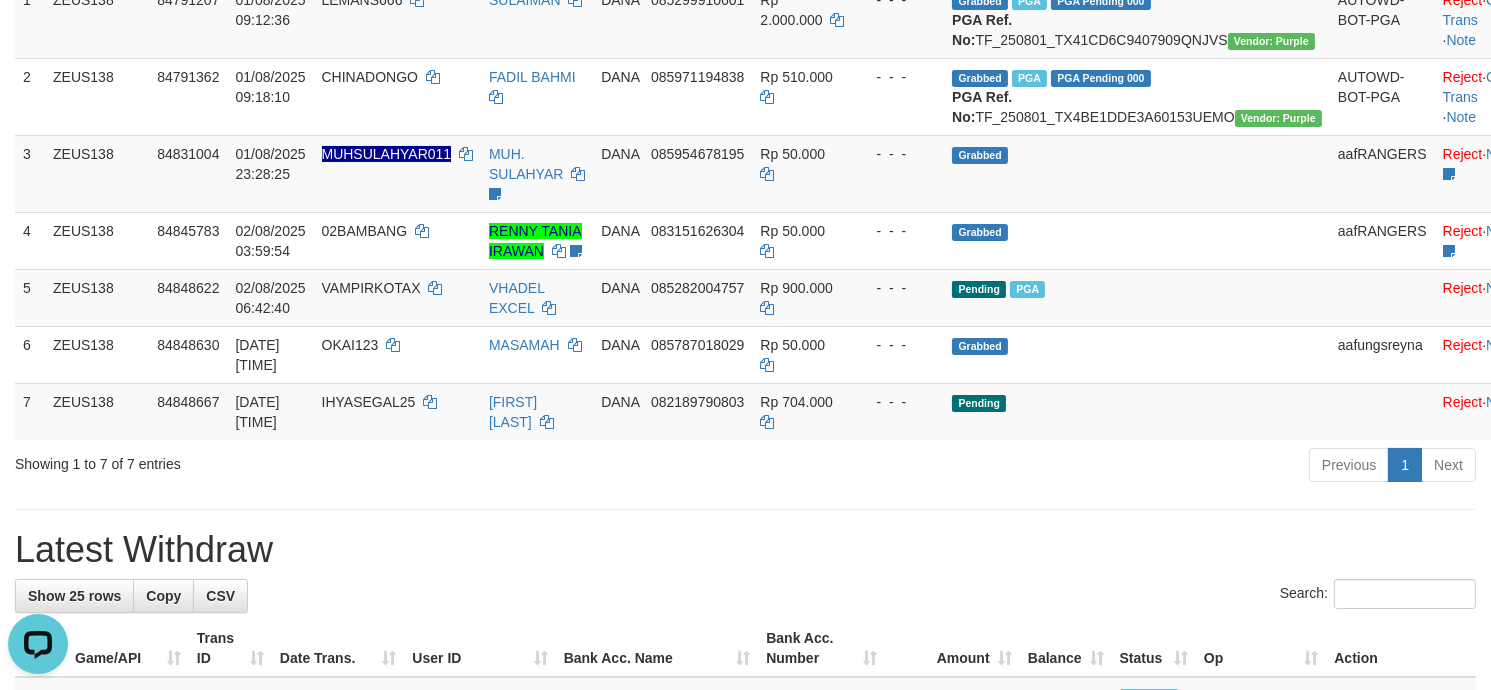 scroll, scrollTop: 0, scrollLeft: 0, axis: both 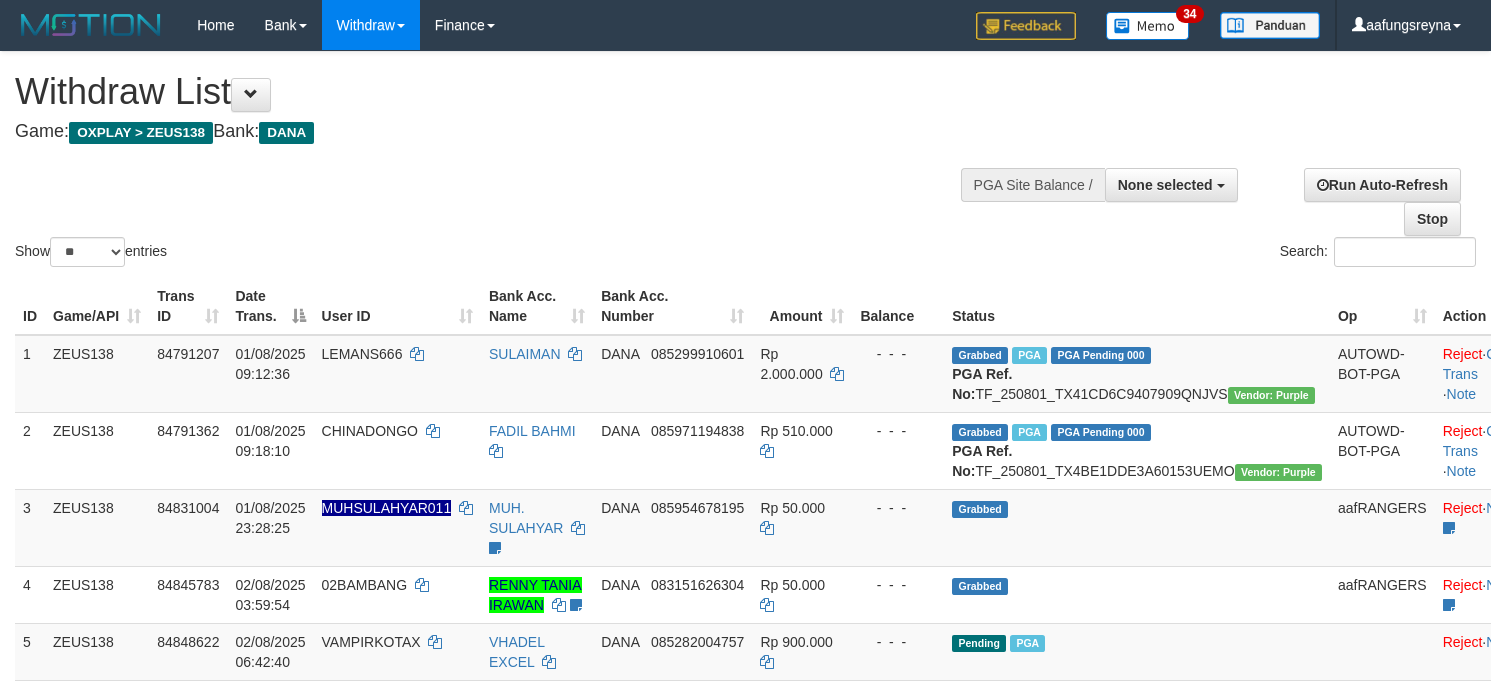 select 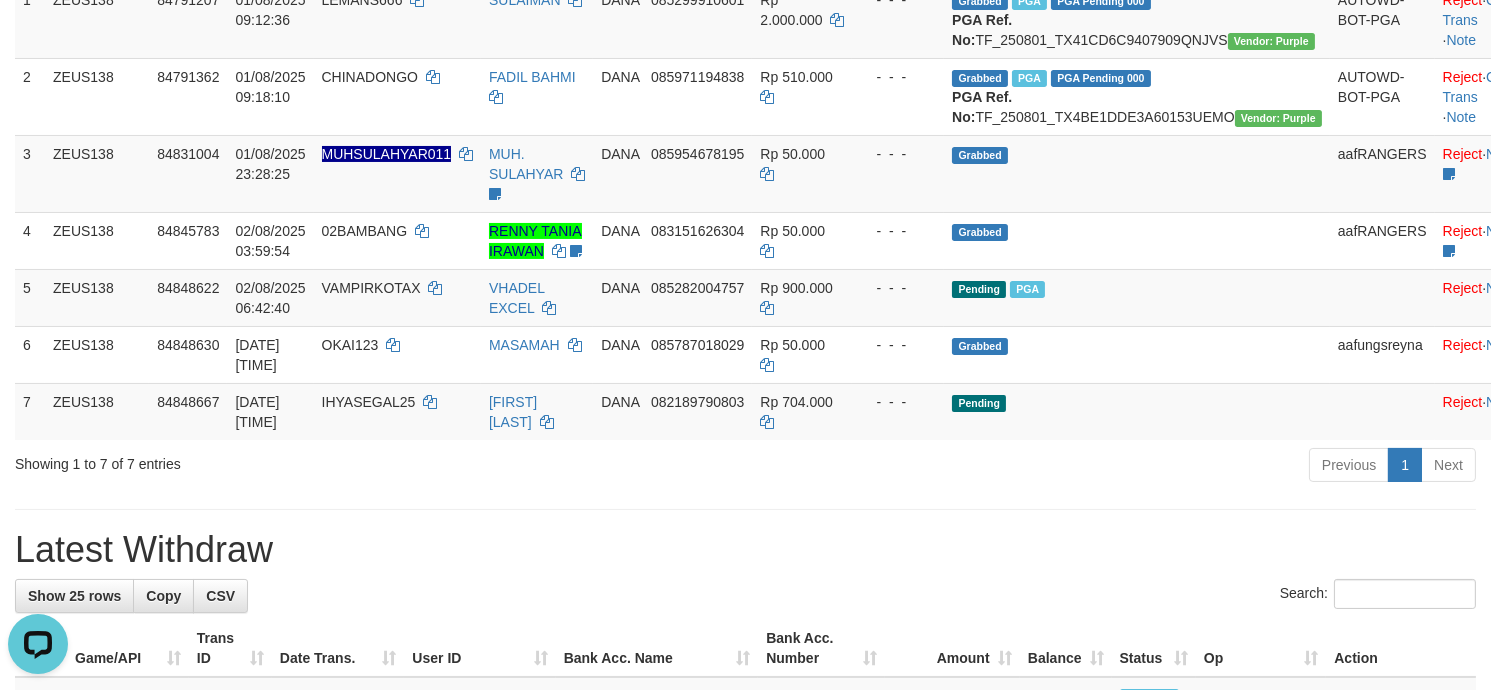 scroll, scrollTop: 0, scrollLeft: 0, axis: both 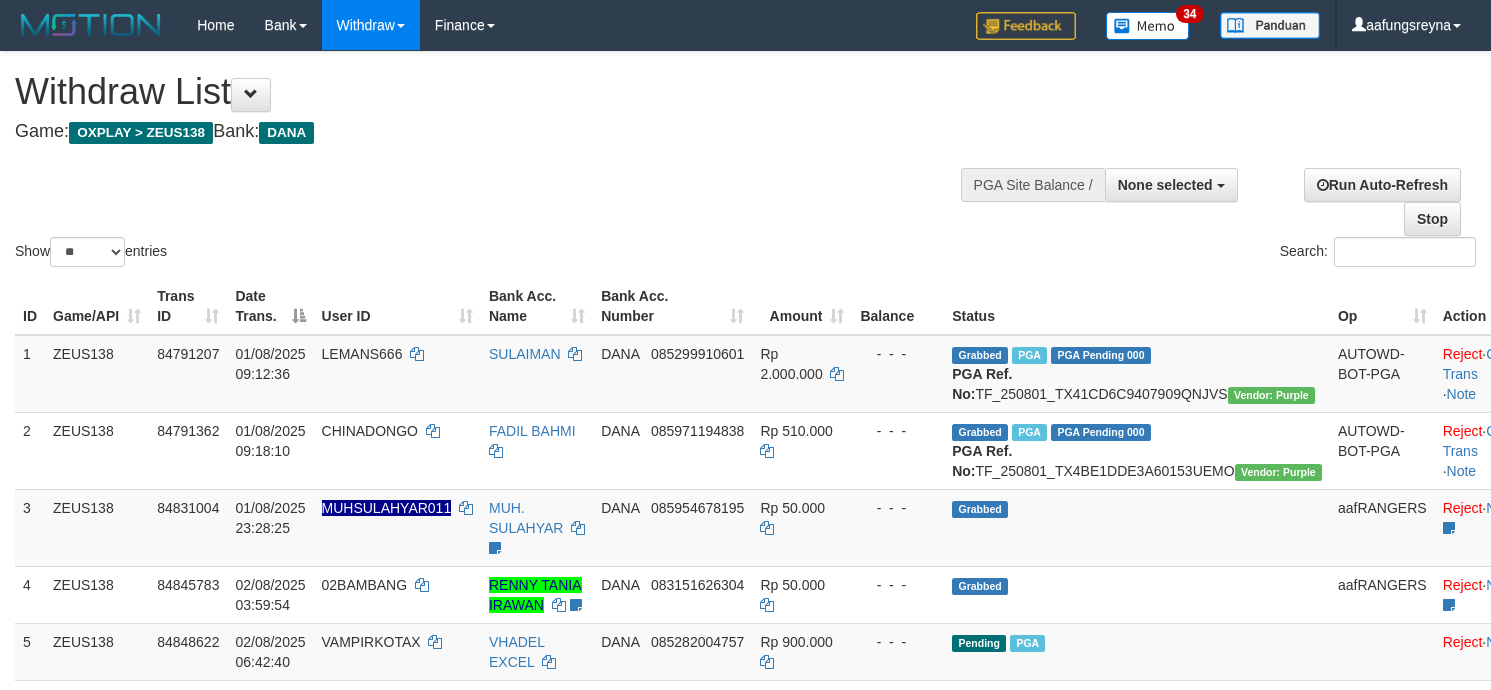 select 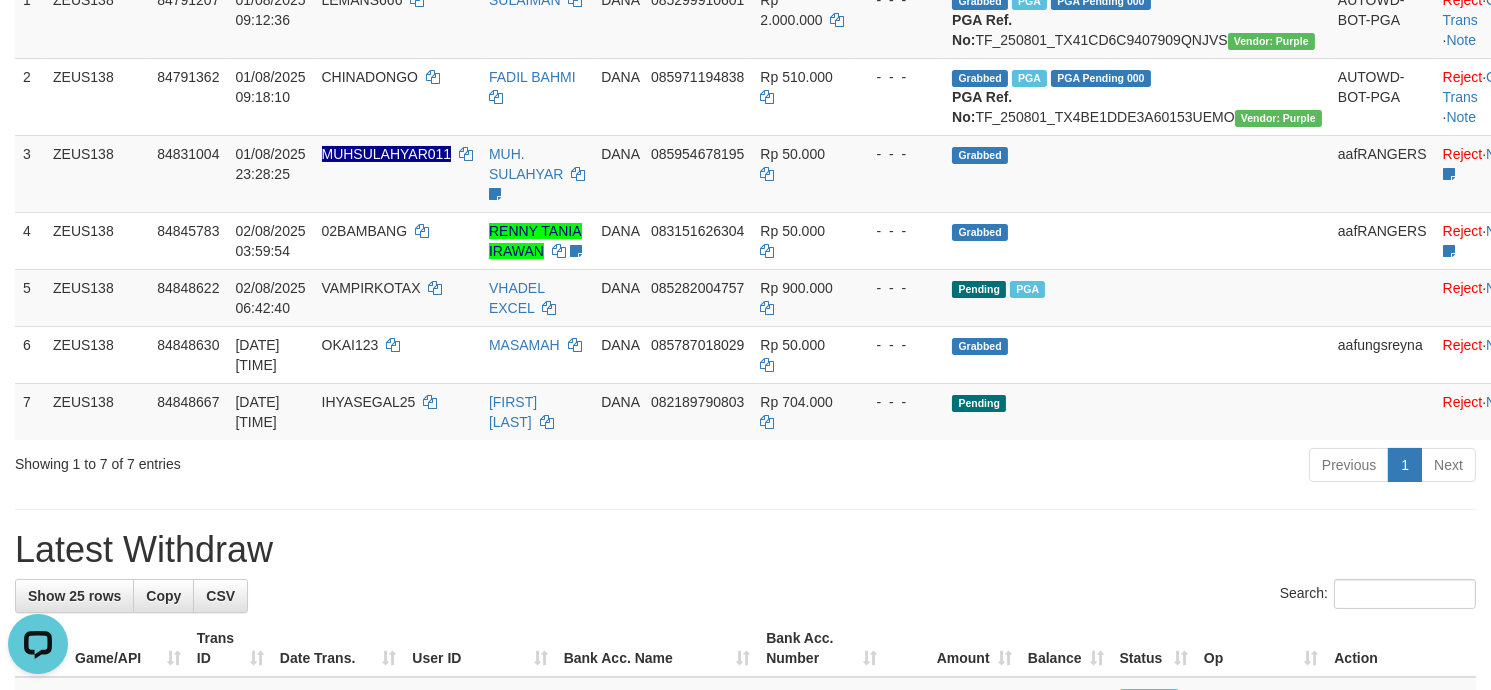 scroll, scrollTop: 0, scrollLeft: 0, axis: both 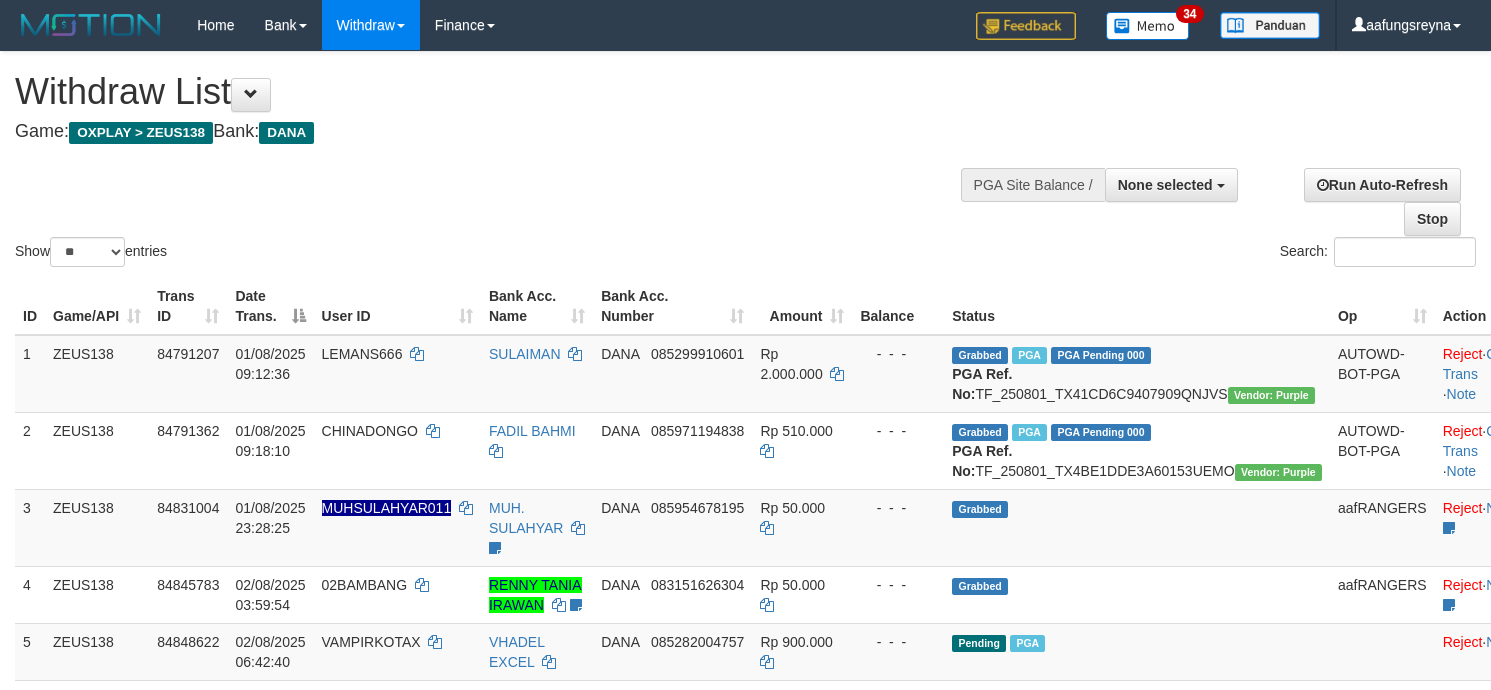 select 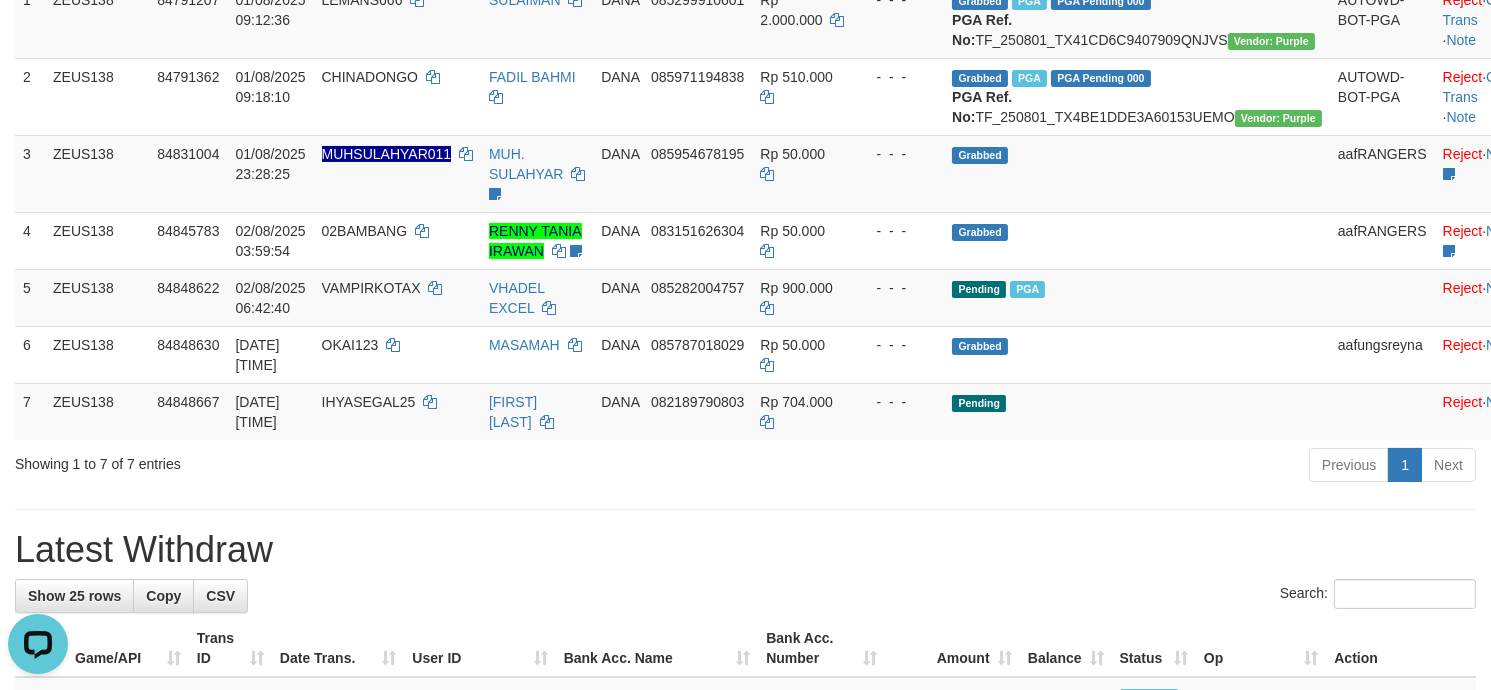 scroll, scrollTop: 0, scrollLeft: 0, axis: both 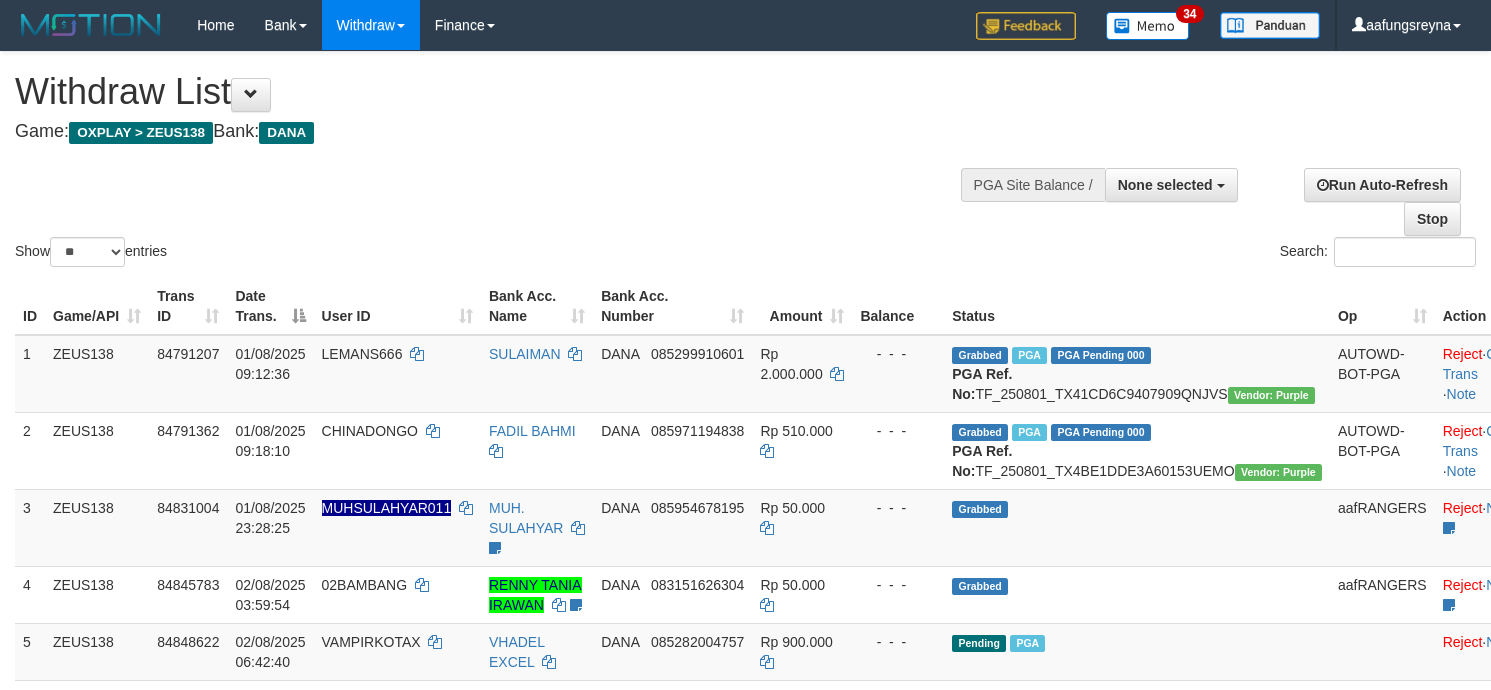 select 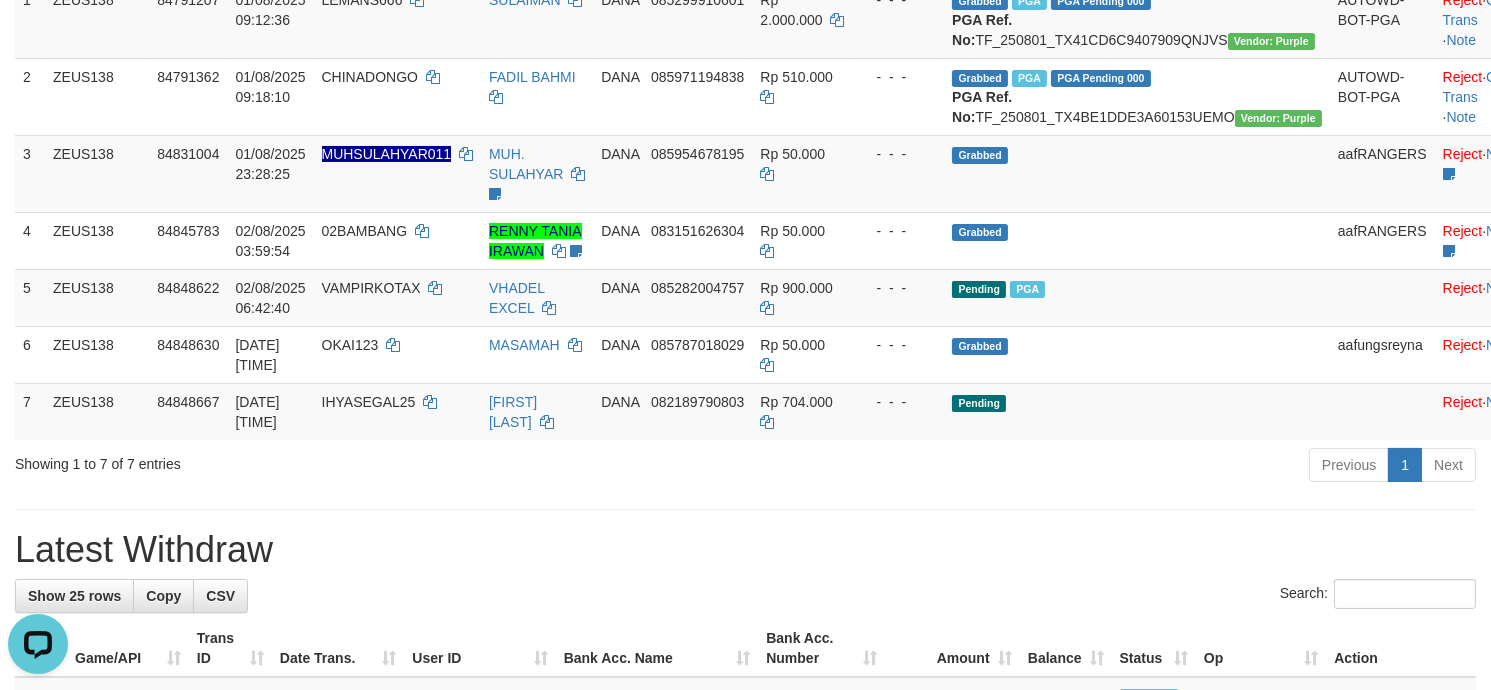 scroll, scrollTop: 0, scrollLeft: 0, axis: both 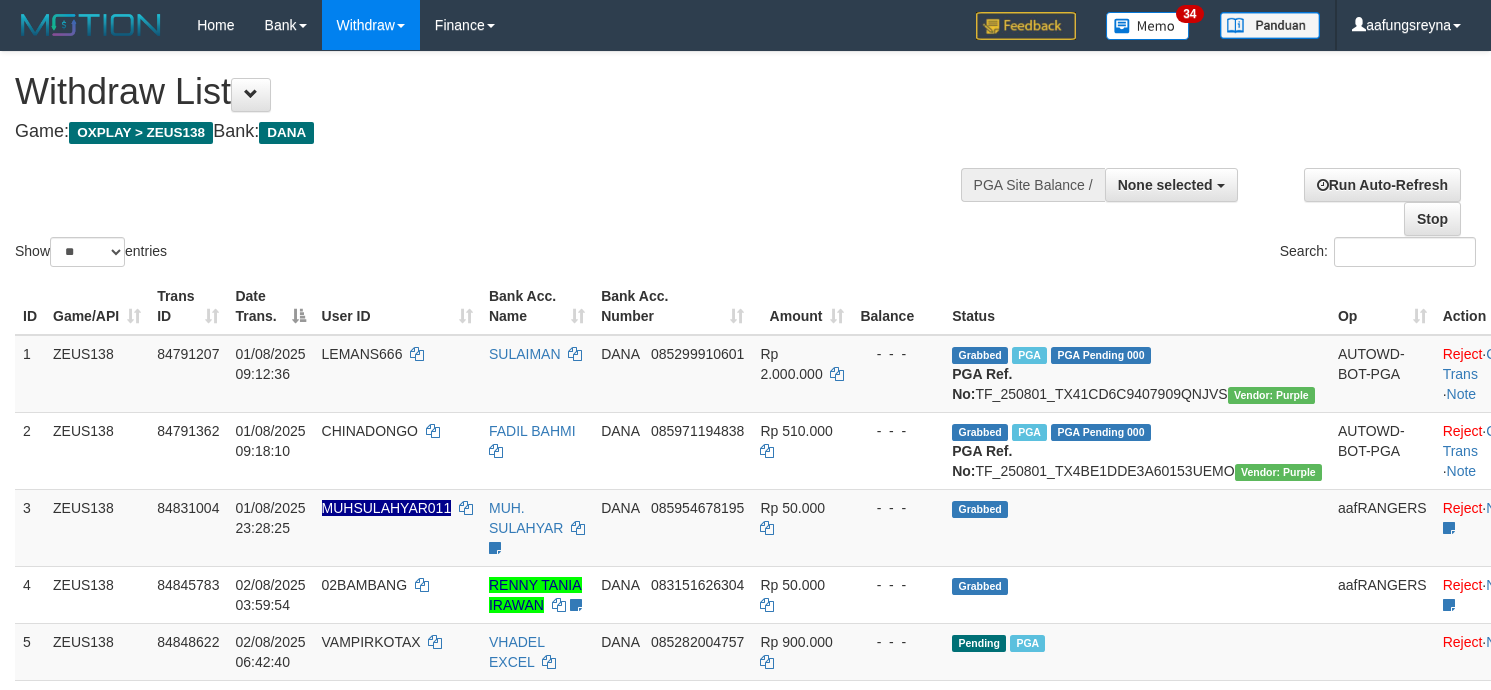select 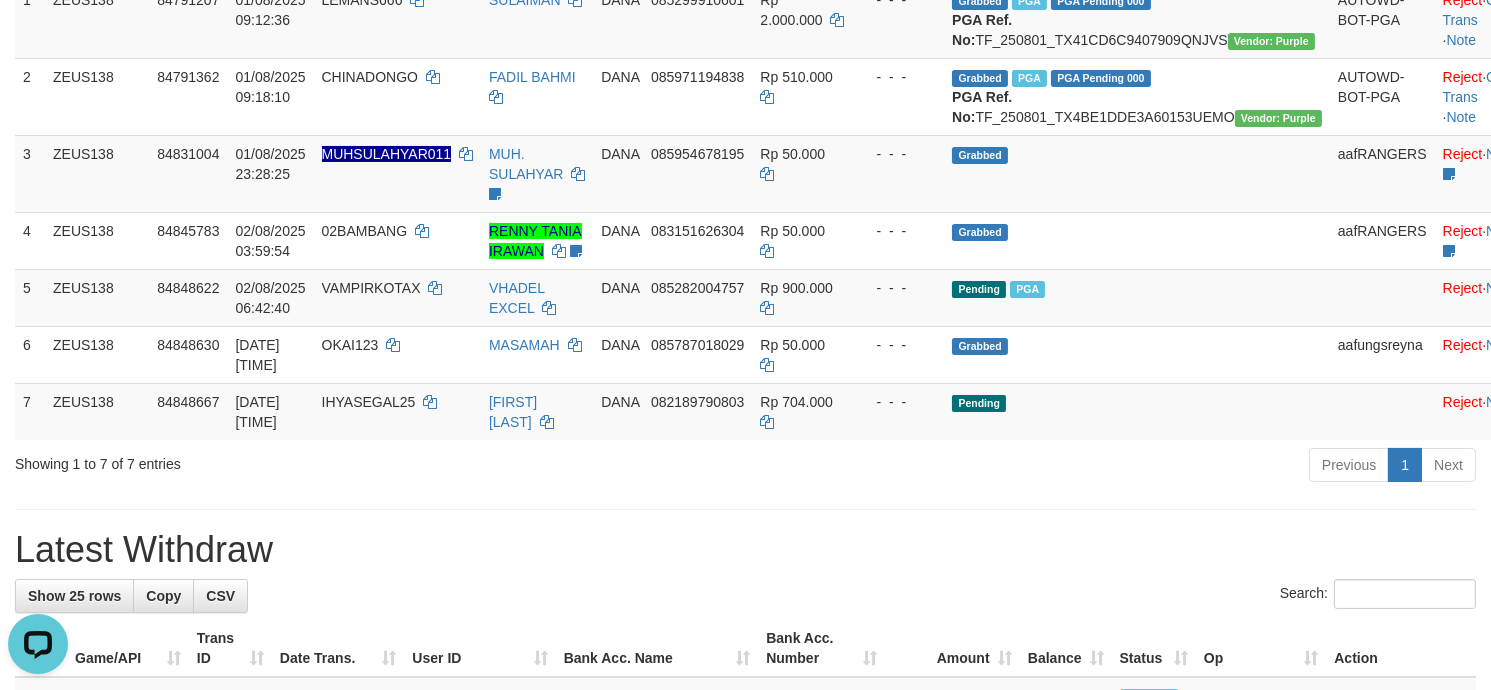 scroll, scrollTop: 0, scrollLeft: 0, axis: both 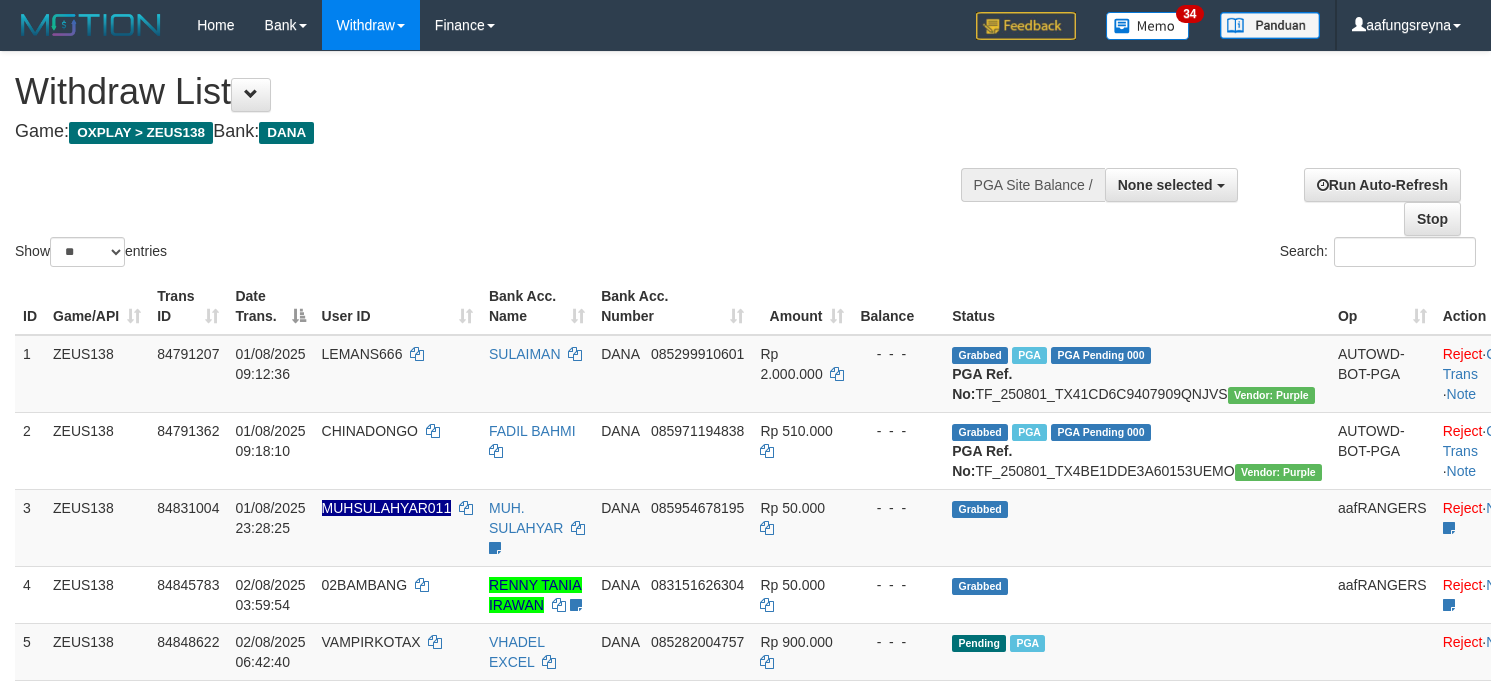 select 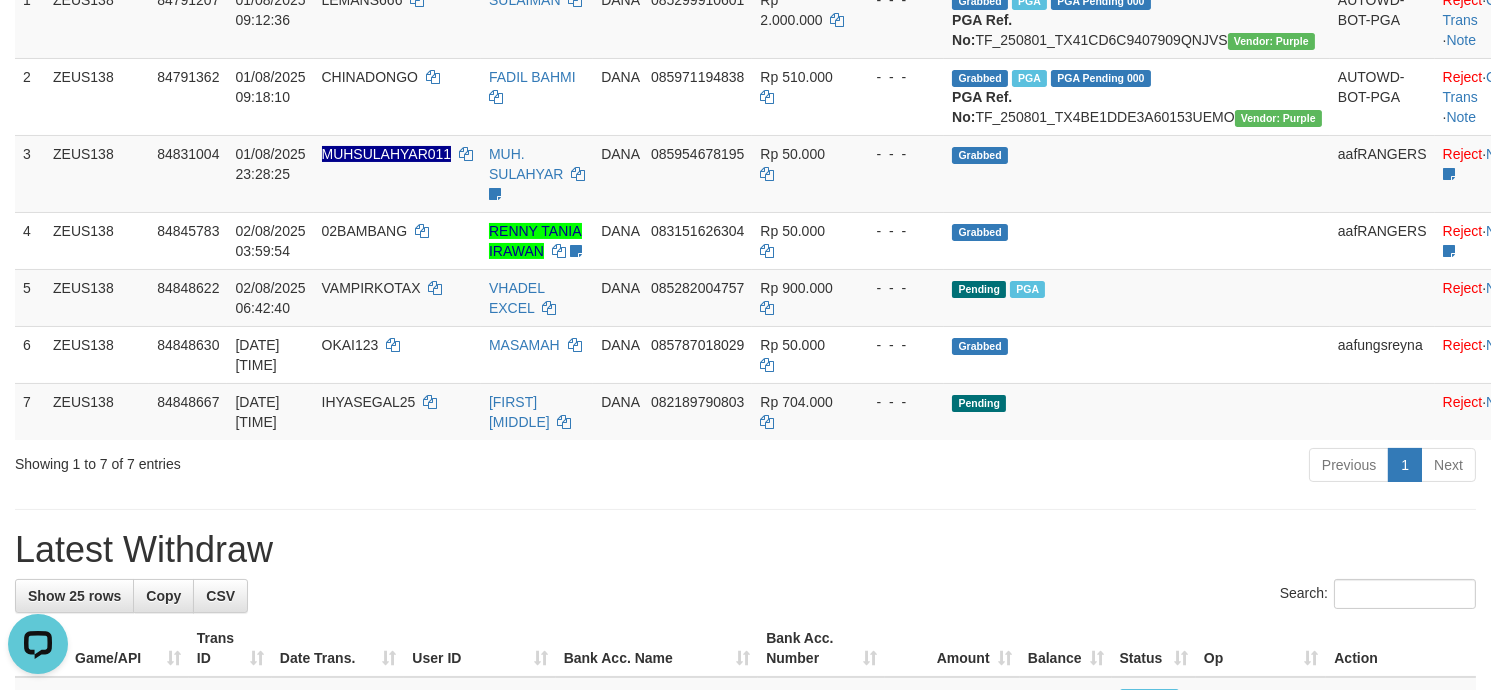 scroll, scrollTop: 0, scrollLeft: 0, axis: both 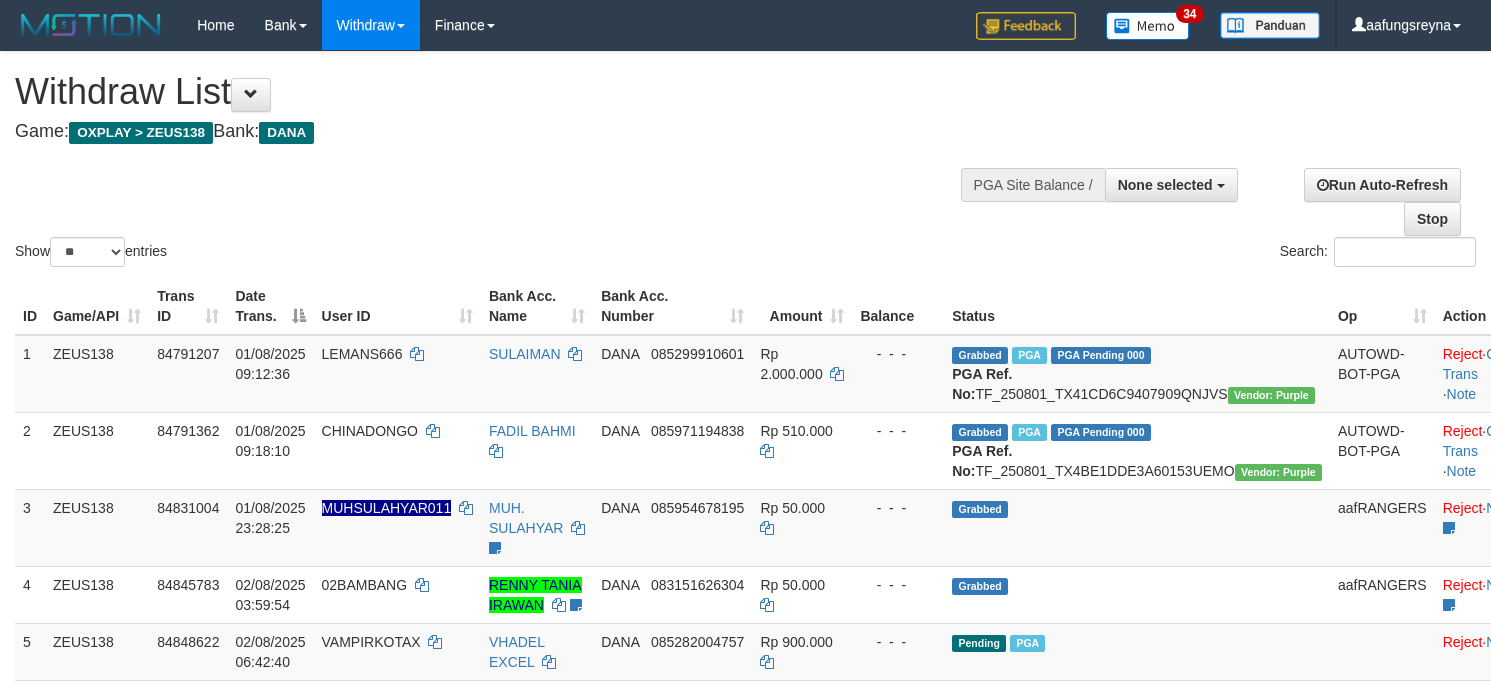 select 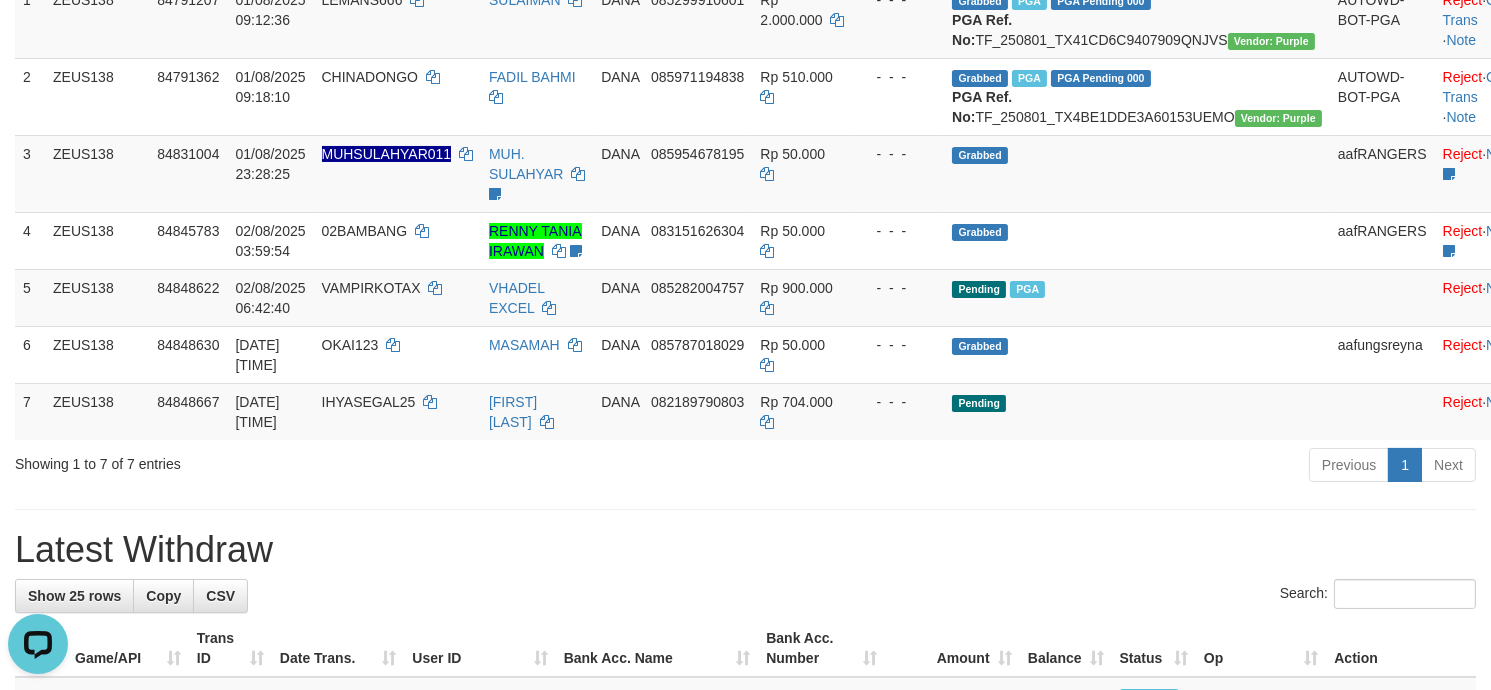scroll, scrollTop: 0, scrollLeft: 0, axis: both 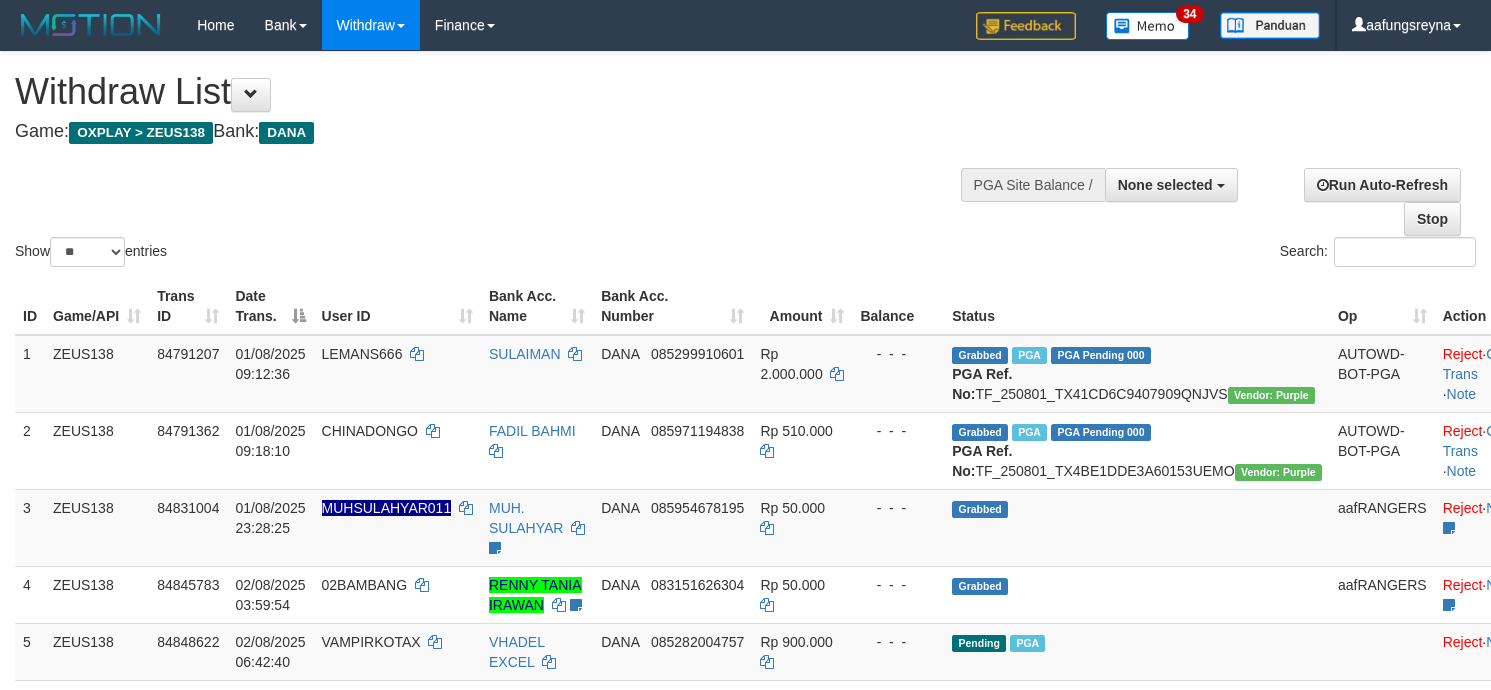 select 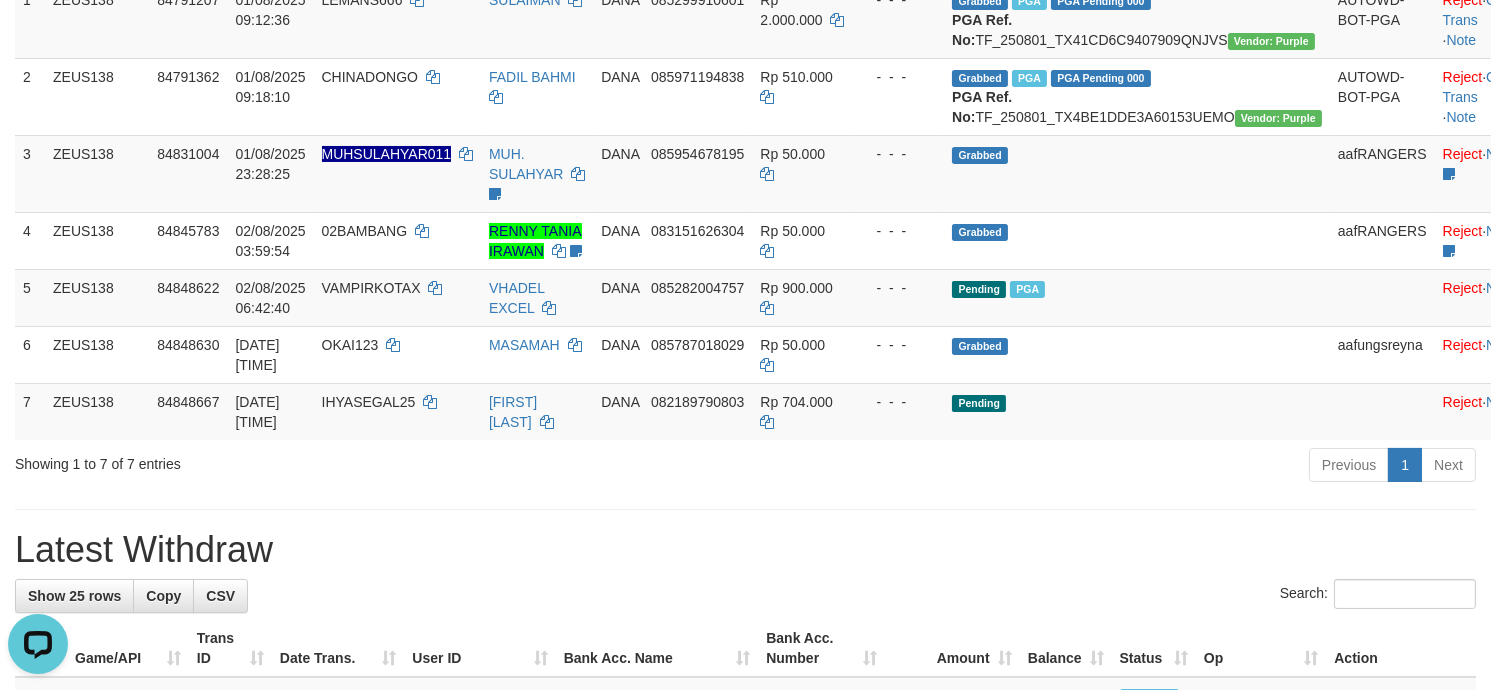 scroll, scrollTop: 0, scrollLeft: 0, axis: both 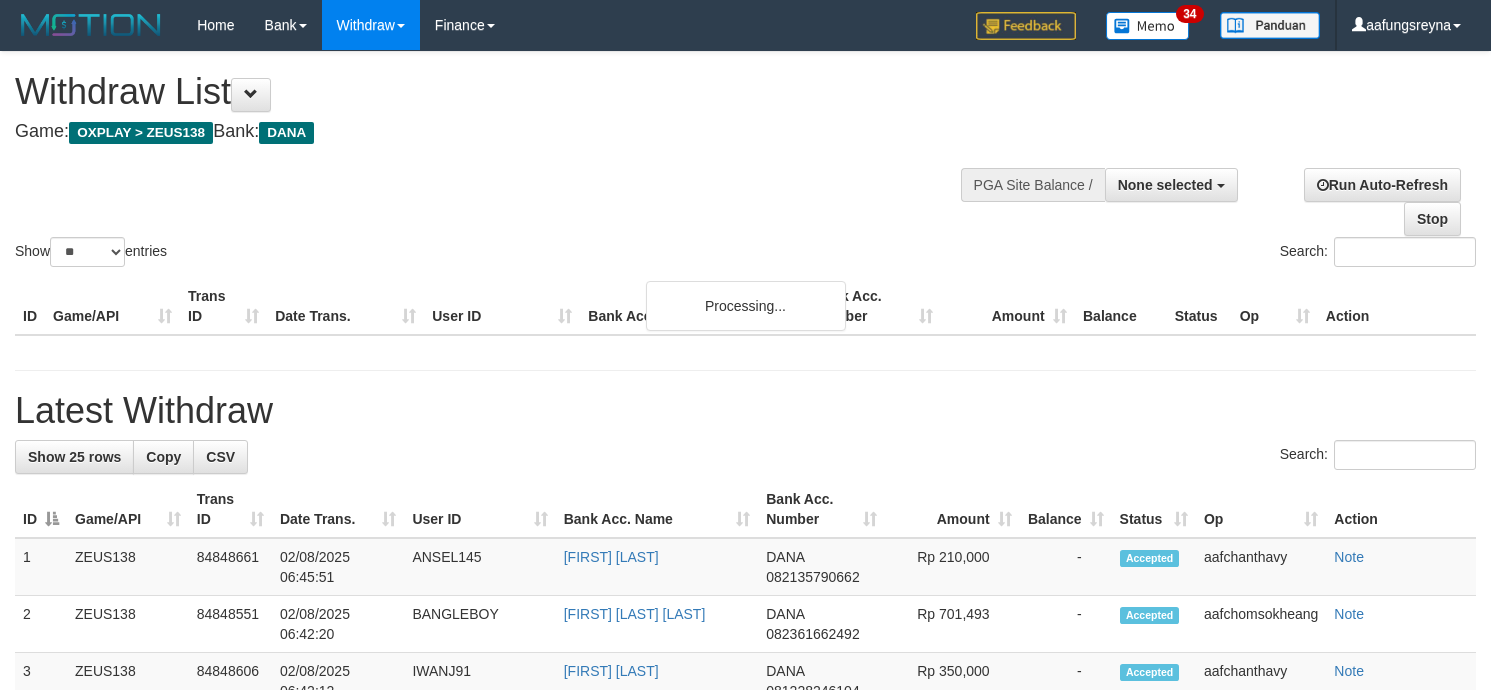 select 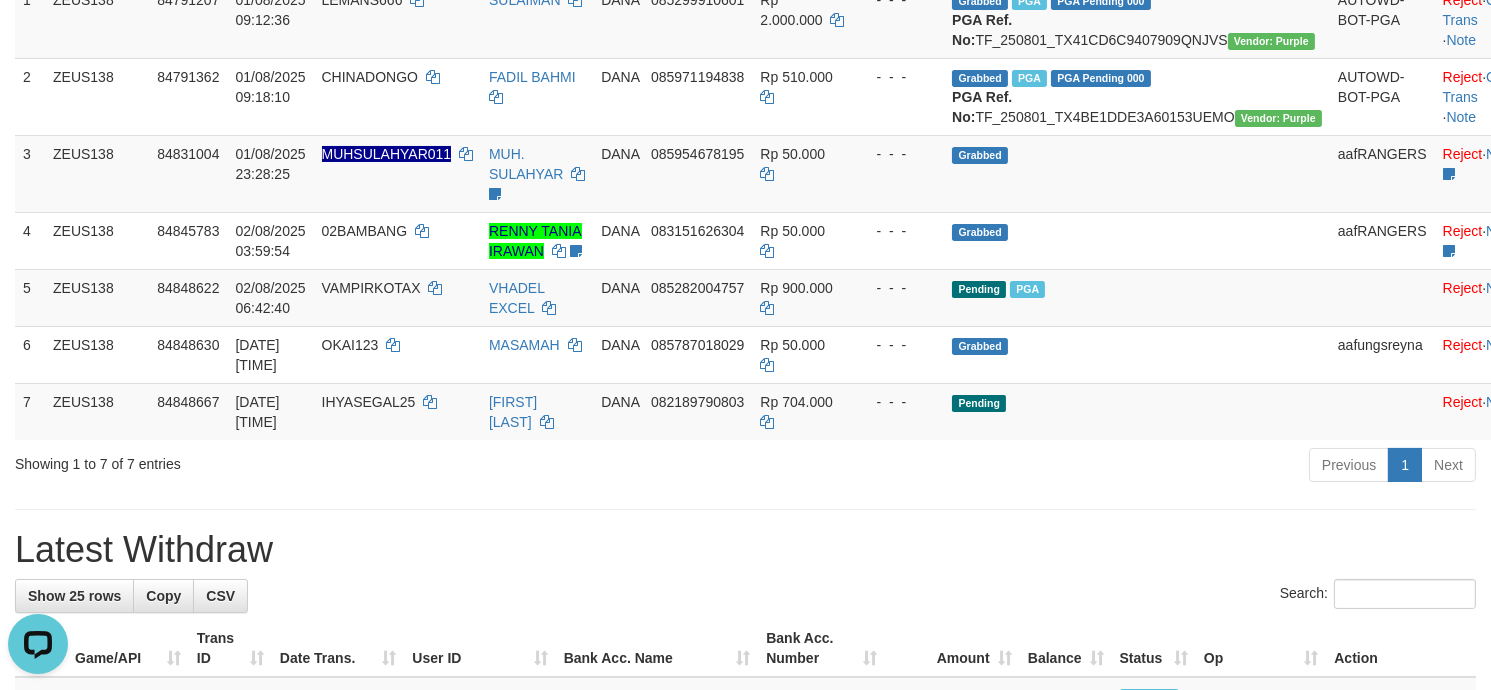 scroll, scrollTop: 0, scrollLeft: 0, axis: both 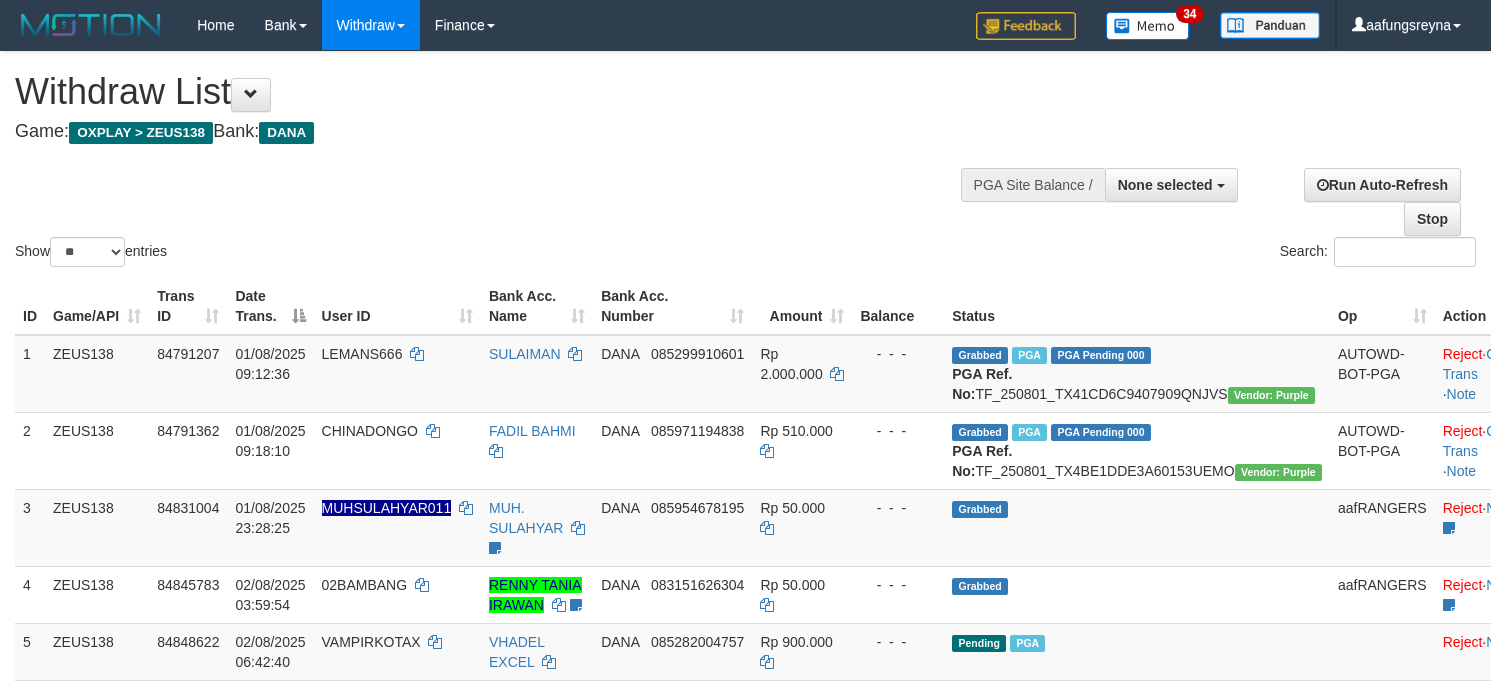 select 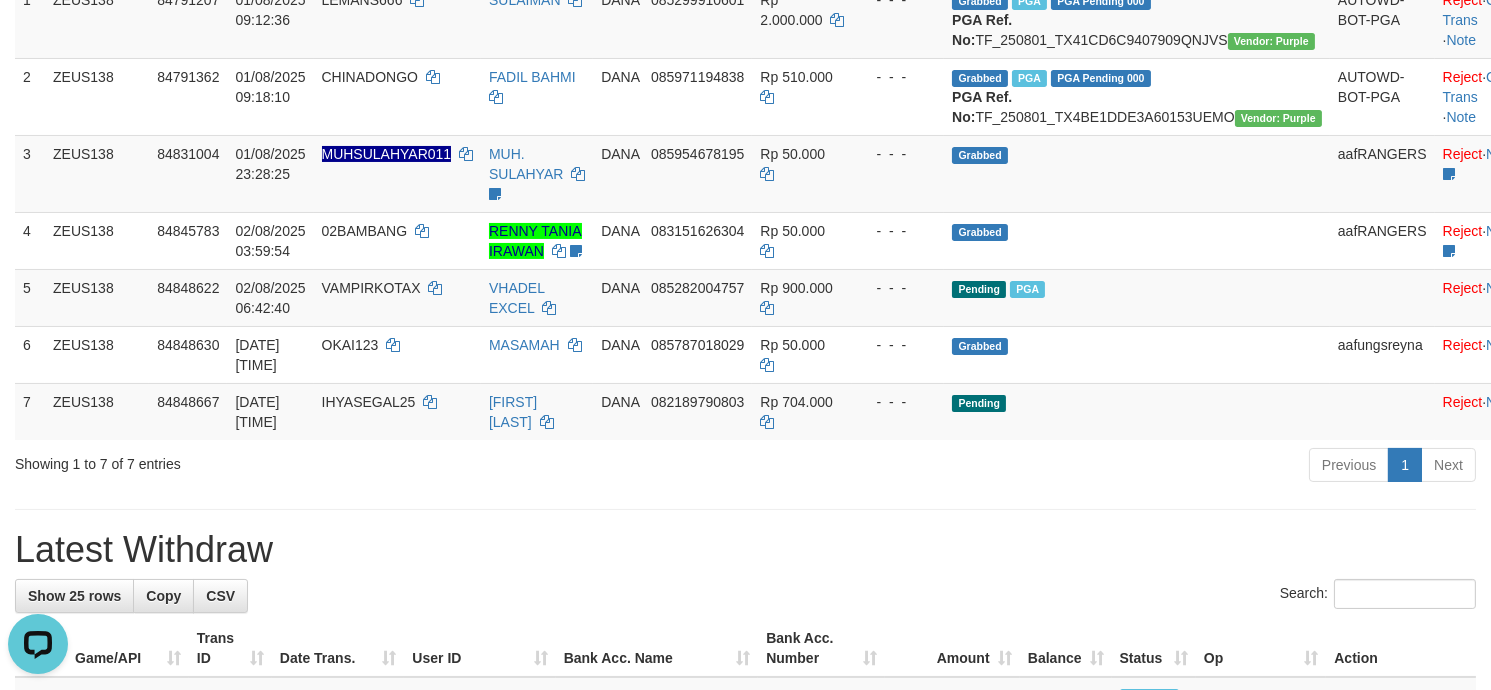 scroll, scrollTop: 0, scrollLeft: 0, axis: both 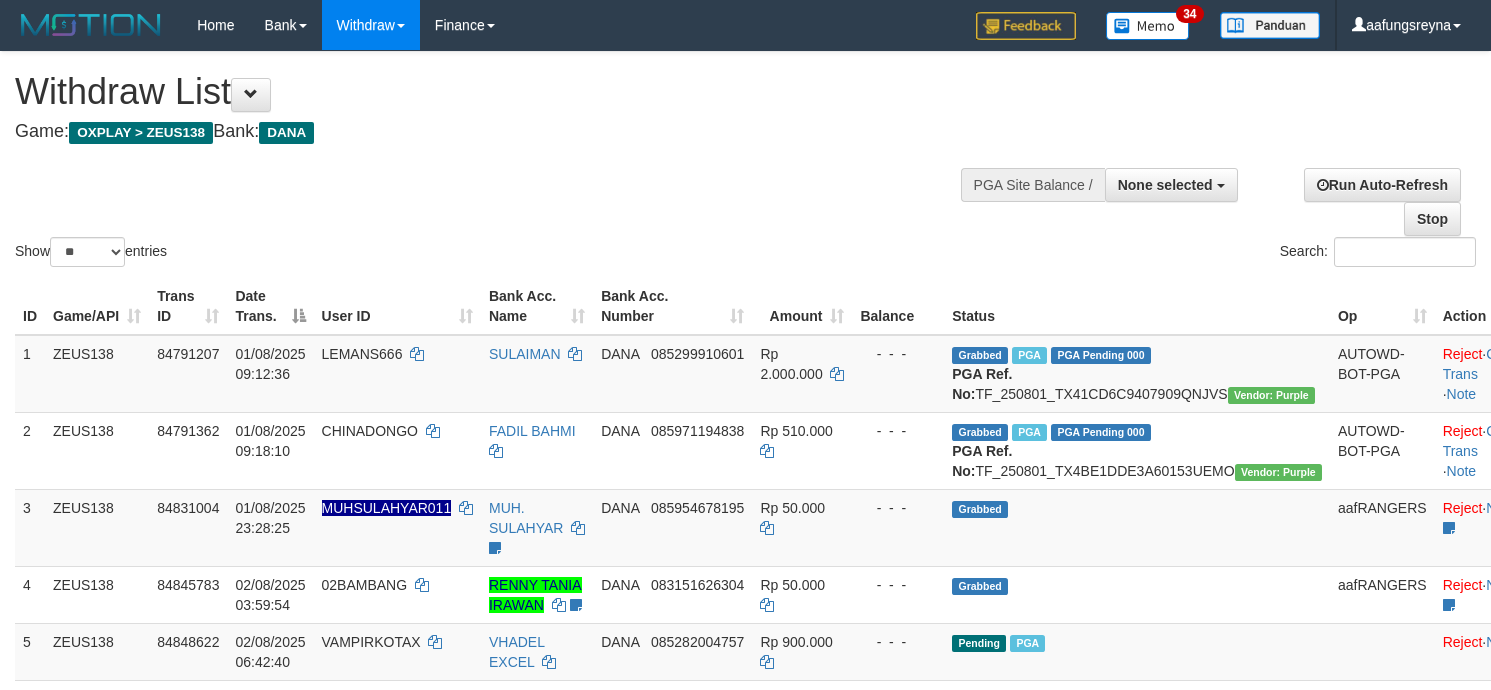 select 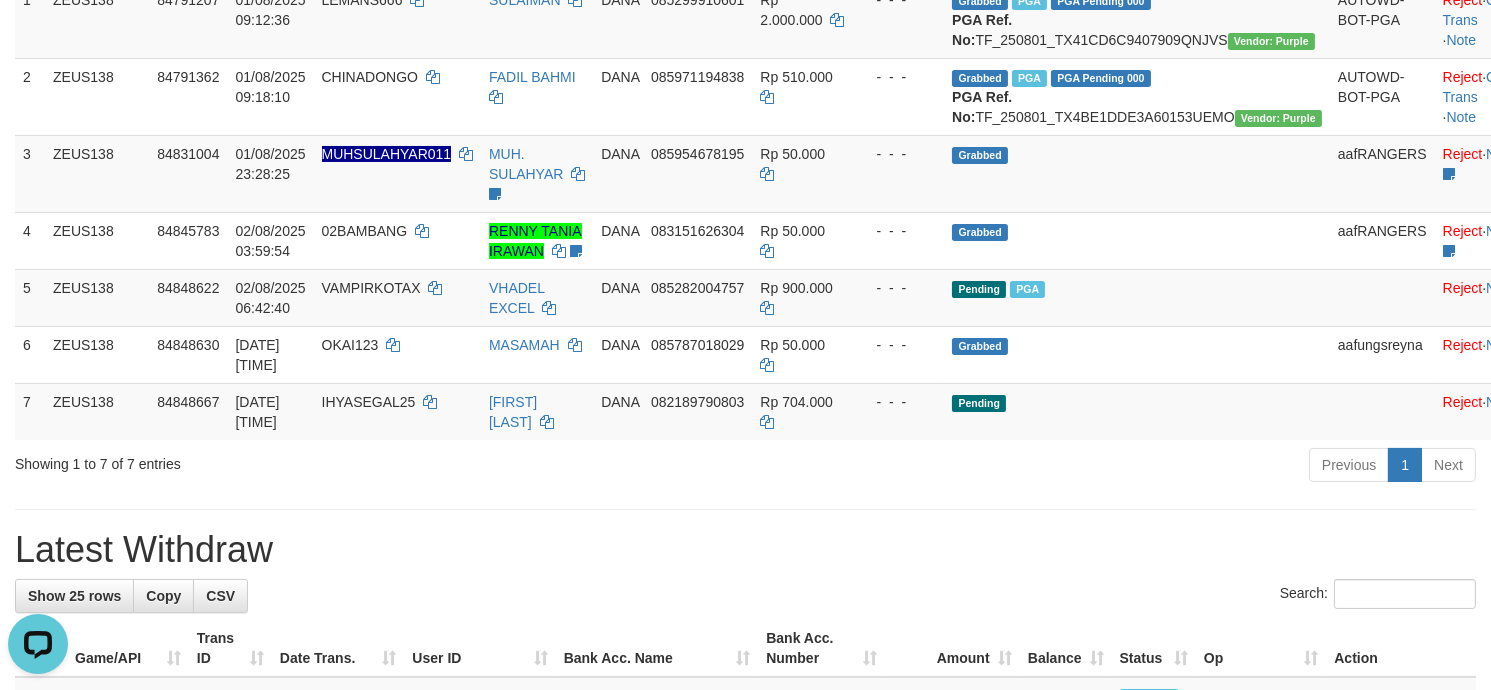 scroll, scrollTop: 0, scrollLeft: 0, axis: both 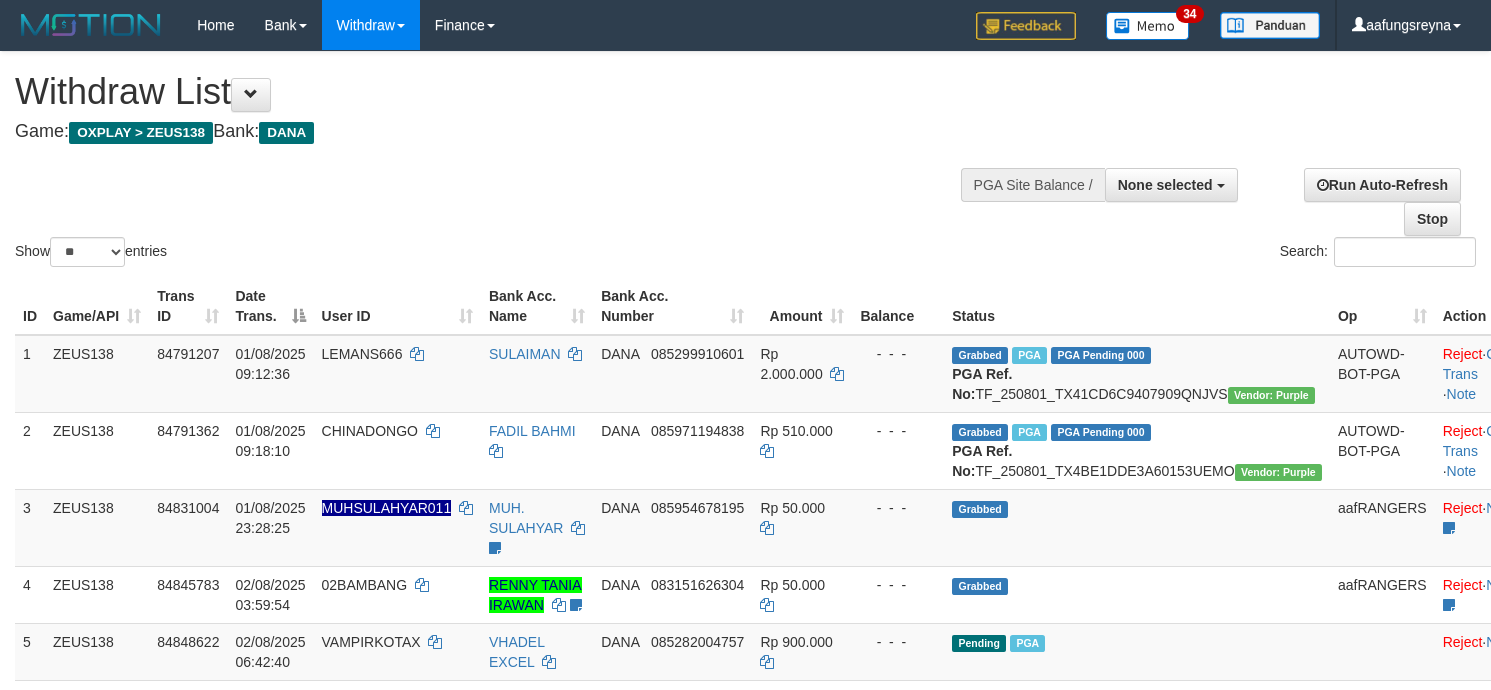 select 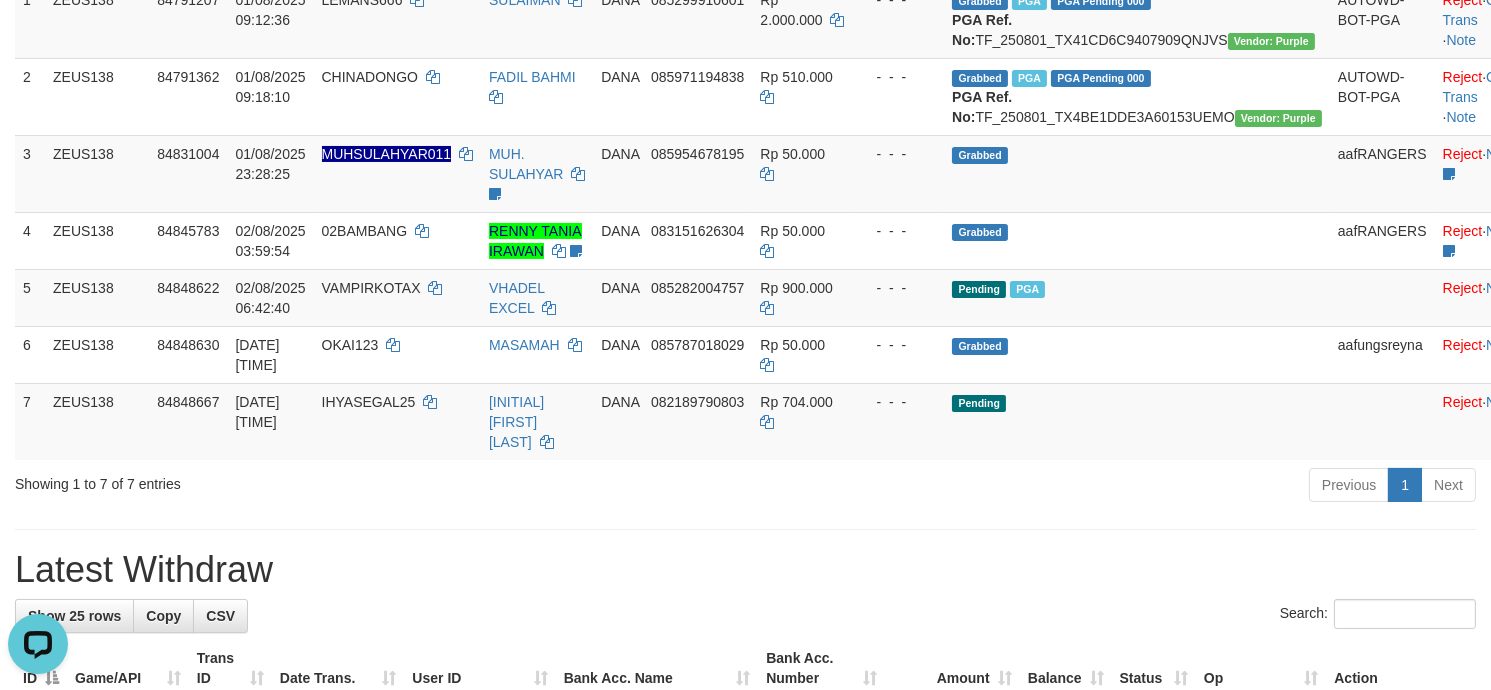 scroll, scrollTop: 0, scrollLeft: 0, axis: both 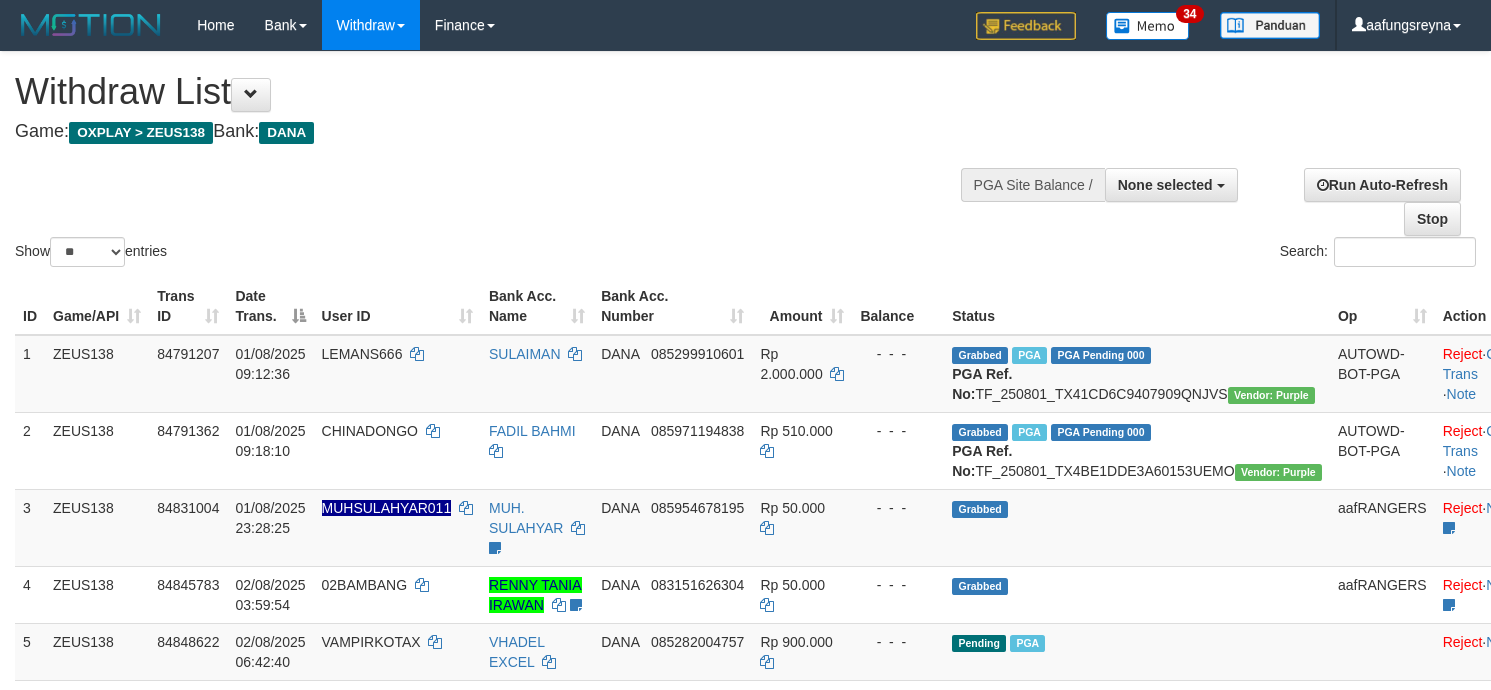 select 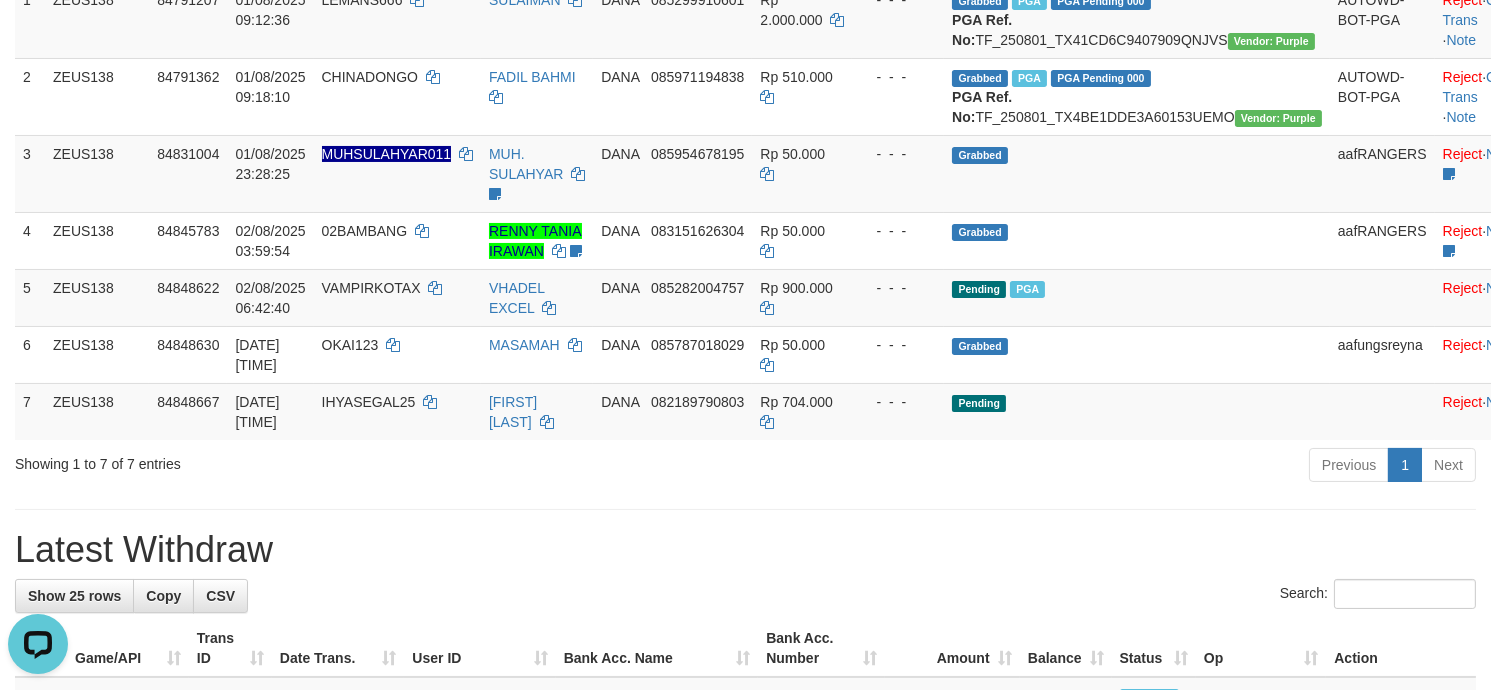 scroll, scrollTop: 0, scrollLeft: 0, axis: both 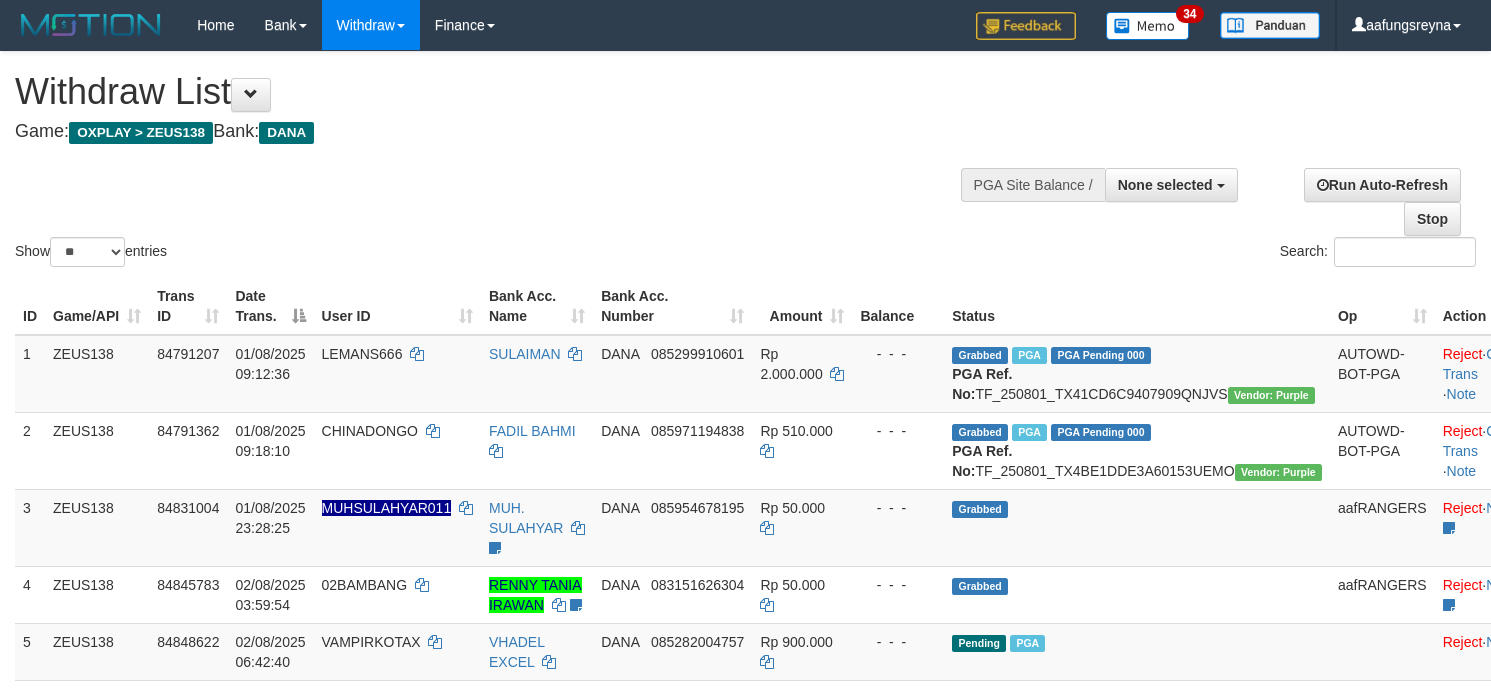select 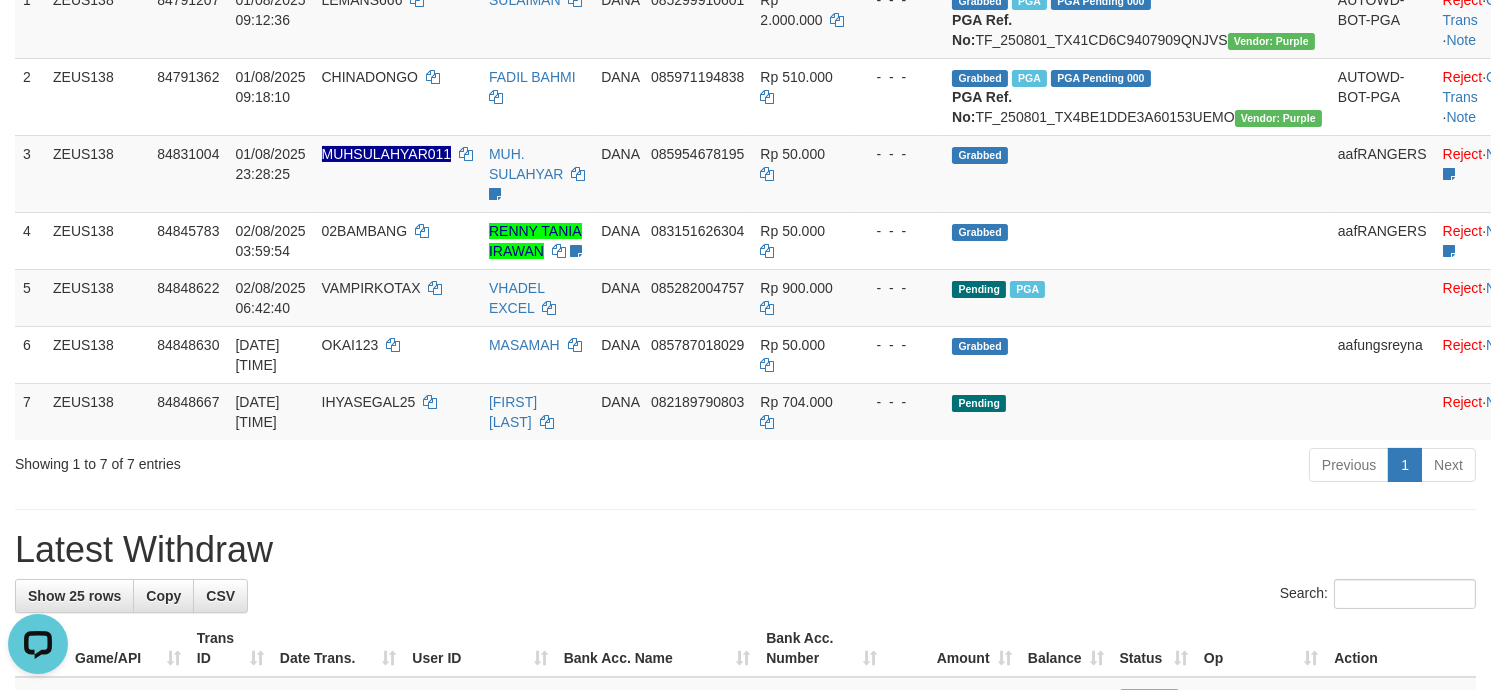 scroll, scrollTop: 0, scrollLeft: 0, axis: both 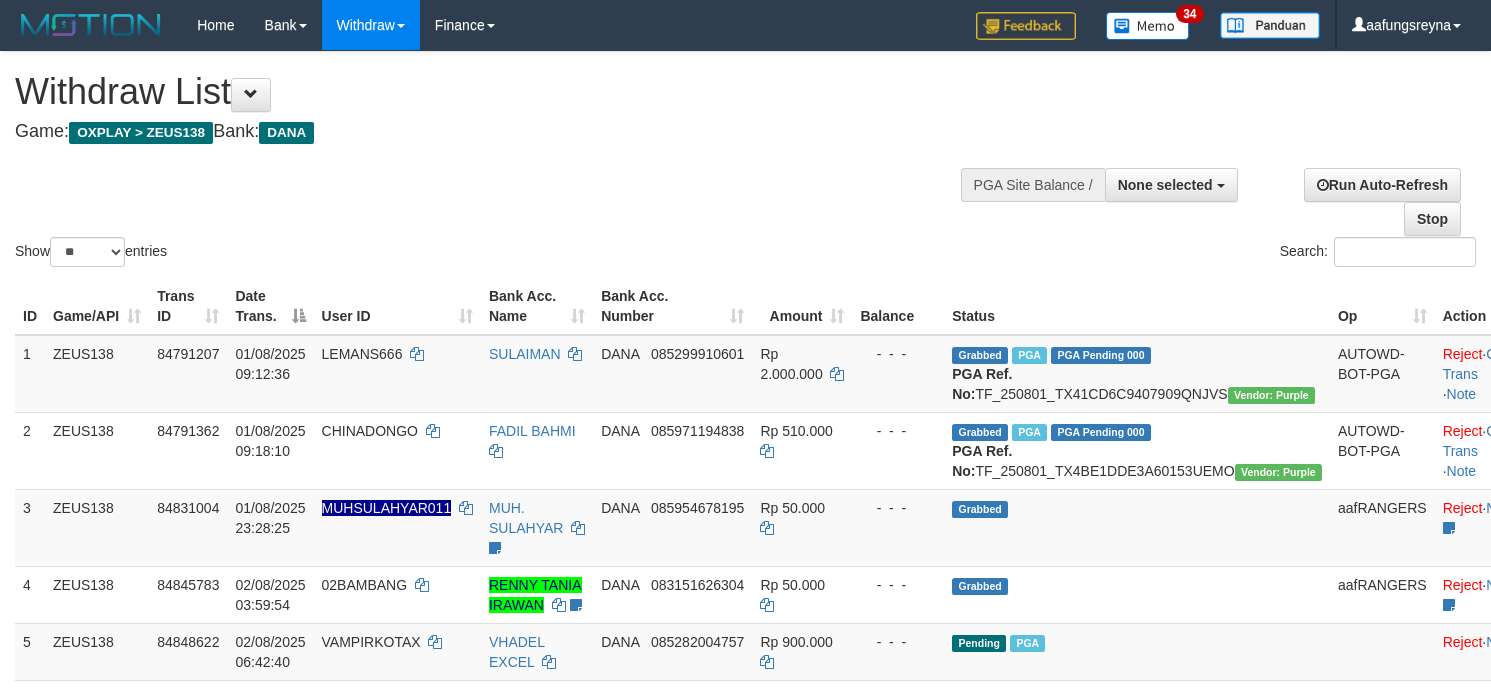 select 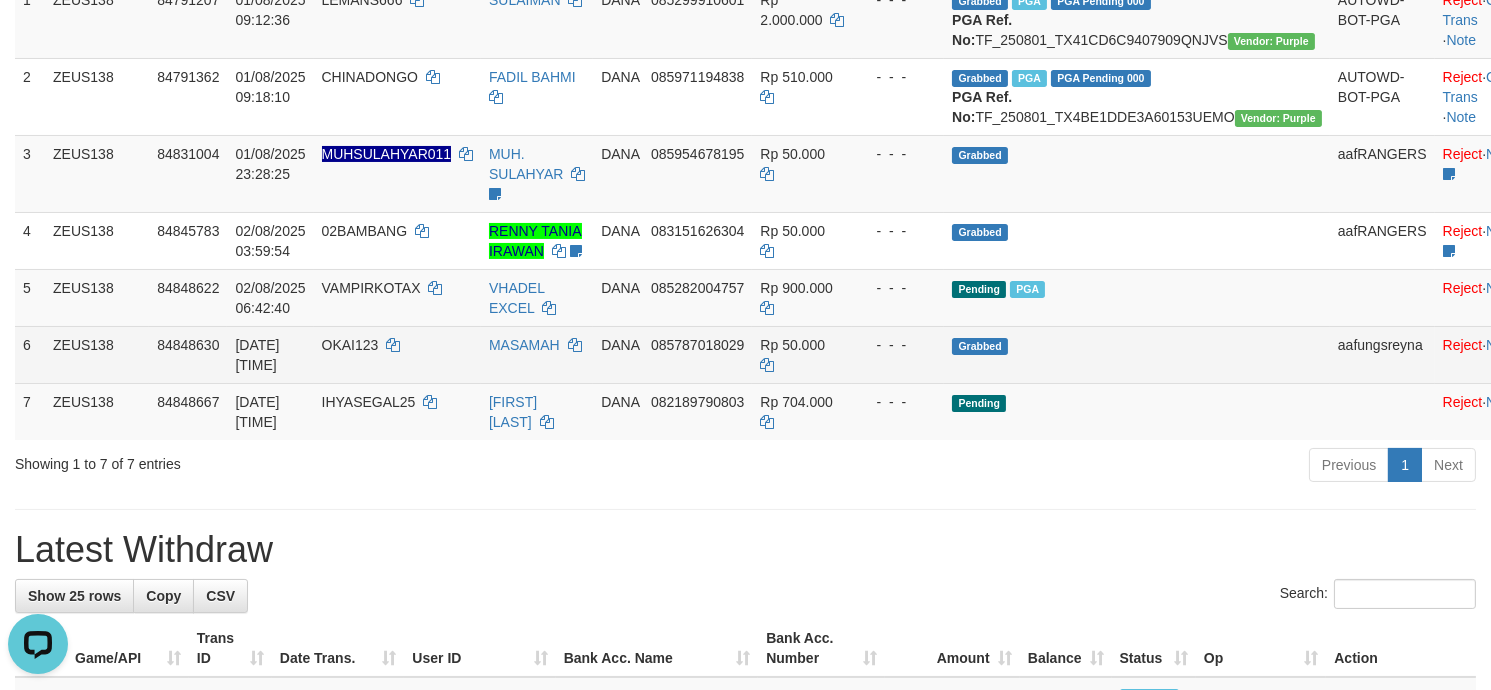 scroll, scrollTop: 0, scrollLeft: 0, axis: both 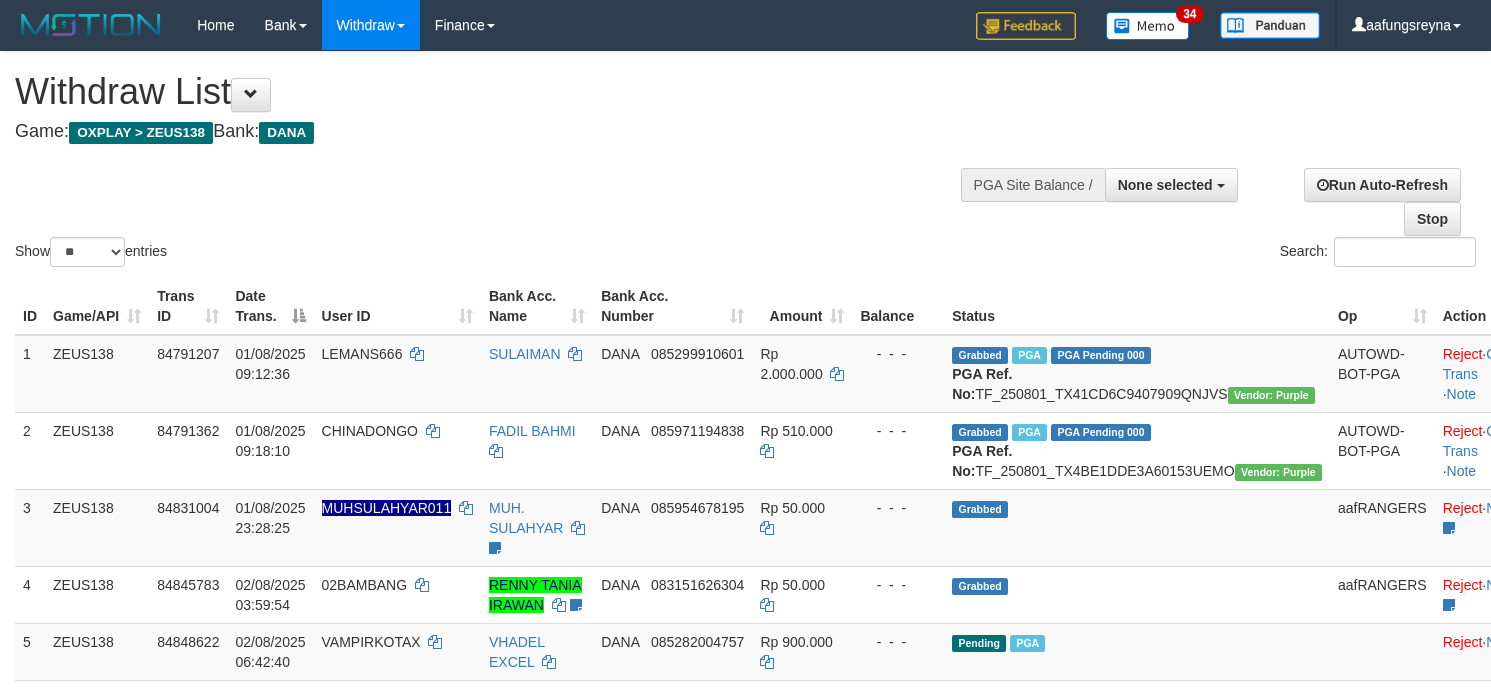 select 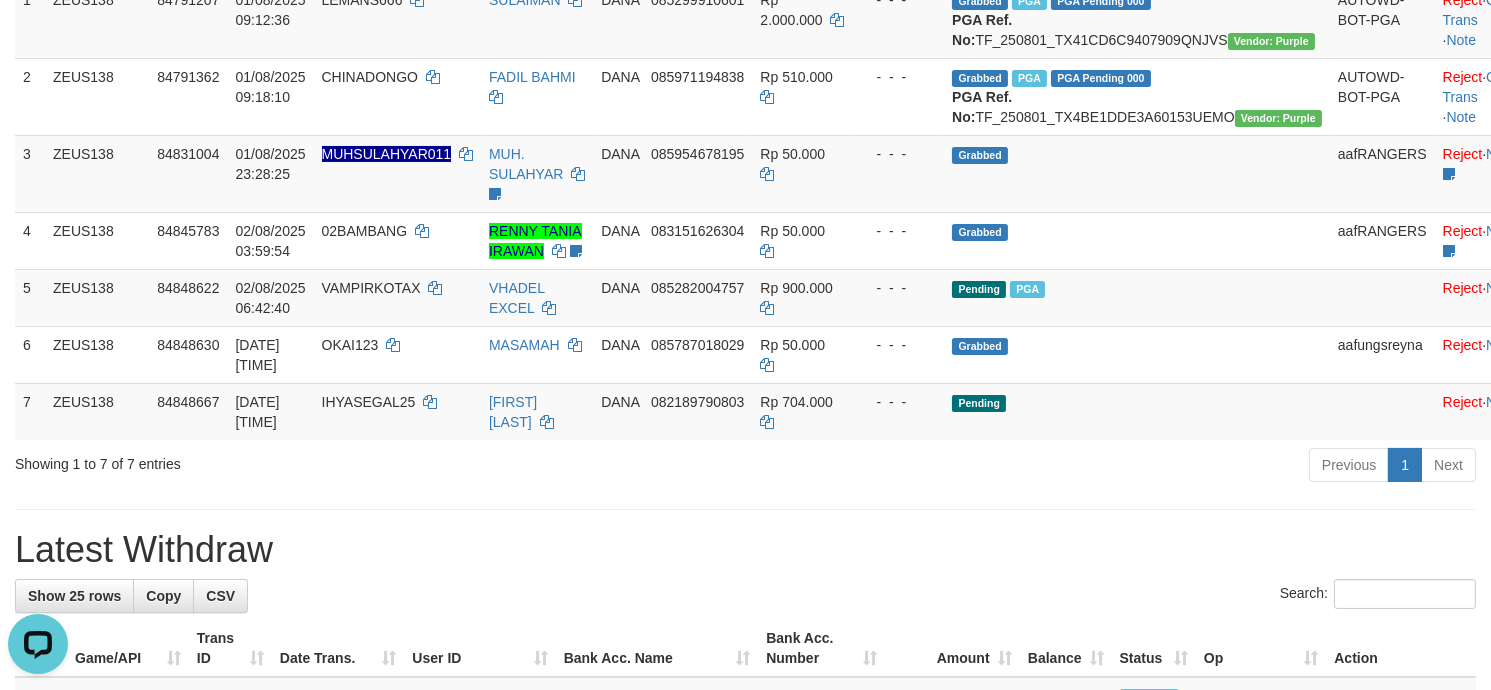 scroll, scrollTop: 0, scrollLeft: 0, axis: both 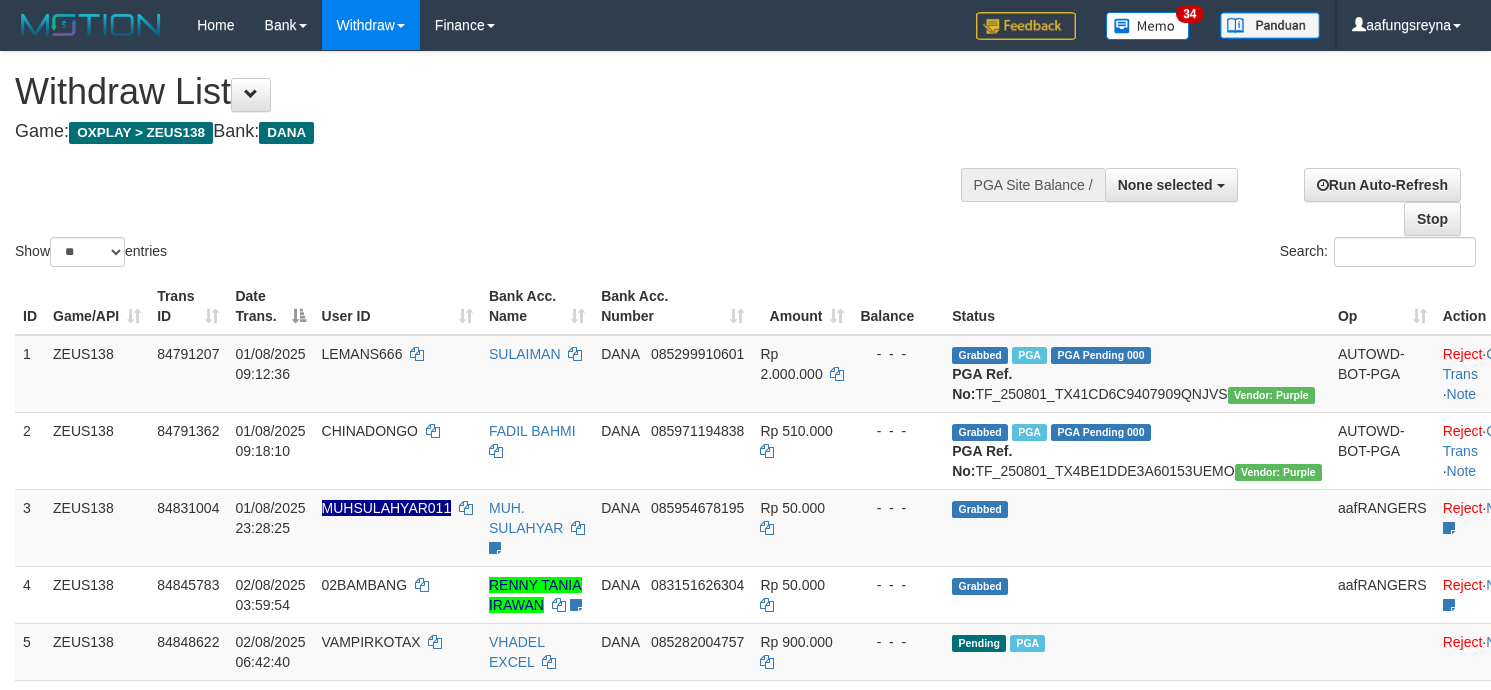 select 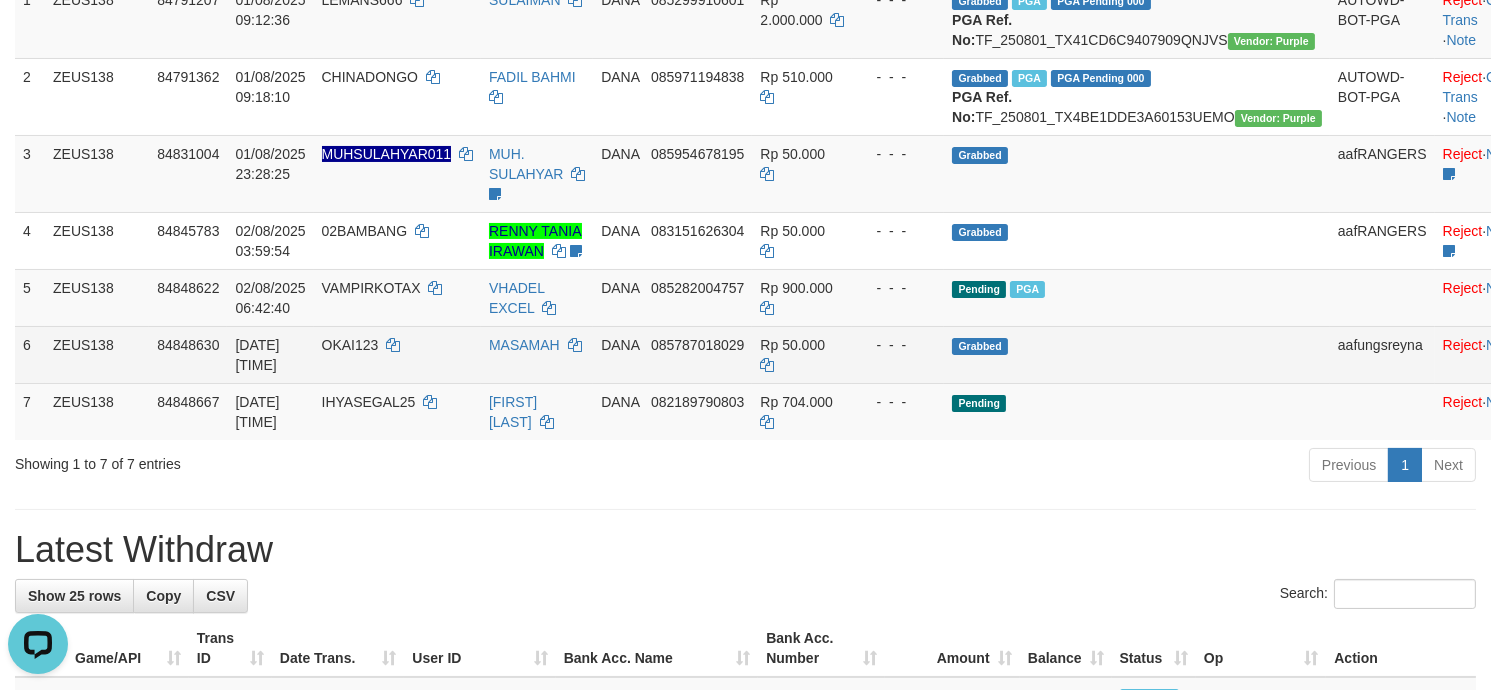 scroll, scrollTop: 0, scrollLeft: 0, axis: both 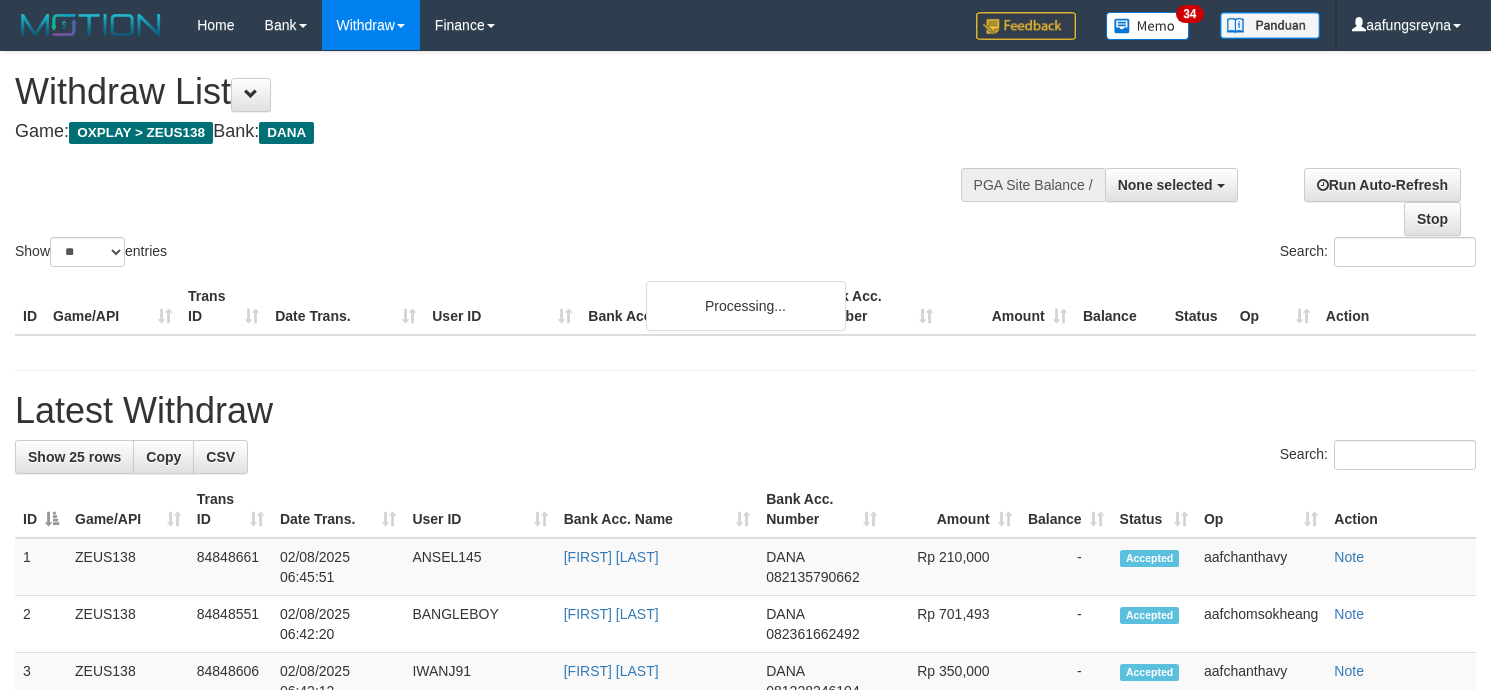 select 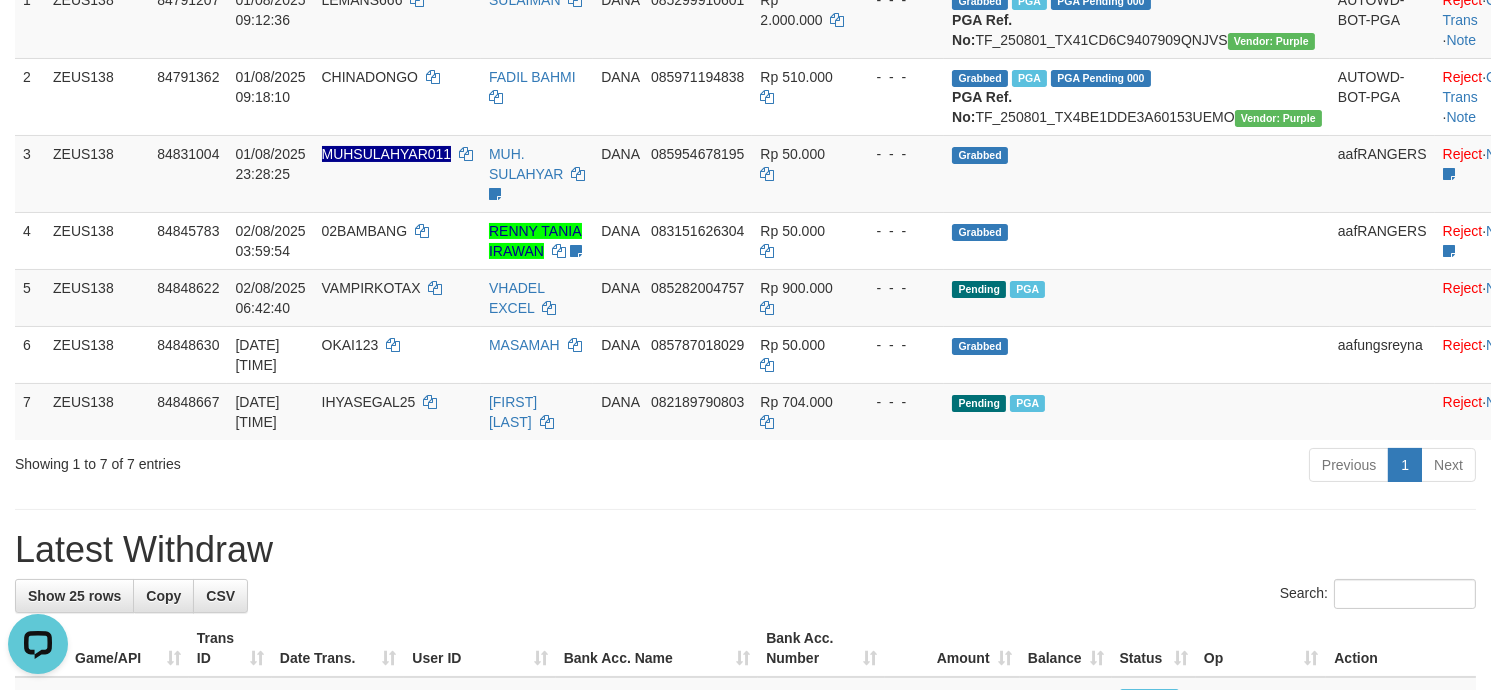 scroll, scrollTop: 0, scrollLeft: 0, axis: both 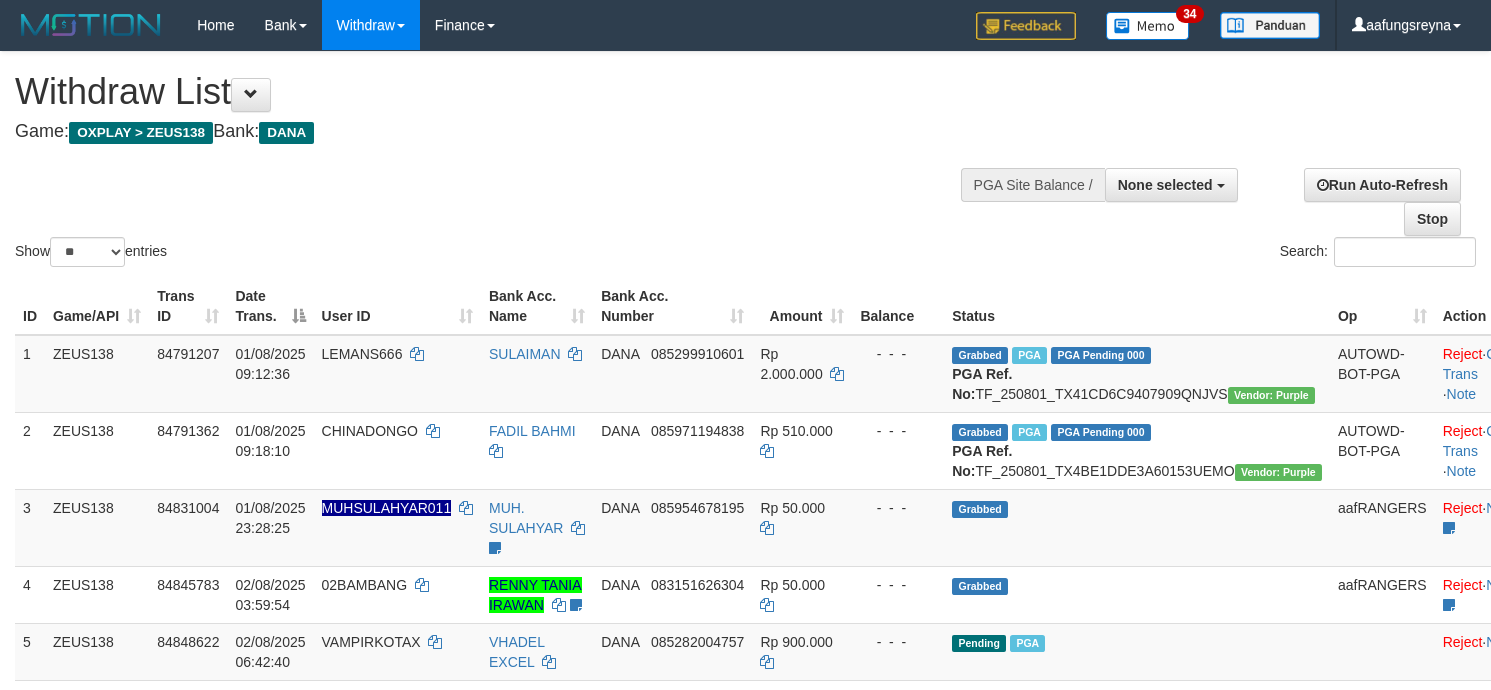 select 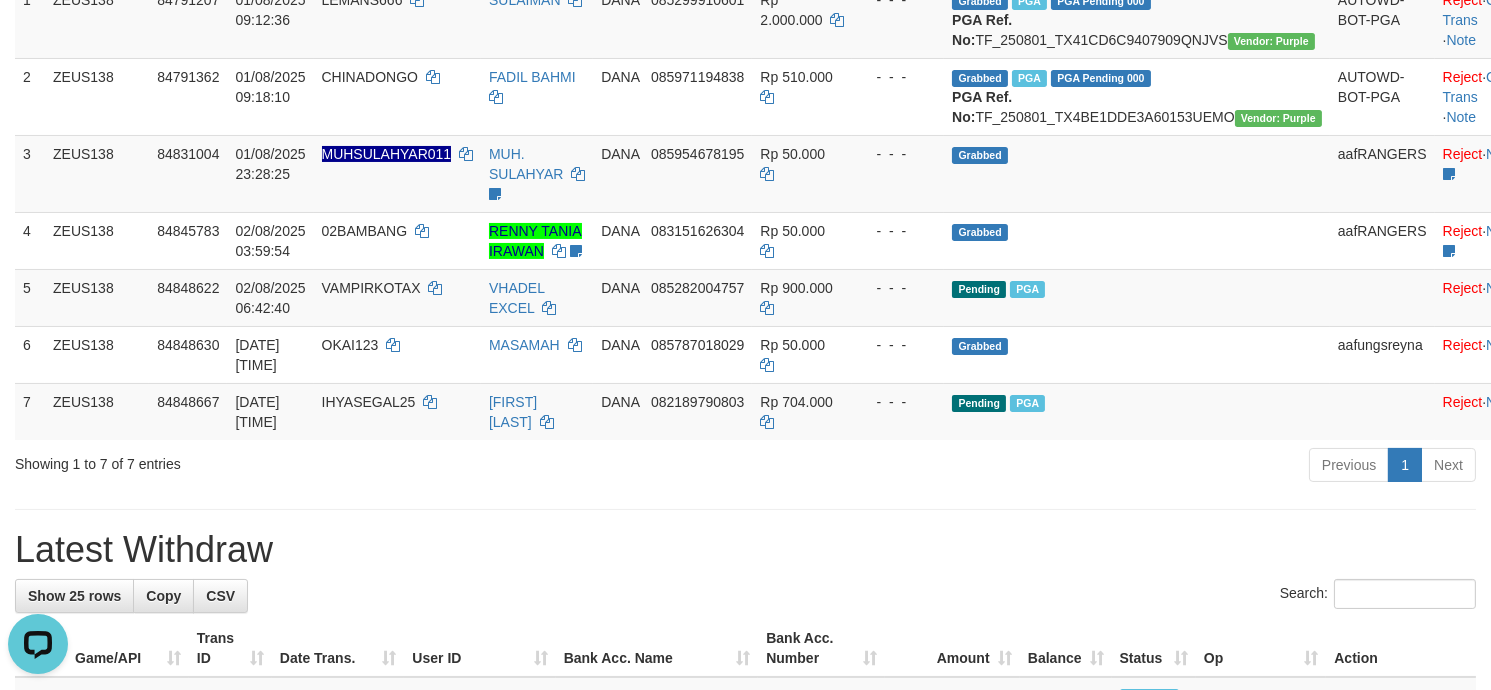 scroll, scrollTop: 0, scrollLeft: 0, axis: both 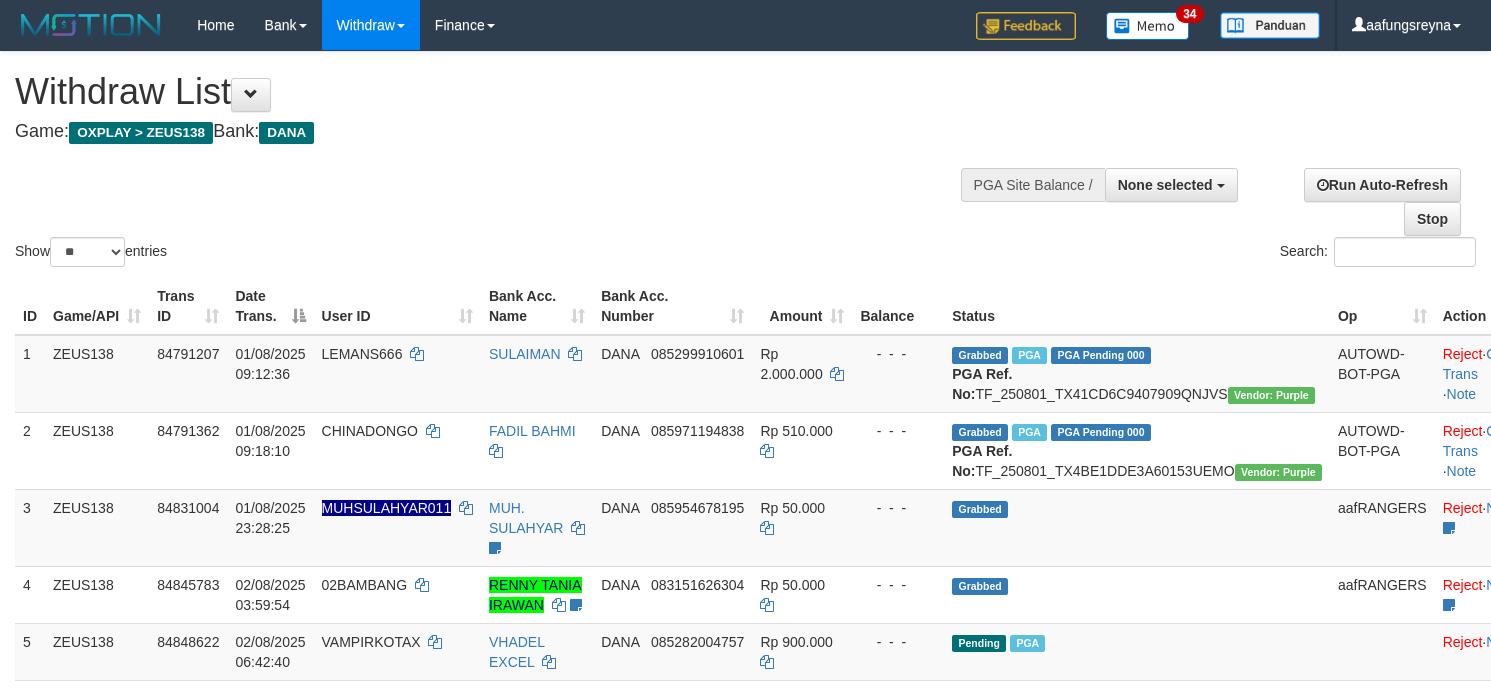select 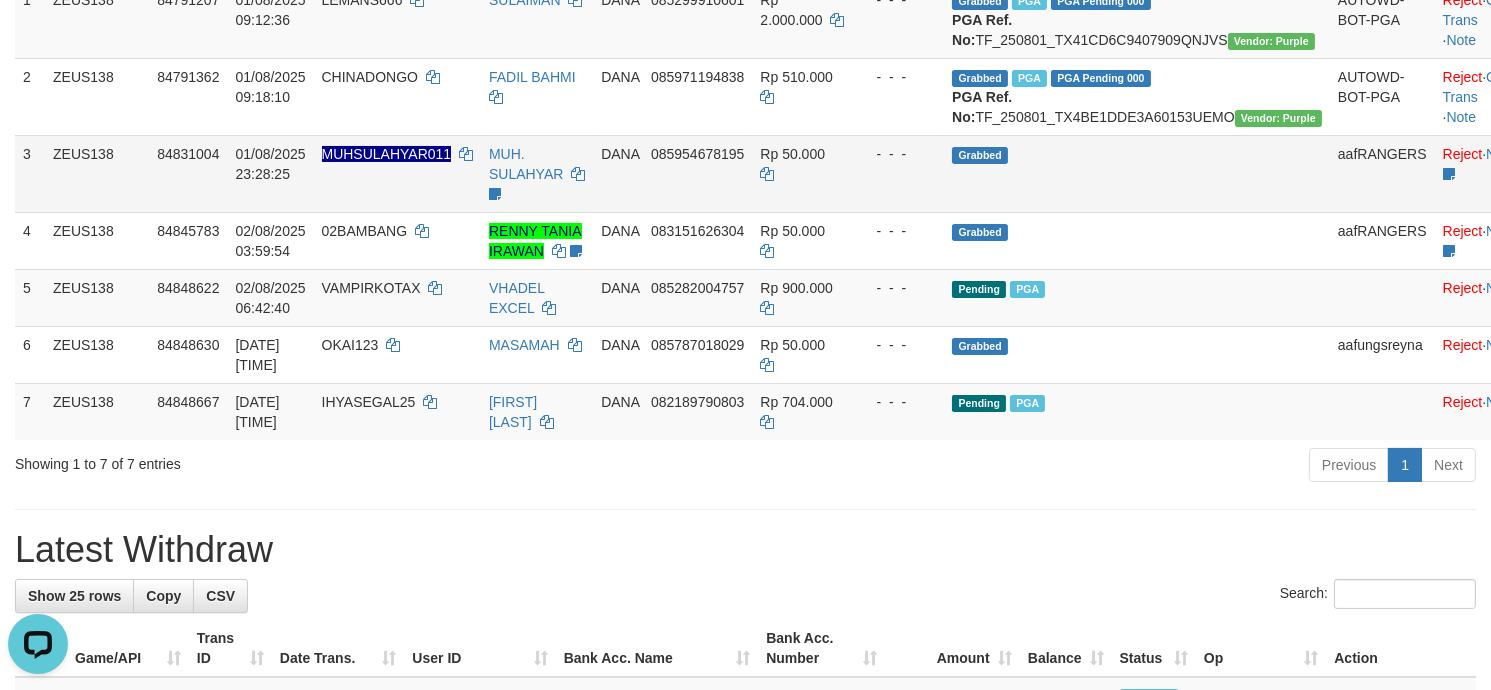 scroll, scrollTop: 0, scrollLeft: 0, axis: both 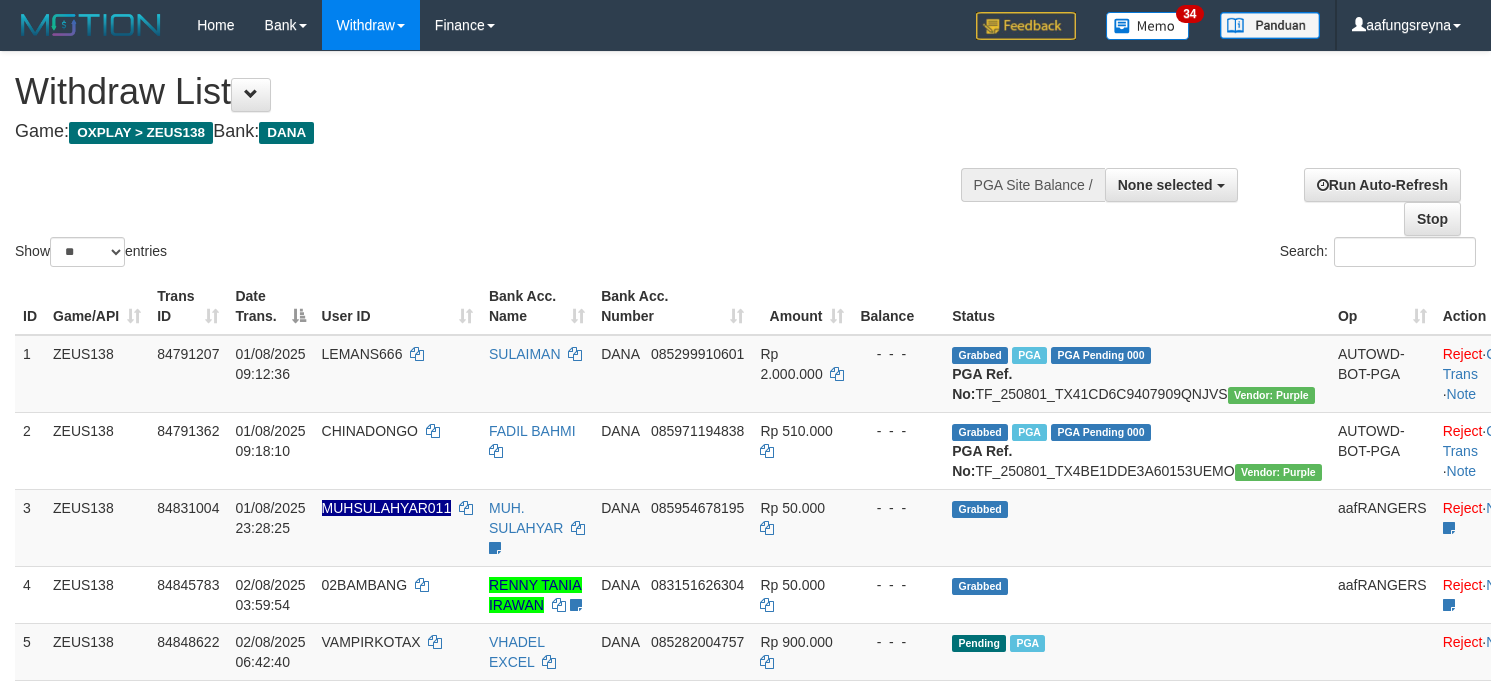 select 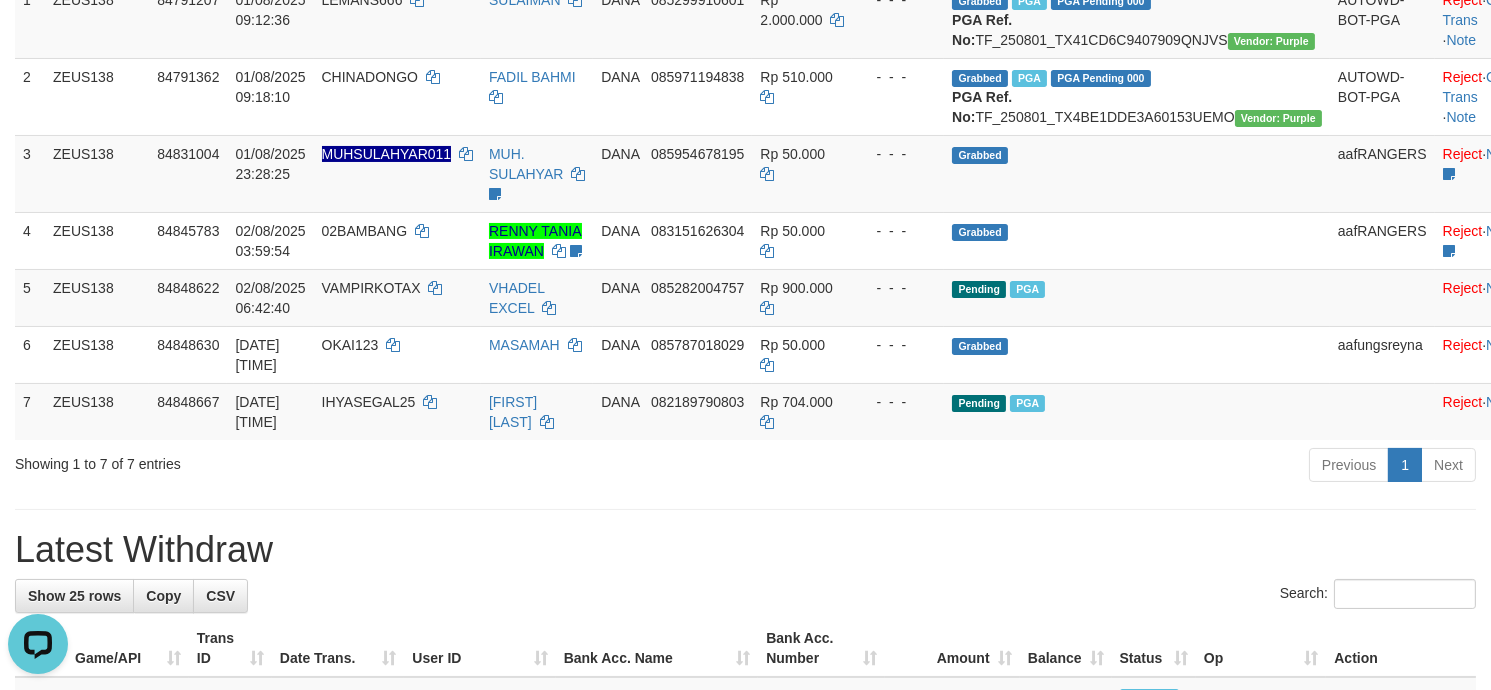 scroll, scrollTop: 0, scrollLeft: 0, axis: both 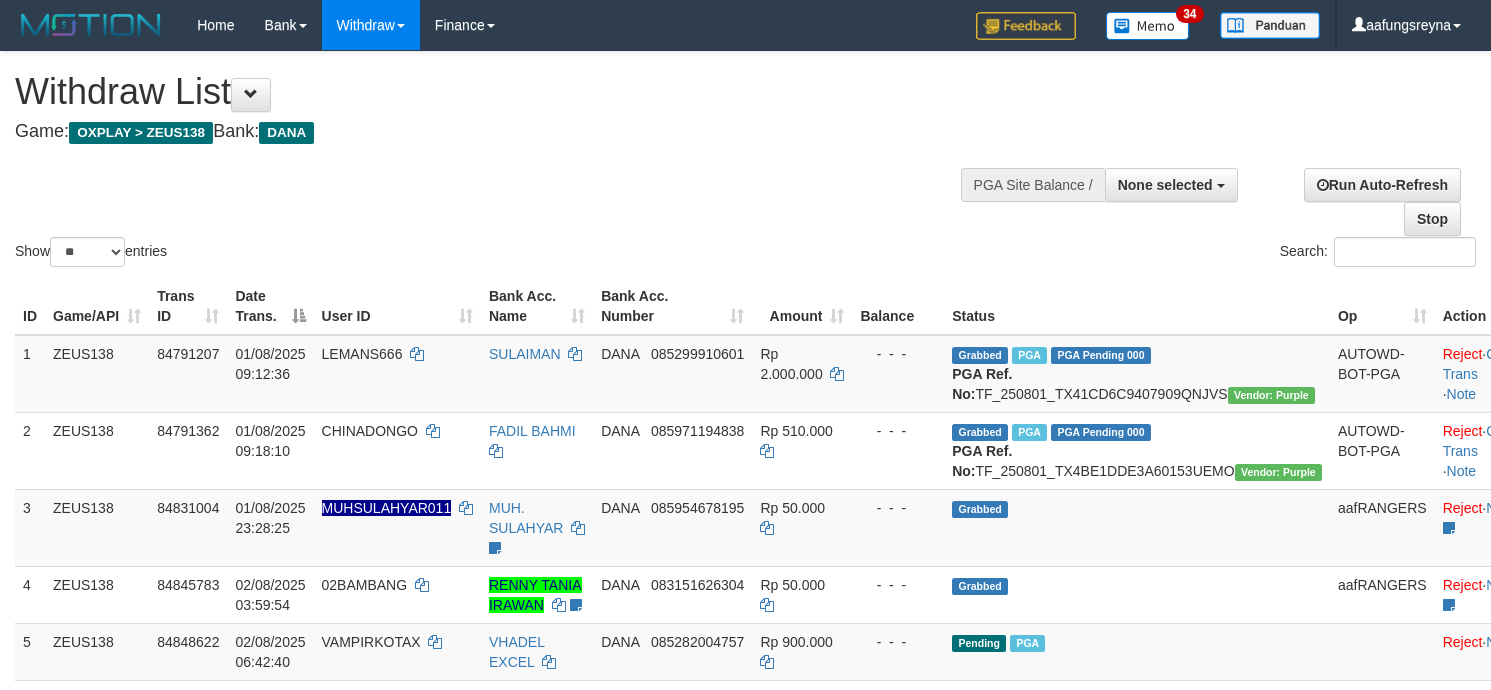 select 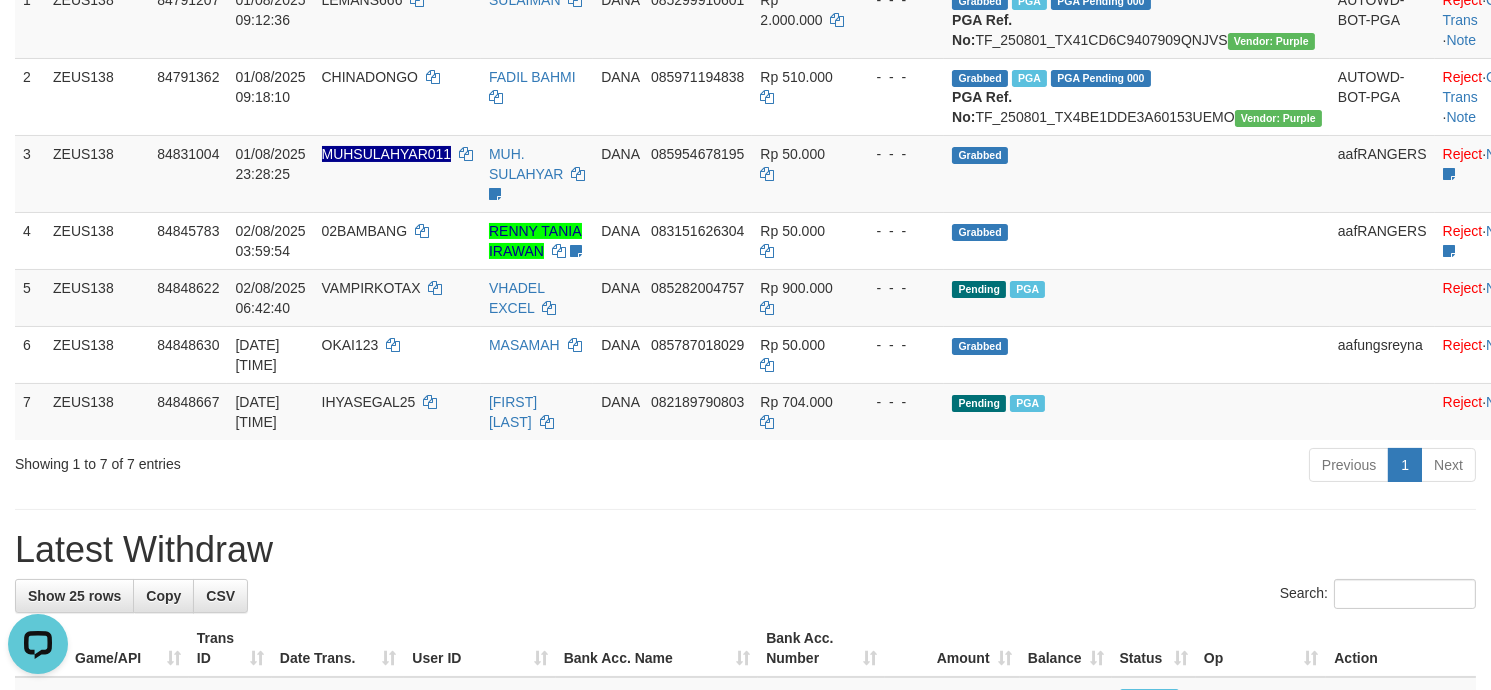 scroll, scrollTop: 0, scrollLeft: 0, axis: both 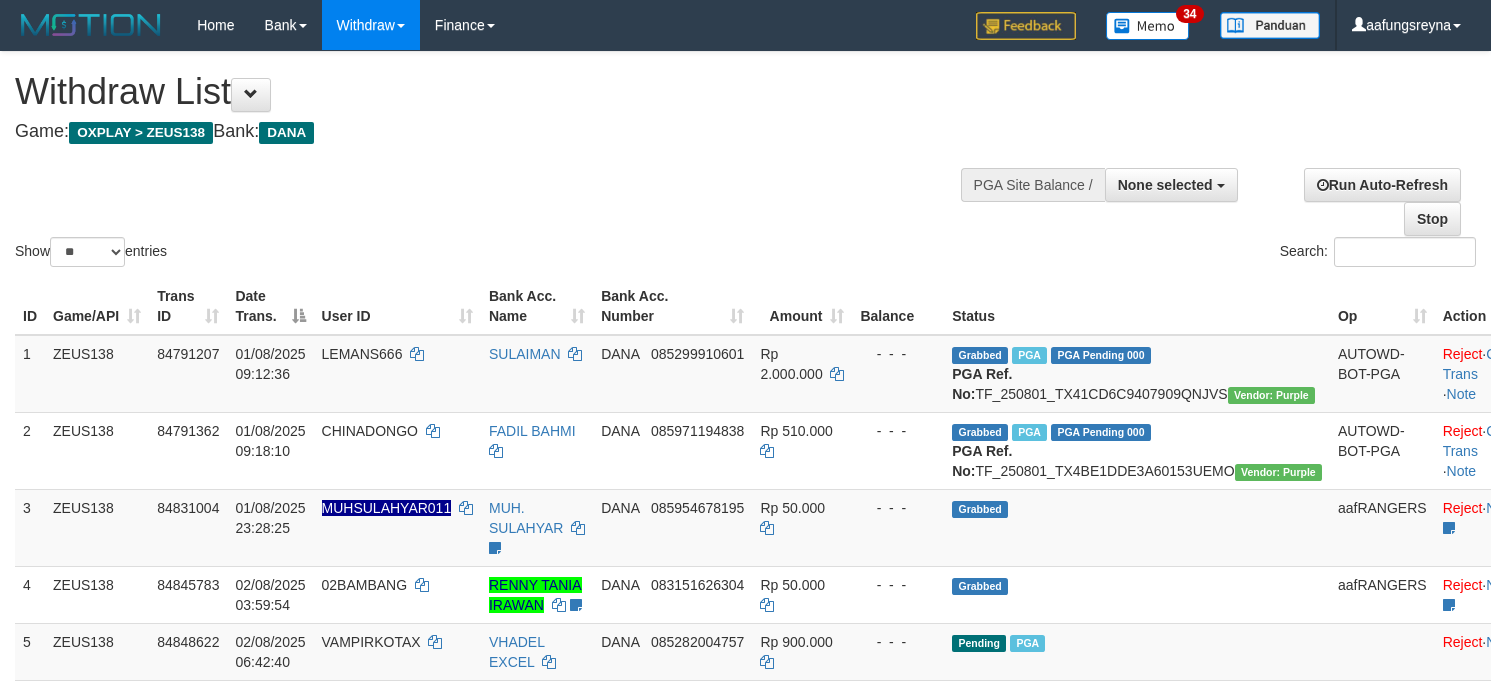 select 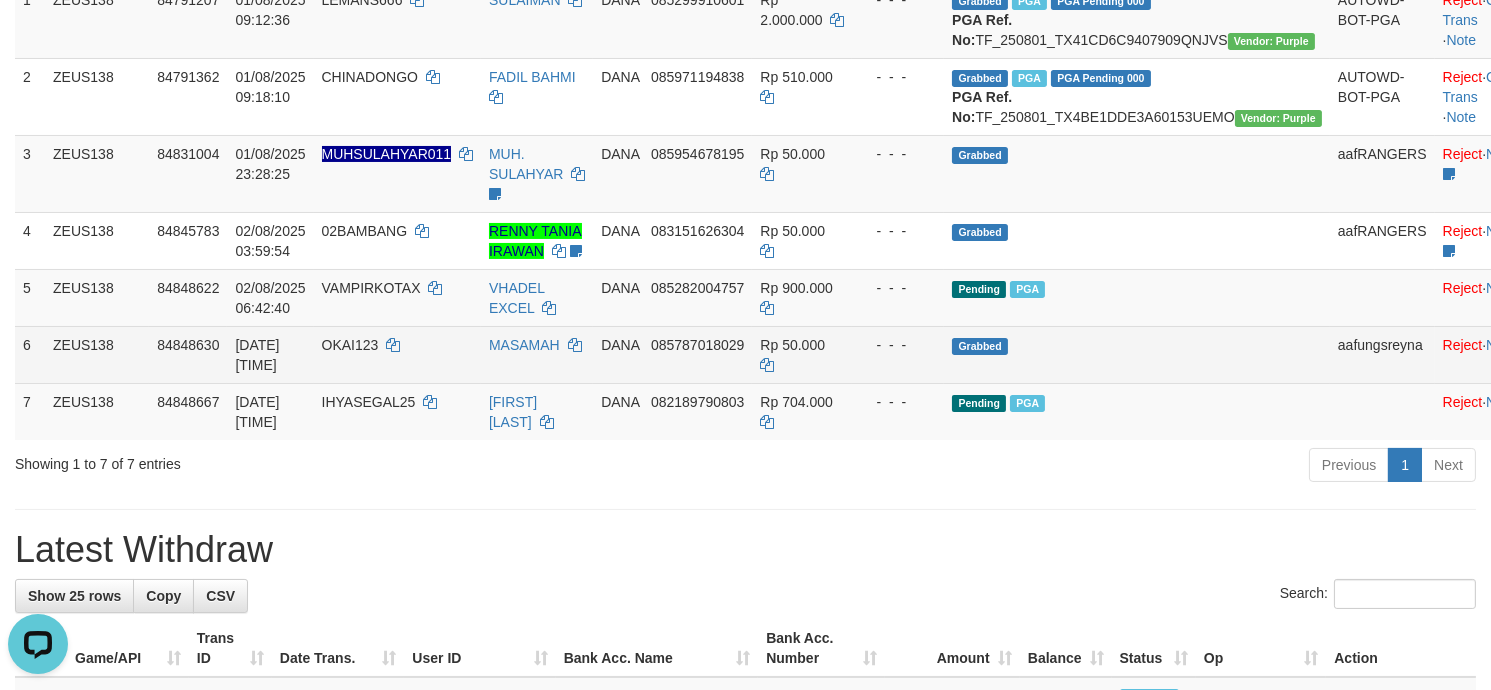 scroll, scrollTop: 0, scrollLeft: 0, axis: both 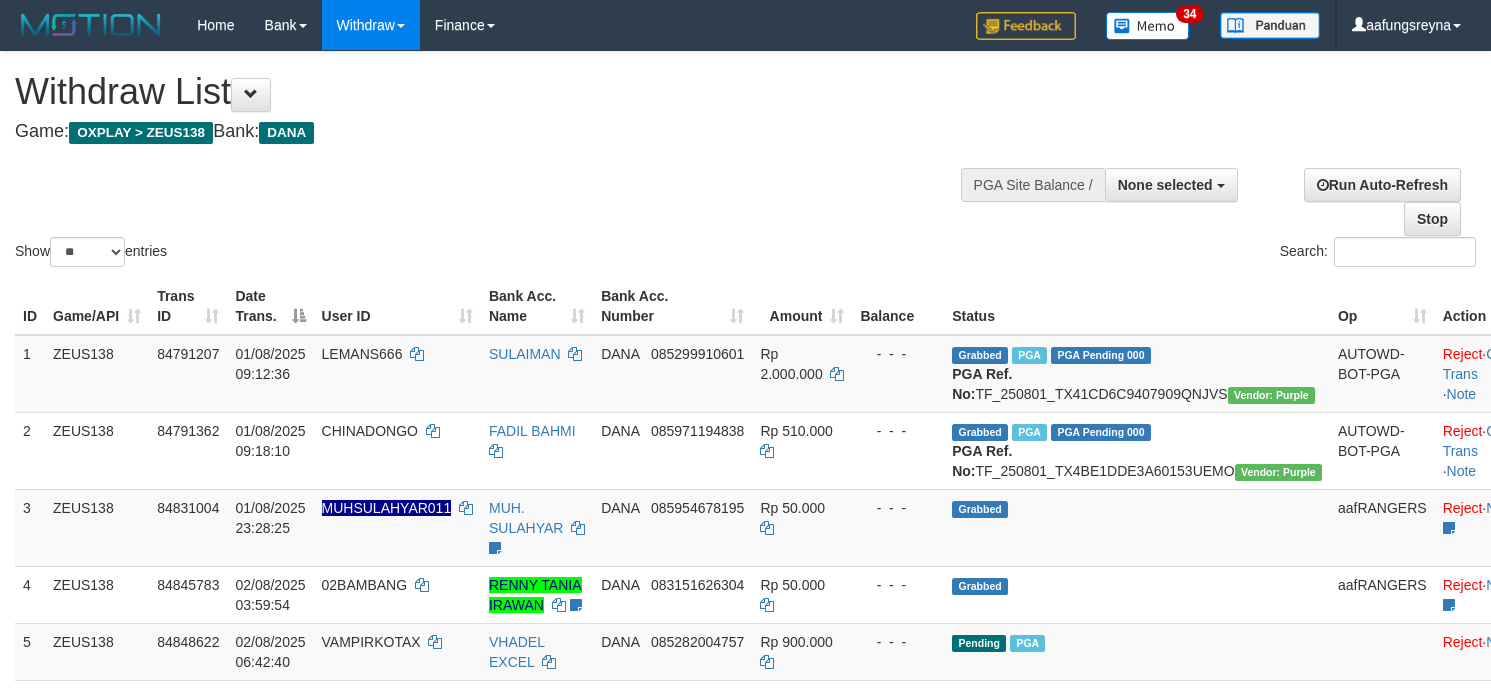 select 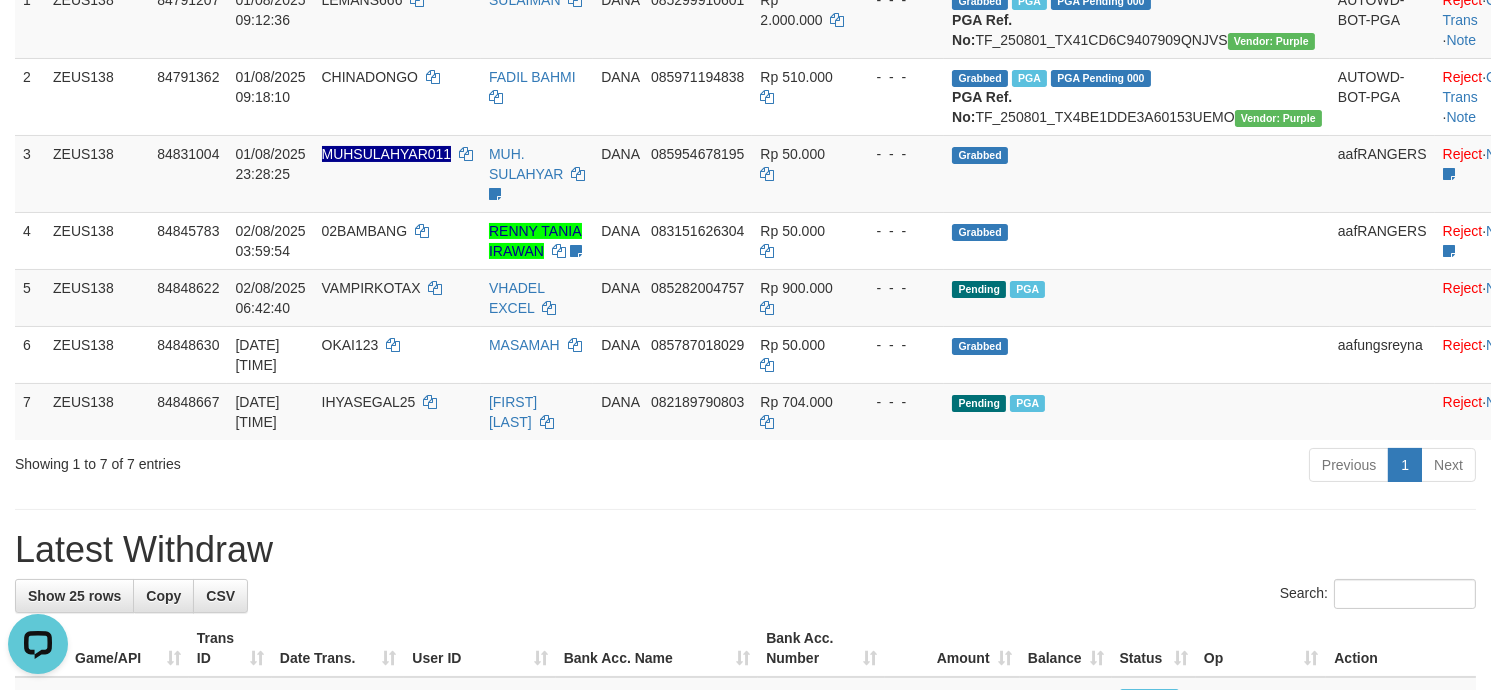 scroll, scrollTop: 0, scrollLeft: 0, axis: both 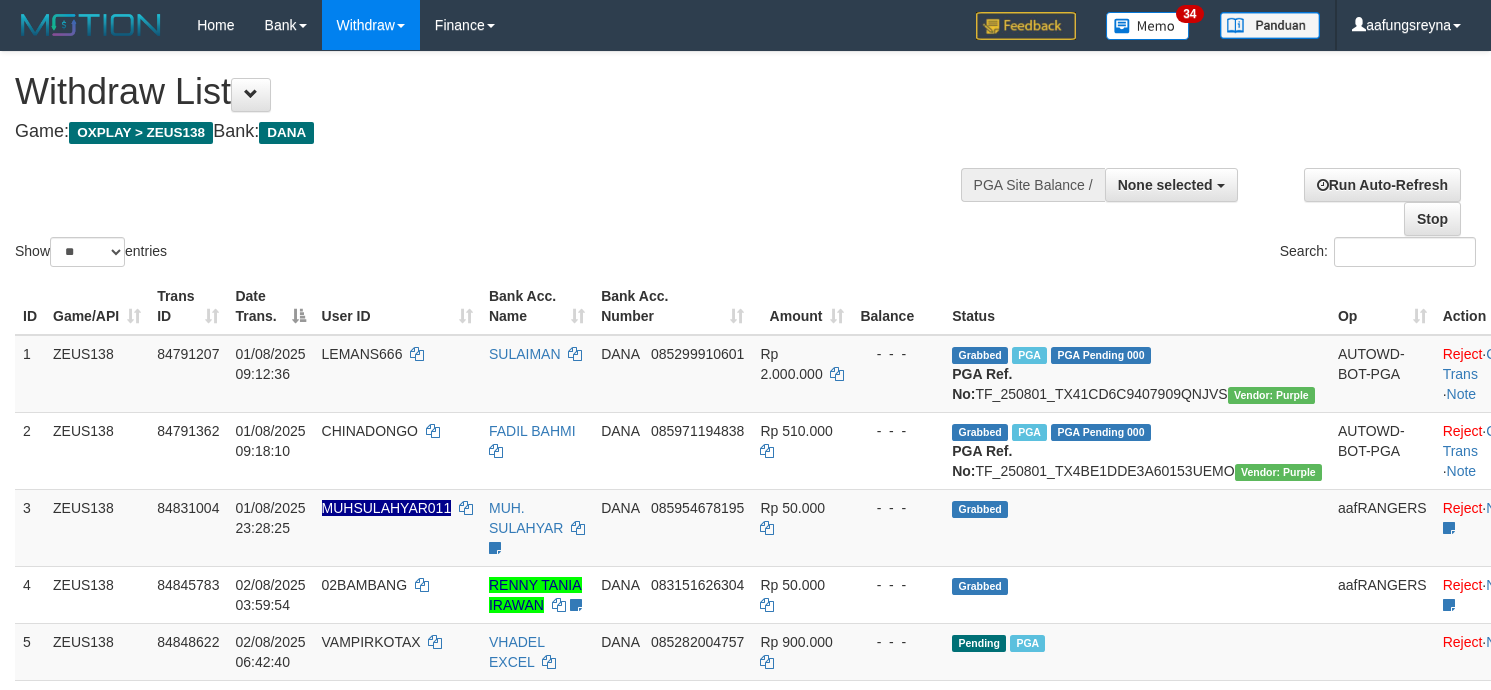 select 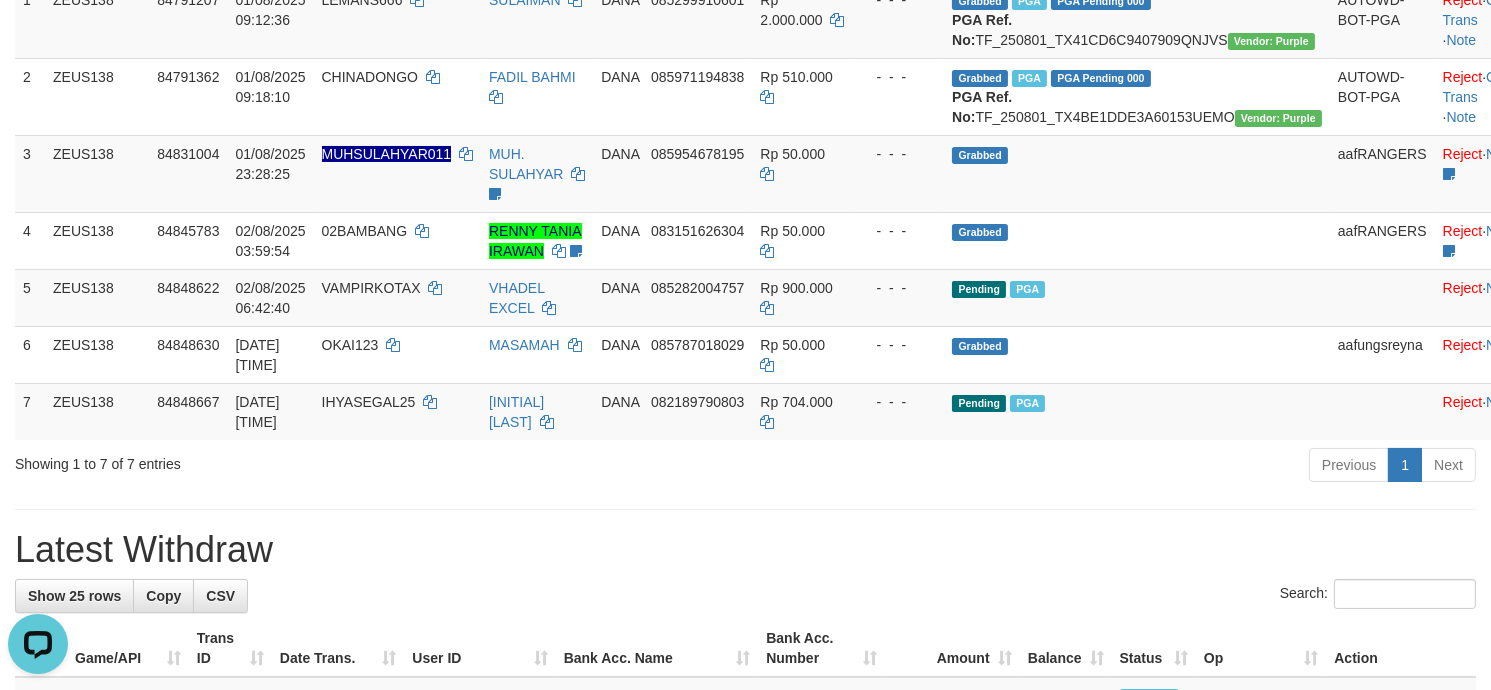 scroll, scrollTop: 0, scrollLeft: 0, axis: both 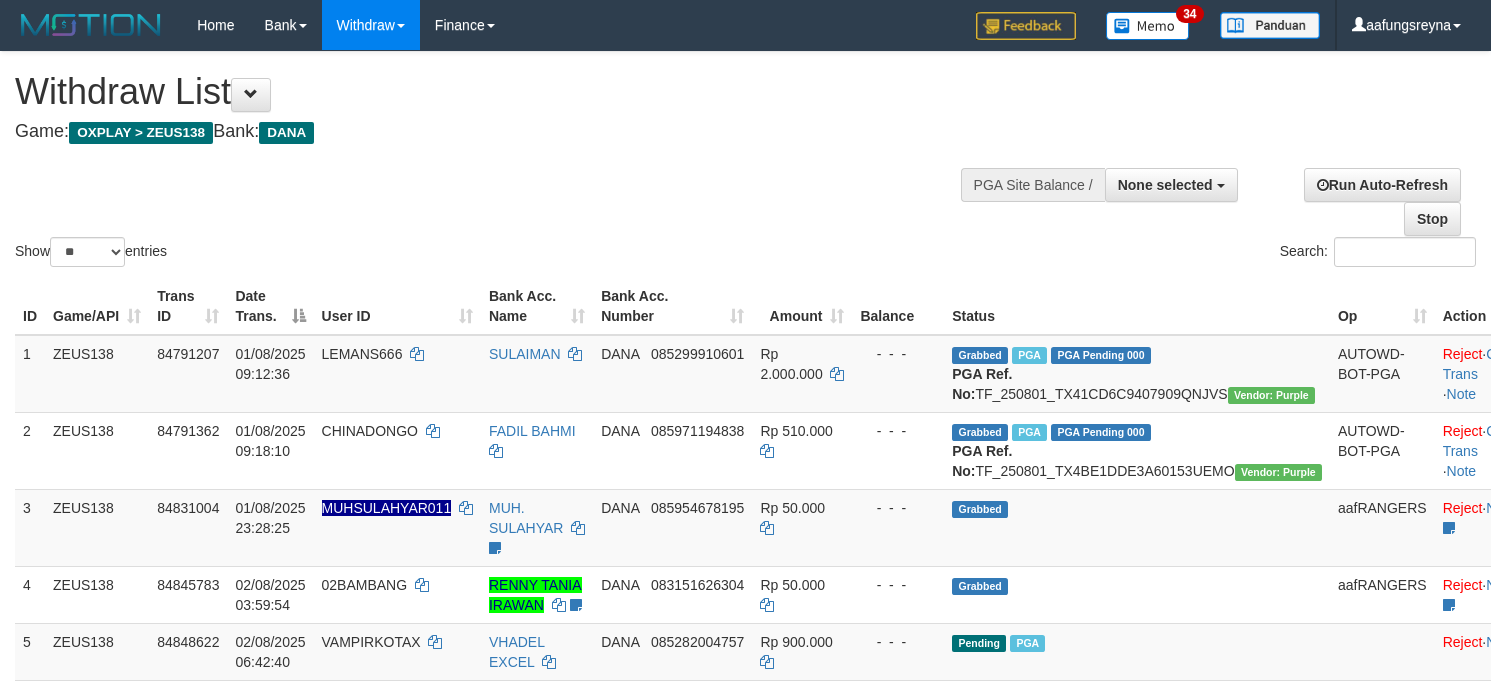 select 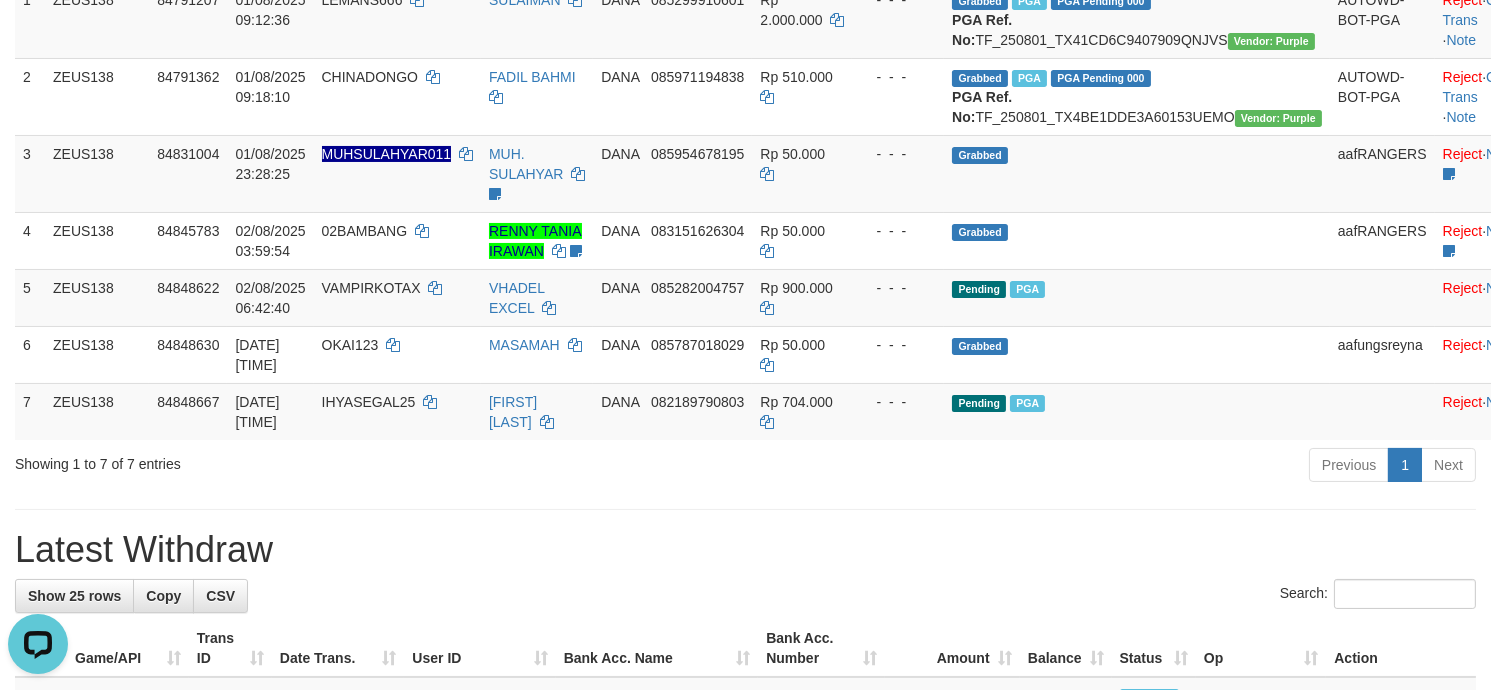 scroll, scrollTop: 0, scrollLeft: 0, axis: both 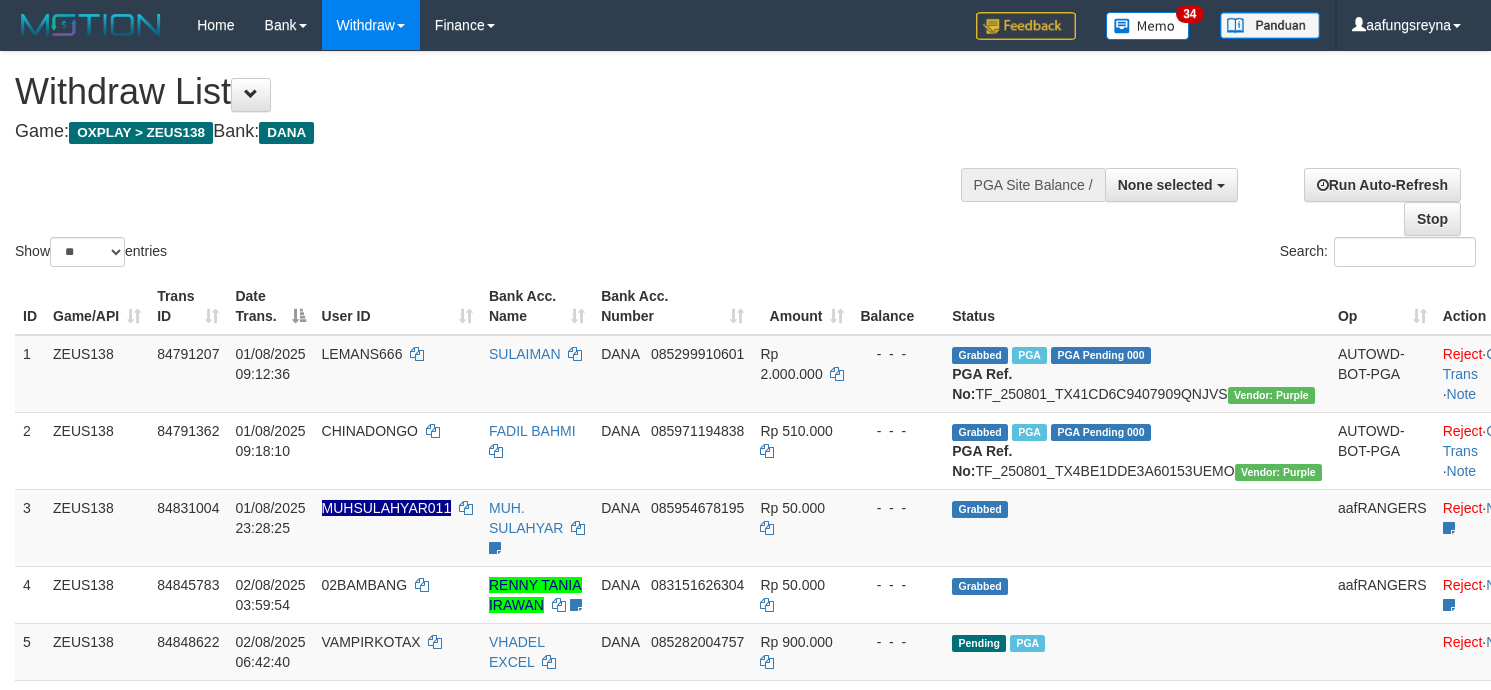 select 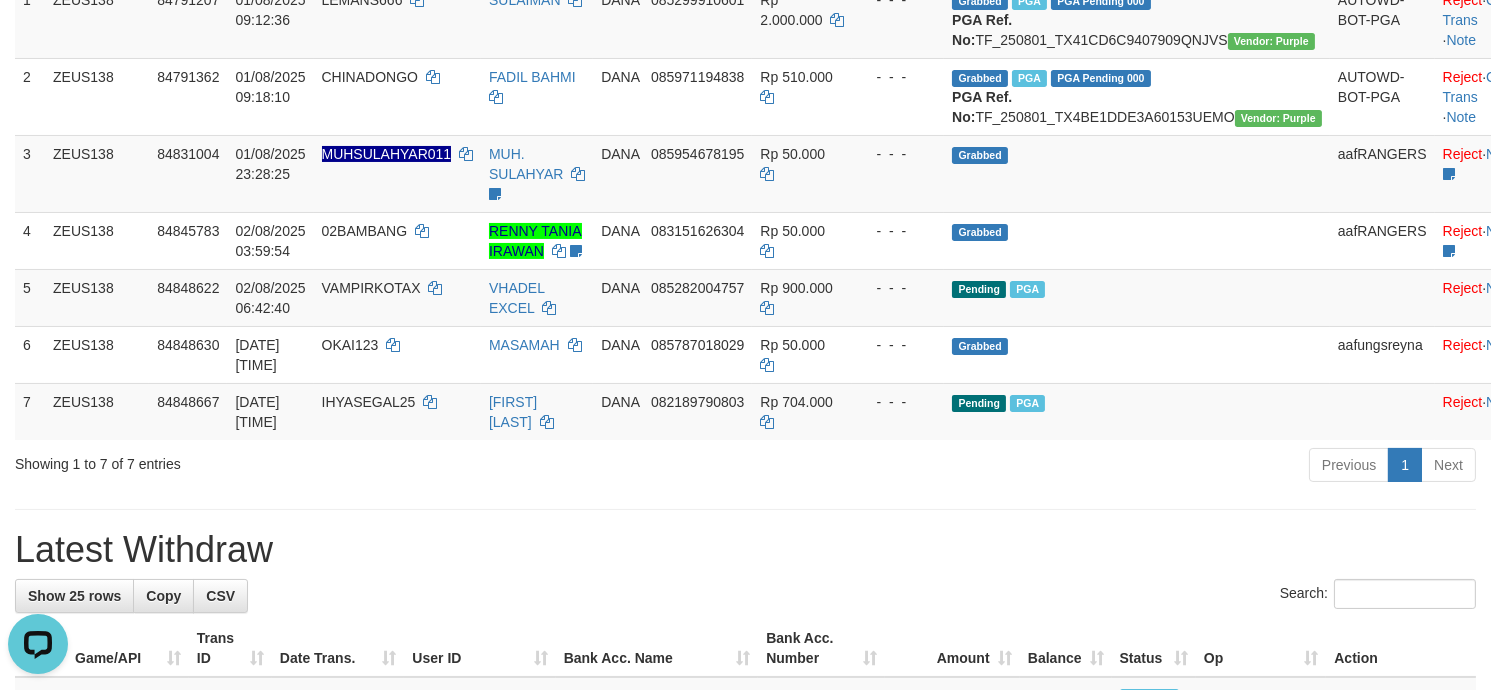 scroll, scrollTop: 0, scrollLeft: 0, axis: both 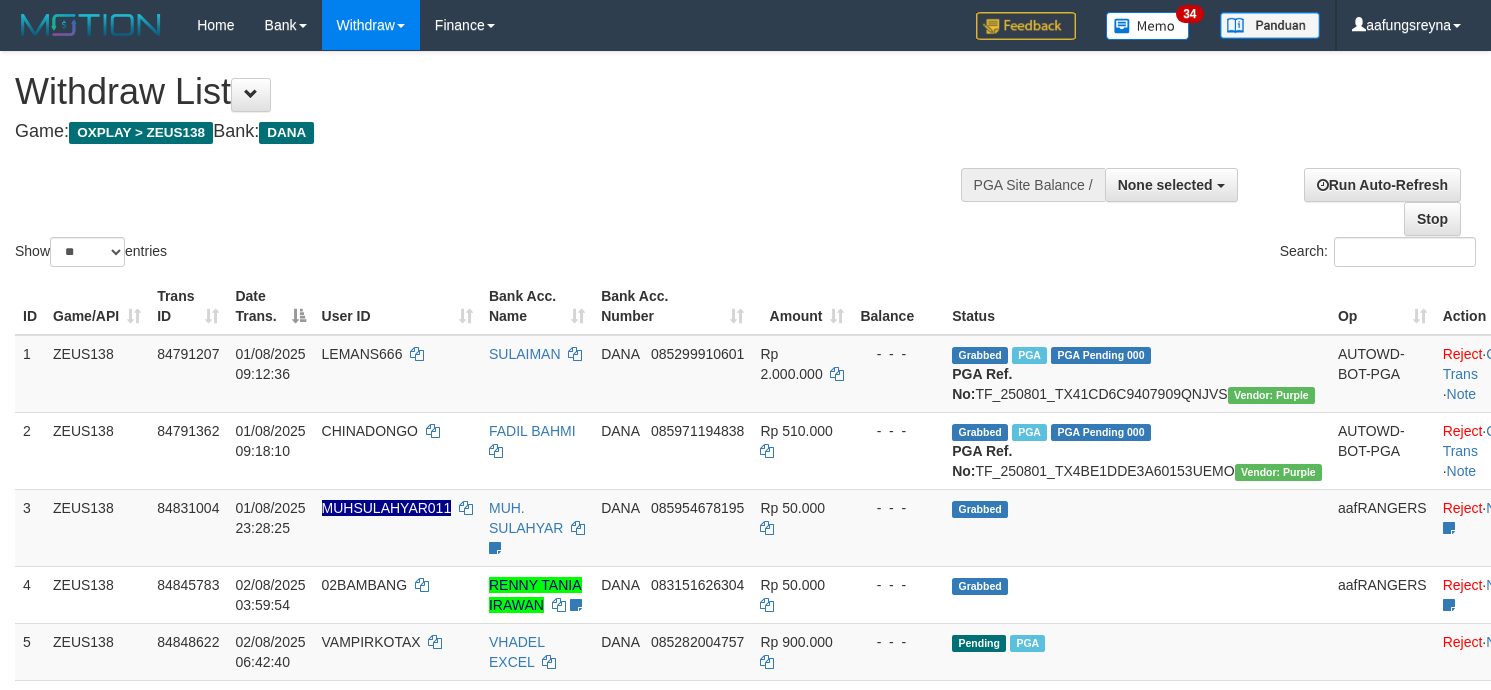 select 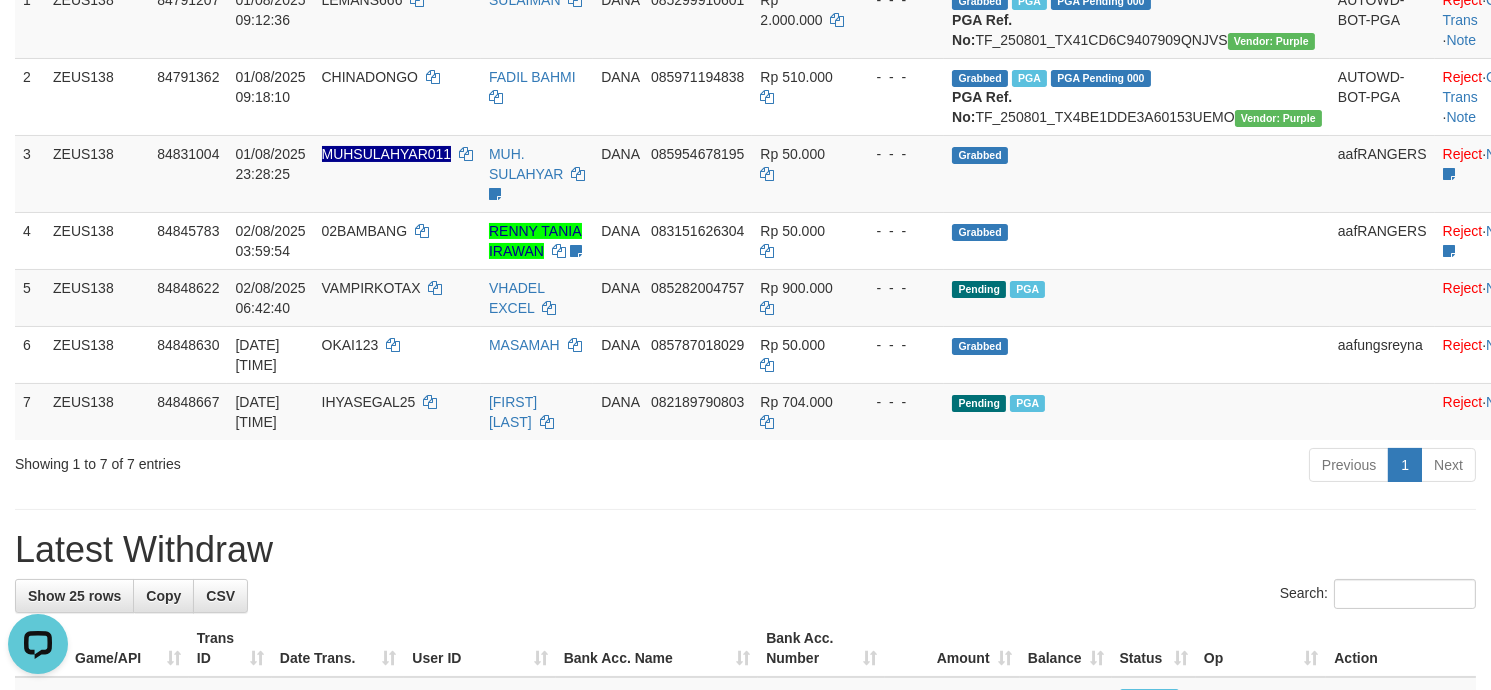 scroll, scrollTop: 0, scrollLeft: 0, axis: both 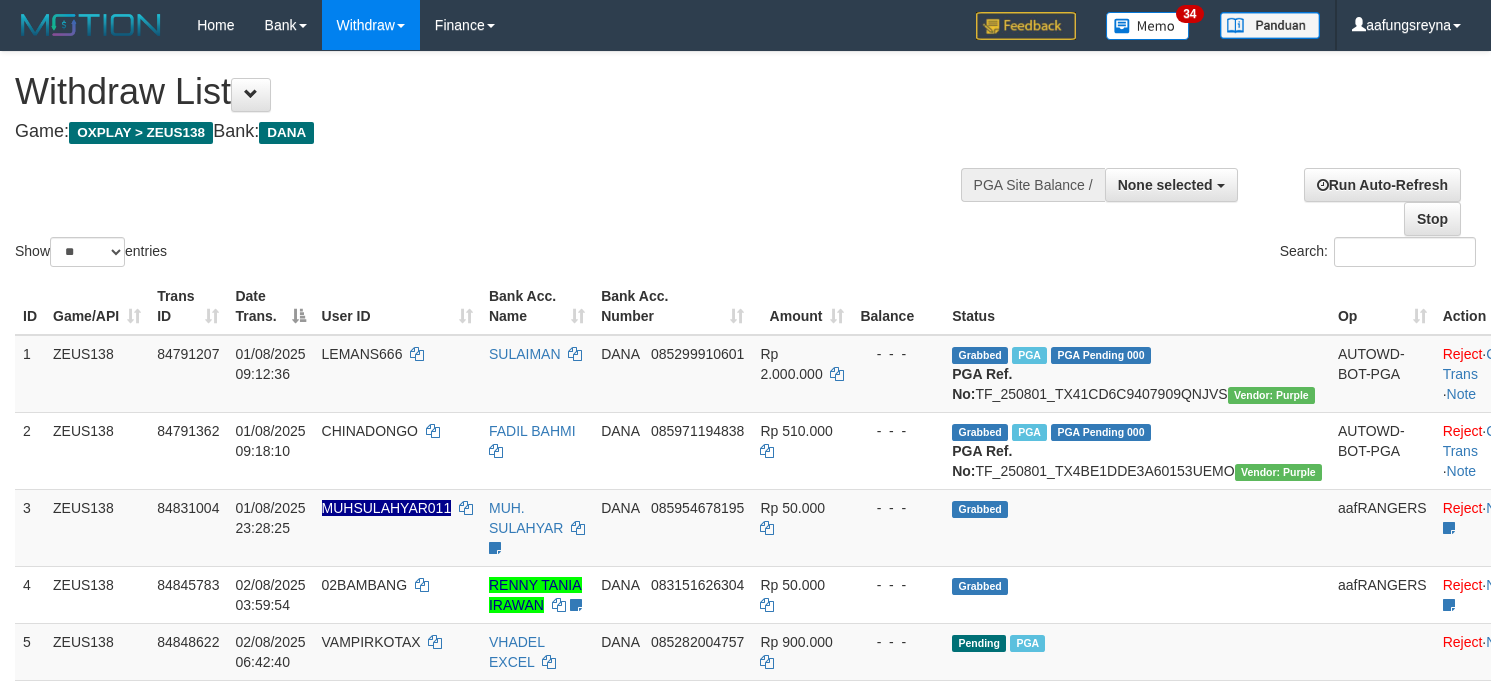 select 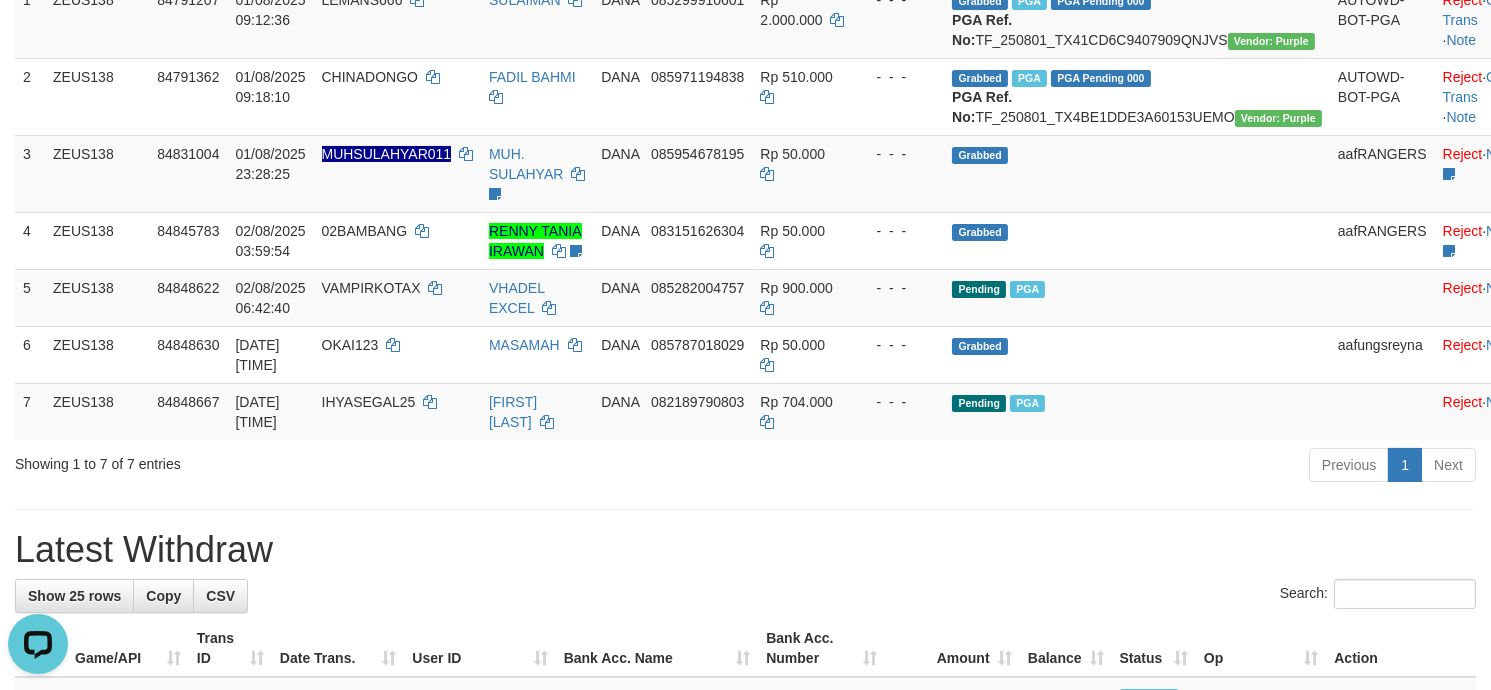 scroll, scrollTop: 0, scrollLeft: 0, axis: both 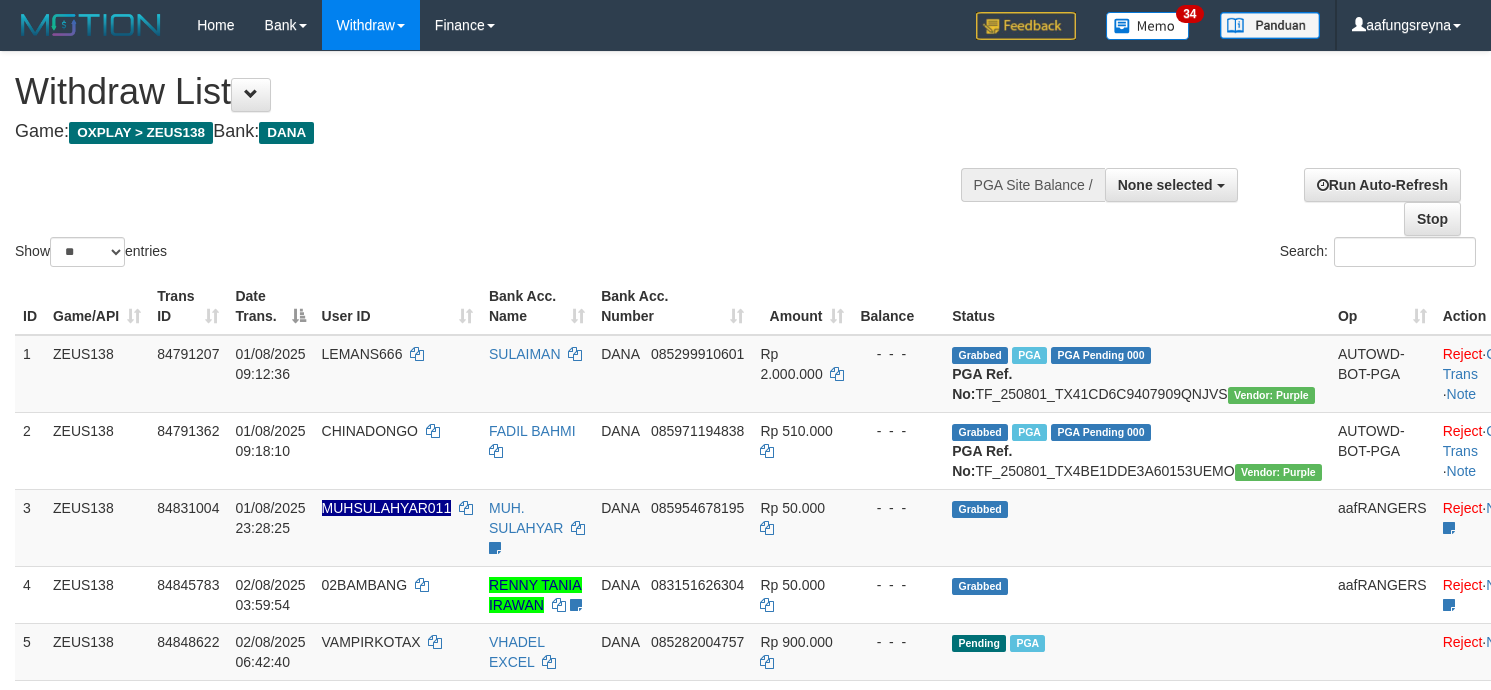 select 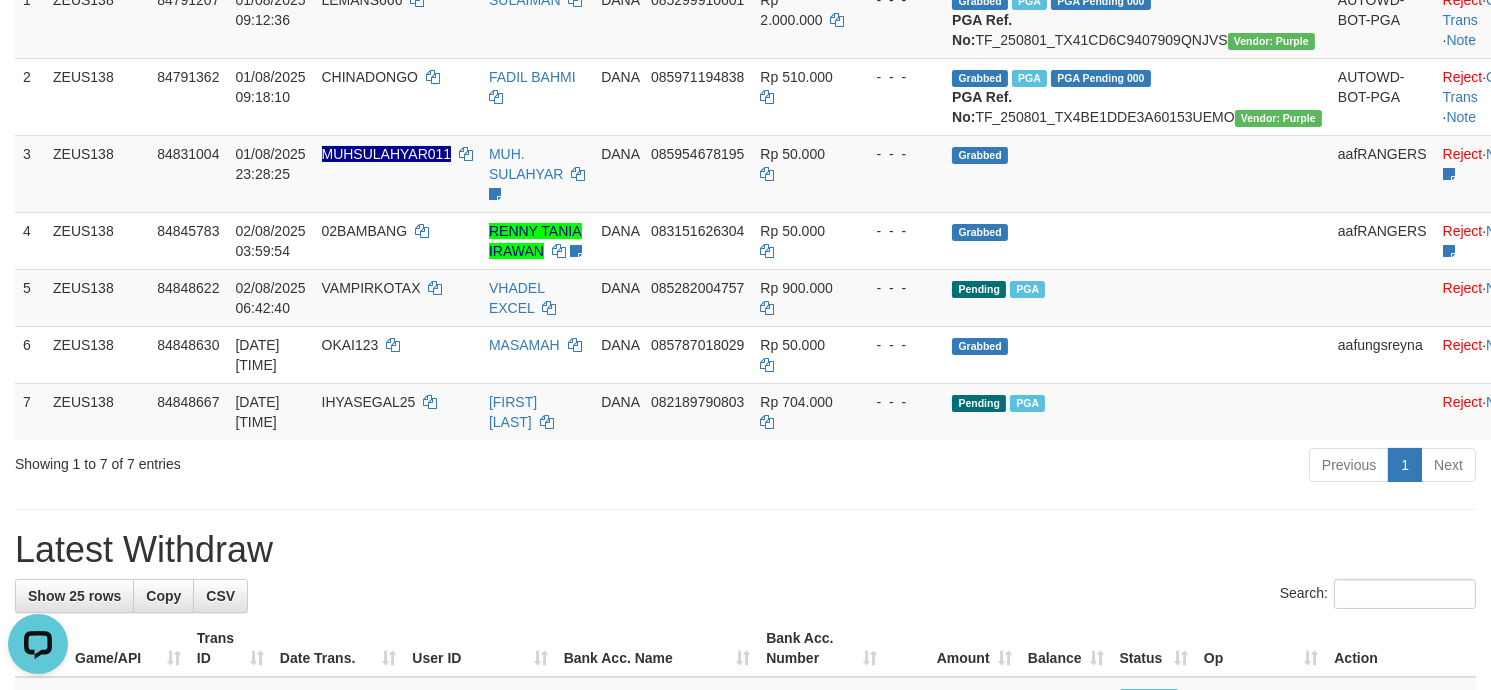 scroll, scrollTop: 0, scrollLeft: 0, axis: both 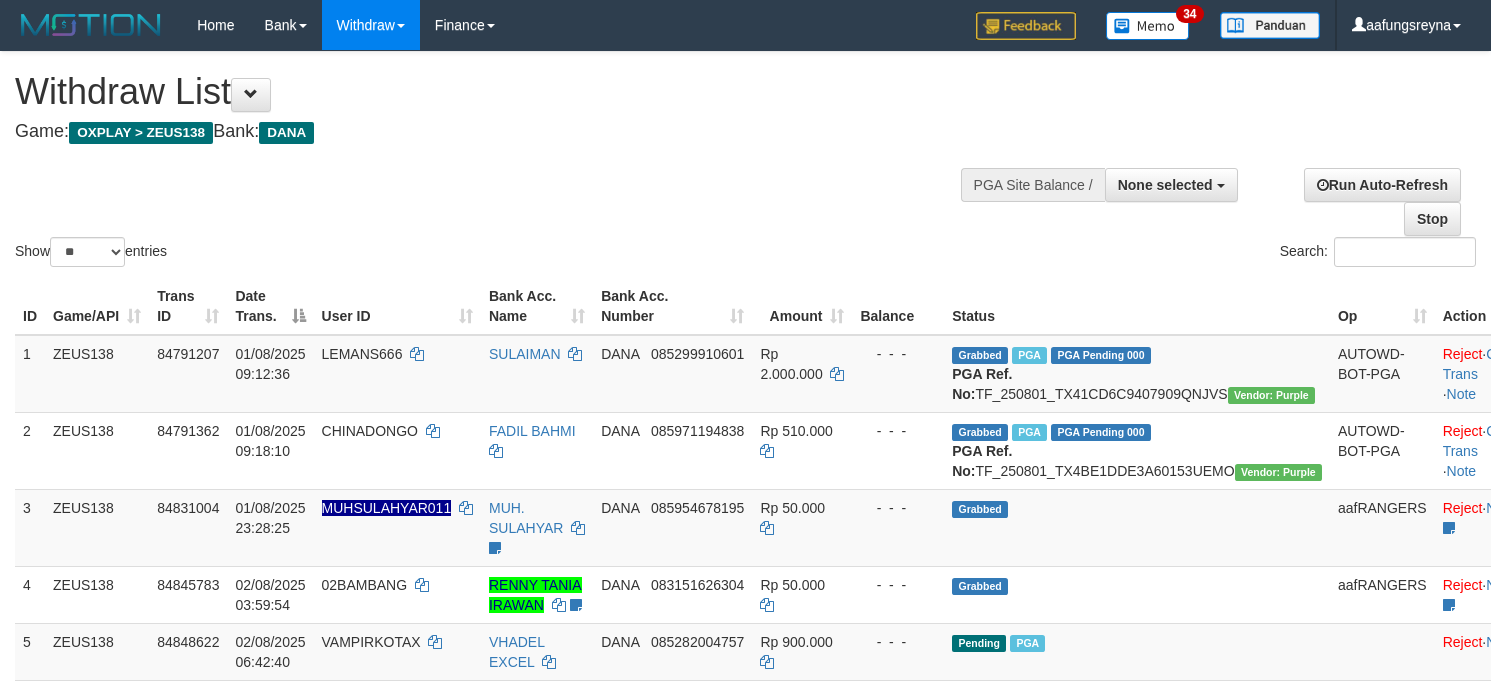 select 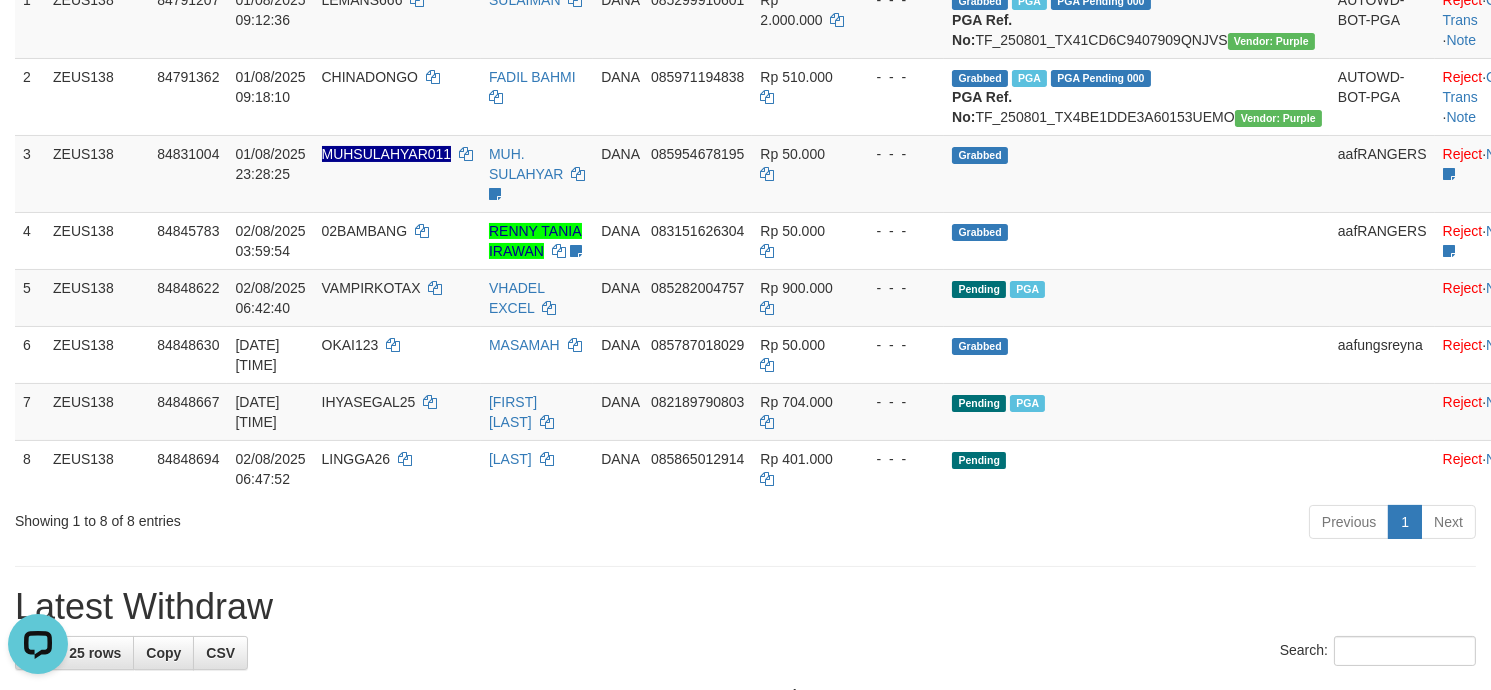 scroll, scrollTop: 0, scrollLeft: 0, axis: both 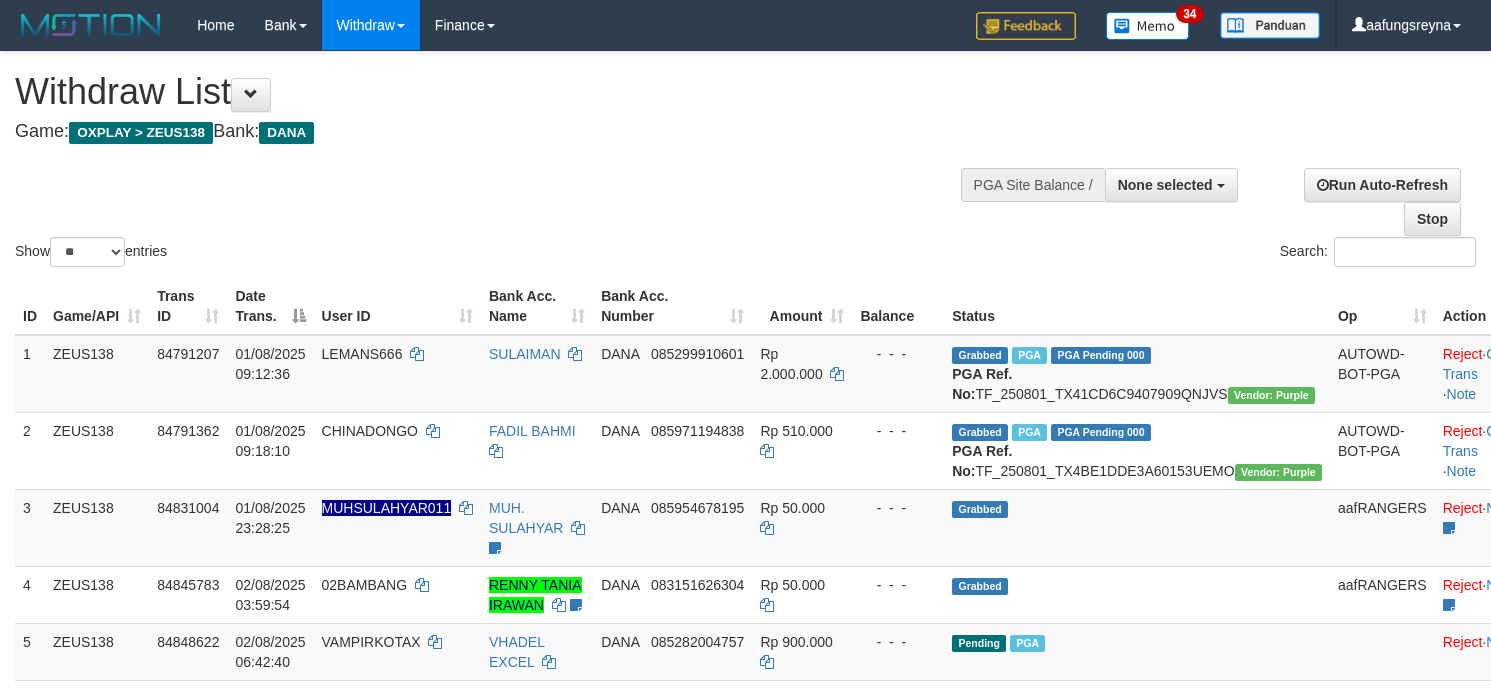 select 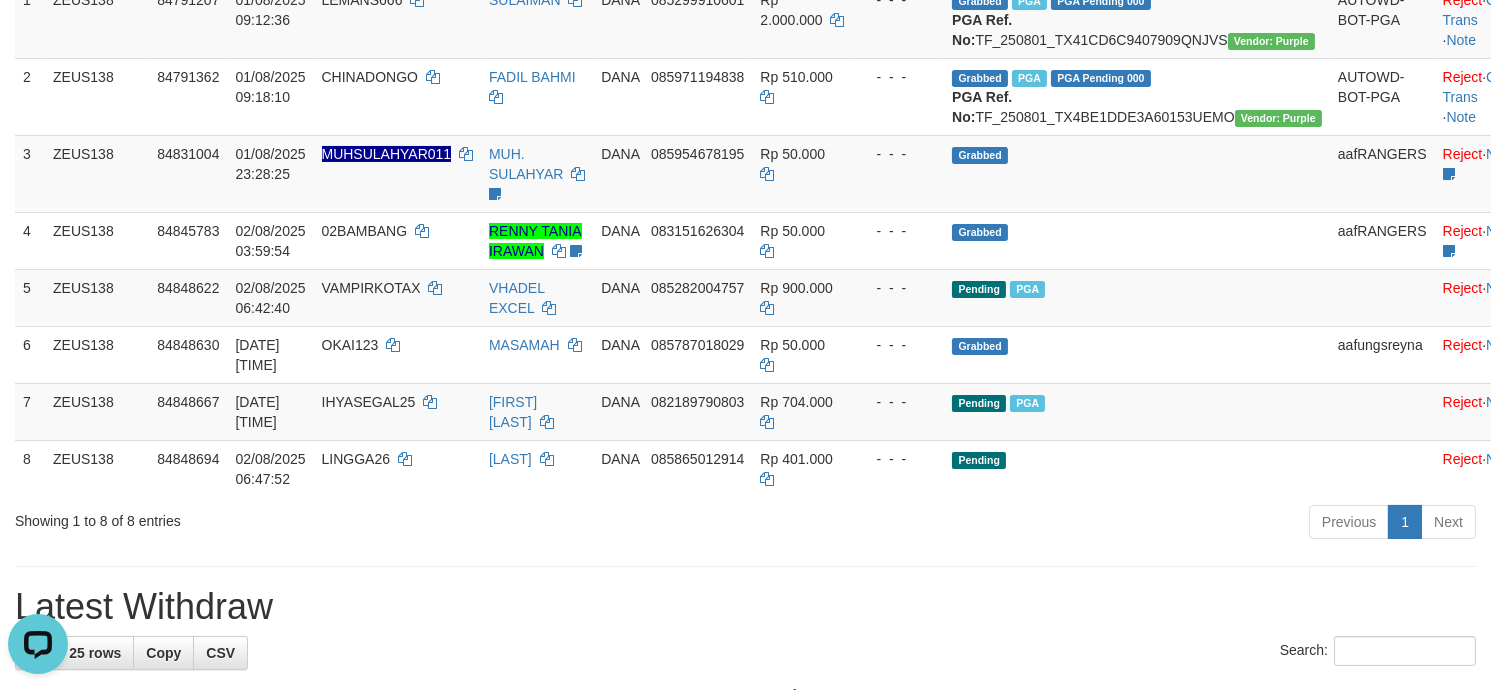 scroll, scrollTop: 0, scrollLeft: 0, axis: both 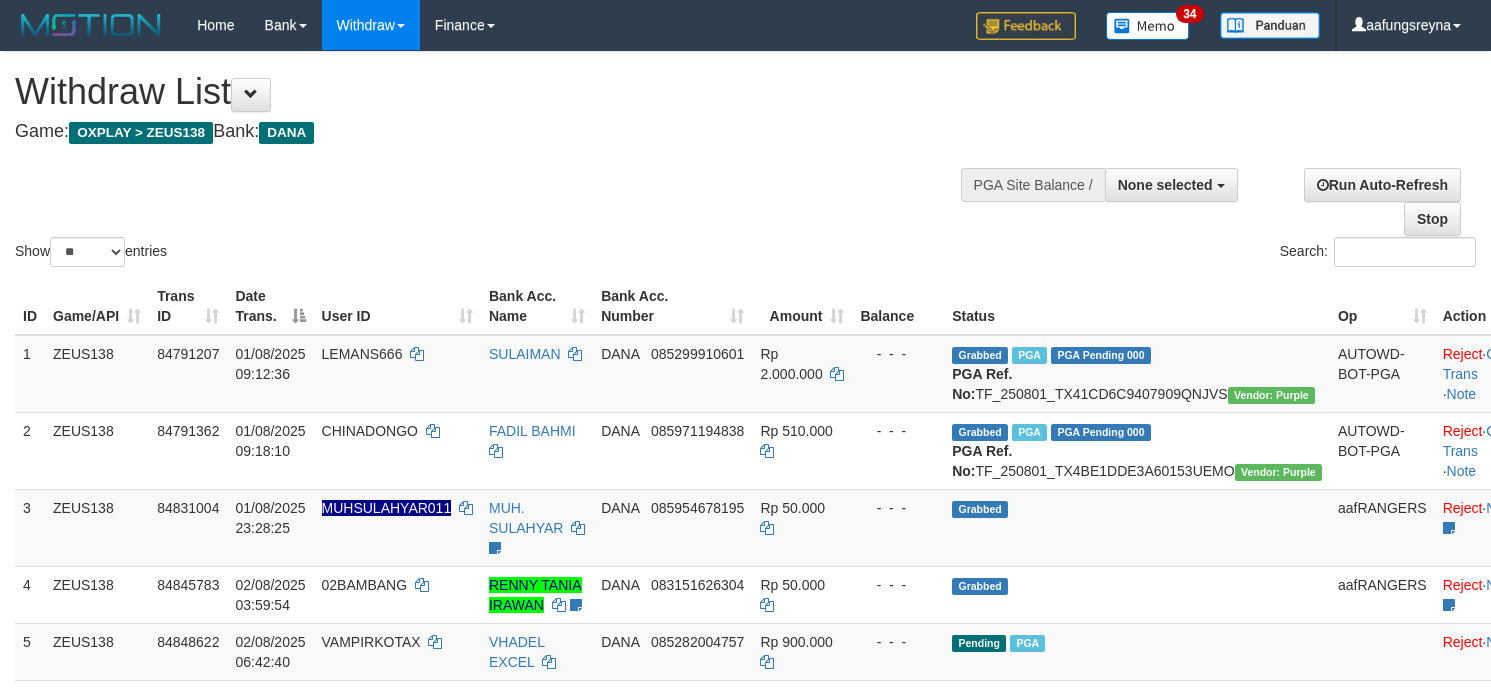 select 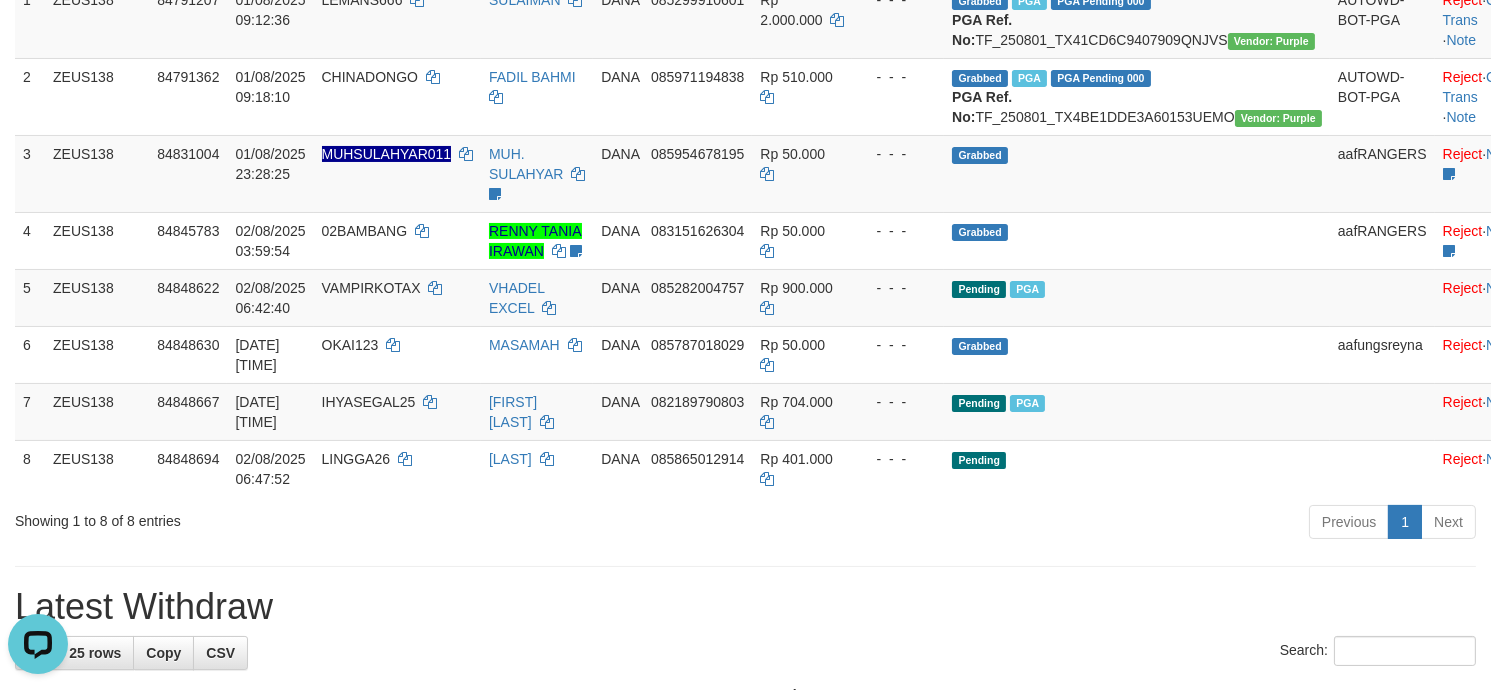 scroll, scrollTop: 0, scrollLeft: 0, axis: both 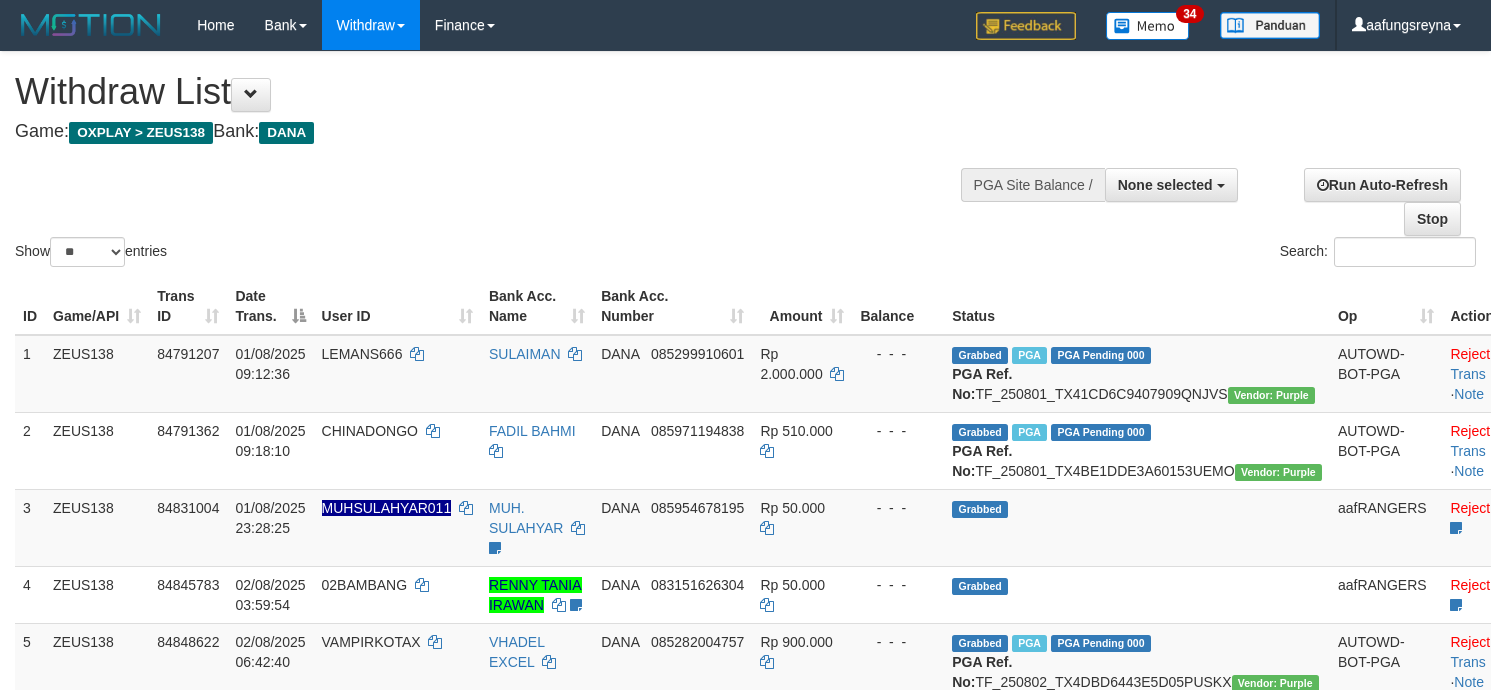 select 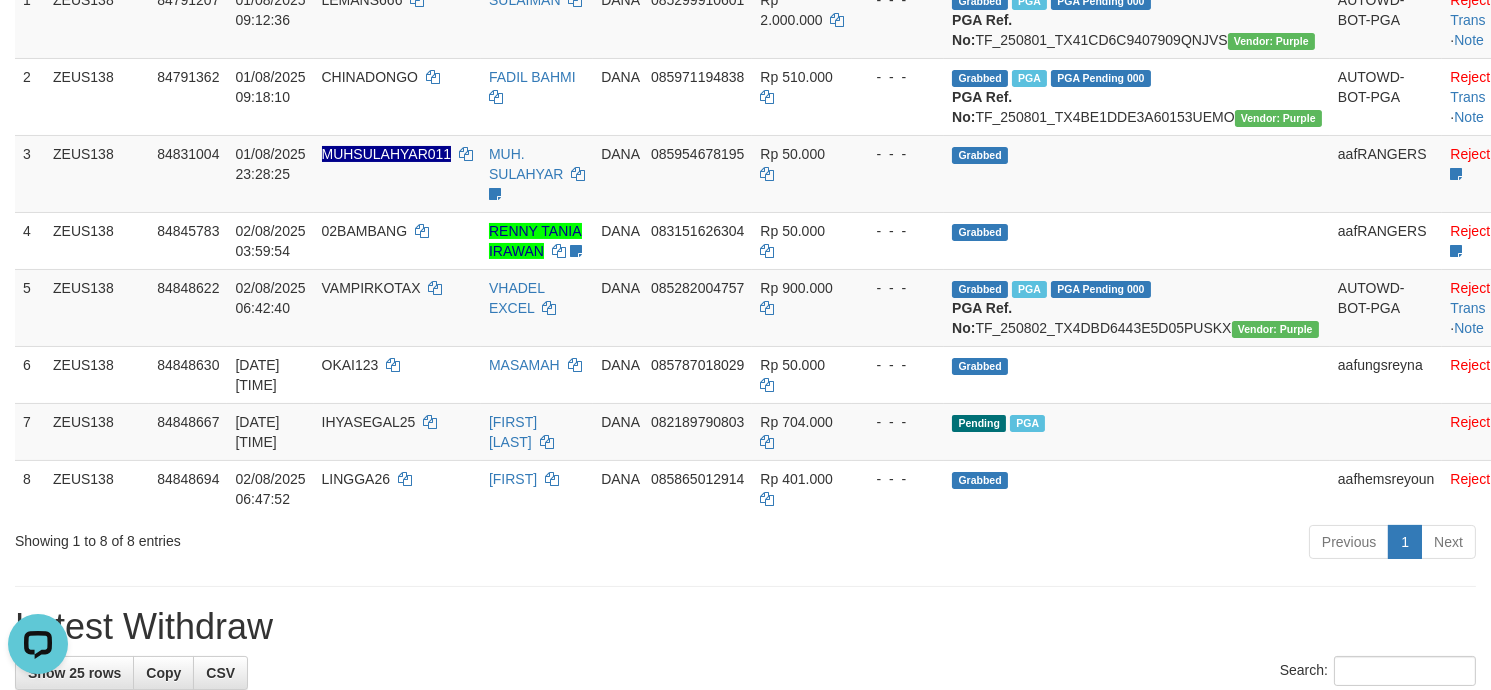 scroll, scrollTop: 0, scrollLeft: 0, axis: both 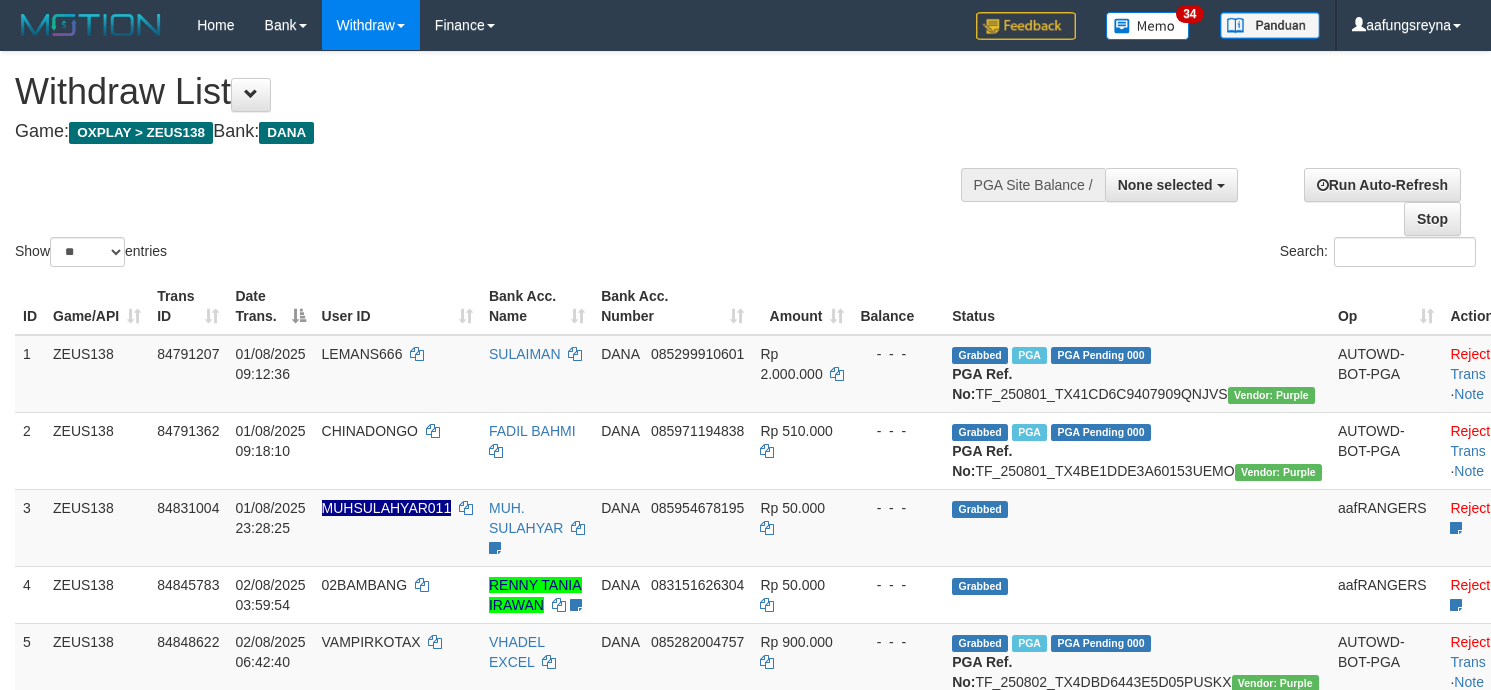 select 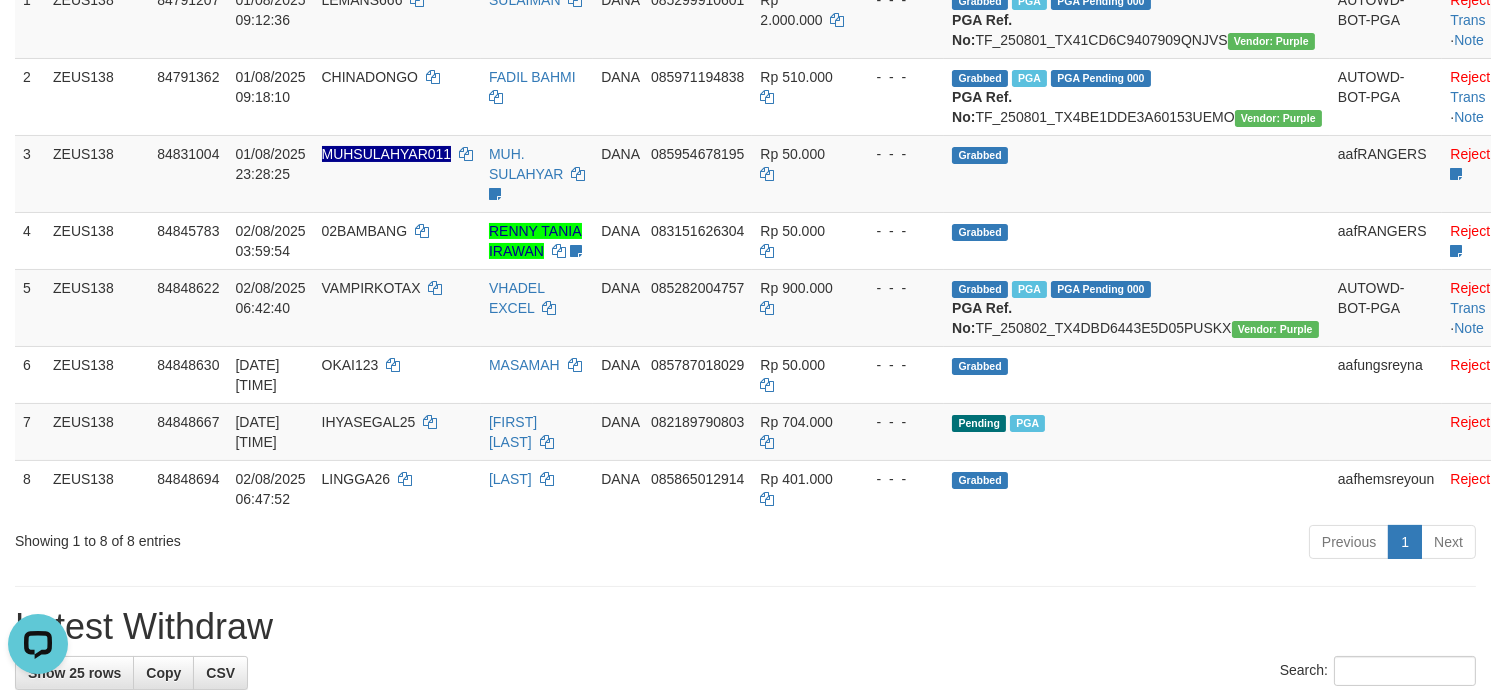 scroll, scrollTop: 0, scrollLeft: 0, axis: both 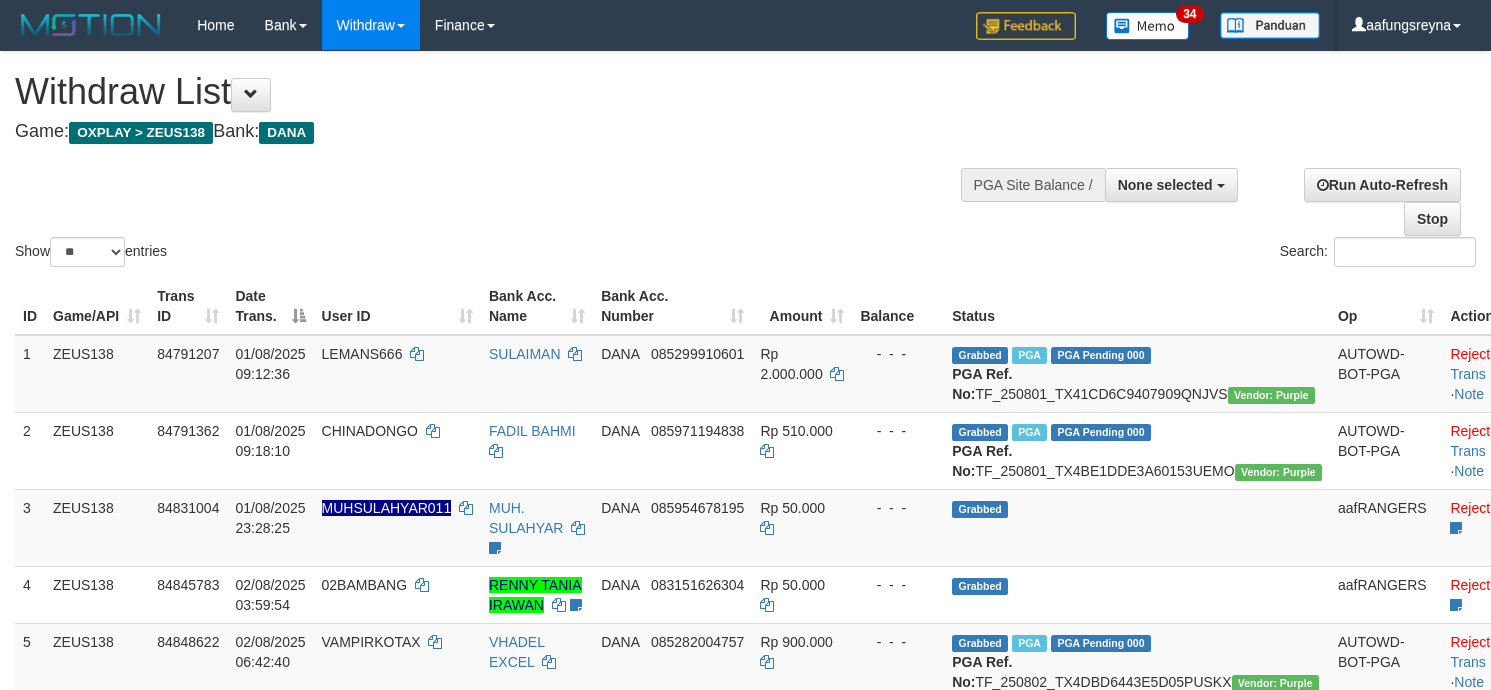 select 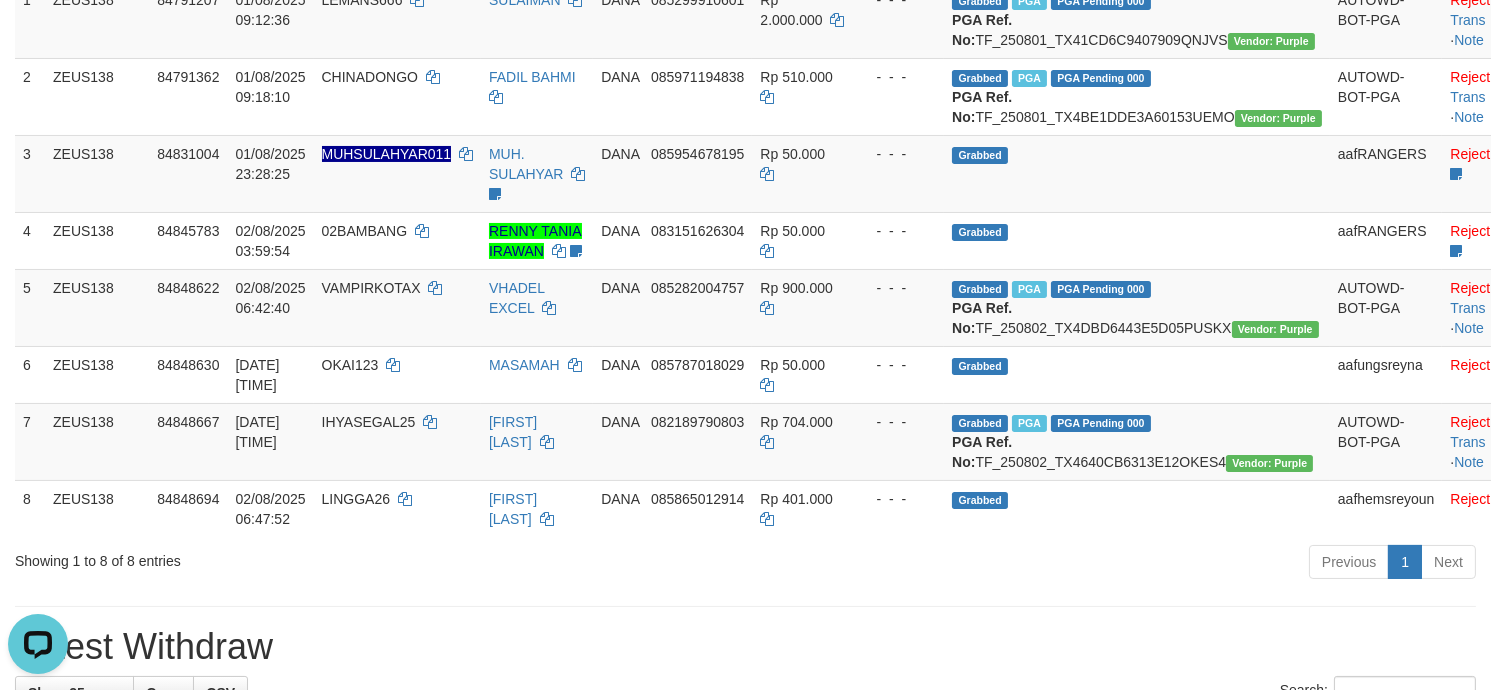 scroll, scrollTop: 0, scrollLeft: 0, axis: both 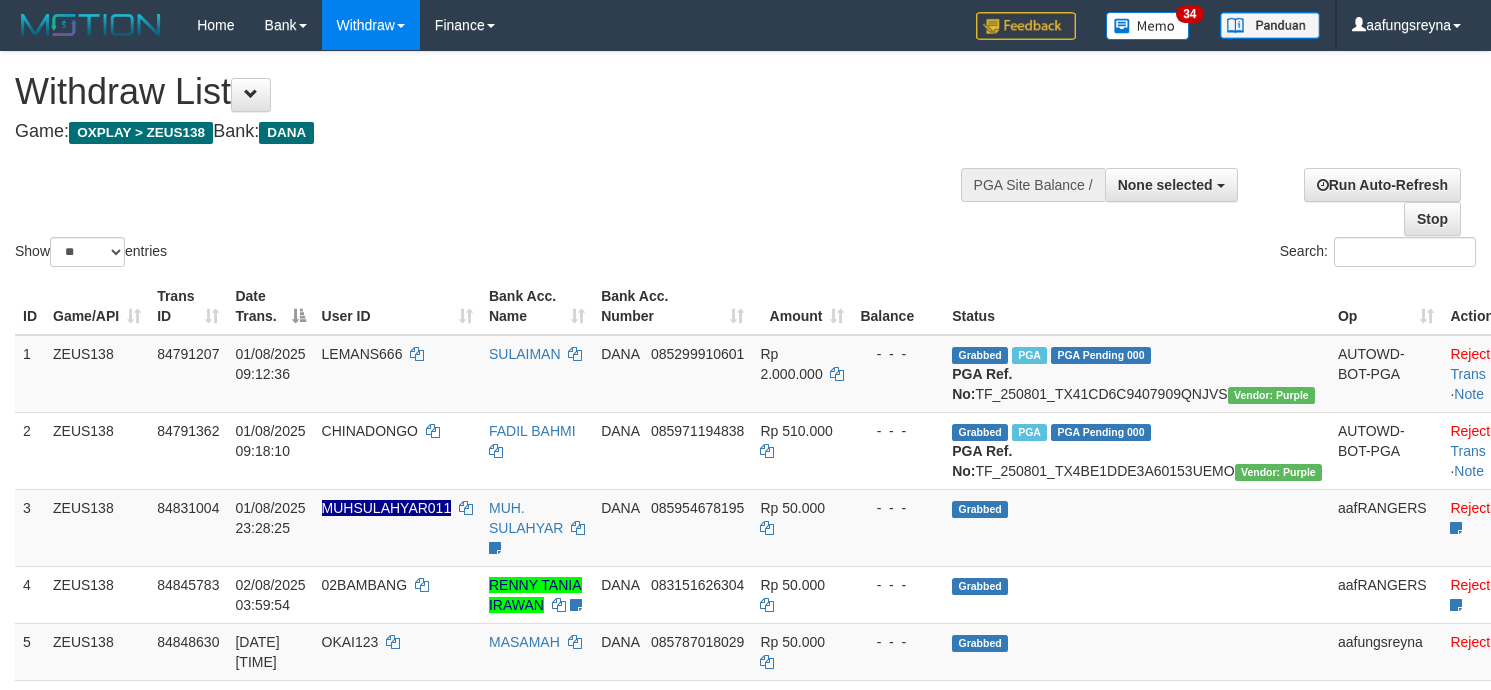 select 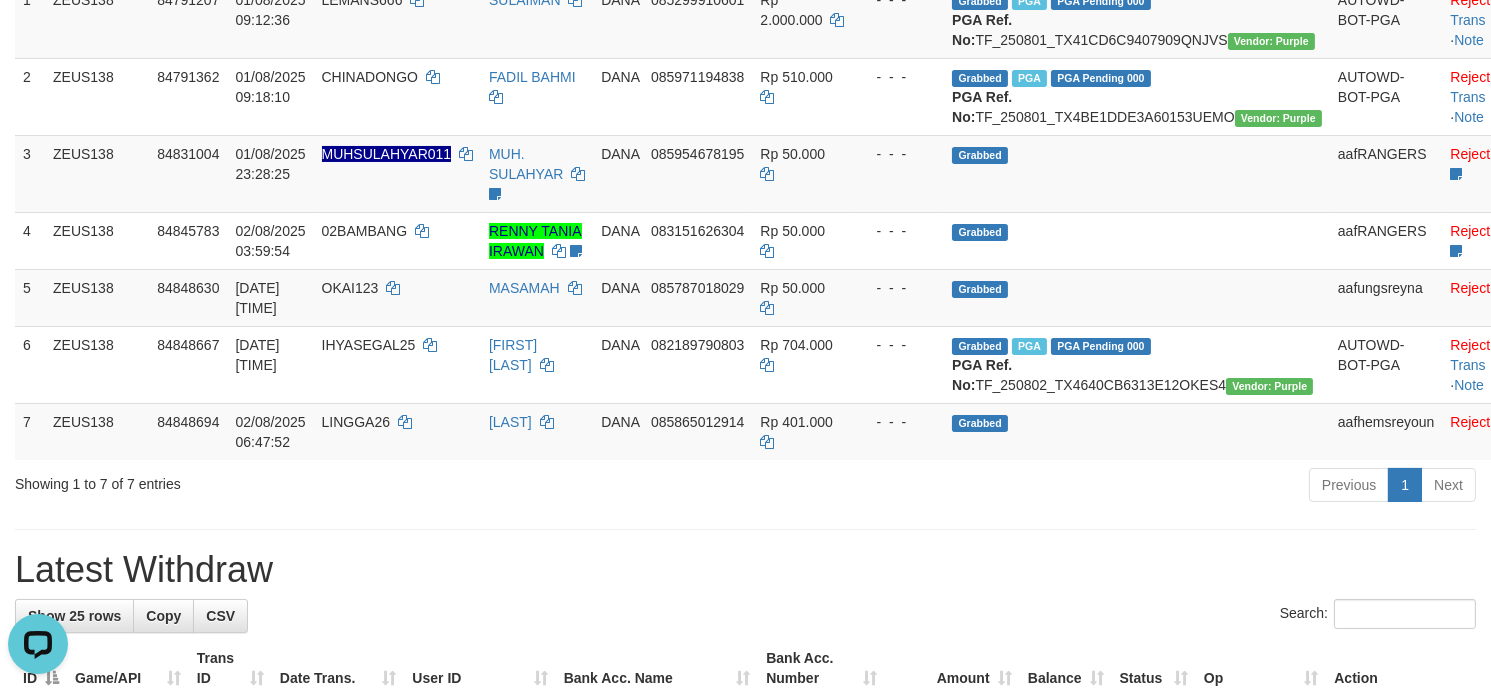 scroll, scrollTop: 0, scrollLeft: 0, axis: both 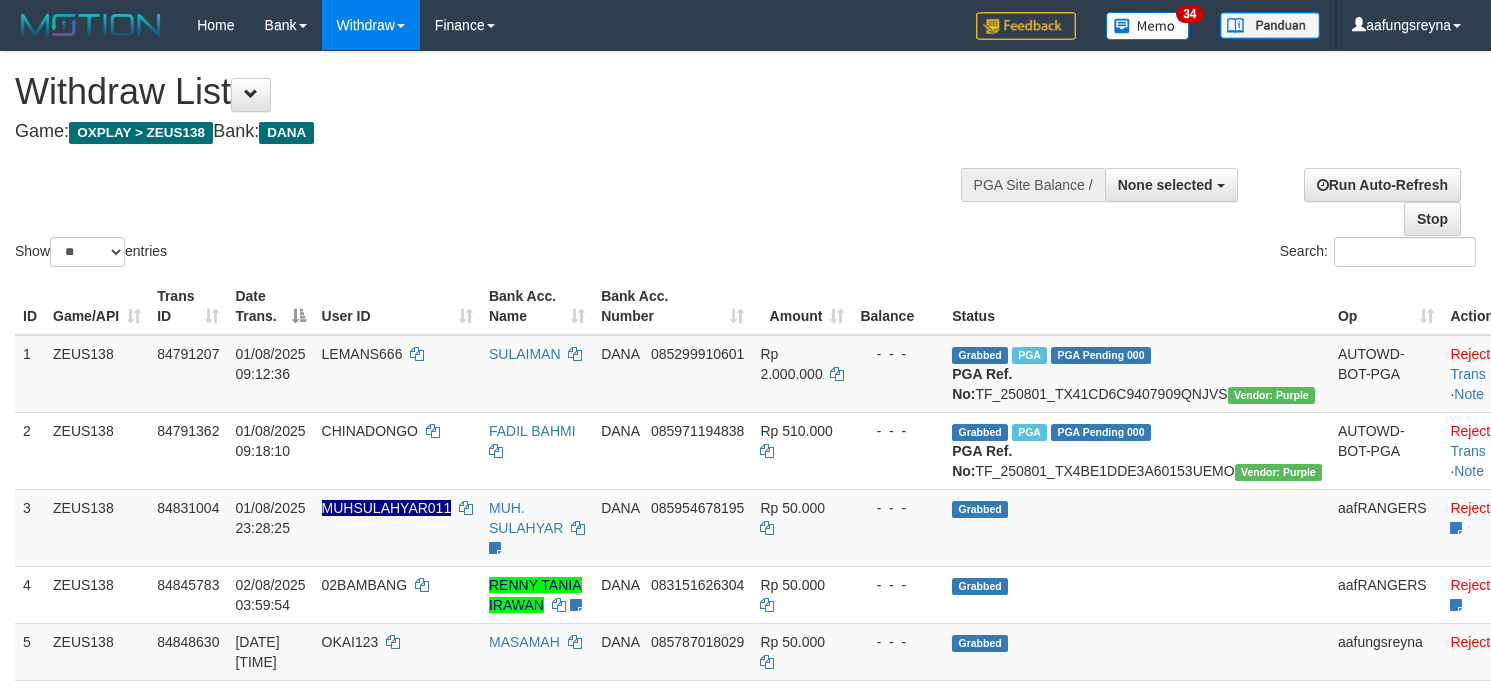 select 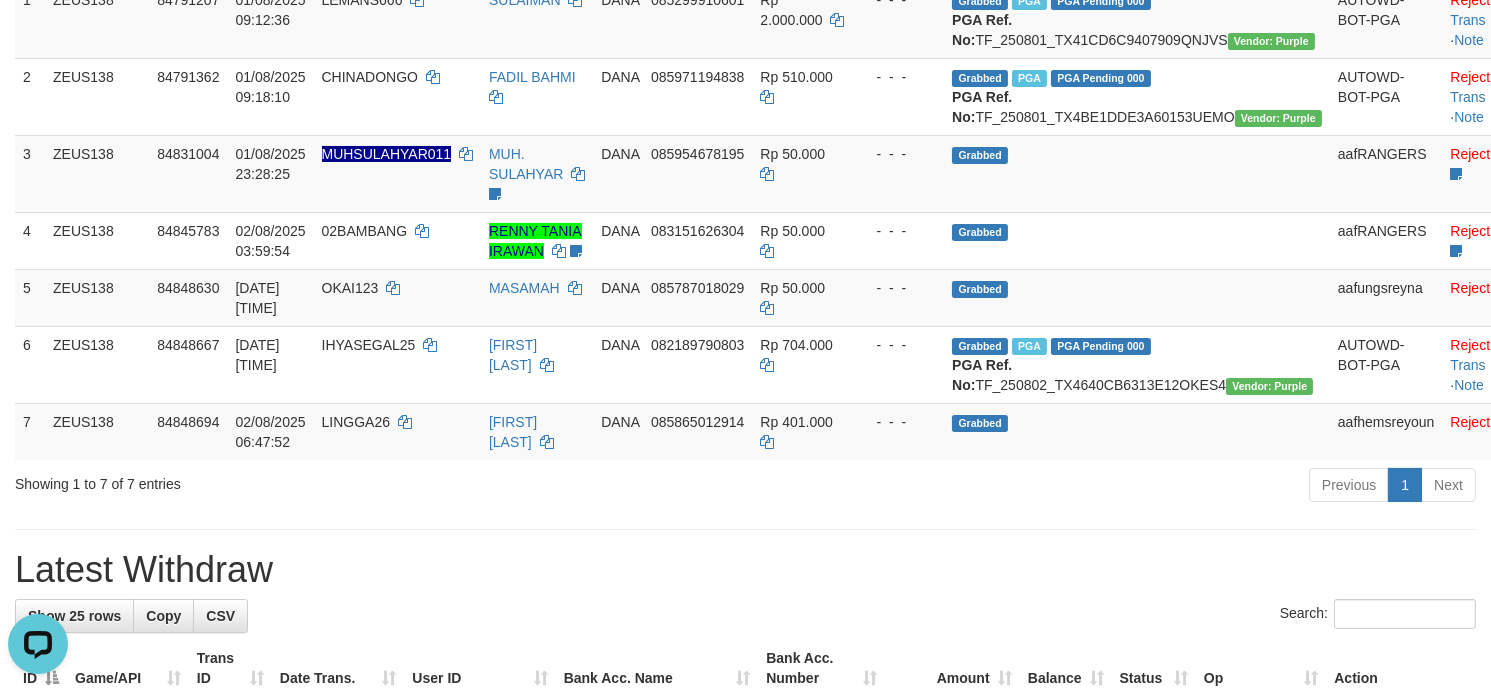 scroll, scrollTop: 0, scrollLeft: 0, axis: both 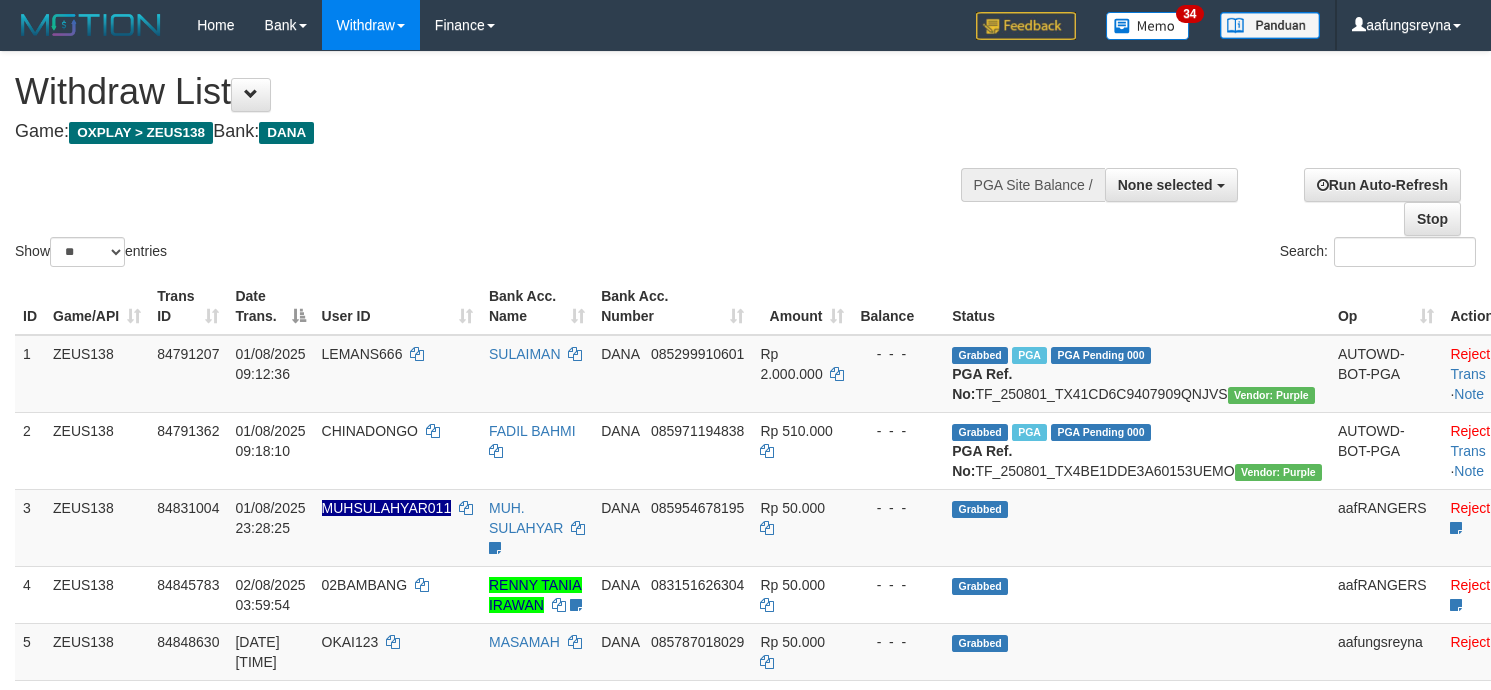 select 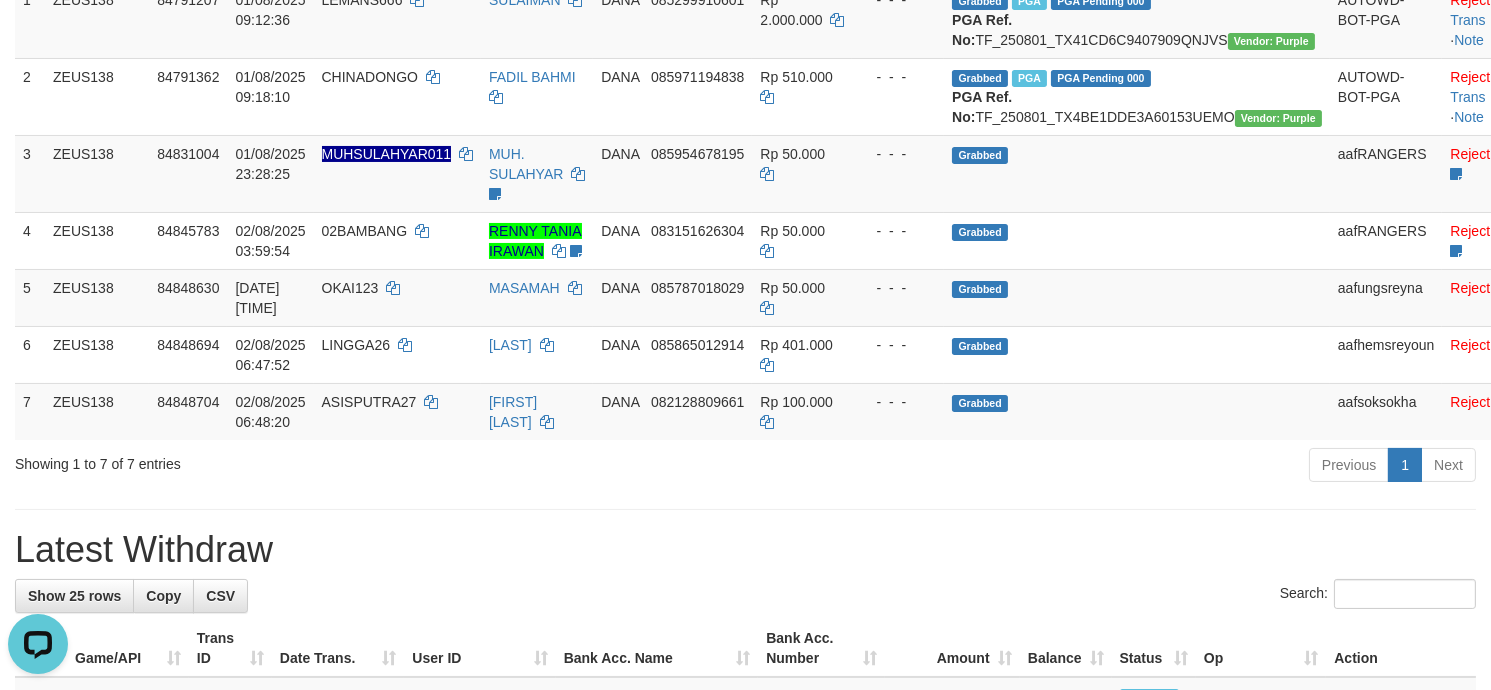 scroll, scrollTop: 0, scrollLeft: 0, axis: both 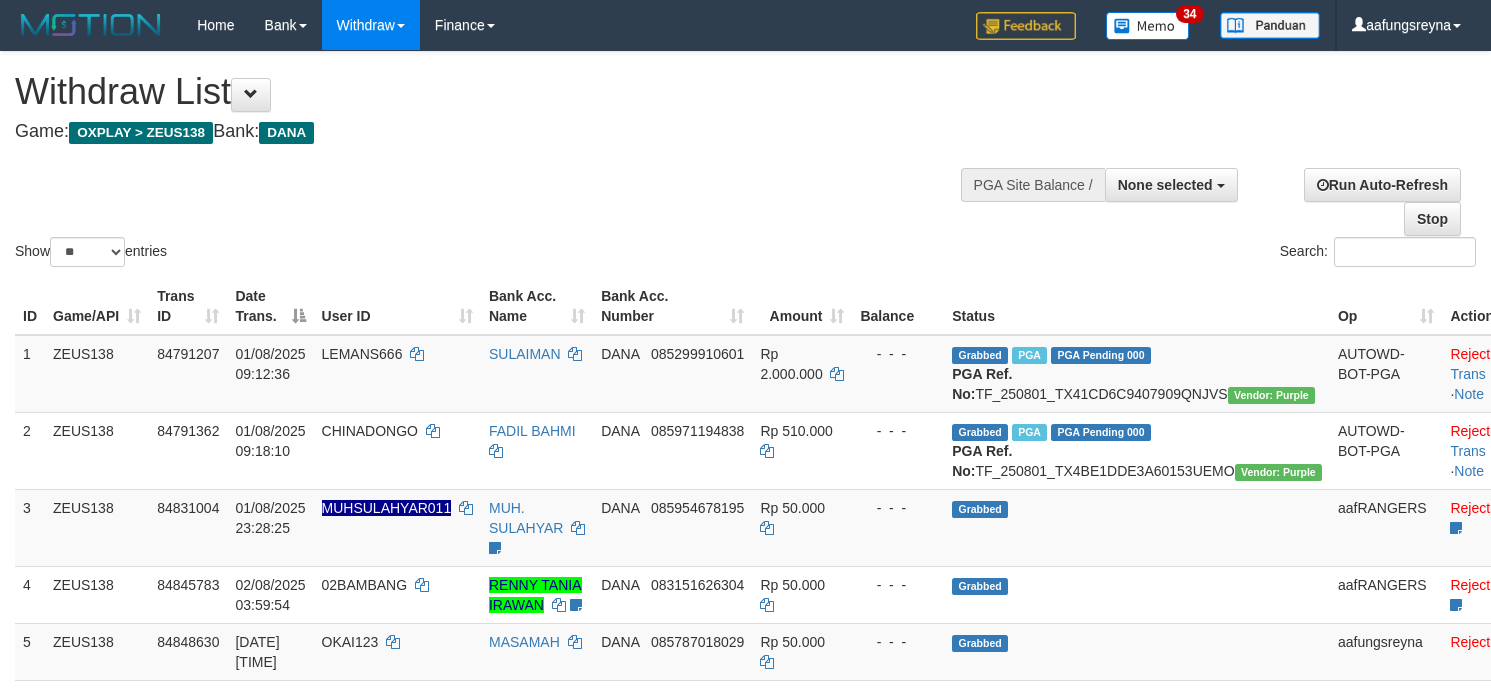 select 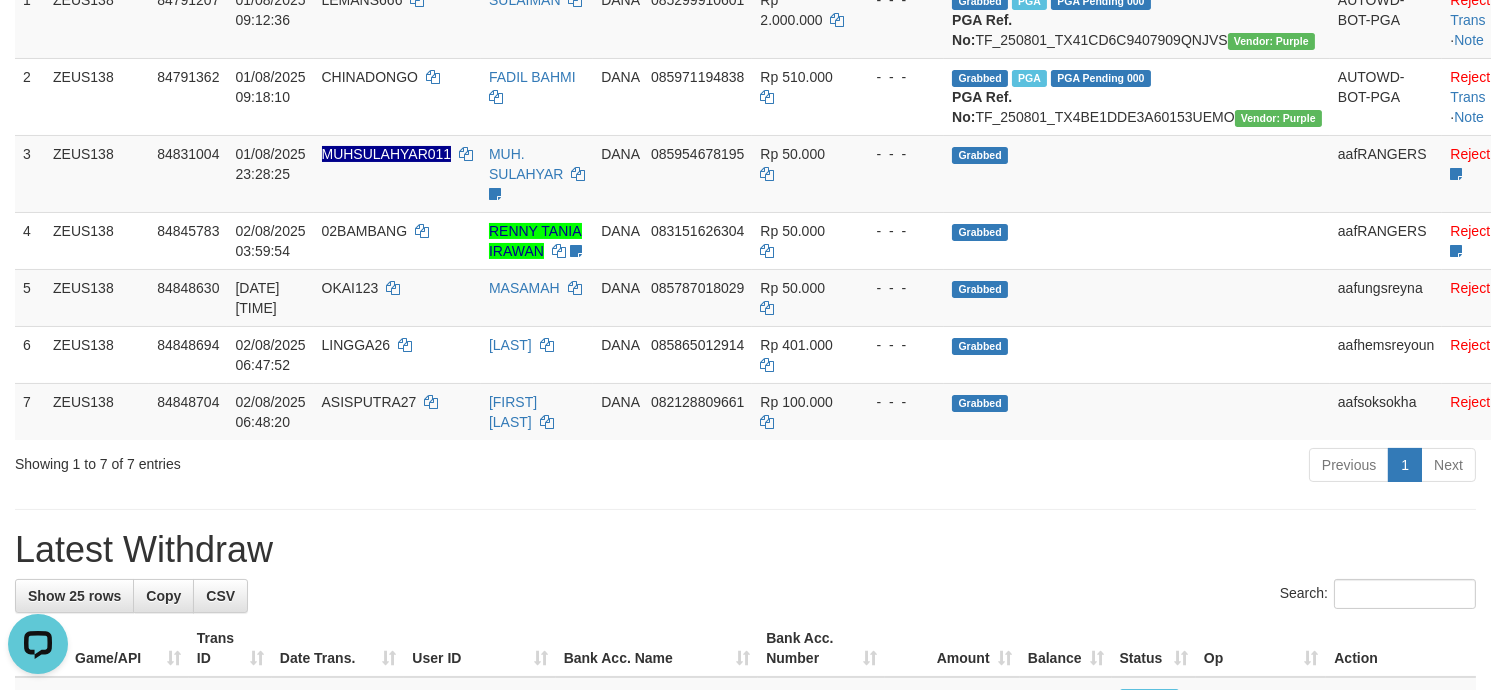 scroll, scrollTop: 0, scrollLeft: 0, axis: both 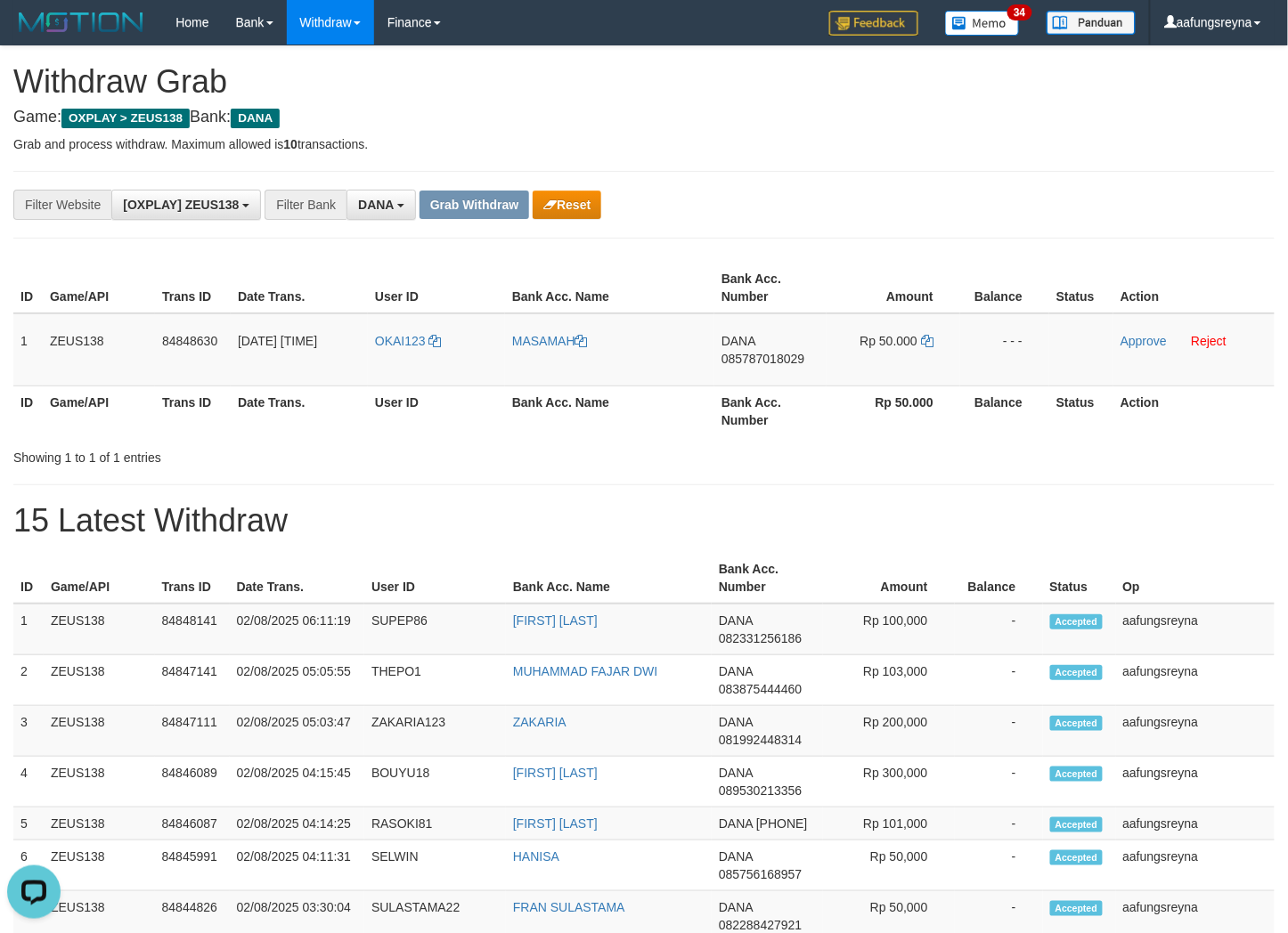 click on "**********" at bounding box center [644, 955] 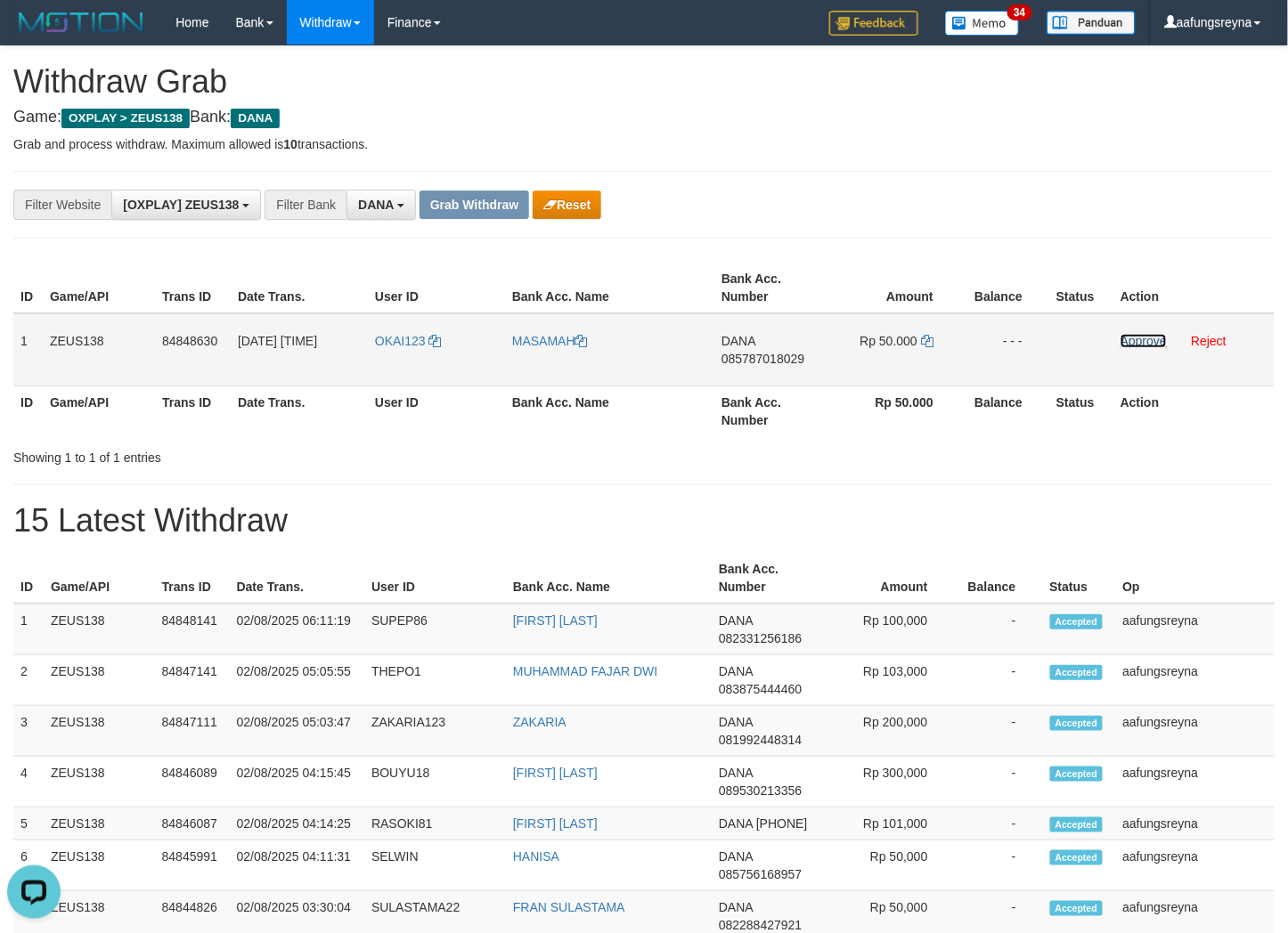 click on "Approve" at bounding box center (1144, 341) 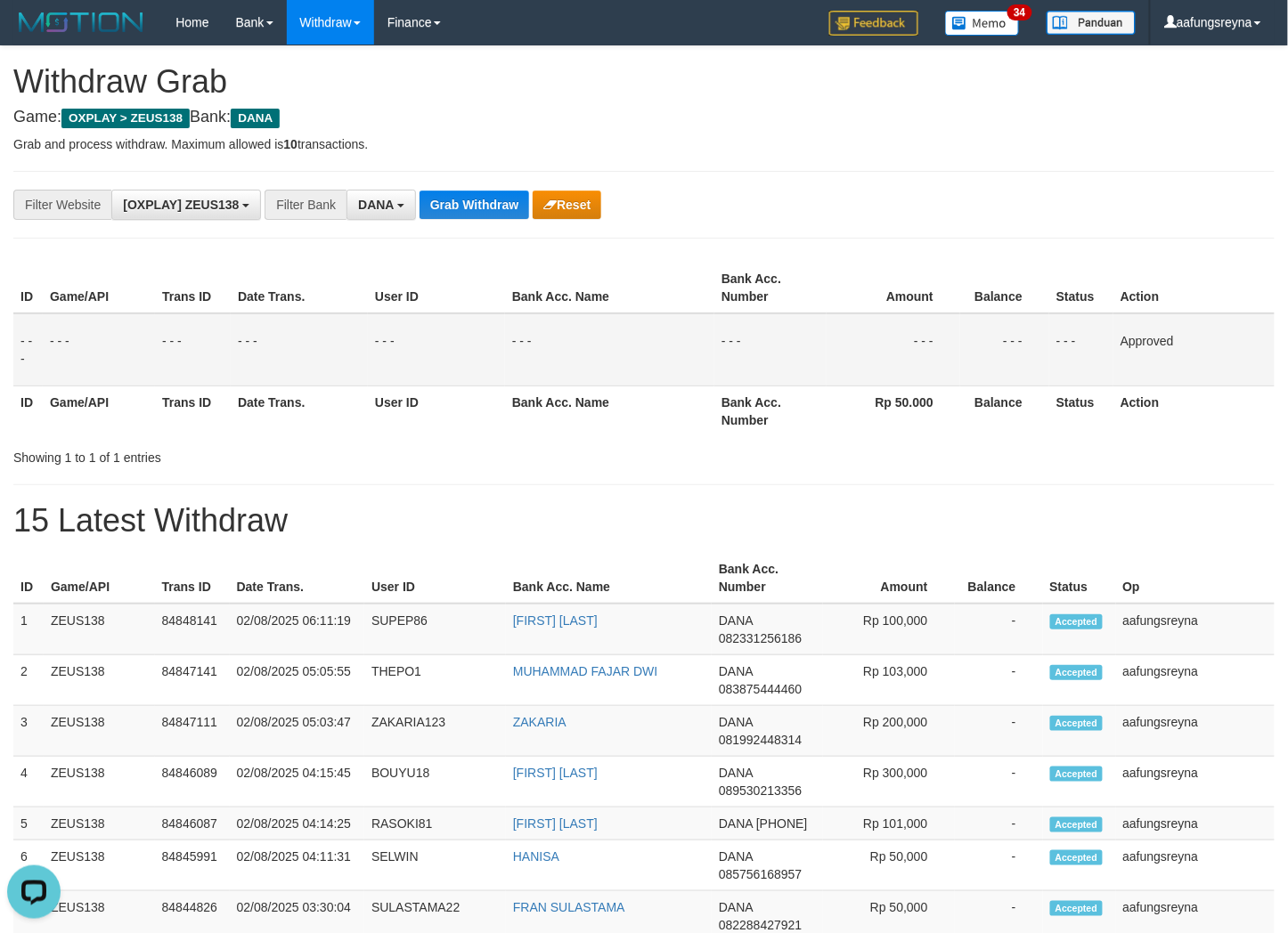 click on "Grab and process withdraw.
Maximum allowed is  10  transactions." at bounding box center (644, 144) 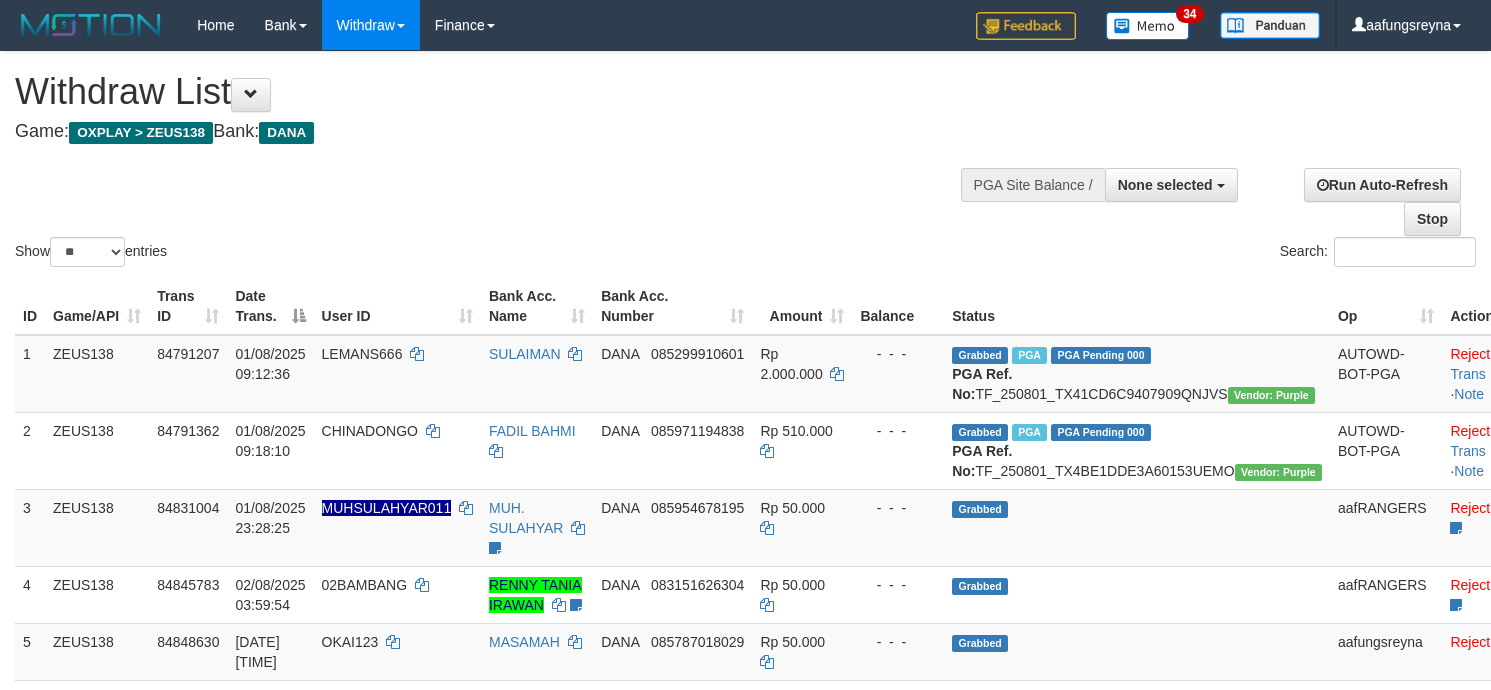 select 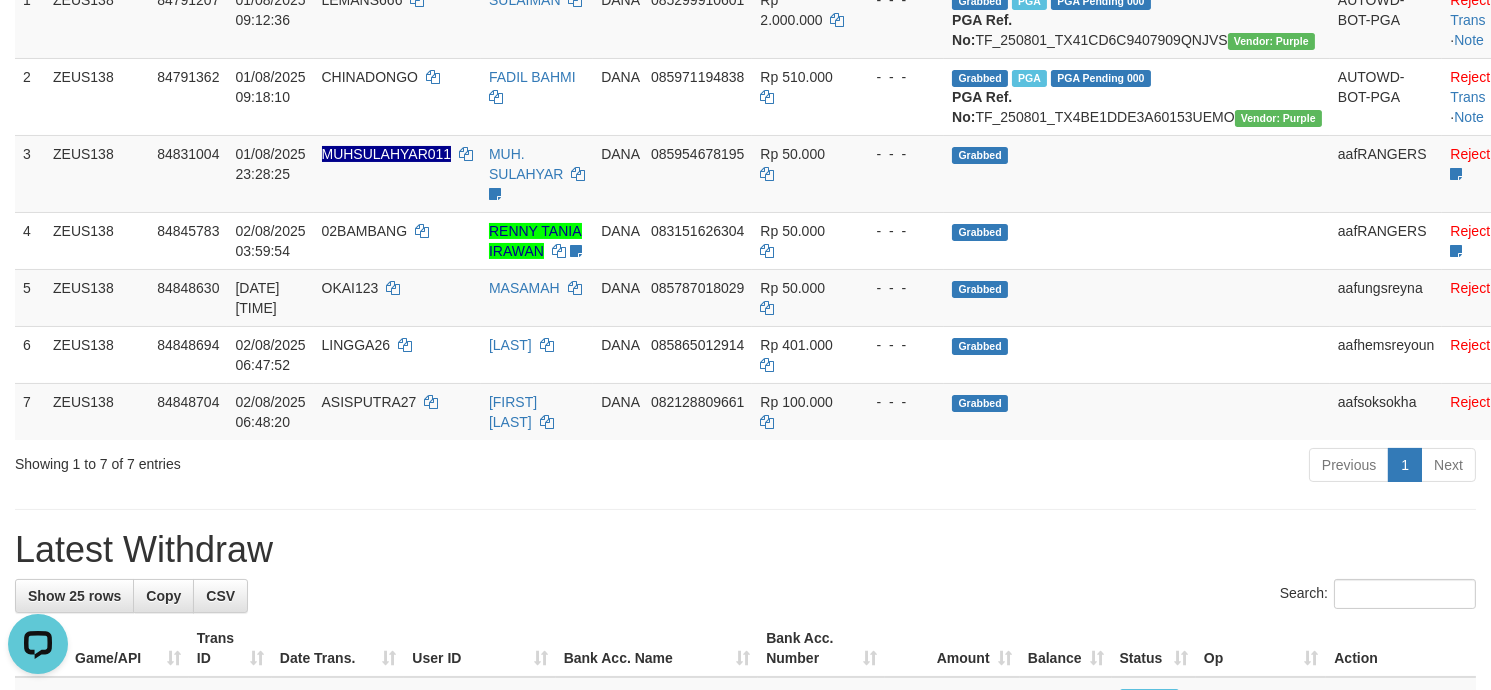 scroll, scrollTop: 0, scrollLeft: 0, axis: both 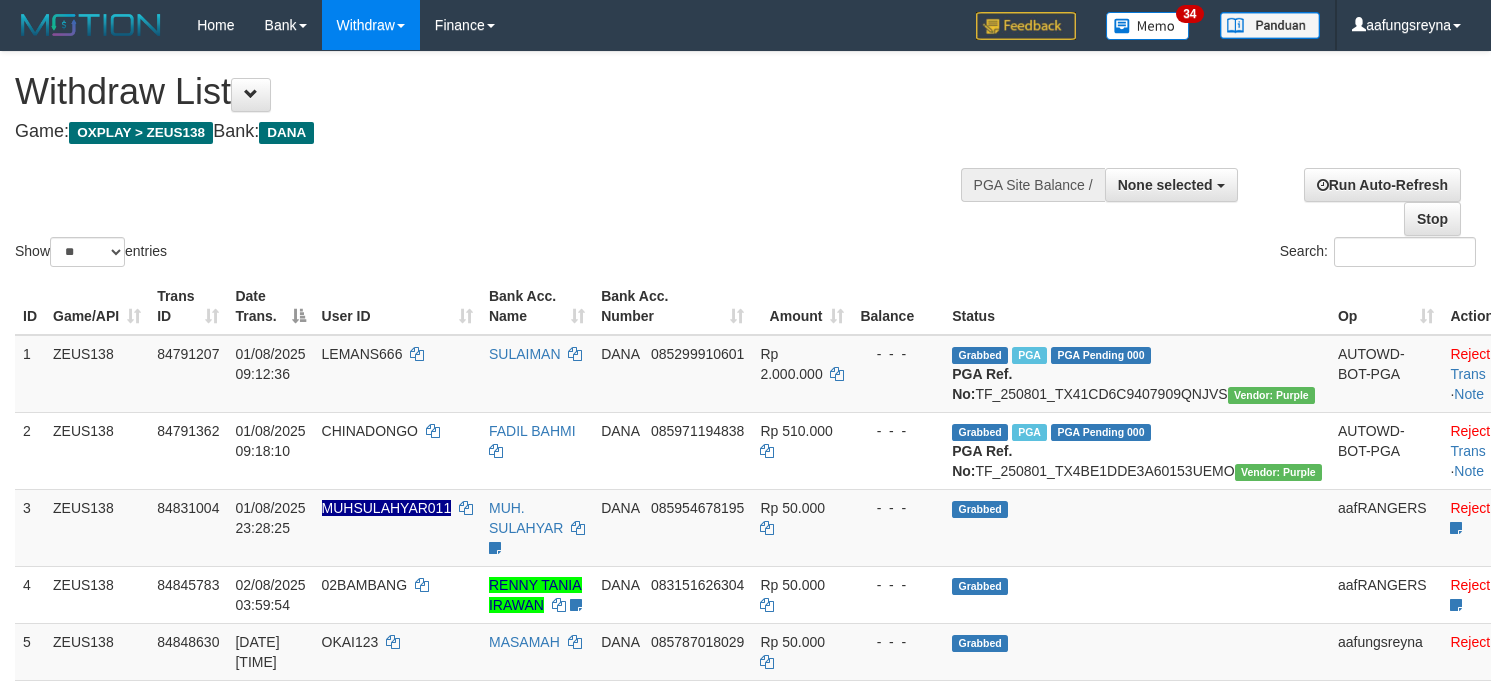 select 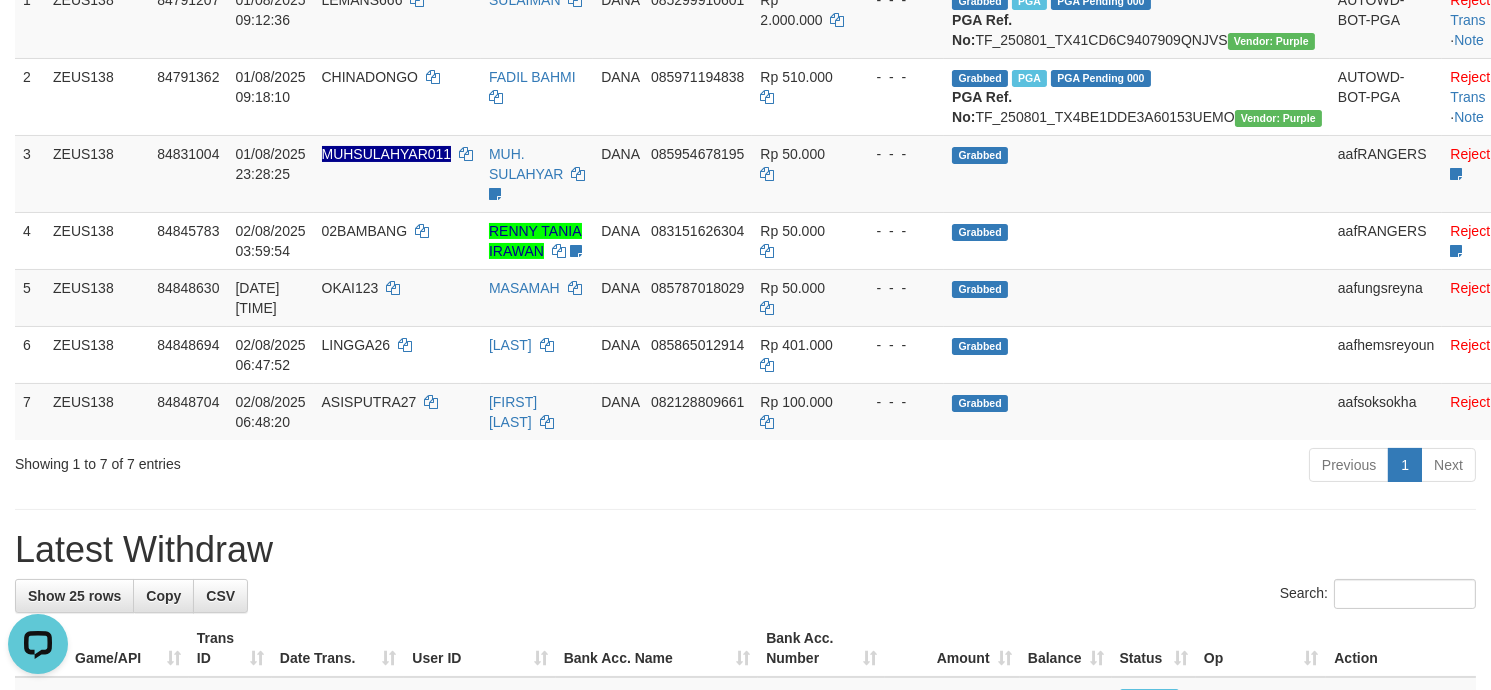 scroll, scrollTop: 0, scrollLeft: 0, axis: both 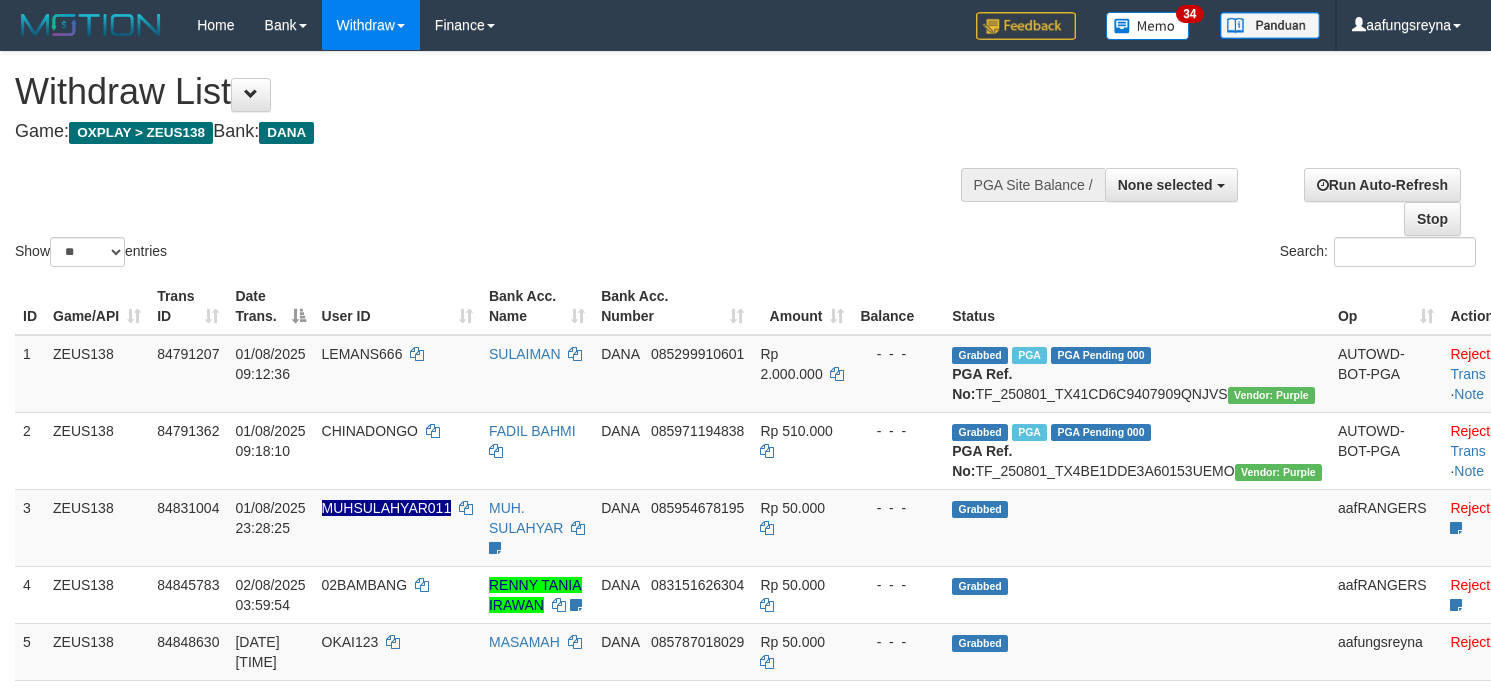 select 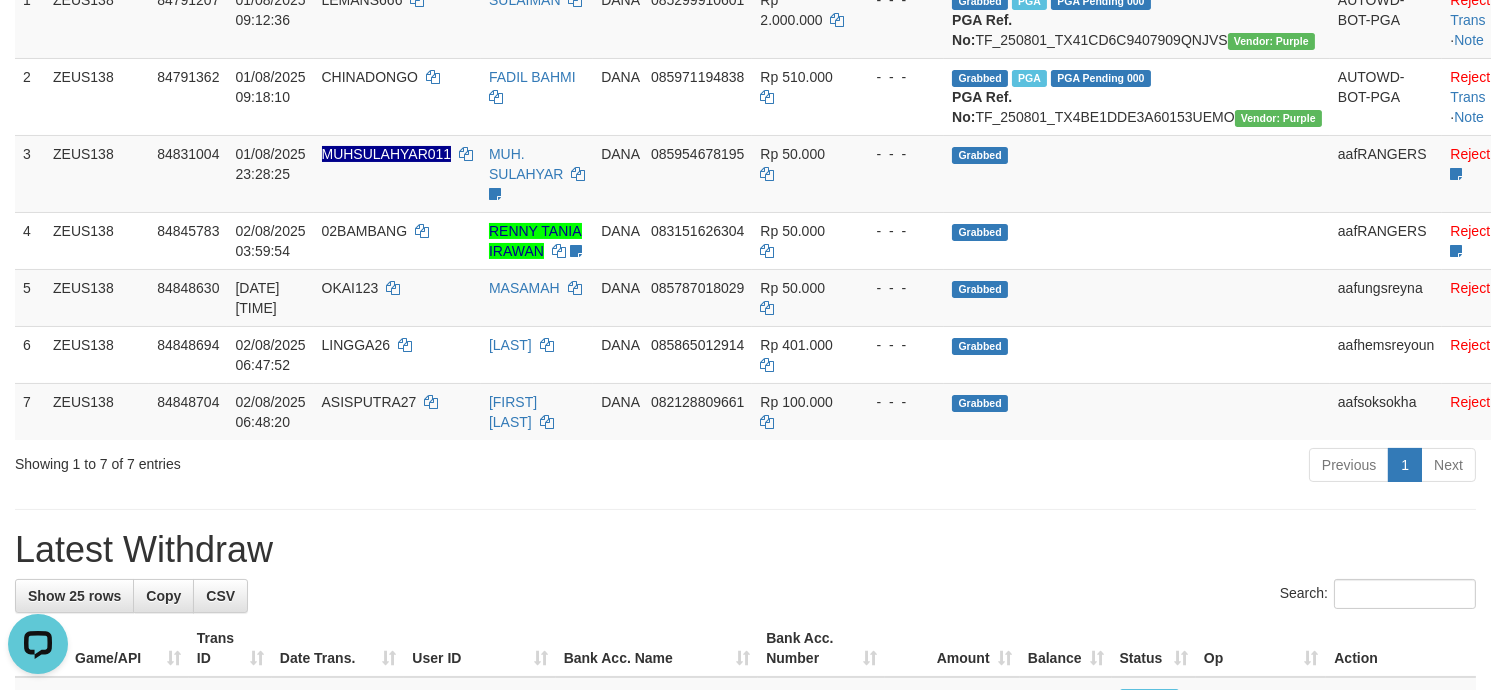 scroll, scrollTop: 0, scrollLeft: 0, axis: both 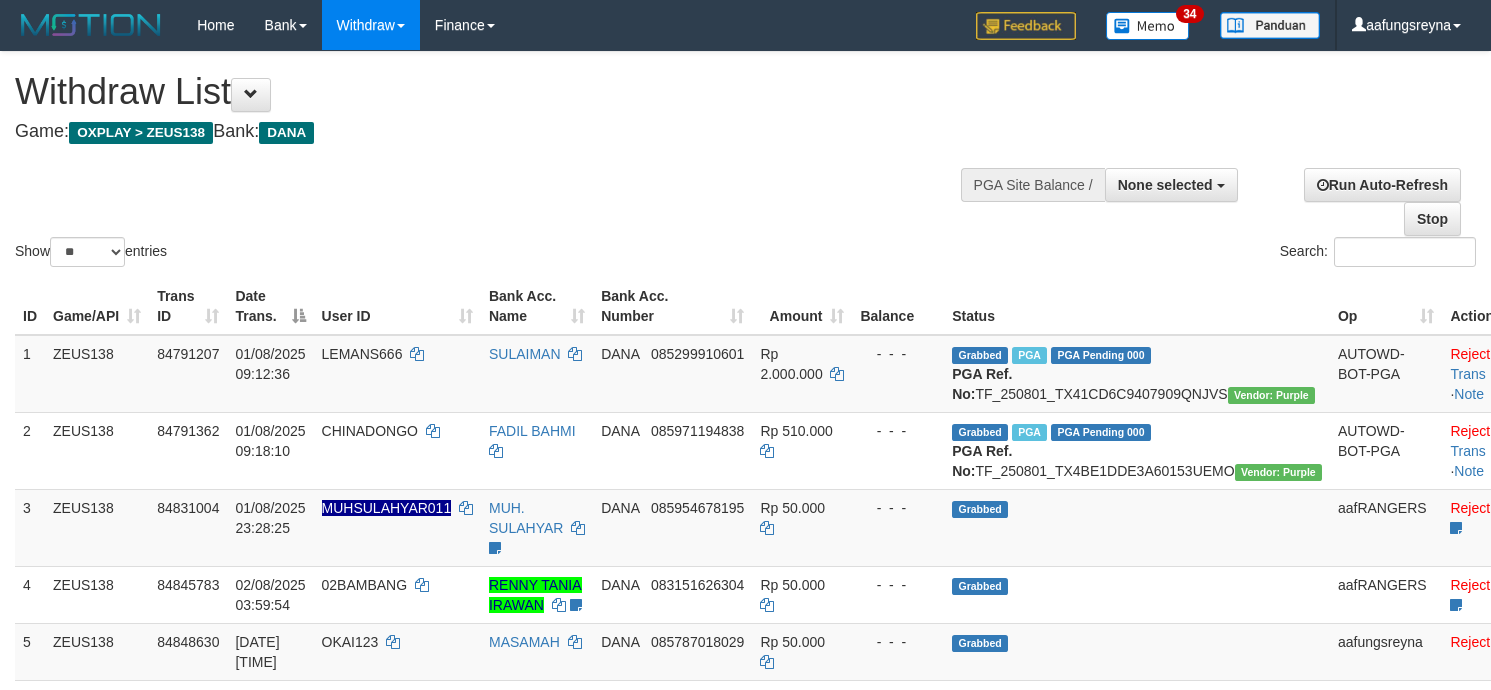 select 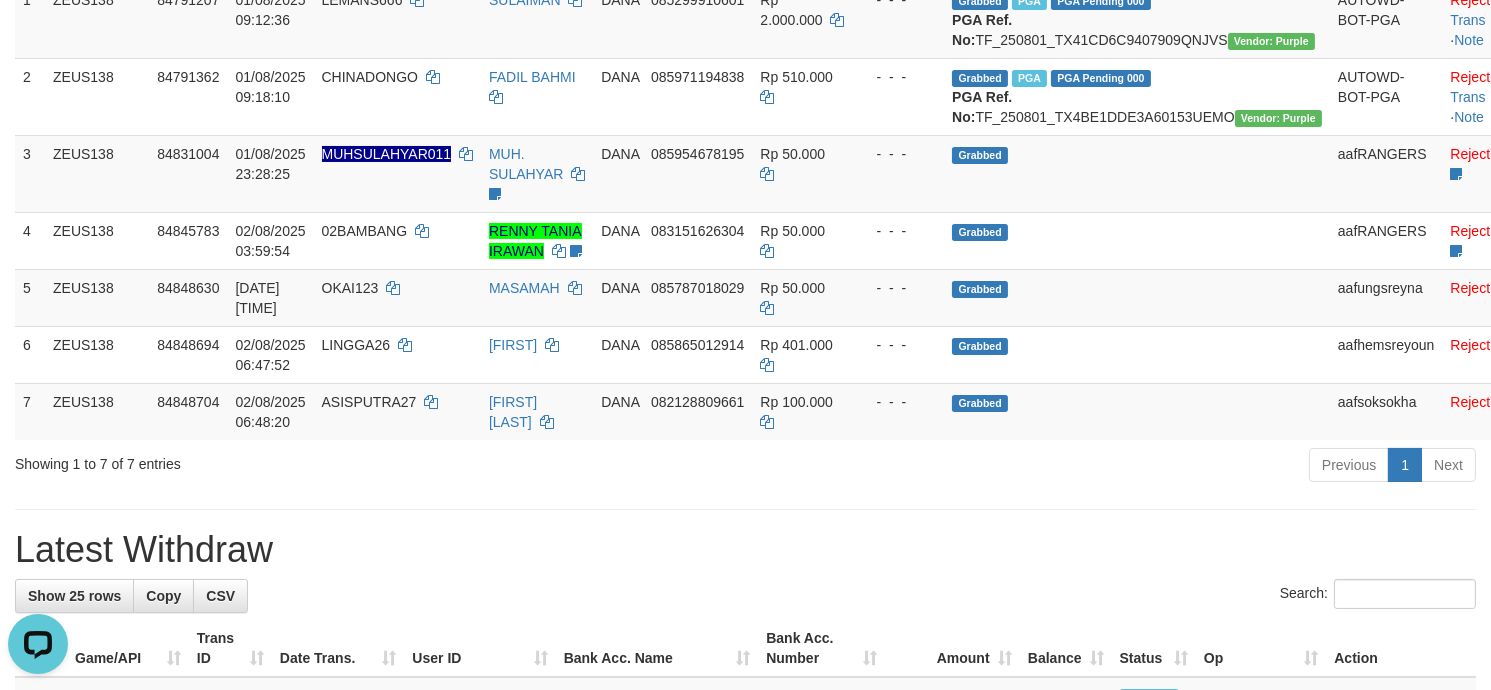 scroll, scrollTop: 0, scrollLeft: 0, axis: both 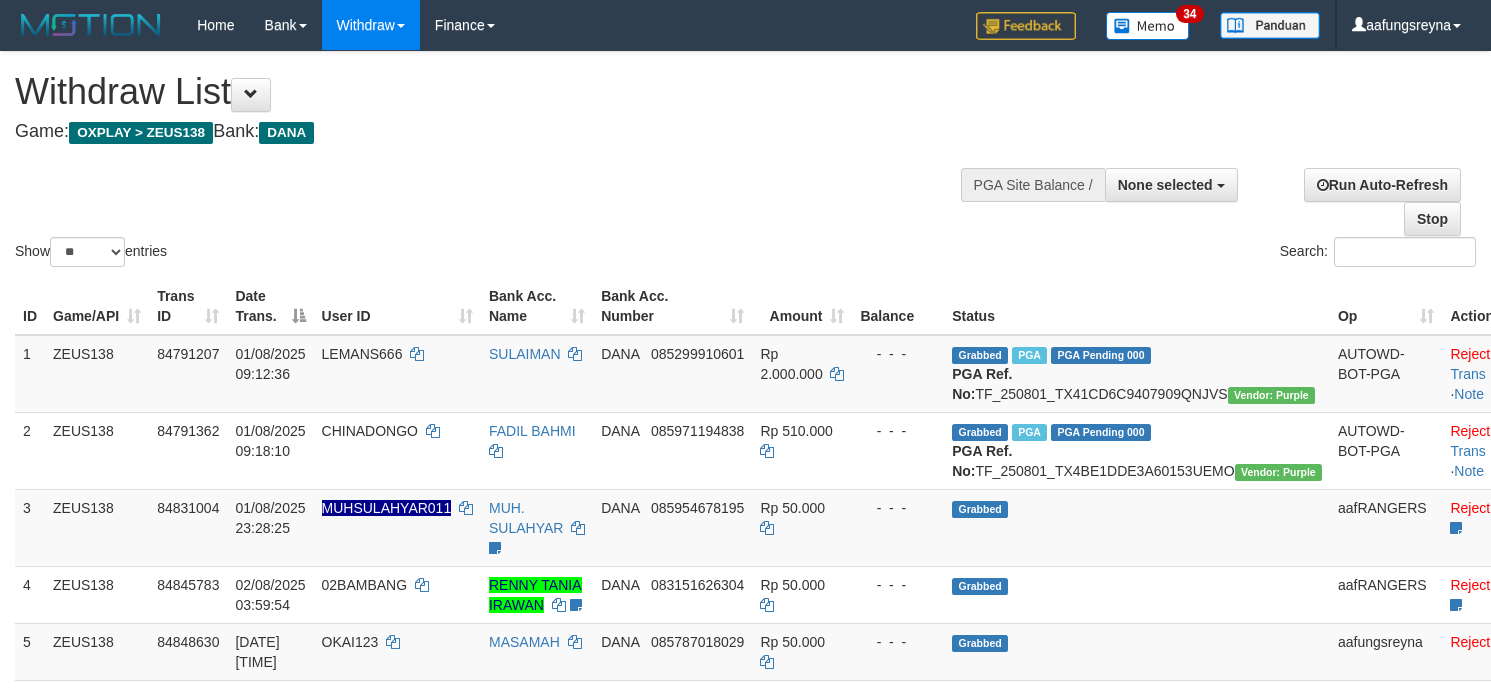 select 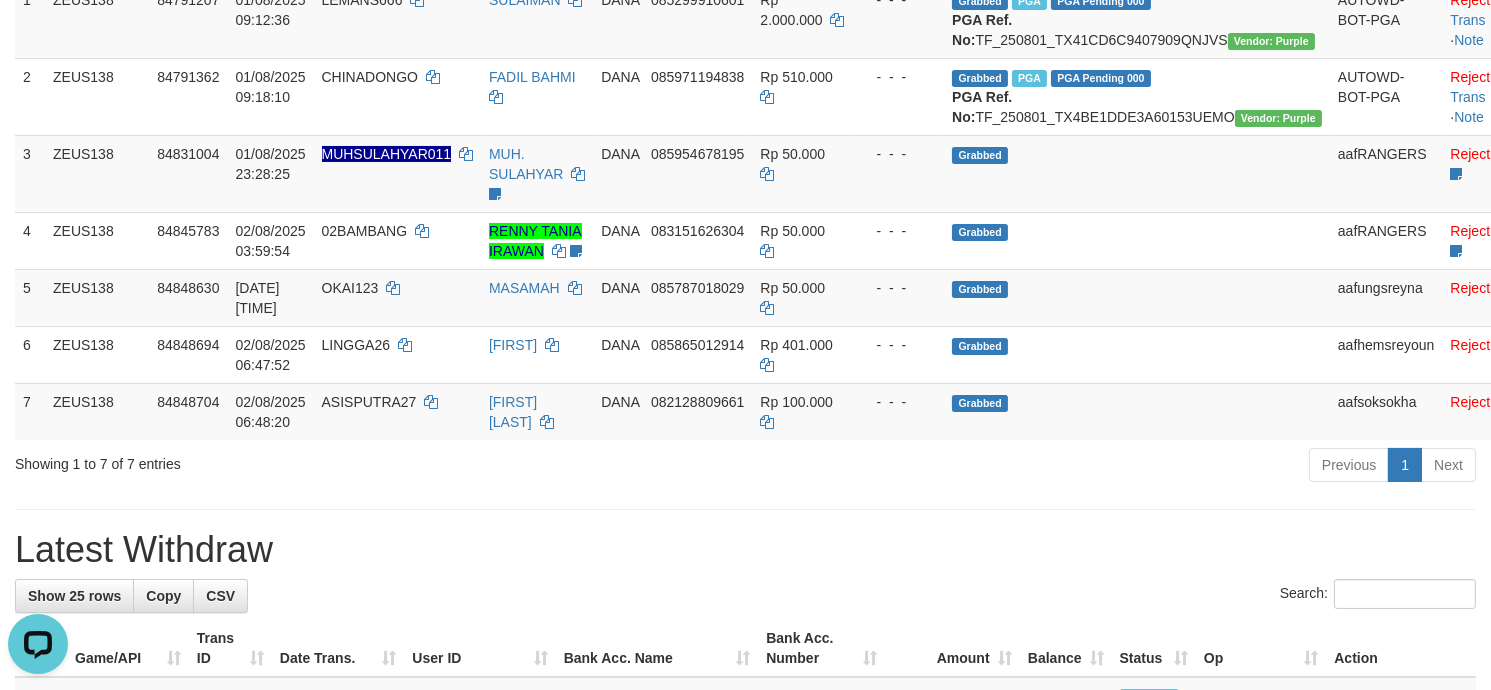 scroll, scrollTop: 0, scrollLeft: 0, axis: both 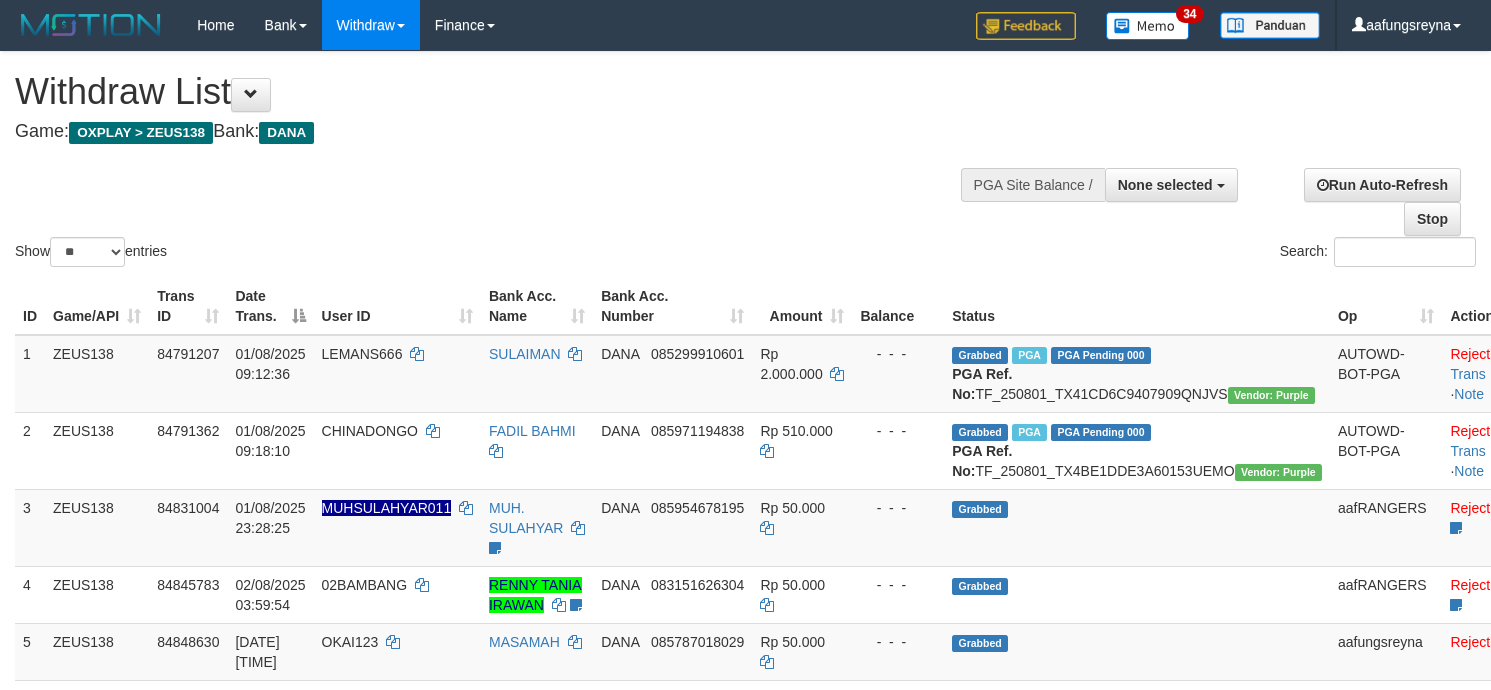 select 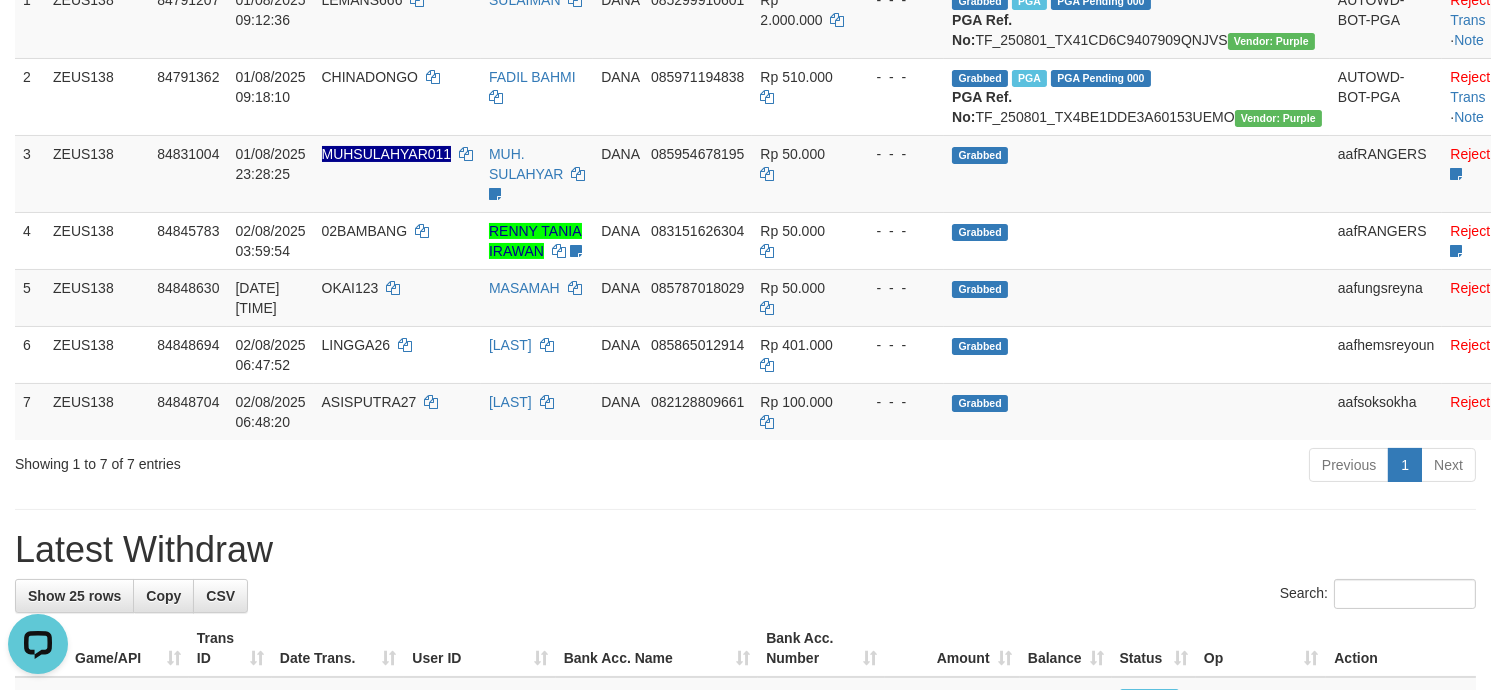 scroll, scrollTop: 0, scrollLeft: 0, axis: both 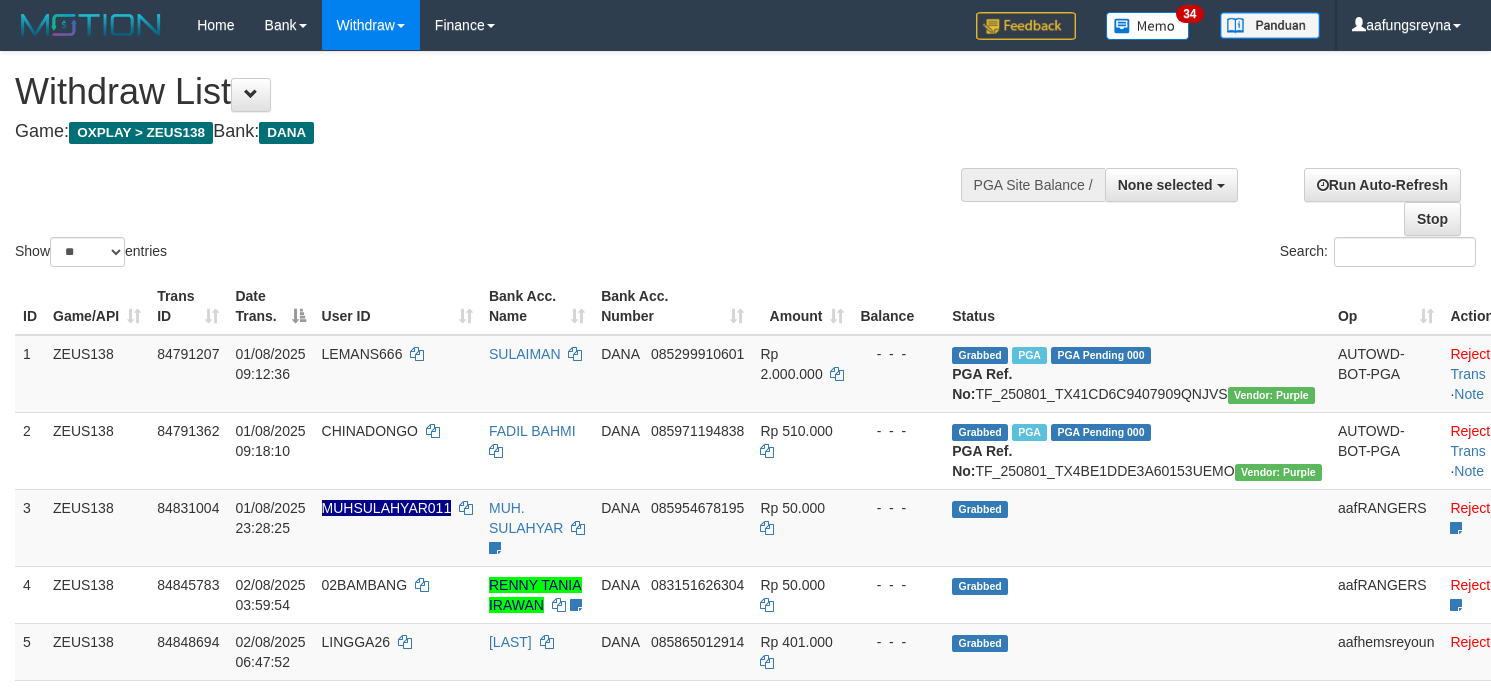 select 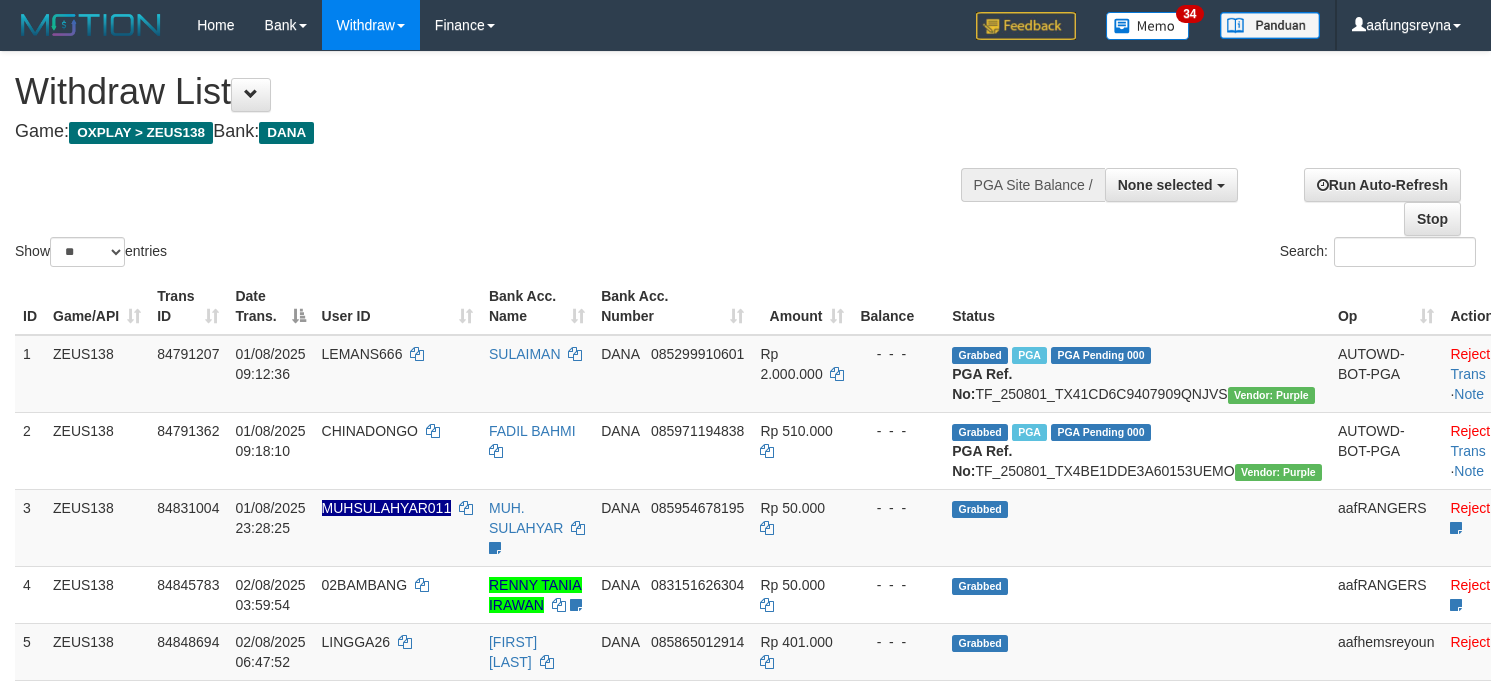 select 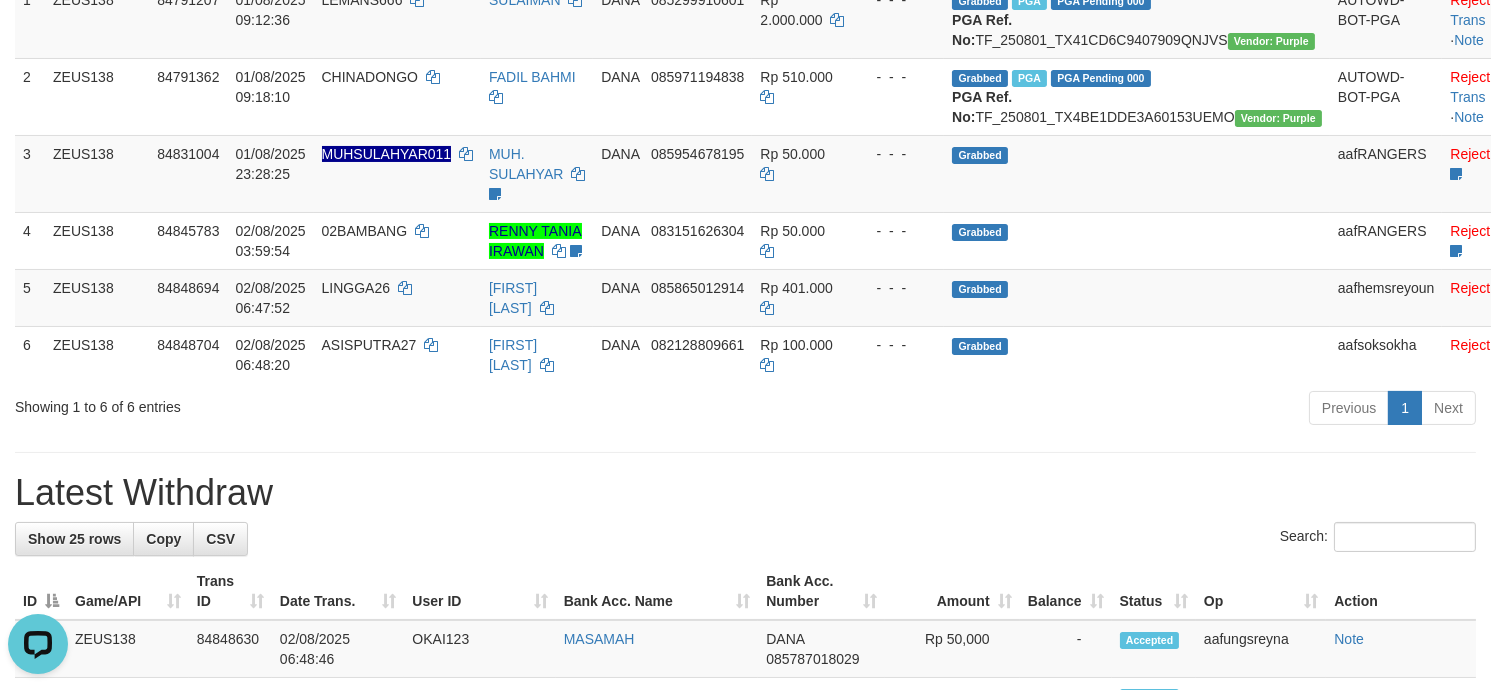 scroll, scrollTop: 0, scrollLeft: 0, axis: both 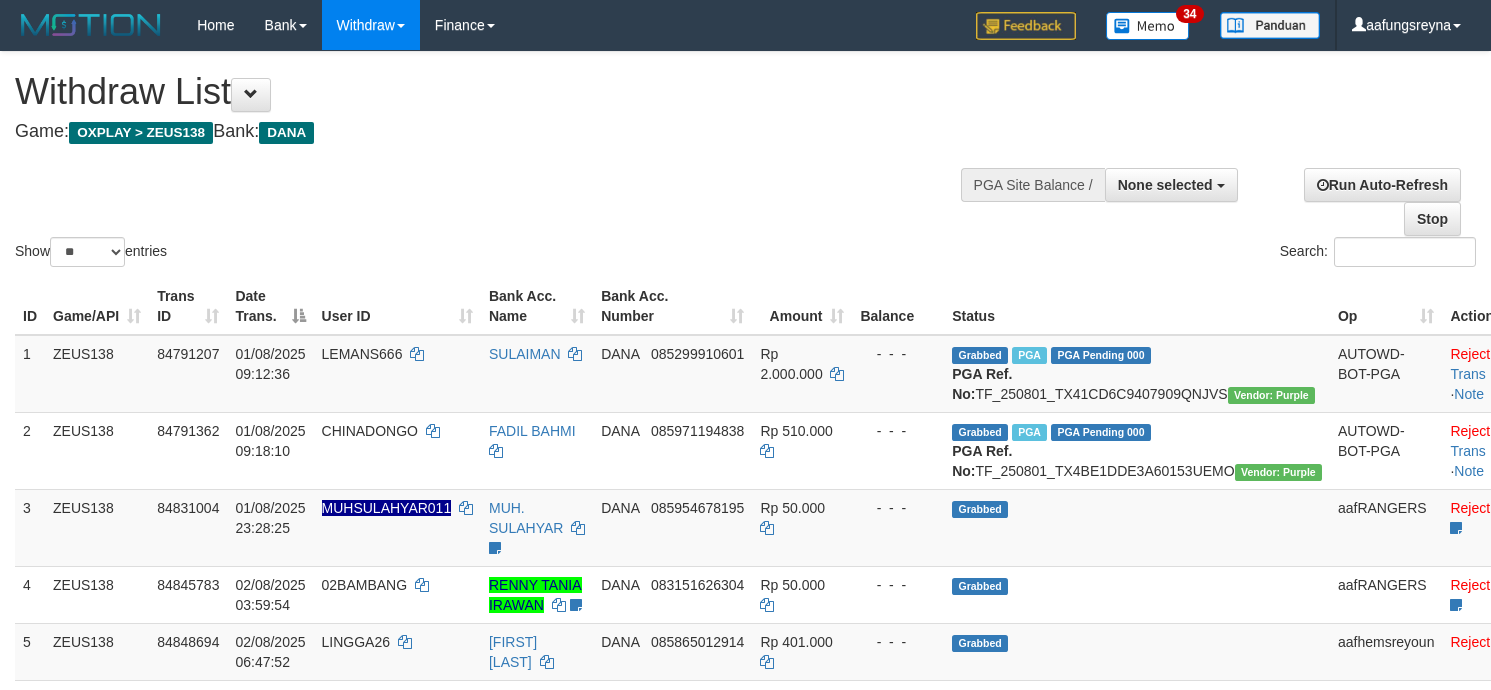 select 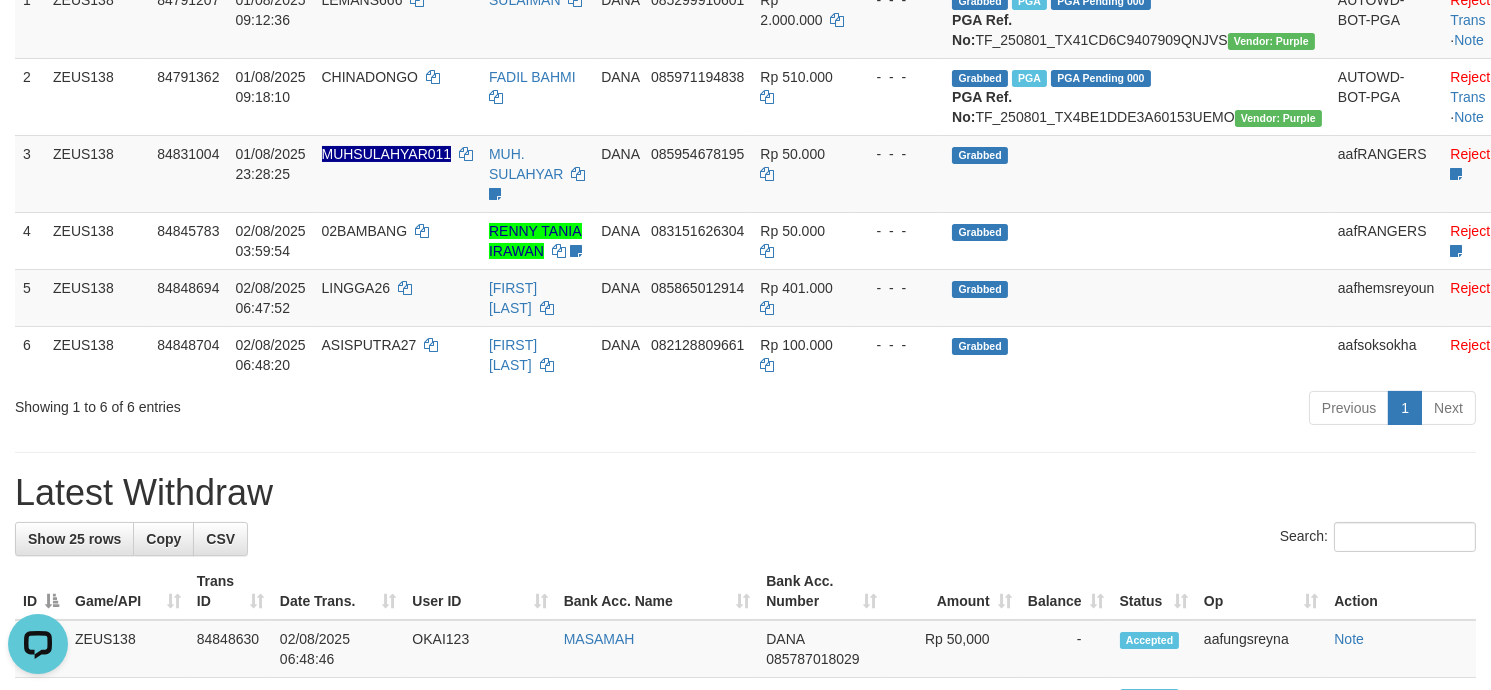 scroll, scrollTop: 0, scrollLeft: 0, axis: both 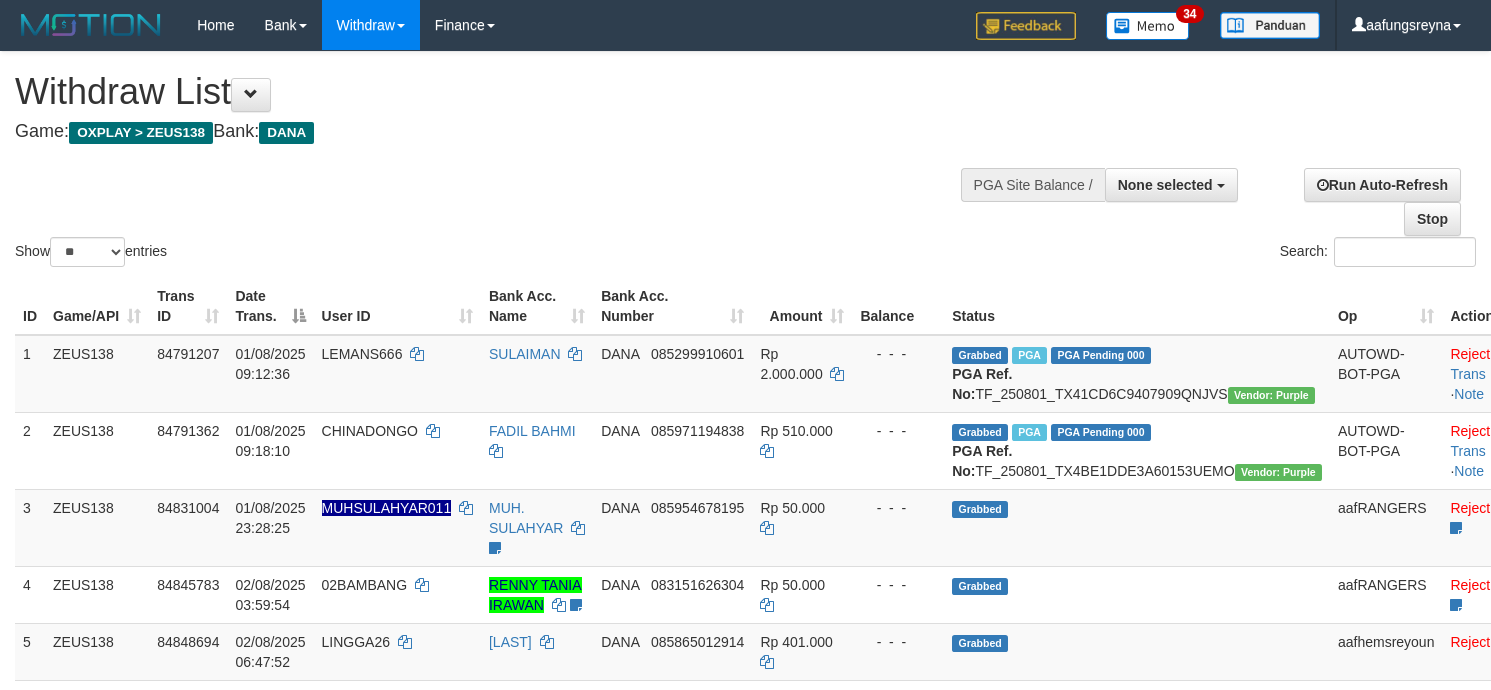 select 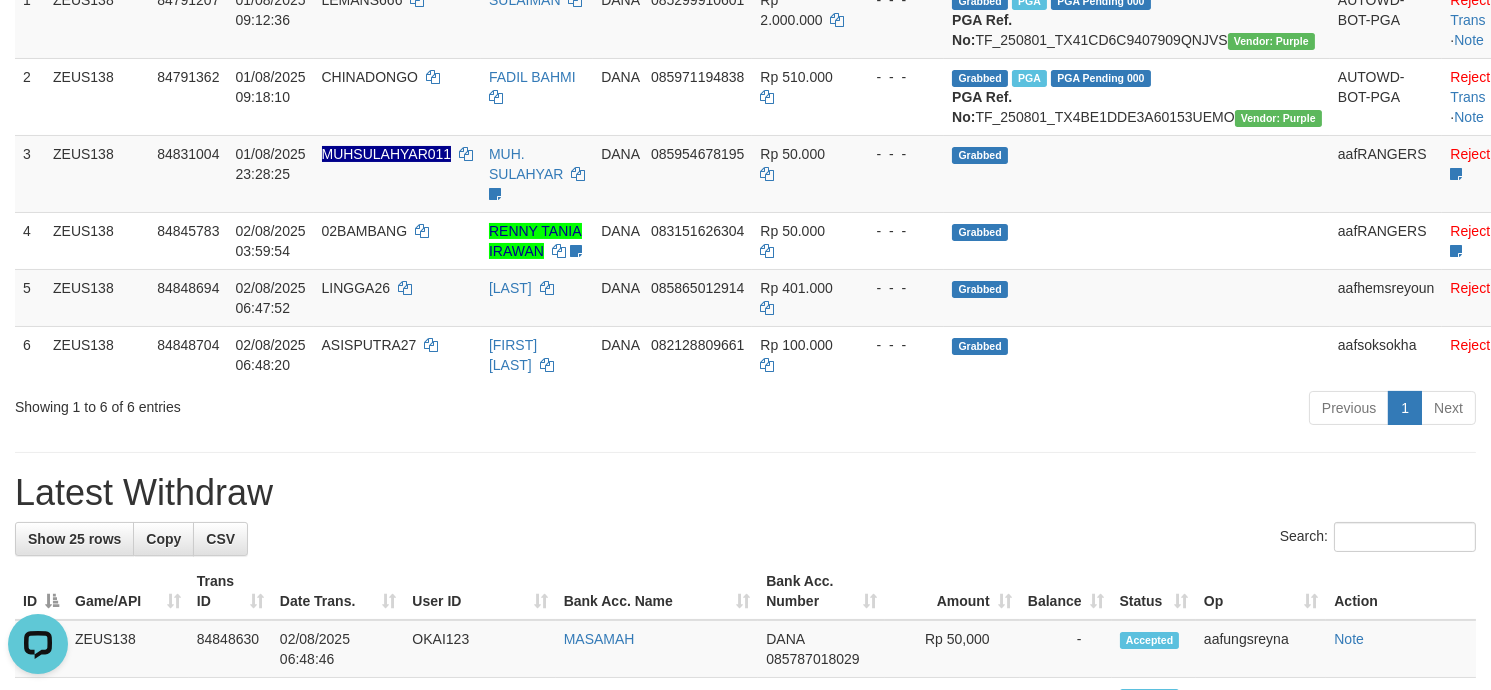 scroll, scrollTop: 0, scrollLeft: 0, axis: both 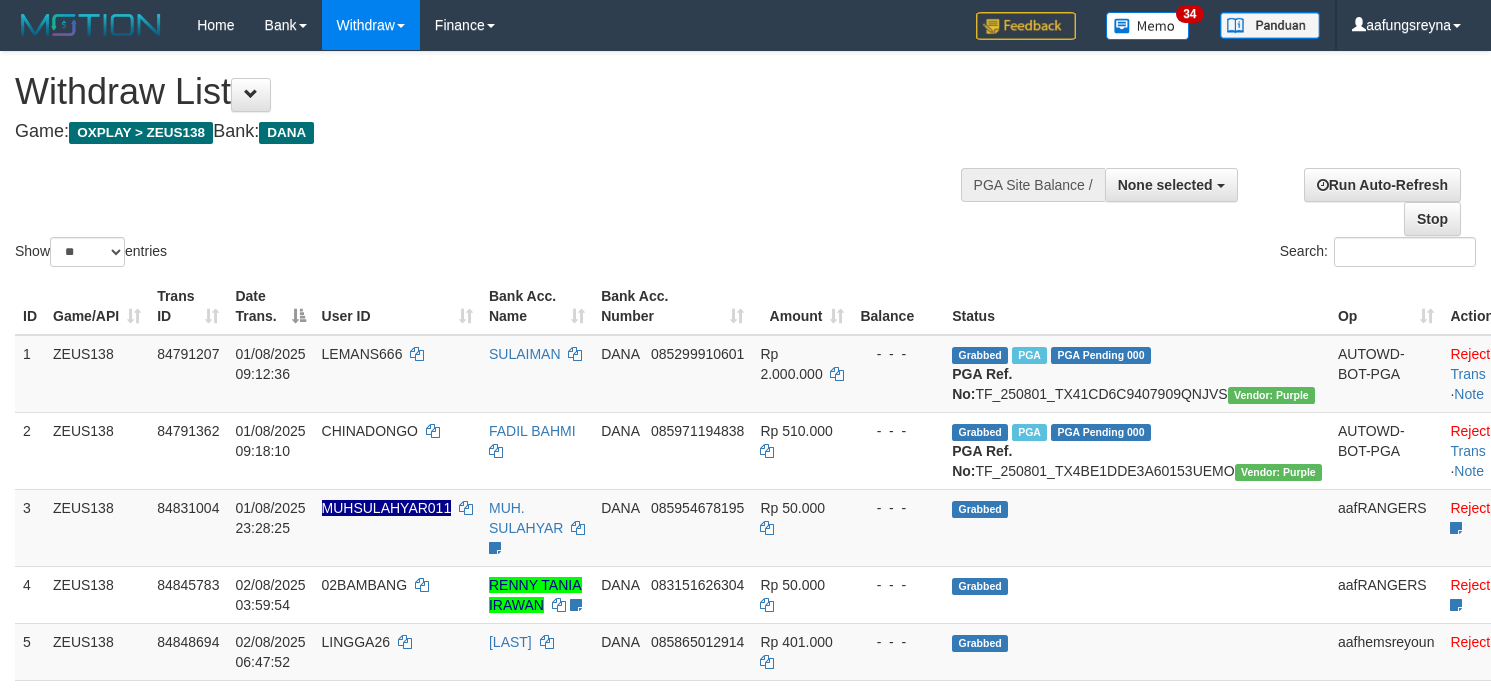 select 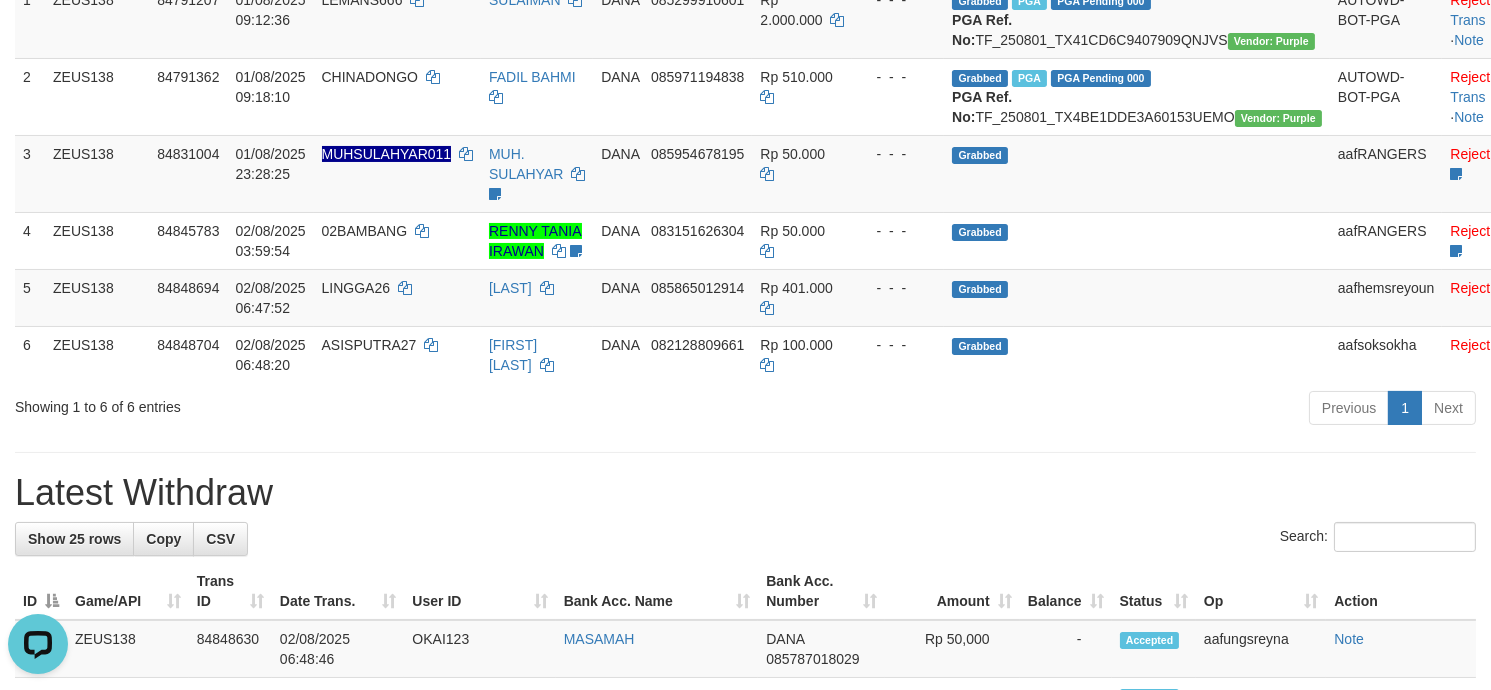scroll, scrollTop: 0, scrollLeft: 0, axis: both 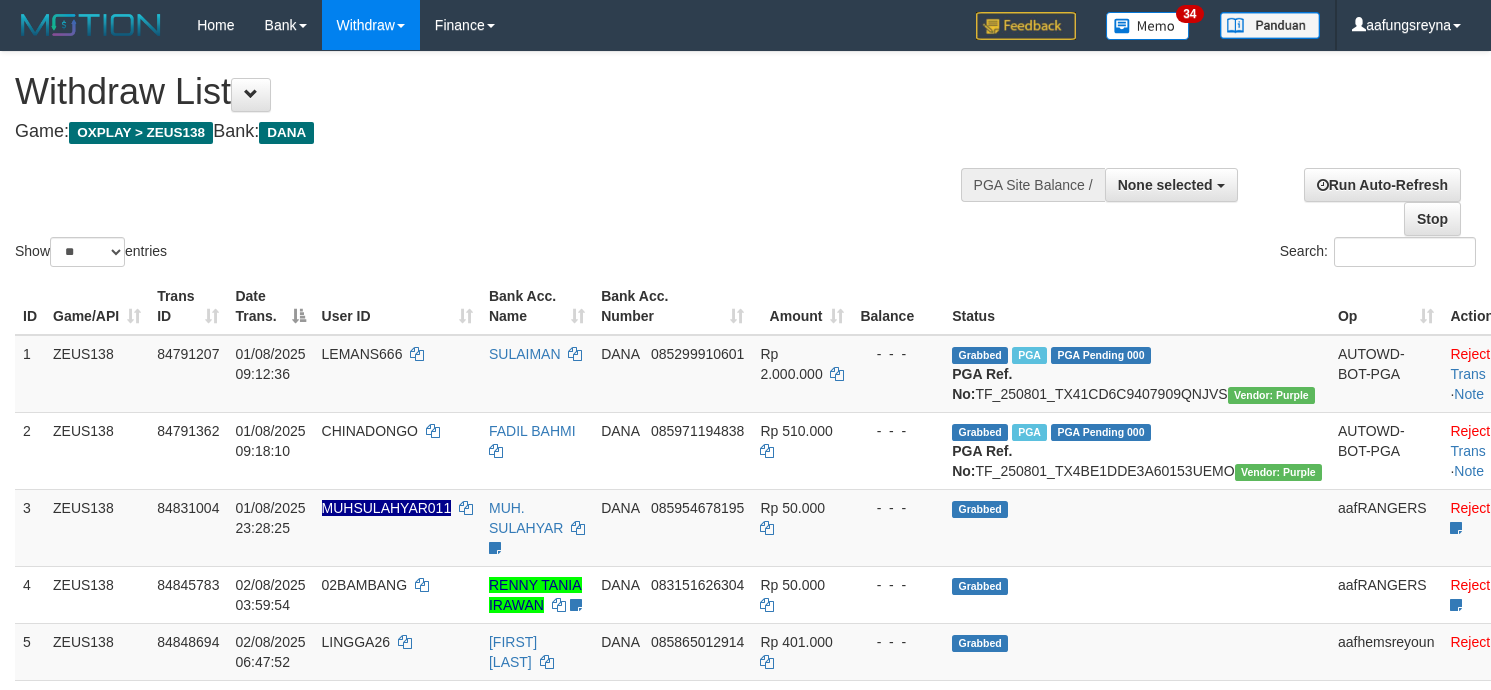 select 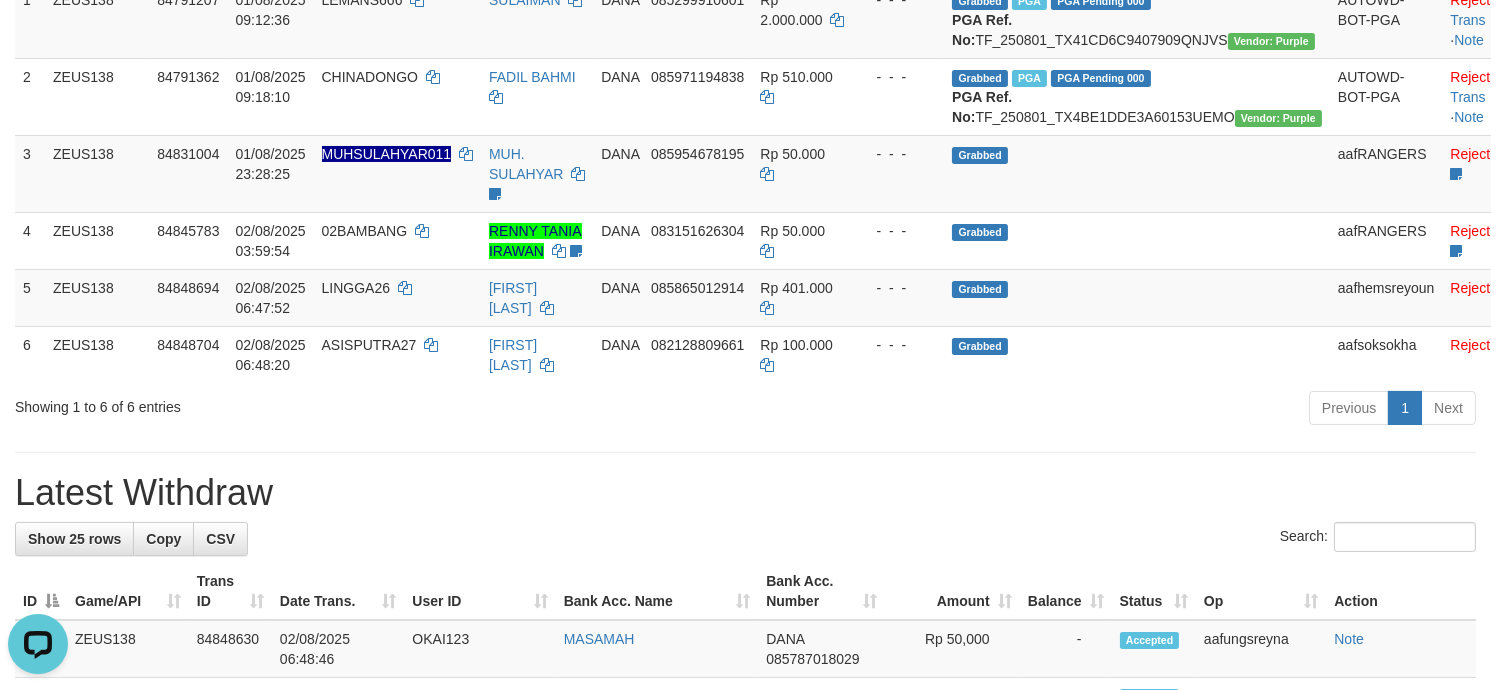 scroll, scrollTop: 0, scrollLeft: 0, axis: both 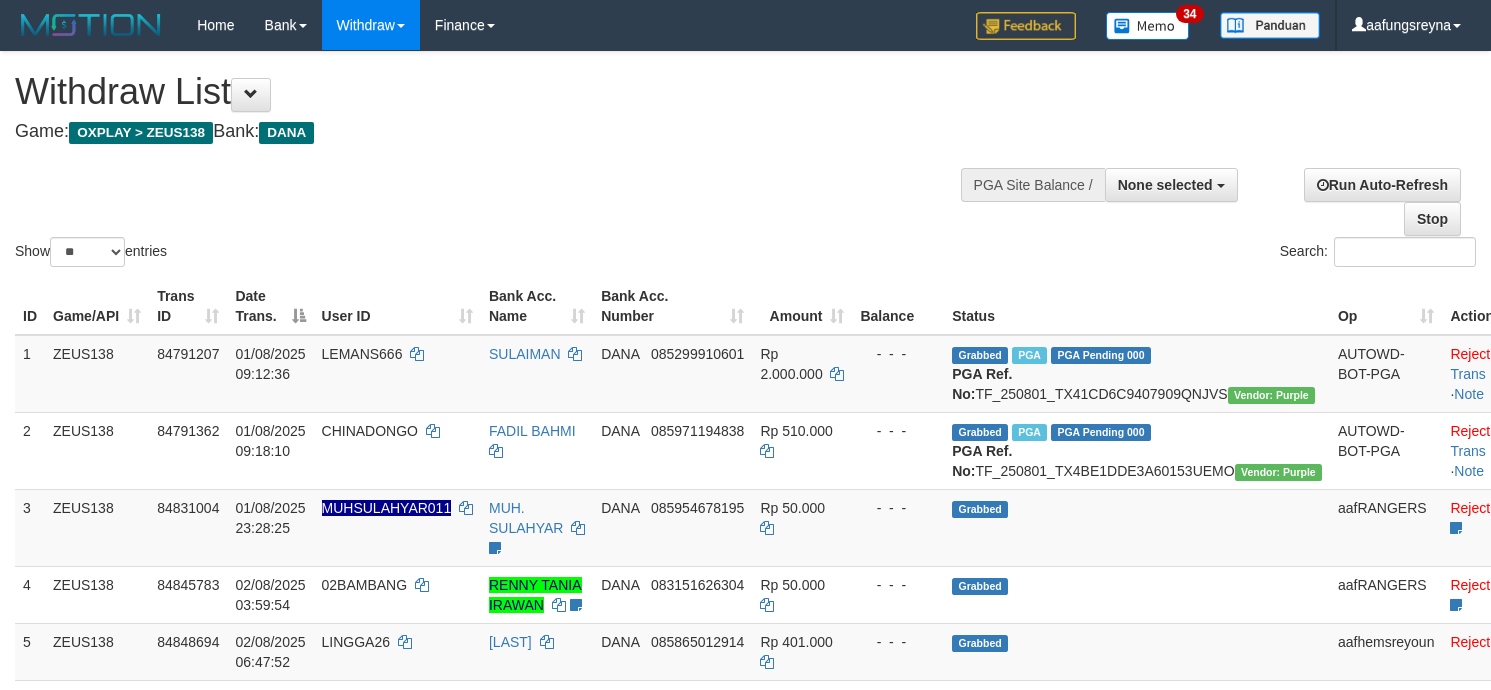 select 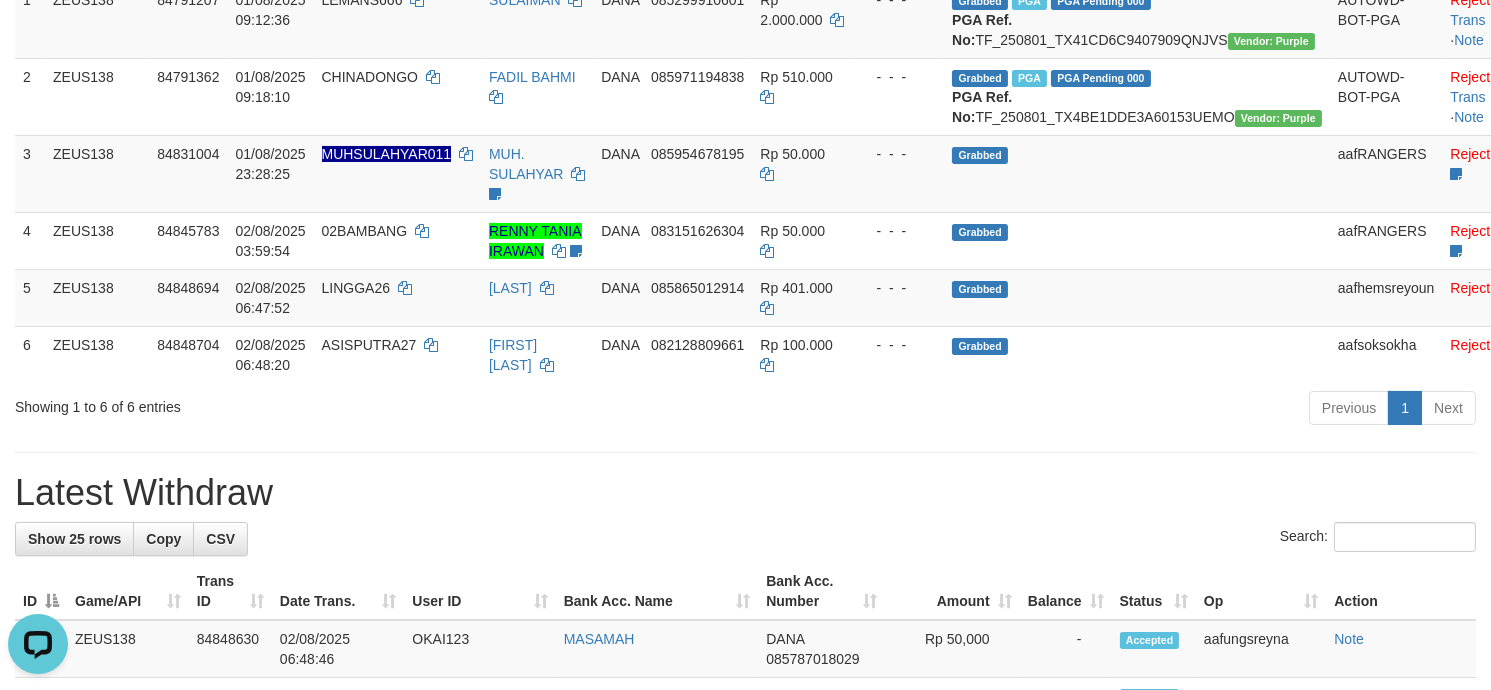 scroll, scrollTop: 0, scrollLeft: 0, axis: both 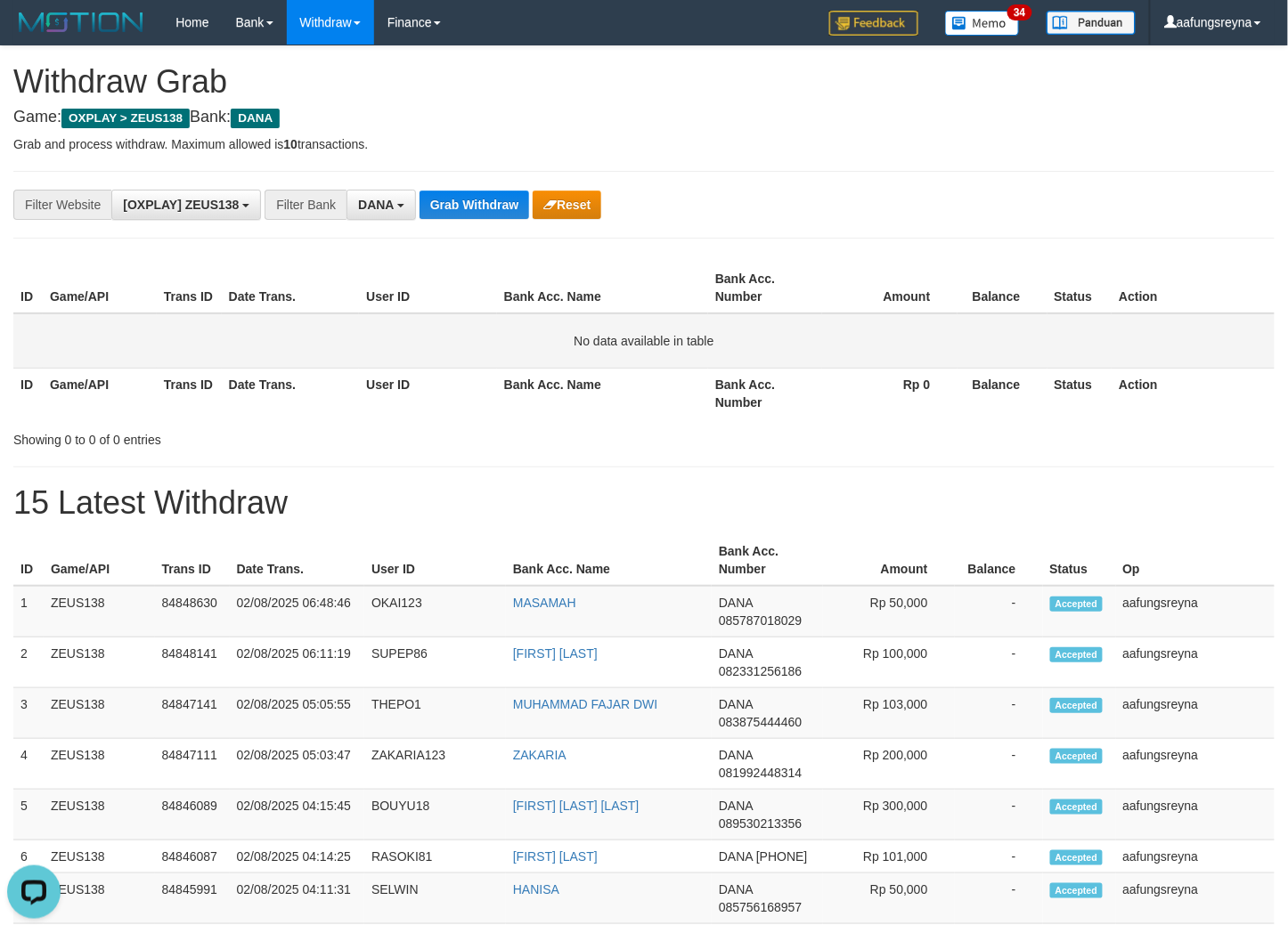 click on "No data available in table" at bounding box center [644, 341] 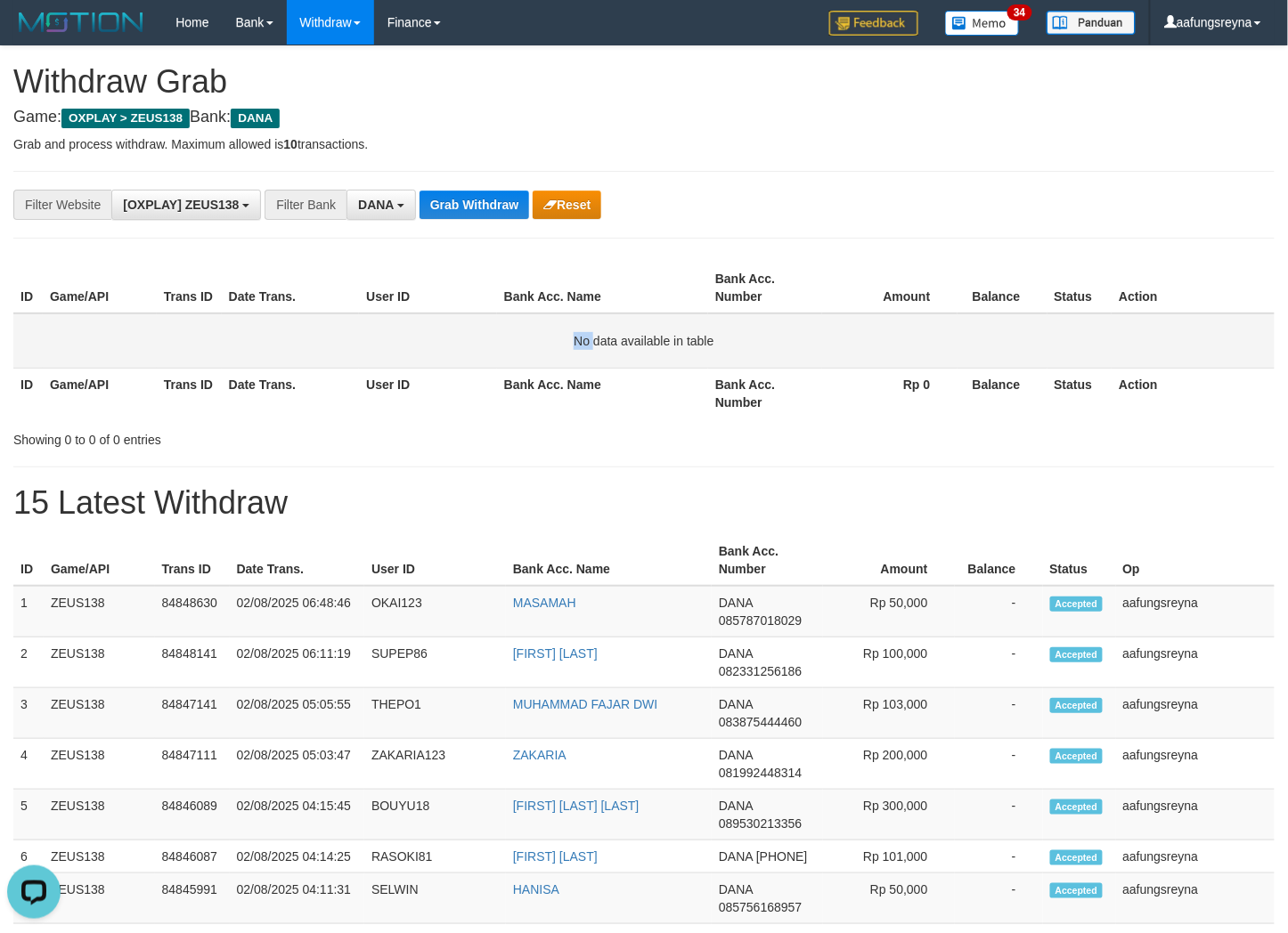 click on "No data available in table" at bounding box center [644, 341] 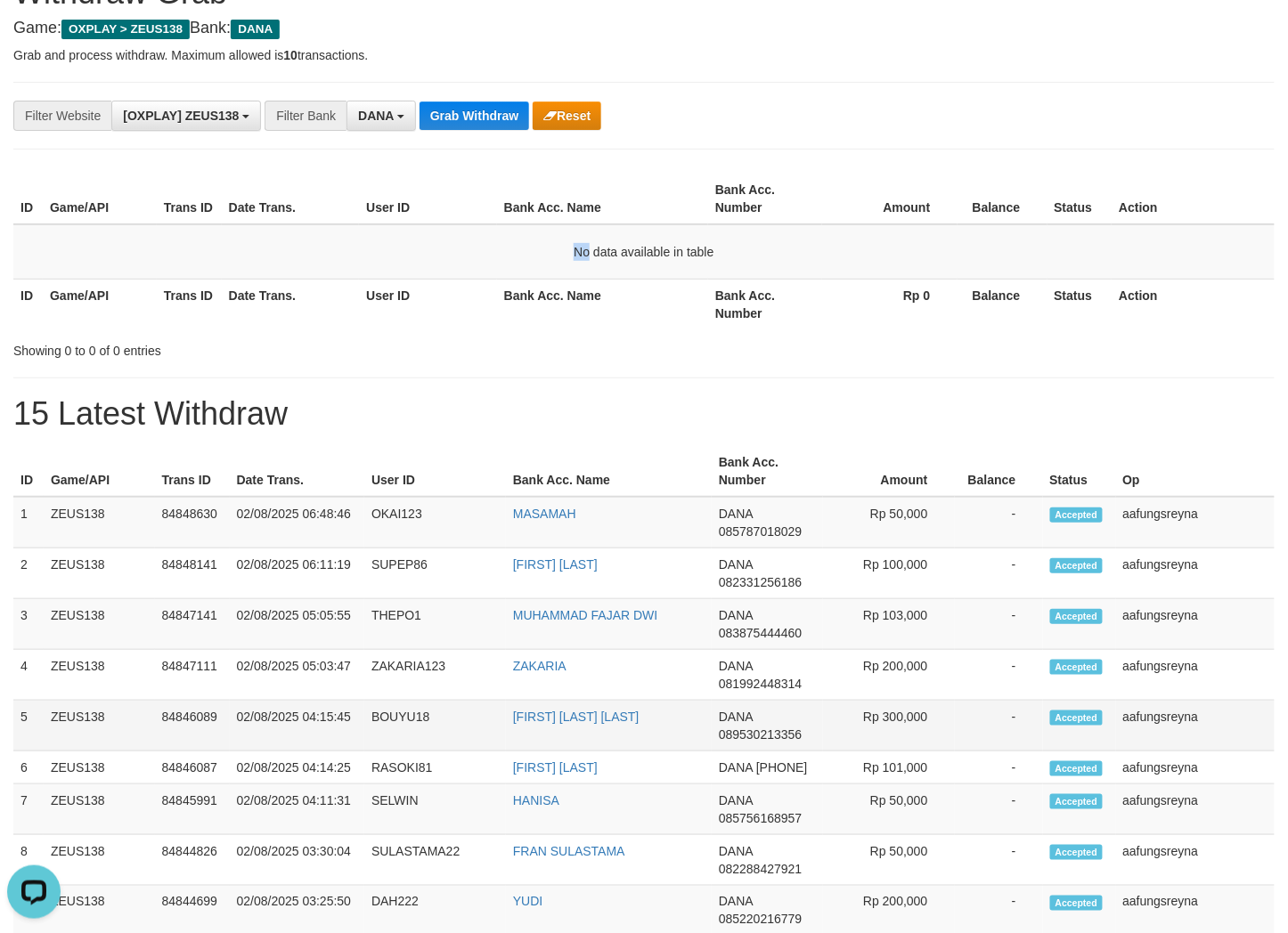 scroll, scrollTop: 0, scrollLeft: 0, axis: both 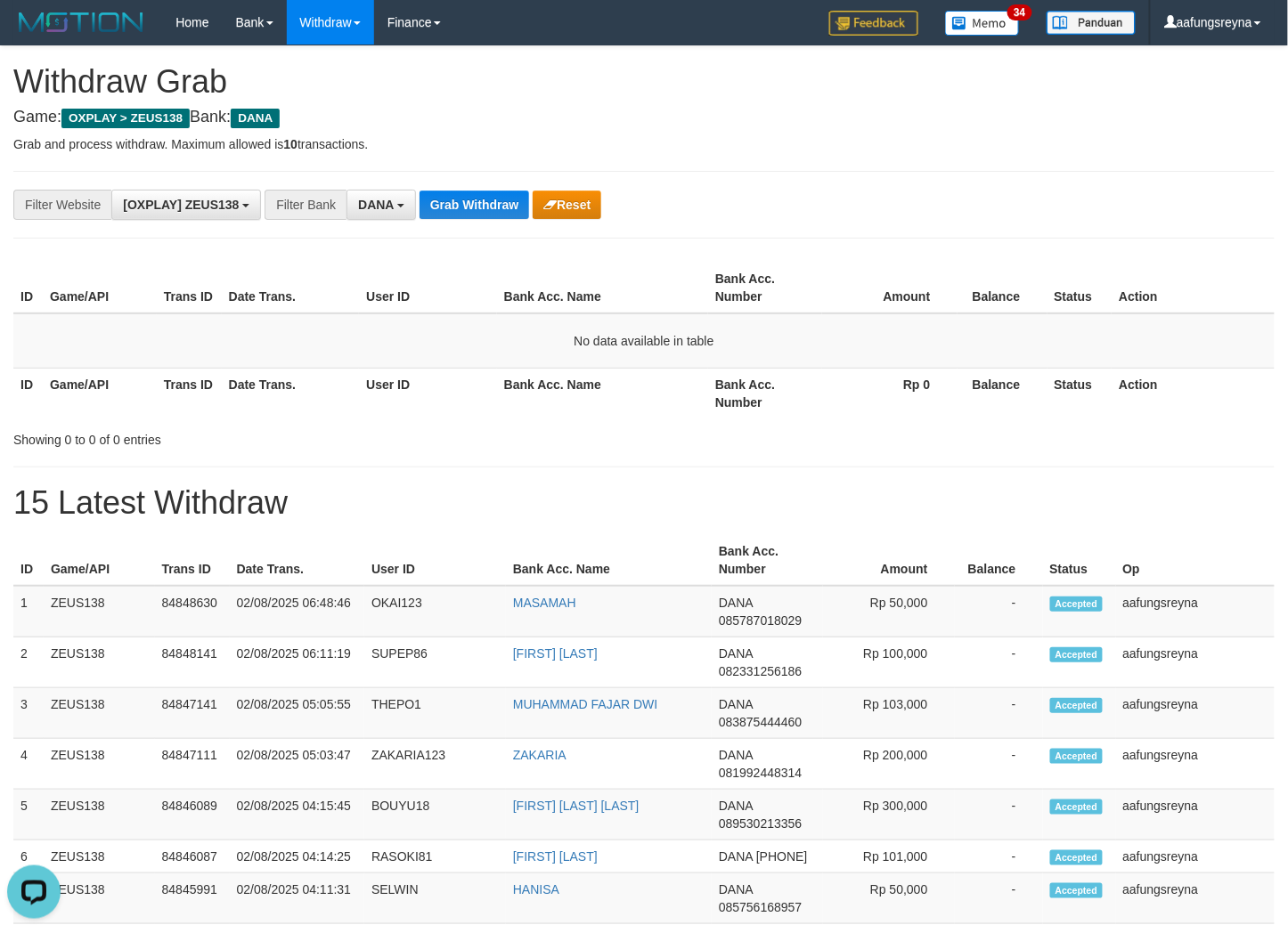 drag, startPoint x: 680, startPoint y: 271, endPoint x: 669, endPoint y: 301, distance: 31.95309 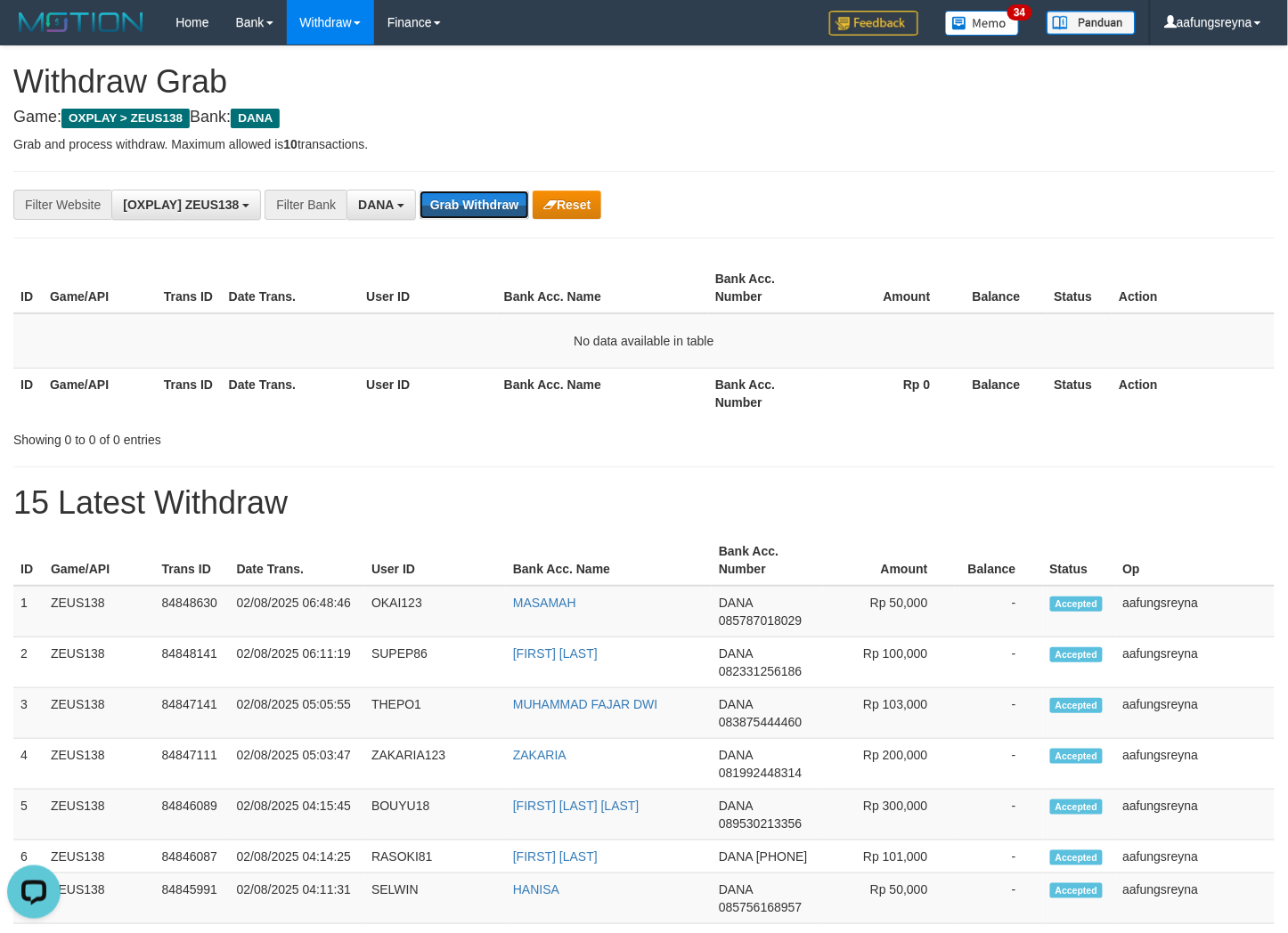 drag, startPoint x: 486, startPoint y: 207, endPoint x: 491, endPoint y: 188, distance: 19.646883 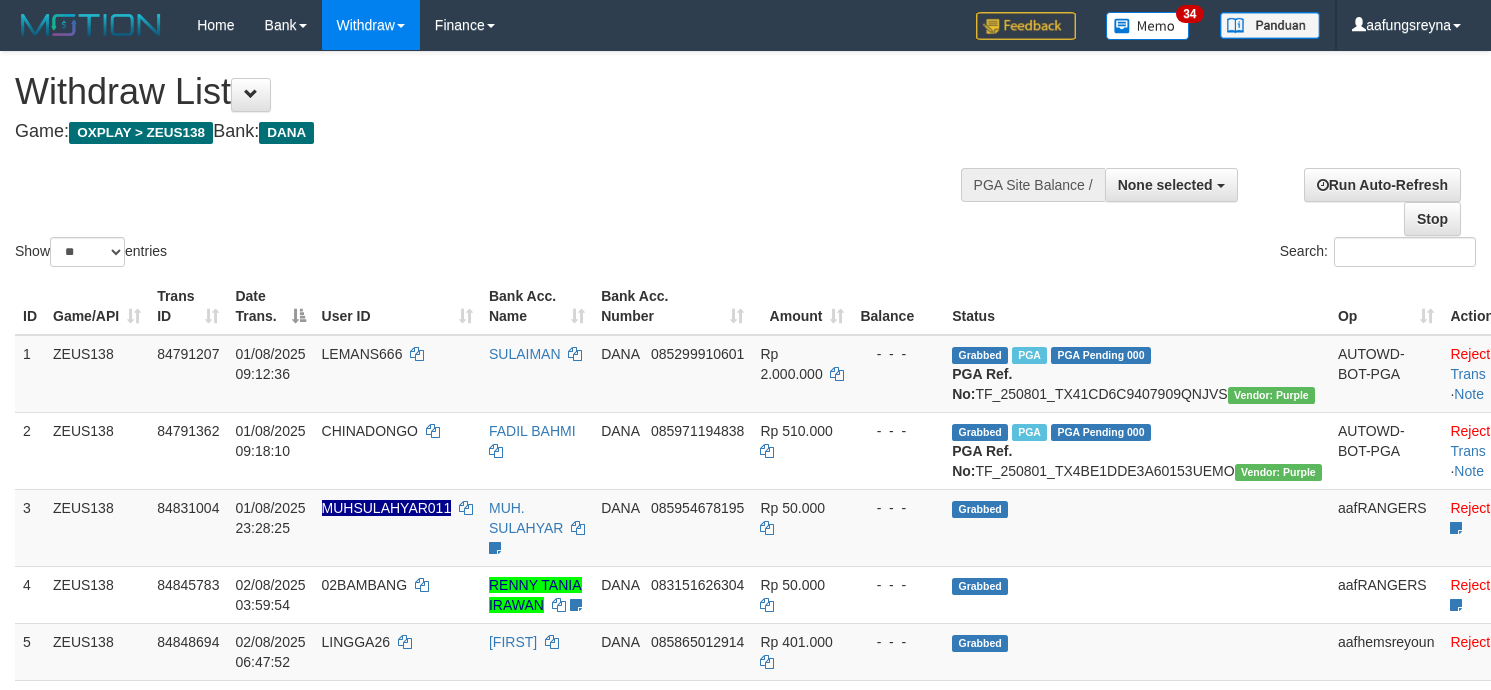 select 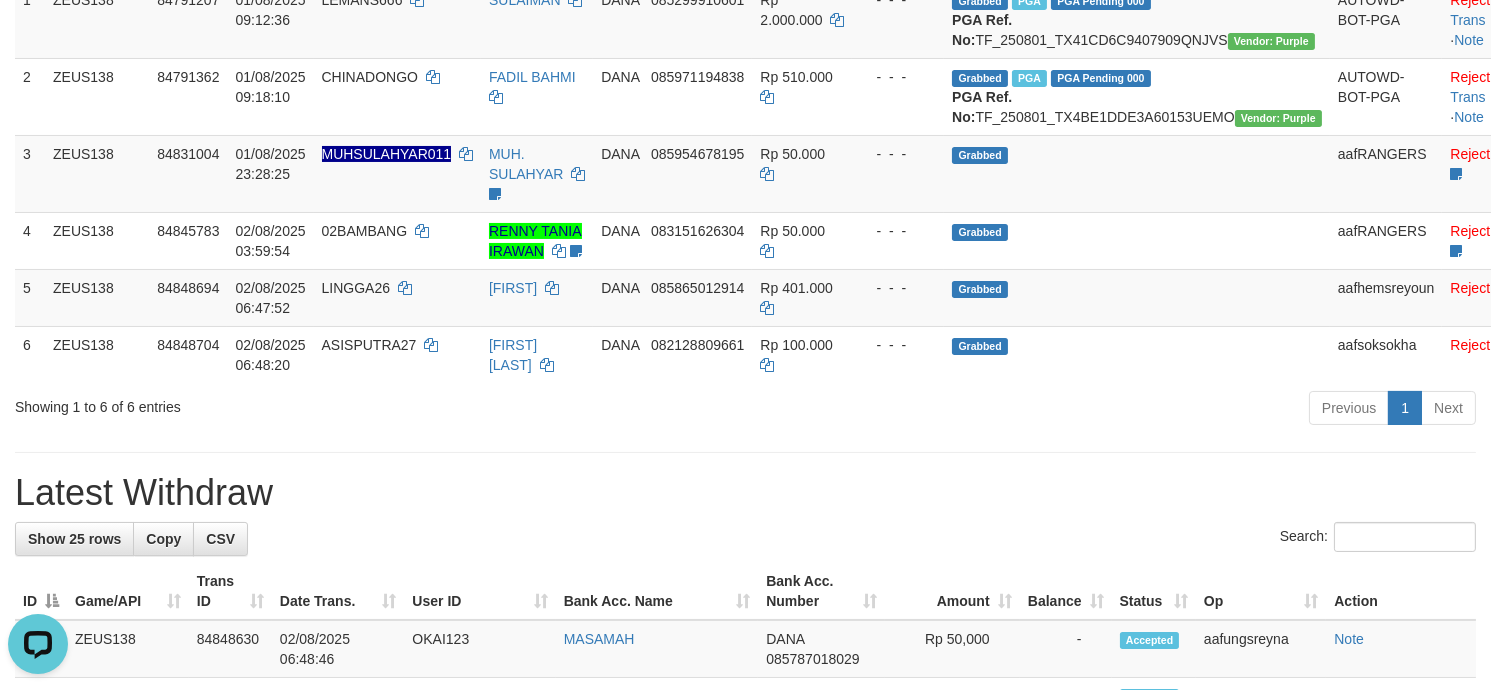 scroll, scrollTop: 0, scrollLeft: 0, axis: both 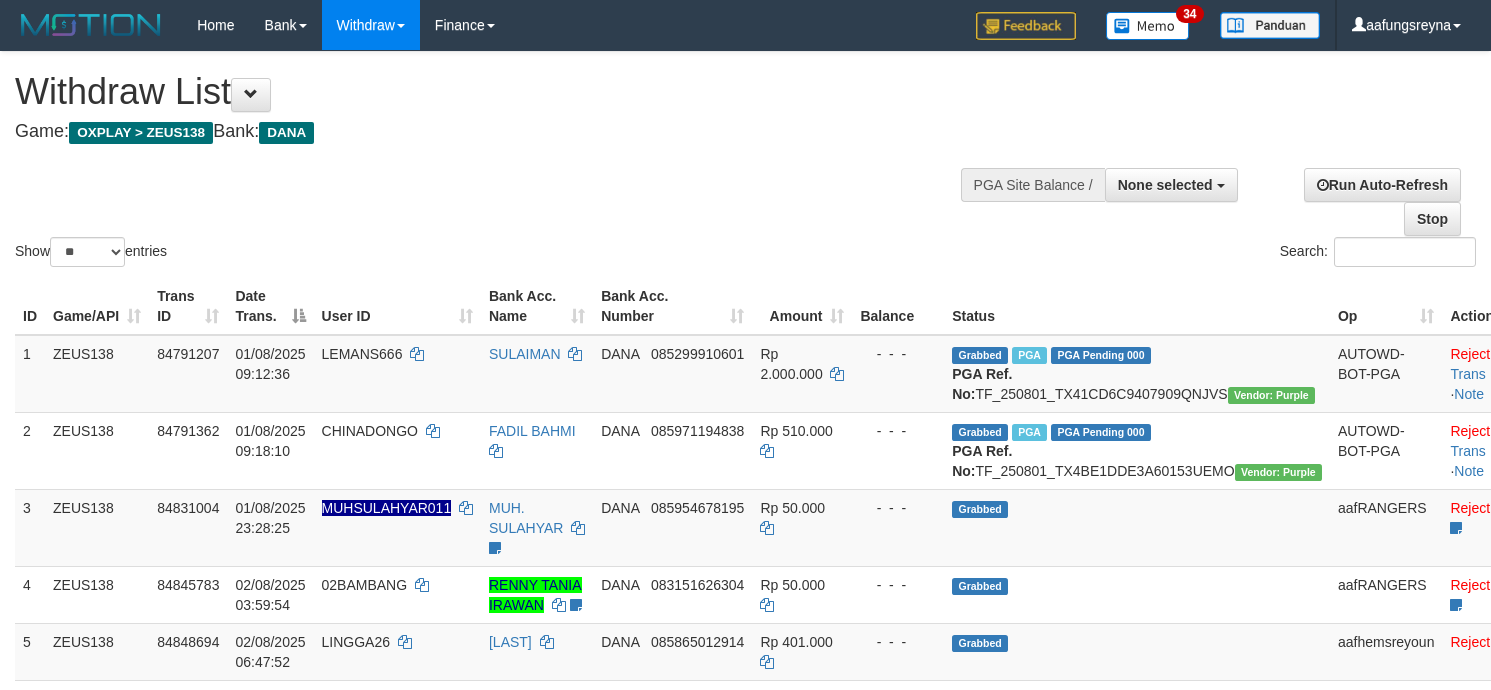select 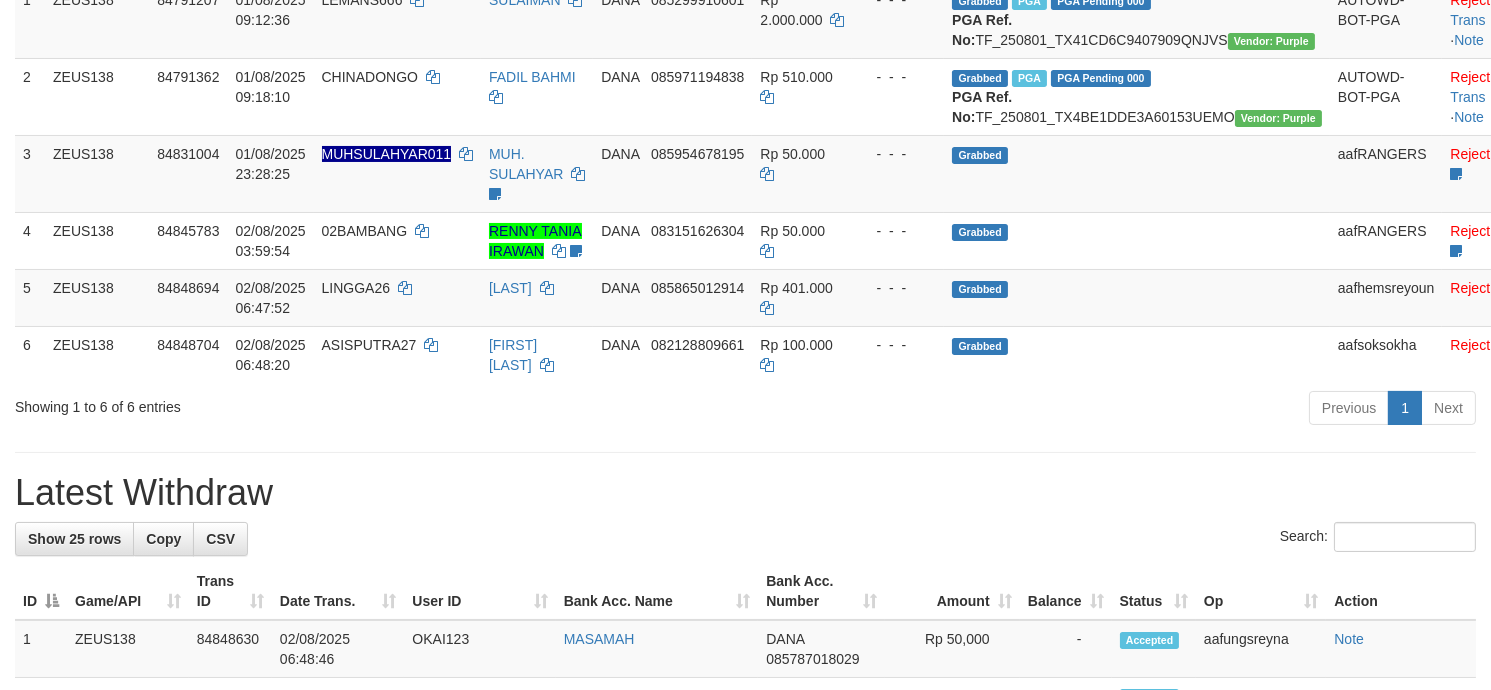 scroll, scrollTop: 354, scrollLeft: 0, axis: vertical 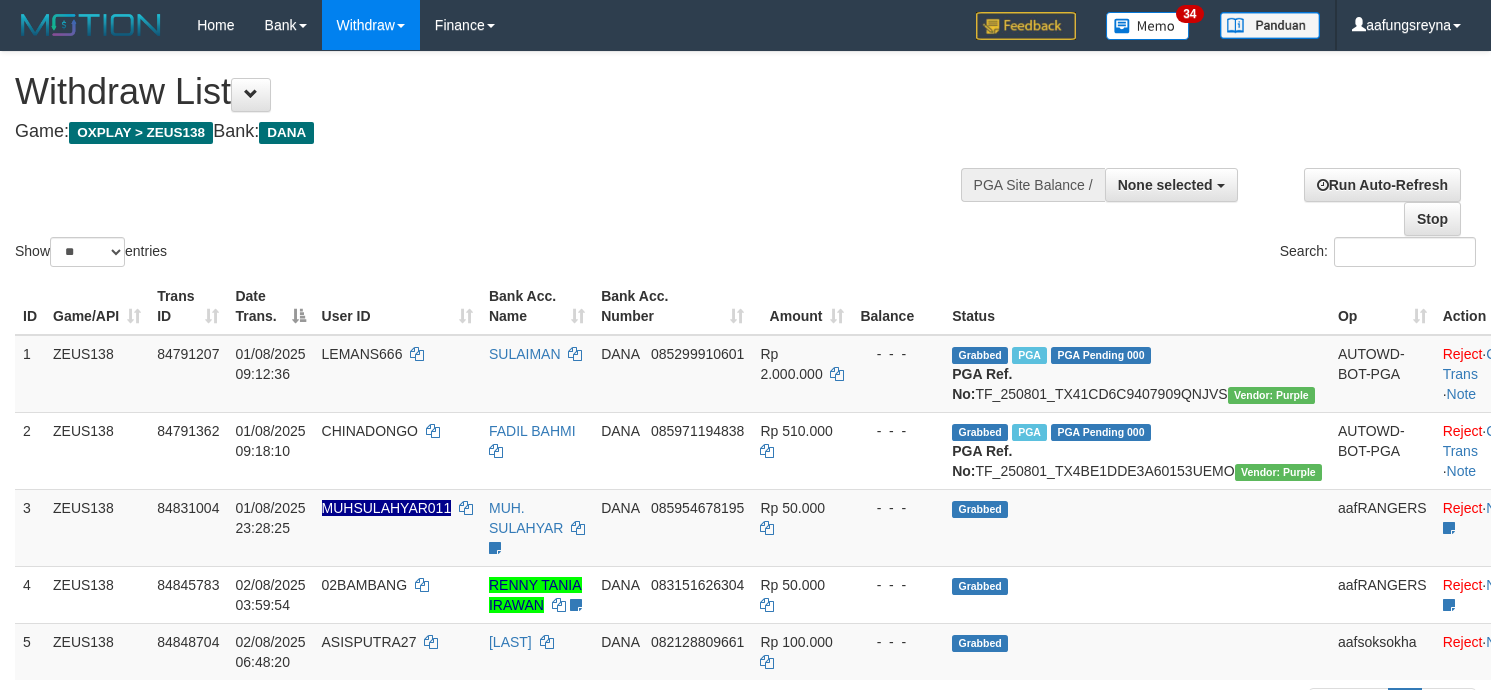 select 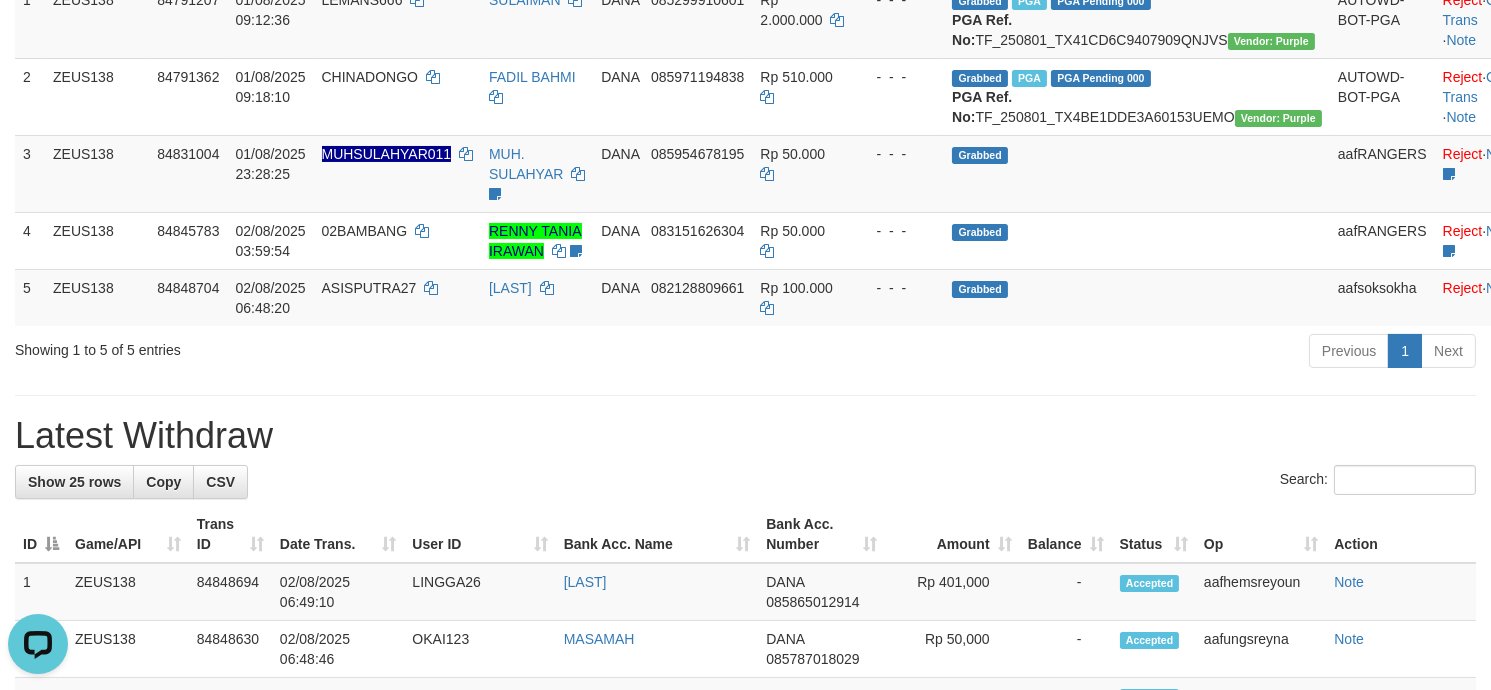 scroll, scrollTop: 0, scrollLeft: 0, axis: both 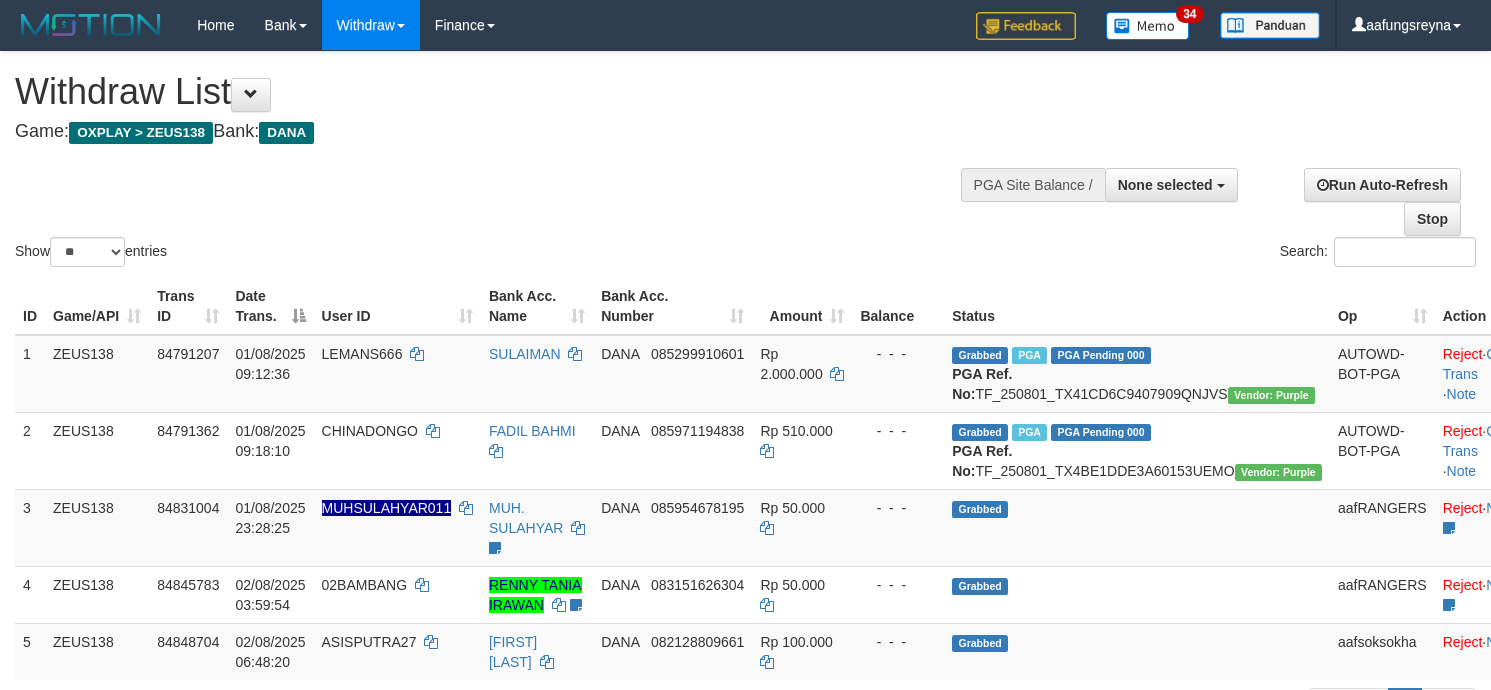 select 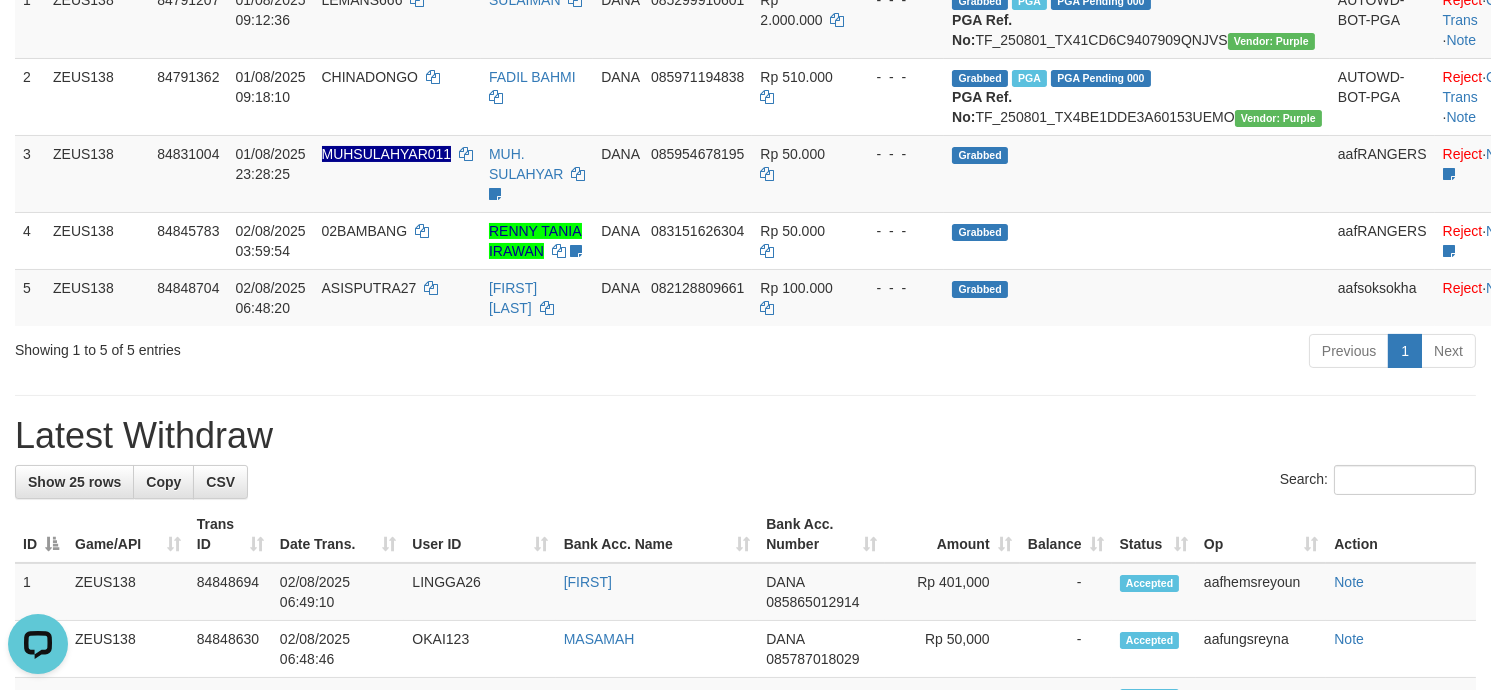 scroll, scrollTop: 0, scrollLeft: 0, axis: both 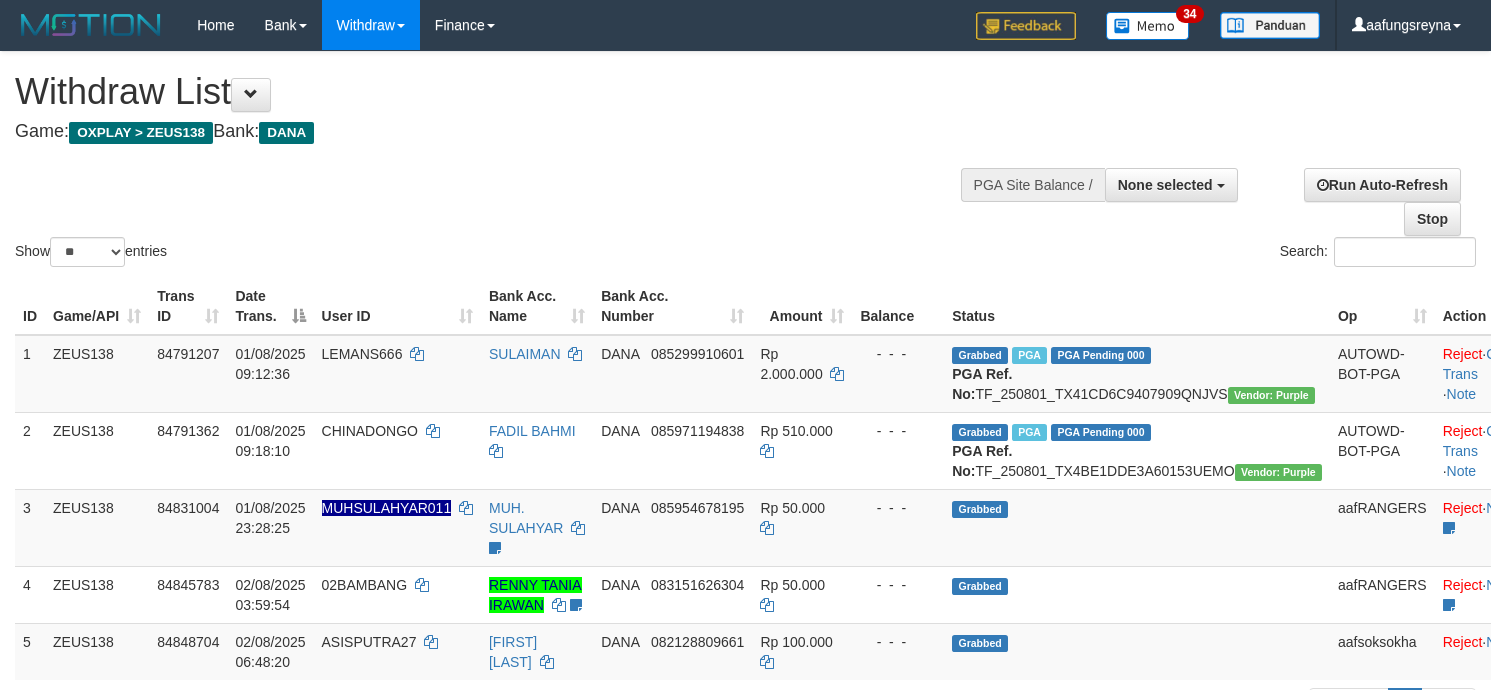 select 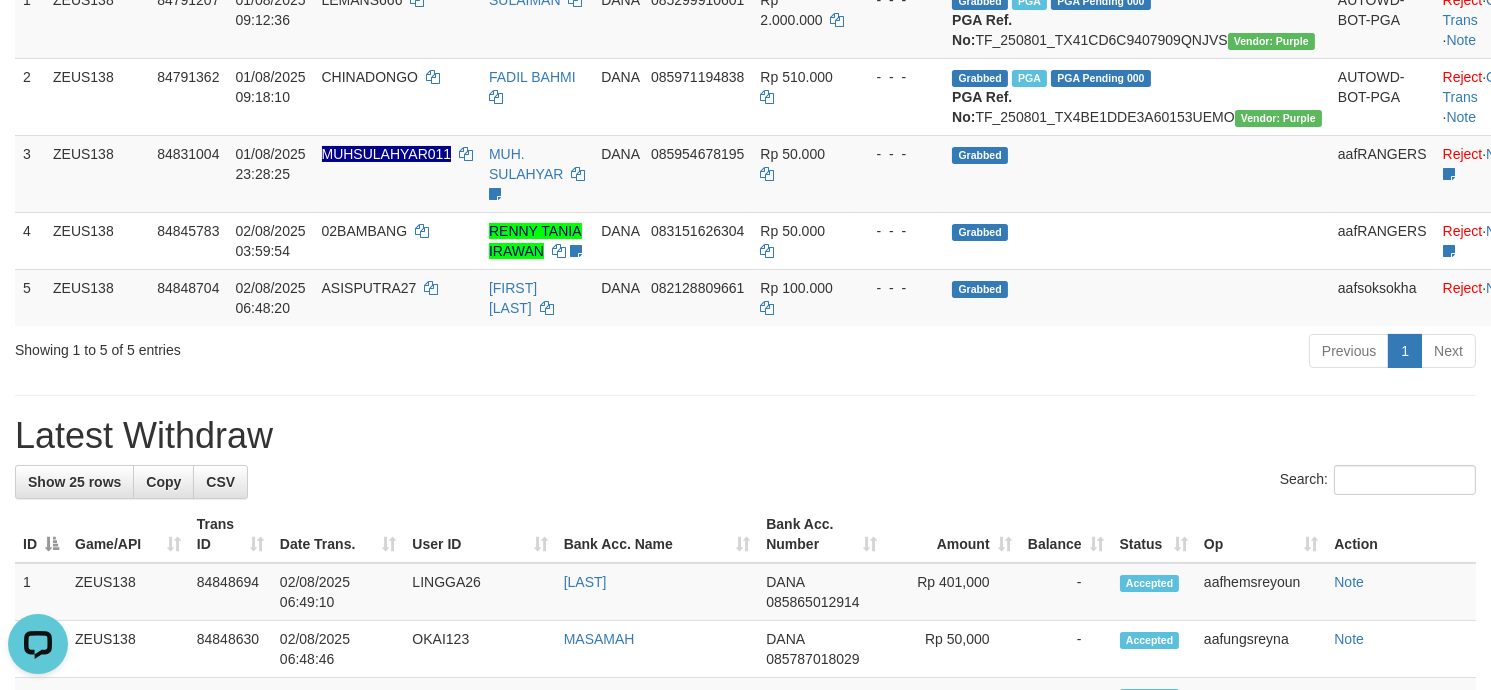 scroll, scrollTop: 0, scrollLeft: 0, axis: both 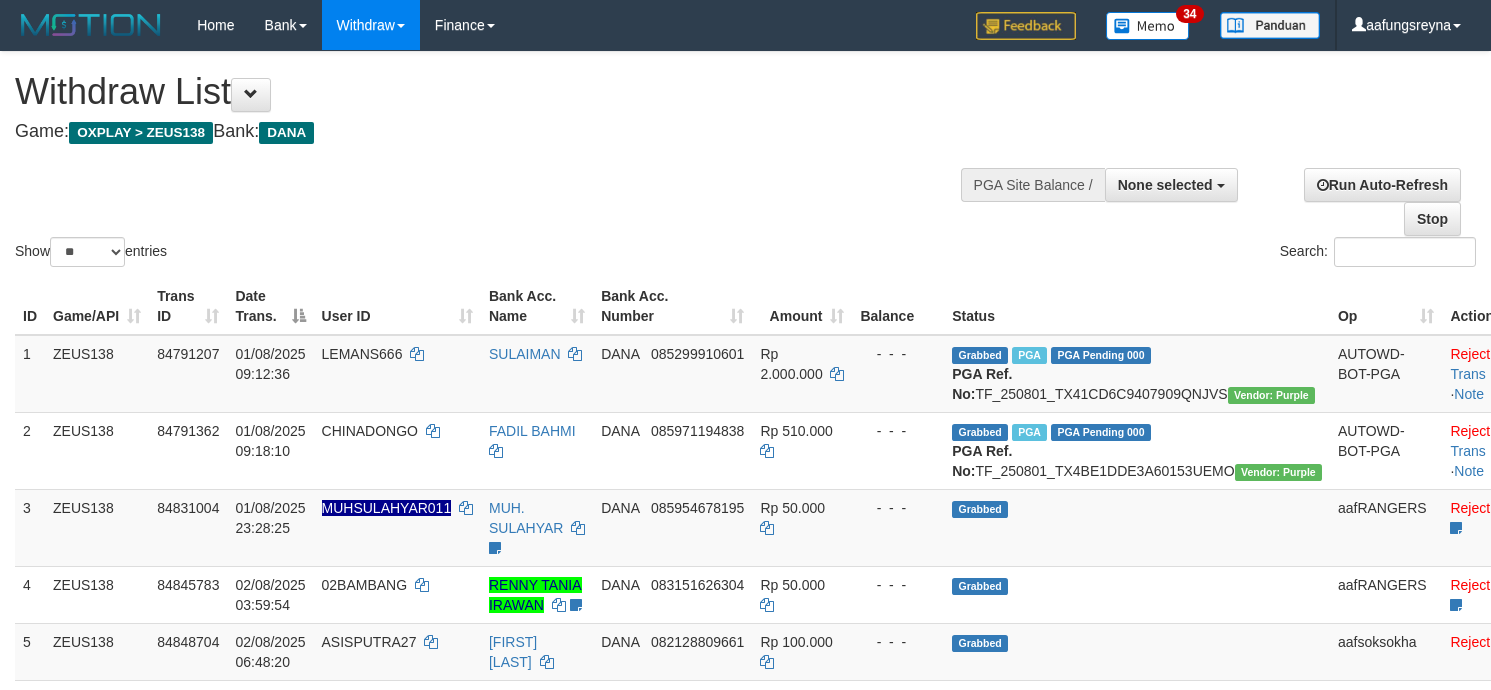 select 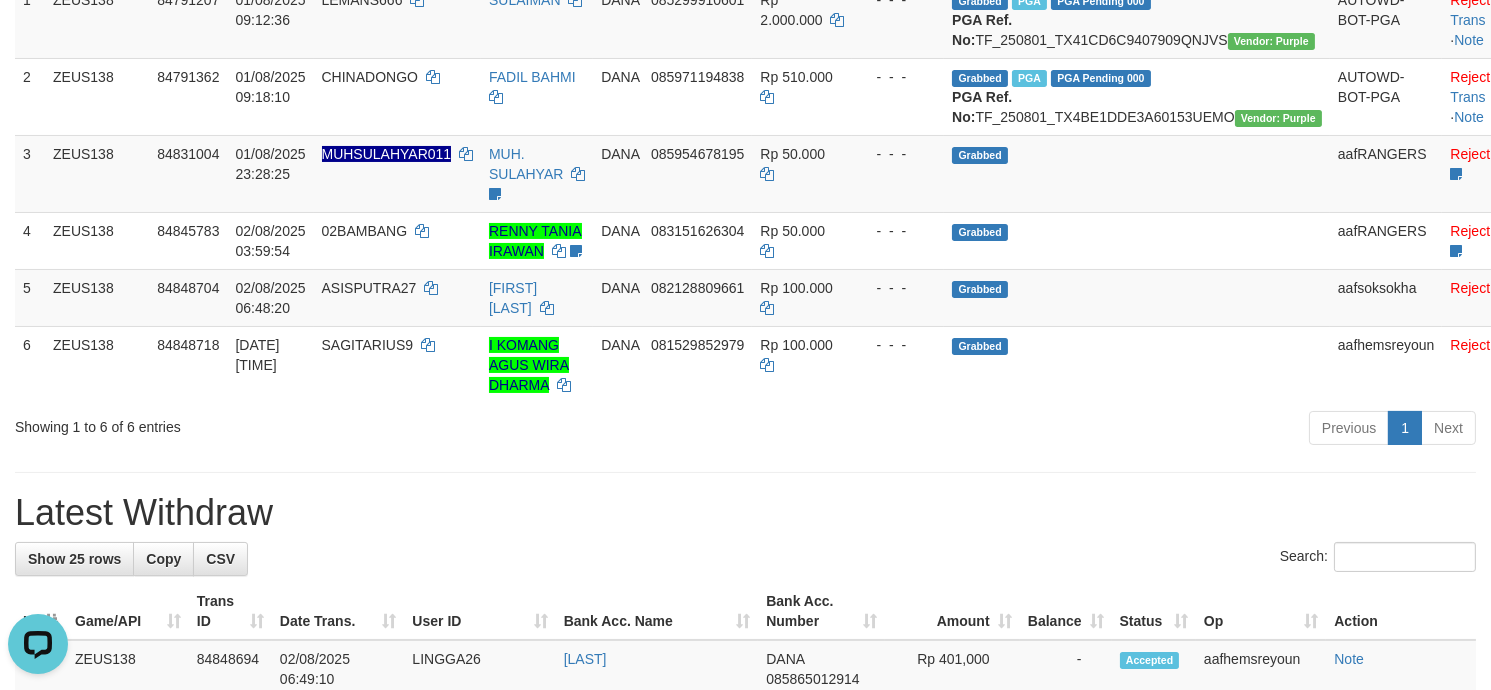 scroll, scrollTop: 0, scrollLeft: 0, axis: both 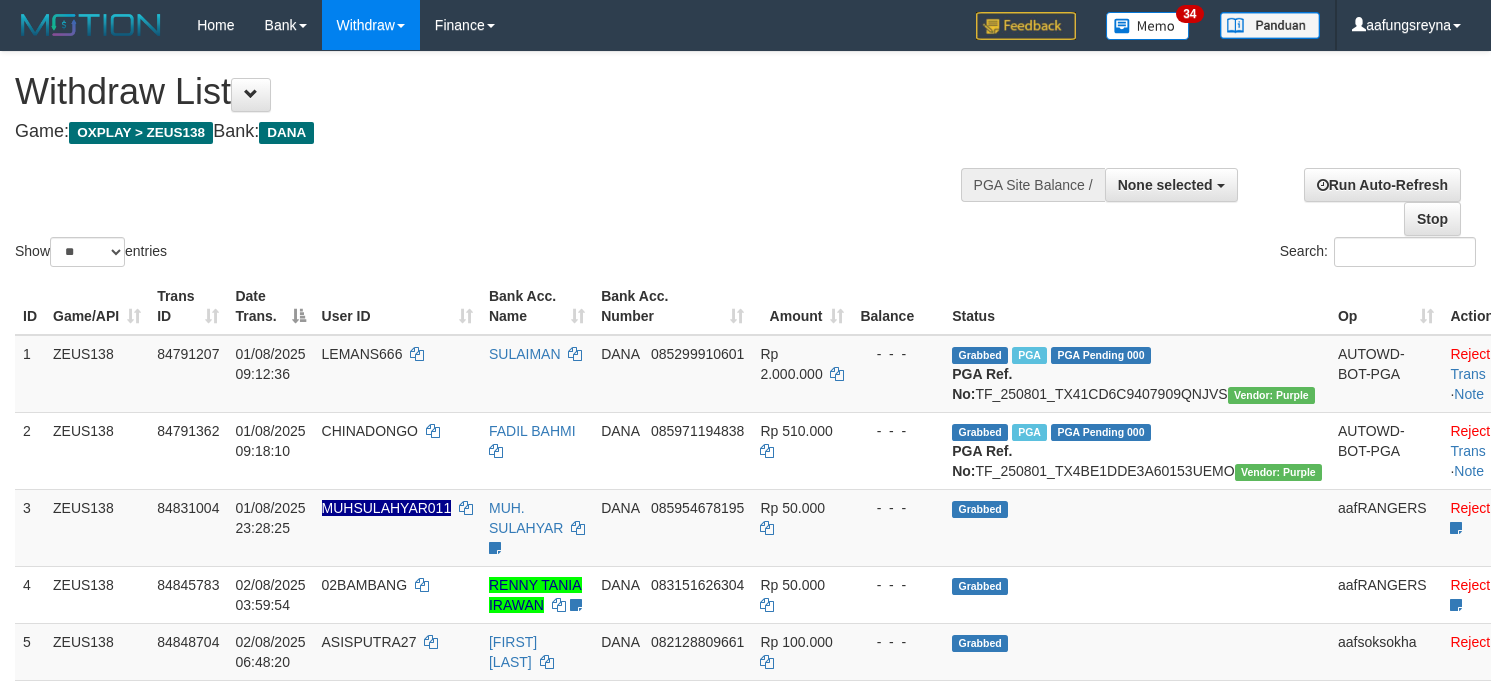 select 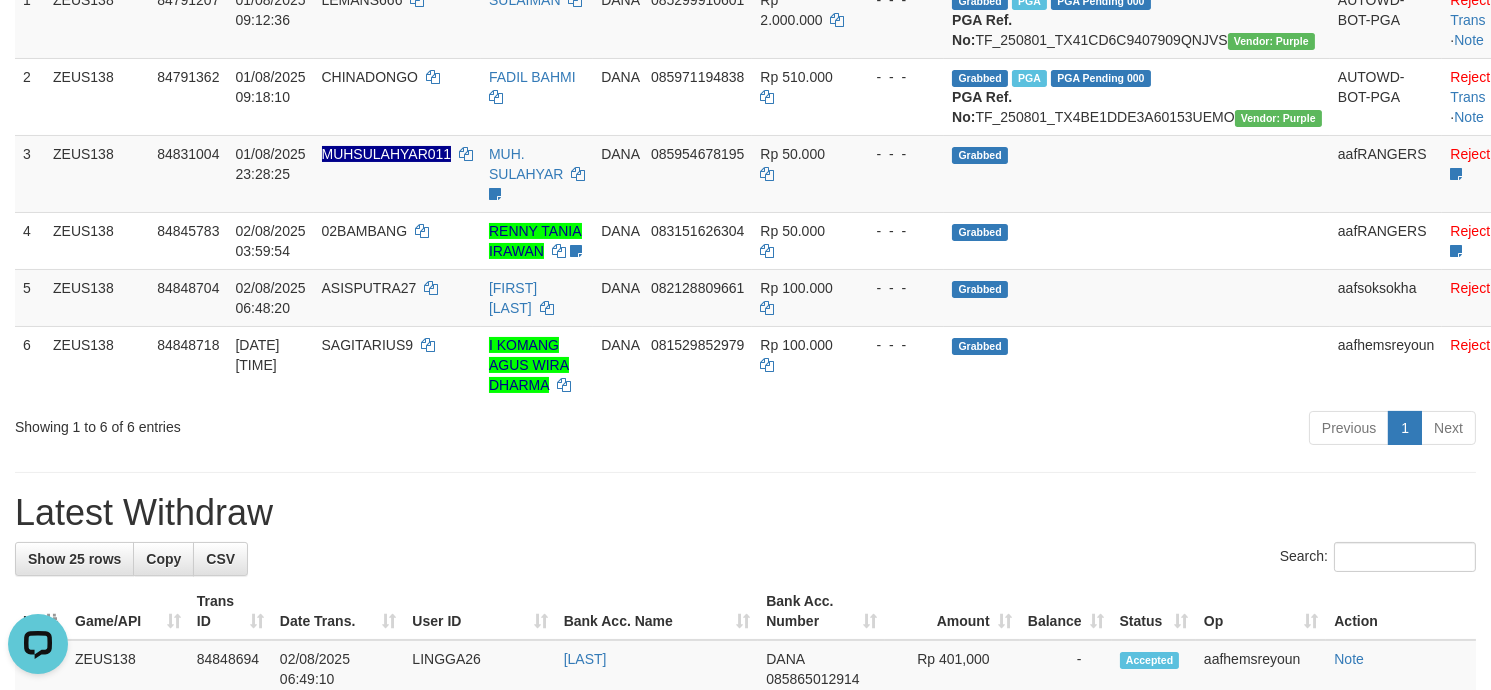 scroll, scrollTop: 0, scrollLeft: 0, axis: both 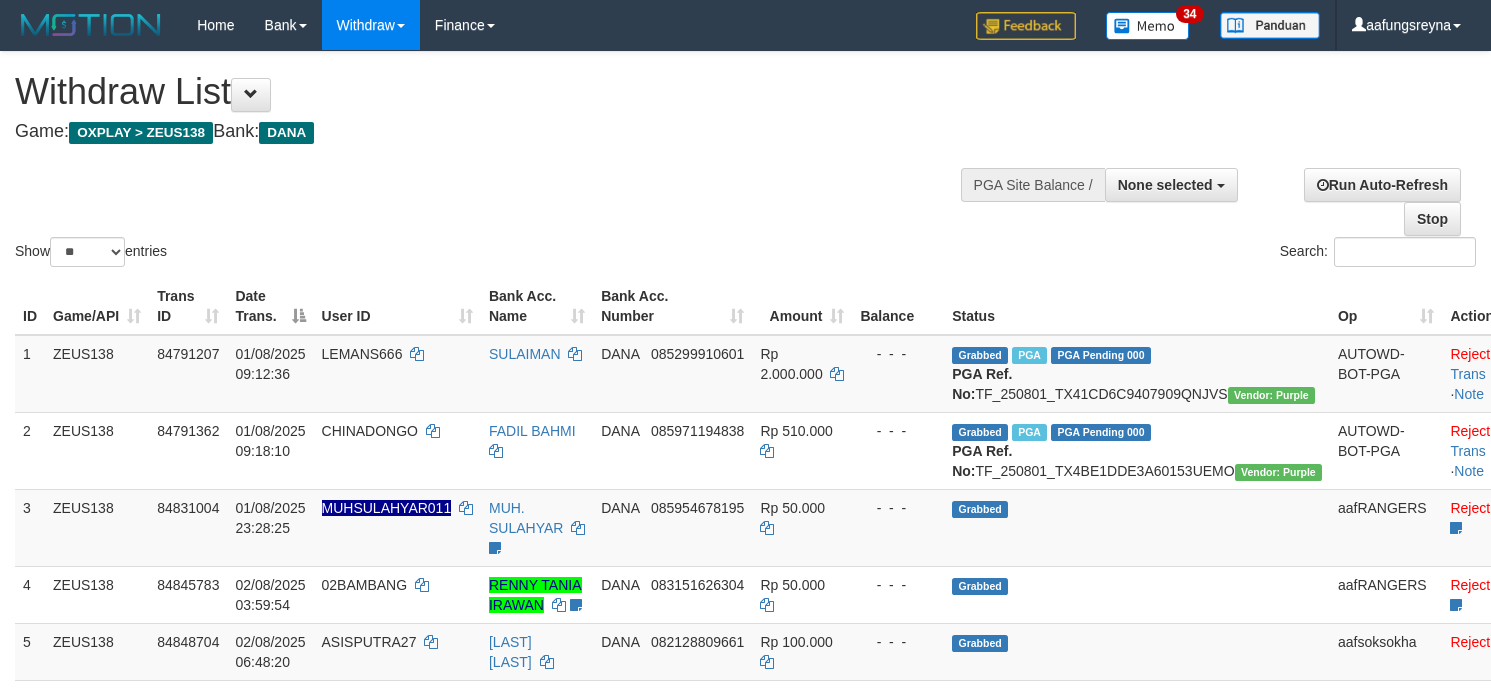 select 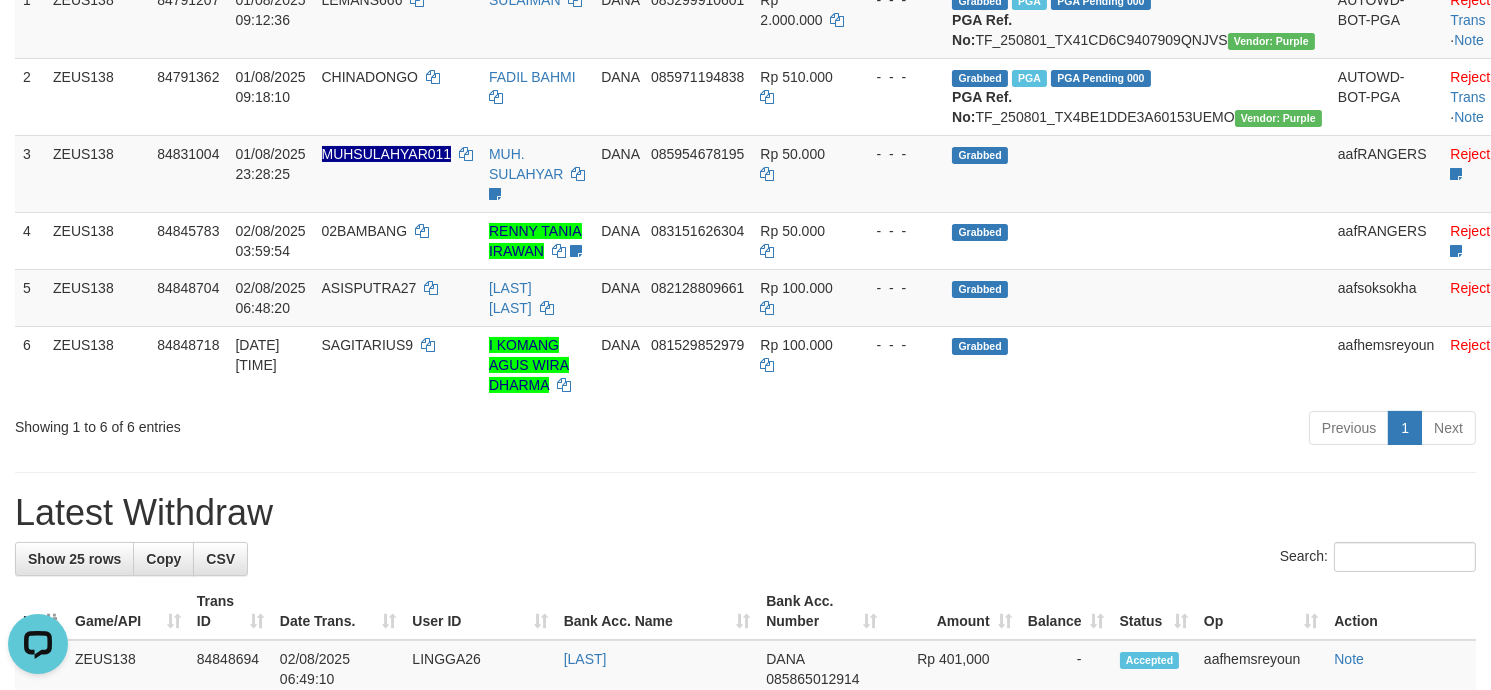 scroll, scrollTop: 0, scrollLeft: 0, axis: both 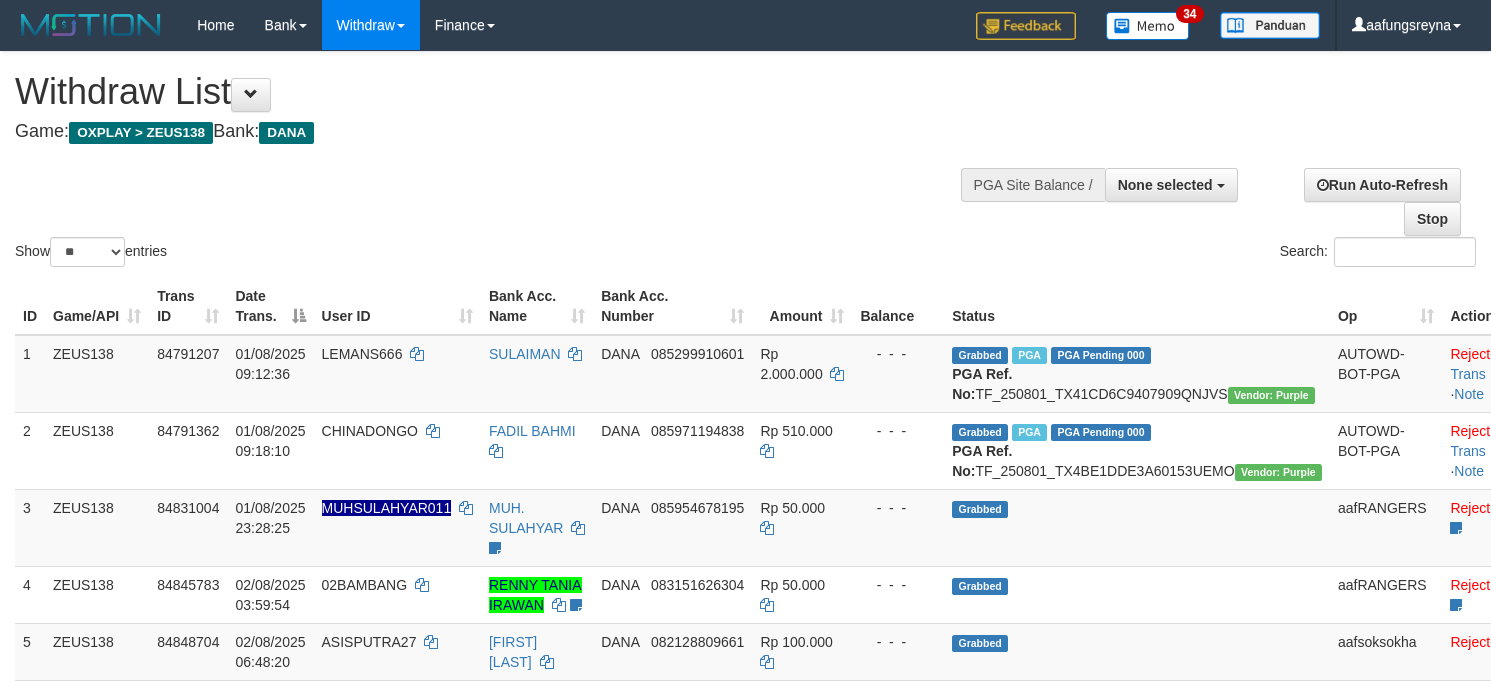 select 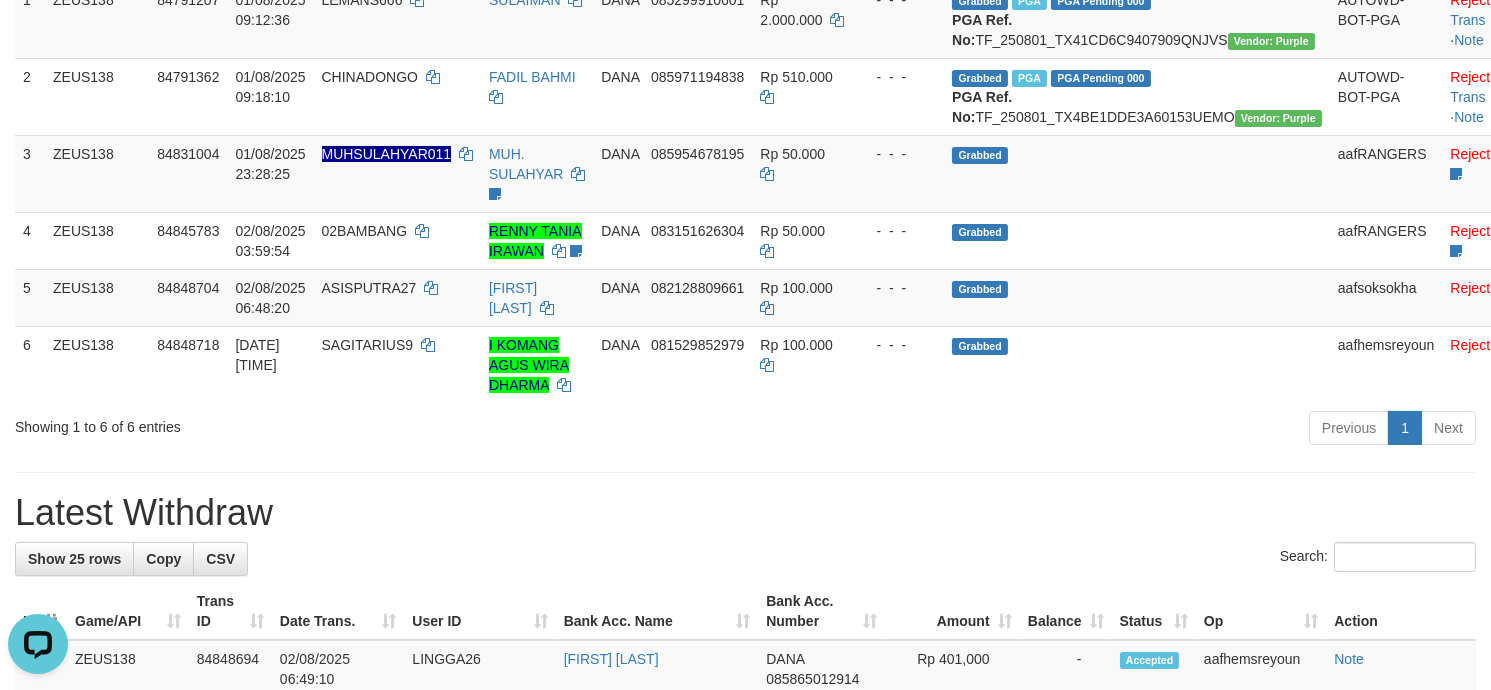 scroll, scrollTop: 0, scrollLeft: 0, axis: both 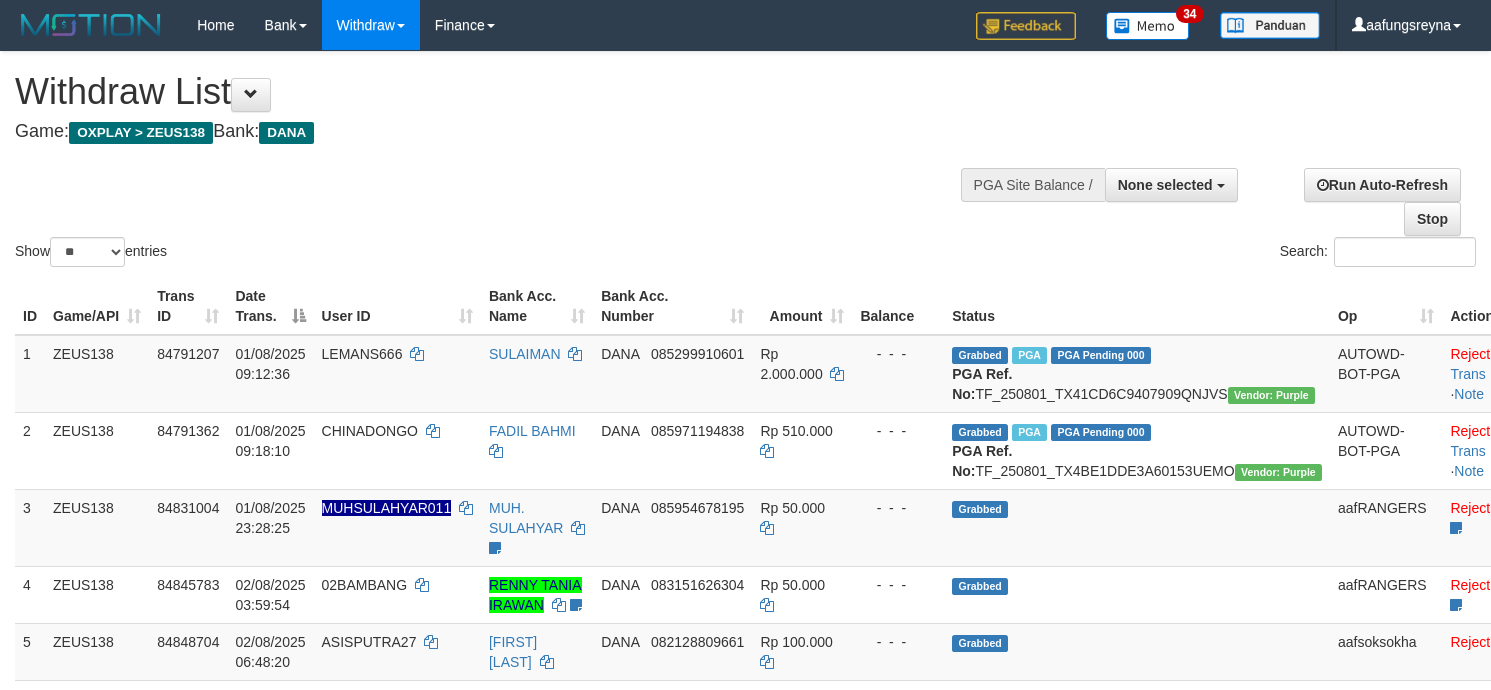 select 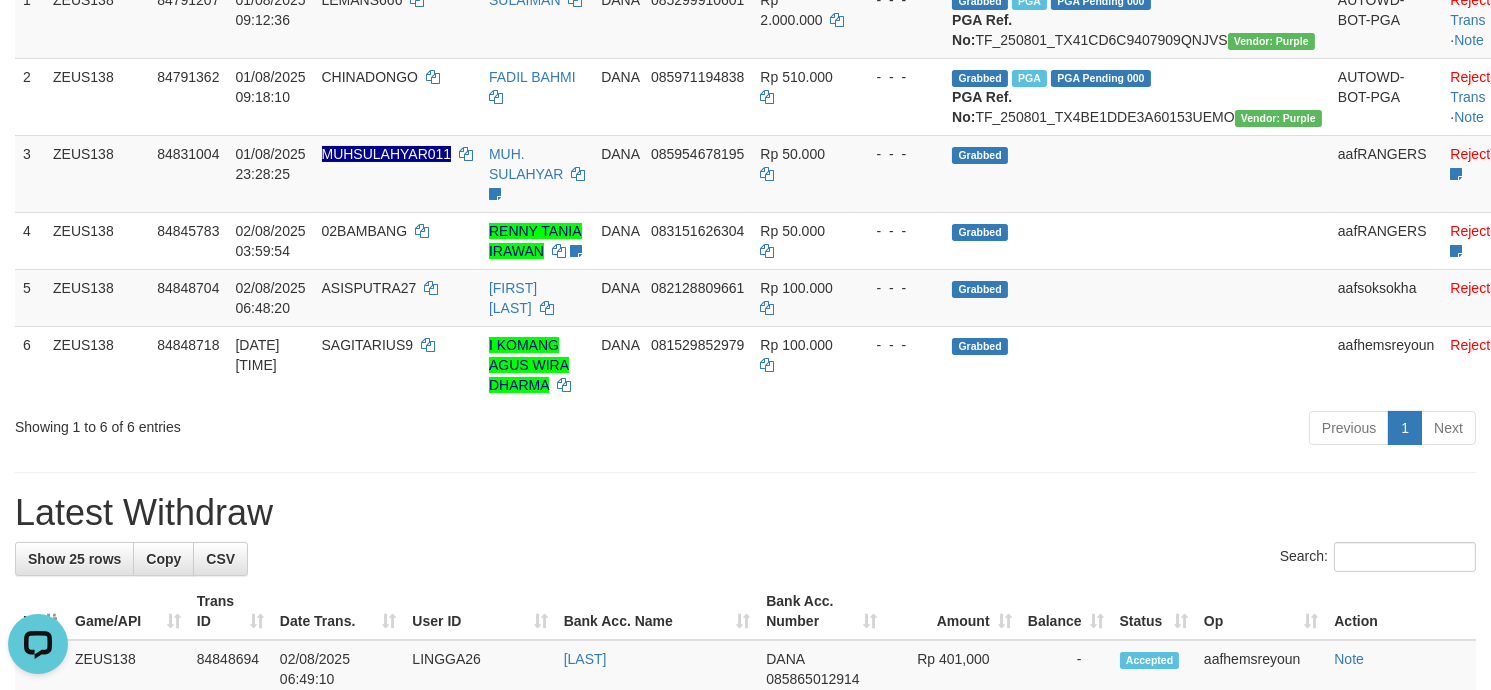 scroll, scrollTop: 0, scrollLeft: 0, axis: both 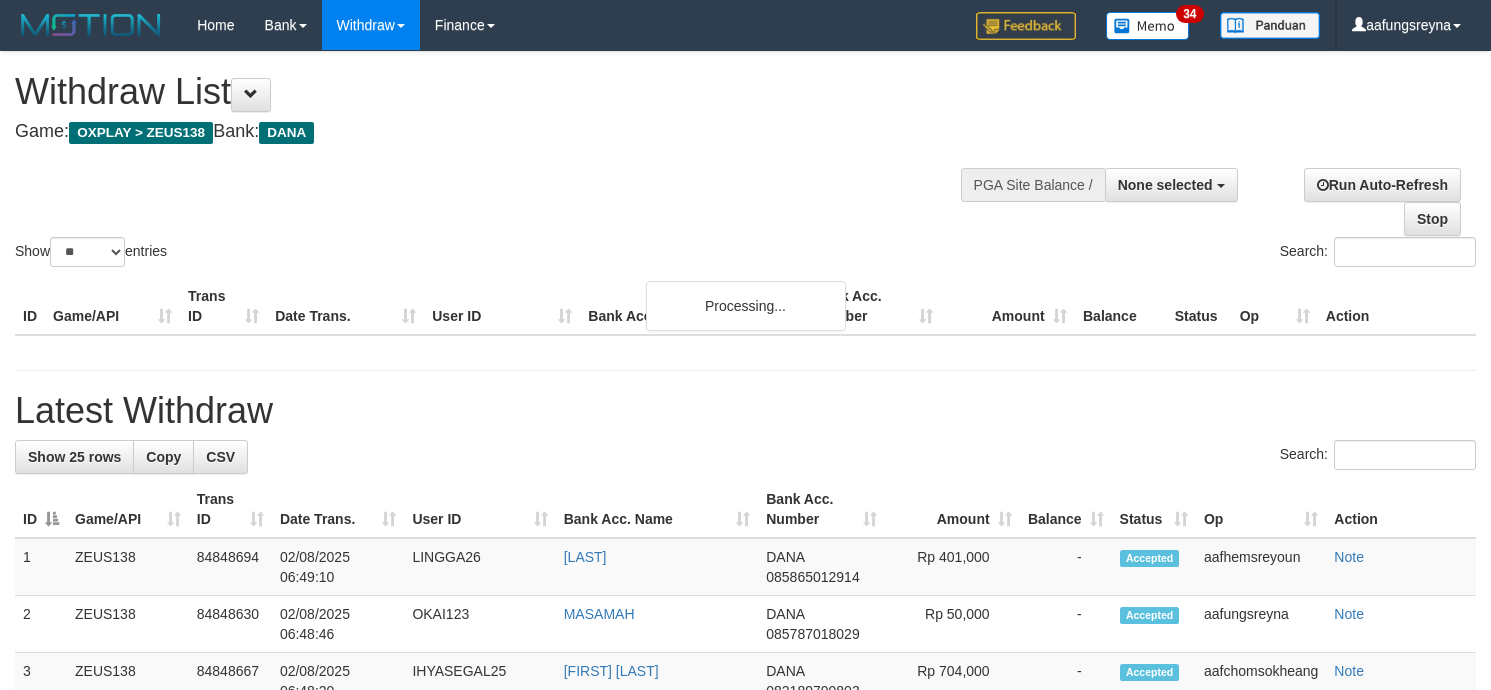 select 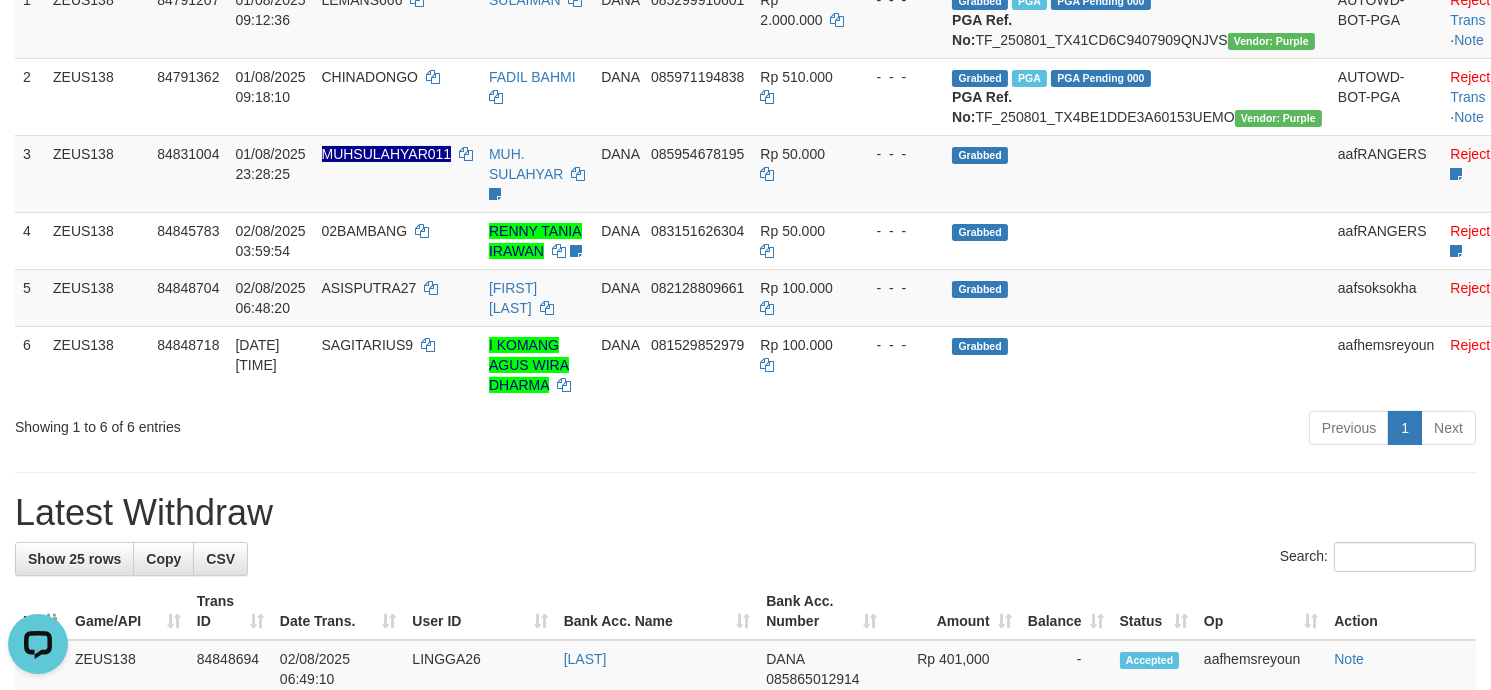 scroll, scrollTop: 0, scrollLeft: 0, axis: both 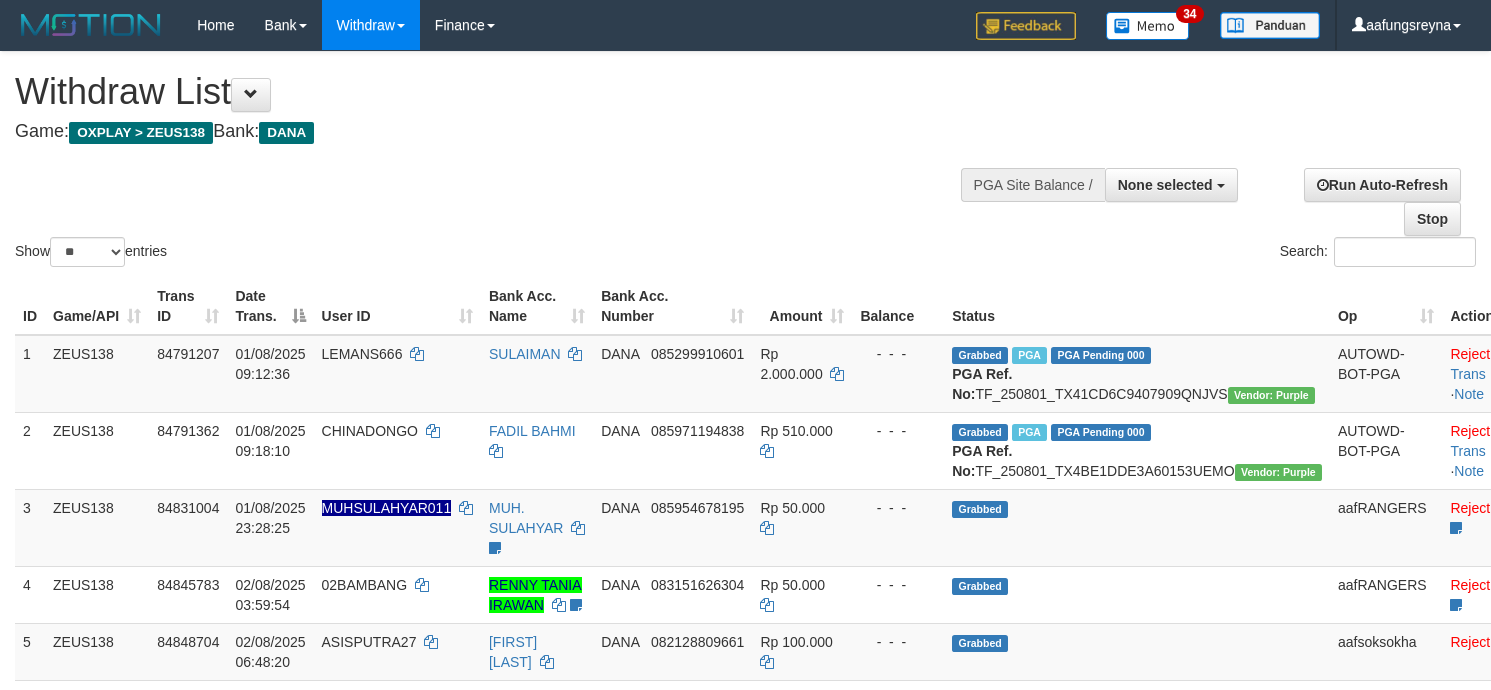 select 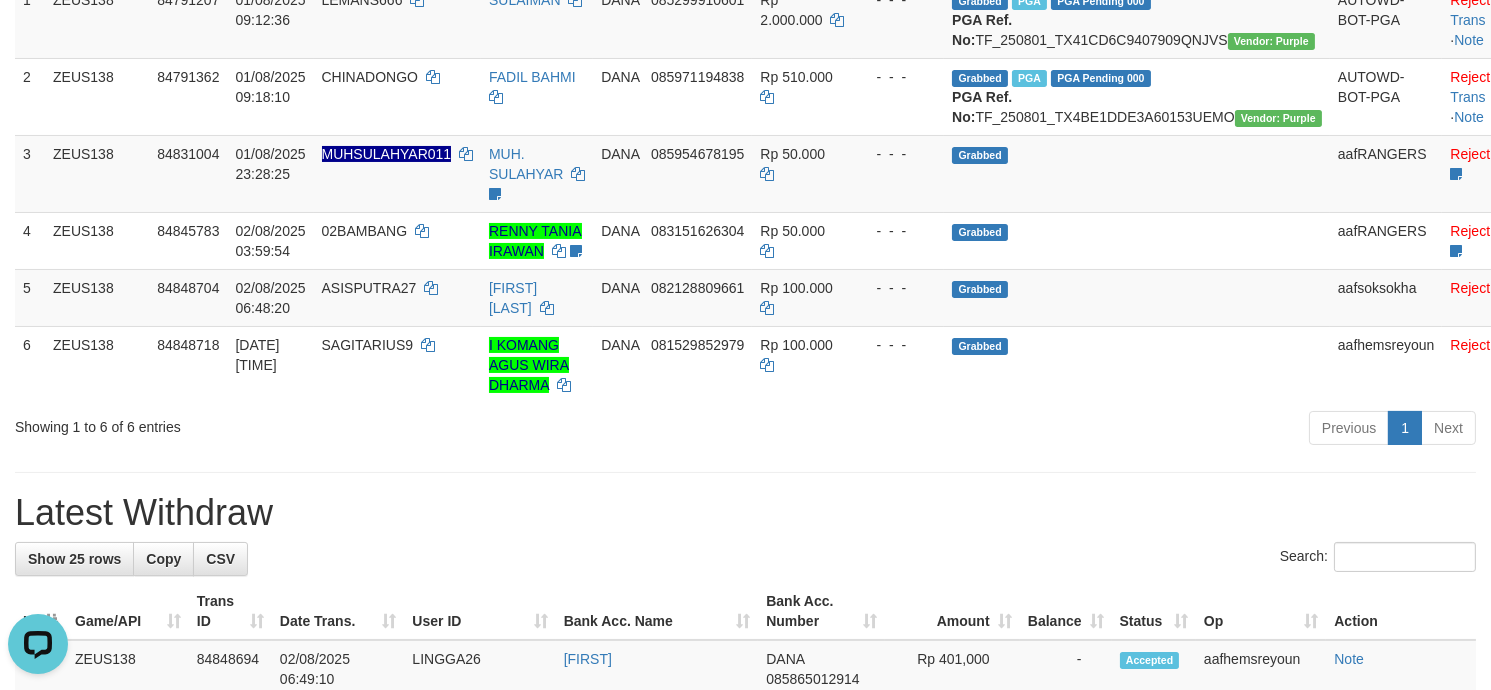 scroll, scrollTop: 0, scrollLeft: 0, axis: both 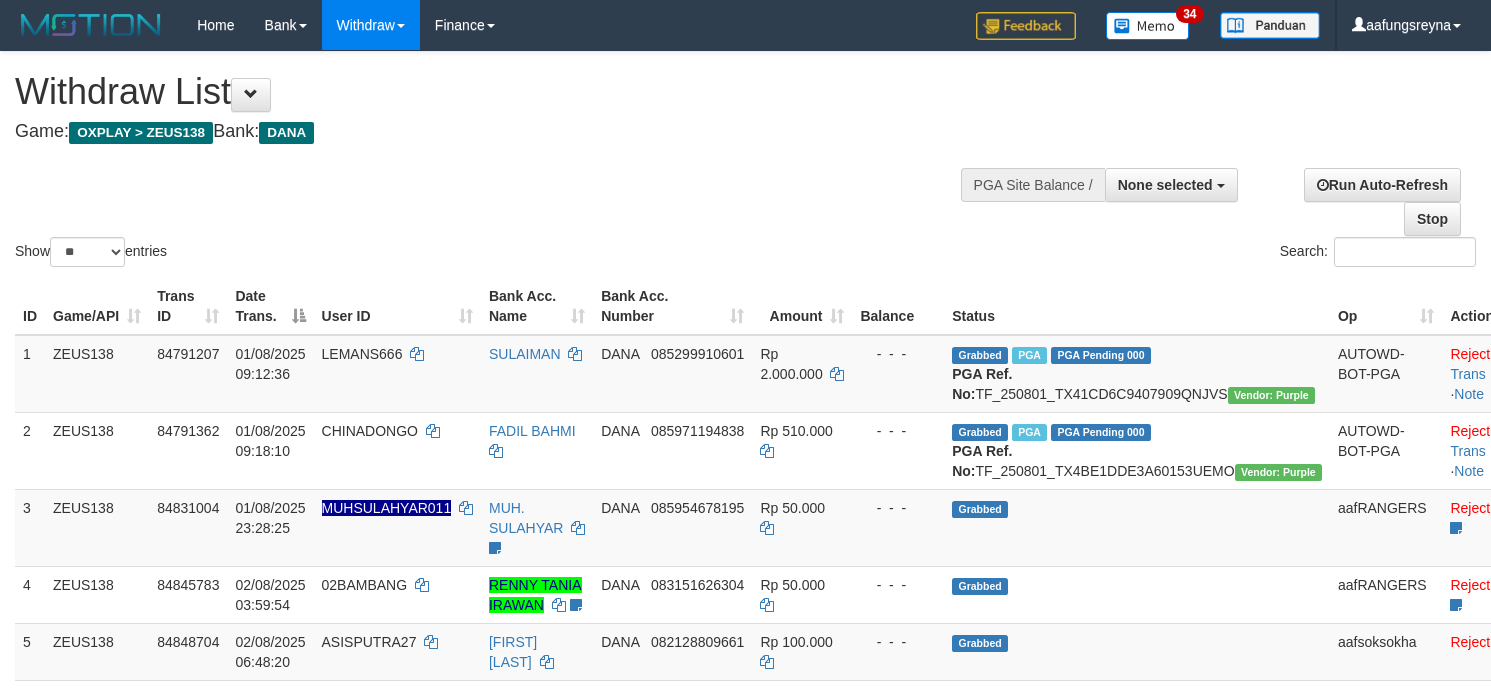 select 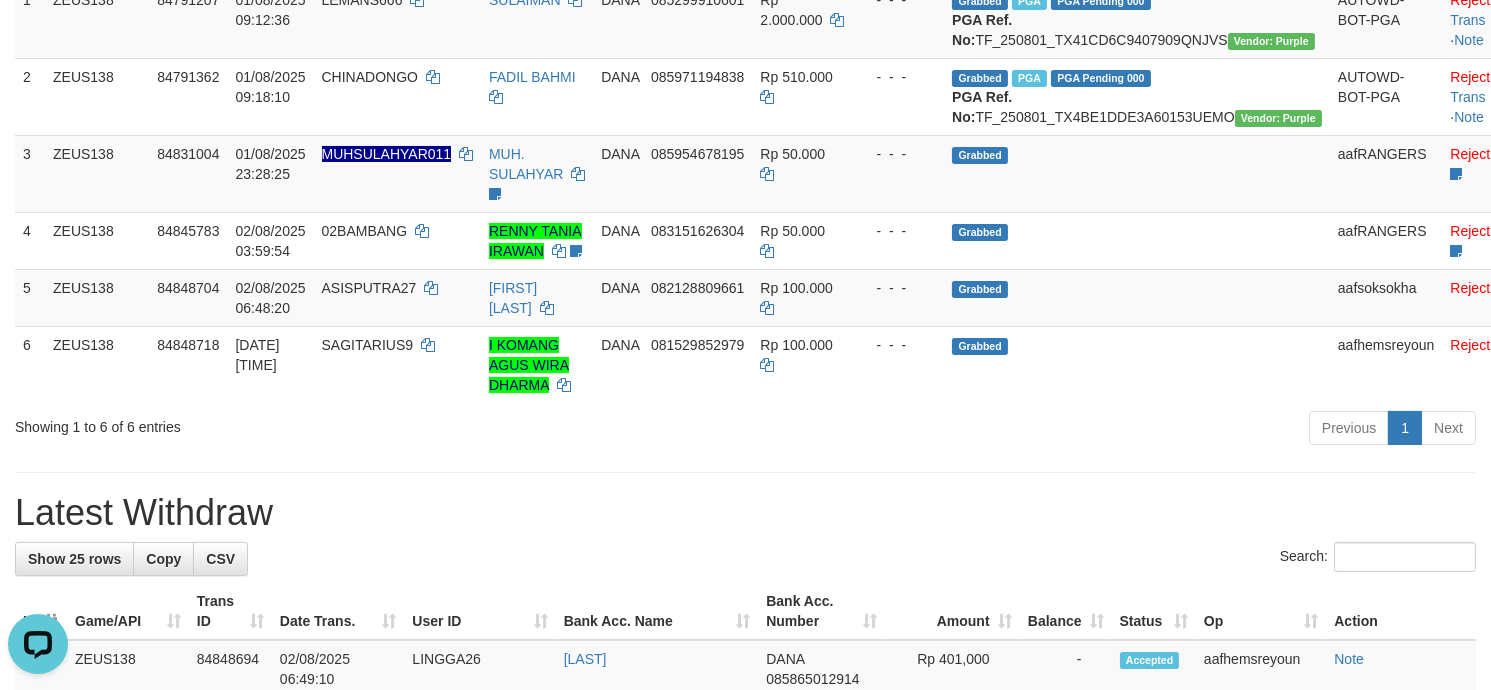 scroll, scrollTop: 0, scrollLeft: 0, axis: both 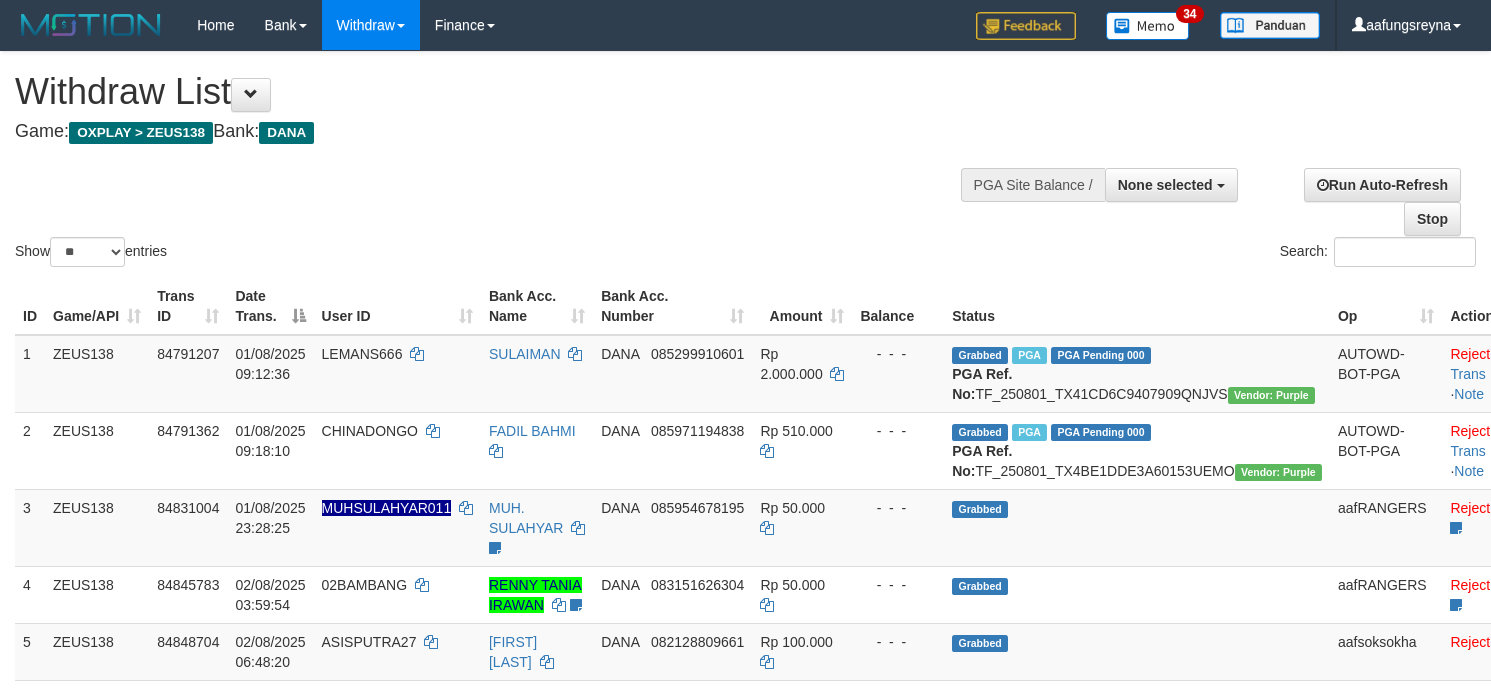 select 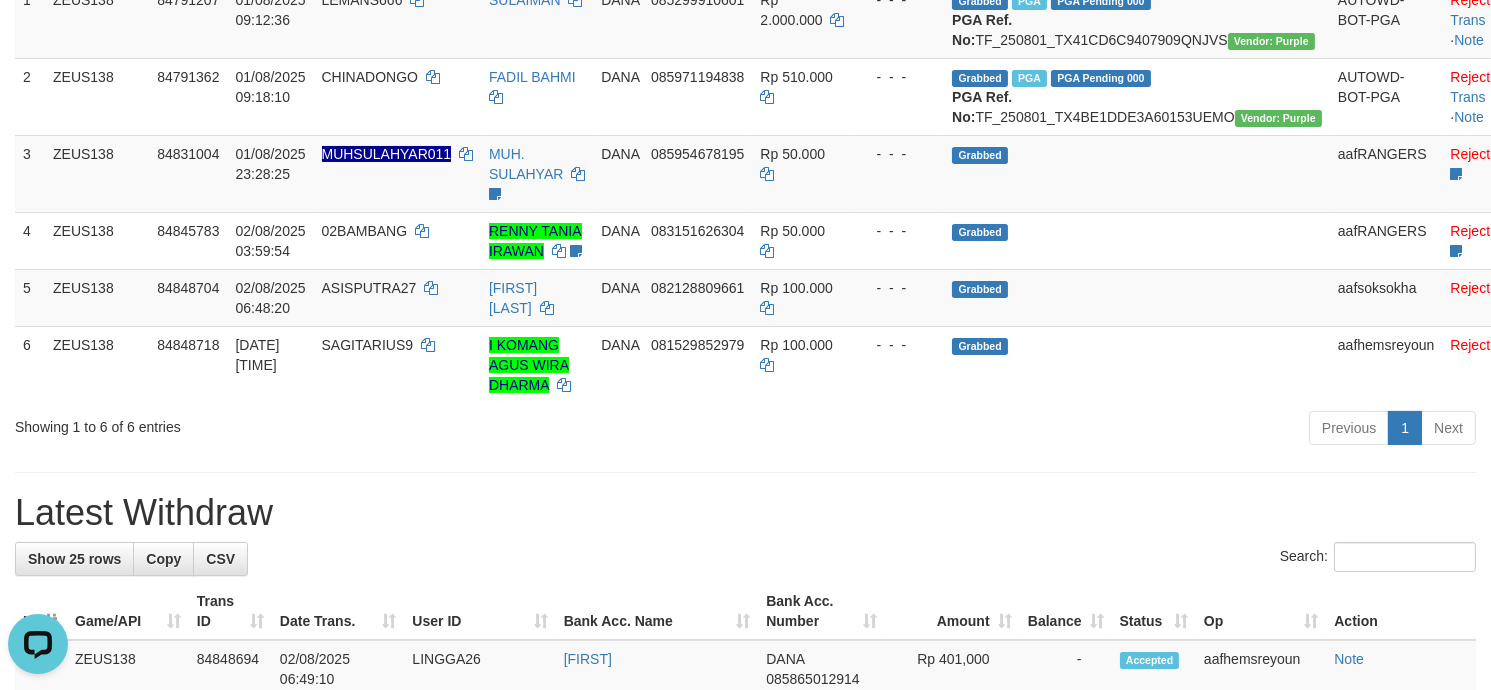 scroll, scrollTop: 0, scrollLeft: 0, axis: both 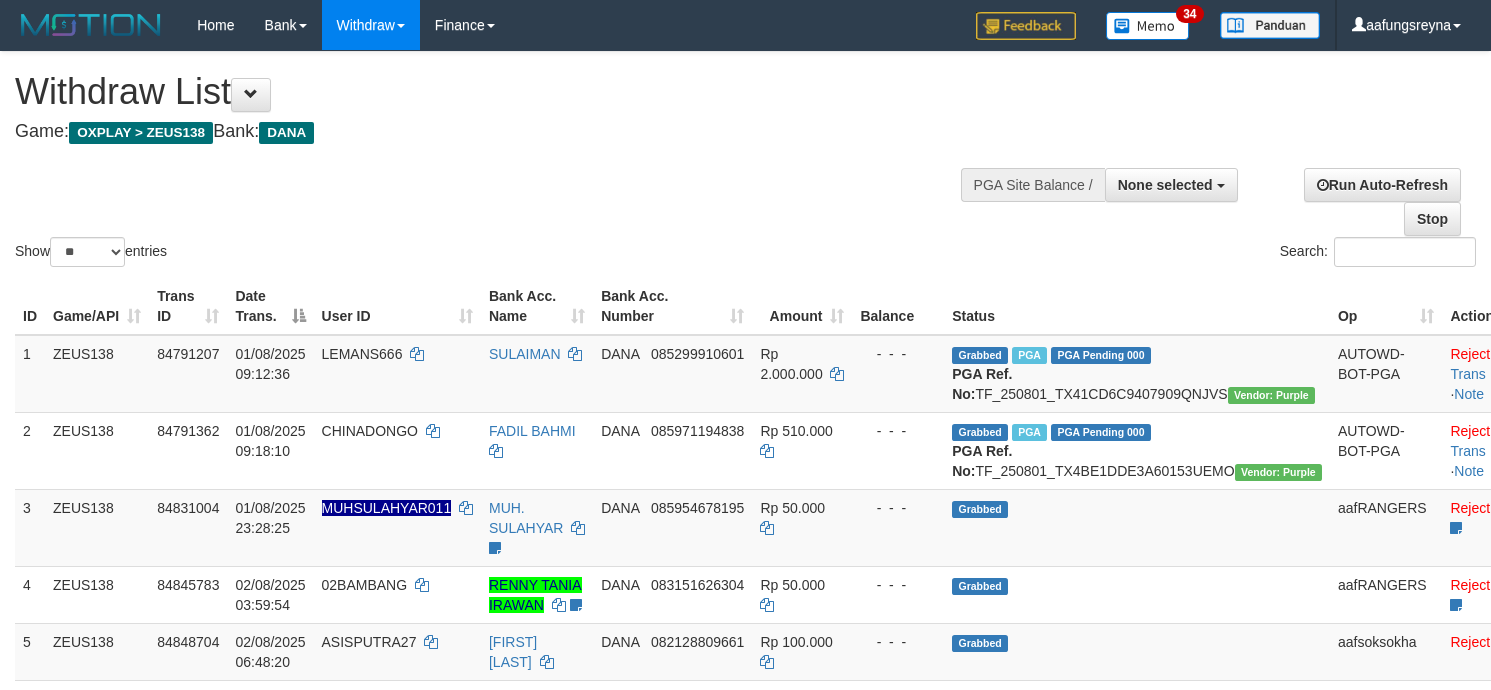 select 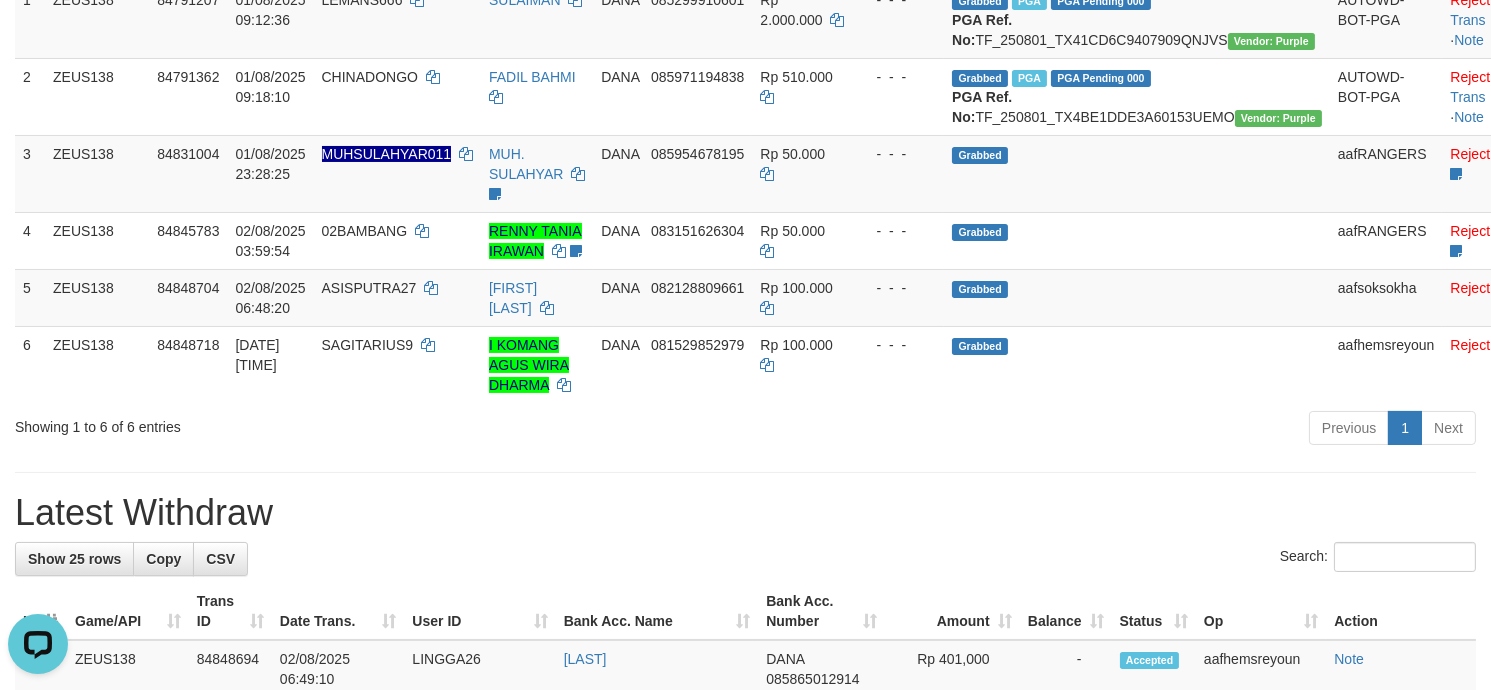 scroll, scrollTop: 0, scrollLeft: 0, axis: both 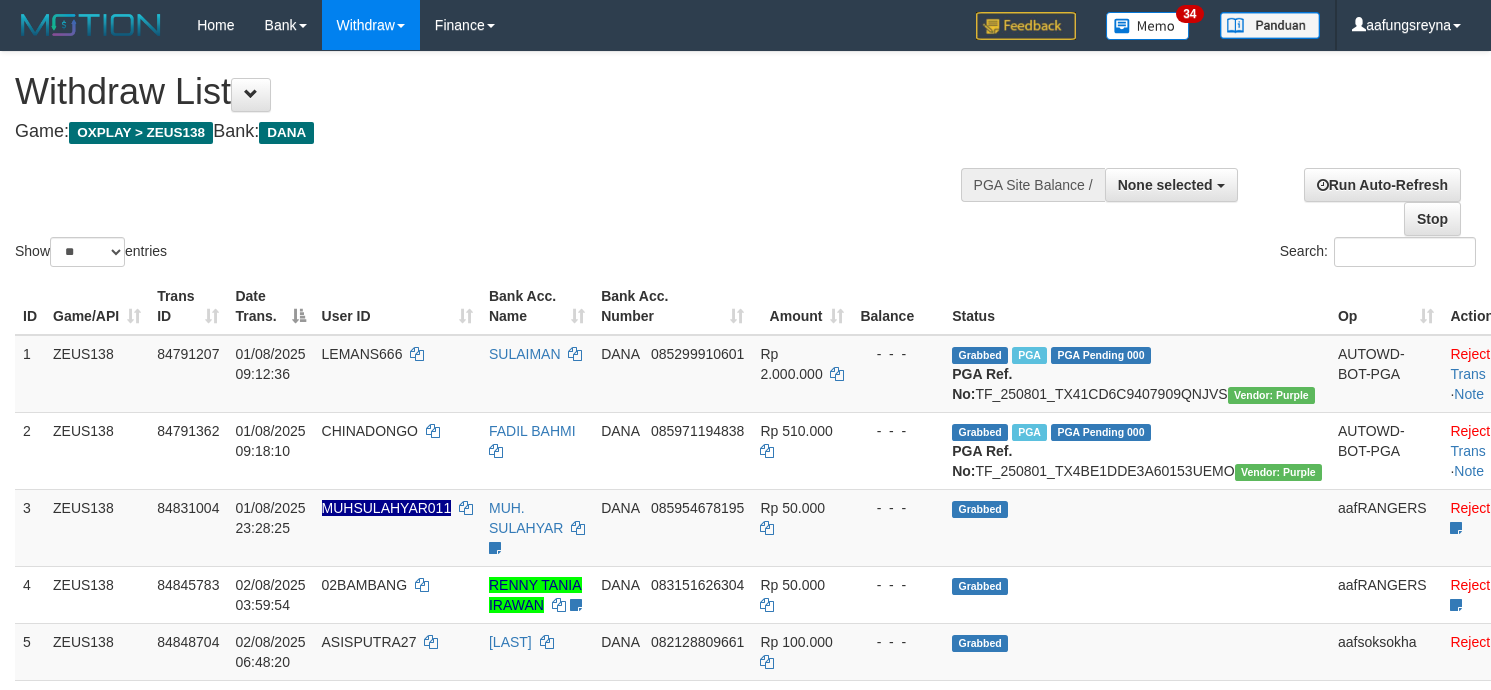 select 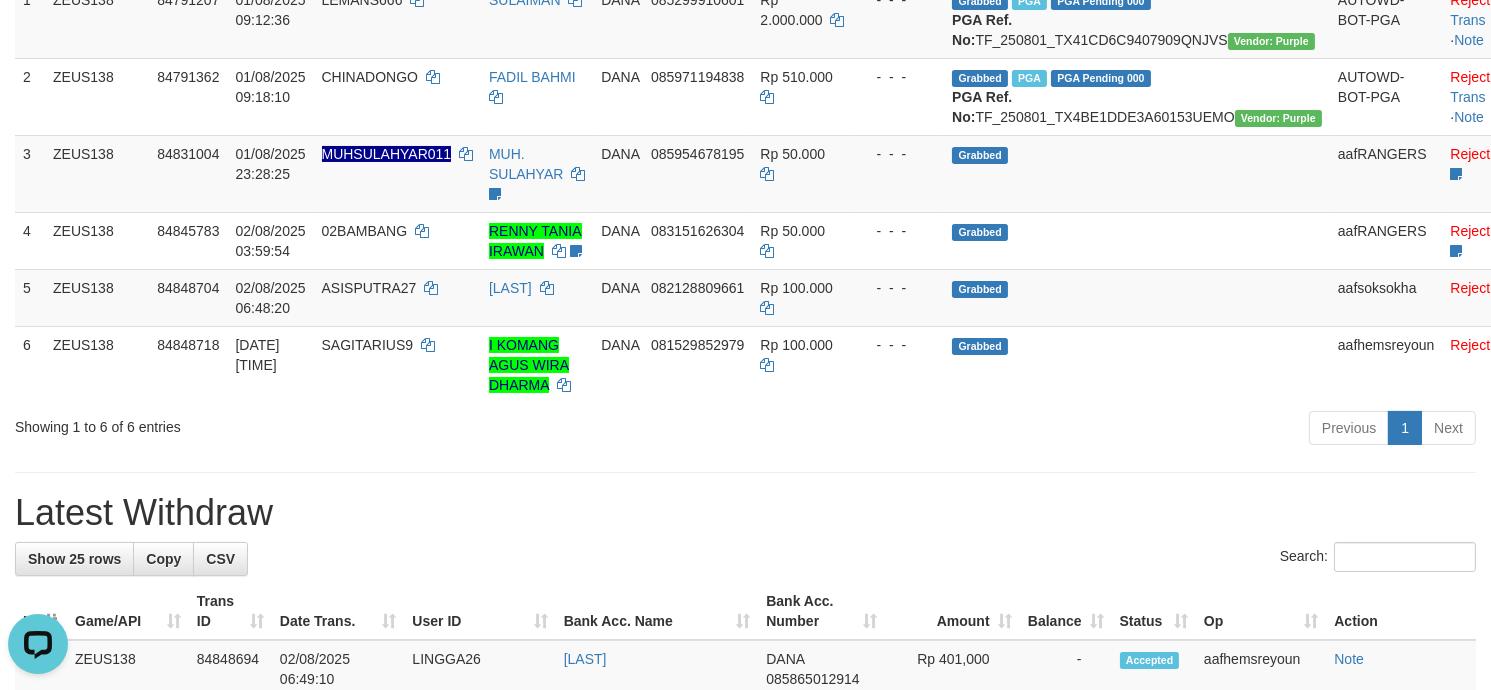 scroll, scrollTop: 0, scrollLeft: 0, axis: both 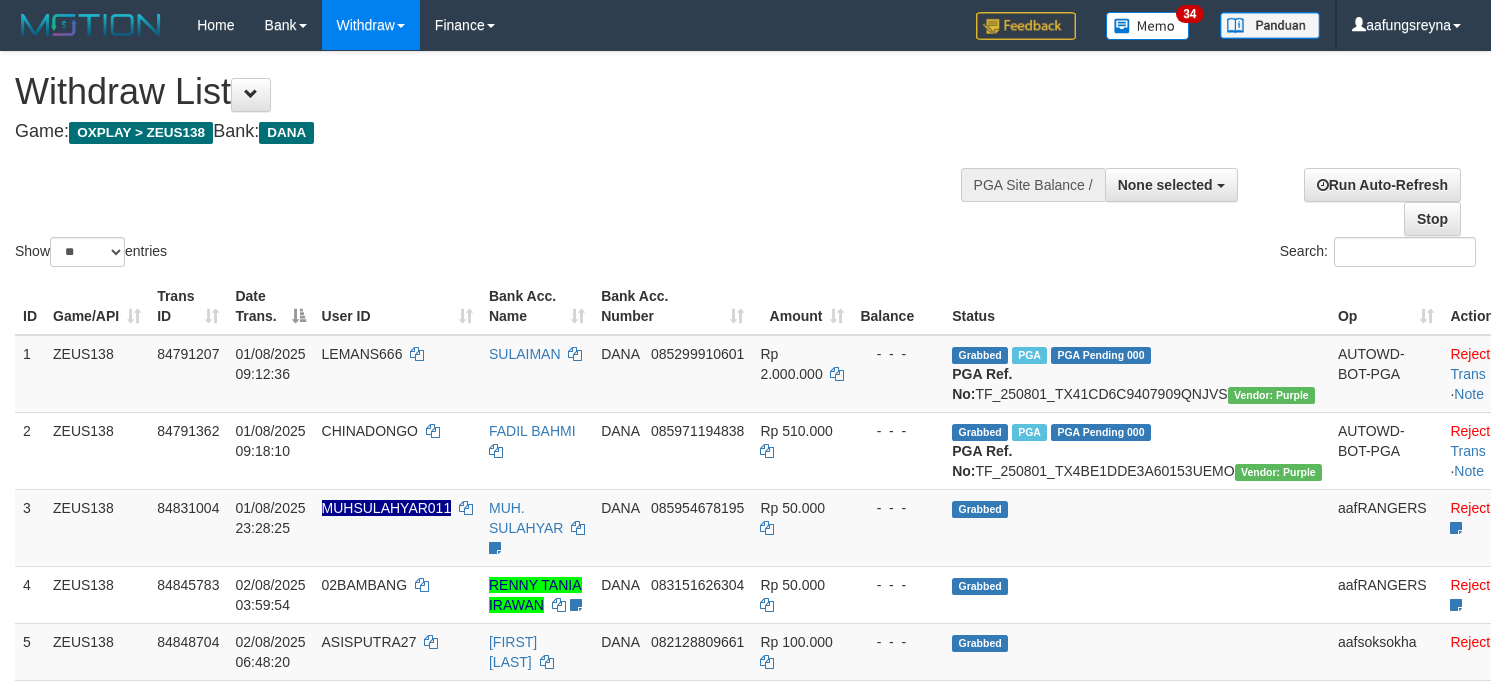 select 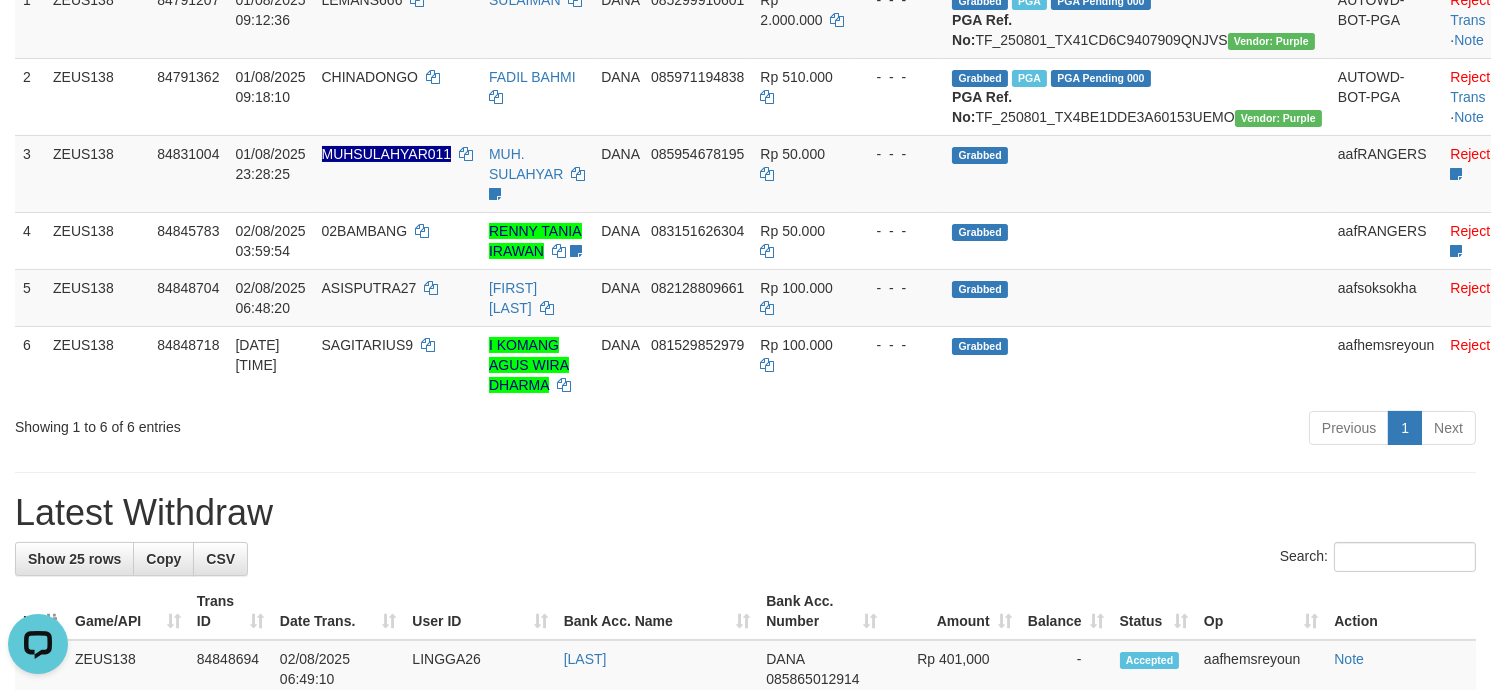 scroll, scrollTop: 0, scrollLeft: 0, axis: both 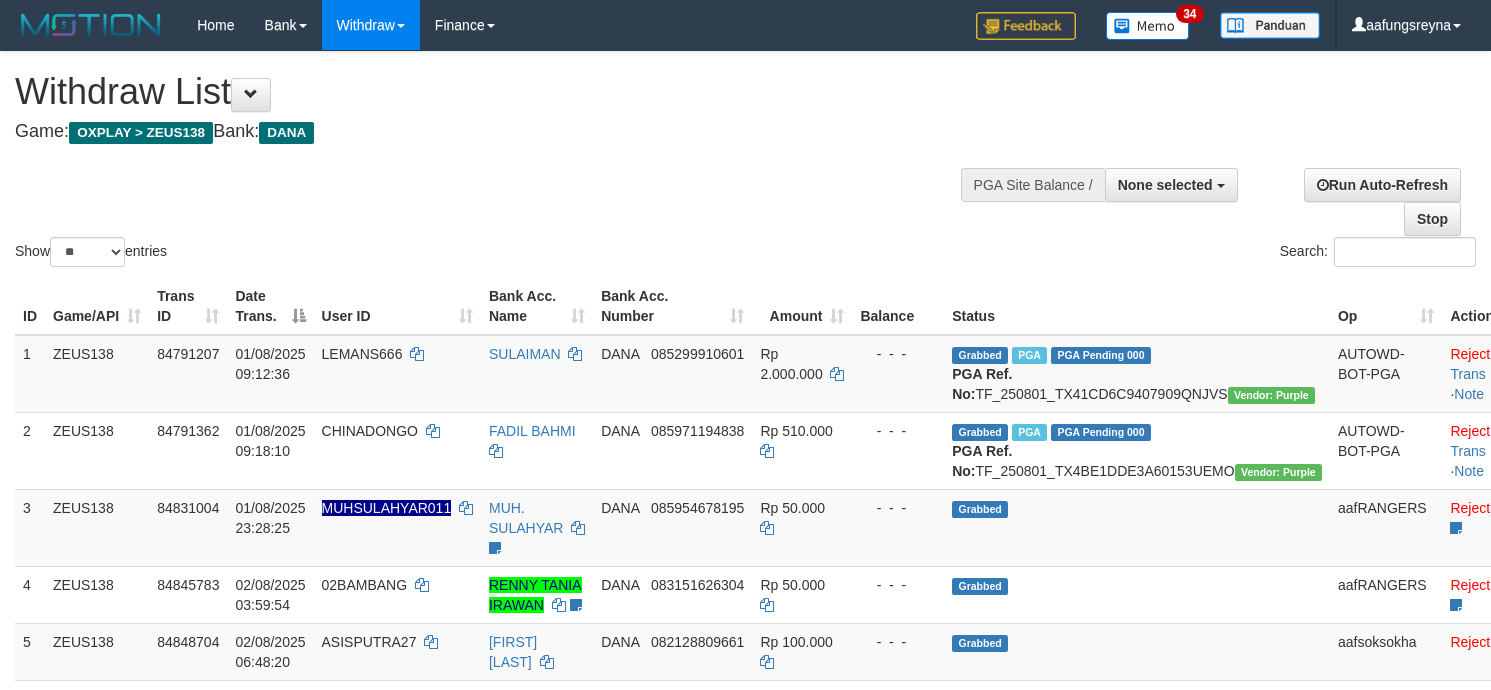 select 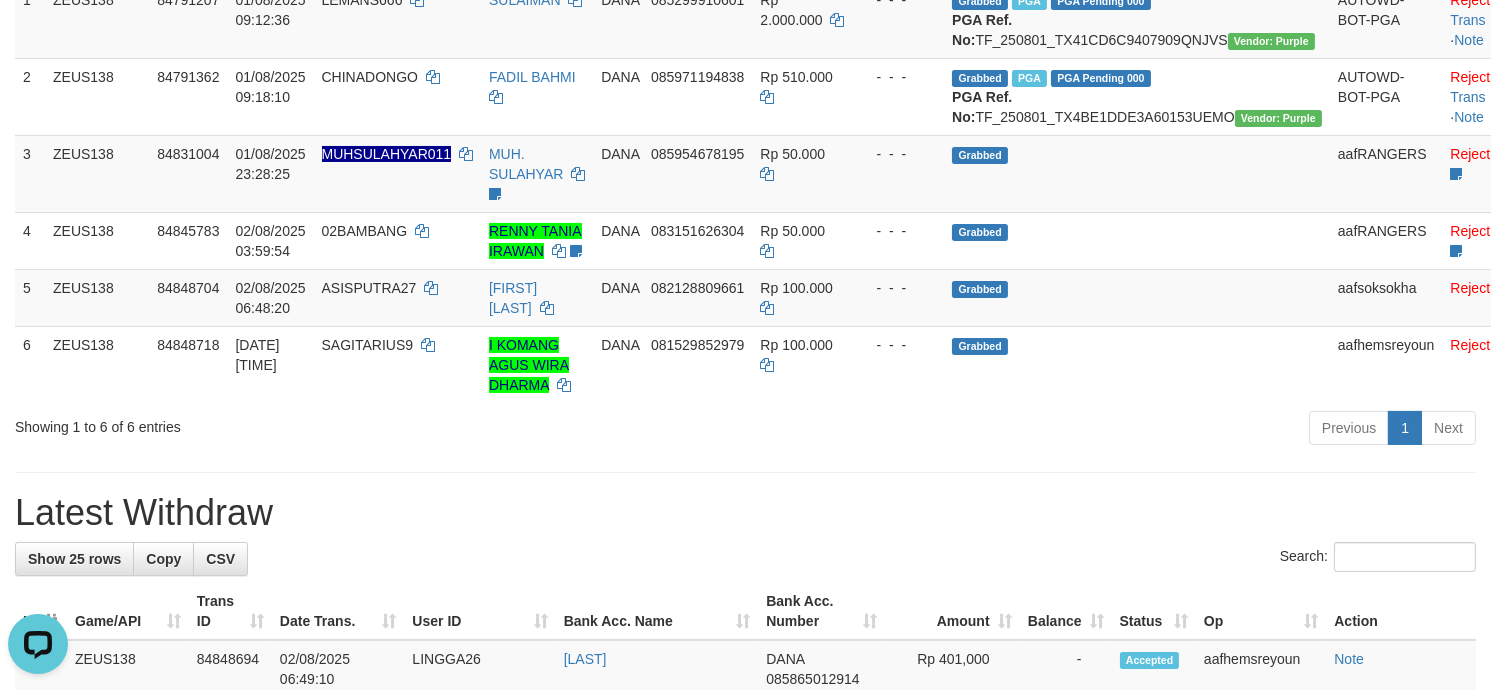 scroll, scrollTop: 0, scrollLeft: 0, axis: both 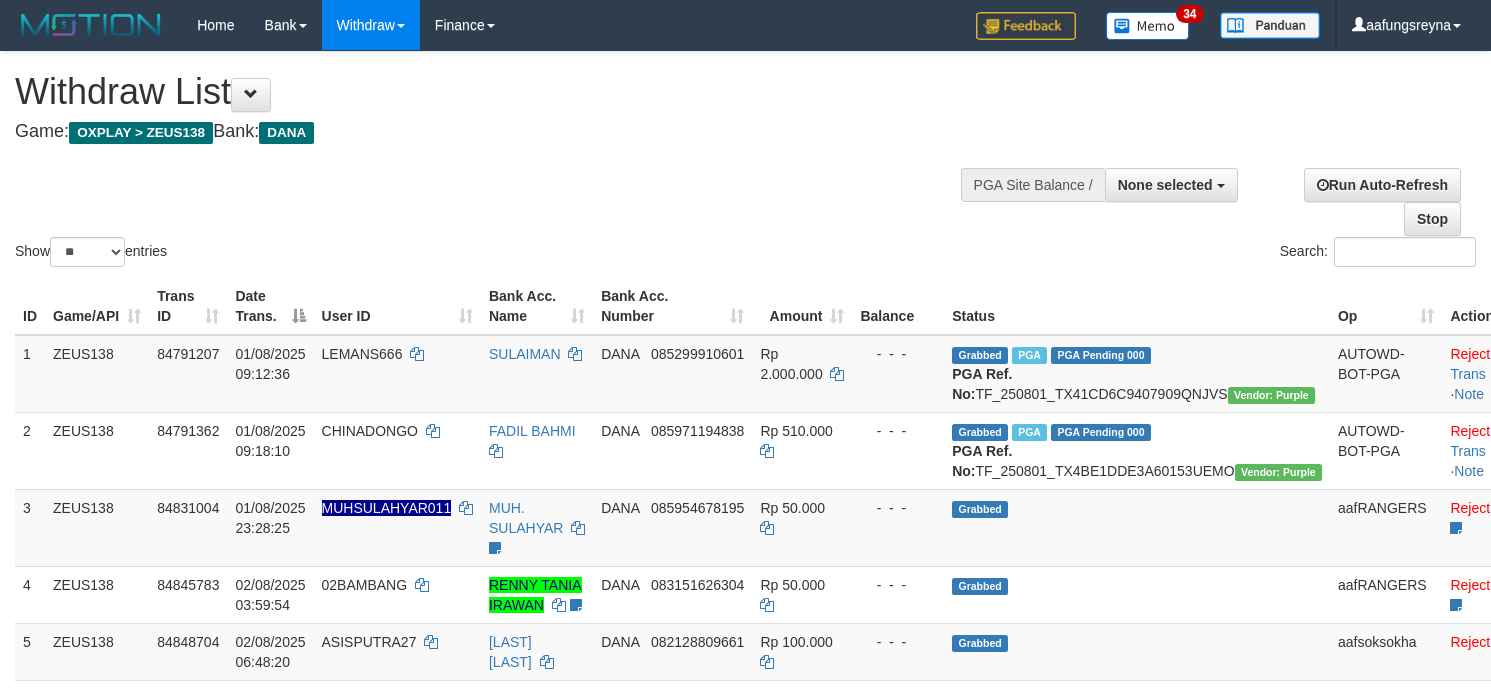 select 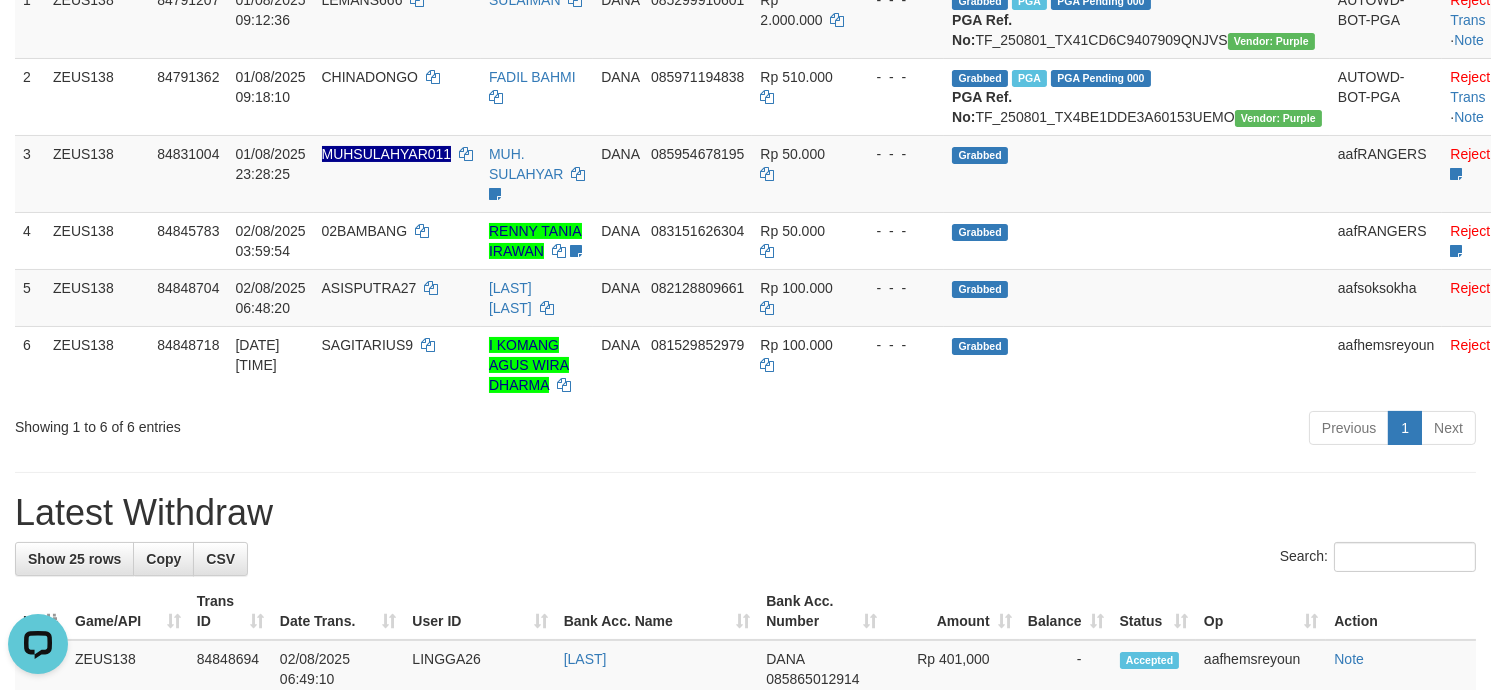 scroll, scrollTop: 0, scrollLeft: 0, axis: both 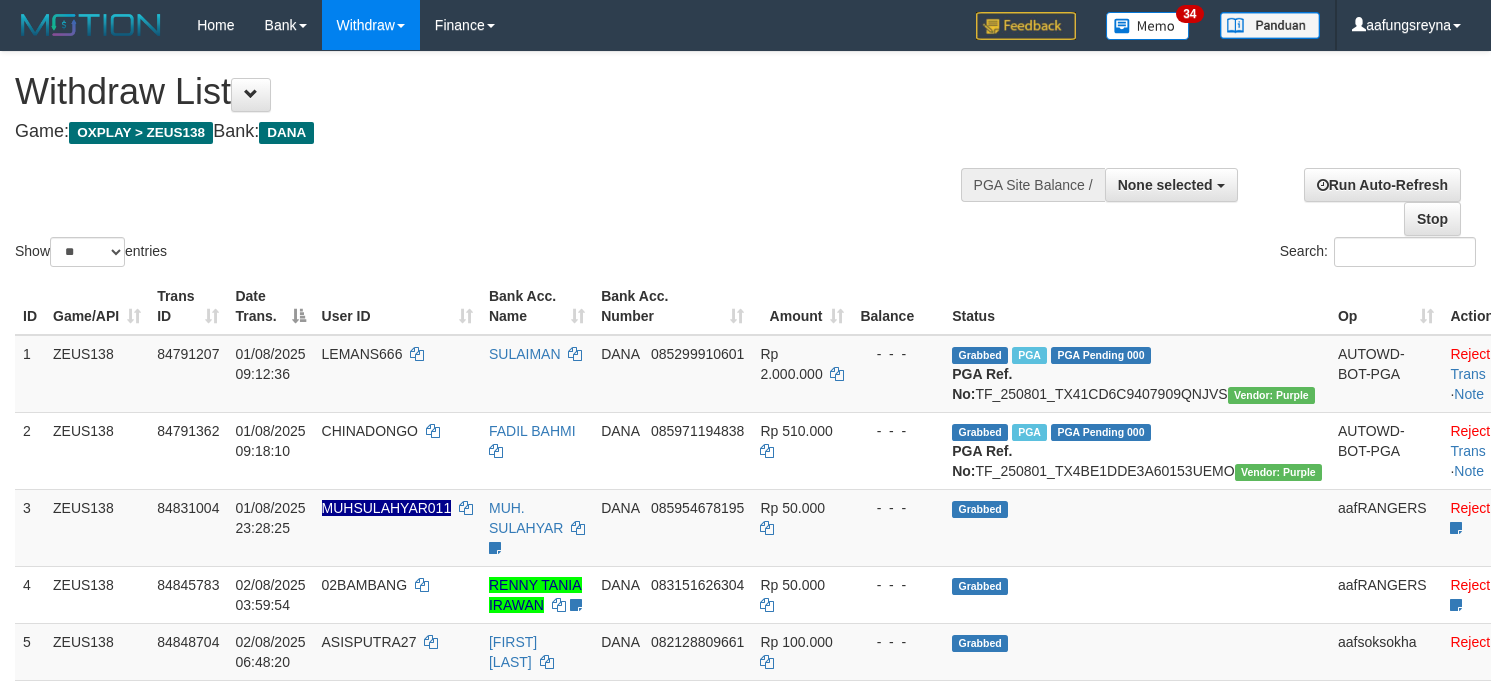 select 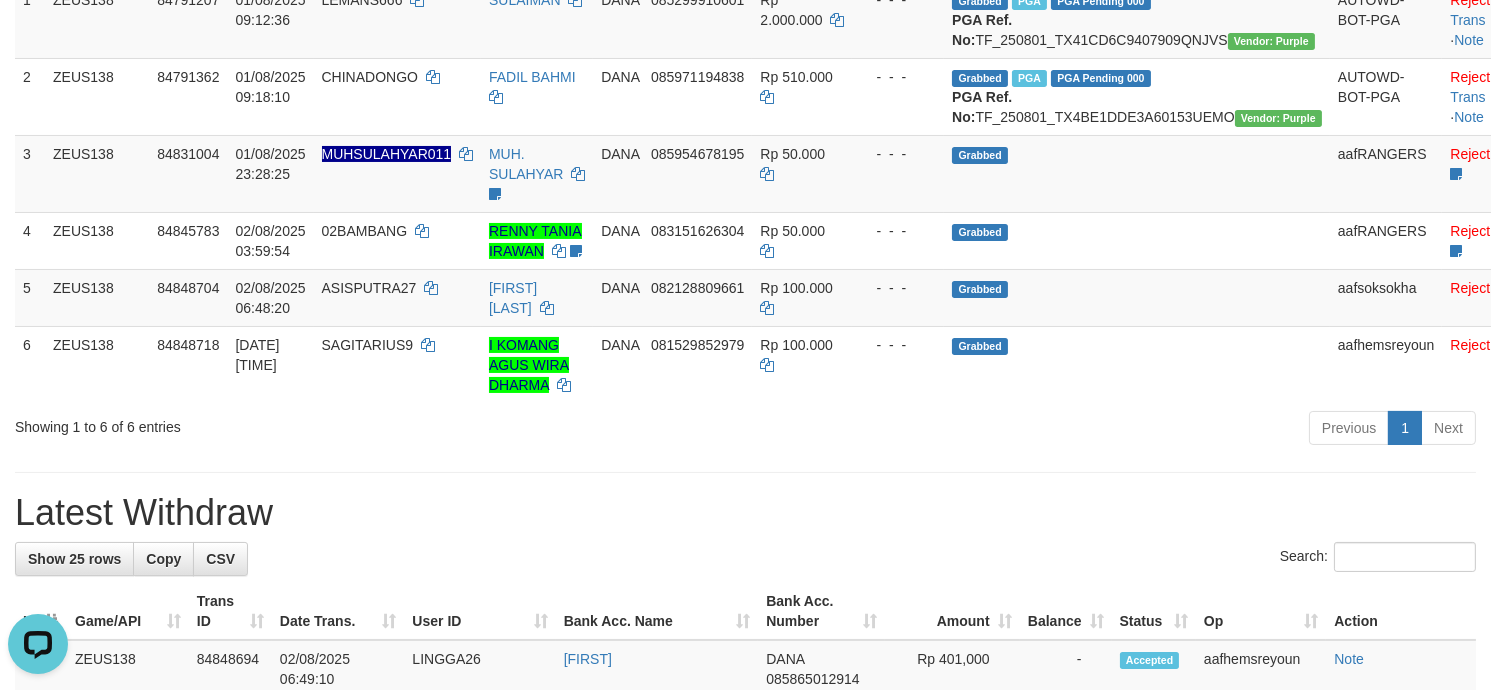 scroll, scrollTop: 0, scrollLeft: 0, axis: both 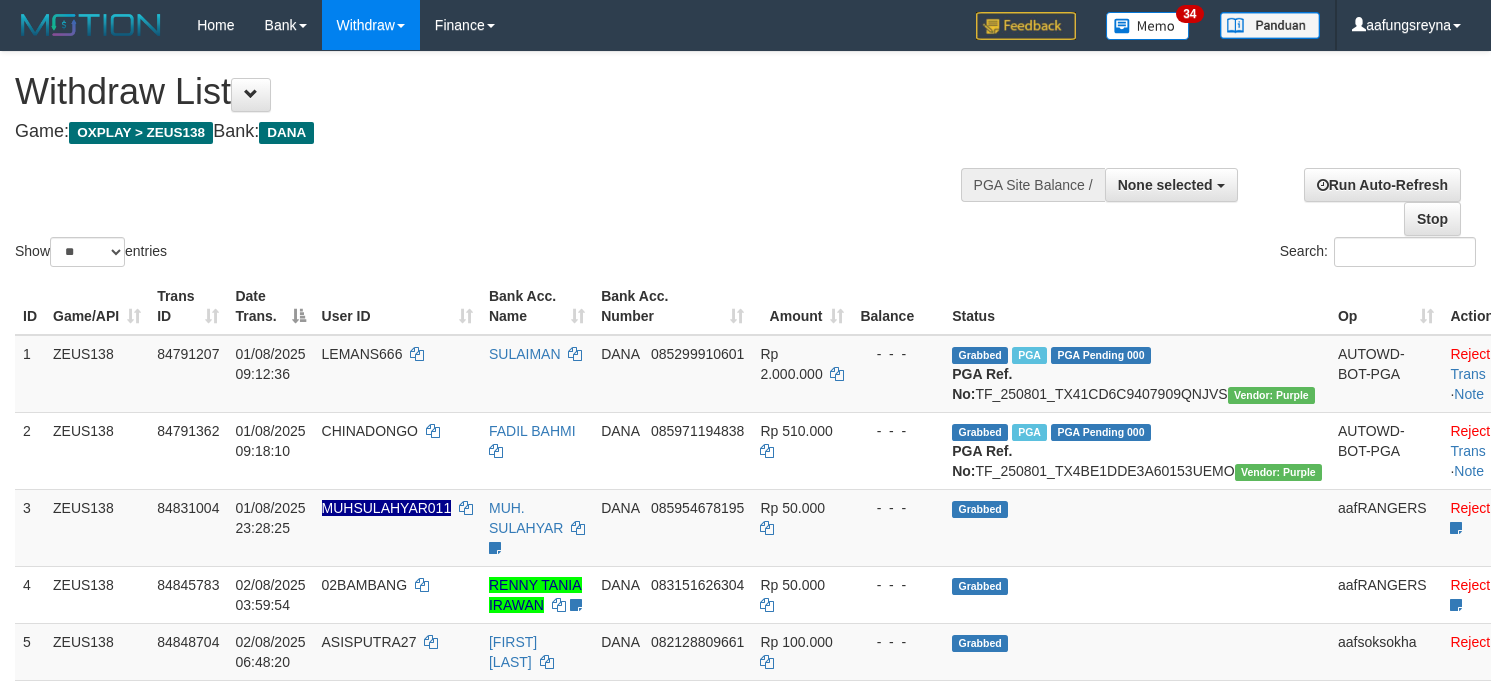 select 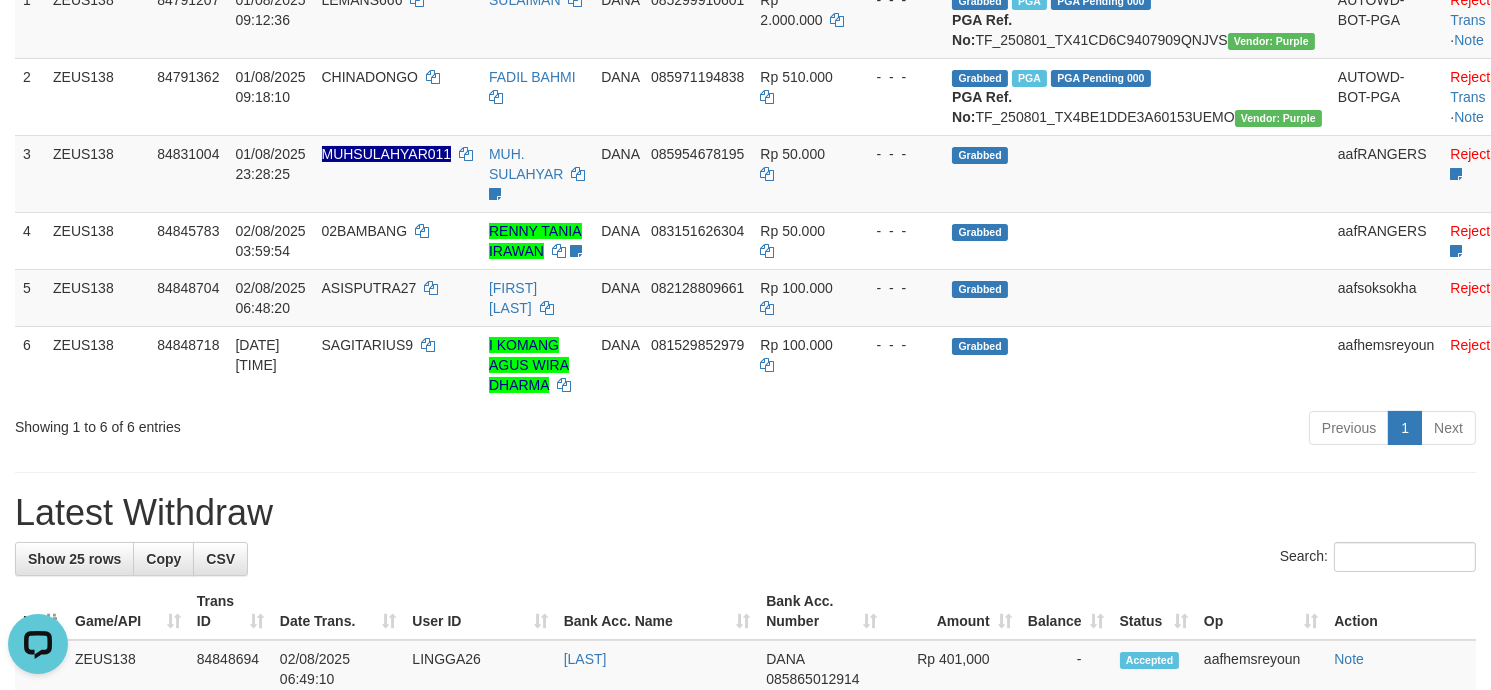 scroll, scrollTop: 0, scrollLeft: 0, axis: both 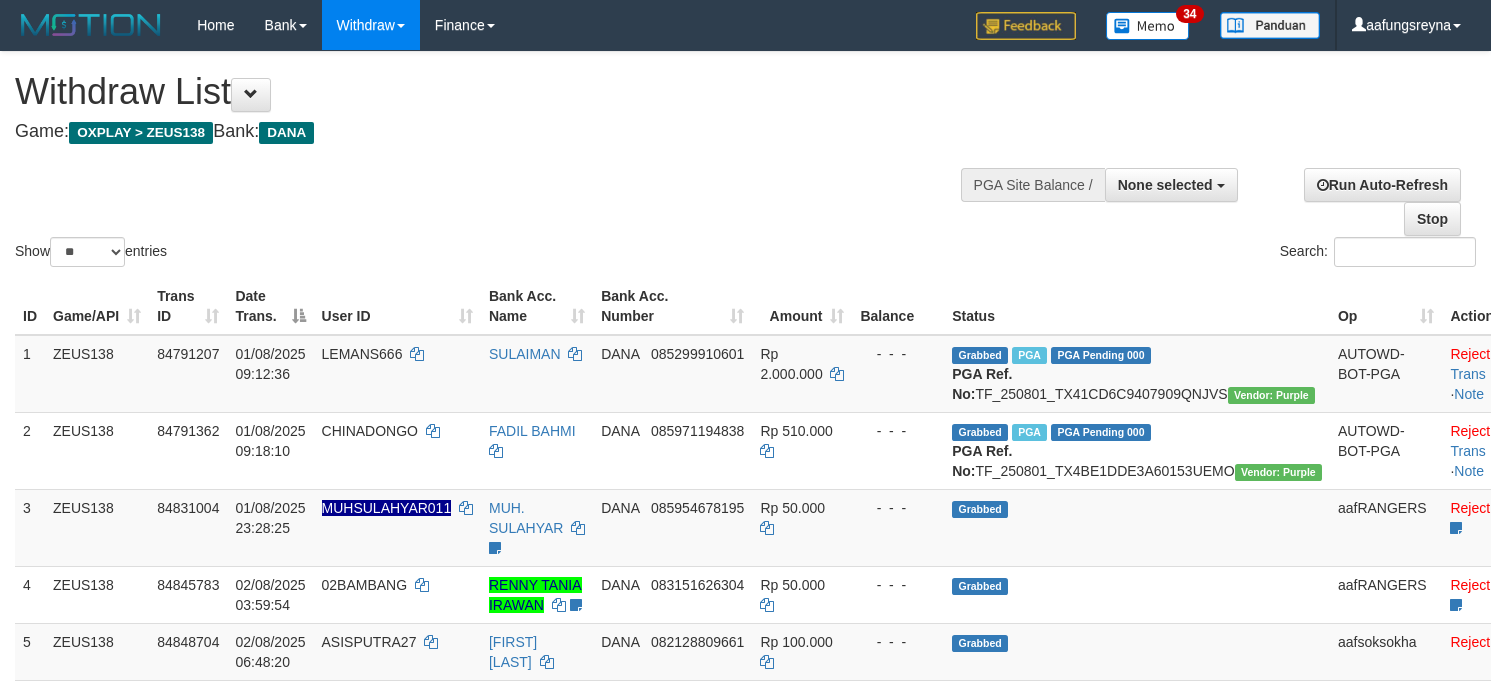 select 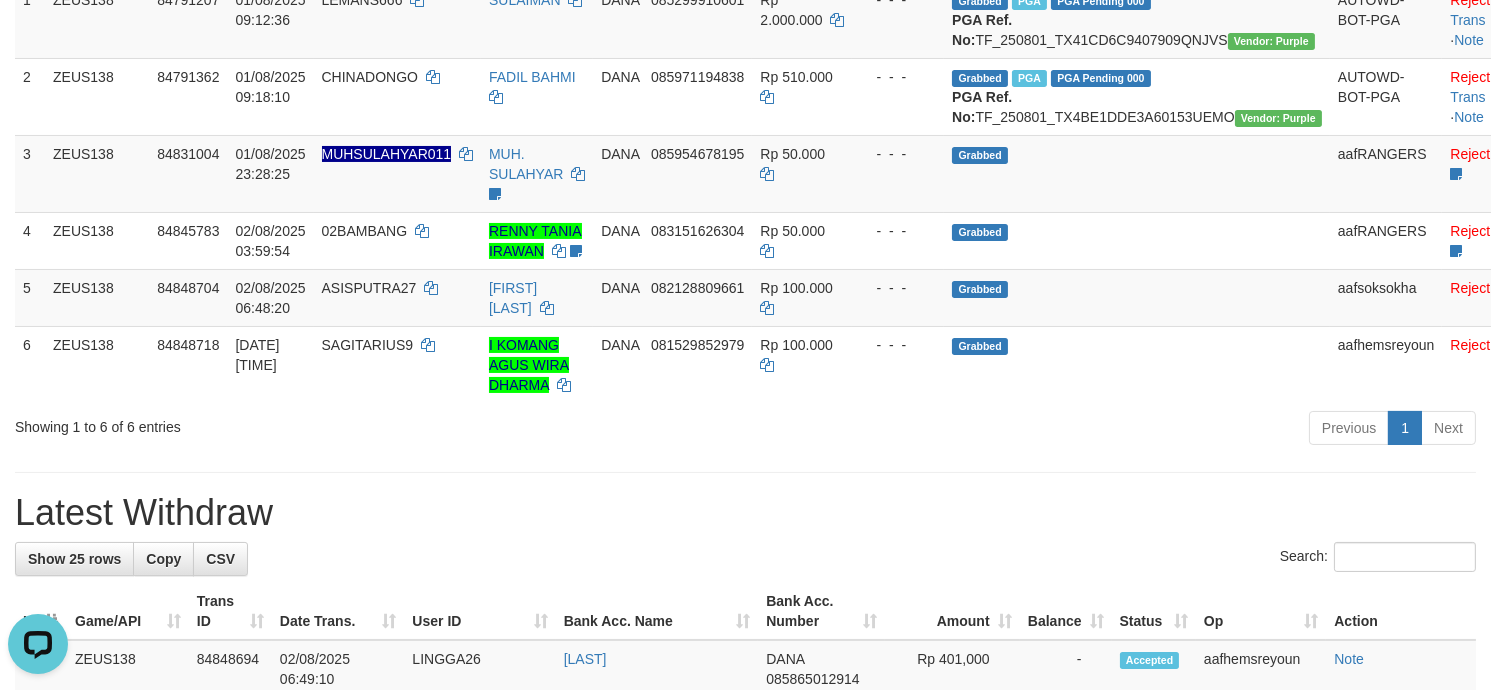 scroll, scrollTop: 0, scrollLeft: 0, axis: both 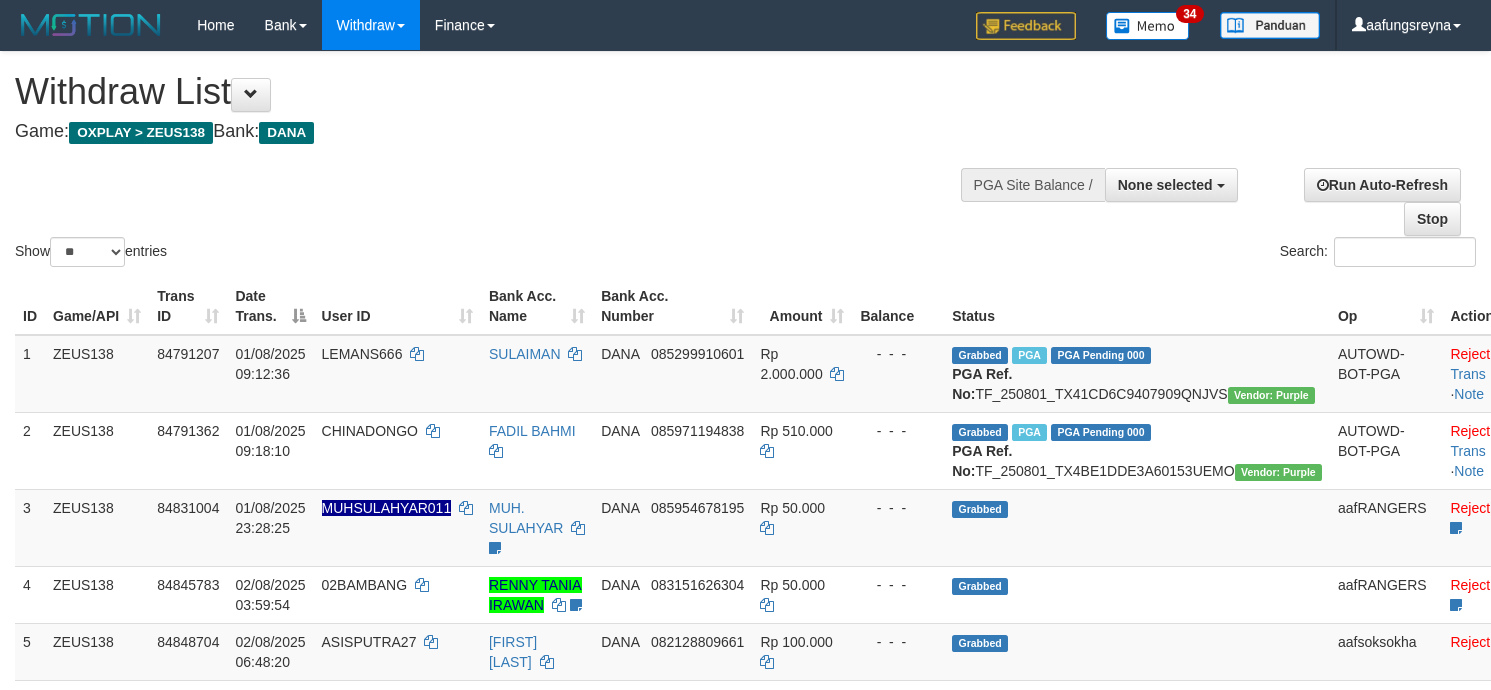 select 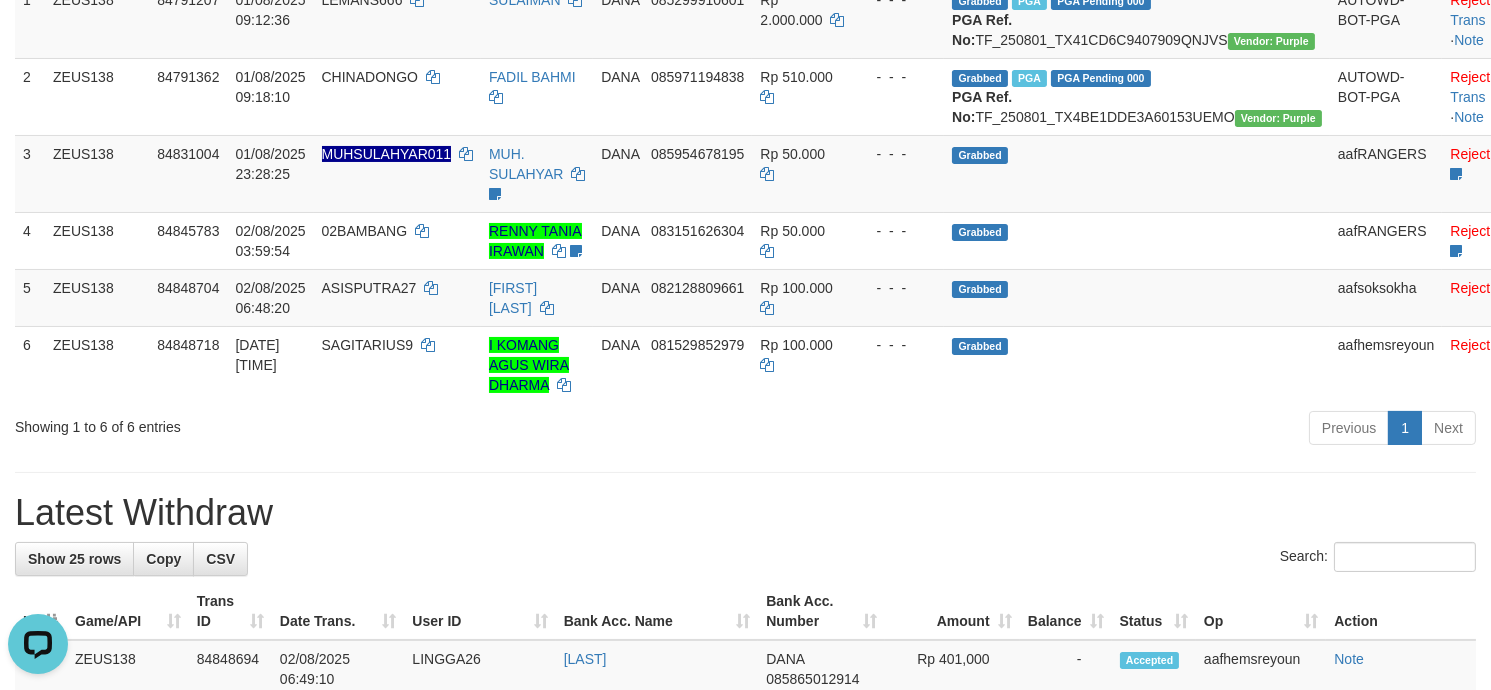 scroll, scrollTop: 0, scrollLeft: 0, axis: both 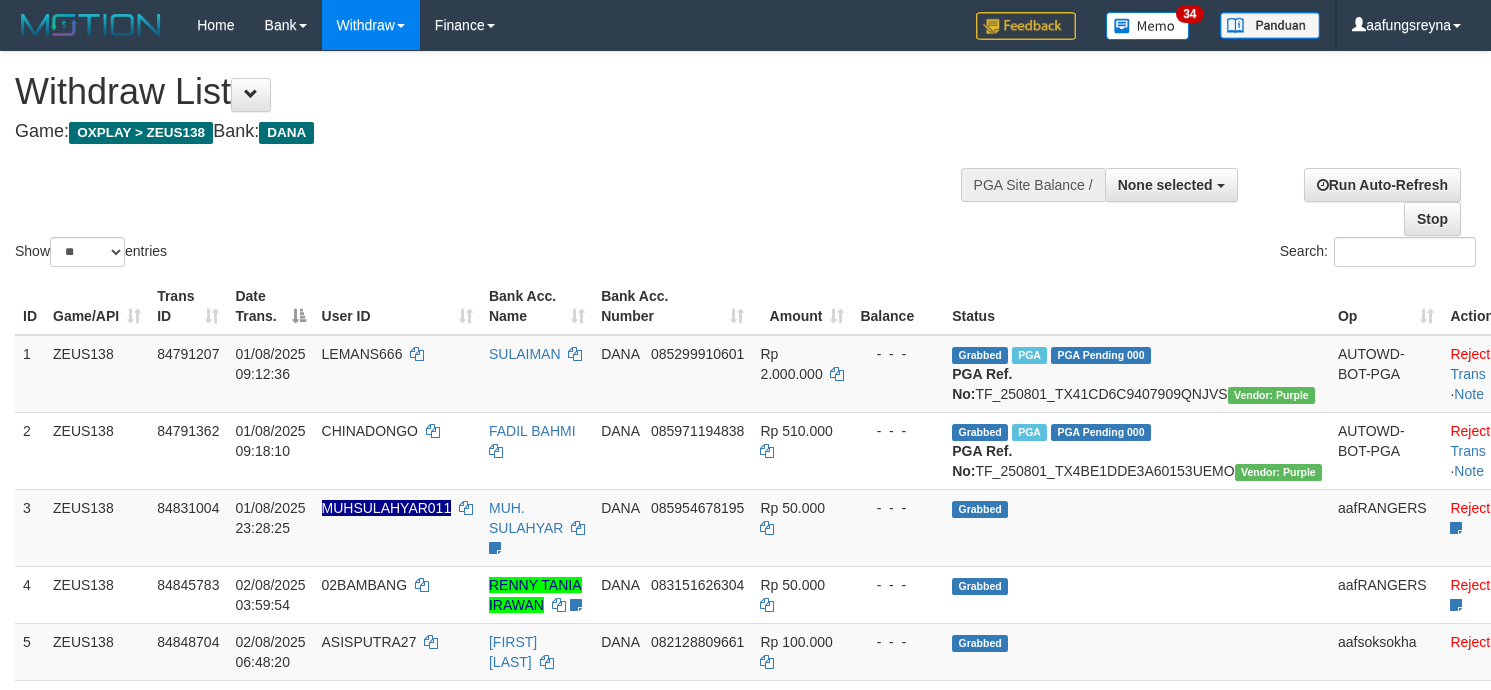 select 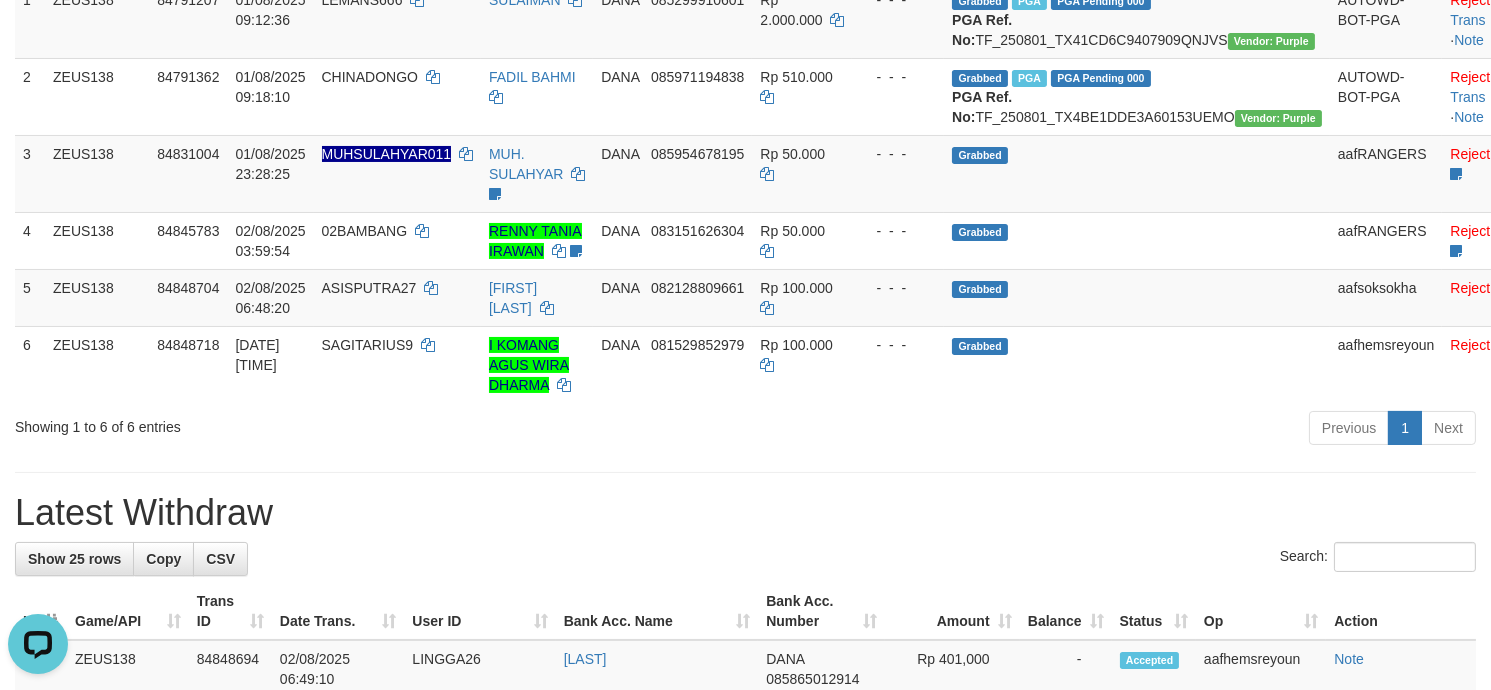 scroll, scrollTop: 0, scrollLeft: 0, axis: both 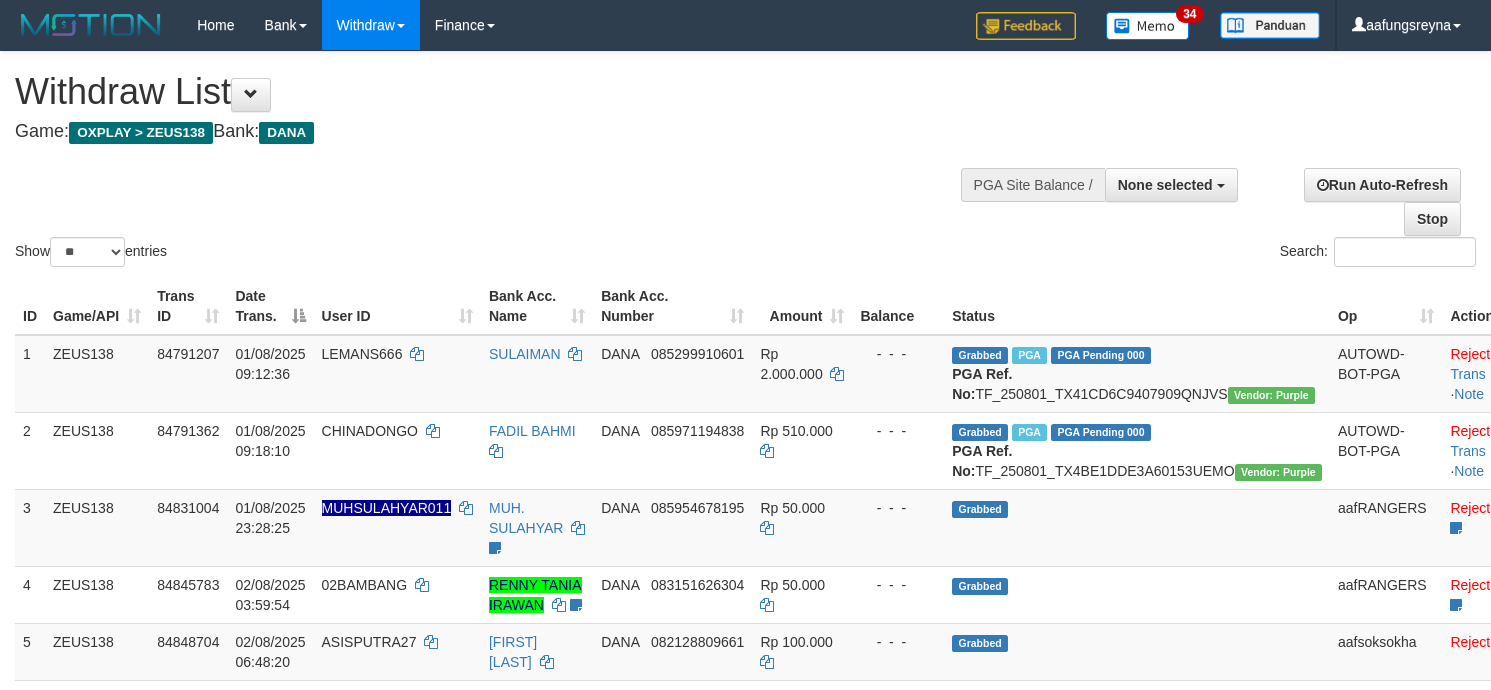 select 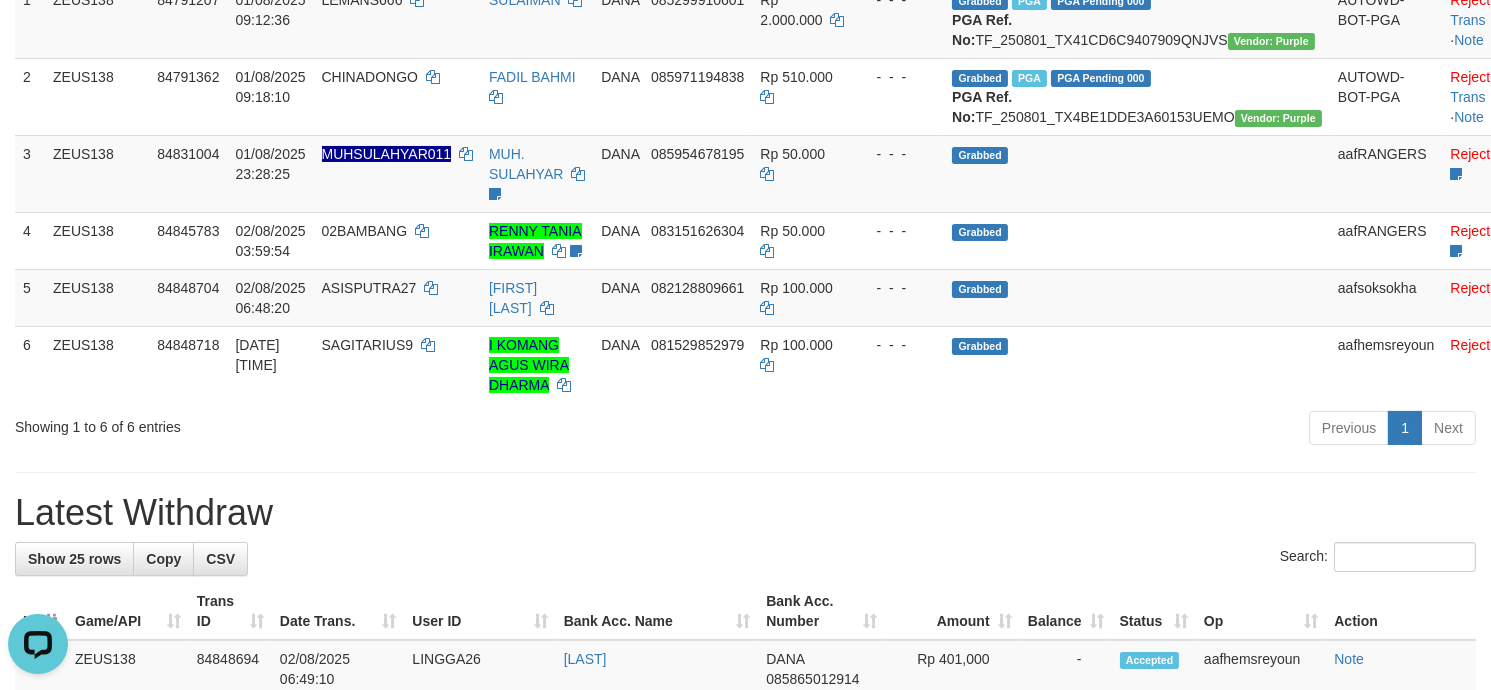 scroll, scrollTop: 0, scrollLeft: 0, axis: both 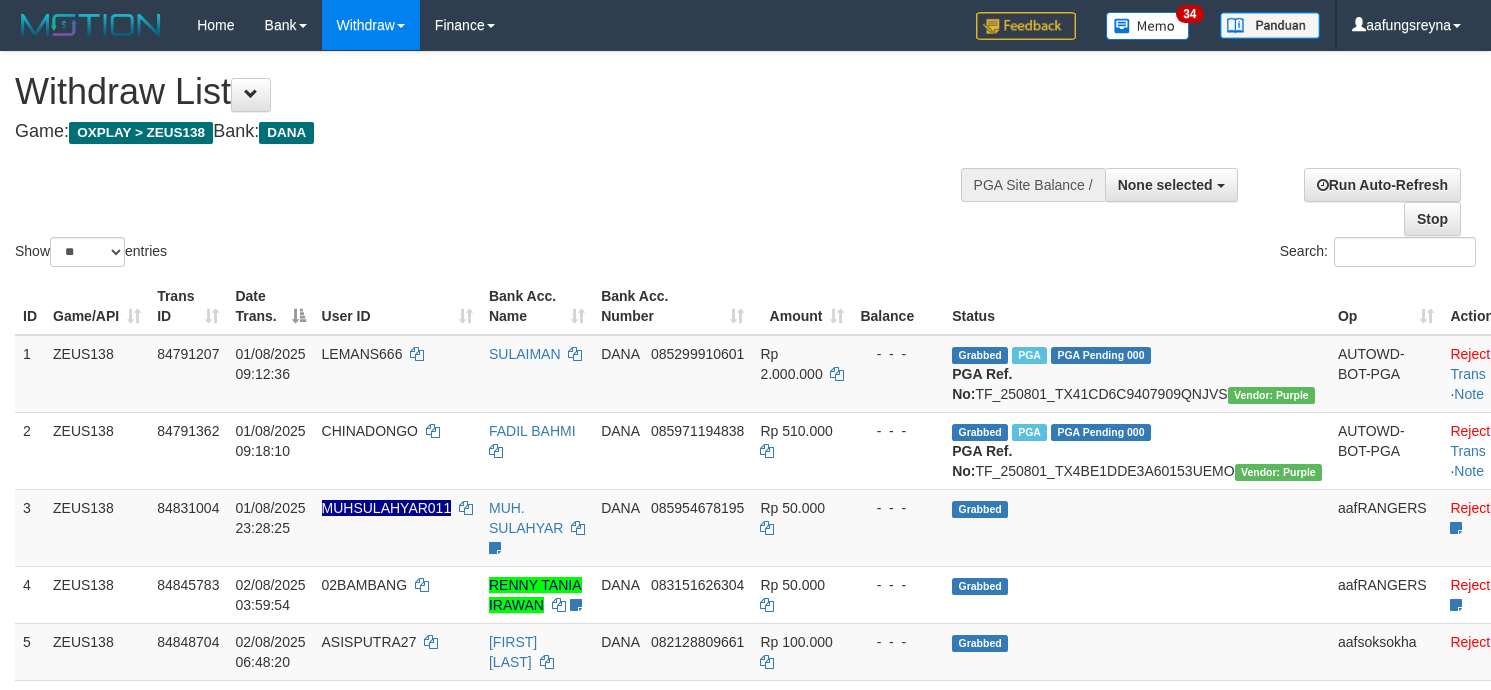 select 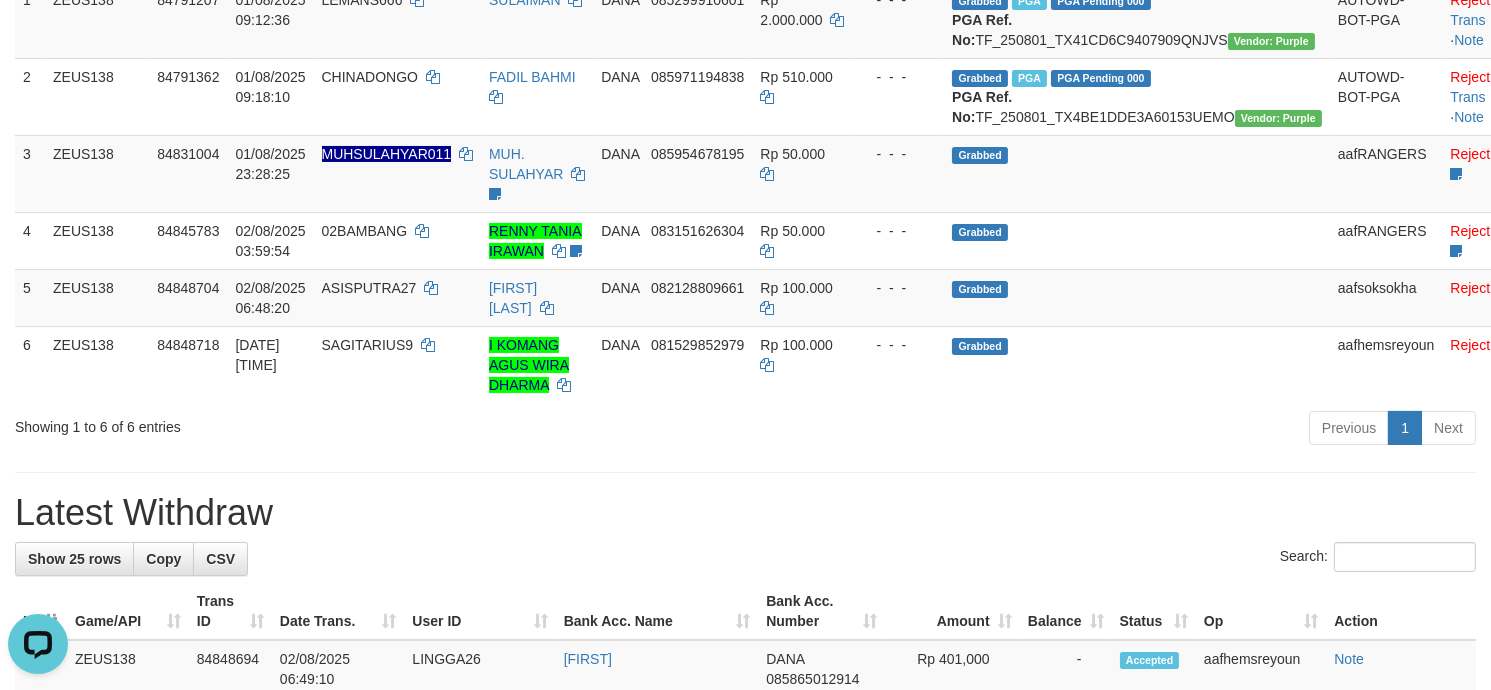 scroll, scrollTop: 0, scrollLeft: 0, axis: both 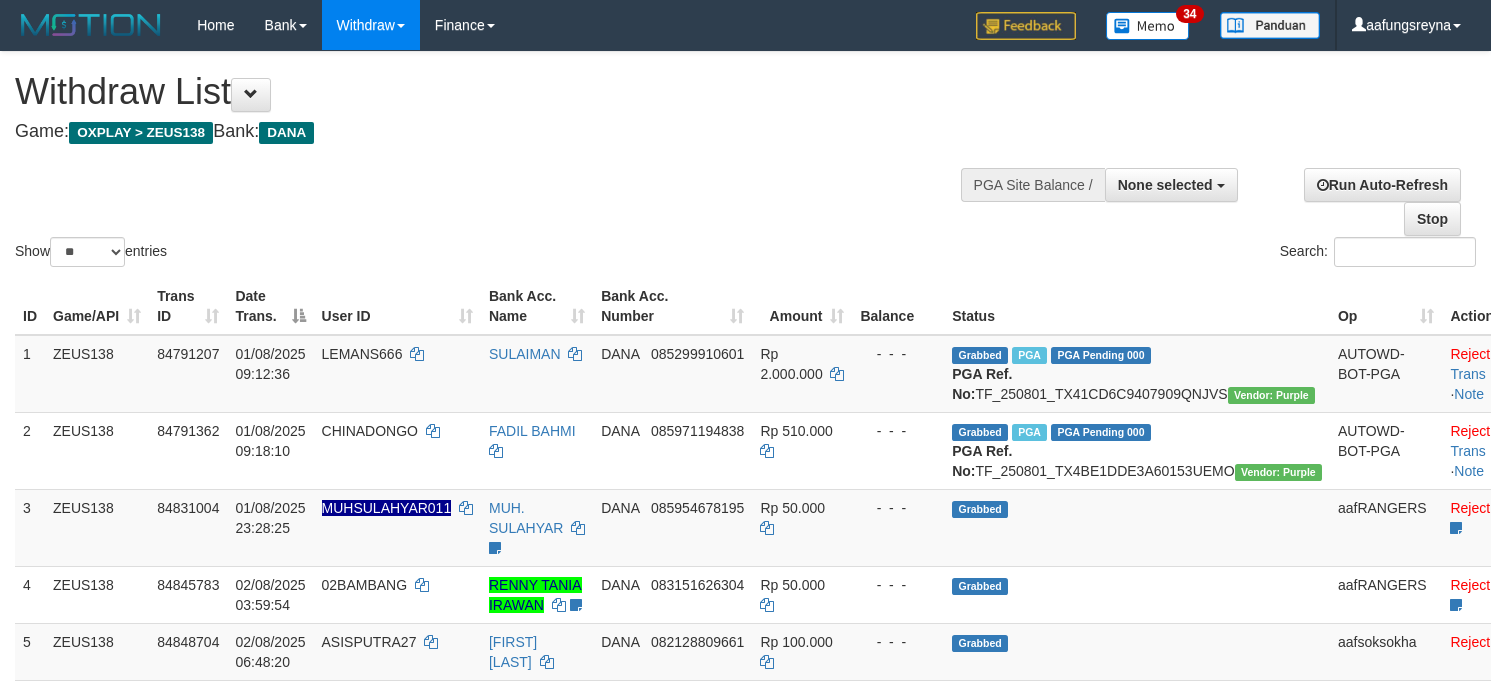 select 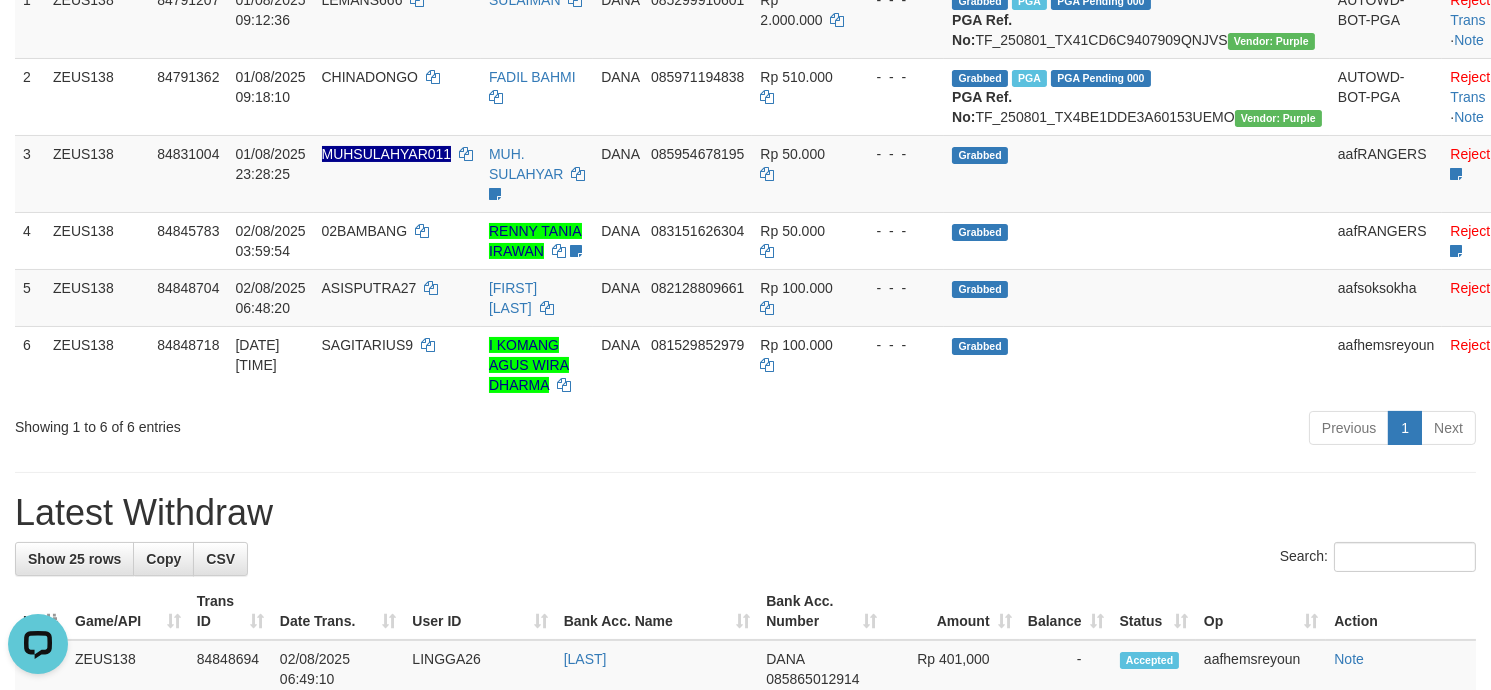 scroll, scrollTop: 0, scrollLeft: 0, axis: both 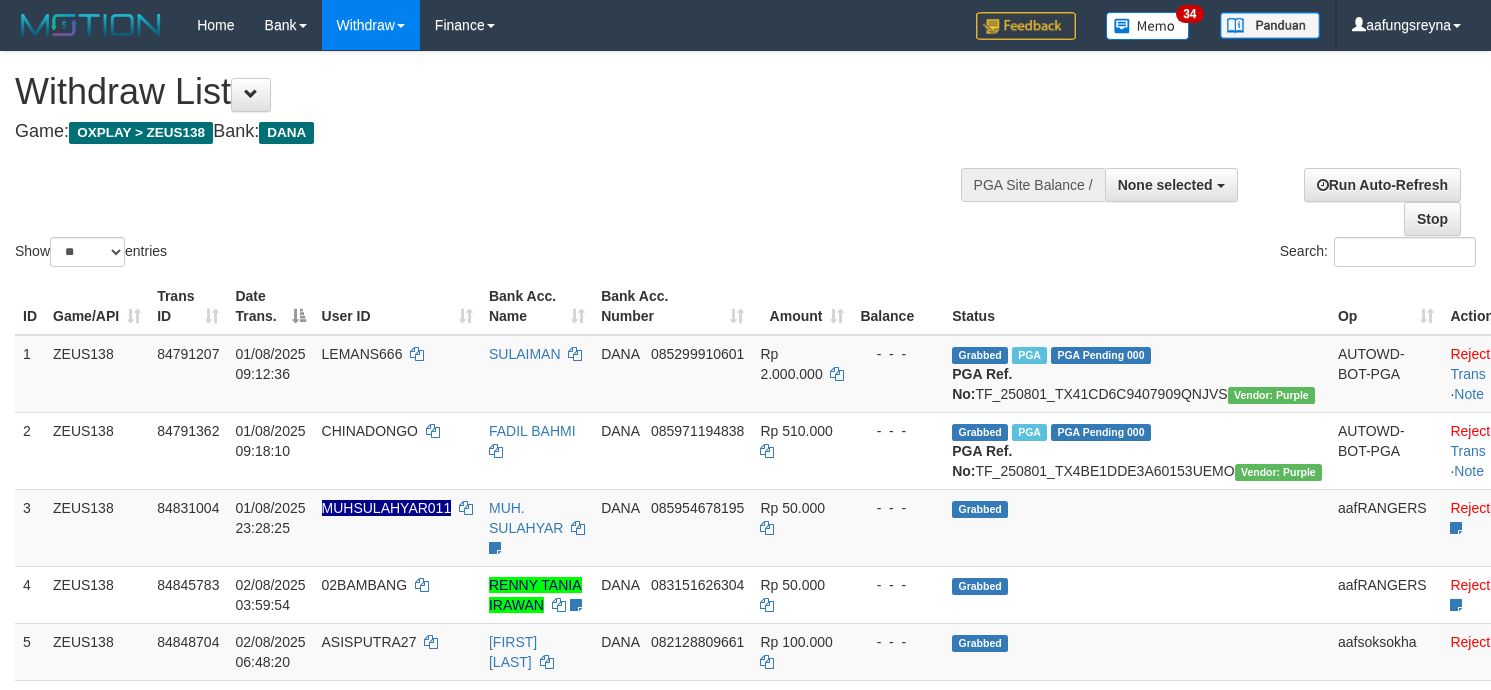select 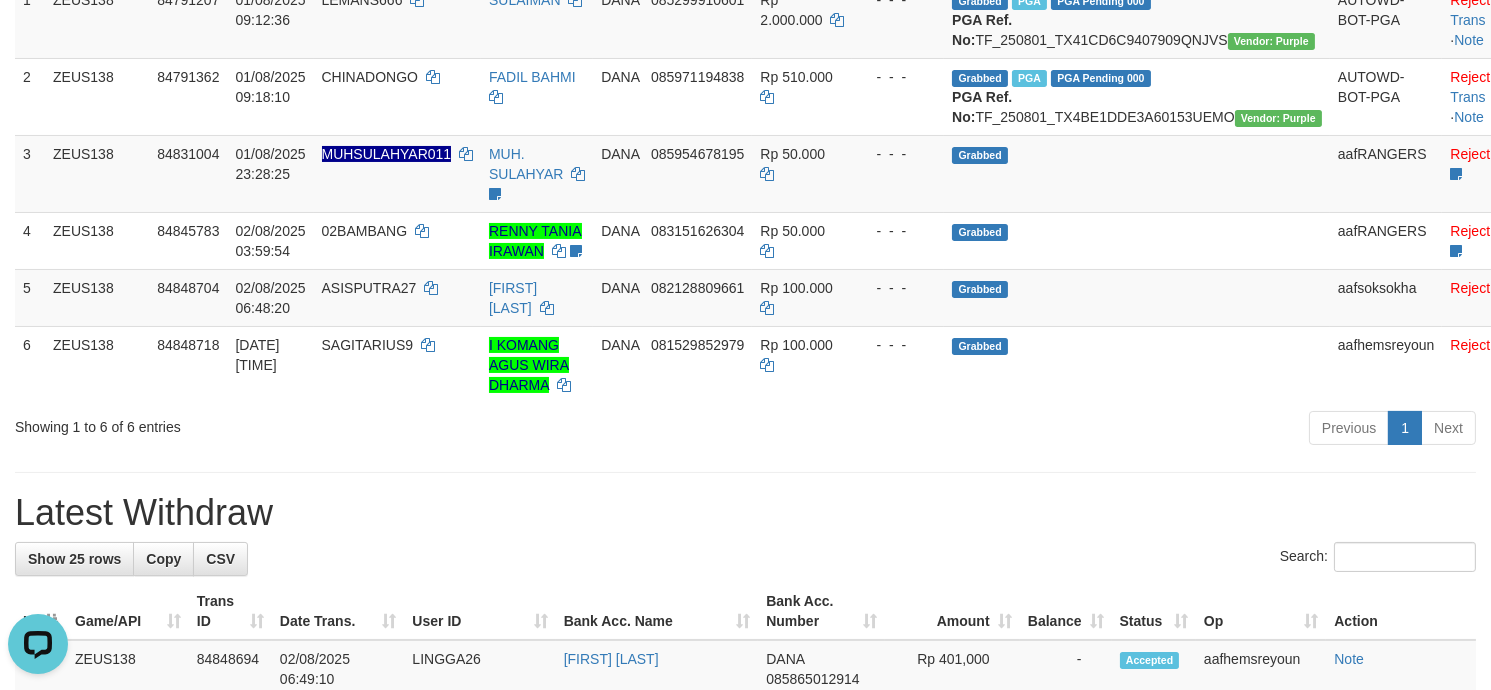 scroll, scrollTop: 0, scrollLeft: 0, axis: both 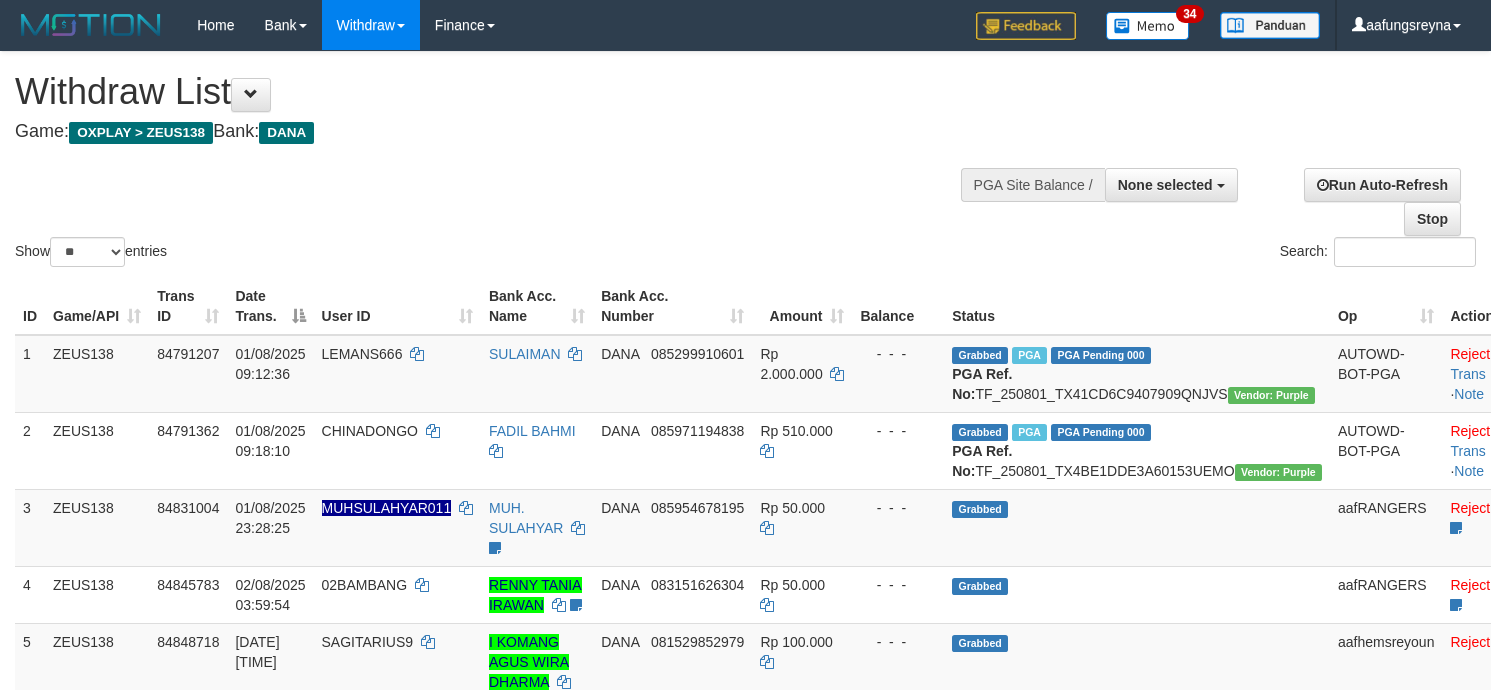 select 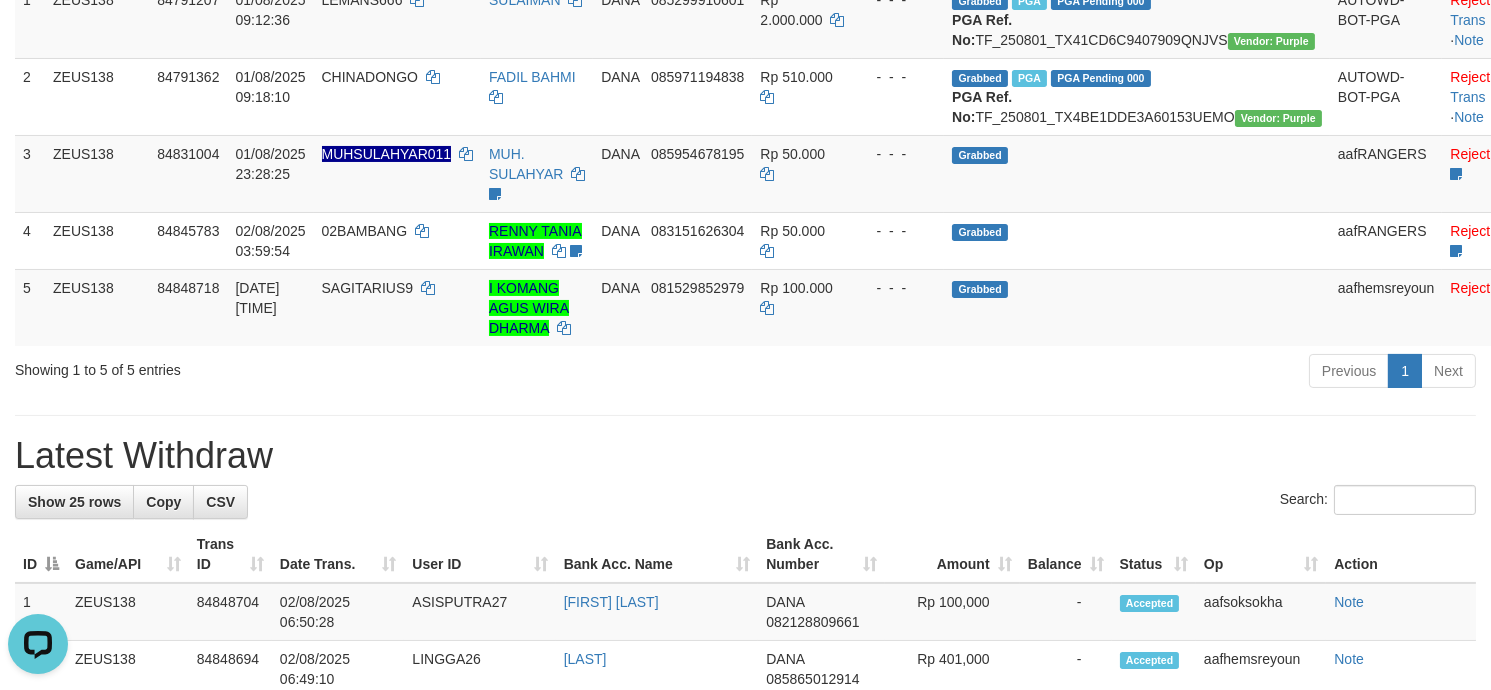 scroll, scrollTop: 0, scrollLeft: 0, axis: both 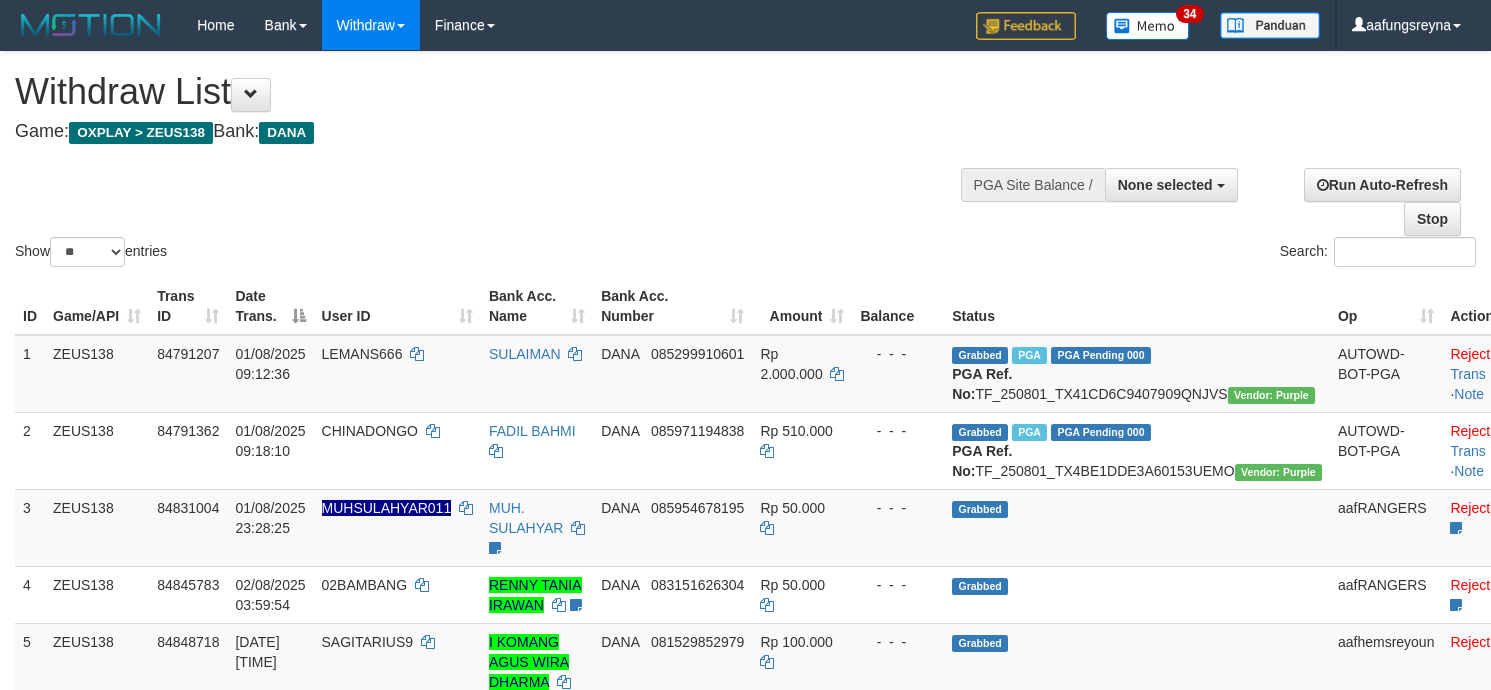 select 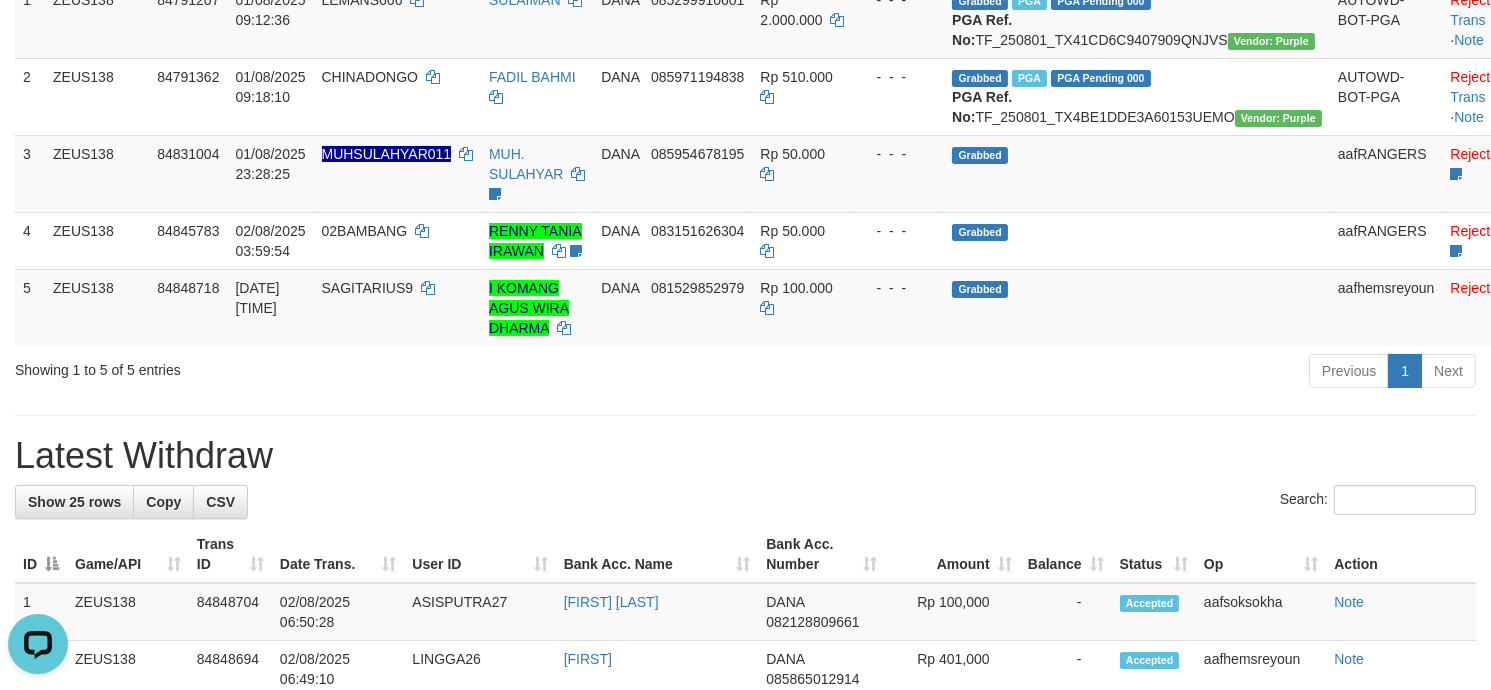 scroll, scrollTop: 0, scrollLeft: 0, axis: both 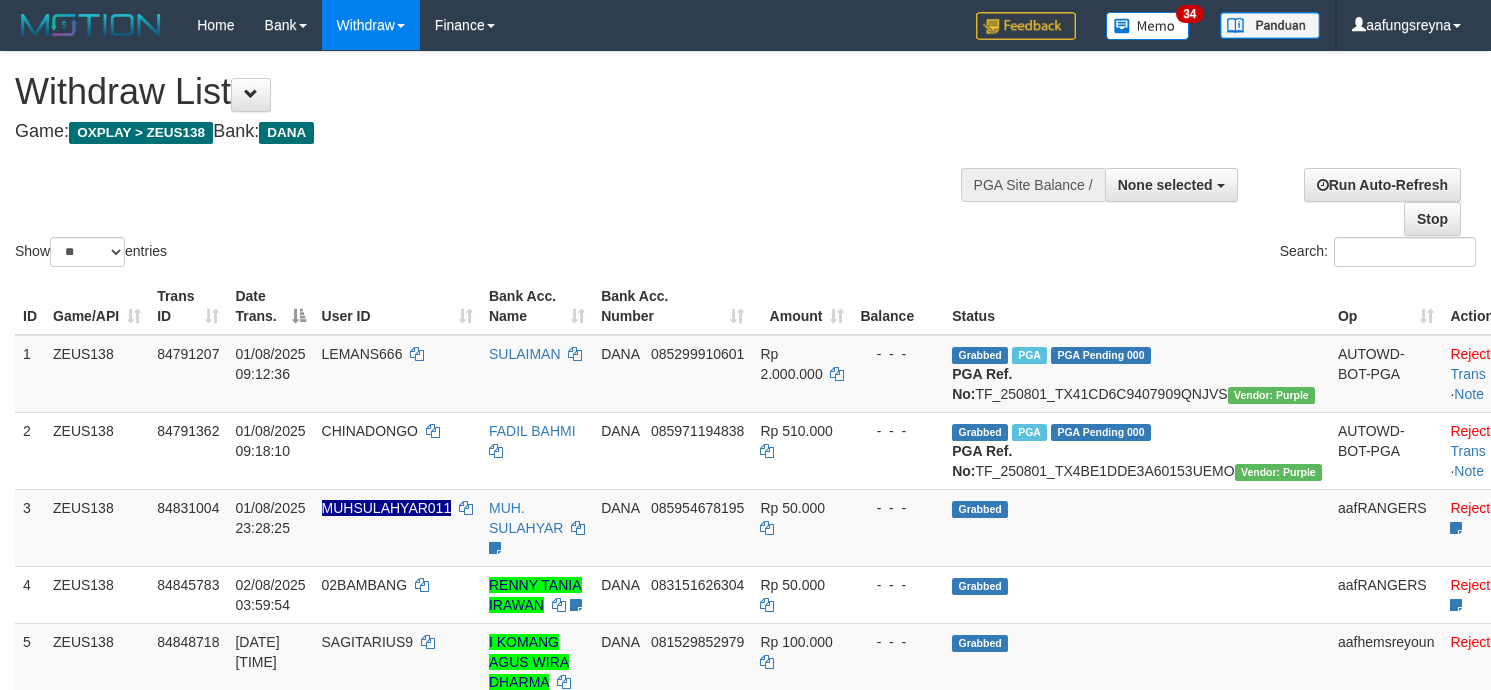 select 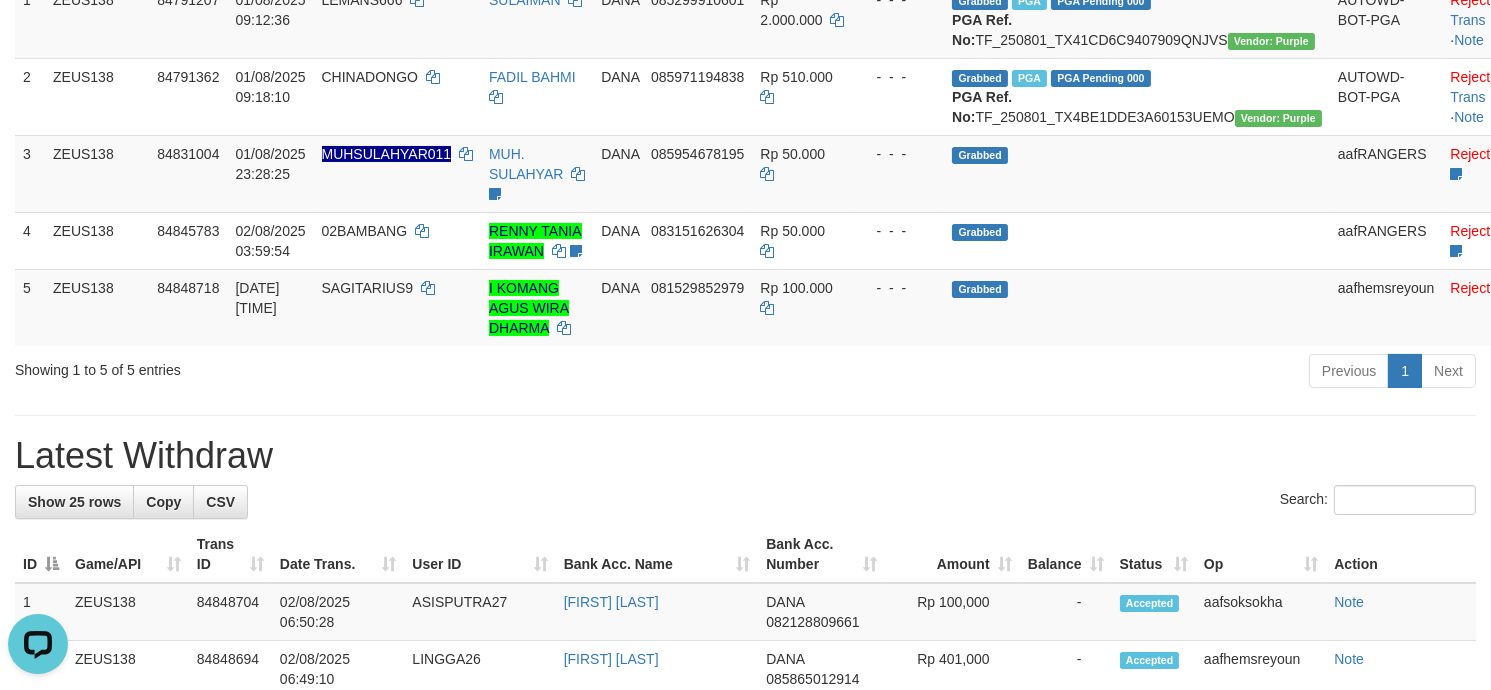 scroll, scrollTop: 0, scrollLeft: 0, axis: both 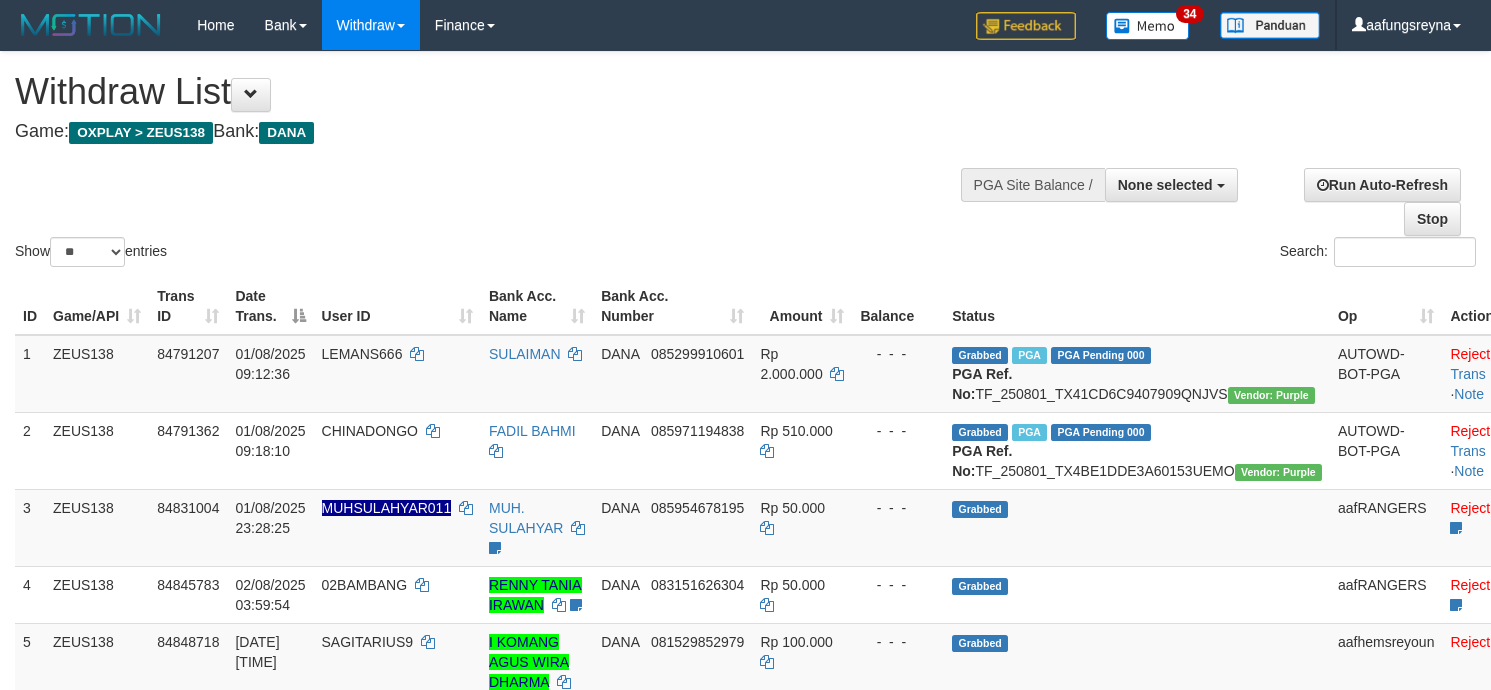 select 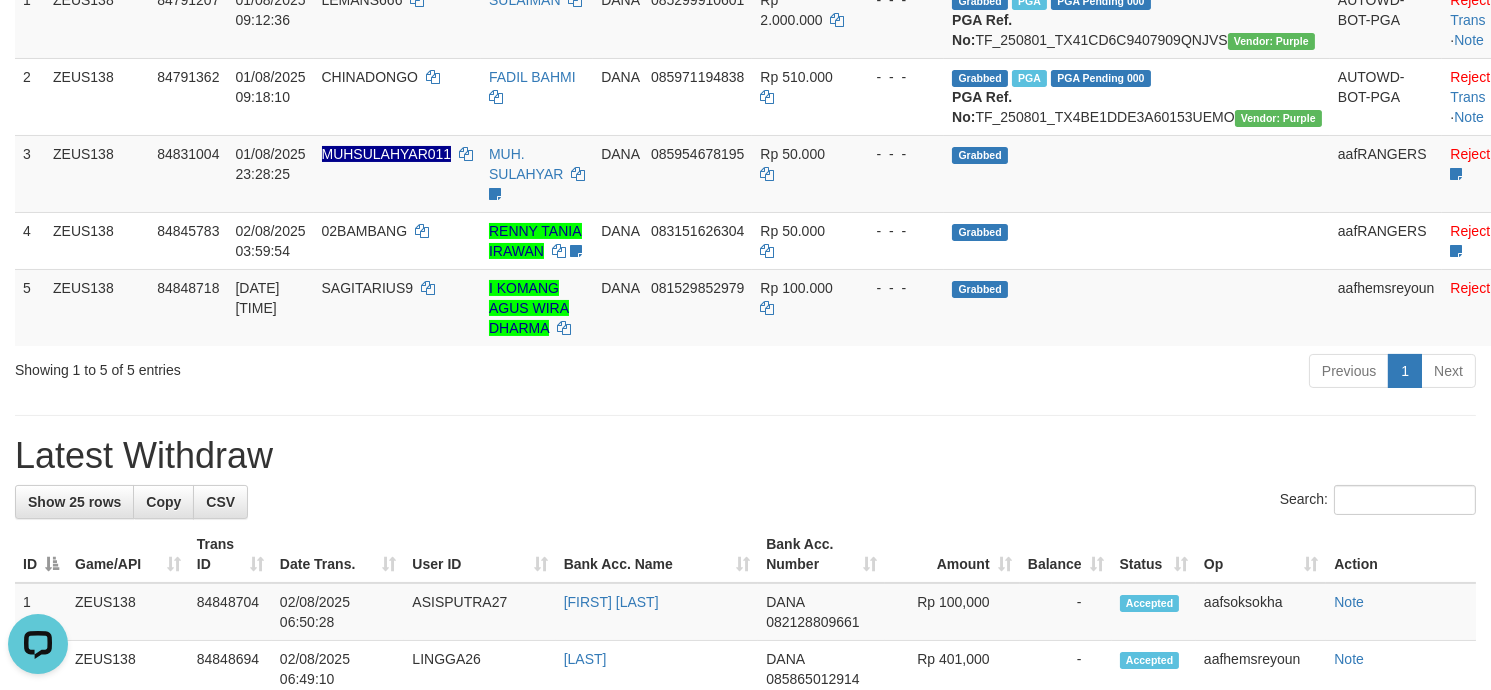 scroll, scrollTop: 0, scrollLeft: 0, axis: both 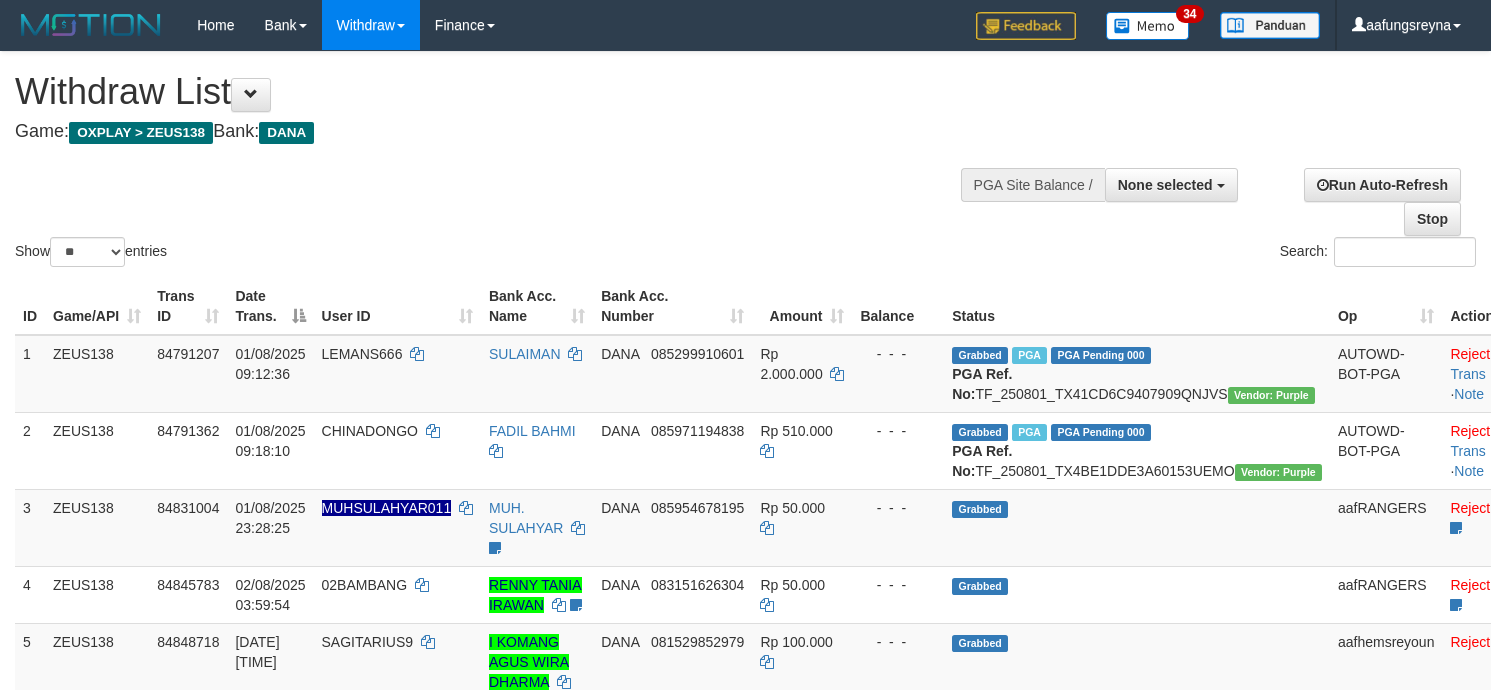 select 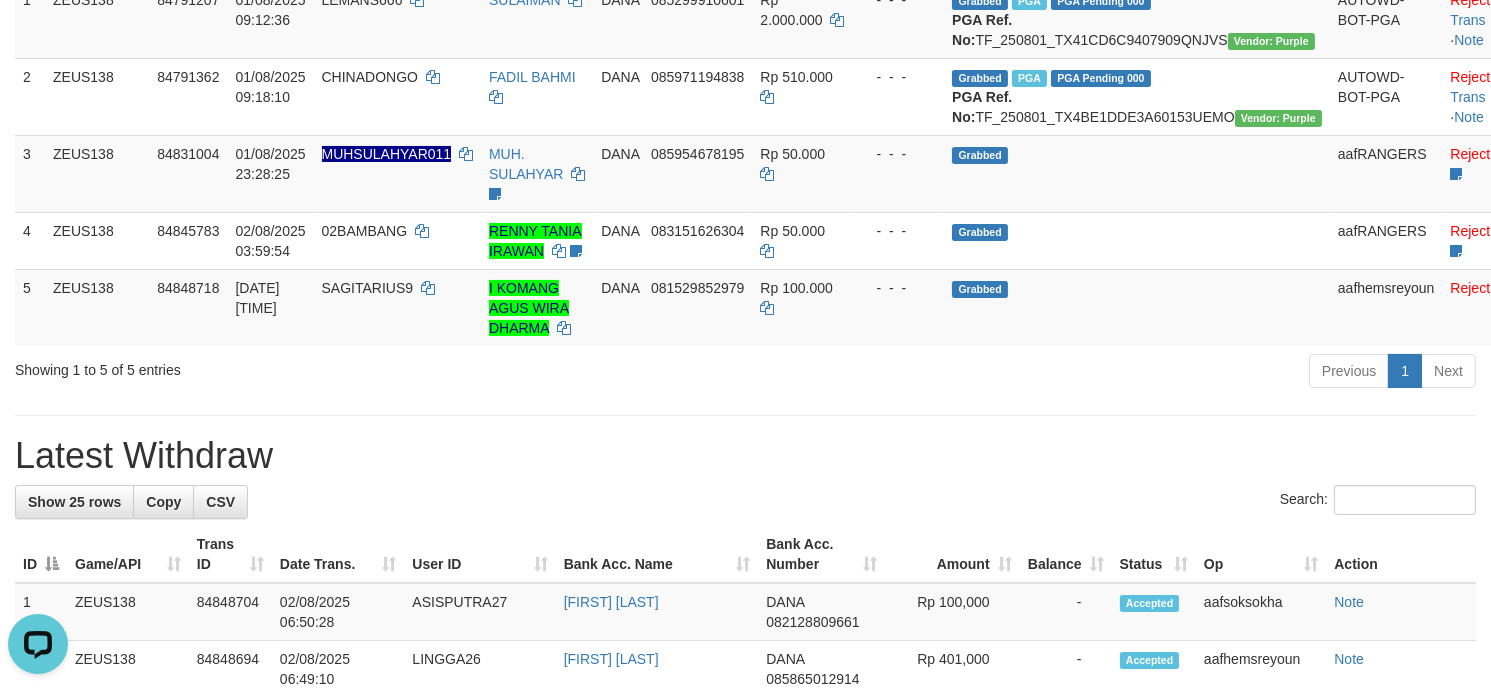 scroll, scrollTop: 0, scrollLeft: 0, axis: both 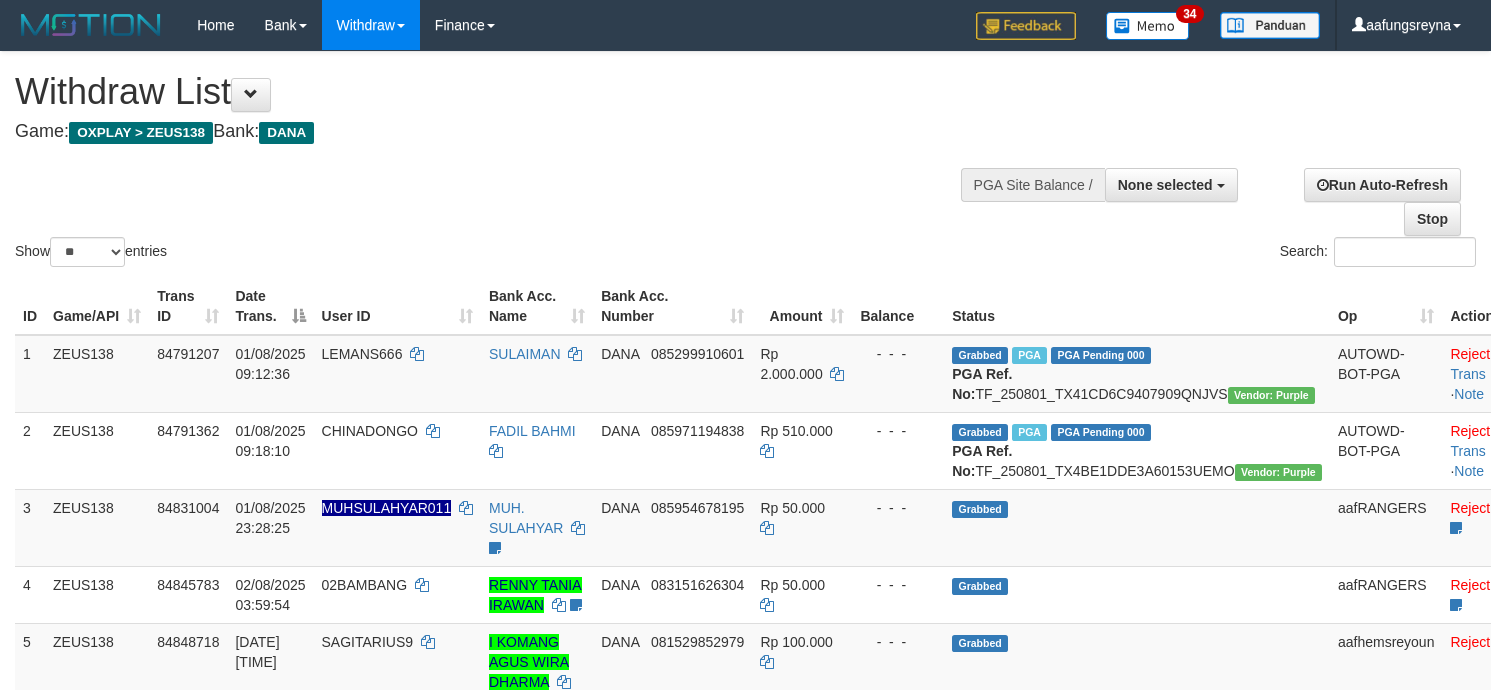 select 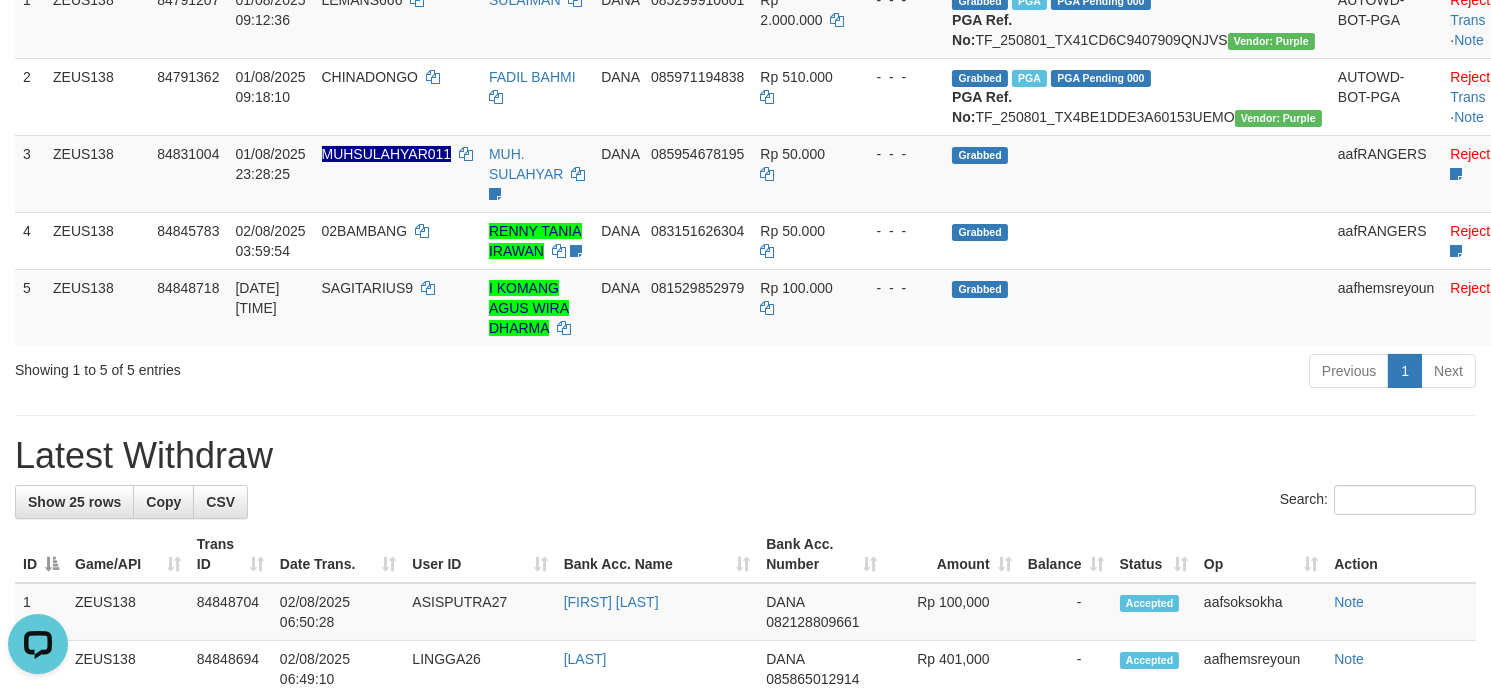 scroll, scrollTop: 0, scrollLeft: 0, axis: both 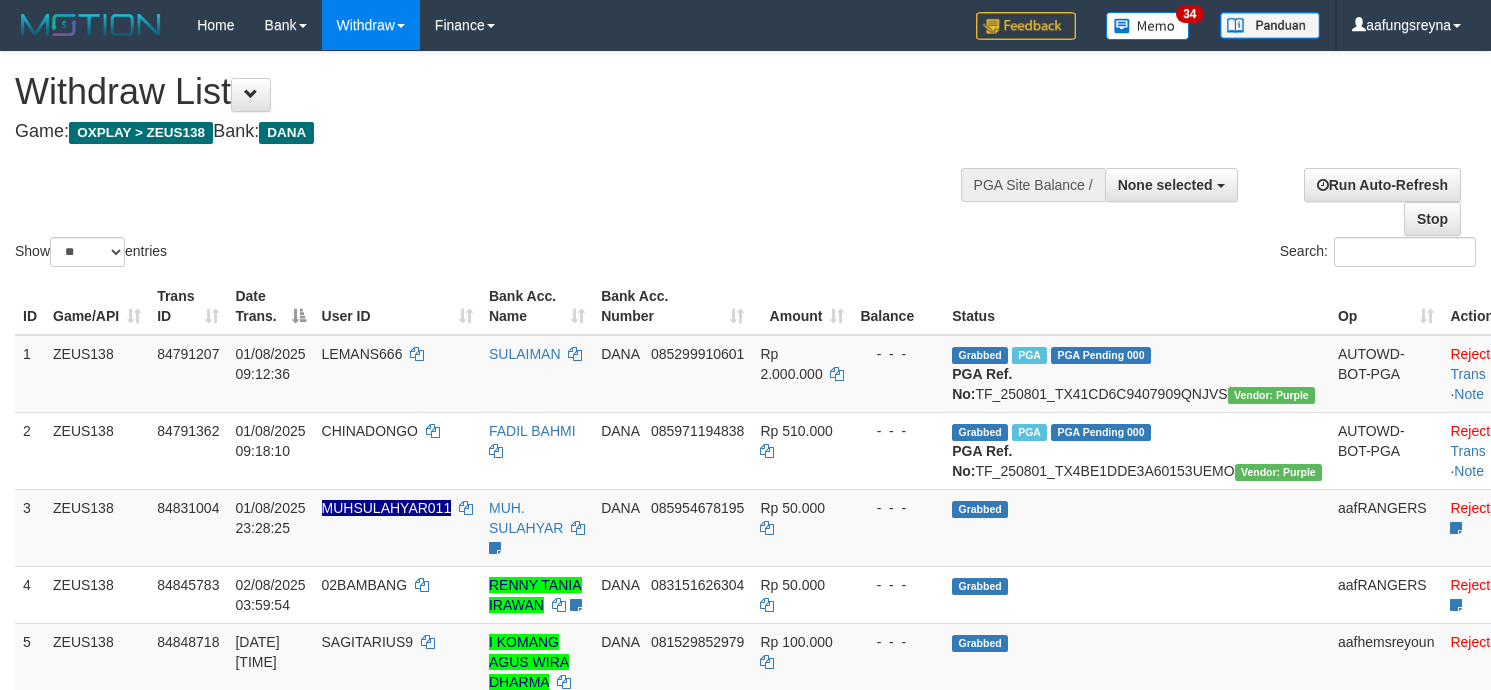 select 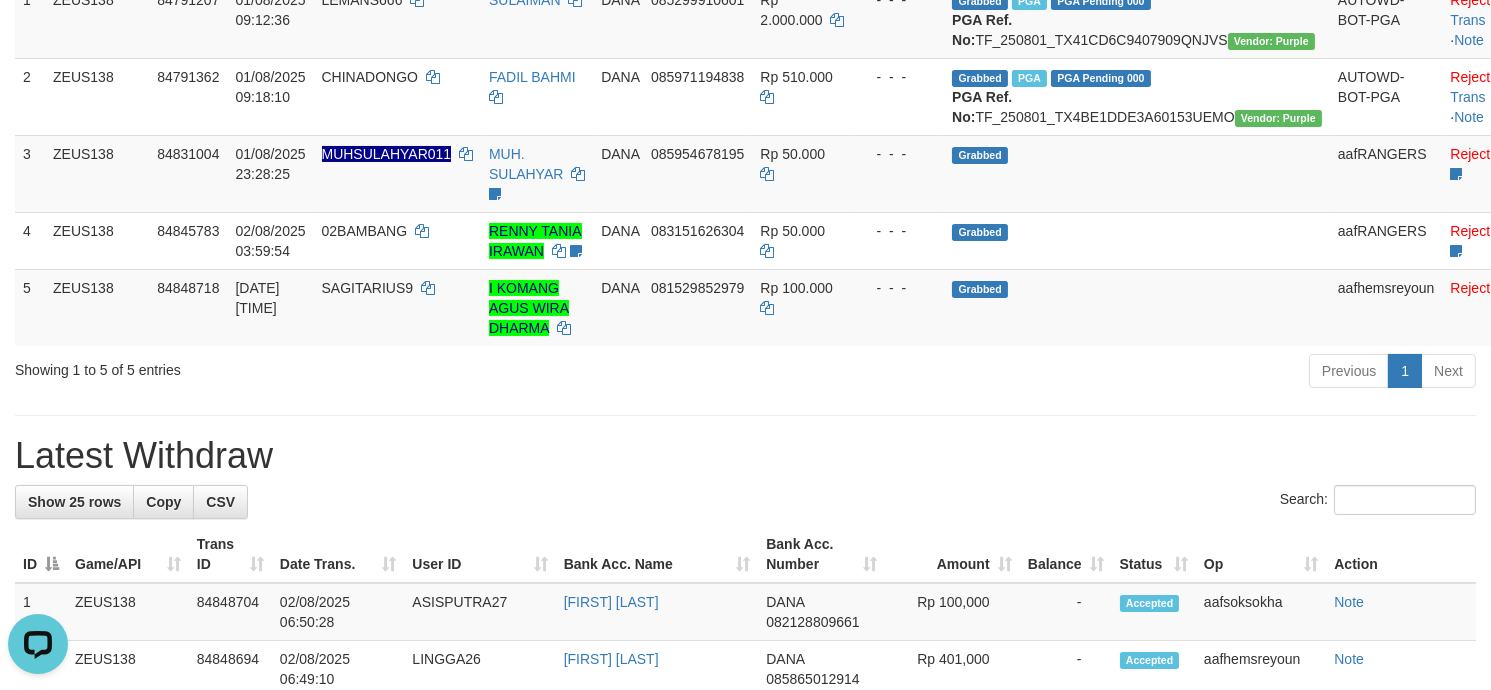 scroll, scrollTop: 0, scrollLeft: 0, axis: both 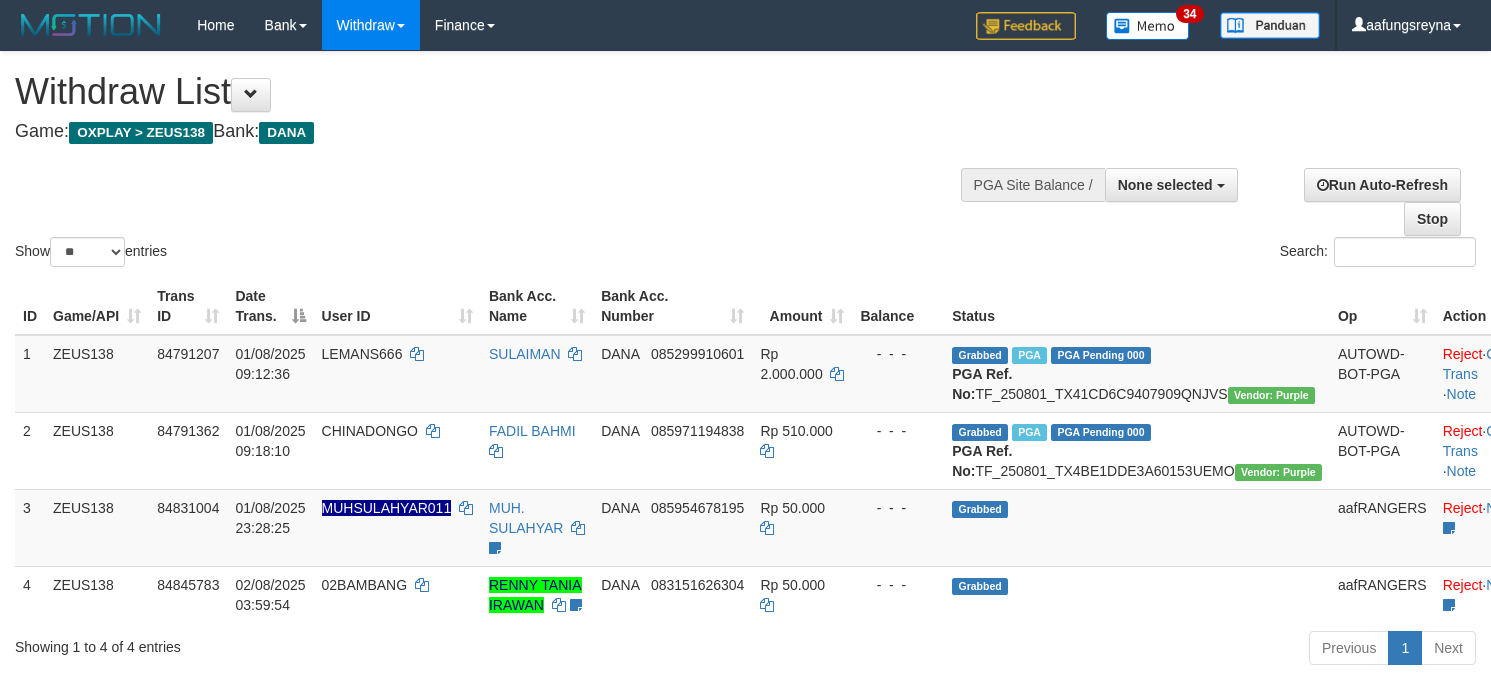 select 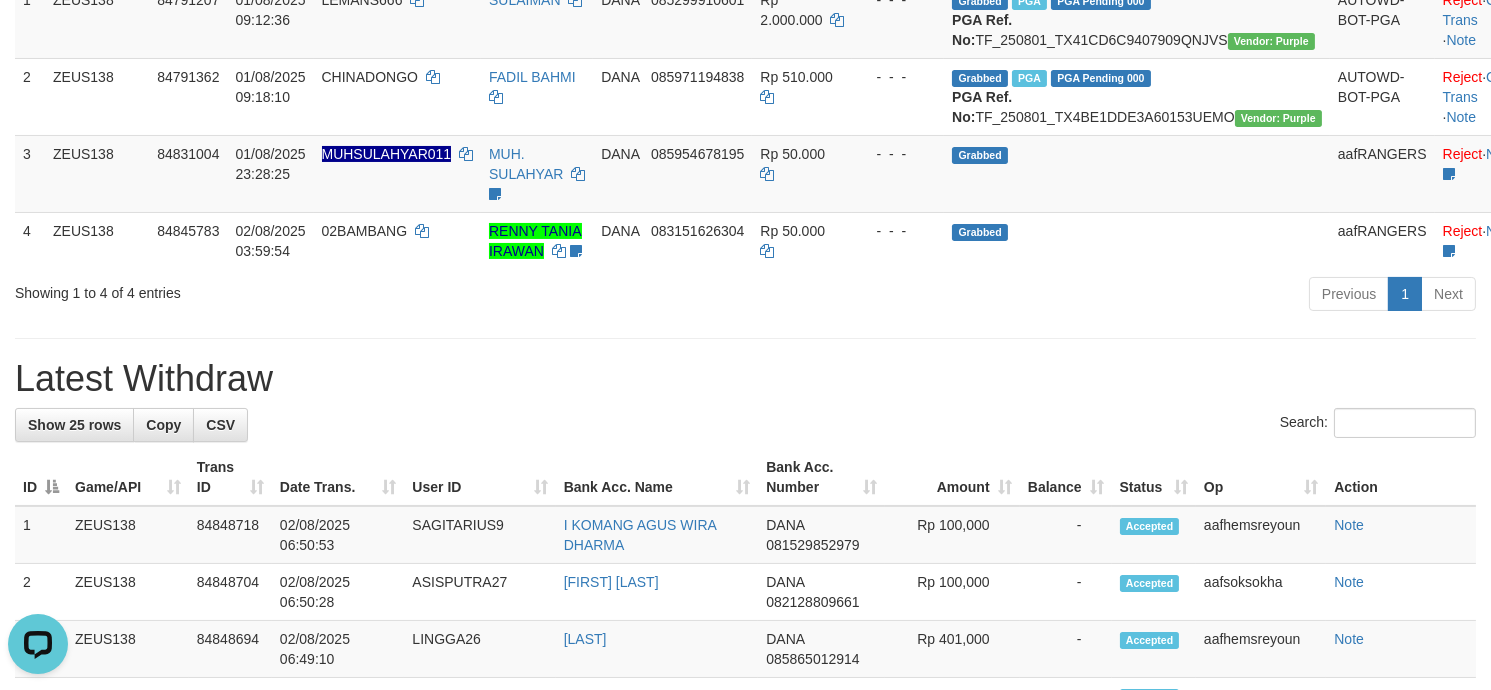 scroll, scrollTop: 0, scrollLeft: 0, axis: both 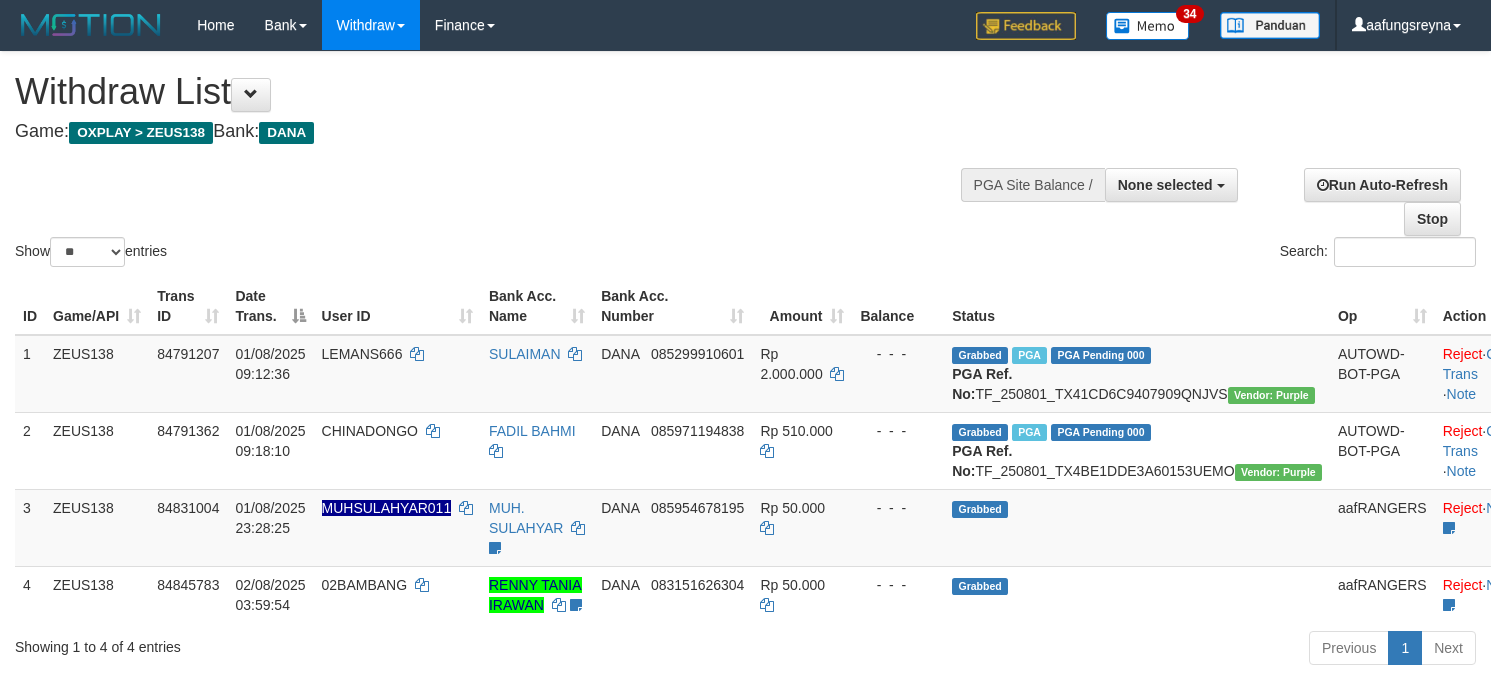 select 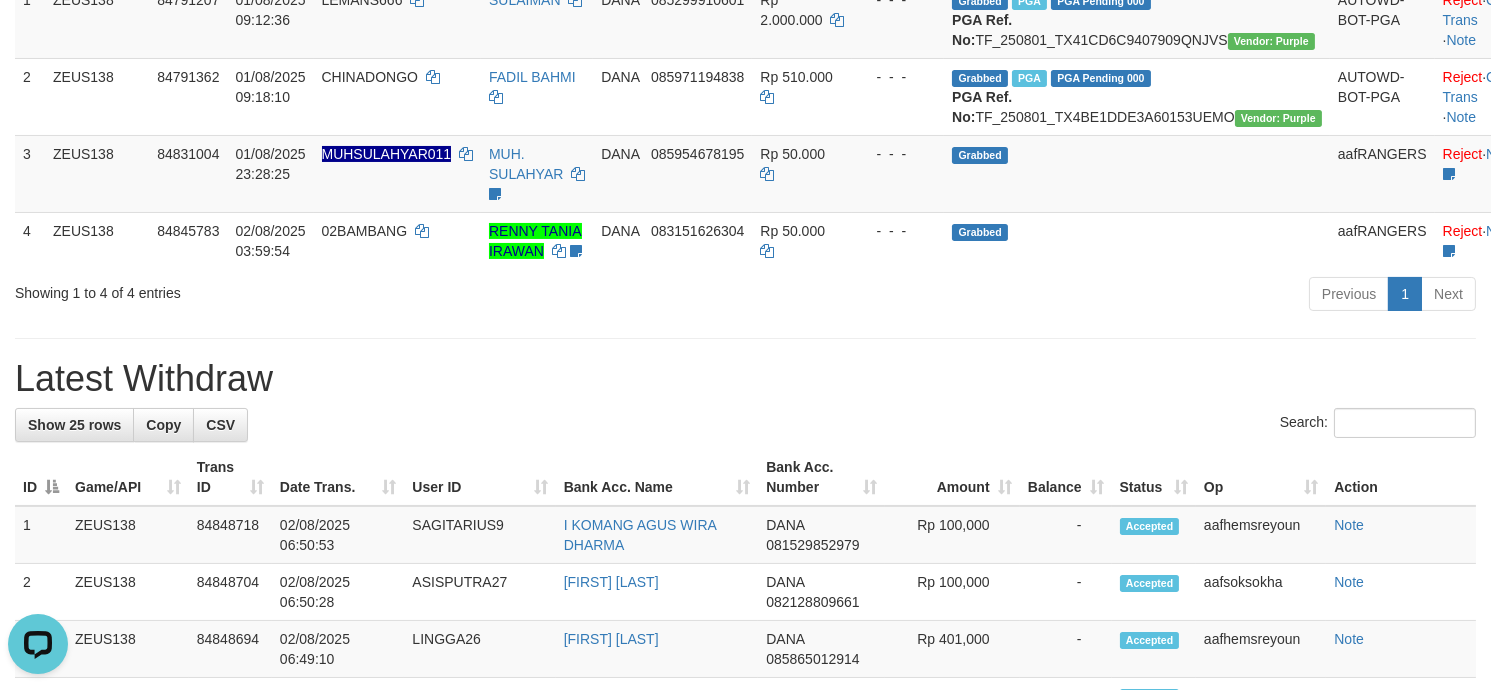 scroll, scrollTop: 0, scrollLeft: 0, axis: both 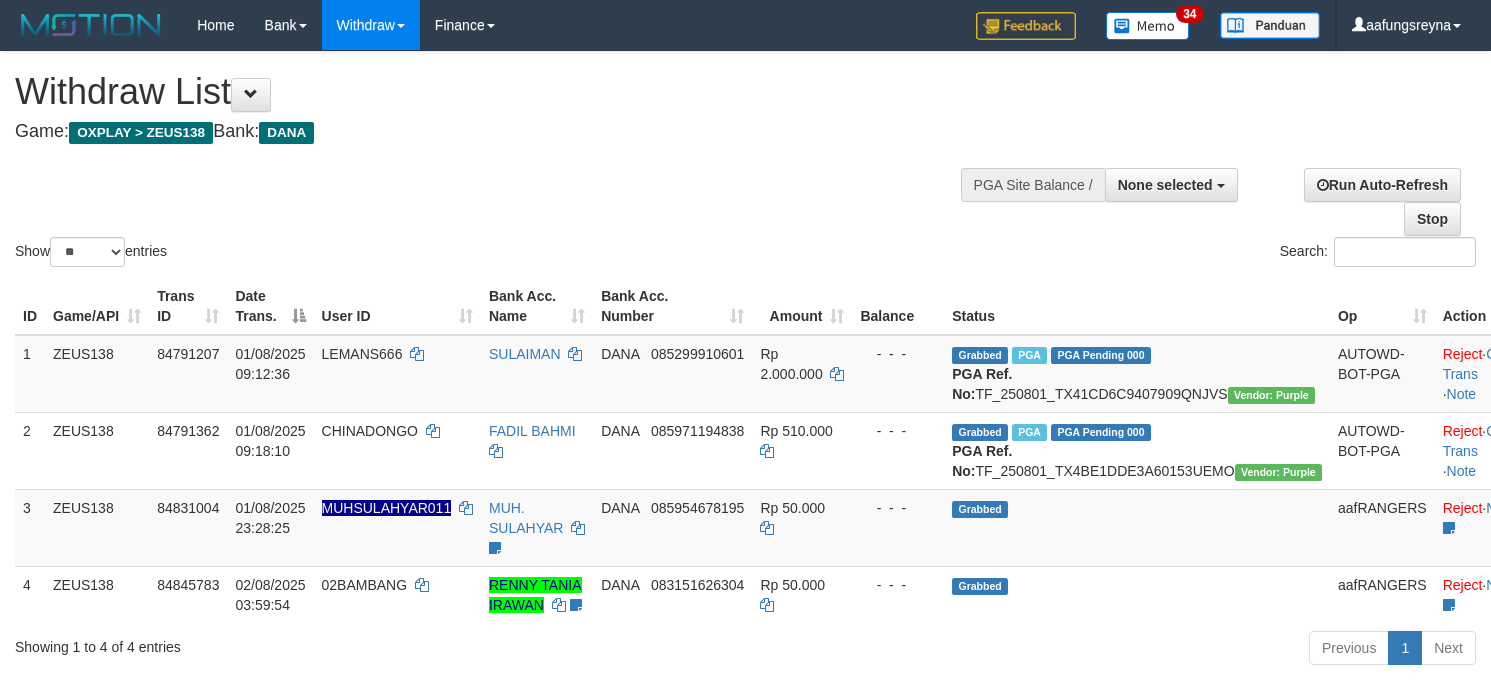 select 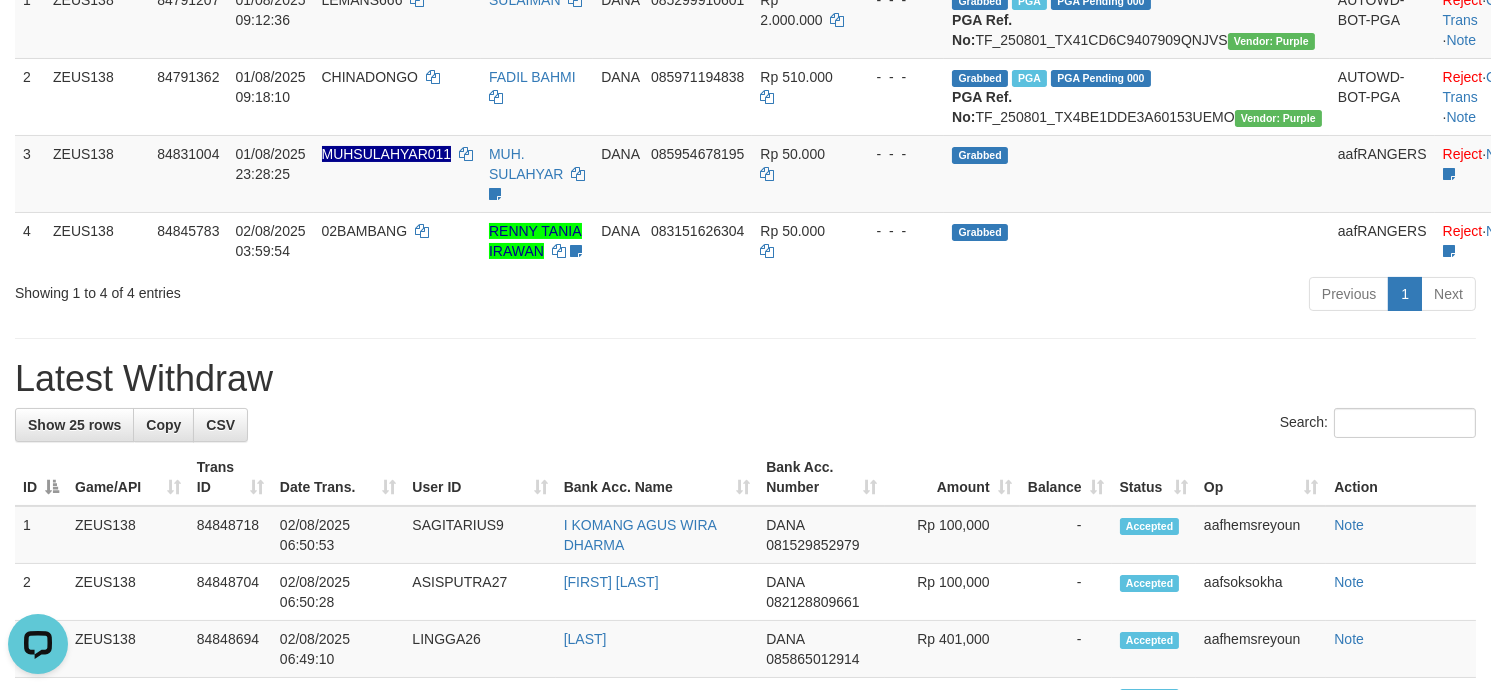 scroll, scrollTop: 0, scrollLeft: 0, axis: both 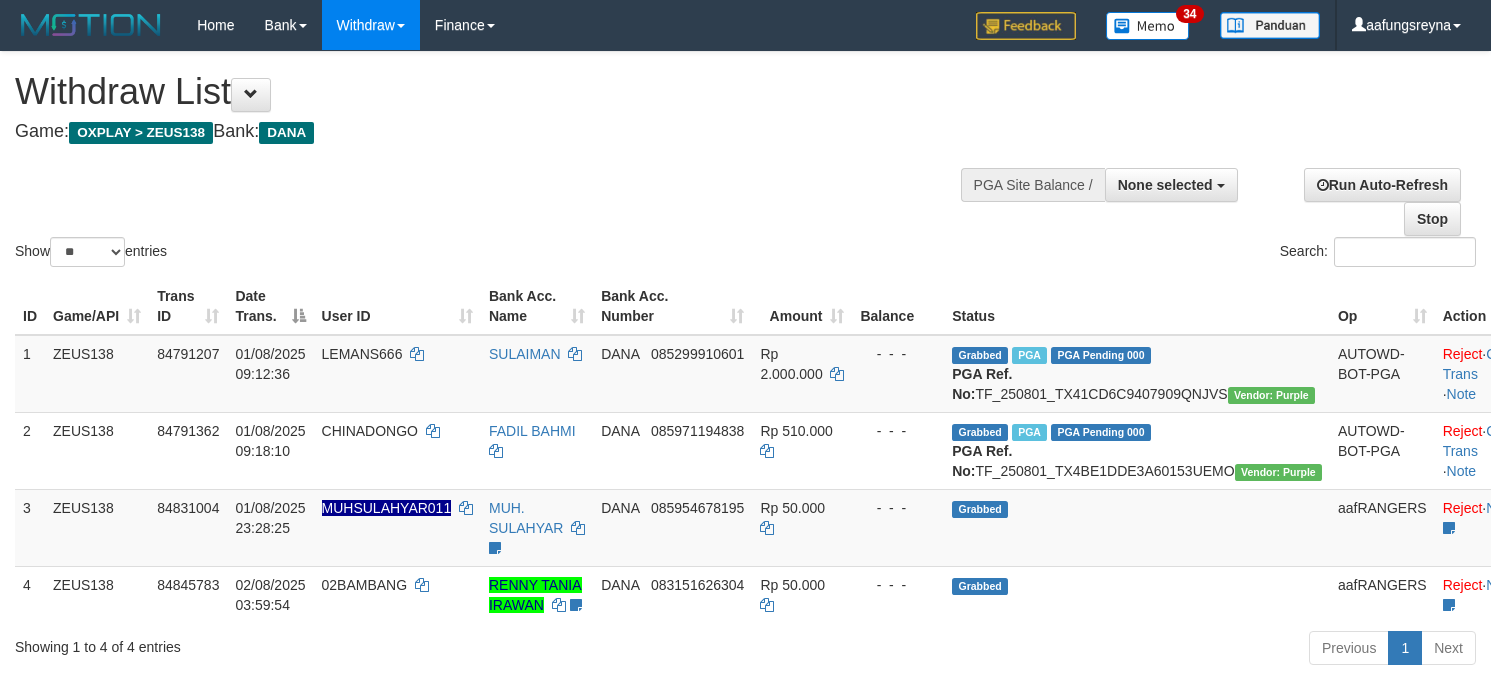 select 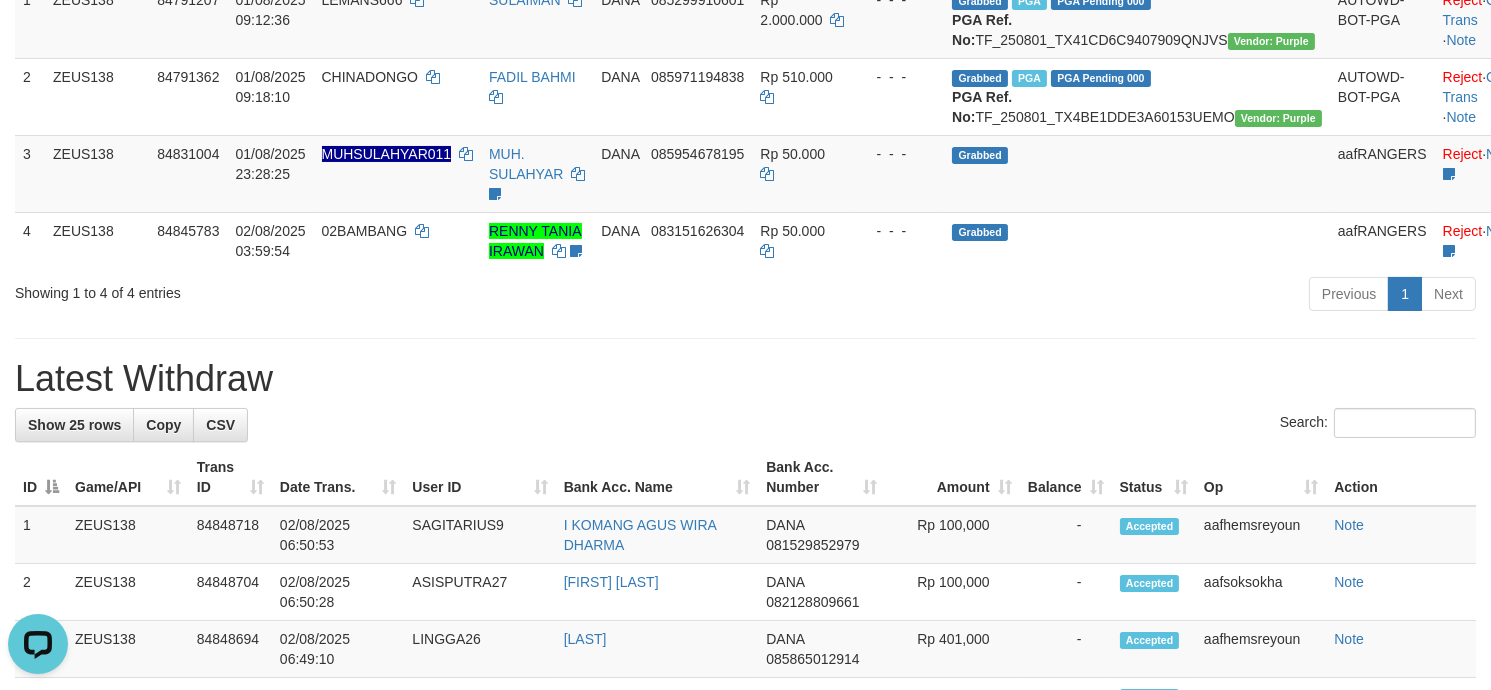 scroll, scrollTop: 0, scrollLeft: 0, axis: both 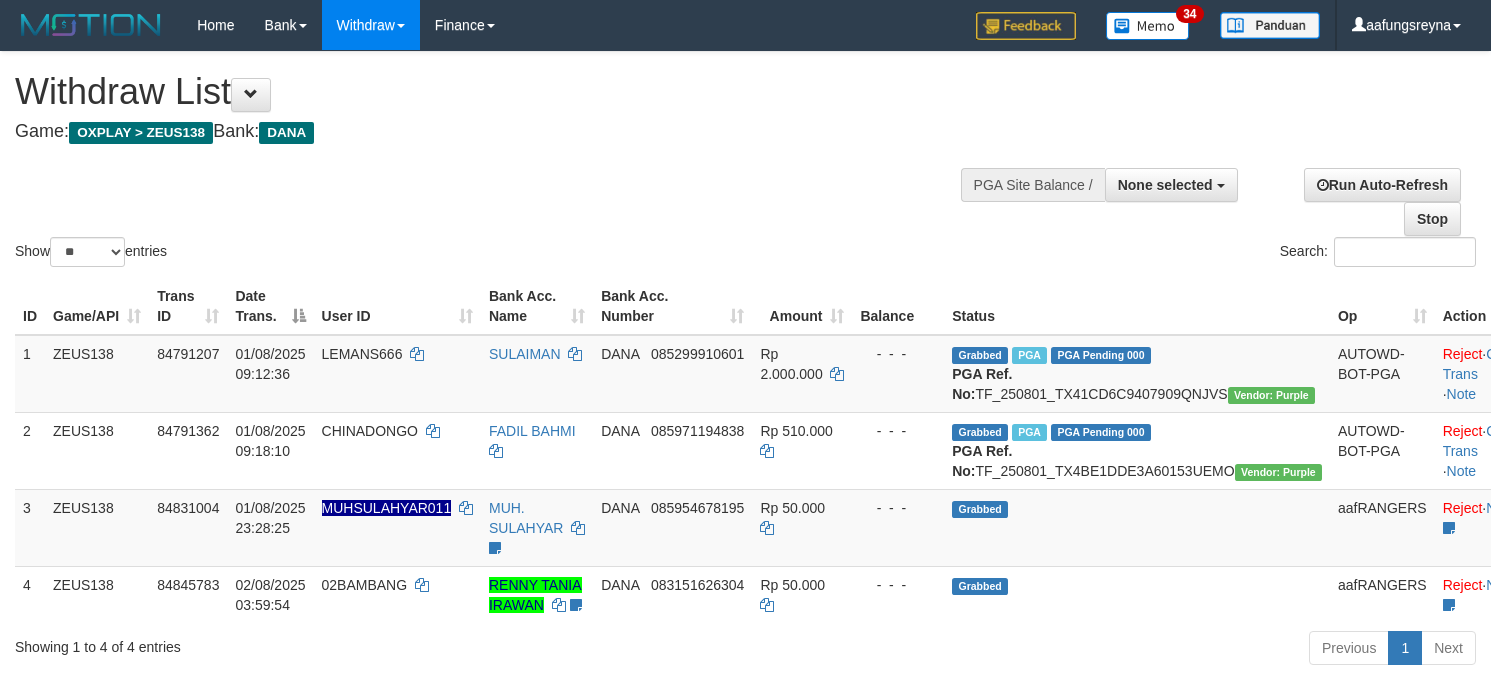 select 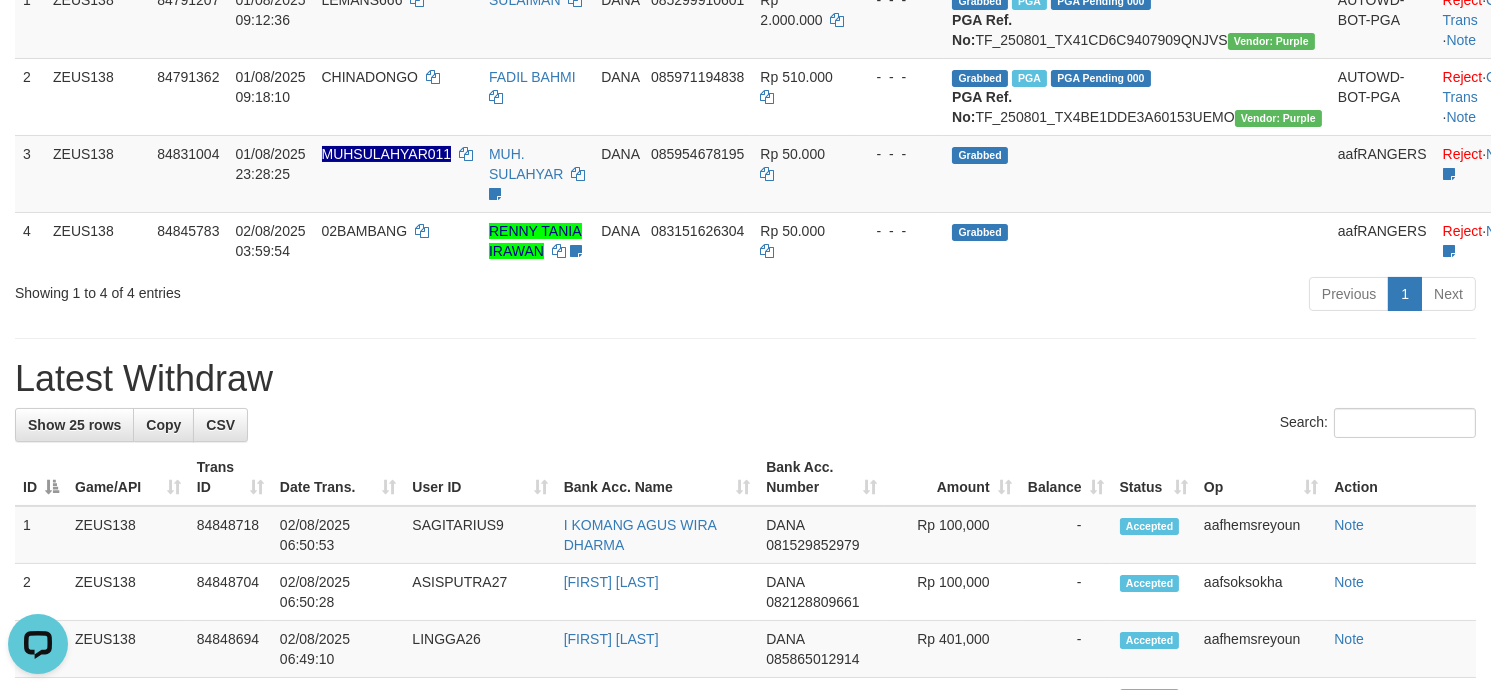 scroll, scrollTop: 0, scrollLeft: 0, axis: both 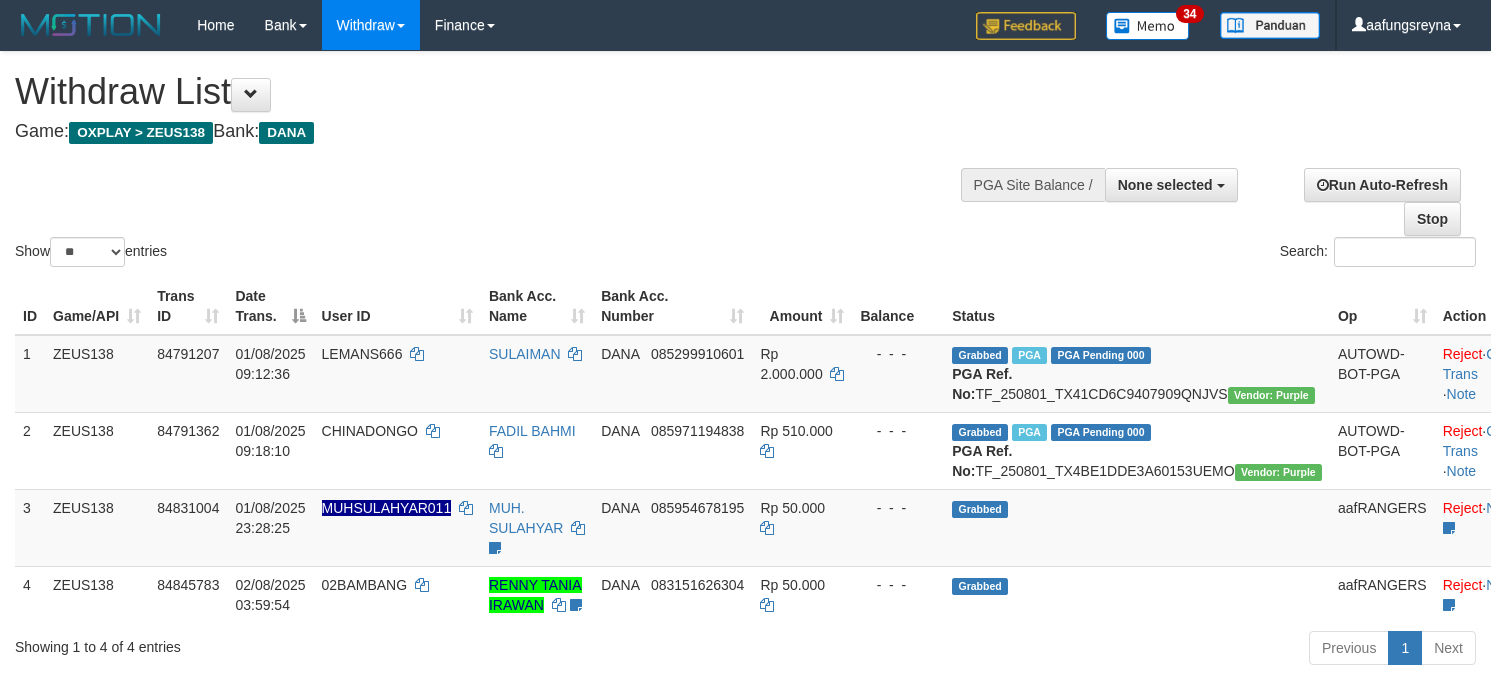 select 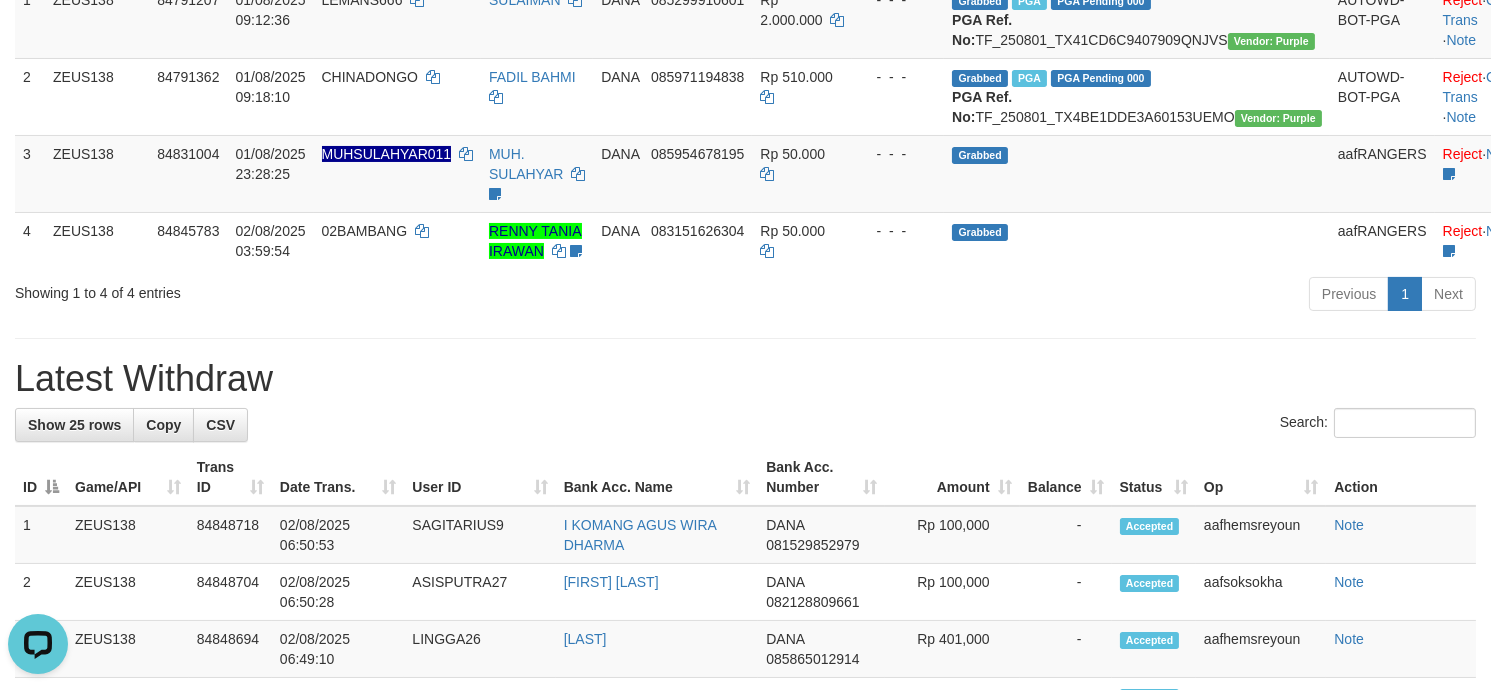 scroll, scrollTop: 0, scrollLeft: 0, axis: both 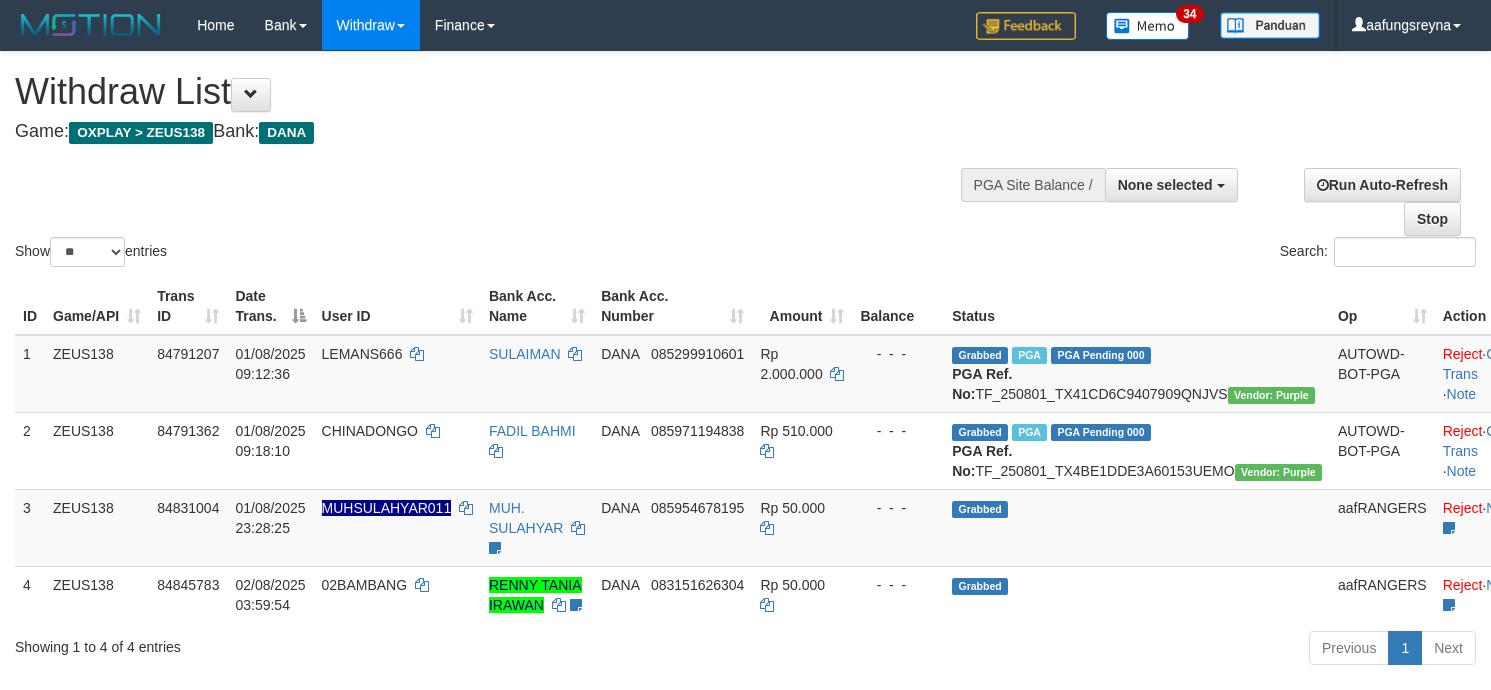 select 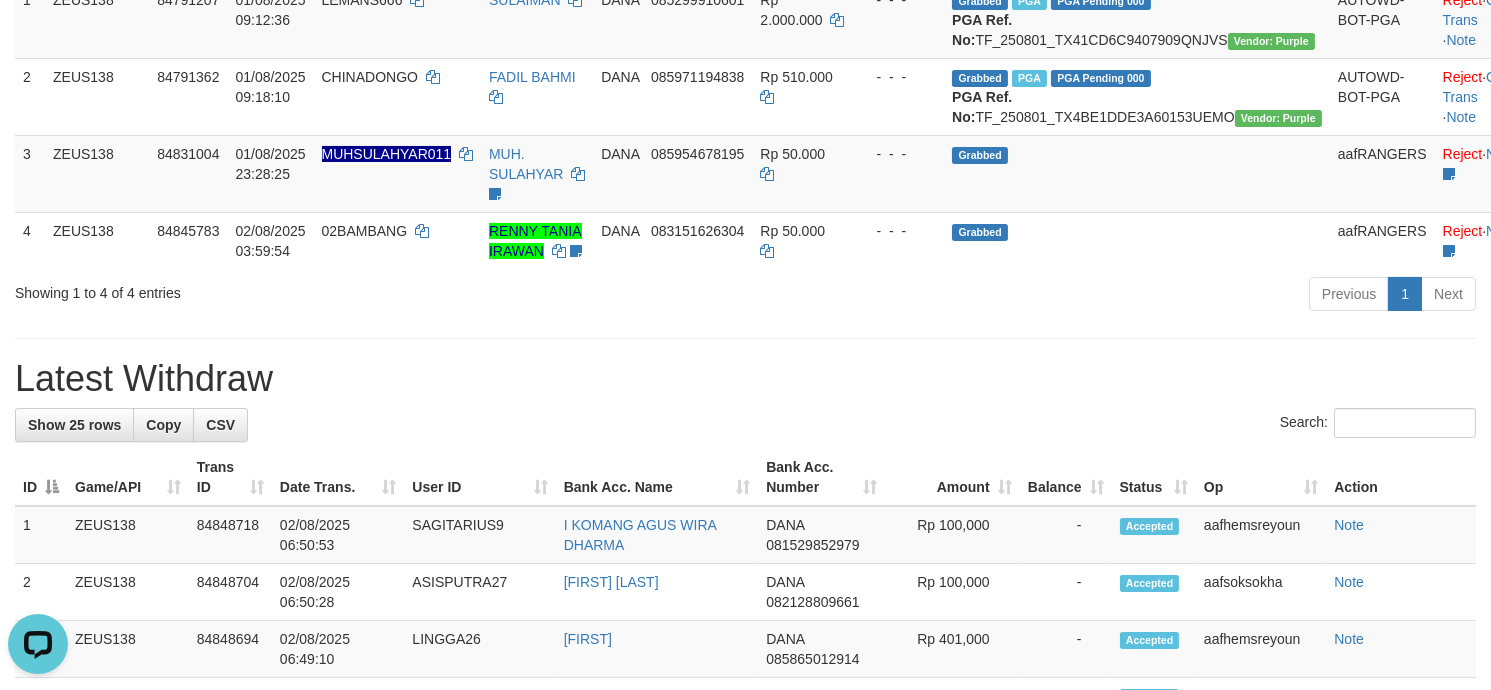 scroll, scrollTop: 0, scrollLeft: 0, axis: both 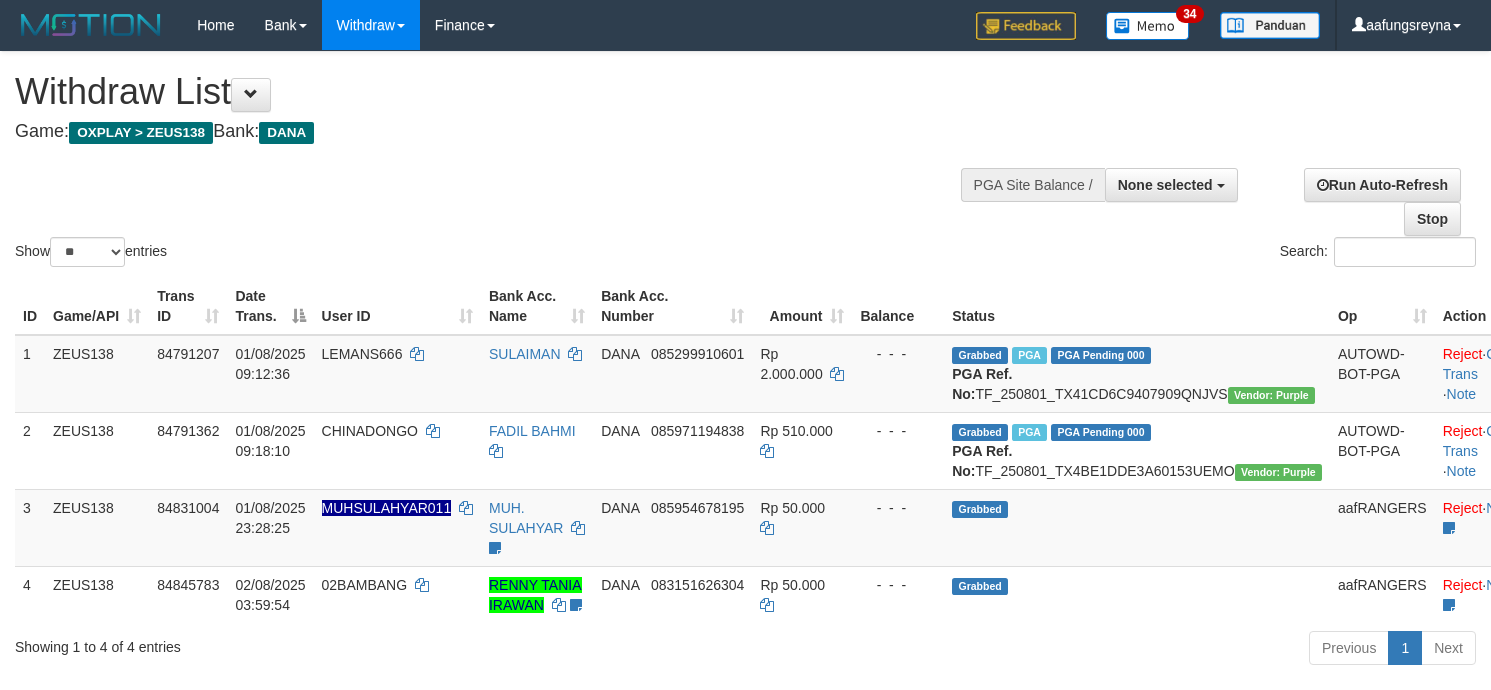 select 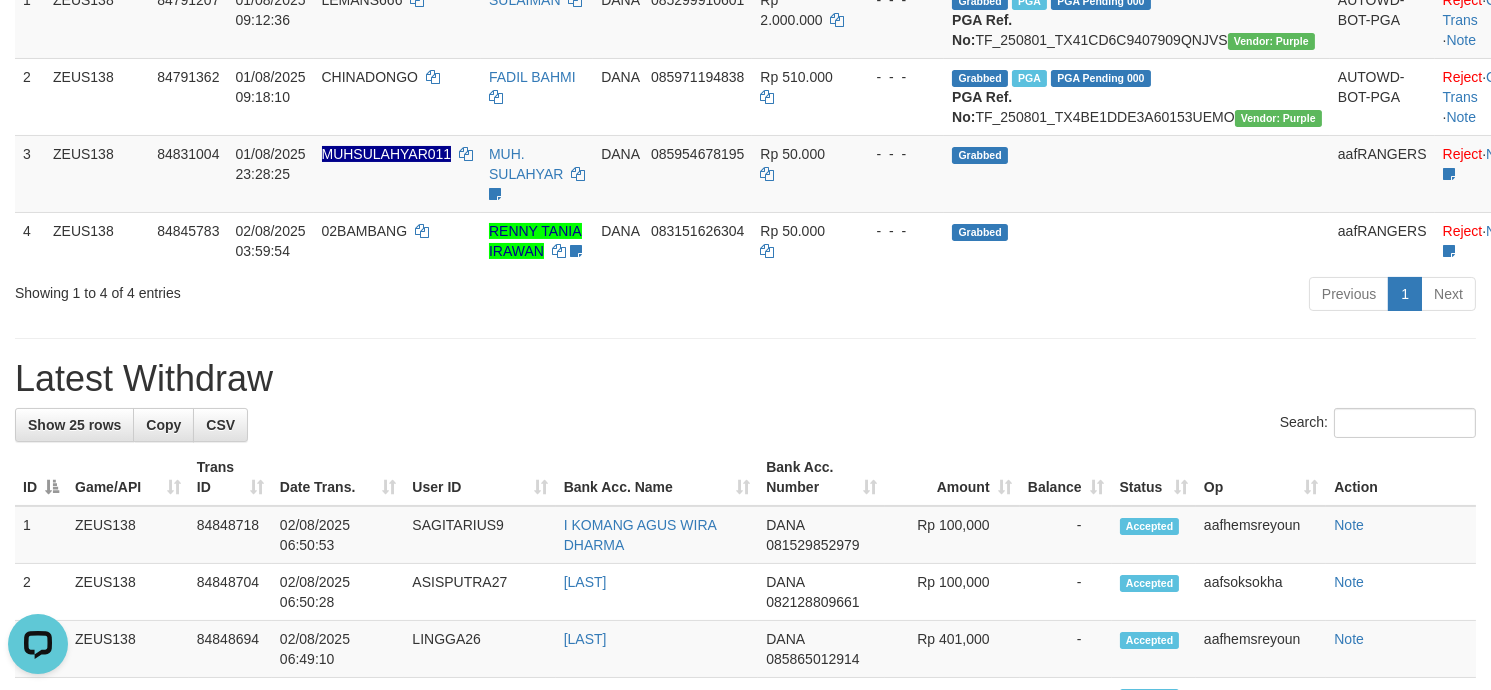 scroll, scrollTop: 0, scrollLeft: 0, axis: both 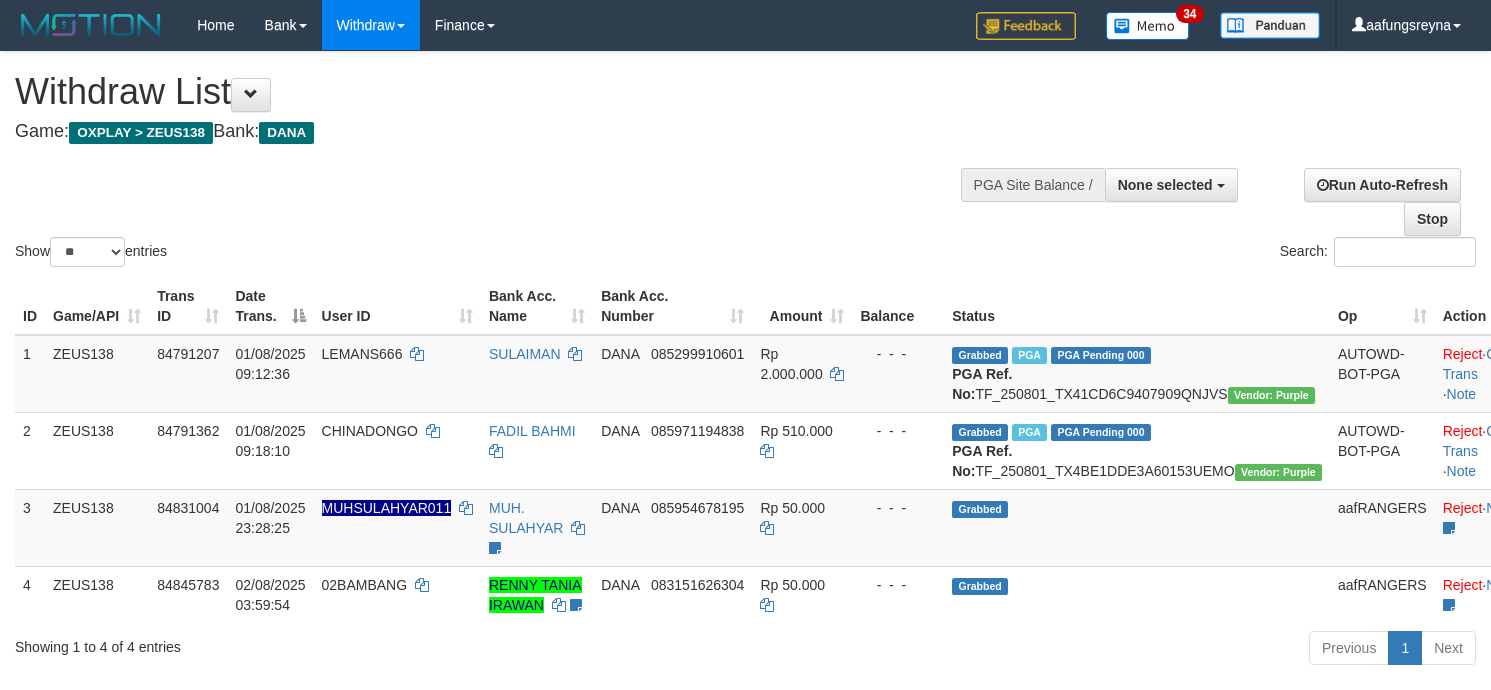 select 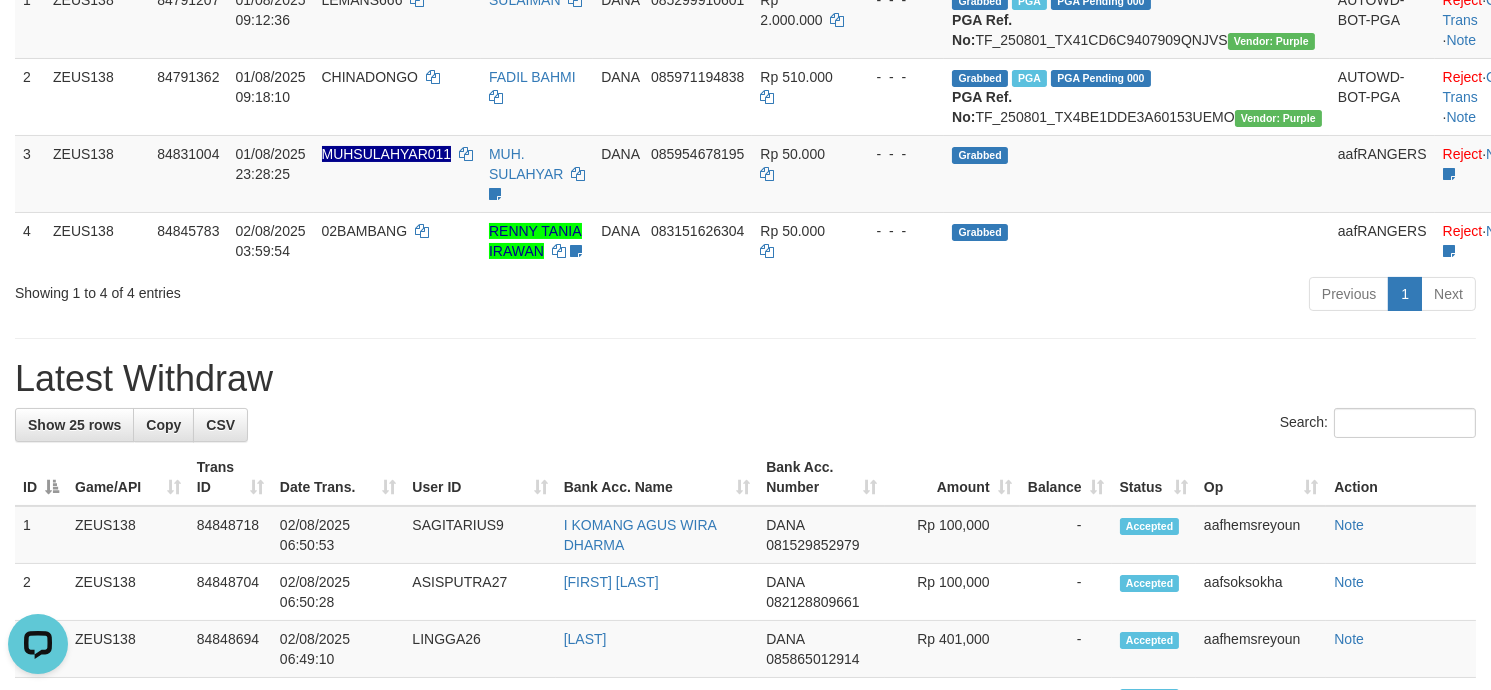 scroll, scrollTop: 0, scrollLeft: 0, axis: both 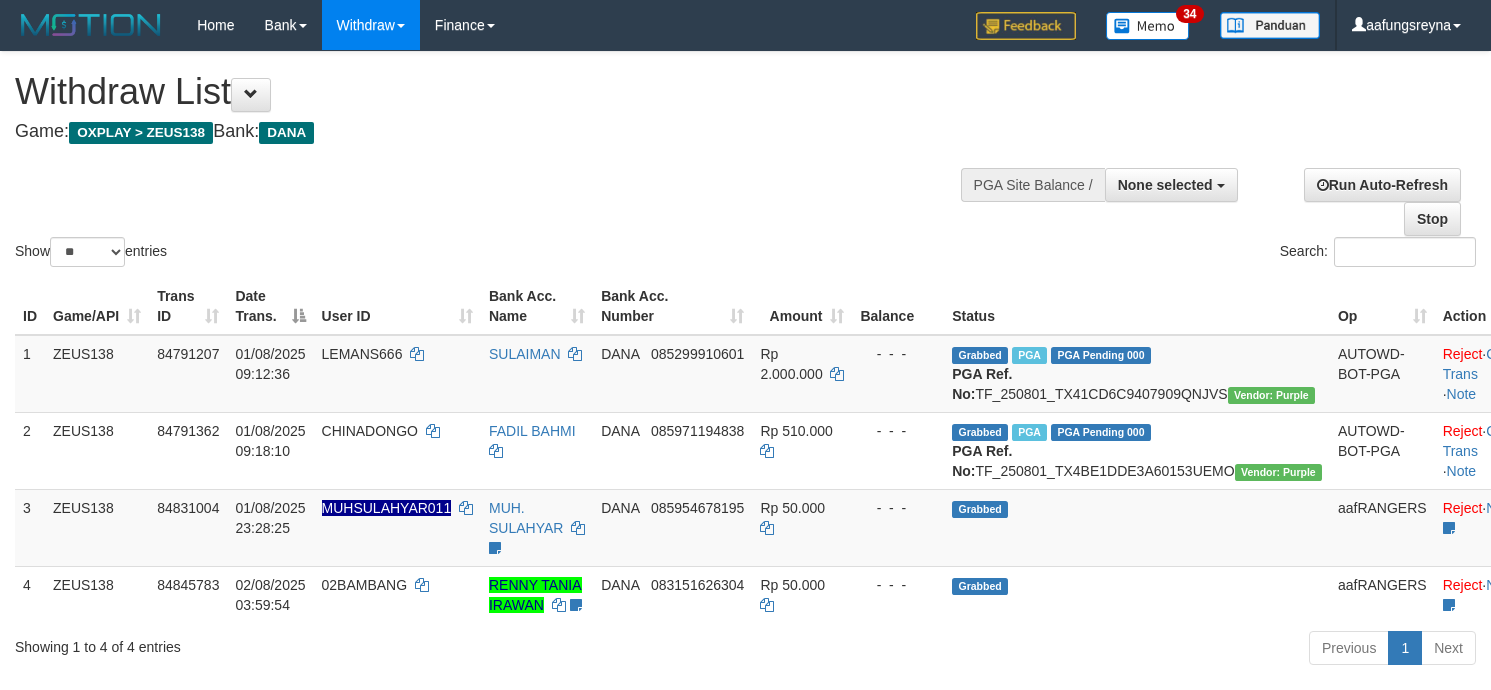 select 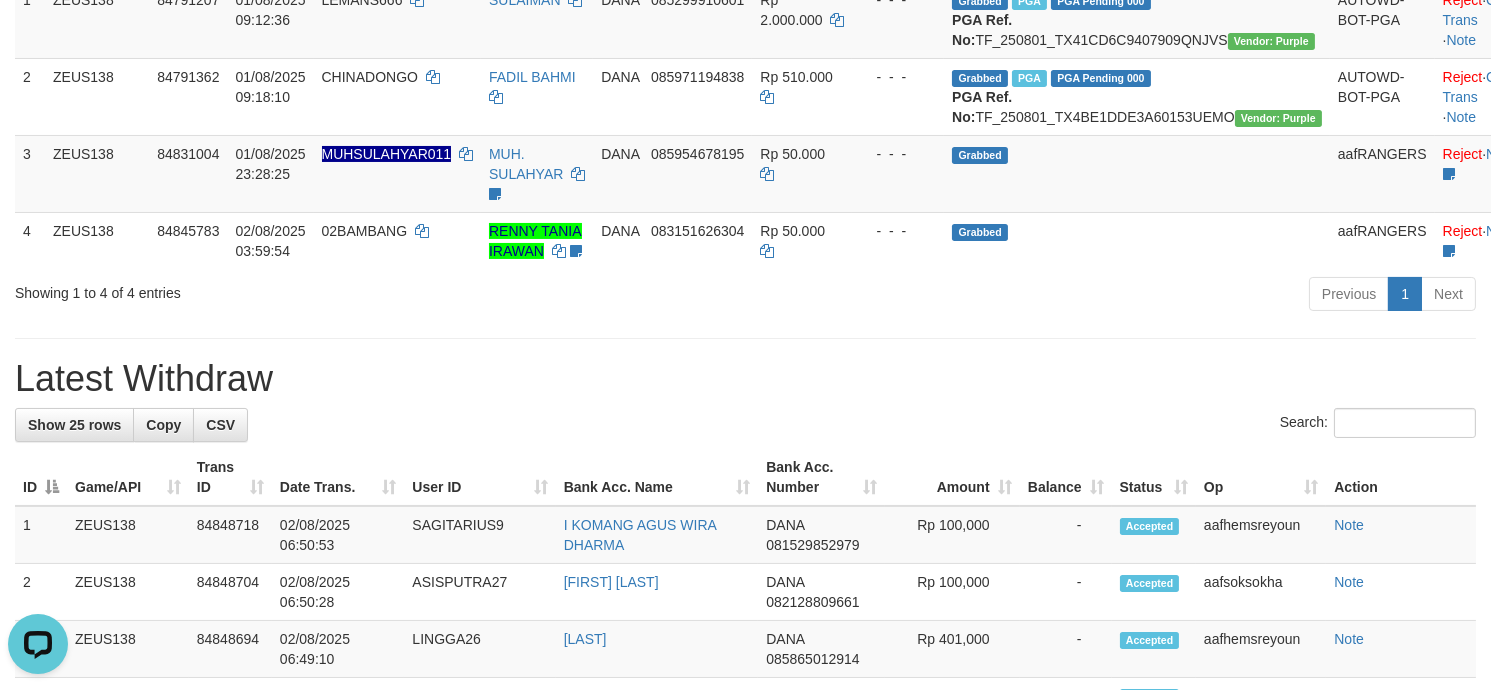 scroll, scrollTop: 0, scrollLeft: 0, axis: both 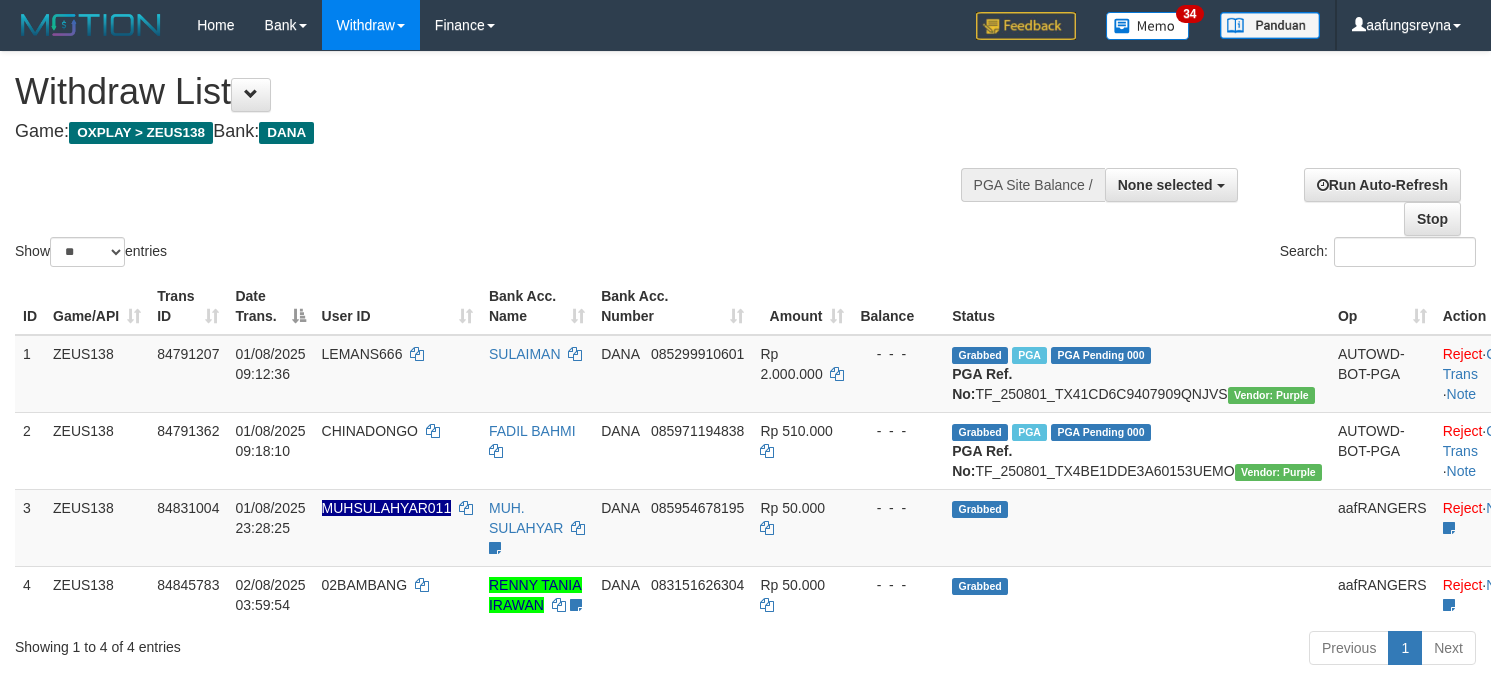 select 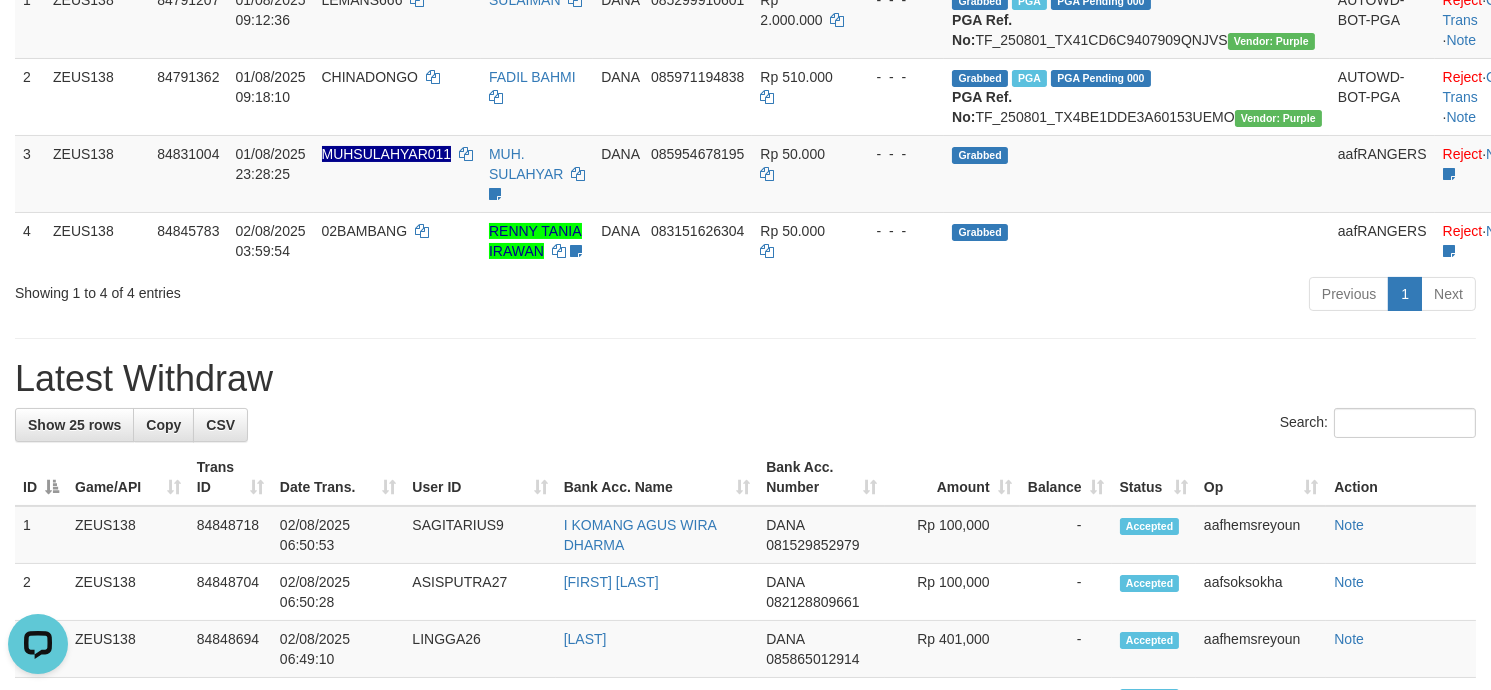 scroll, scrollTop: 0, scrollLeft: 0, axis: both 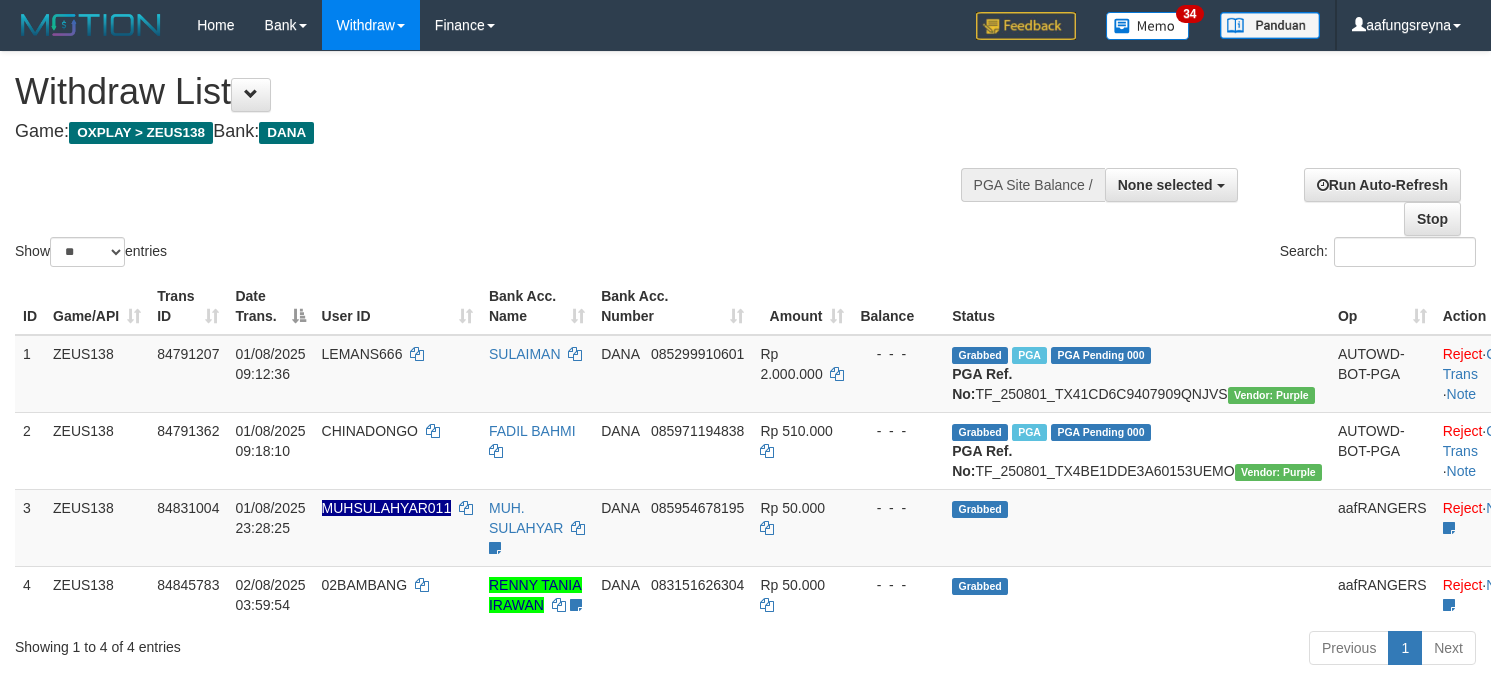 select 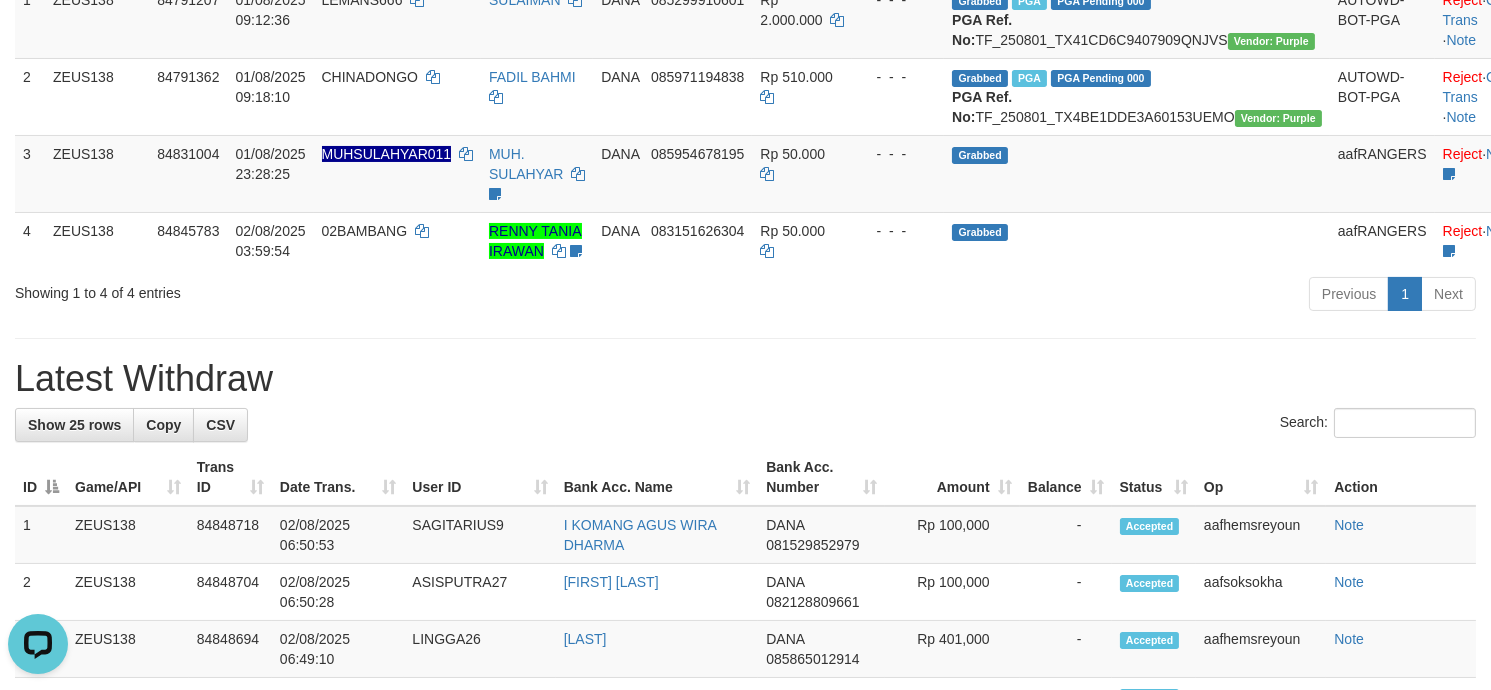 scroll, scrollTop: 0, scrollLeft: 0, axis: both 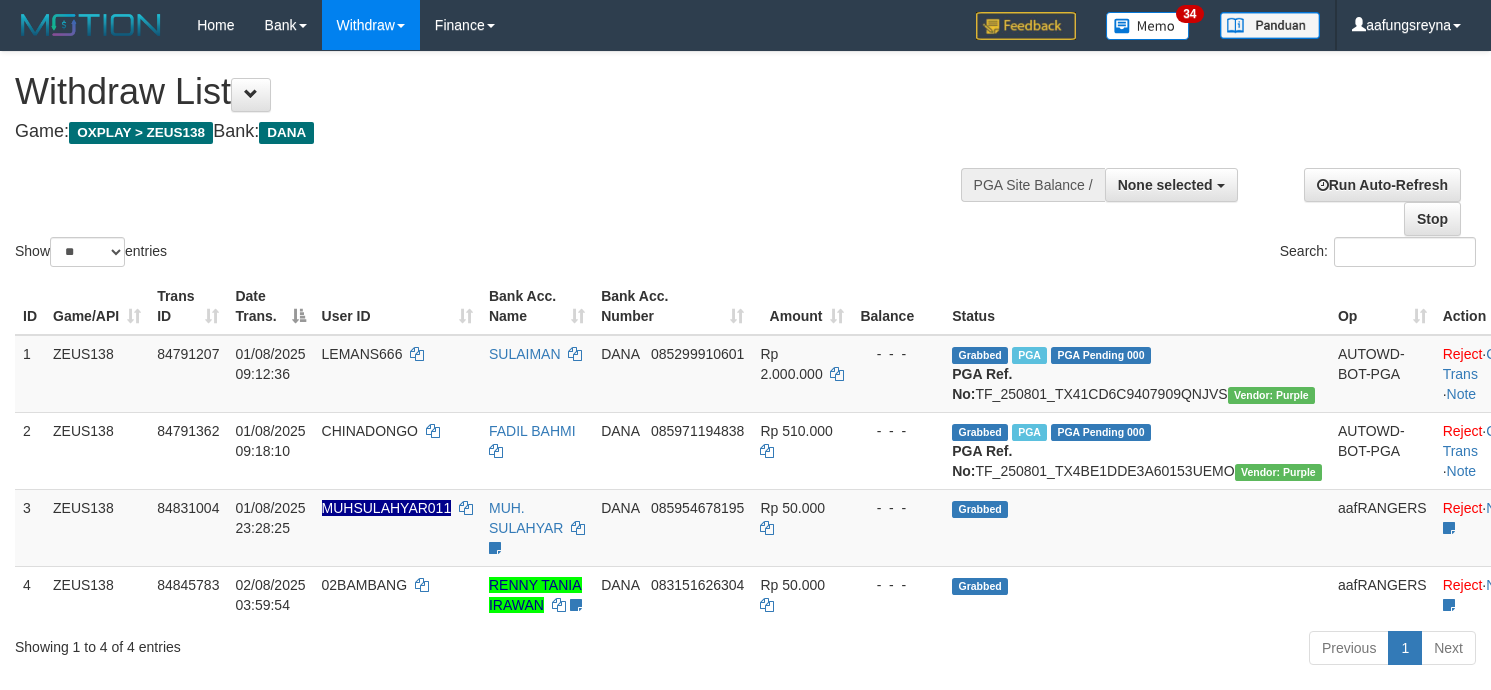select 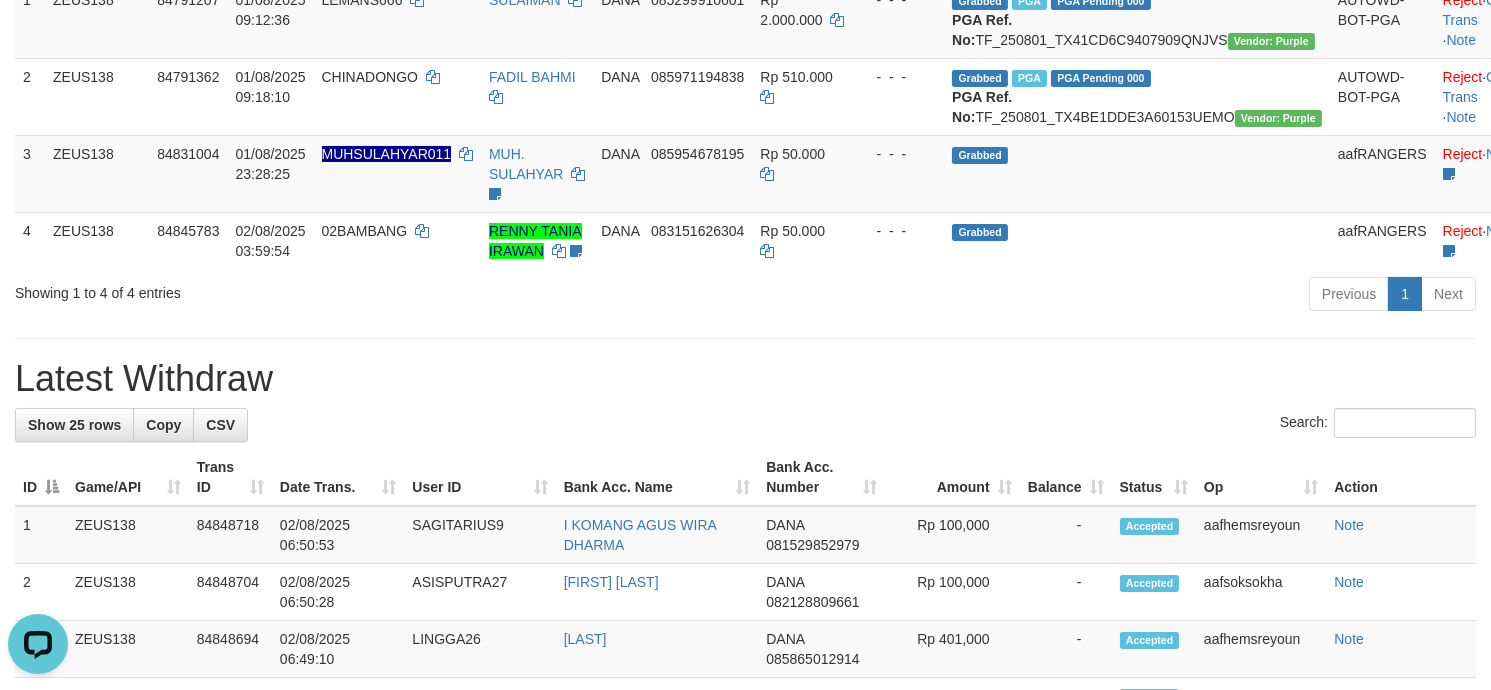 scroll, scrollTop: 0, scrollLeft: 0, axis: both 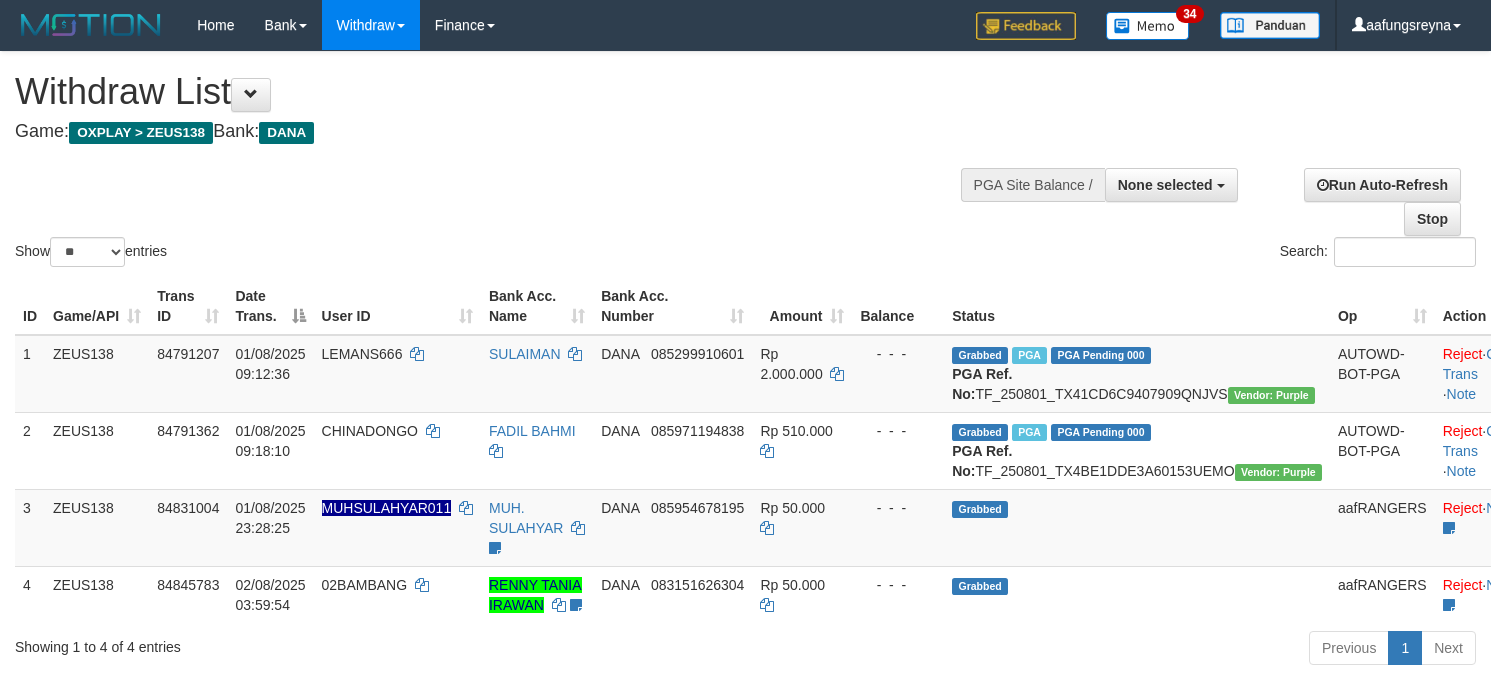 select 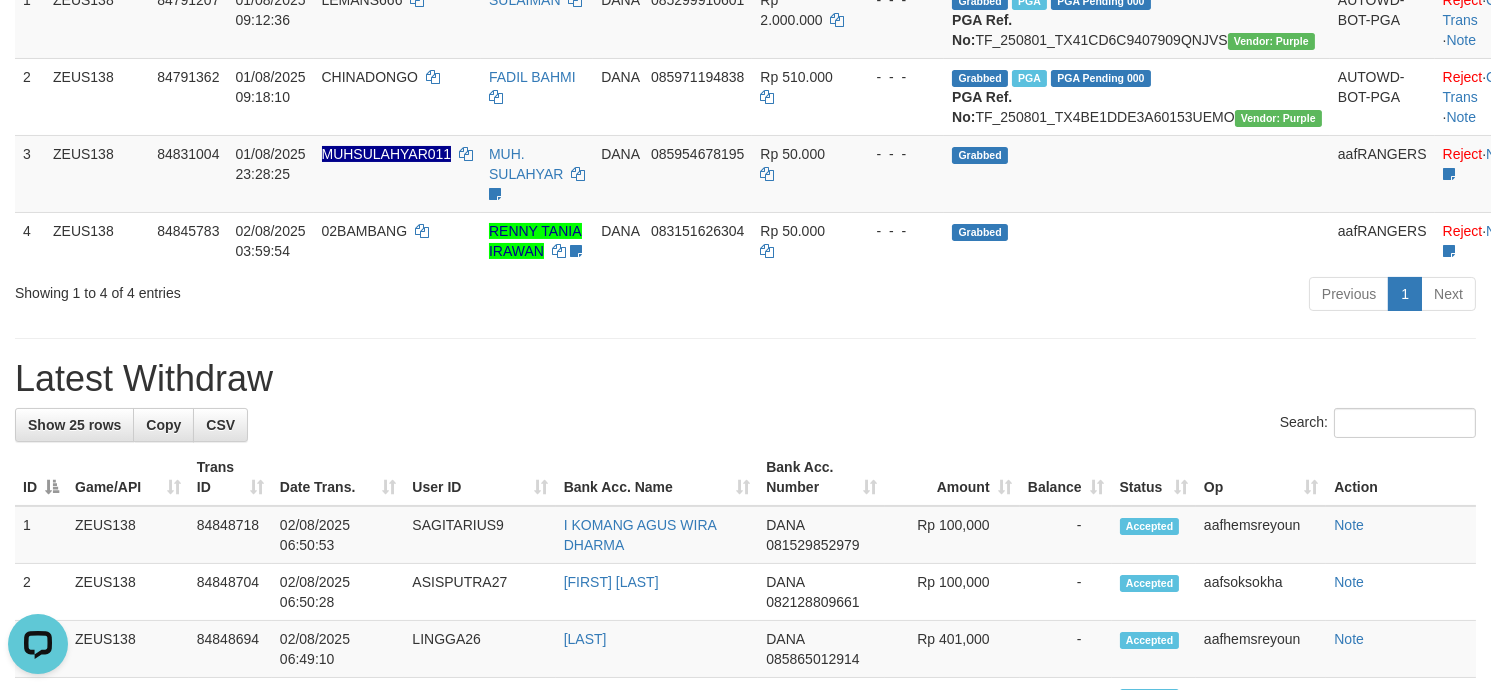 scroll, scrollTop: 0, scrollLeft: 0, axis: both 